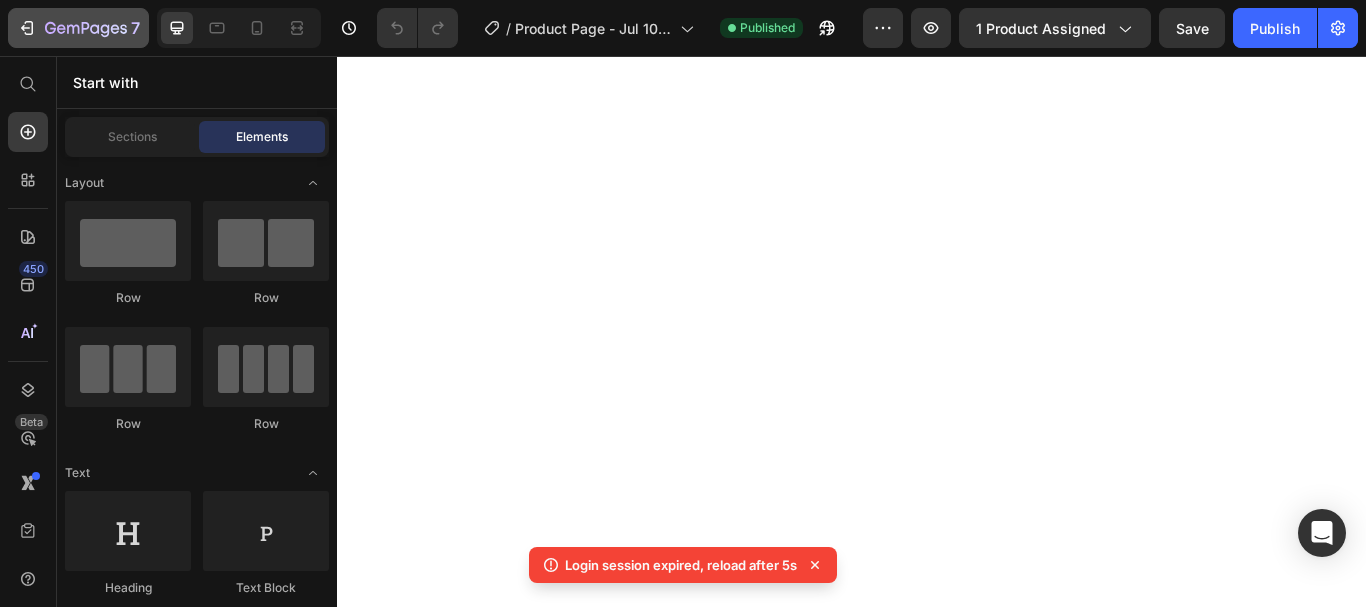 scroll, scrollTop: 0, scrollLeft: 0, axis: both 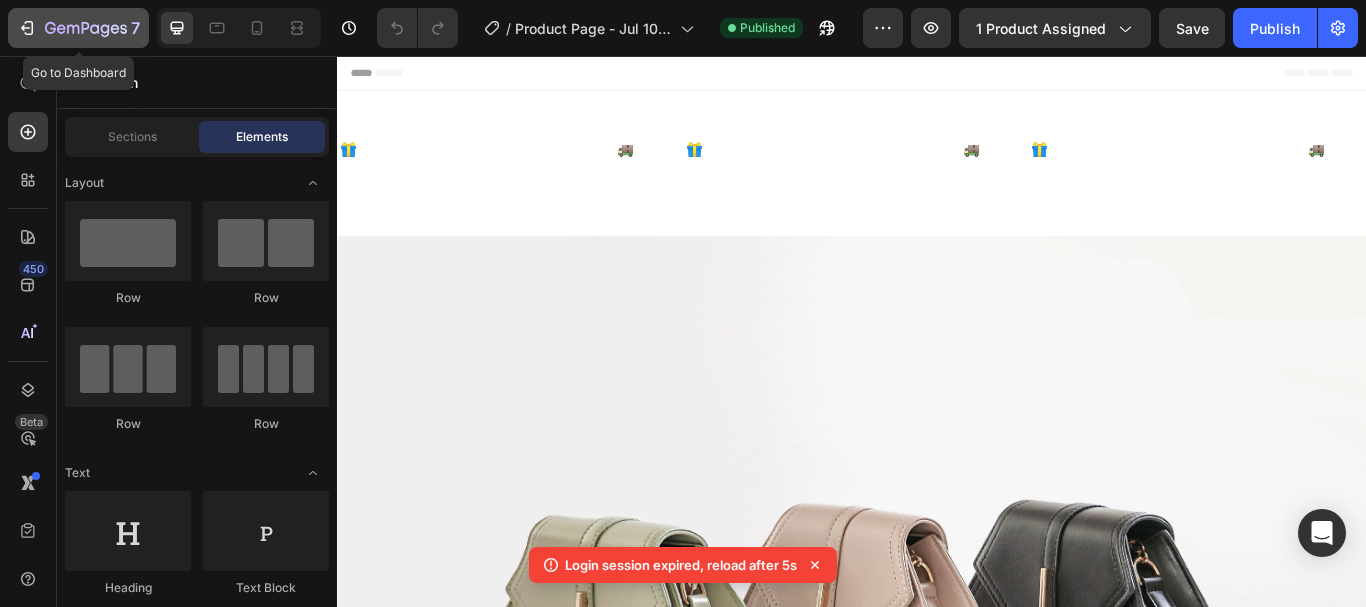 click 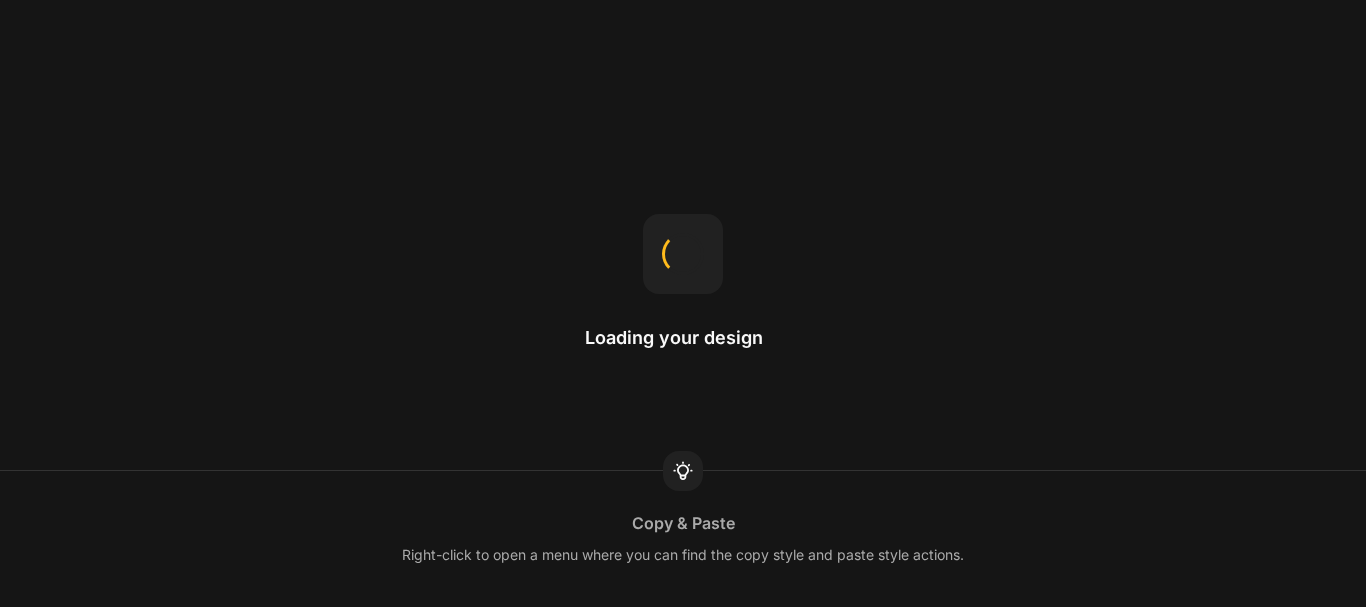 scroll, scrollTop: 0, scrollLeft: 0, axis: both 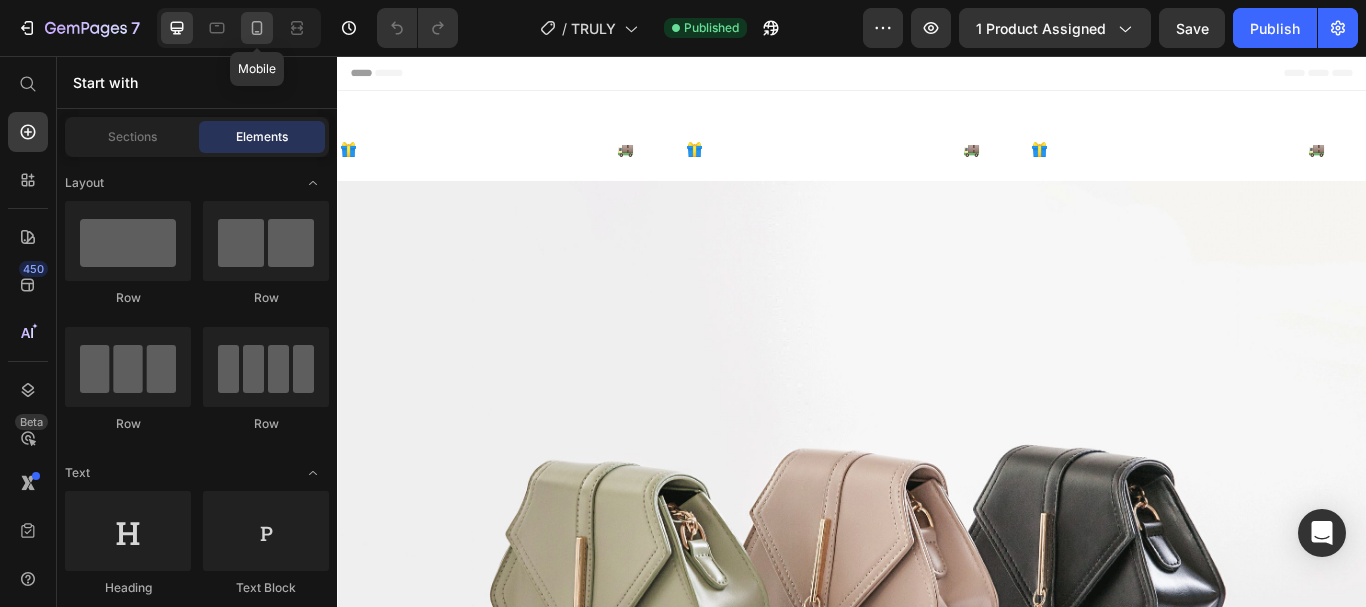 click 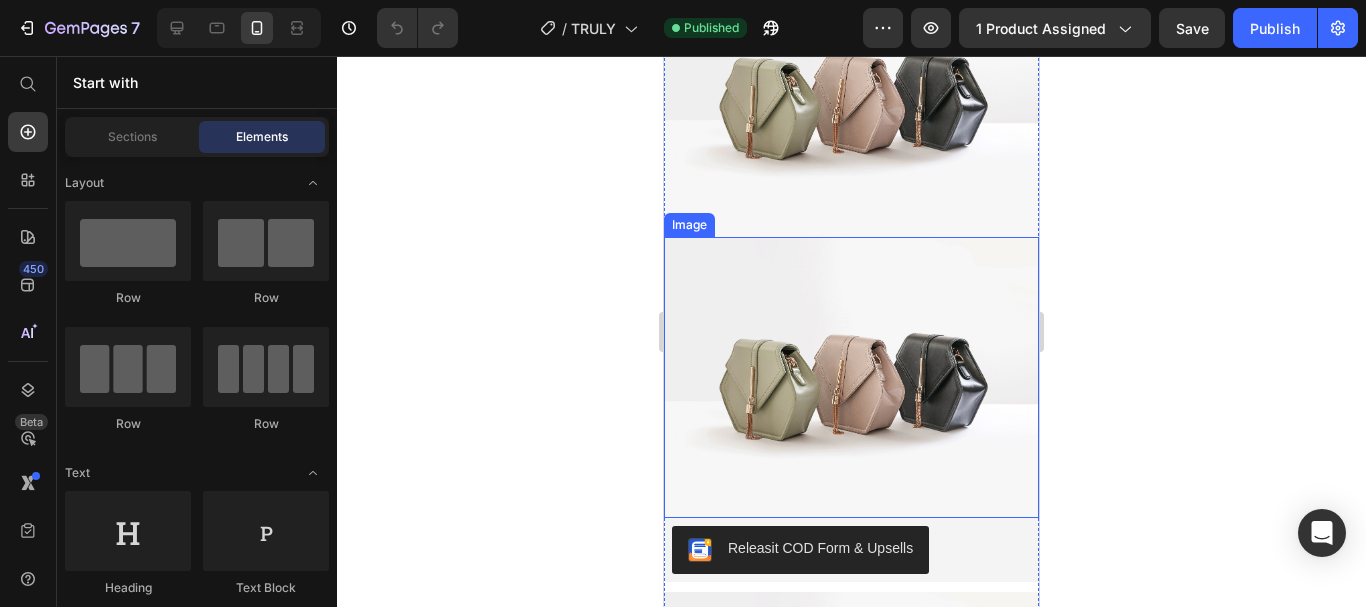 scroll, scrollTop: 0, scrollLeft: 0, axis: both 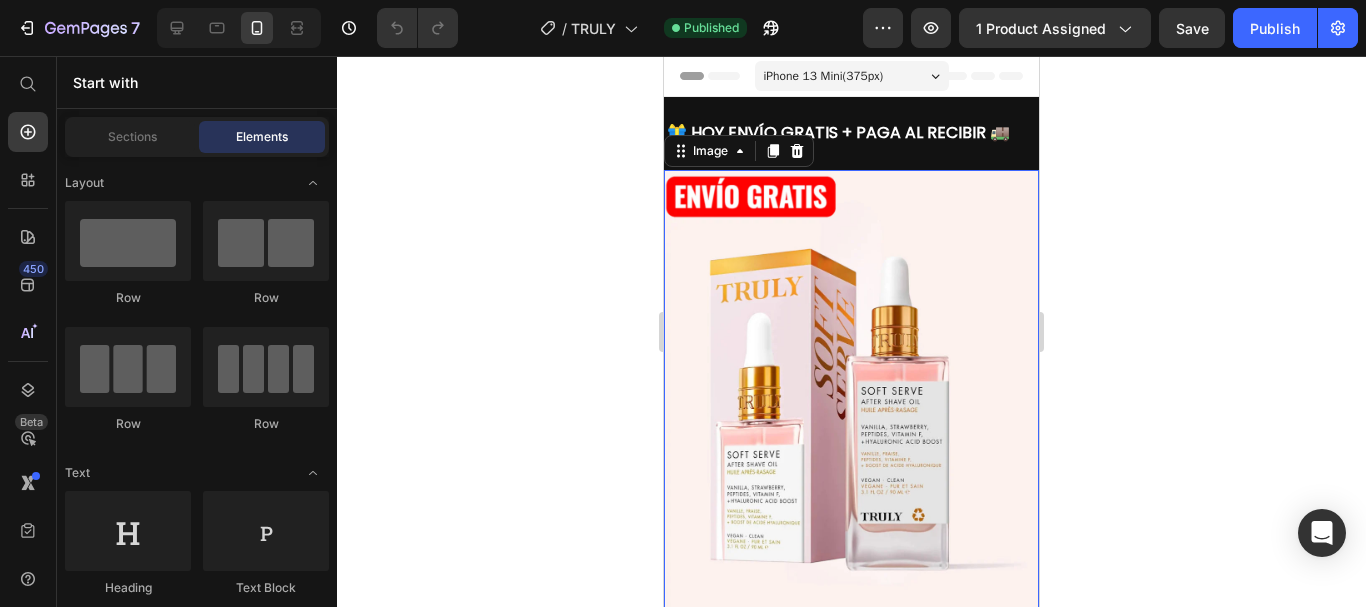 click at bounding box center [851, 395] 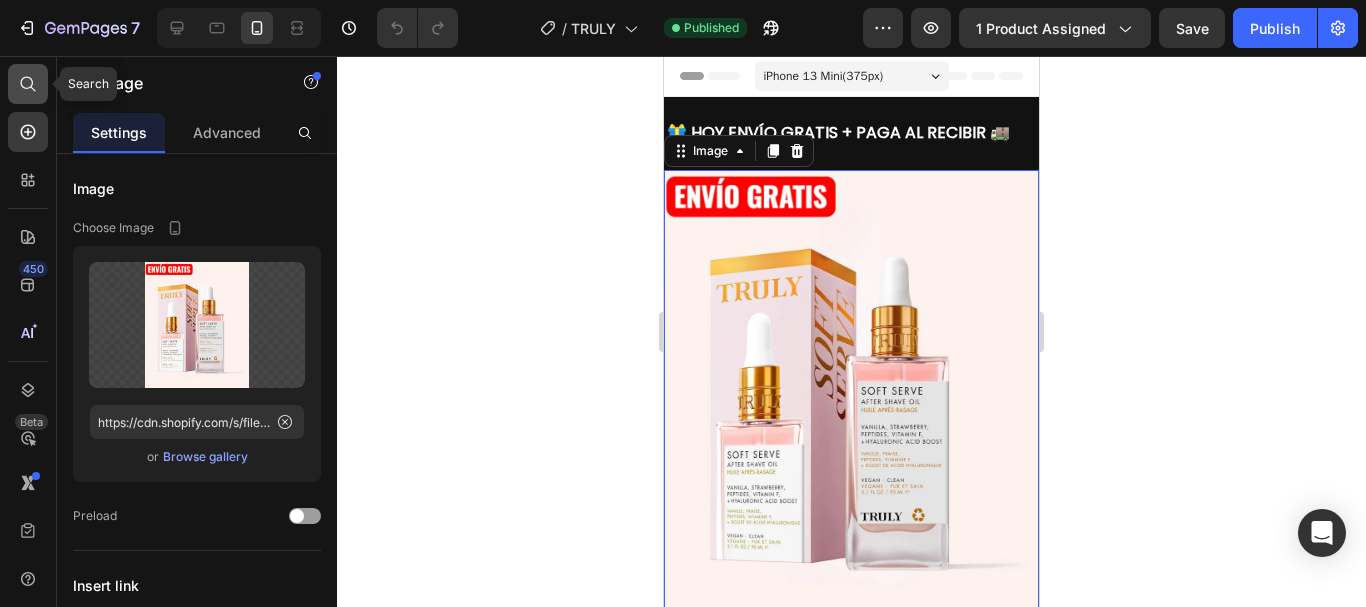 click 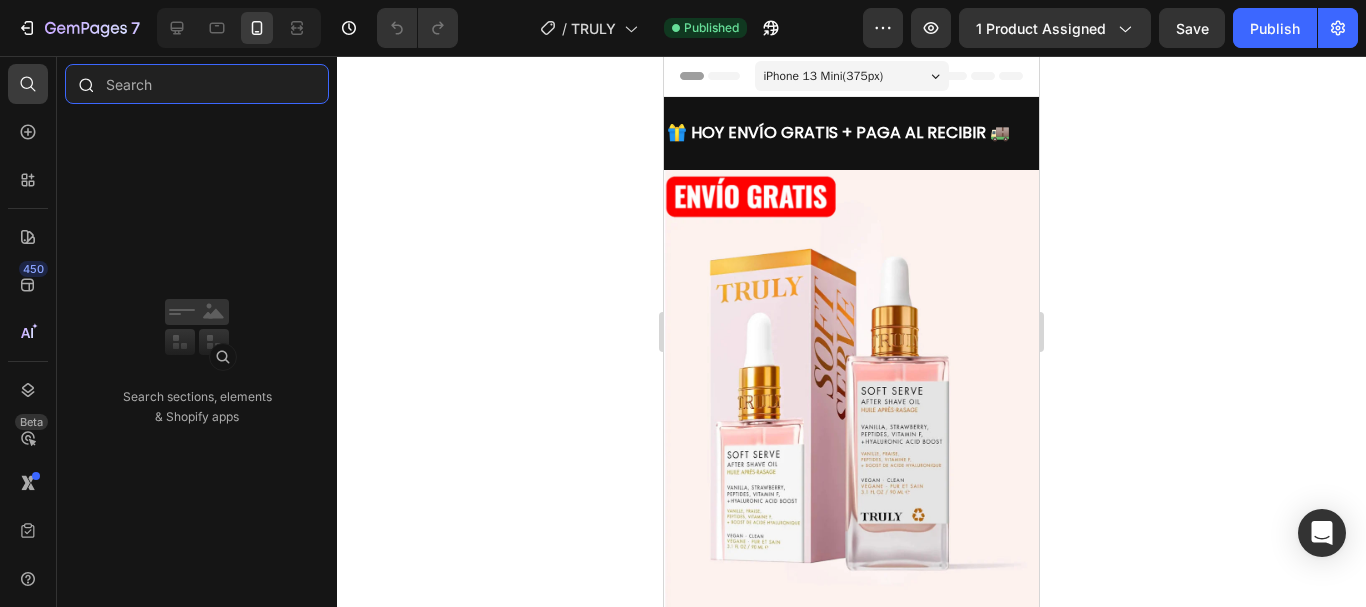 click at bounding box center [197, 84] 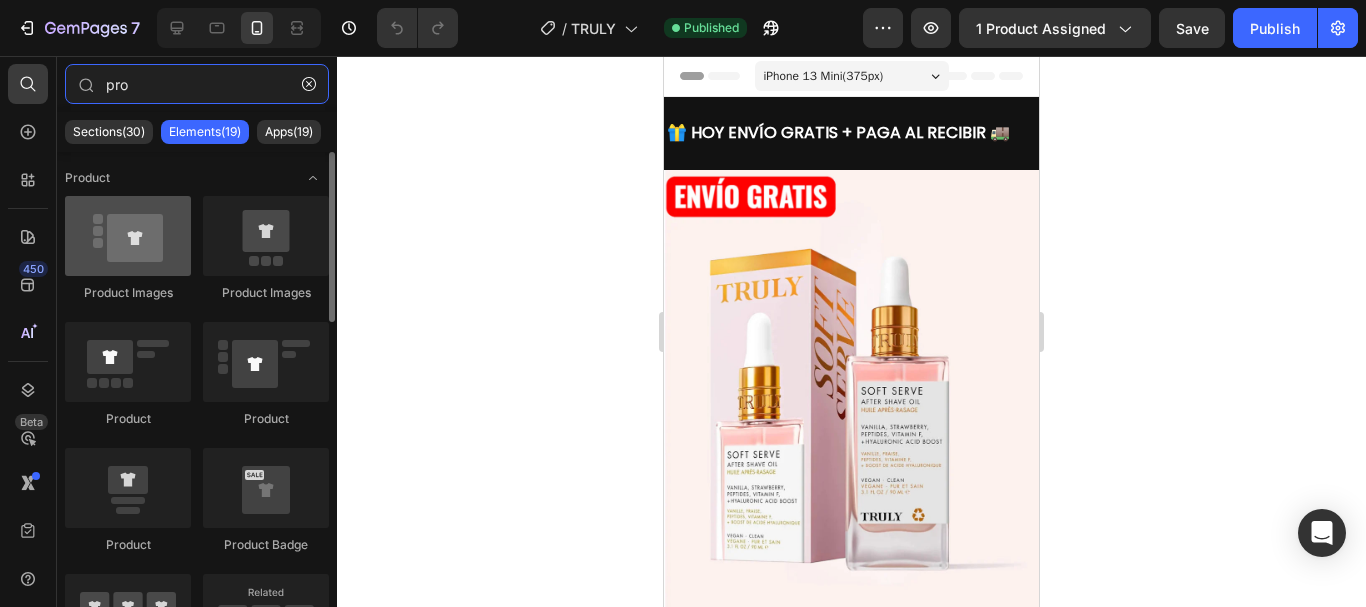 type on "pro" 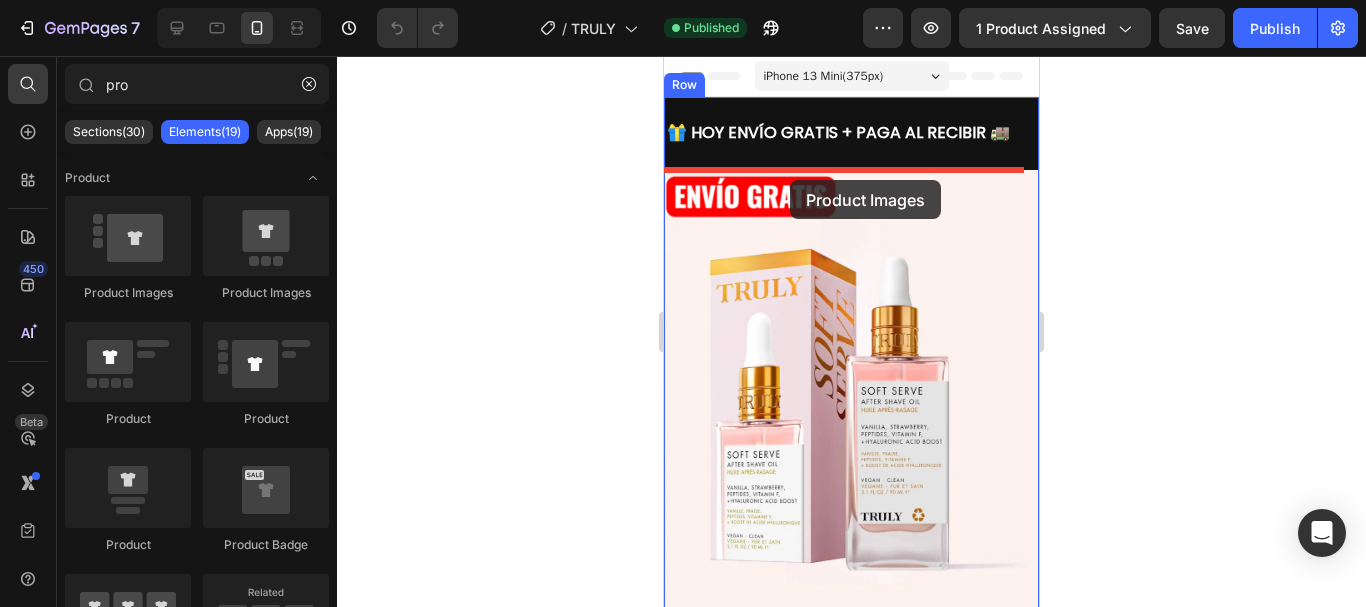 drag, startPoint x: 787, startPoint y: 300, endPoint x: 790, endPoint y: 180, distance: 120.03749 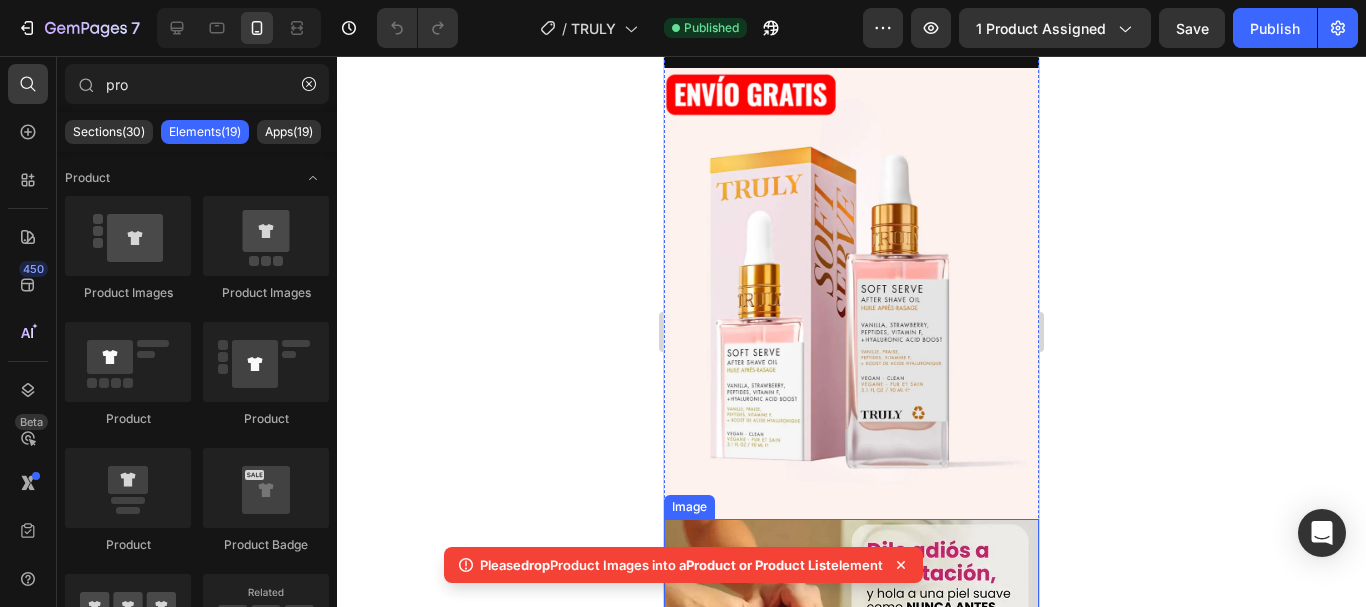 scroll, scrollTop: 500, scrollLeft: 0, axis: vertical 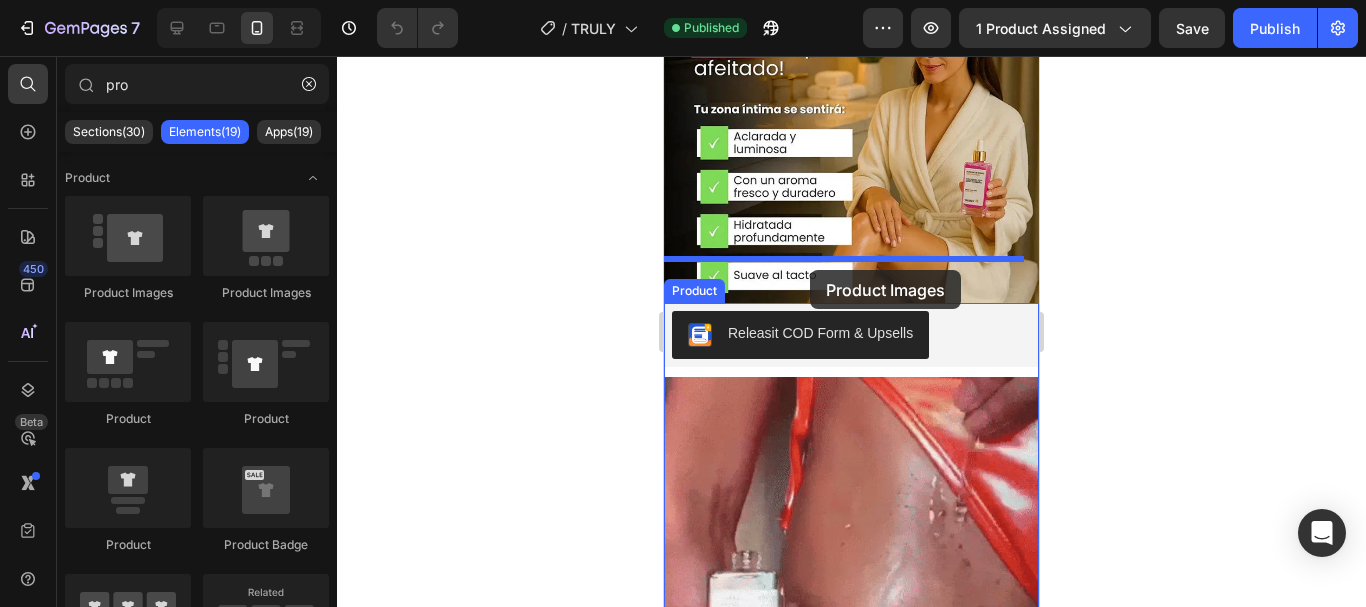 drag, startPoint x: 792, startPoint y: 311, endPoint x: 810, endPoint y: 270, distance: 44.777225 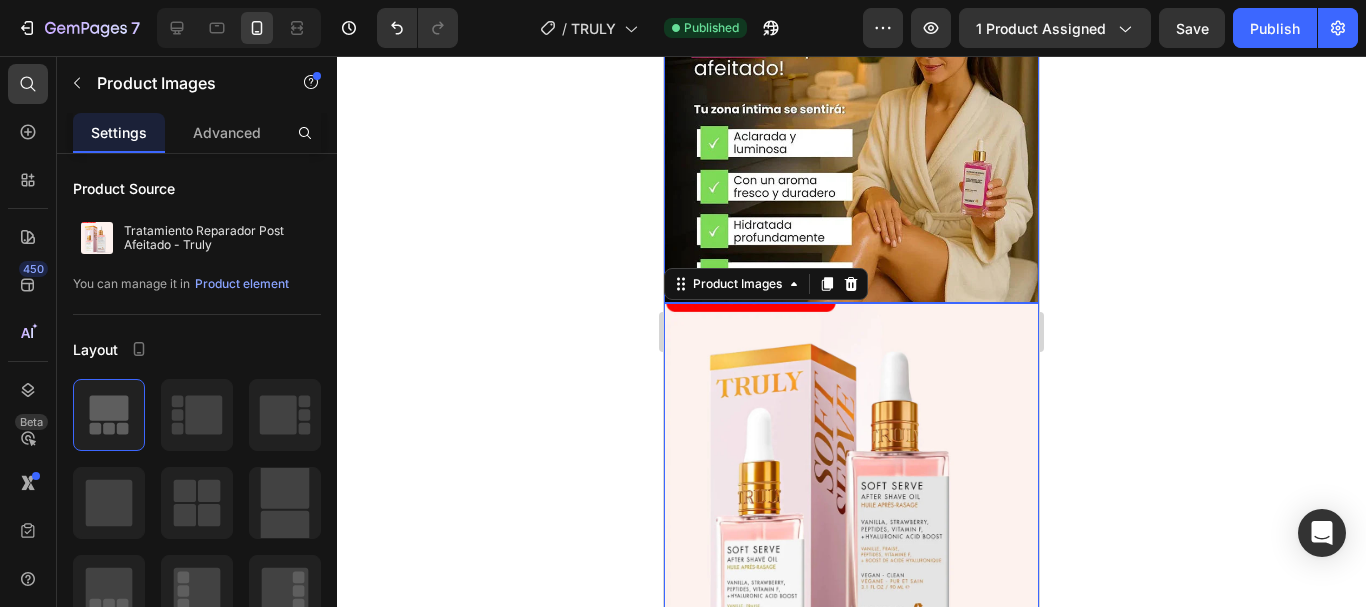 click at bounding box center (851, -22) 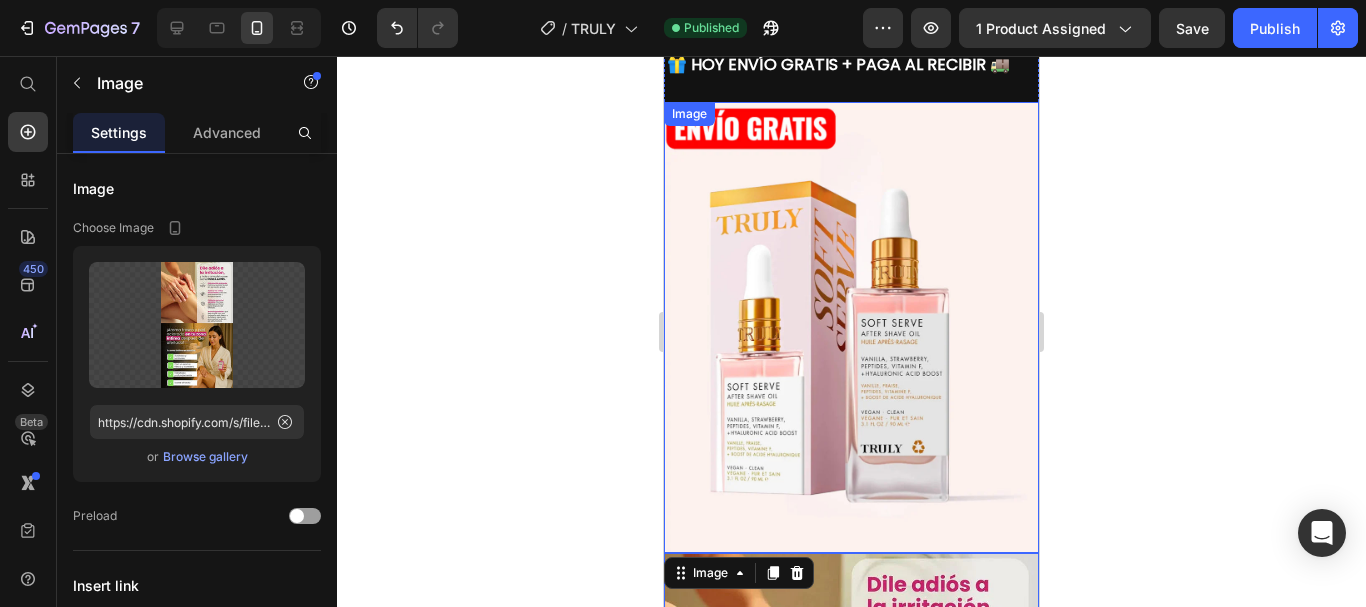 scroll, scrollTop: 0, scrollLeft: 0, axis: both 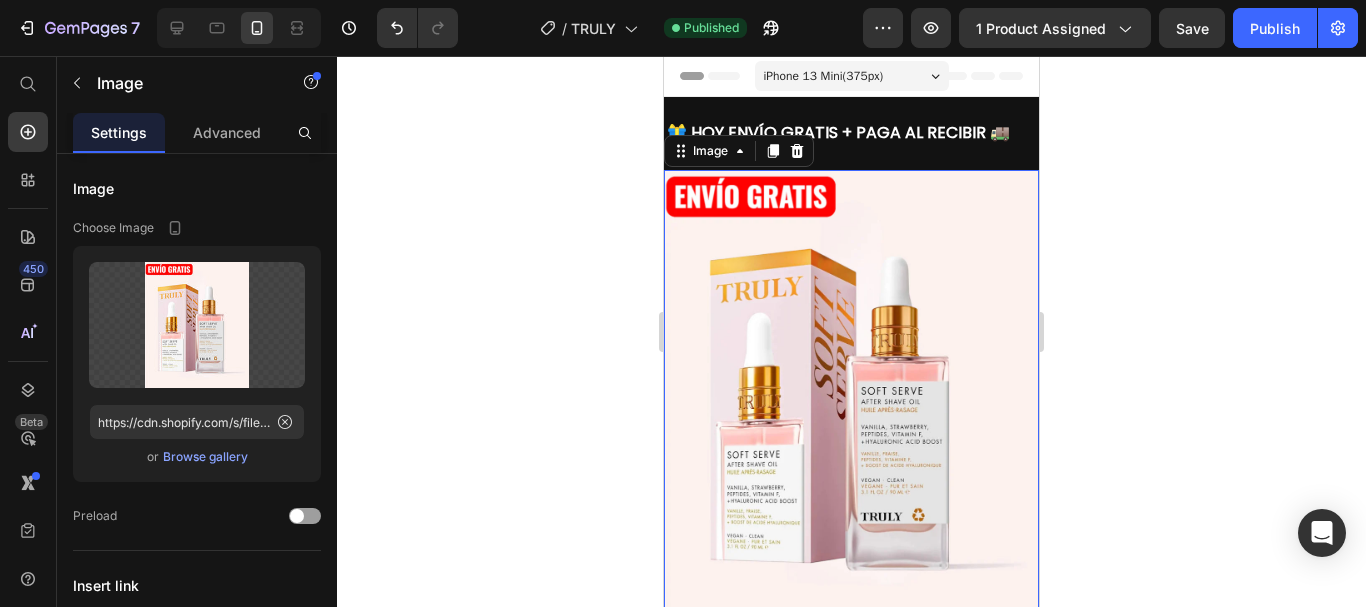click at bounding box center (851, 395) 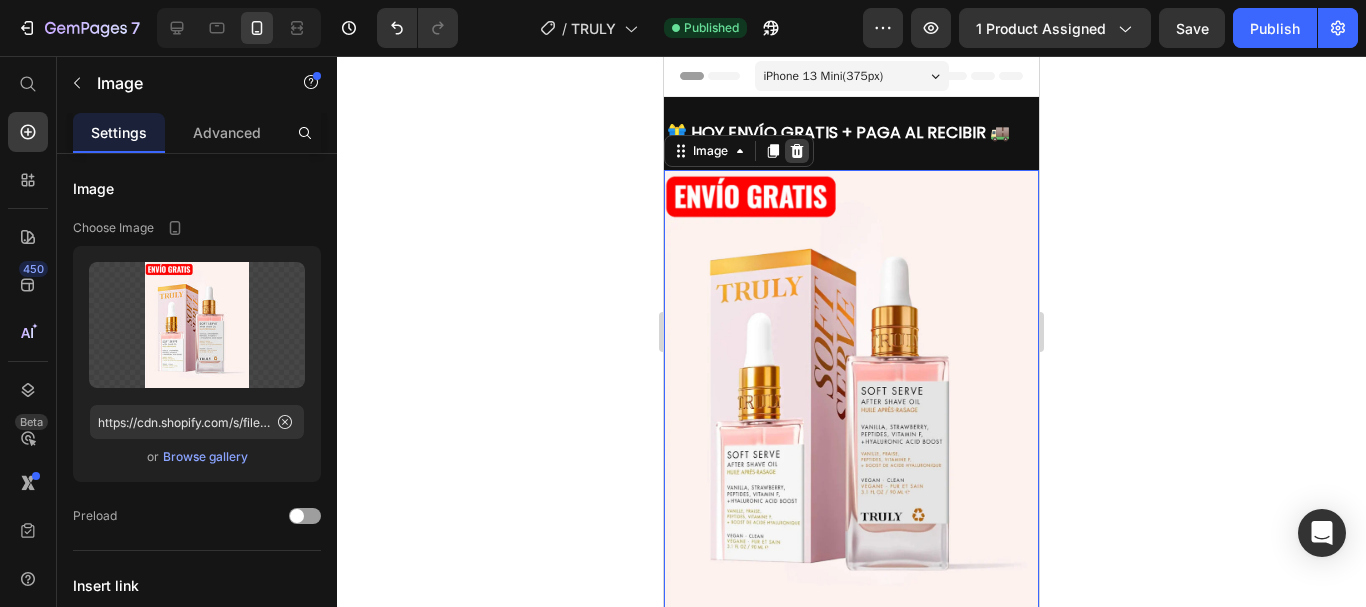 click 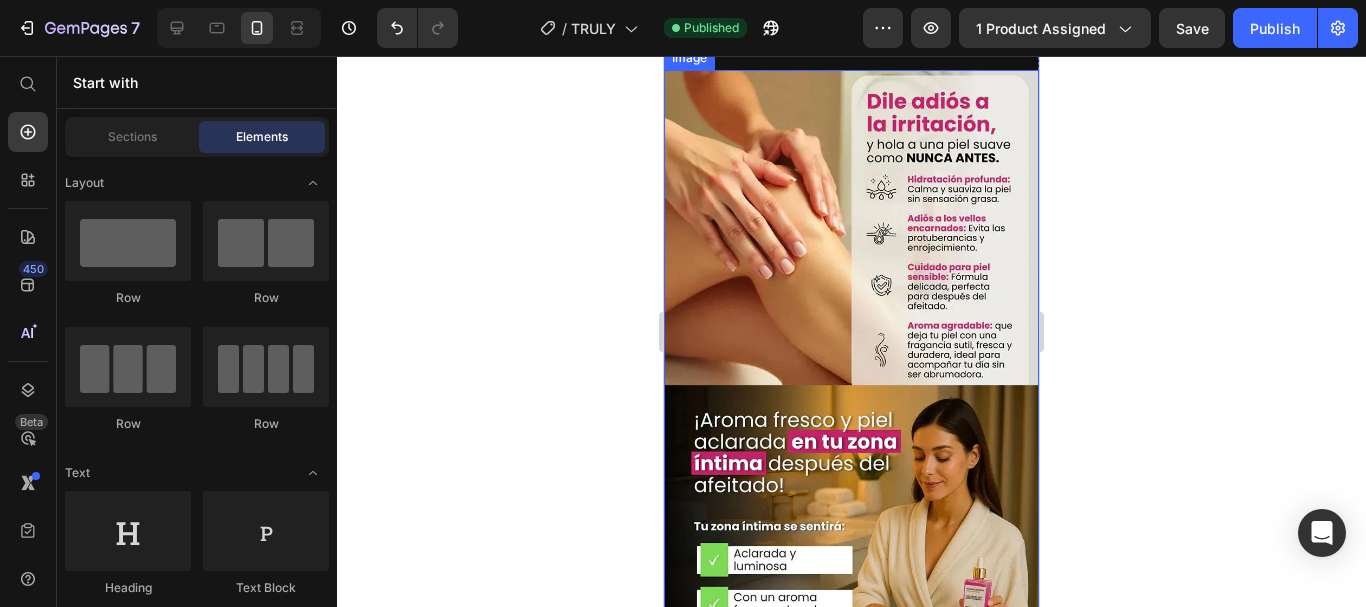 scroll, scrollTop: 0, scrollLeft: 0, axis: both 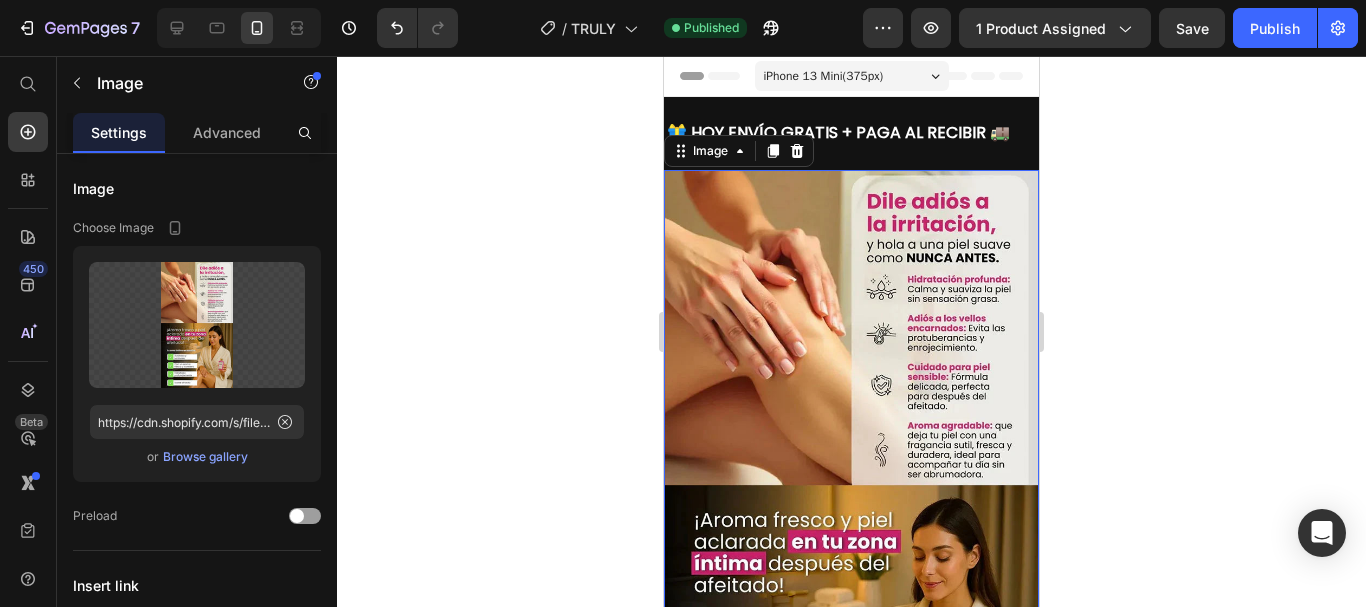 click at bounding box center [851, 495] 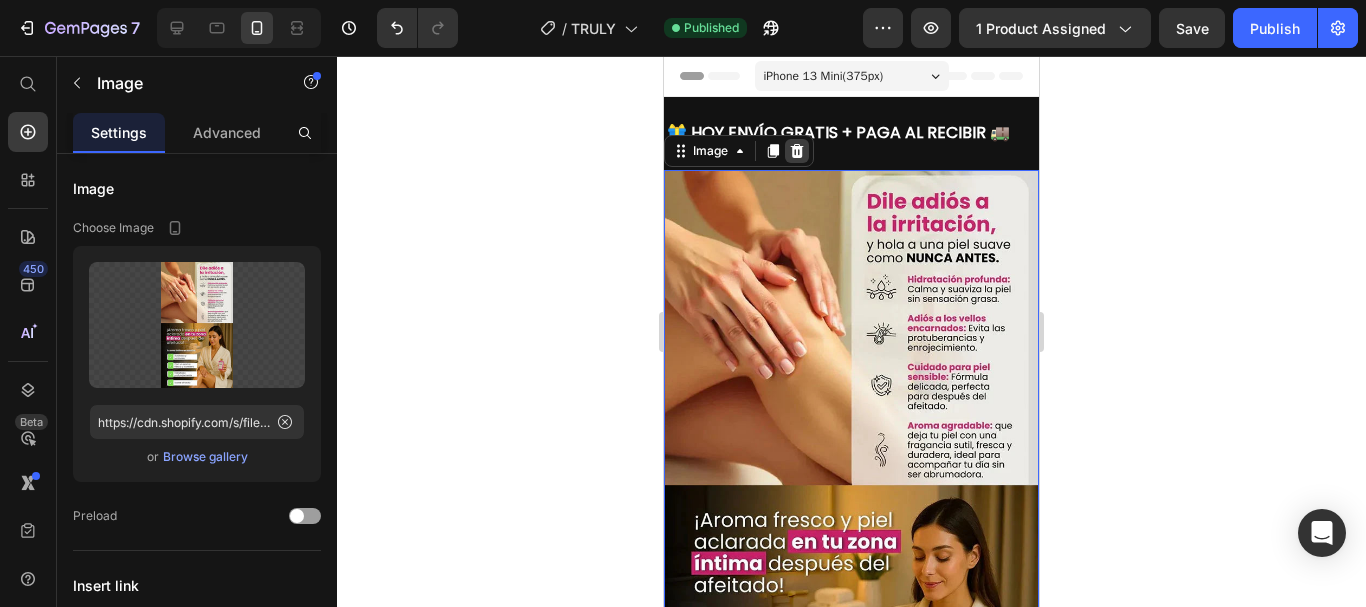 click 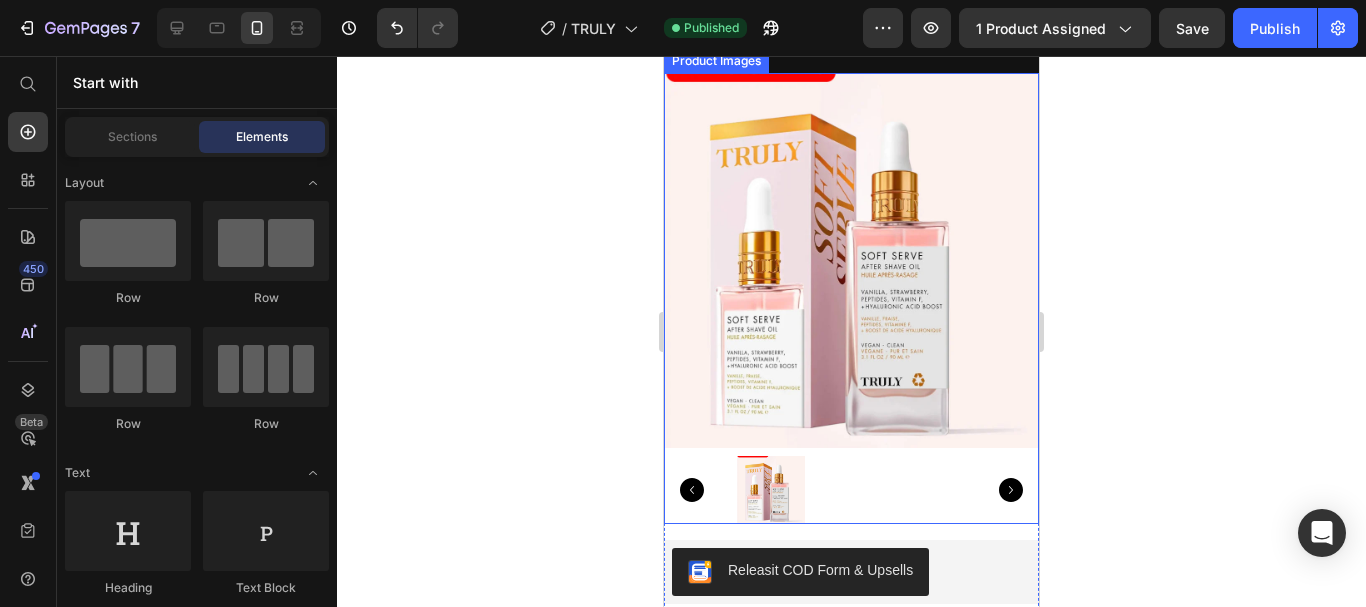 scroll, scrollTop: 200, scrollLeft: 0, axis: vertical 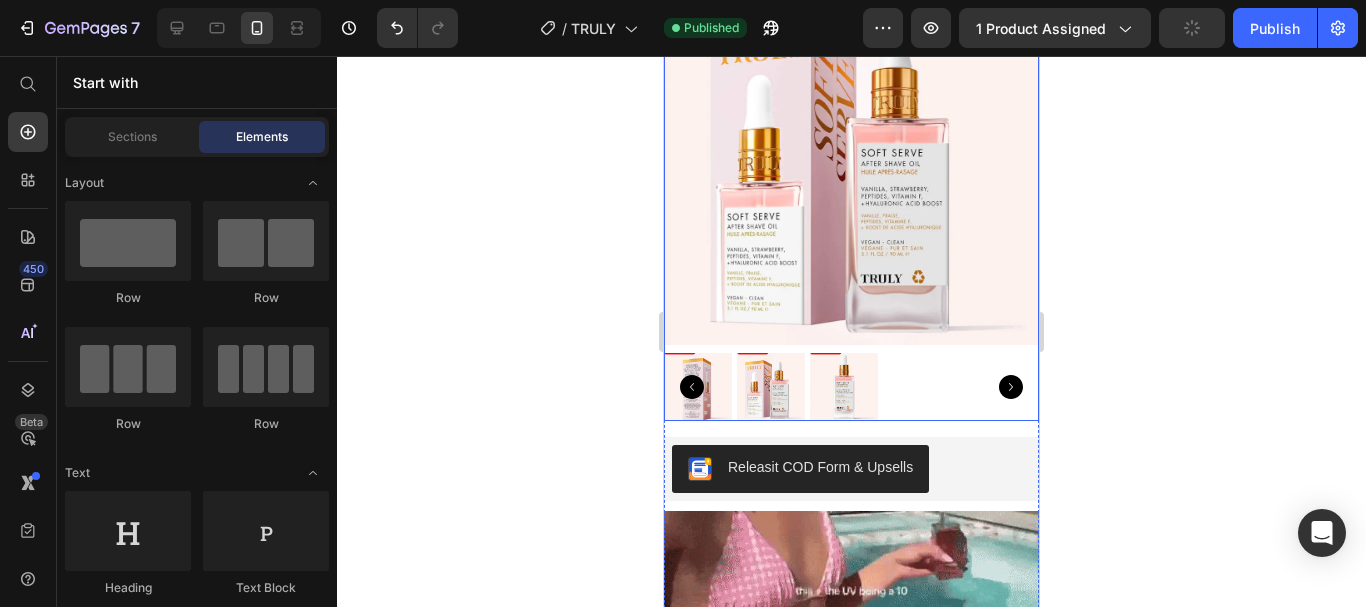 click at bounding box center (851, 157) 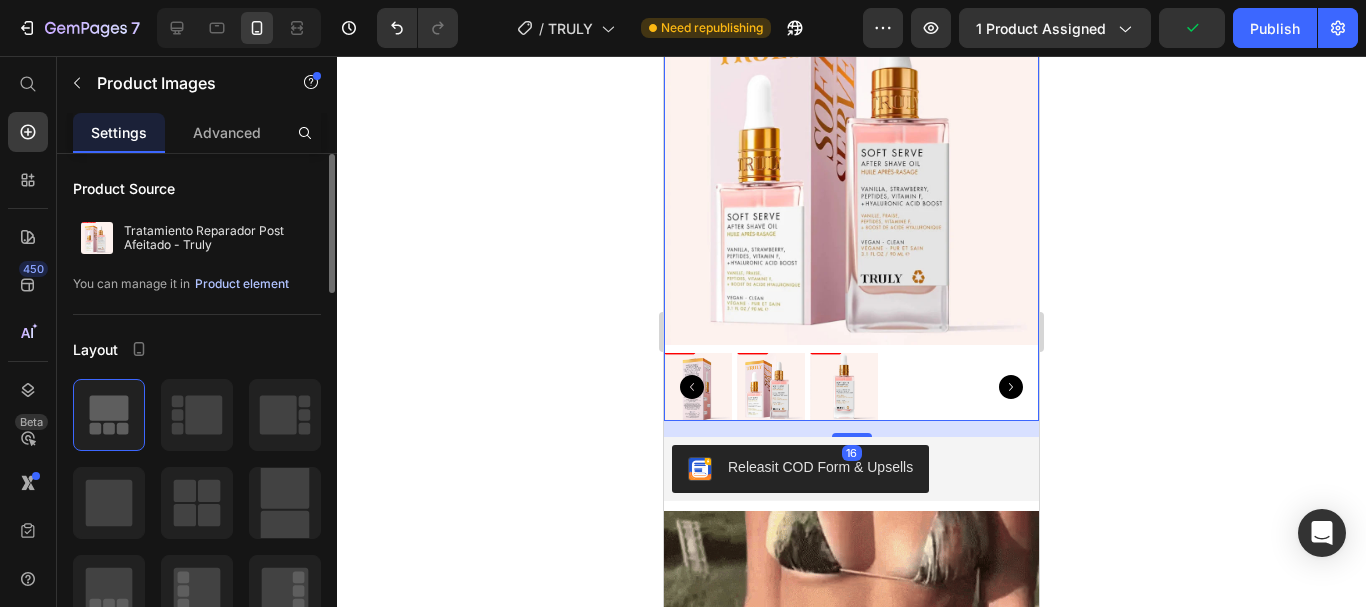 click on "Product element" at bounding box center [242, 284] 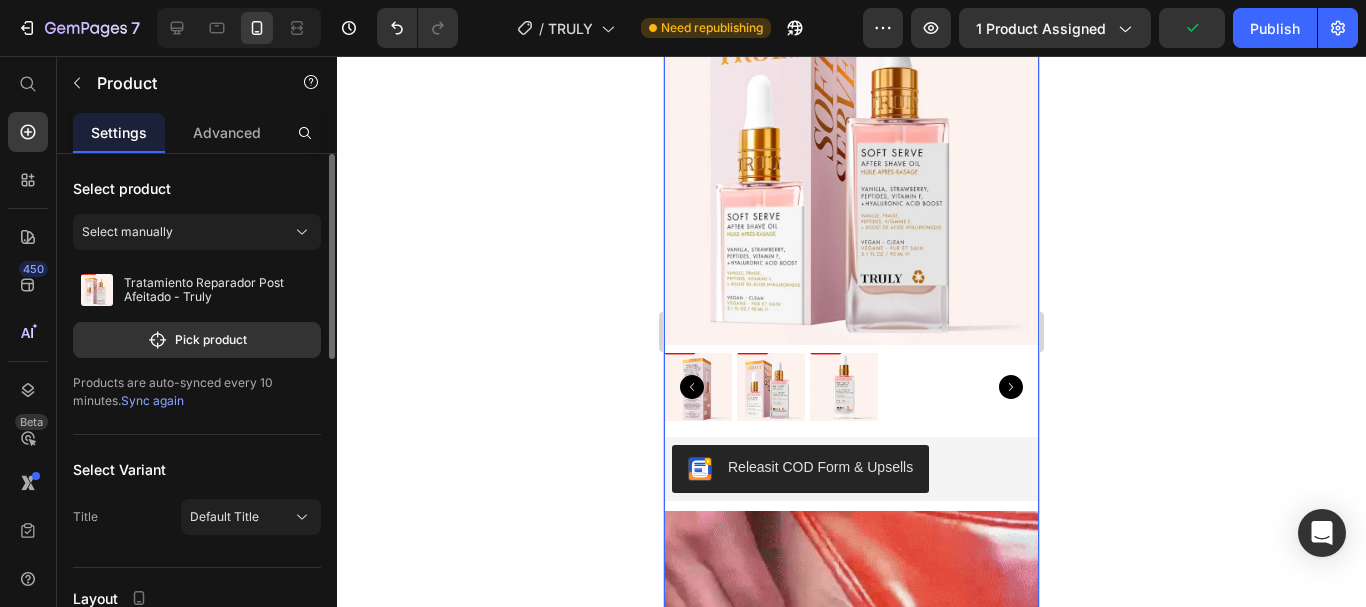 click on "Products are auto-synced every 10 minutes.  Sync again" at bounding box center [197, 392] 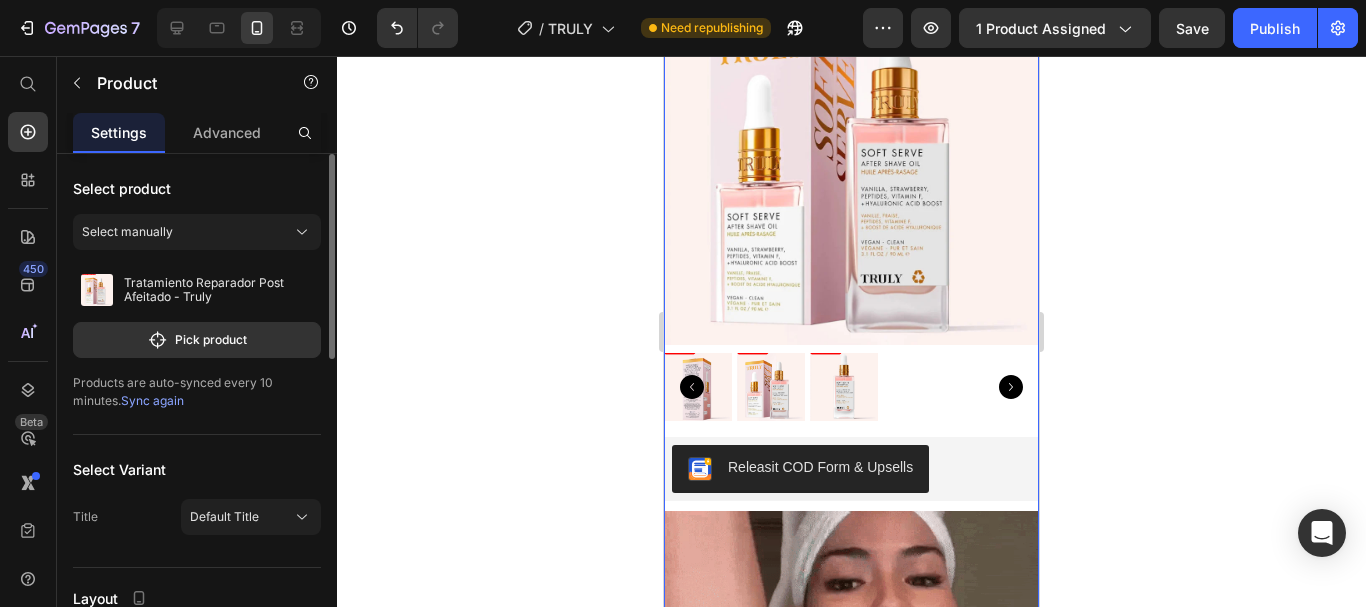 click on "Sync again" at bounding box center [152, 400] 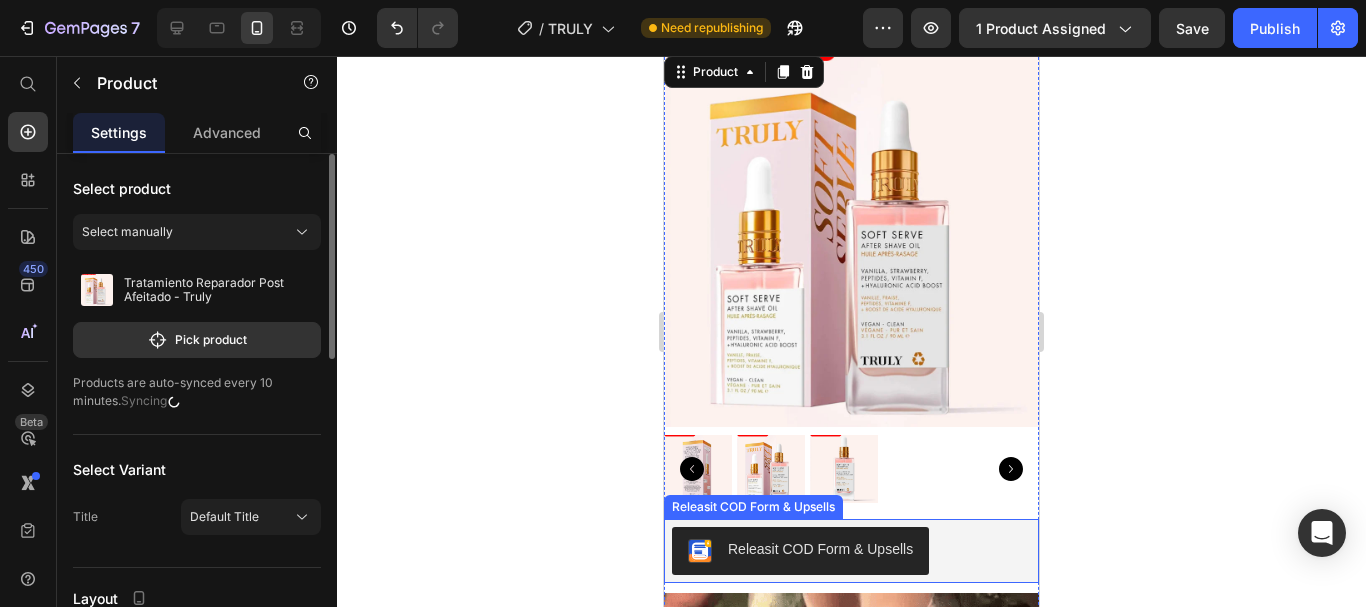 scroll, scrollTop: 0, scrollLeft: 0, axis: both 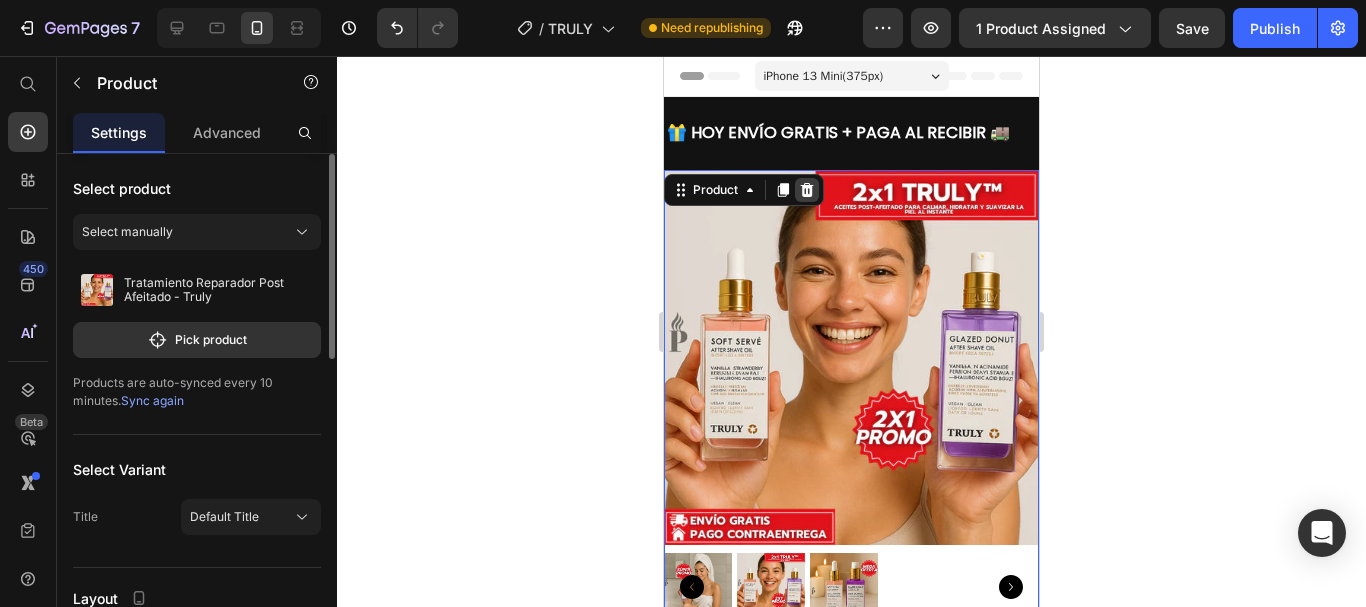 click 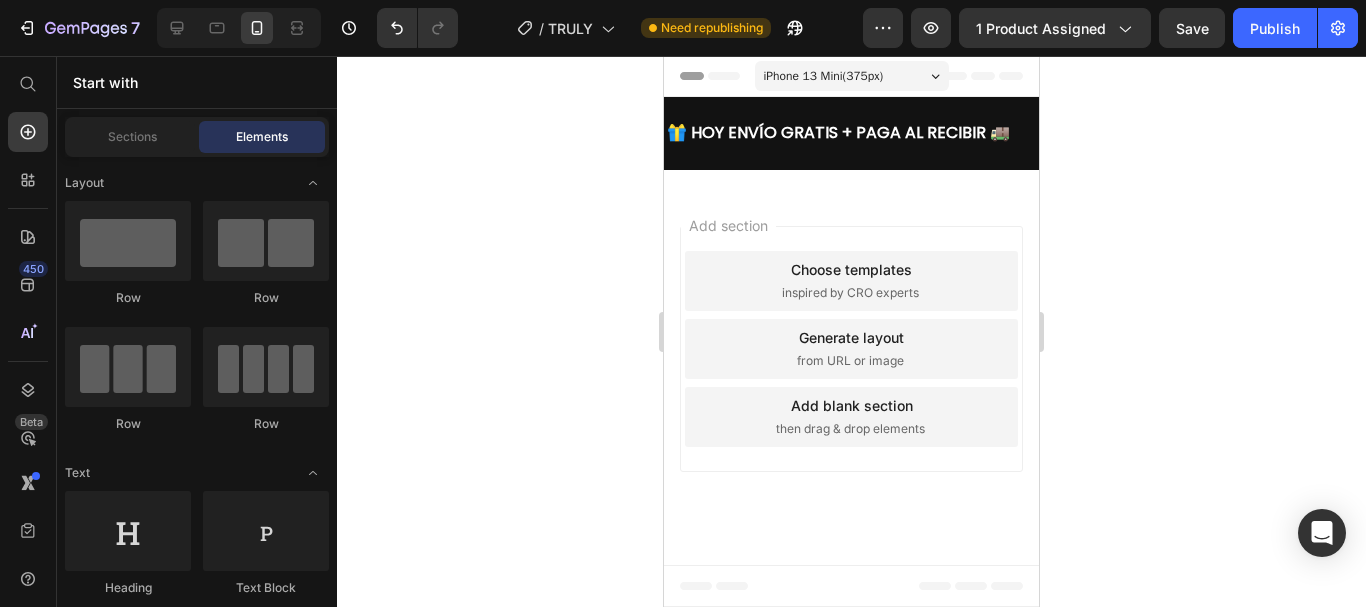 click on "Add section Choose templates inspired by CRO experts Generate layout from URL or image Add blank section then drag & drop elements" at bounding box center [851, 353] 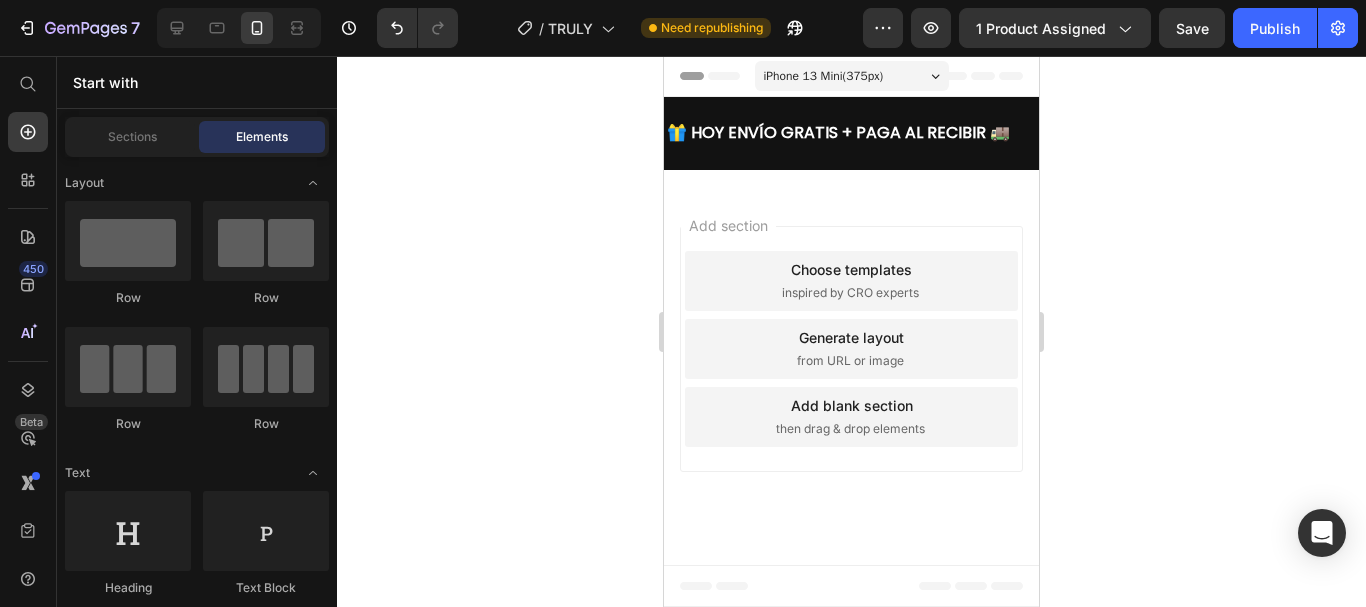 drag, startPoint x: 756, startPoint y: 186, endPoint x: 709, endPoint y: 202, distance: 49.648766 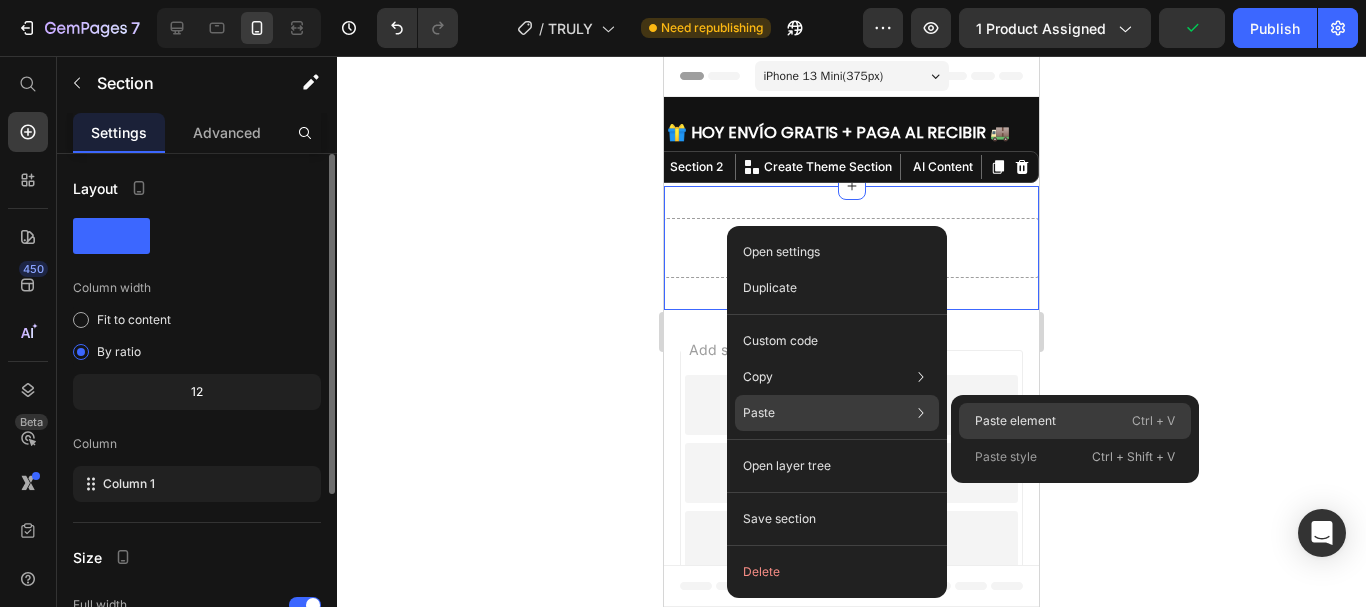 drag, startPoint x: 1024, startPoint y: 426, endPoint x: 359, endPoint y: 370, distance: 667.35376 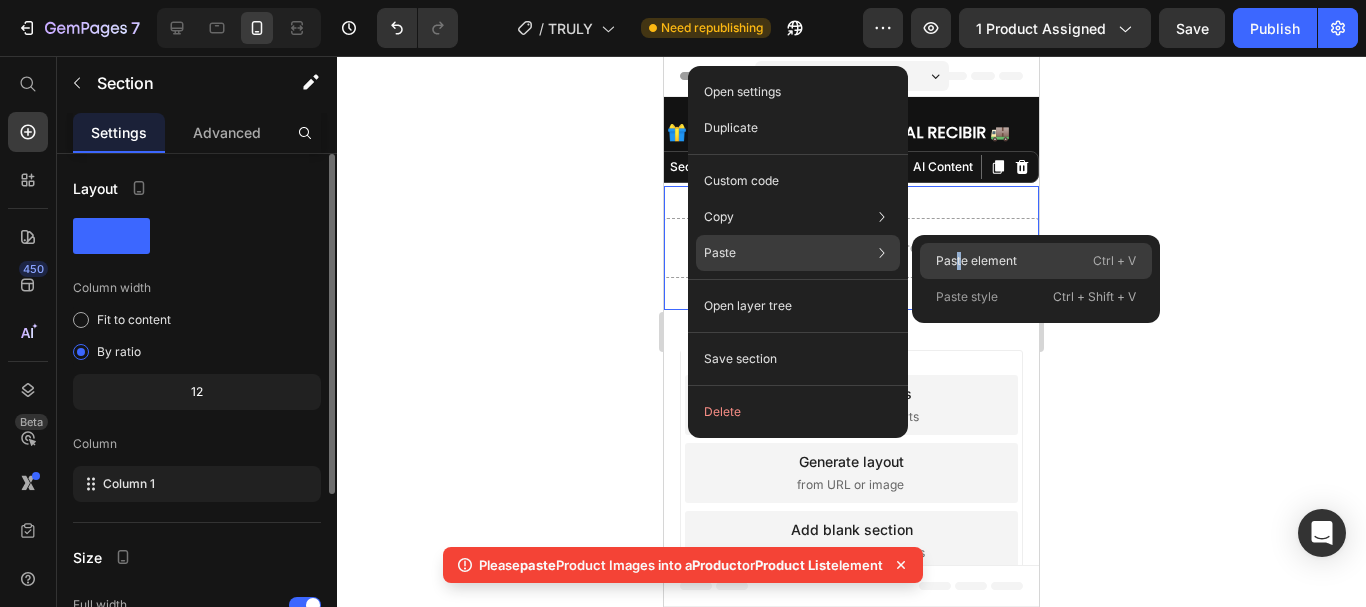 click on "Paste element" at bounding box center (976, 261) 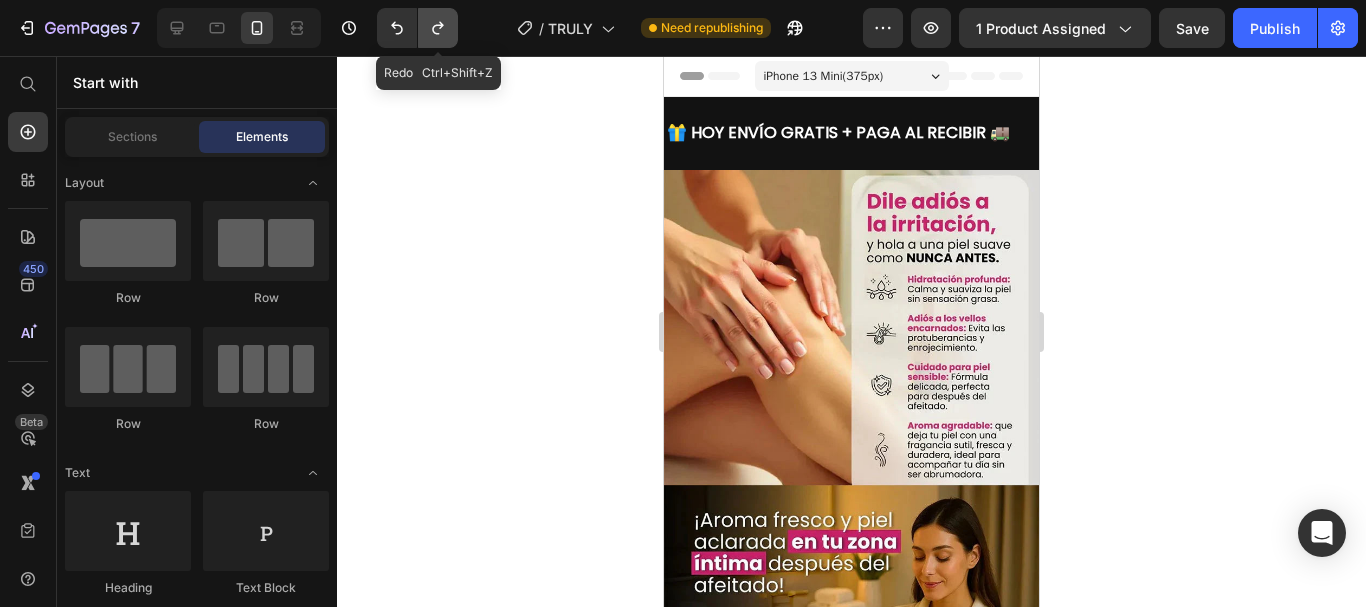 click 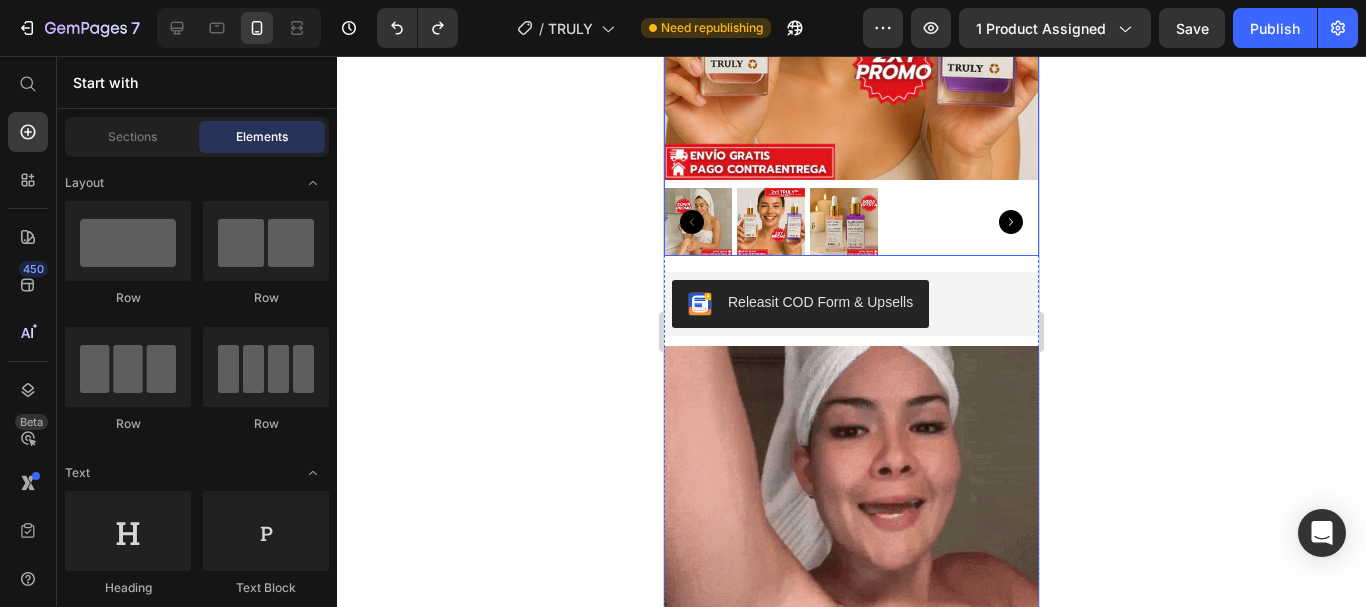 scroll, scrollTop: 400, scrollLeft: 0, axis: vertical 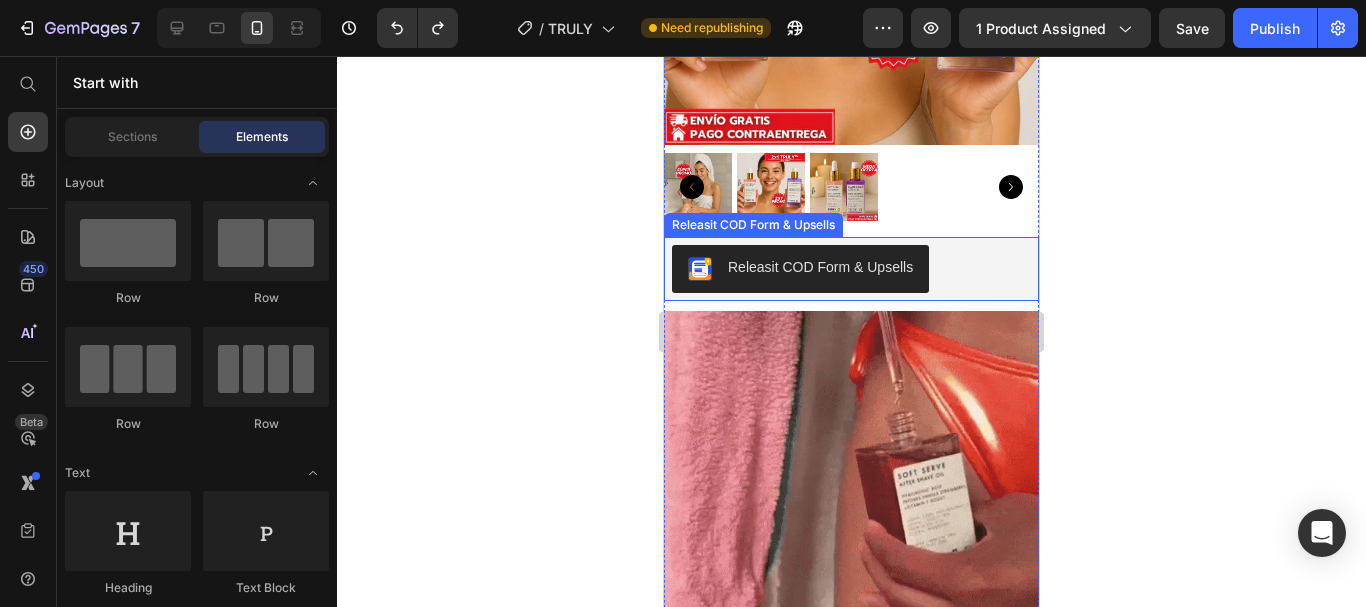 click on "Releasit COD Form & Upsells" at bounding box center (851, 269) 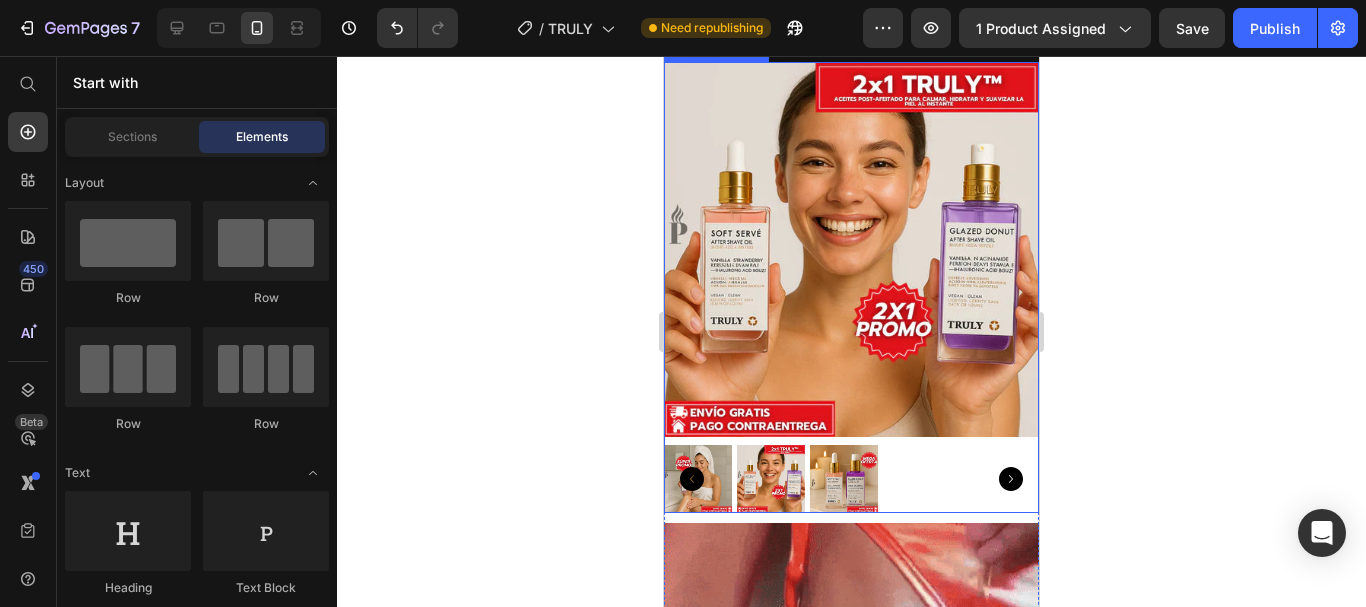 scroll, scrollTop: 300, scrollLeft: 0, axis: vertical 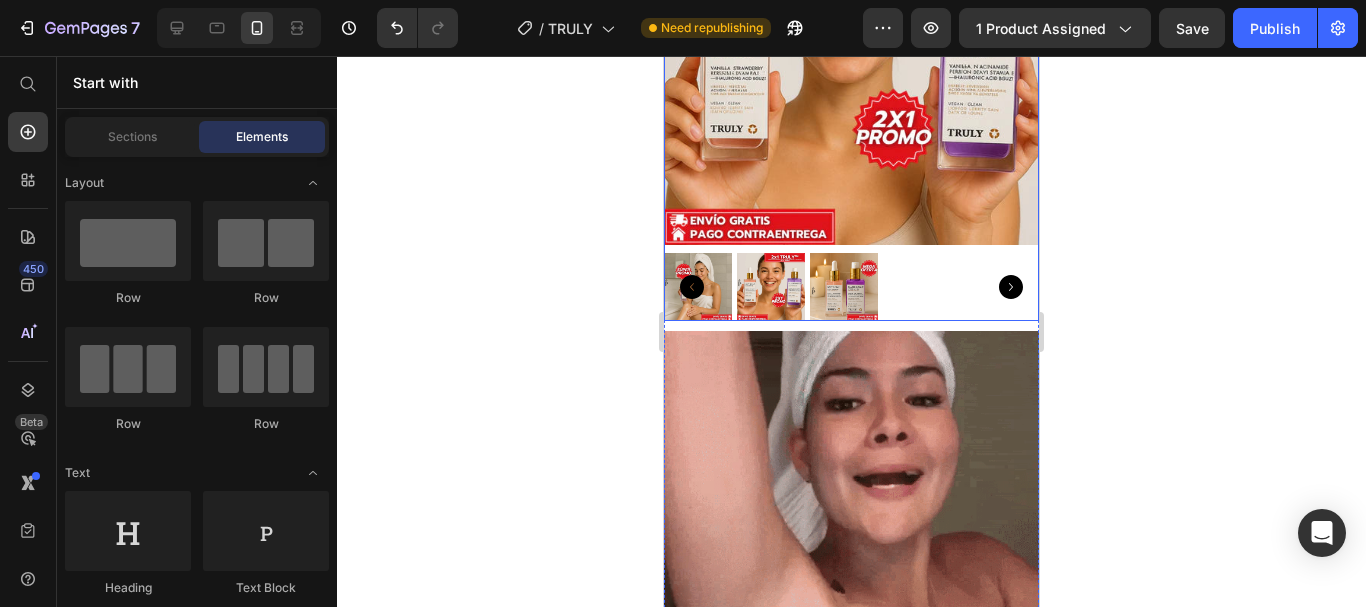click at bounding box center [851, 287] 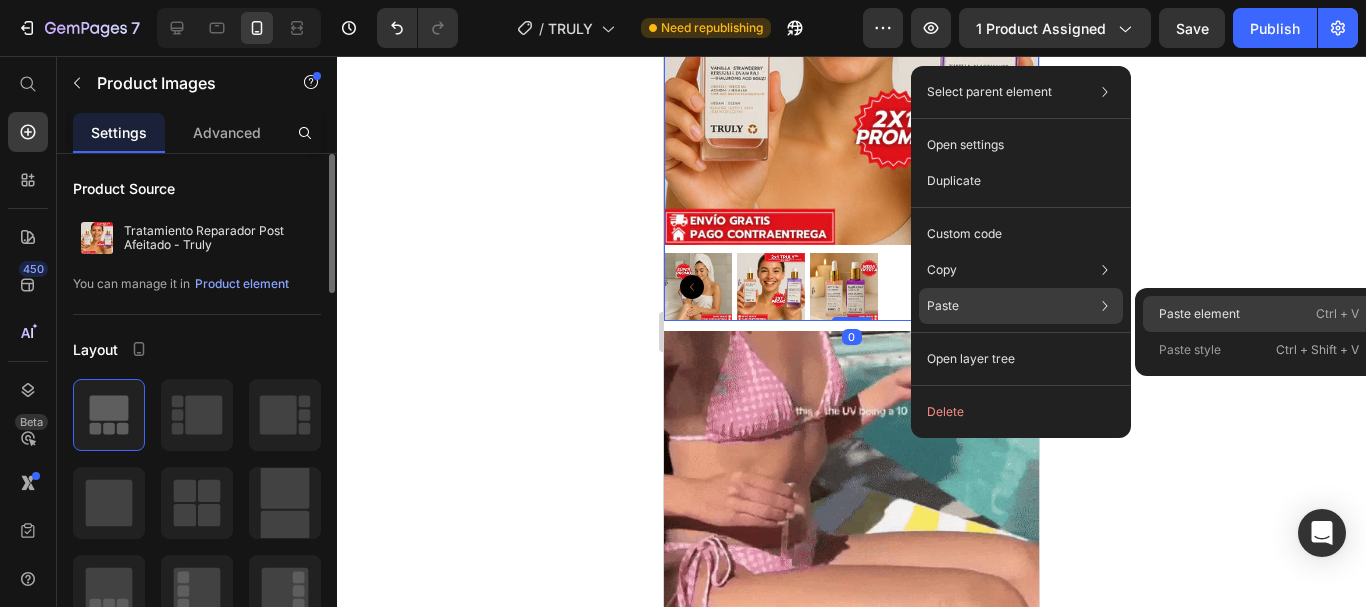 click on "Paste element" at bounding box center (1199, 314) 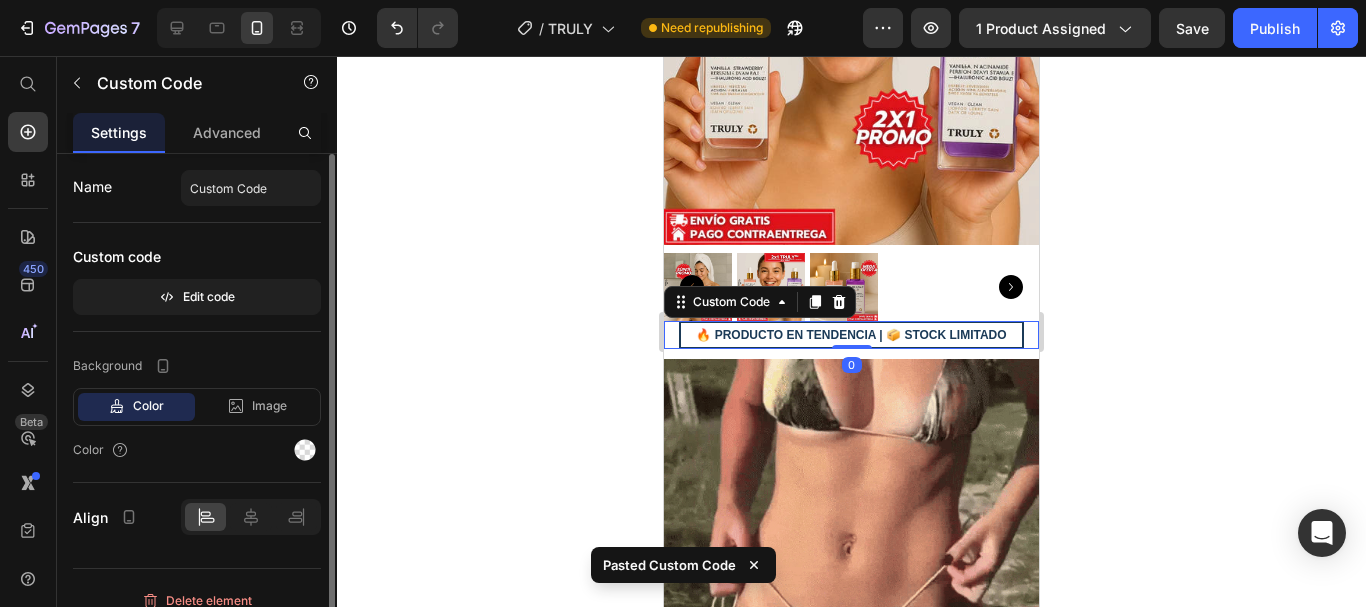 click 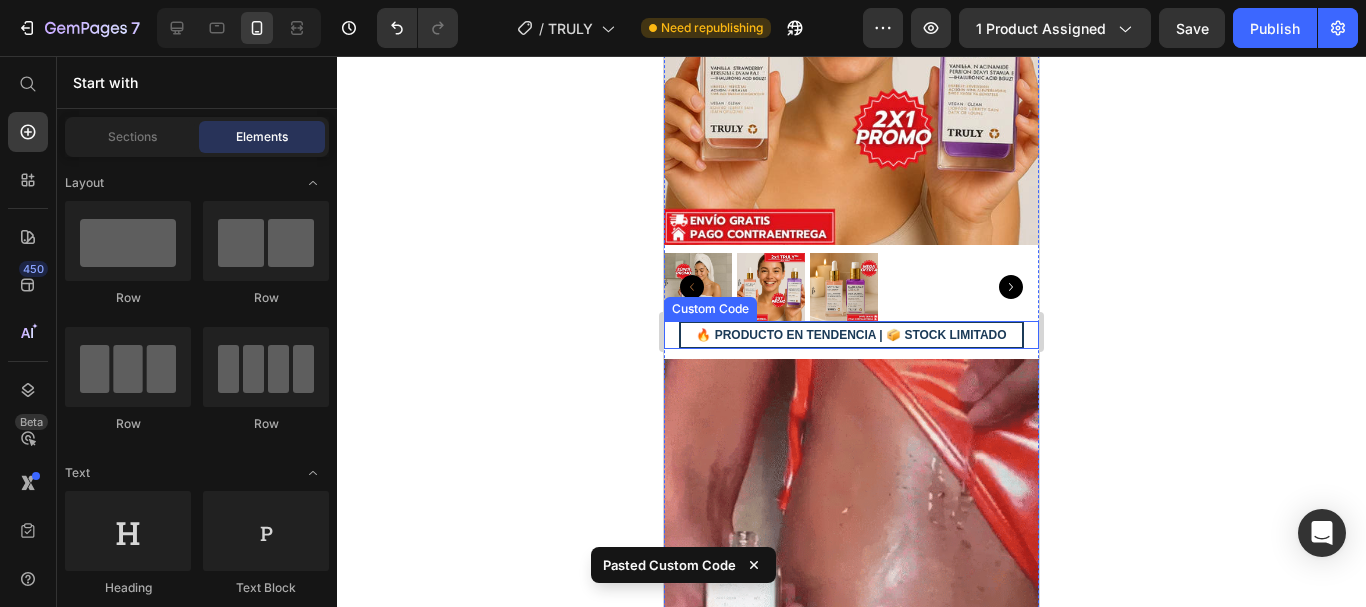 click on "🔥 PRODUCTO EN TENDENCIA | 📦 STOCK LIMITADO" at bounding box center (851, 335) 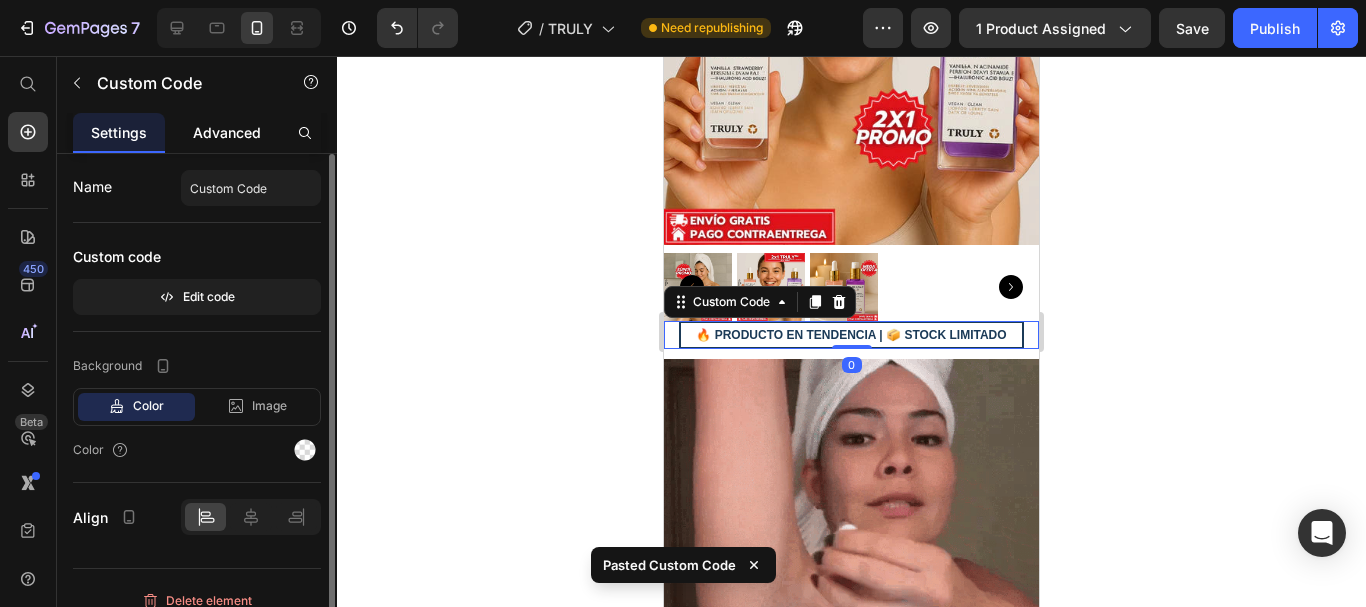 click on "Advanced" 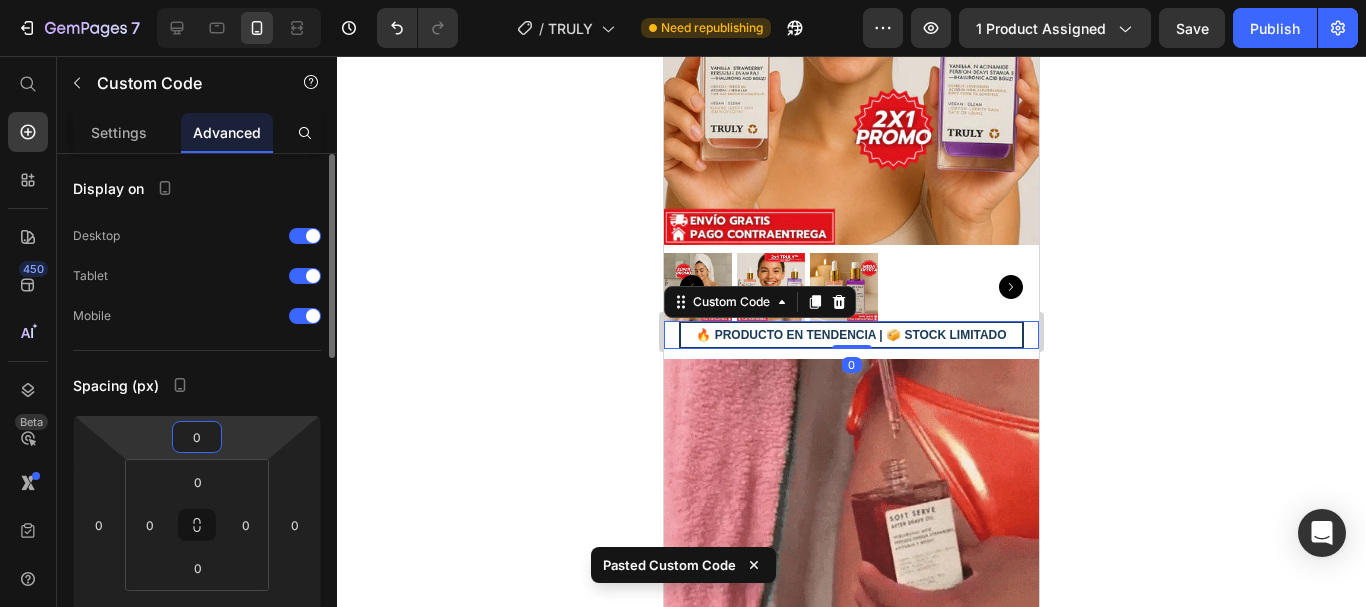 click on "0" at bounding box center [197, 437] 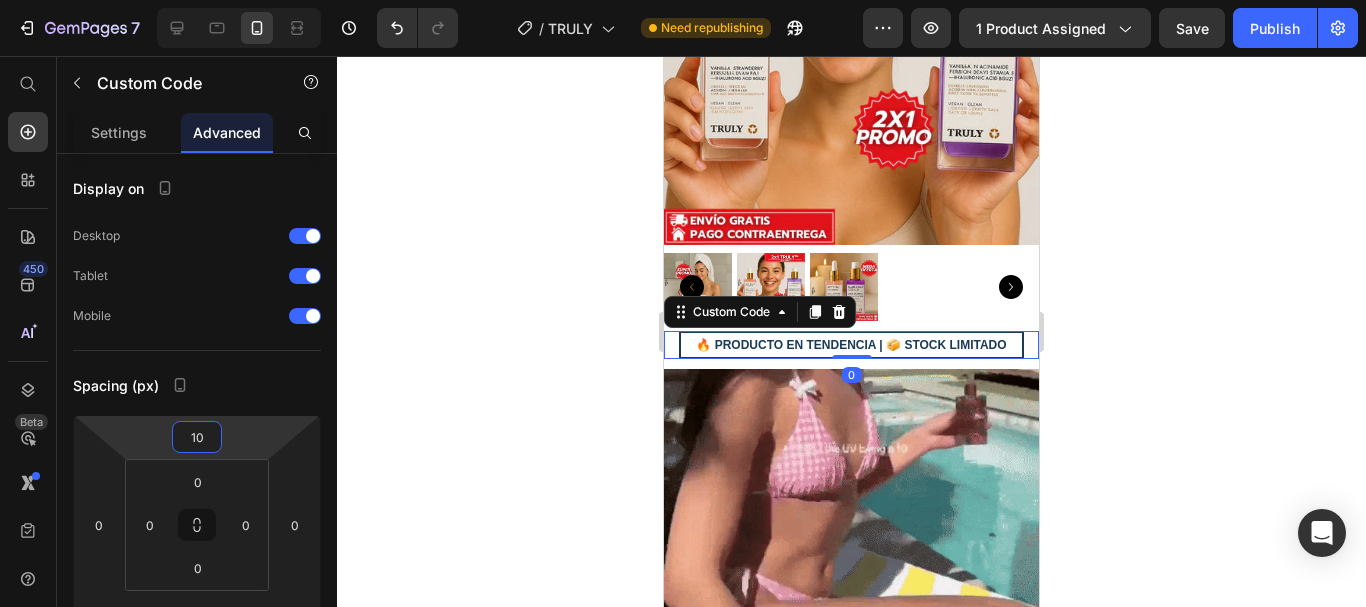 type on "10" 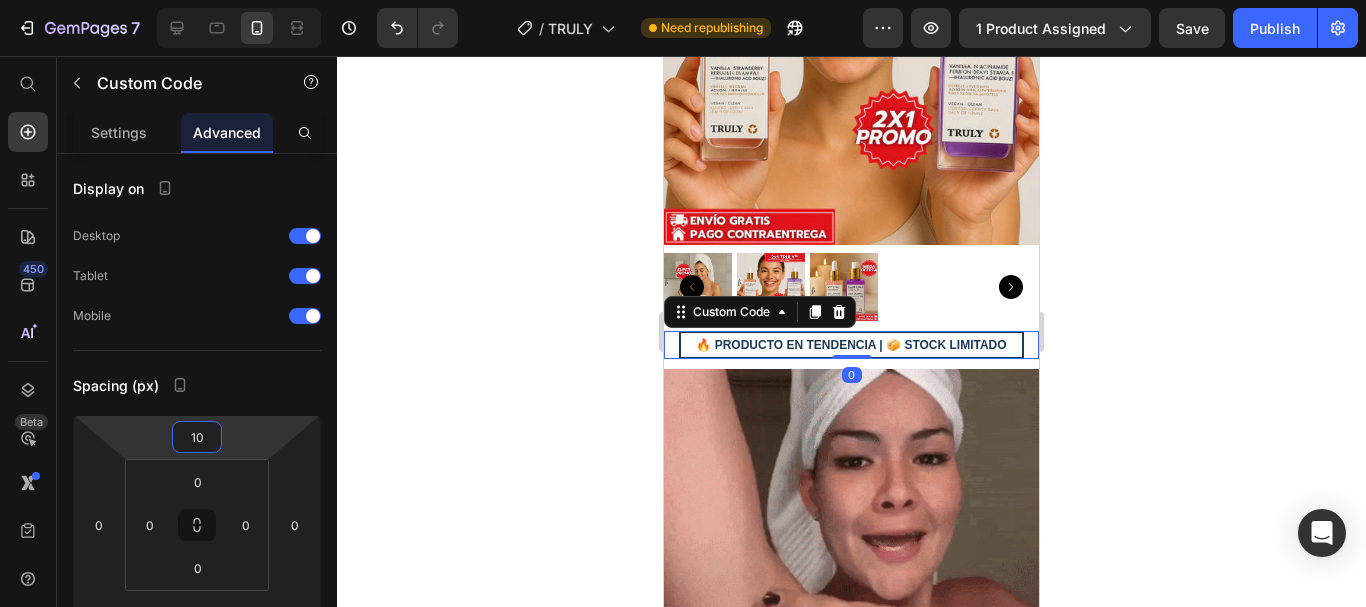 click 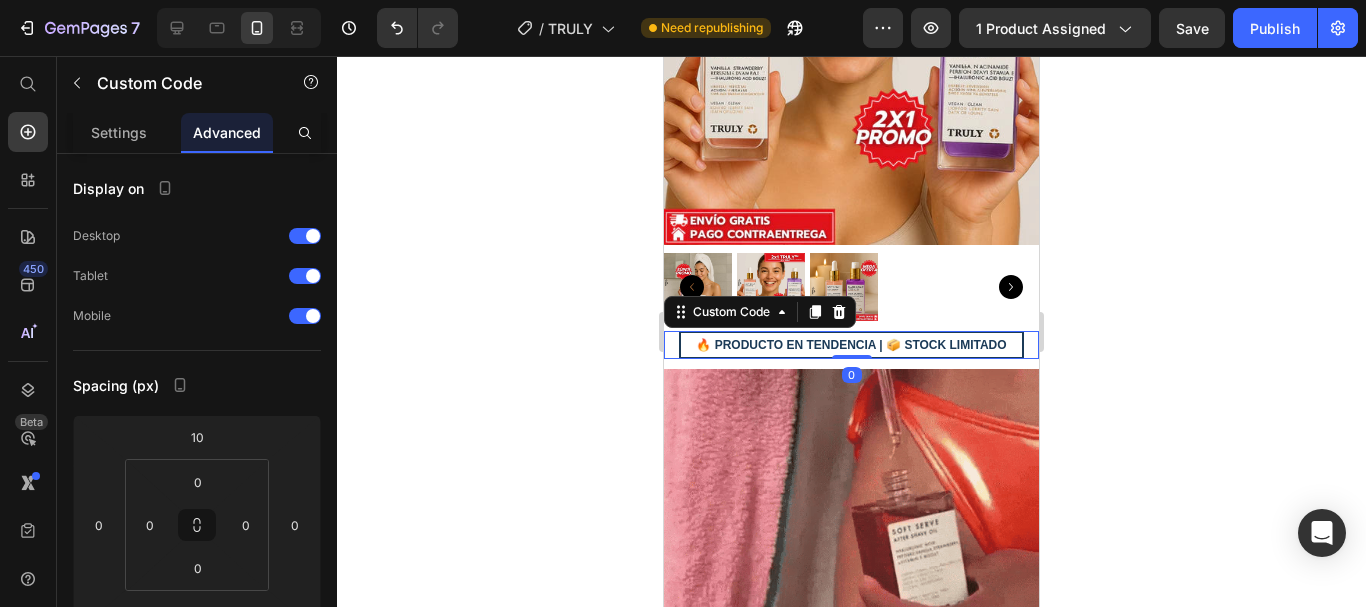 click on "🔥 PRODUCTO EN TENDENCIA | 📦 STOCK LIMITADO" at bounding box center (851, 345) 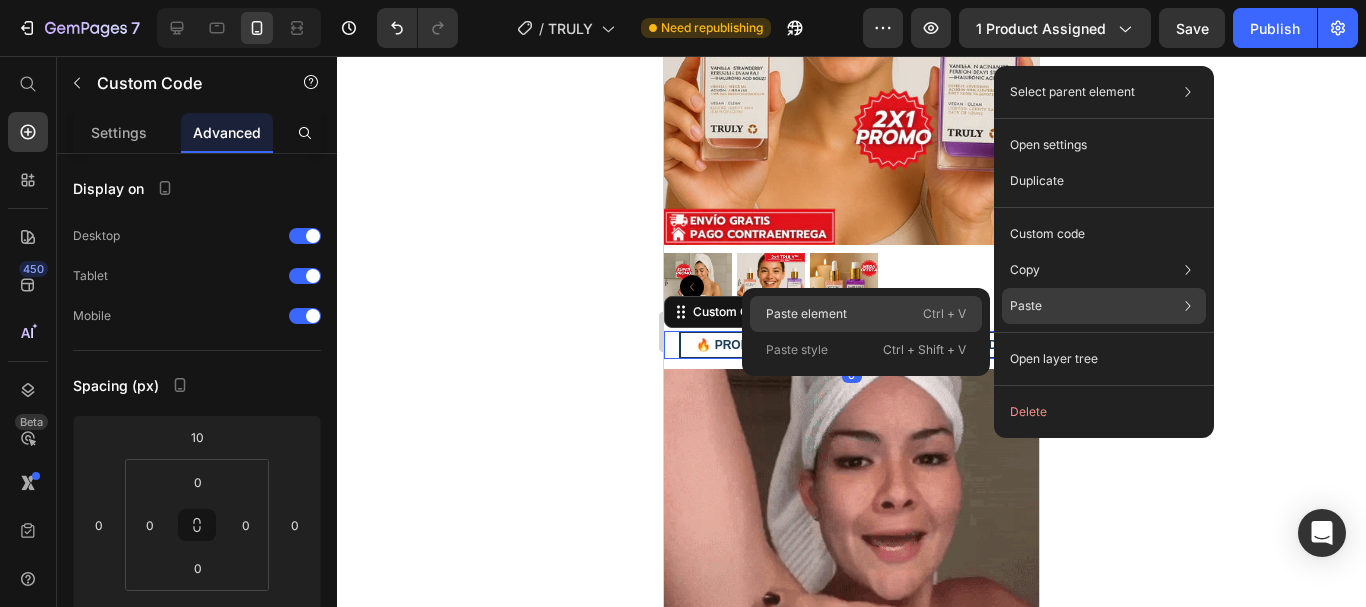 drag, startPoint x: 880, startPoint y: 312, endPoint x: 295, endPoint y: 264, distance: 586.96594 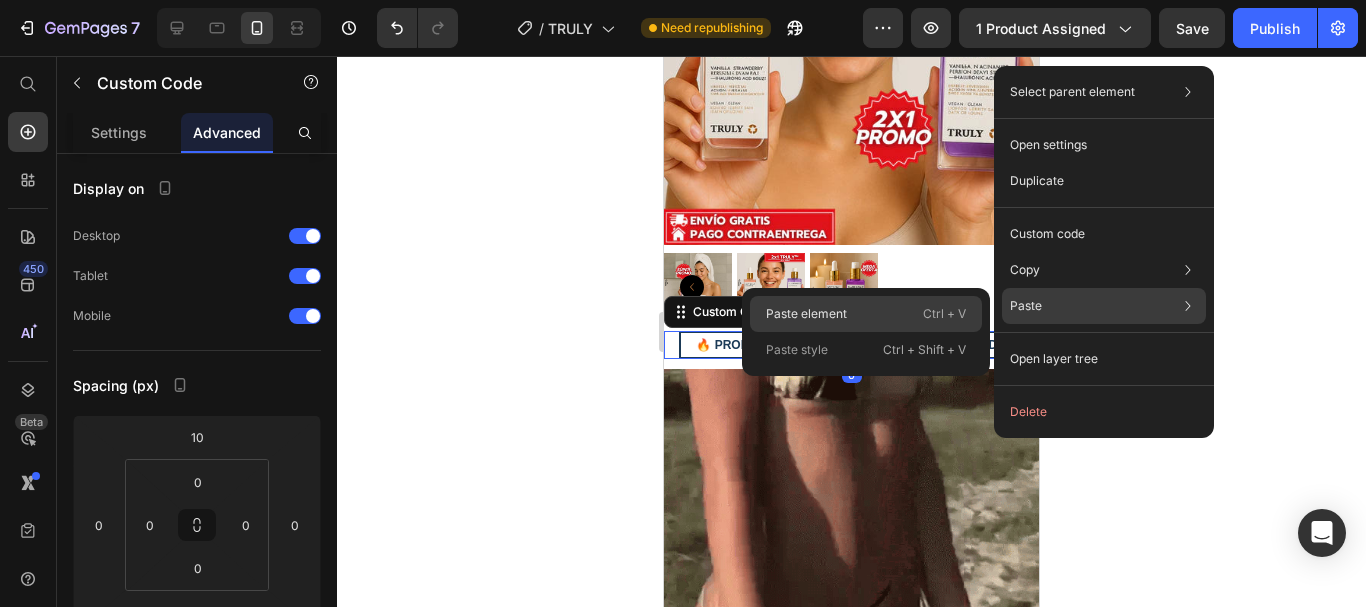 click on "Paste element  Ctrl + V" 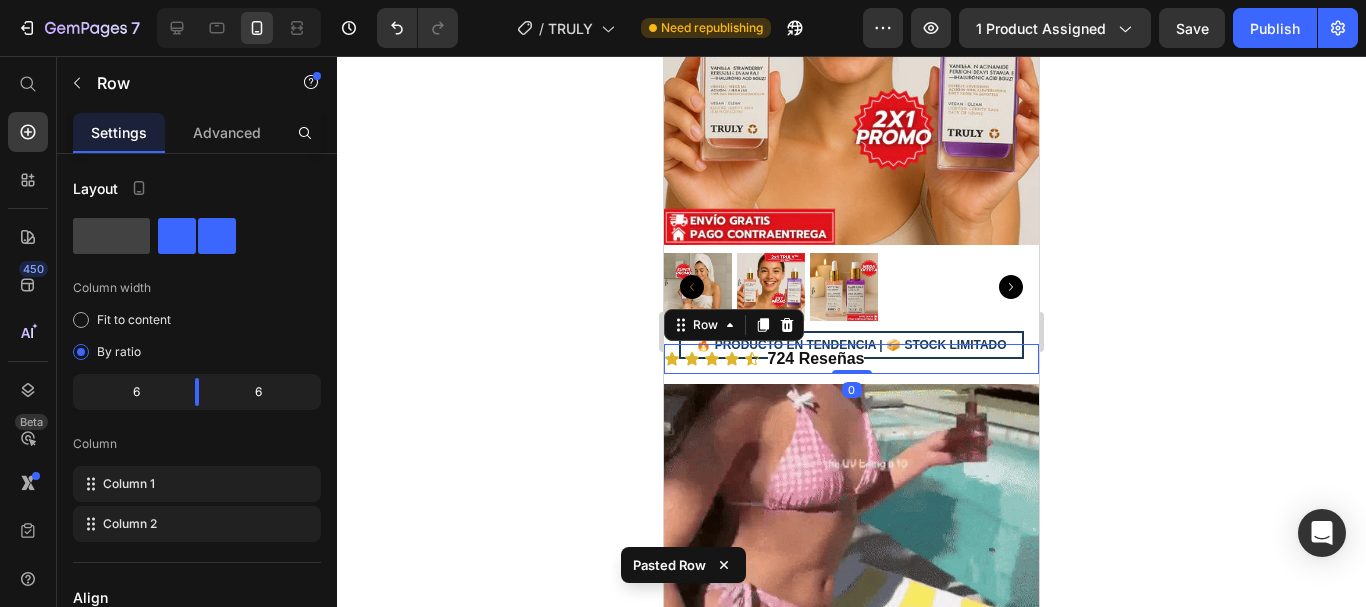 click on "724 Reseñas Text Block" at bounding box center (948, 359) 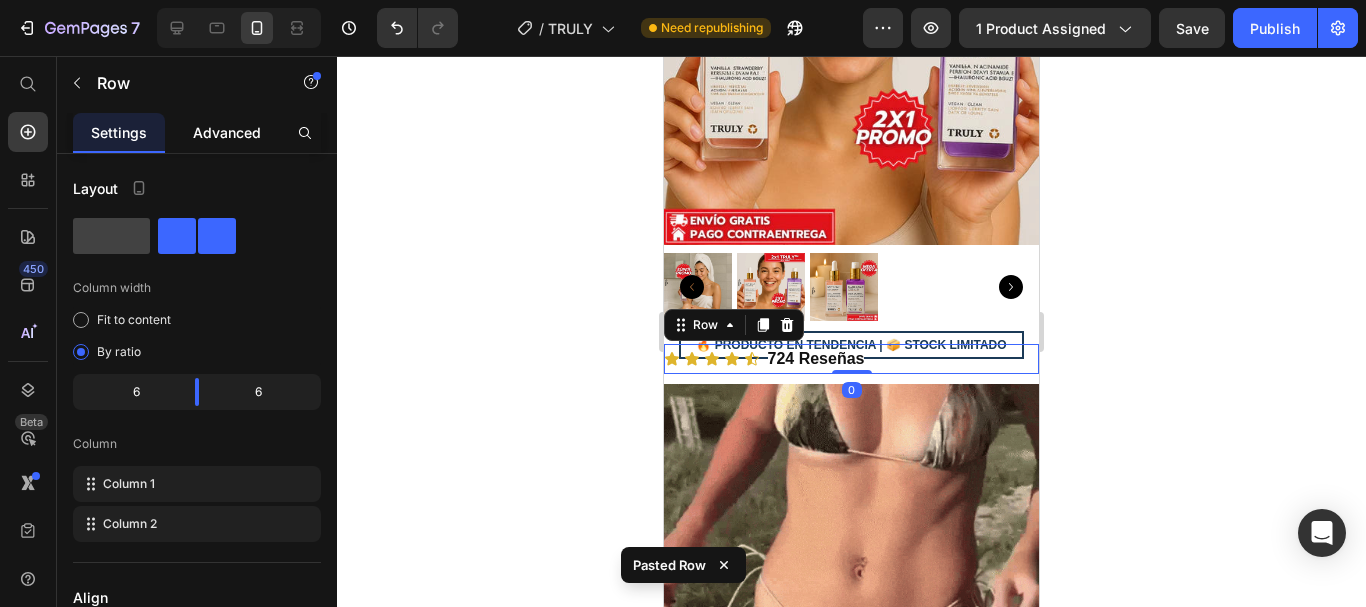click on "Advanced" 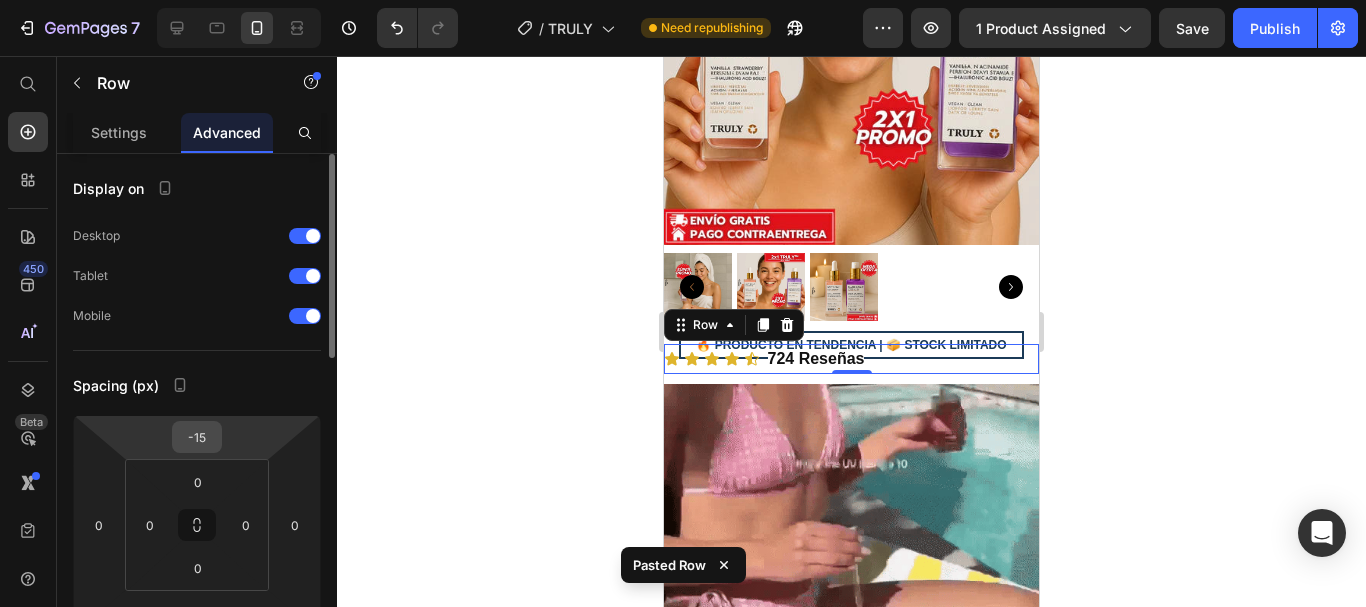 click on "-15" at bounding box center [197, 437] 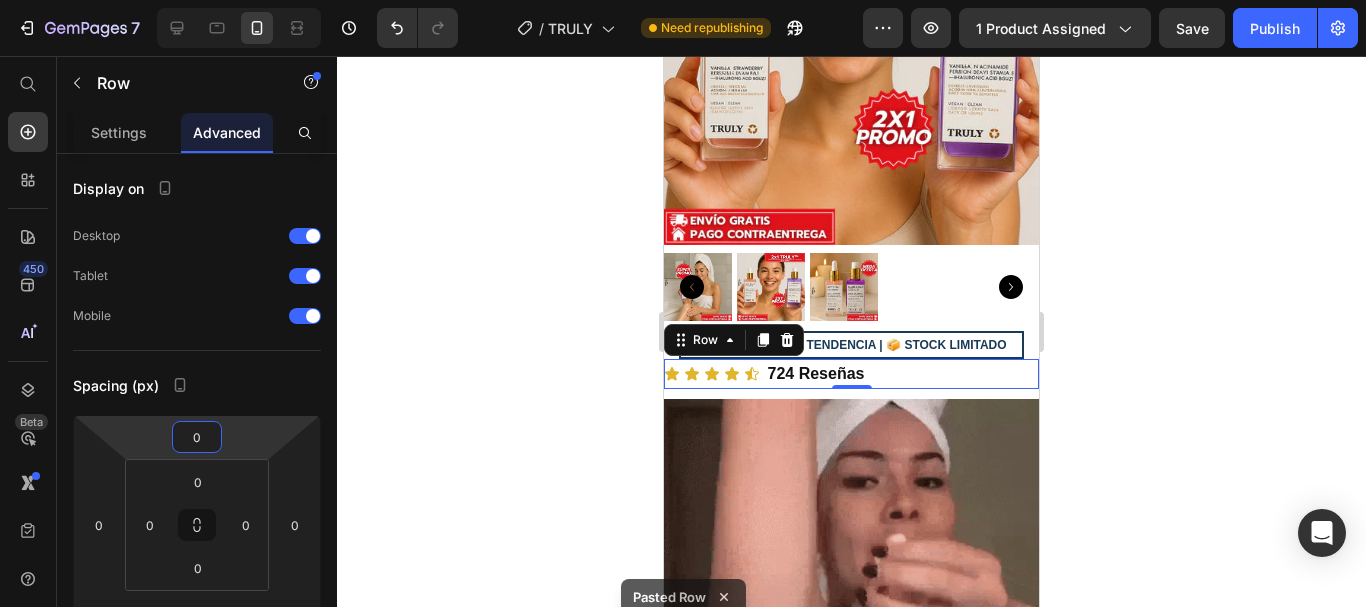 type on "0" 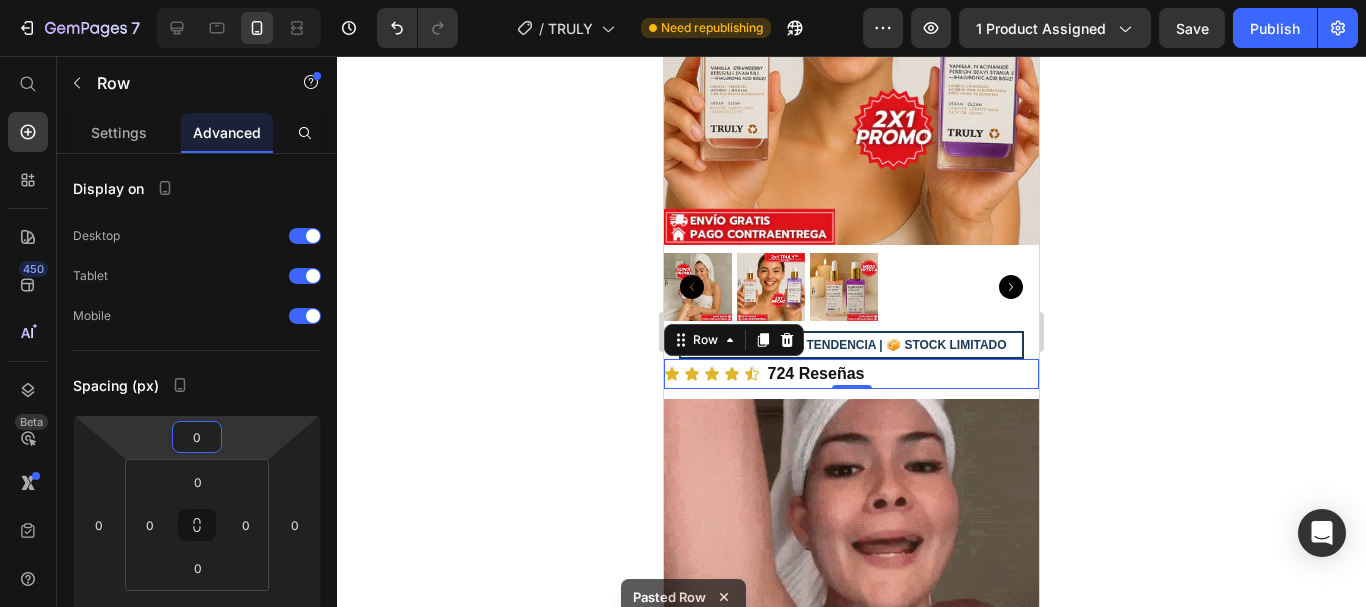 click 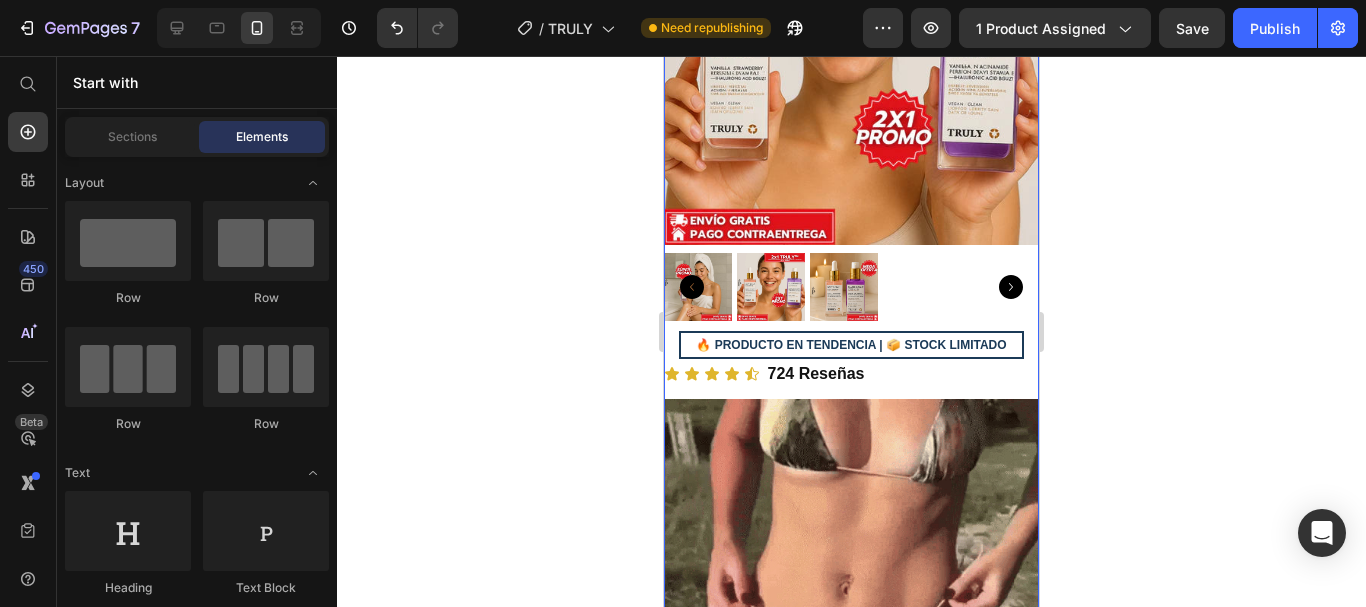 click on "724 Reseñas" at bounding box center (858, 374) 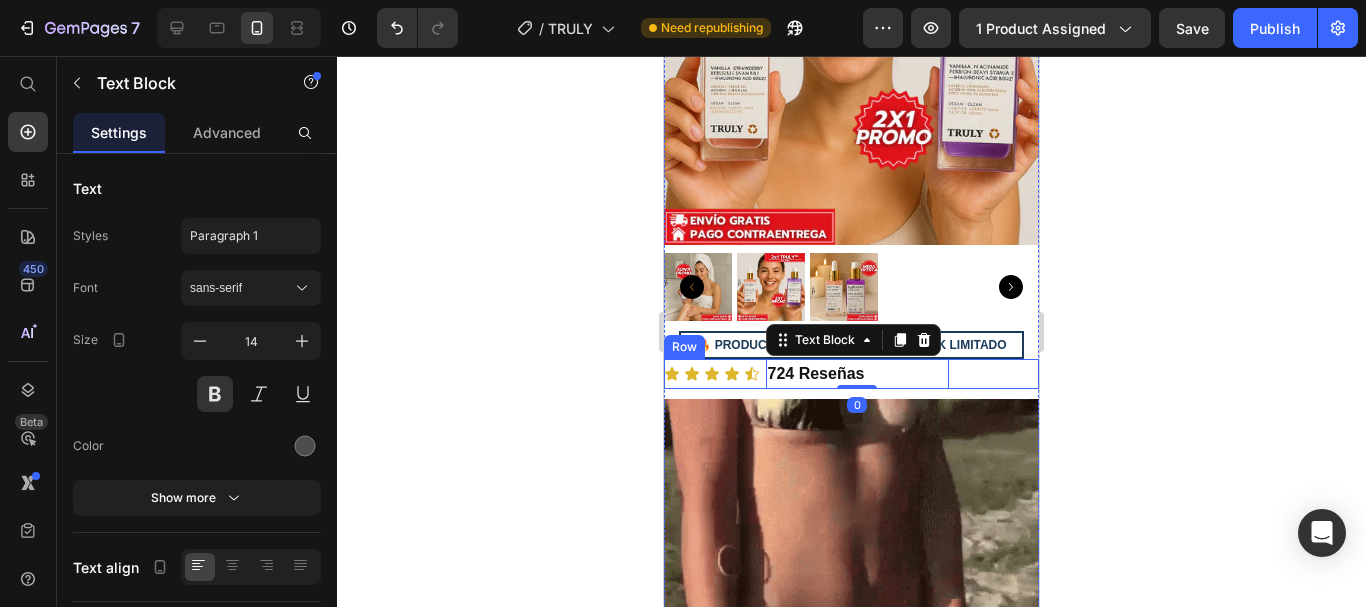click on "724 Reseñas Text Block   0" at bounding box center (948, 374) 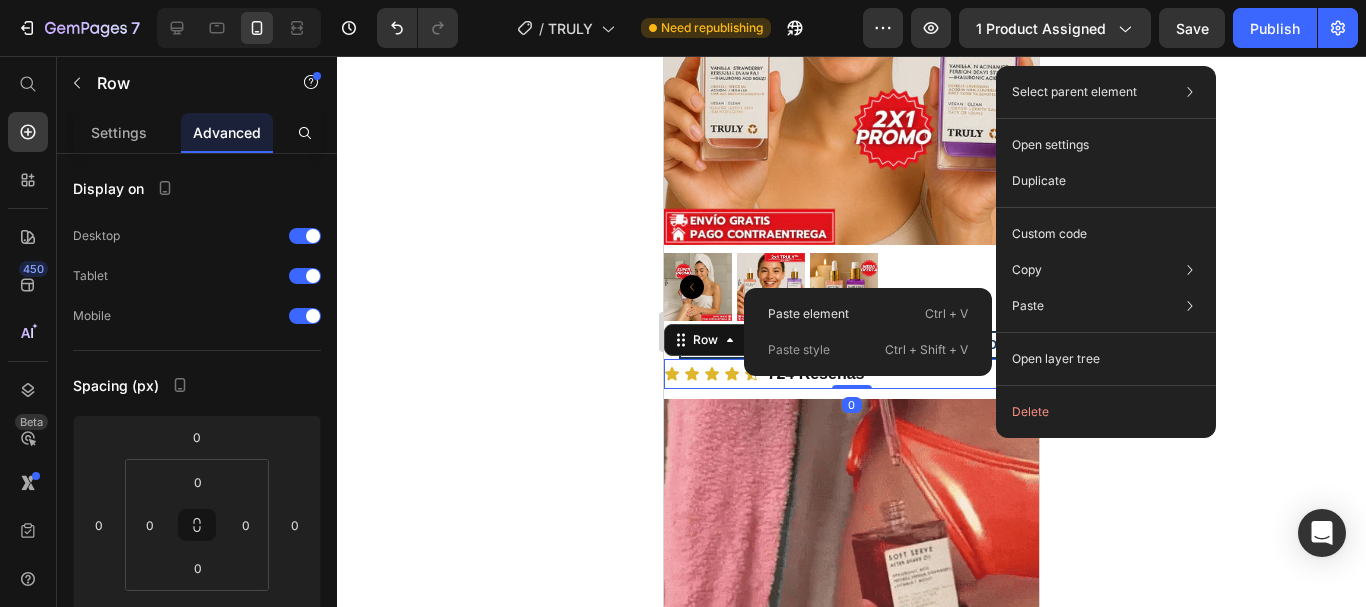 drag, startPoint x: 823, startPoint y: 318, endPoint x: 1140, endPoint y: 331, distance: 317.26645 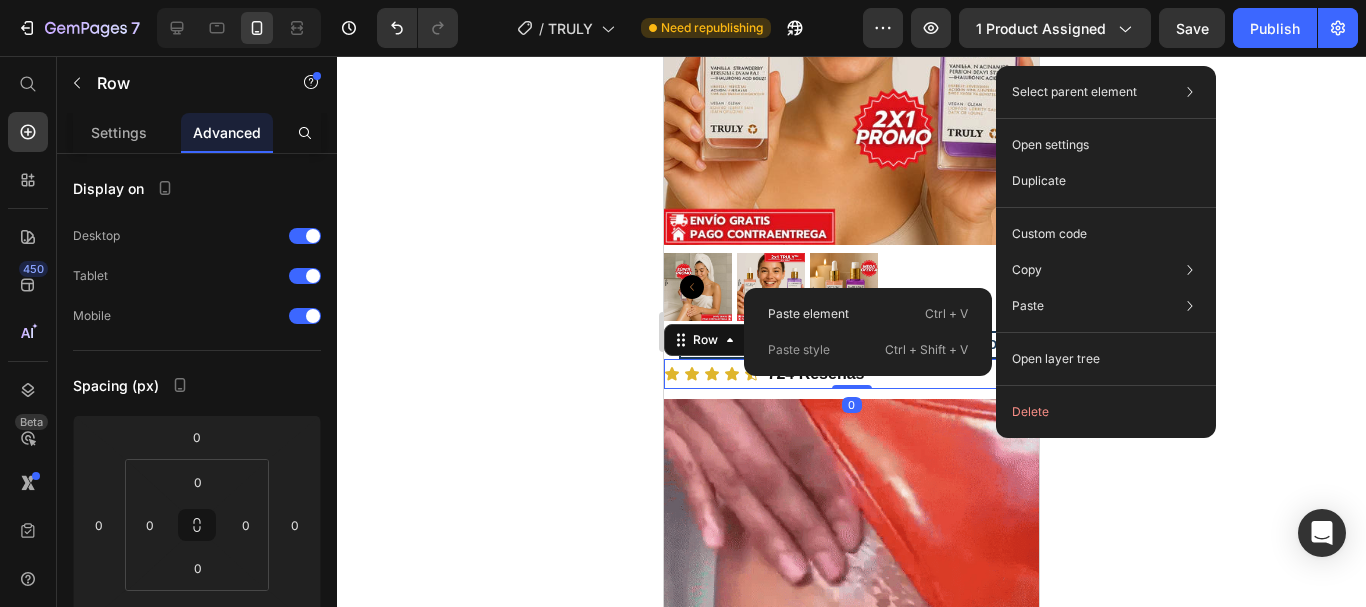 click on "Paste element" at bounding box center [808, 314] 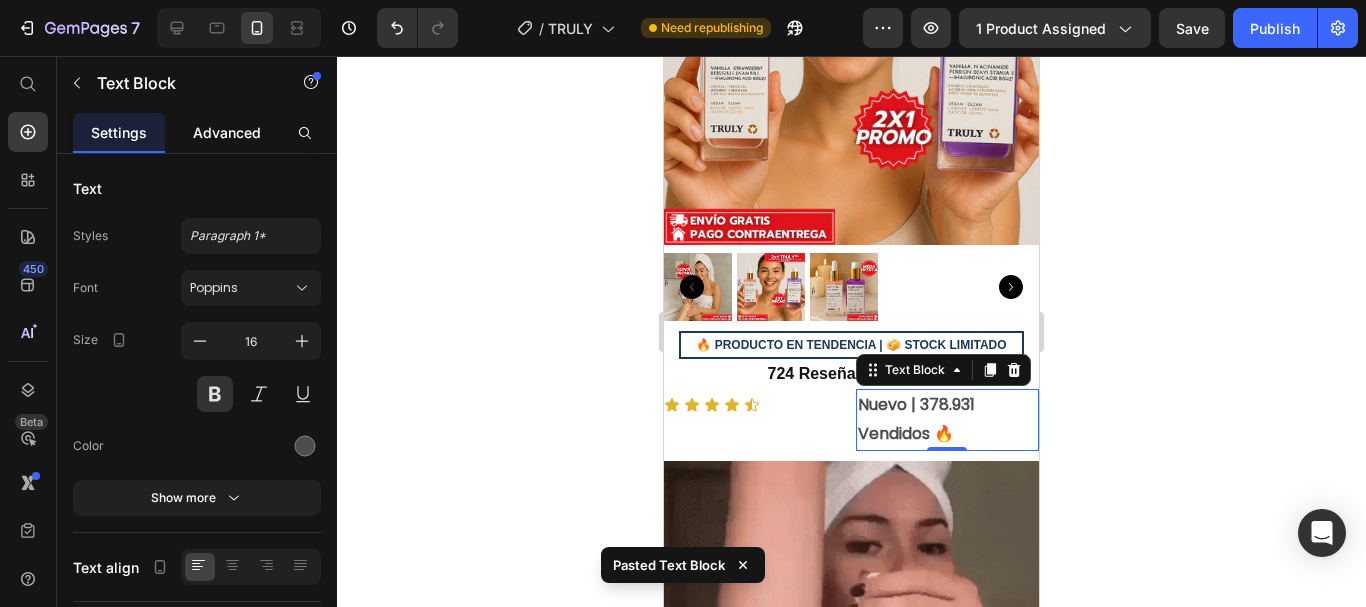 click on "Advanced" 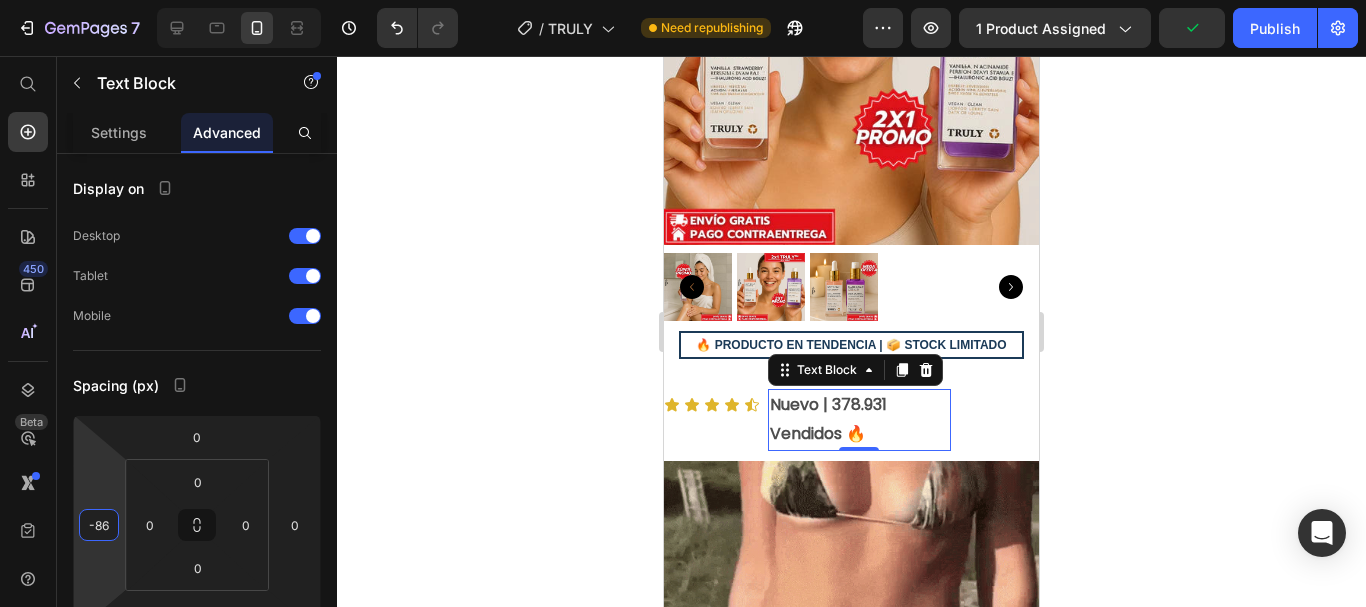type on "-84" 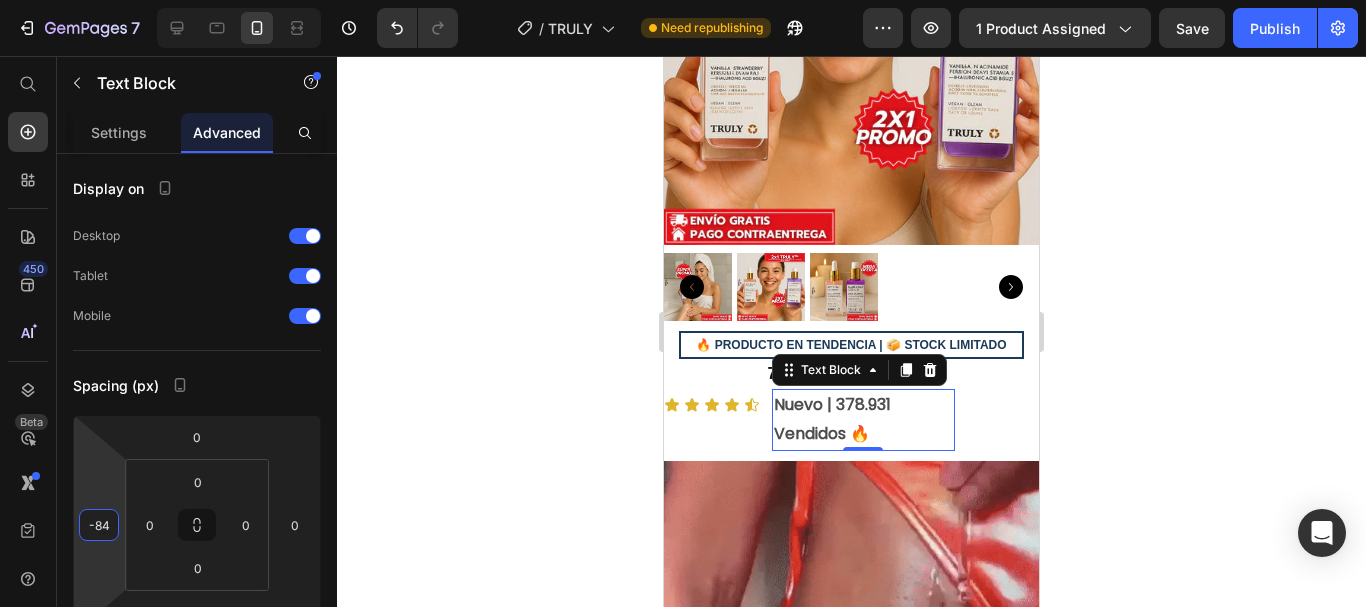 drag, startPoint x: 99, startPoint y: 495, endPoint x: 89, endPoint y: 537, distance: 43.174065 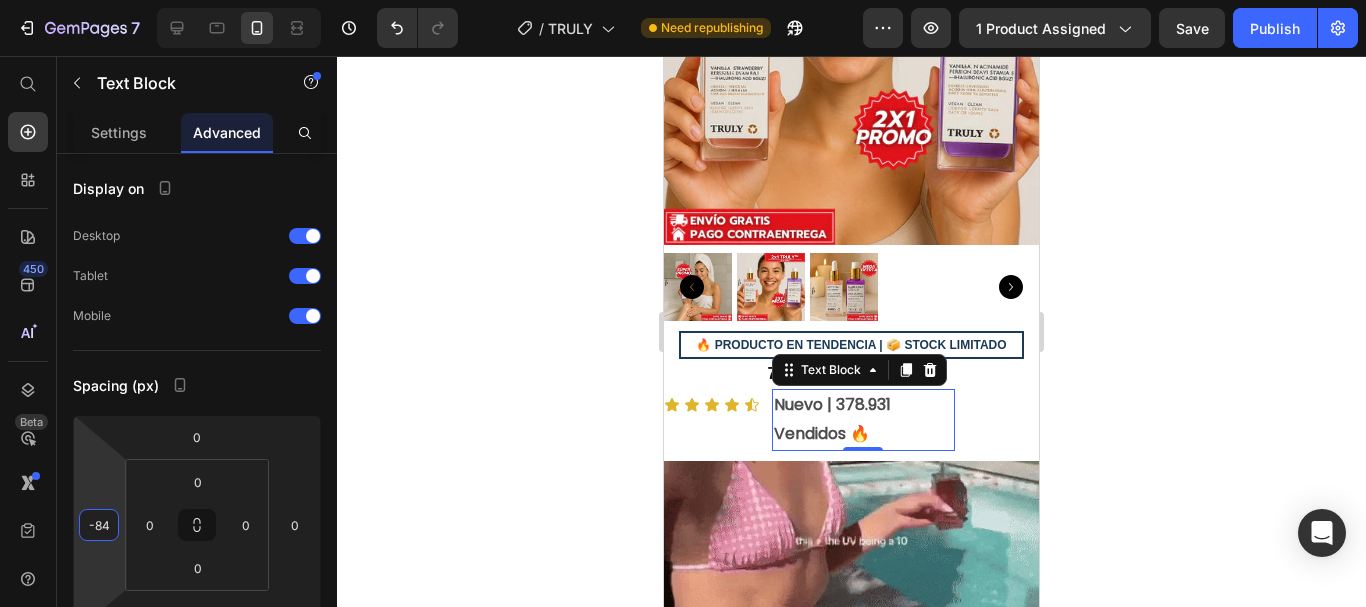 click on "7  Version history  /  TRULY Need republishing Preview 1 product assigned  Save   Publish  450 Beta Start with Sections Elements Hero Section Product Detail Brands Trusted Badges Guarantee Product Breakdown How to use Testimonials Compare Bundle FAQs Social Proof Brand Story Product List Collection Blog List Contact Sticky Add to Cart Custom Footer Browse Library 450 Layout
Row
Row
Row
Row Text
Heading
Text Block Button
Button
Button
Sticky Back to top Media
Image" at bounding box center [683, 0] 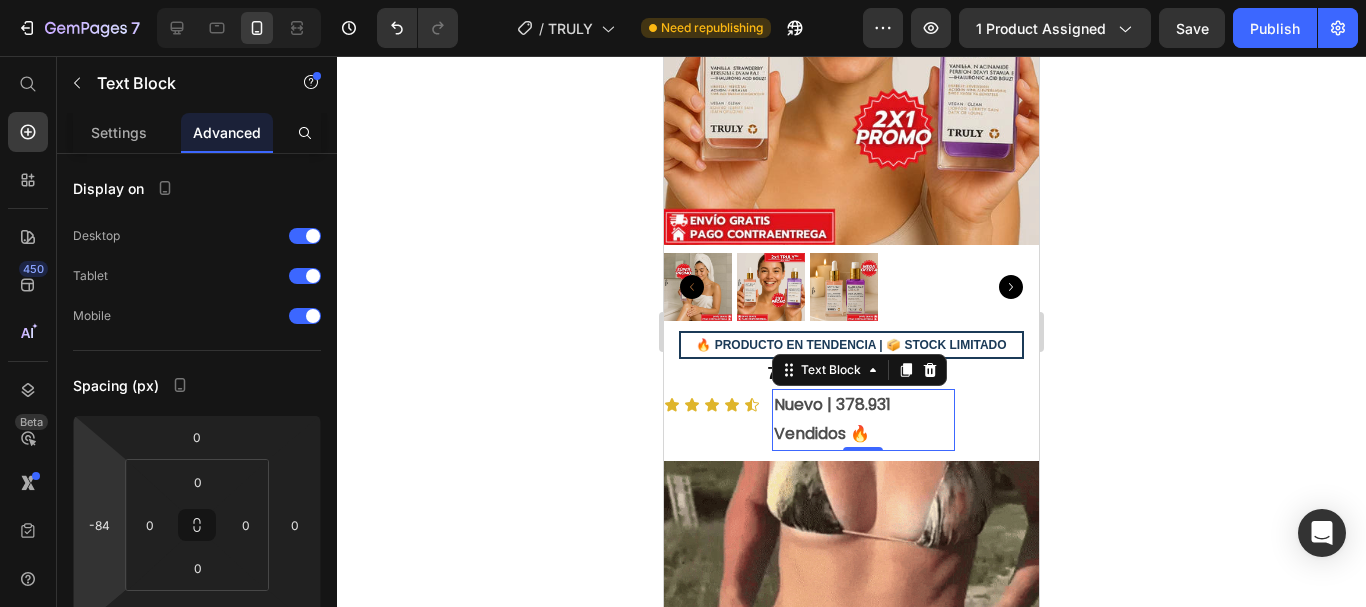 click on "Nuevo | 378.931 Vendidos 🔥" at bounding box center (864, 420) 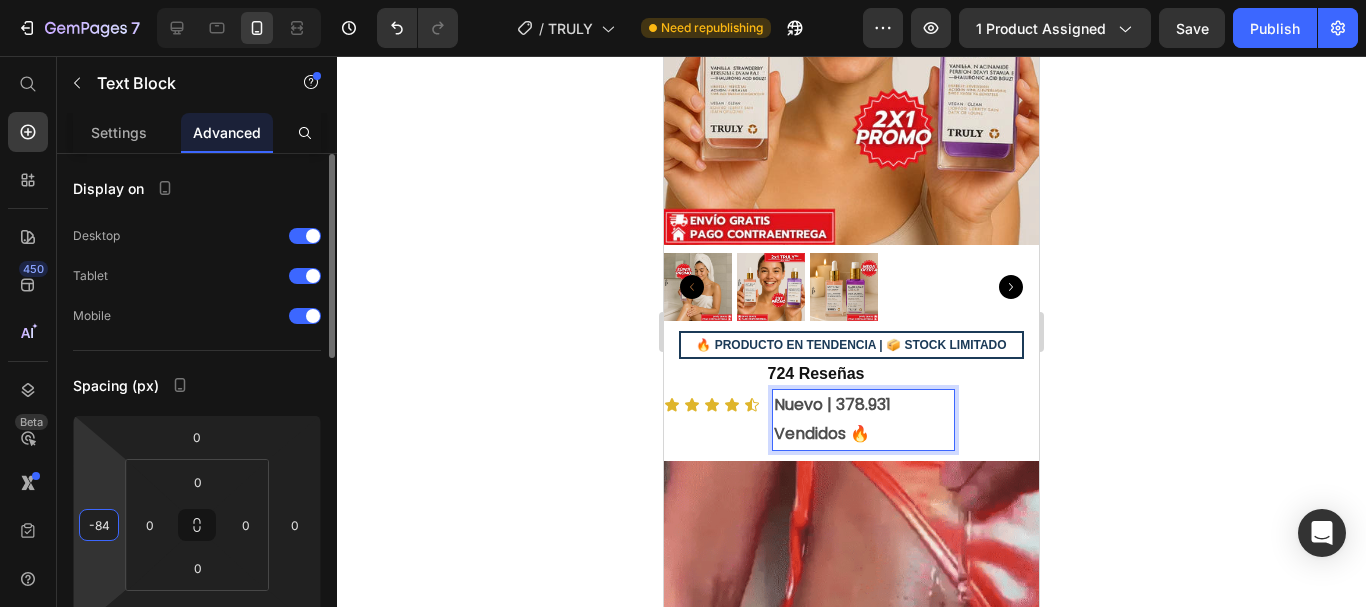 click on "-84" at bounding box center [99, 525] 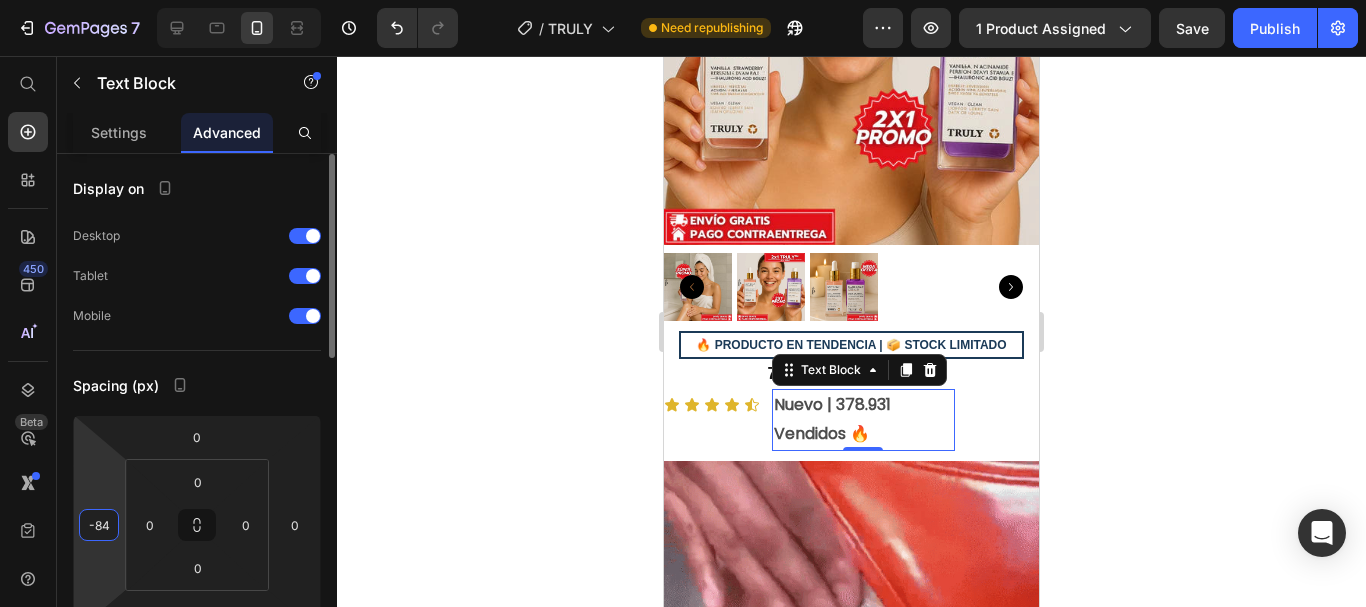 drag, startPoint x: 110, startPoint y: 524, endPoint x: 75, endPoint y: 519, distance: 35.35534 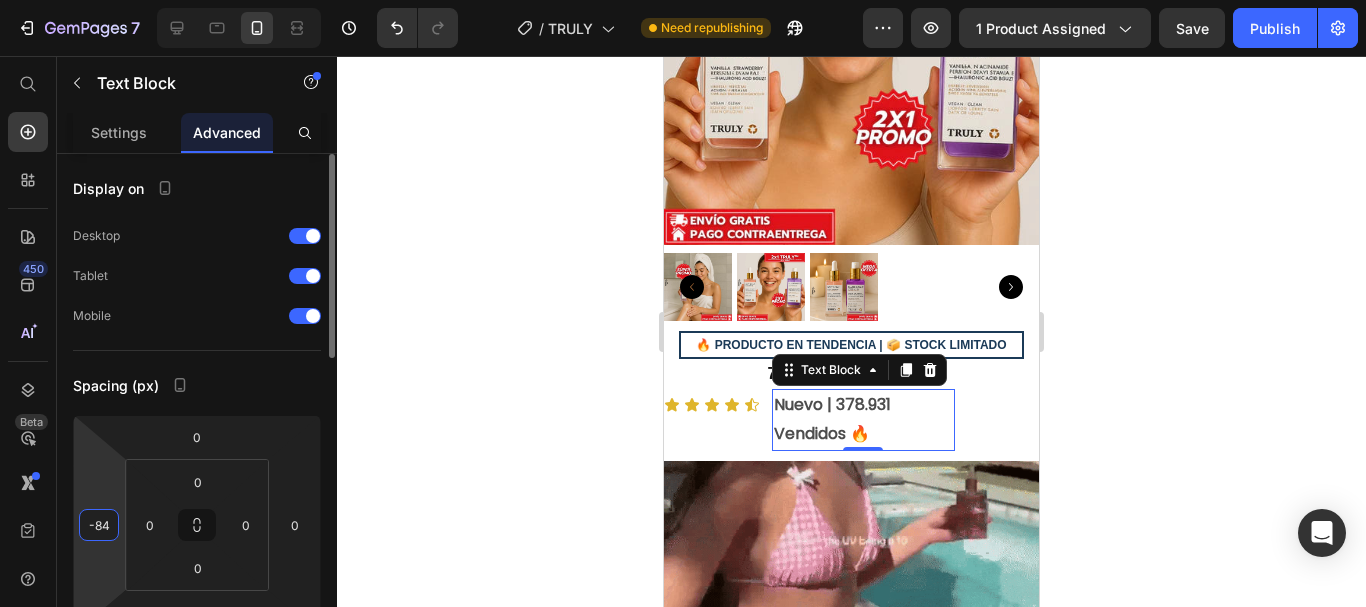 click on "0 -84 0 0" at bounding box center (197, 525) 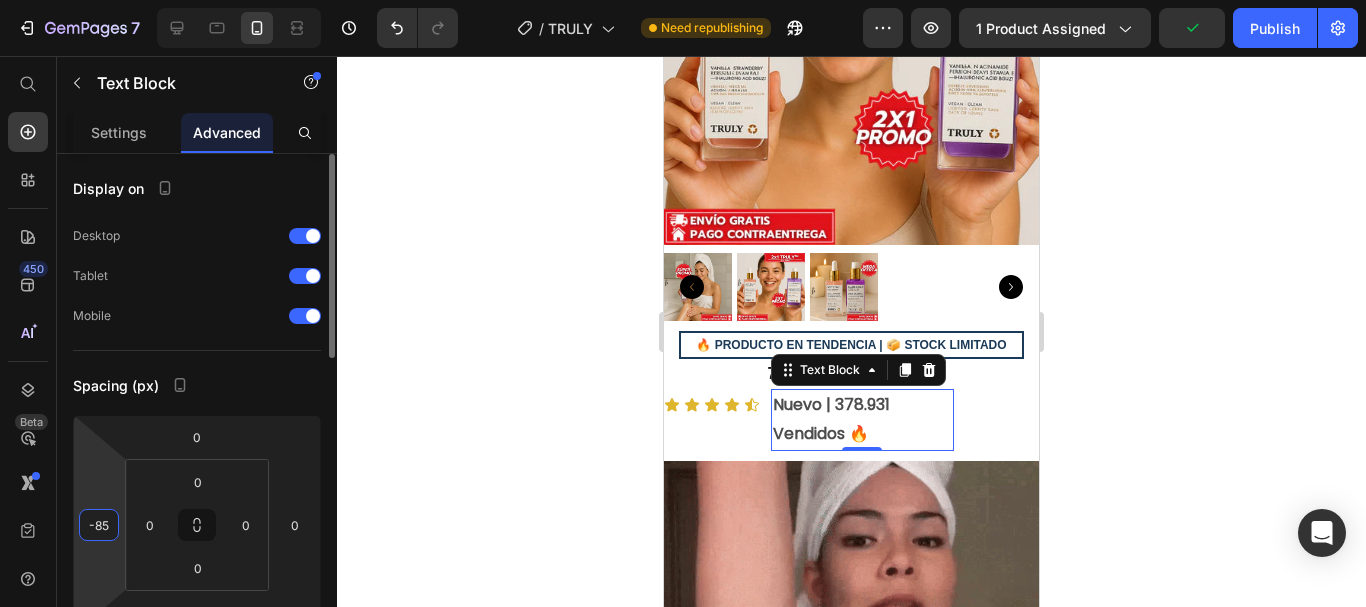 type on "-85" 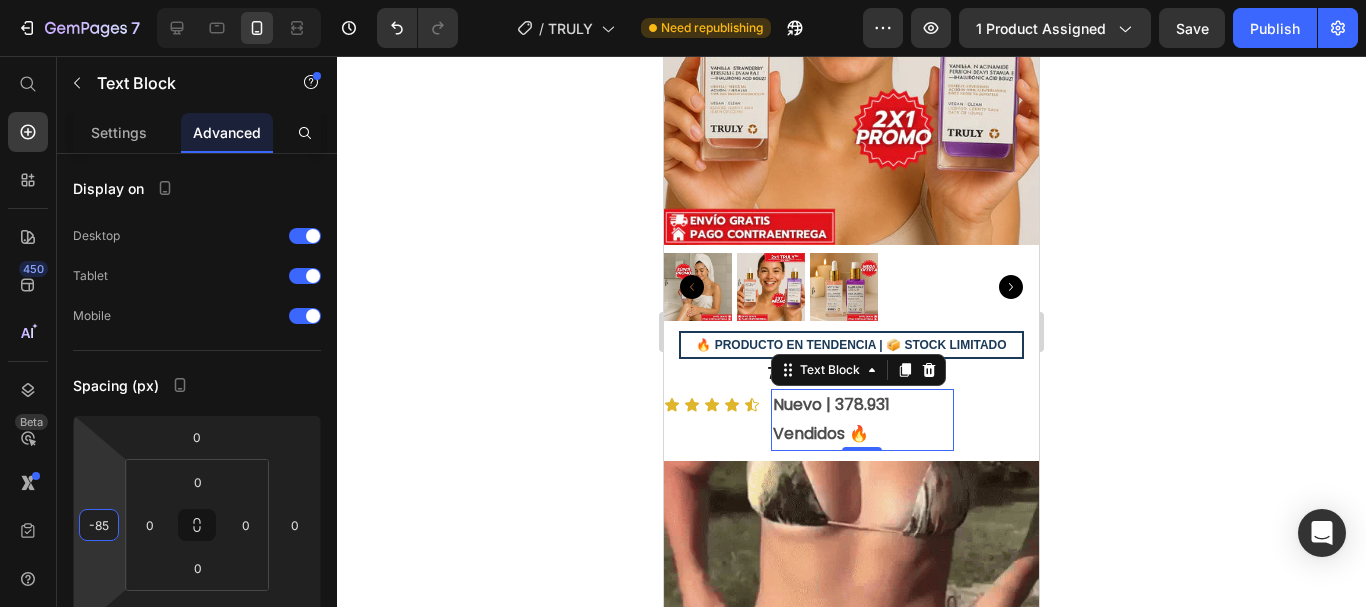 click 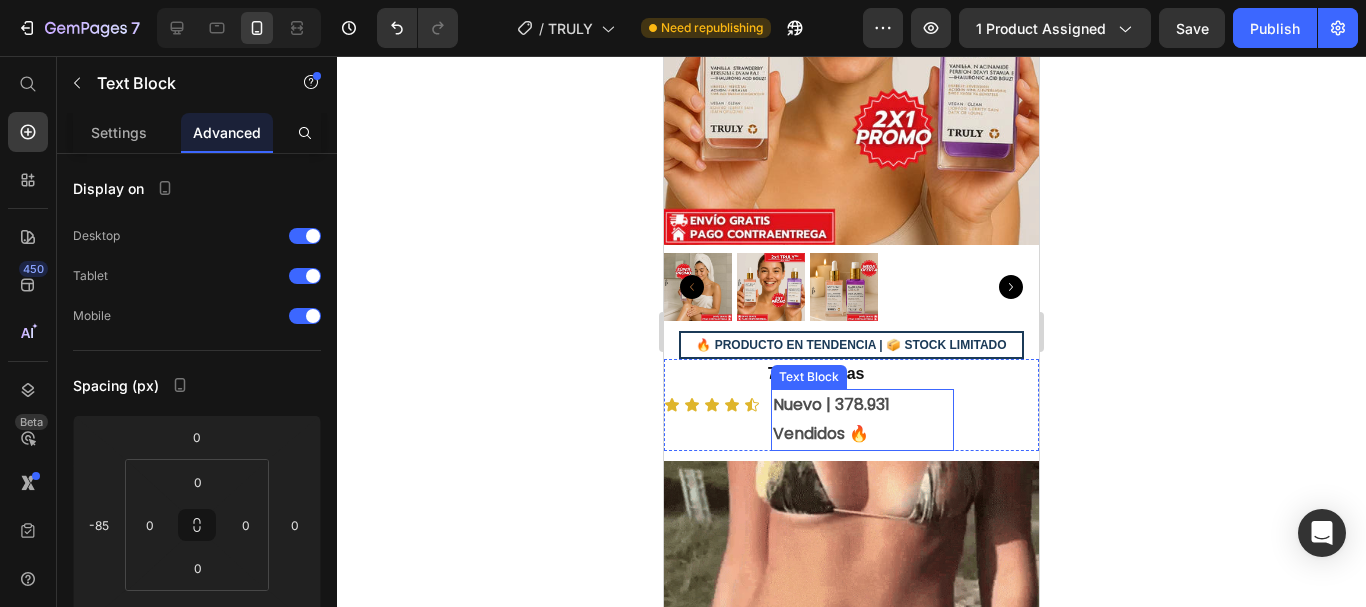 click on "Nuevo | 378.931 Vendidos 🔥" at bounding box center (863, 420) 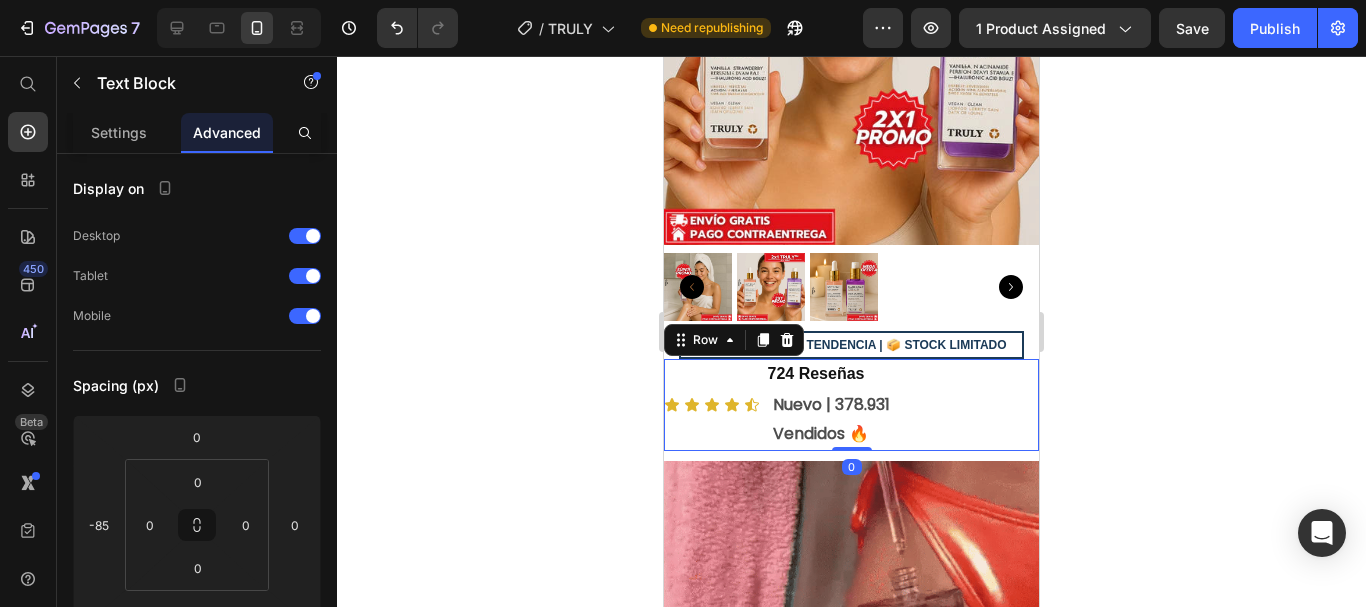 click on "724 Reseñas Text Block Nuevo | 378.931 Vendidos 🔥 Text Block" at bounding box center (948, 405) 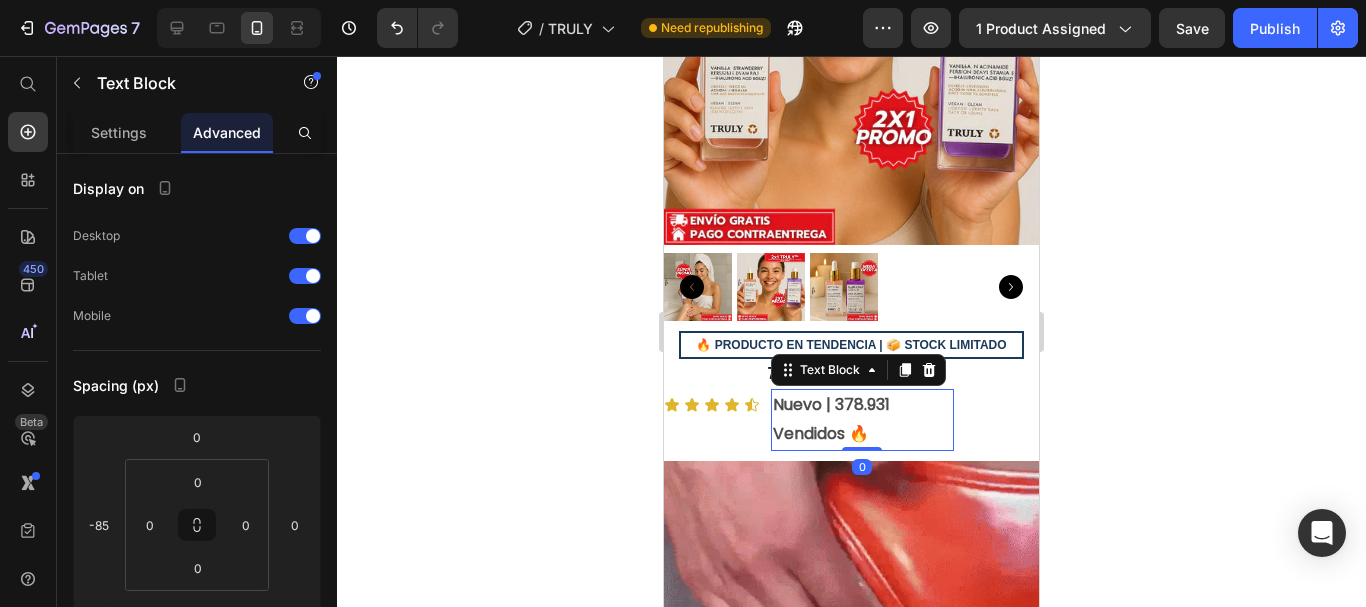click on "Nuevo | 378.931 Vendidos 🔥" at bounding box center (863, 420) 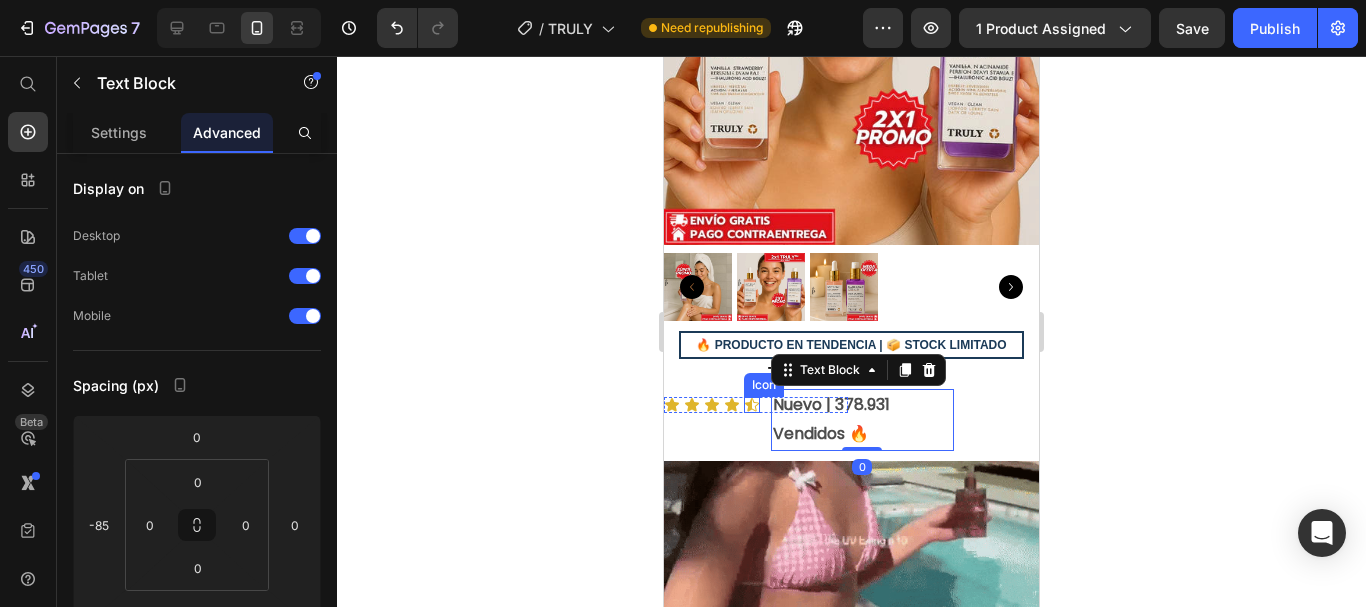 click on "Icon" at bounding box center [752, 405] 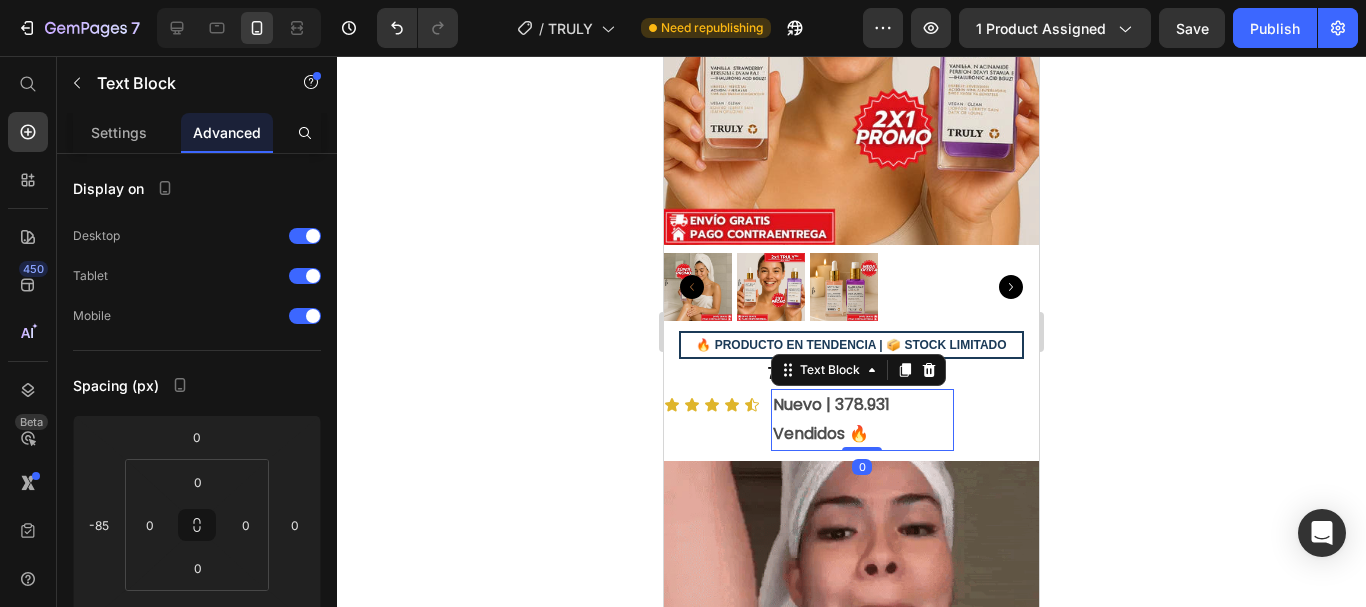 click on "Nuevo | 378.931 Vendidos 🔥" at bounding box center (863, 420) 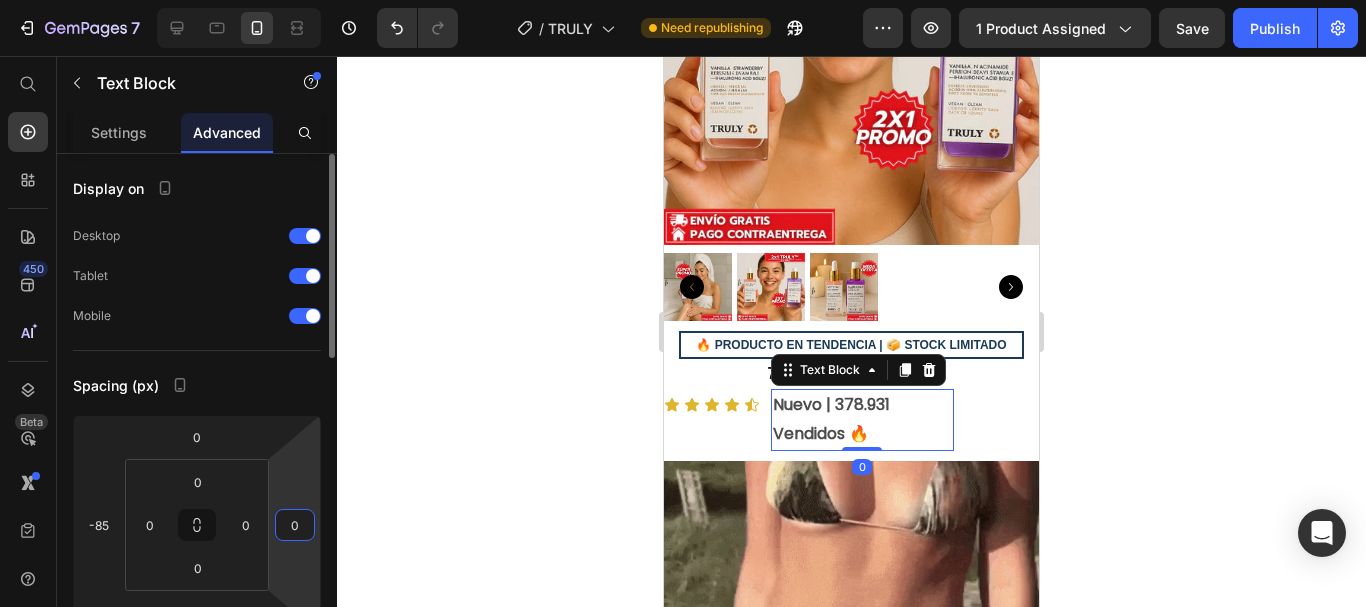 click on "0" at bounding box center (295, 525) 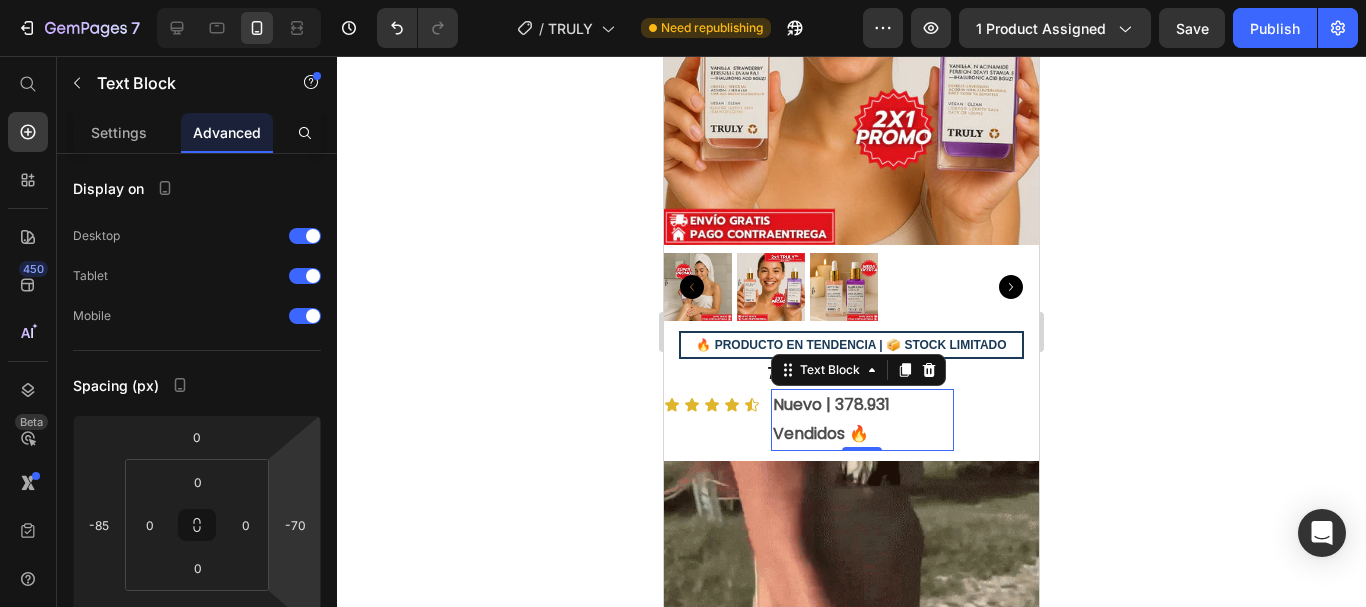drag, startPoint x: 302, startPoint y: 493, endPoint x: 297, endPoint y: 528, distance: 35.35534 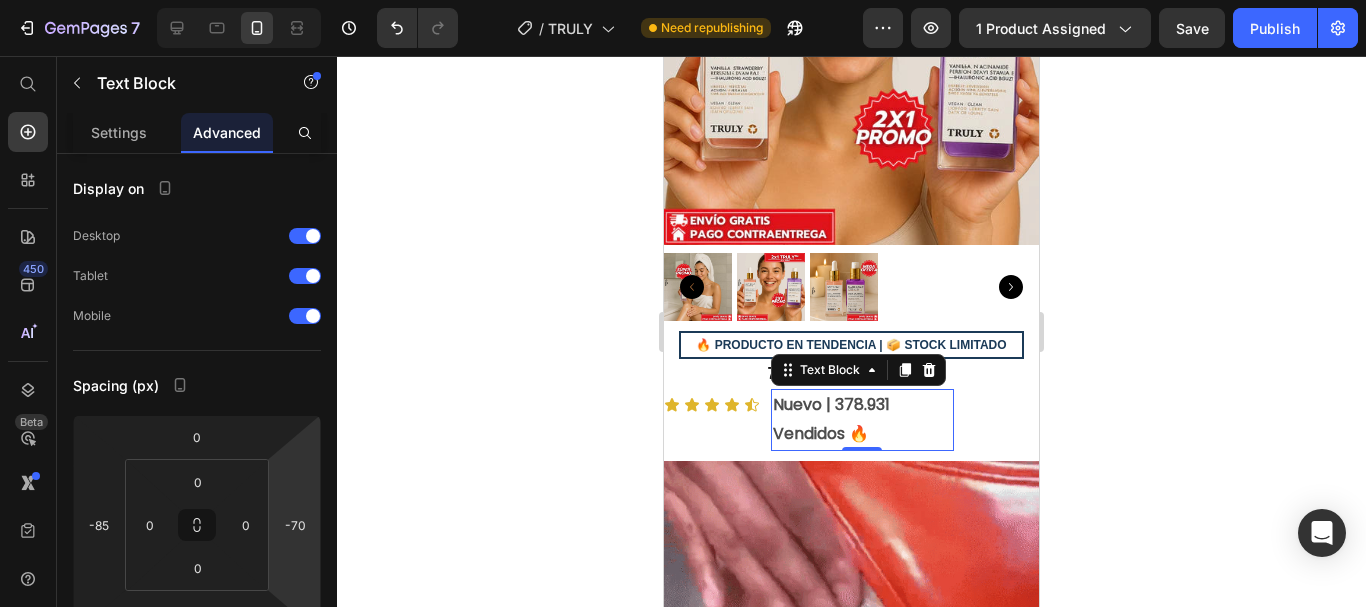 click on "7  Version history  /  TRULY Need republishing Preview 1 product assigned  Save   Publish  450 Beta Start with Sections Elements Hero Section Product Detail Brands Trusted Badges Guarantee Product Breakdown How to use Testimonials Compare Bundle FAQs Social Proof Brand Story Product List Collection Blog List Contact Sticky Add to Cart Custom Footer Browse Library 450 Layout
Row
Row
Row
Row Text
Heading
Text Block Button
Button
Button
Sticky Back to top Media
Image" at bounding box center (683, 0) 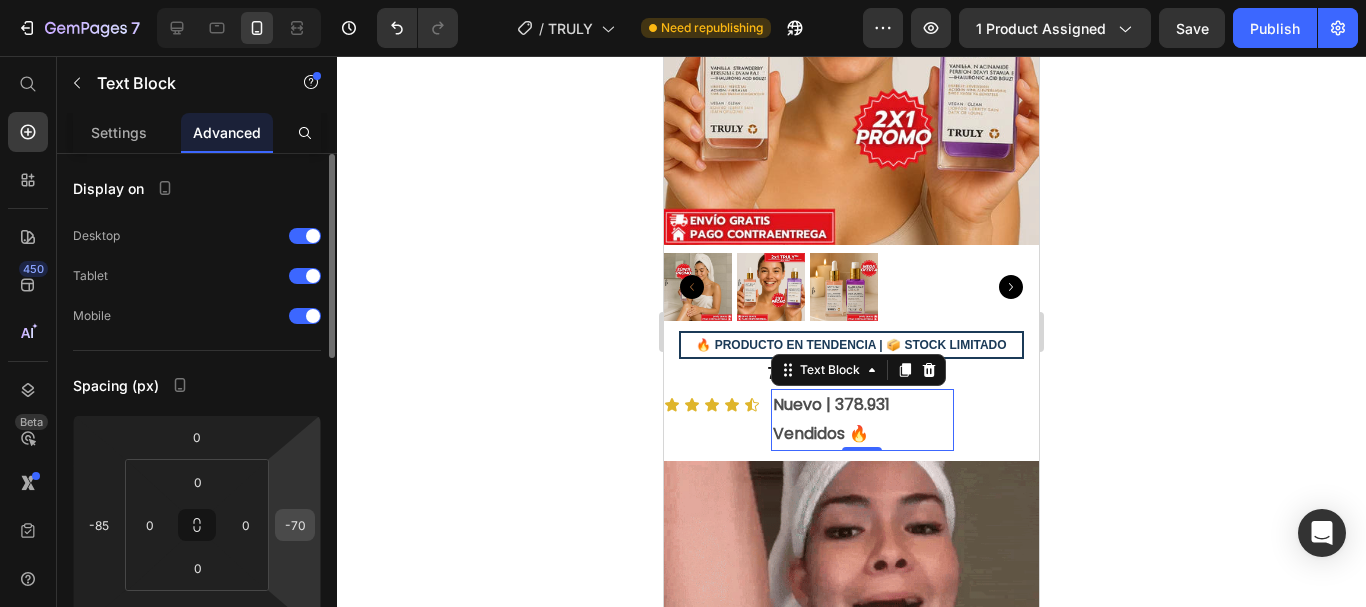 click on "-70" at bounding box center [295, 525] 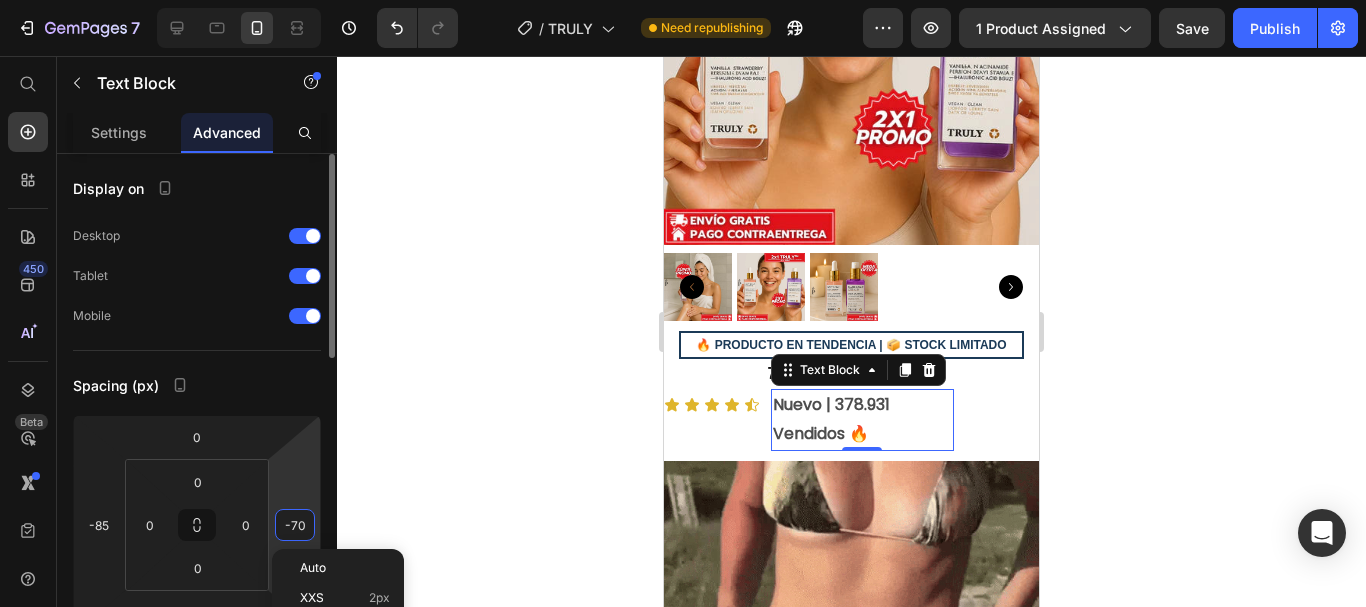 click on "-70" at bounding box center (295, 525) 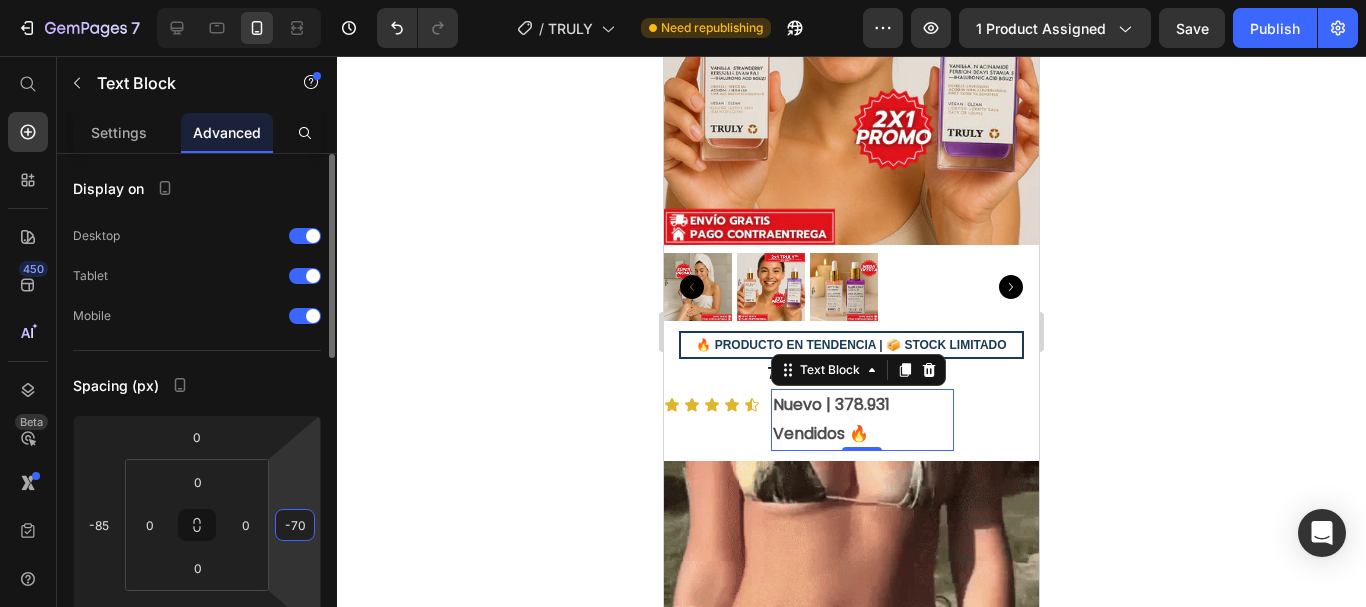 click on "-70" at bounding box center (295, 525) 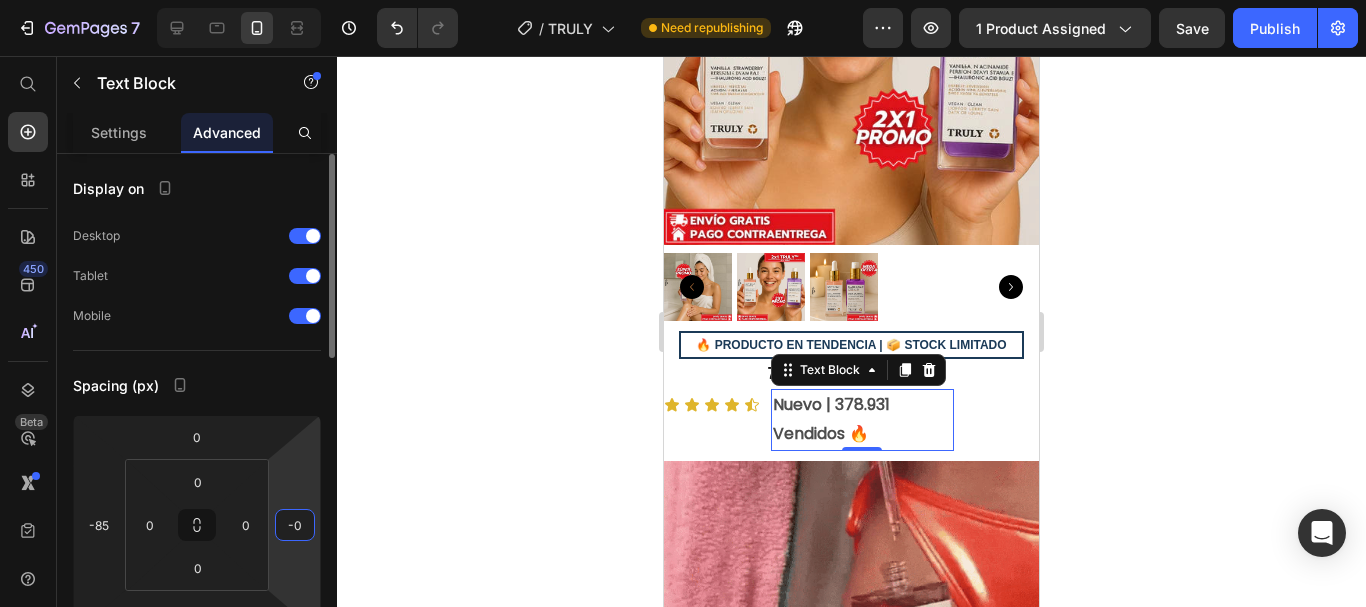 type on "0" 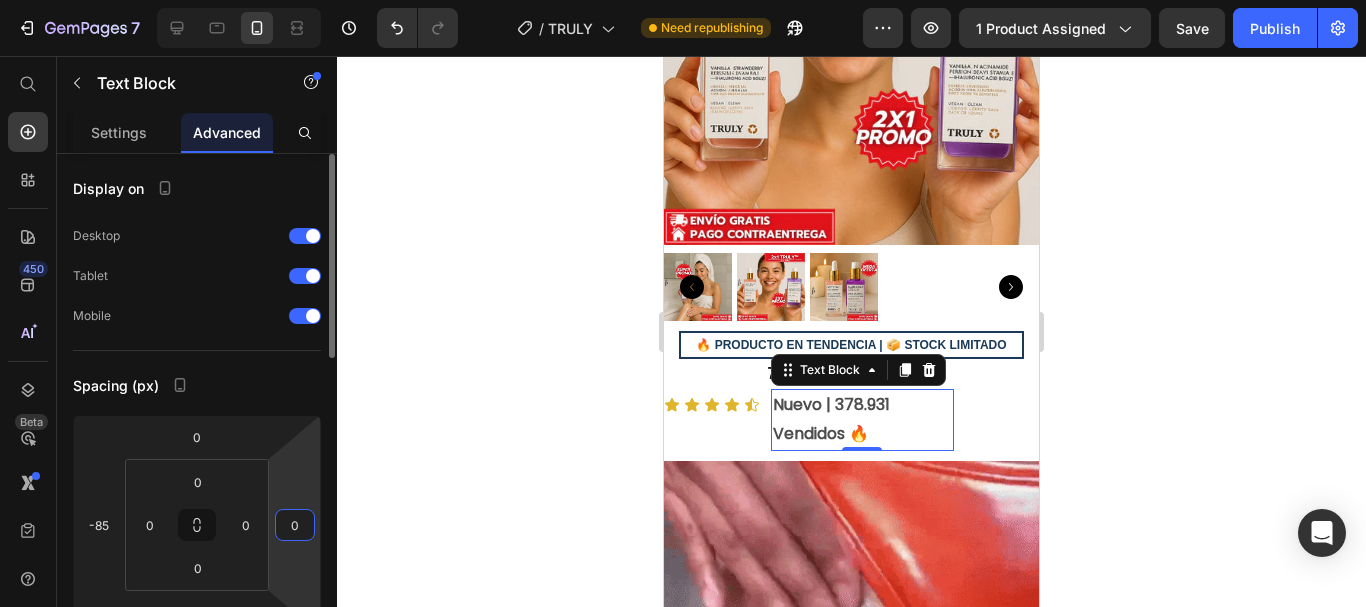 click on "7  Version history  /  TRULY Need republishing Preview 1 product assigned  Save   Publish  450 Beta Start with Sections Elements Hero Section Product Detail Brands Trusted Badges Guarantee Product Breakdown How to use Testimonials Compare Bundle FAQs Social Proof Brand Story Product List Collection Blog List Contact Sticky Add to Cart Custom Footer Browse Library 450 Layout
Row
Row
Row
Row Text
Heading
Text Block Button
Button
Button
Sticky Back to top Media
Image" at bounding box center [683, 0] 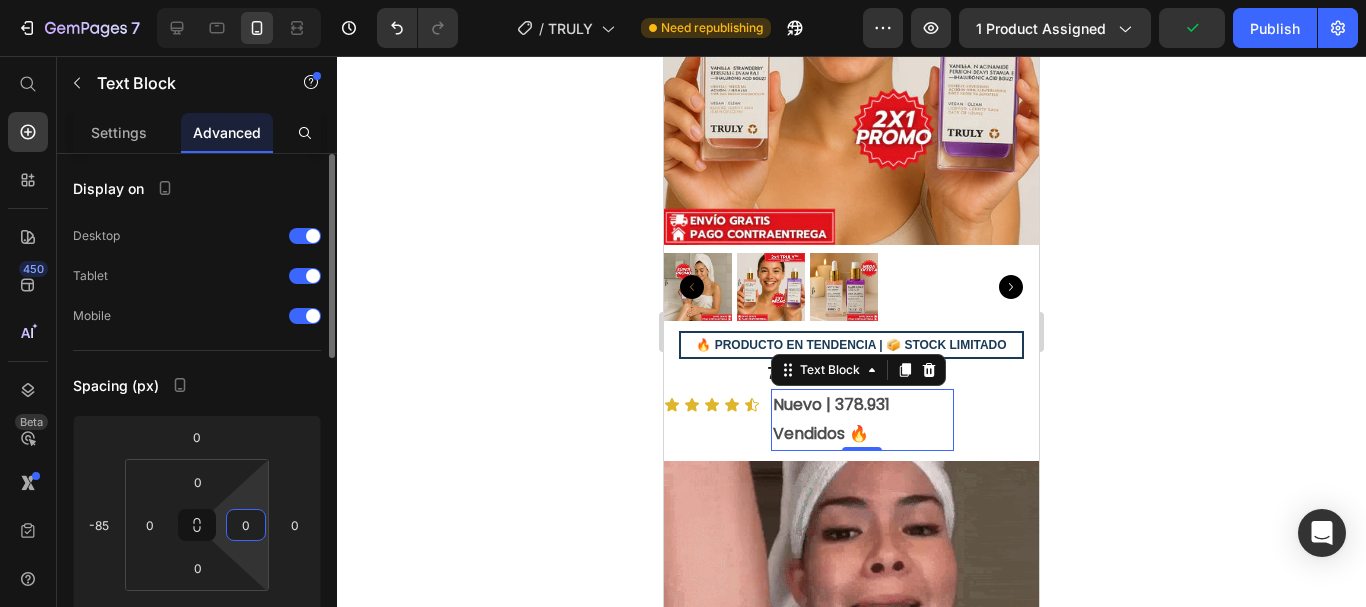 click on "0" at bounding box center [246, 525] 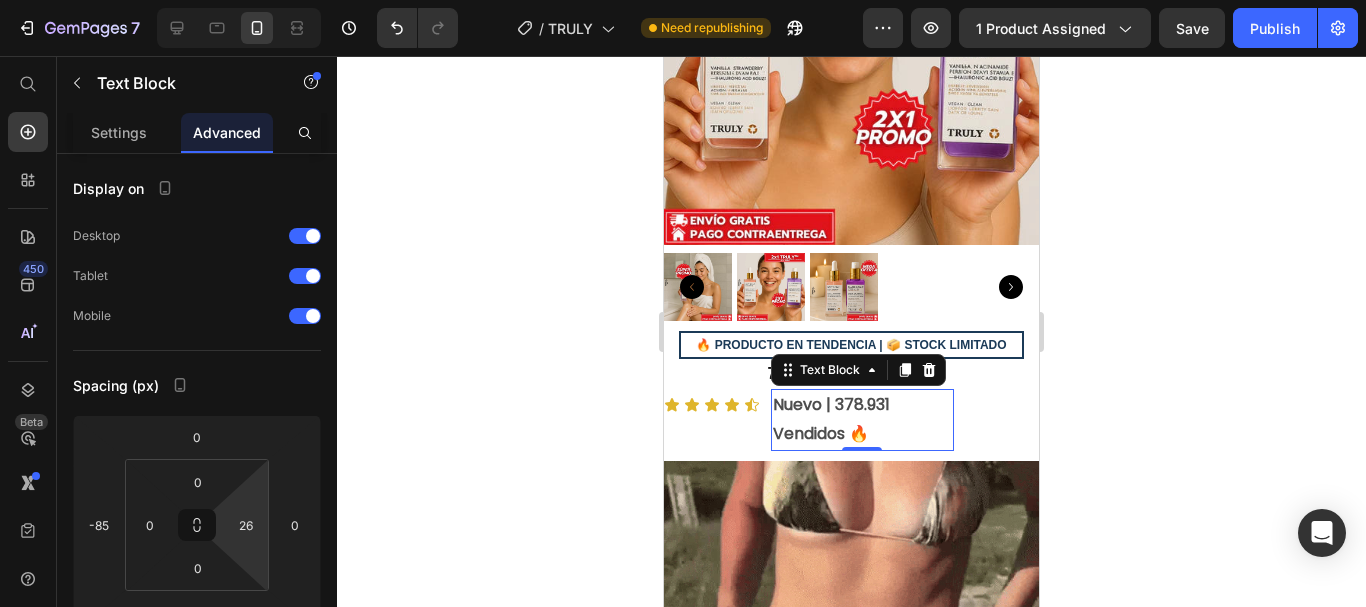 drag, startPoint x: 255, startPoint y: 497, endPoint x: 239, endPoint y: 484, distance: 20.615528 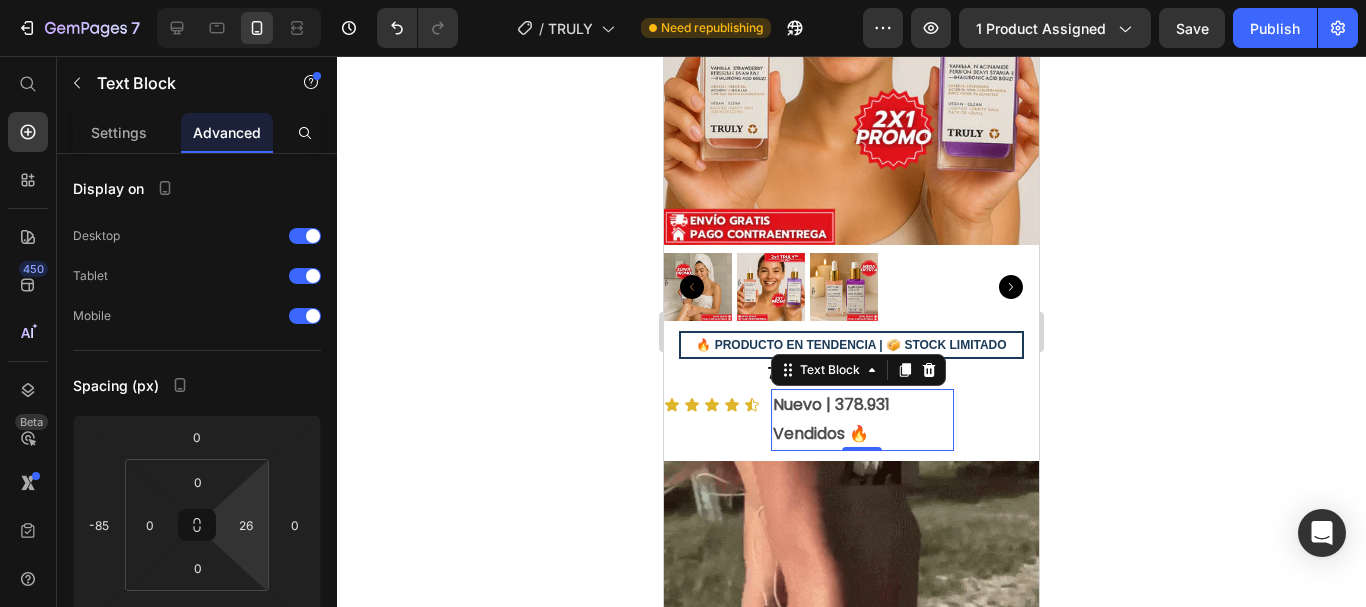 click on "7  Version history  /  TRULY Need republishing Preview 1 product assigned  Save   Publish  450 Beta Start with Sections Elements Hero Section Product Detail Brands Trusted Badges Guarantee Product Breakdown How to use Testimonials Compare Bundle FAQs Social Proof Brand Story Product List Collection Blog List Contact Sticky Add to Cart Custom Footer Browse Library 450 Layout
Row
Row
Row
Row Text
Heading
Text Block Button
Button
Button
Sticky Back to top Media
Image" at bounding box center [683, 0] 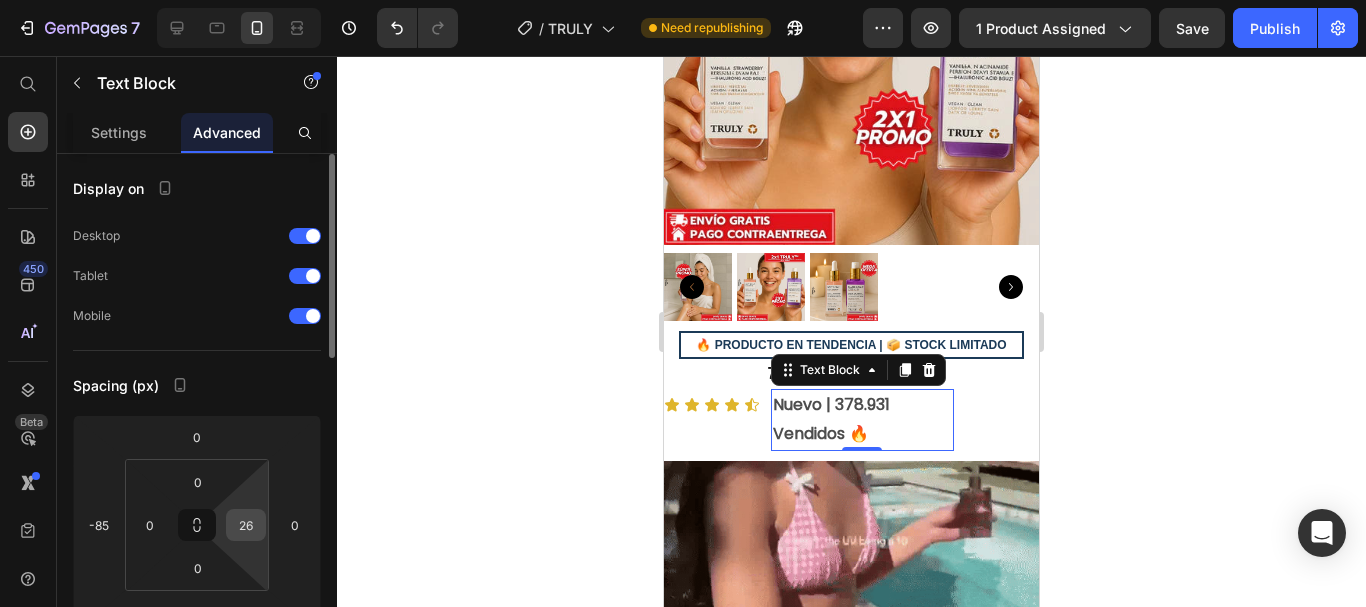click on "26" at bounding box center [246, 525] 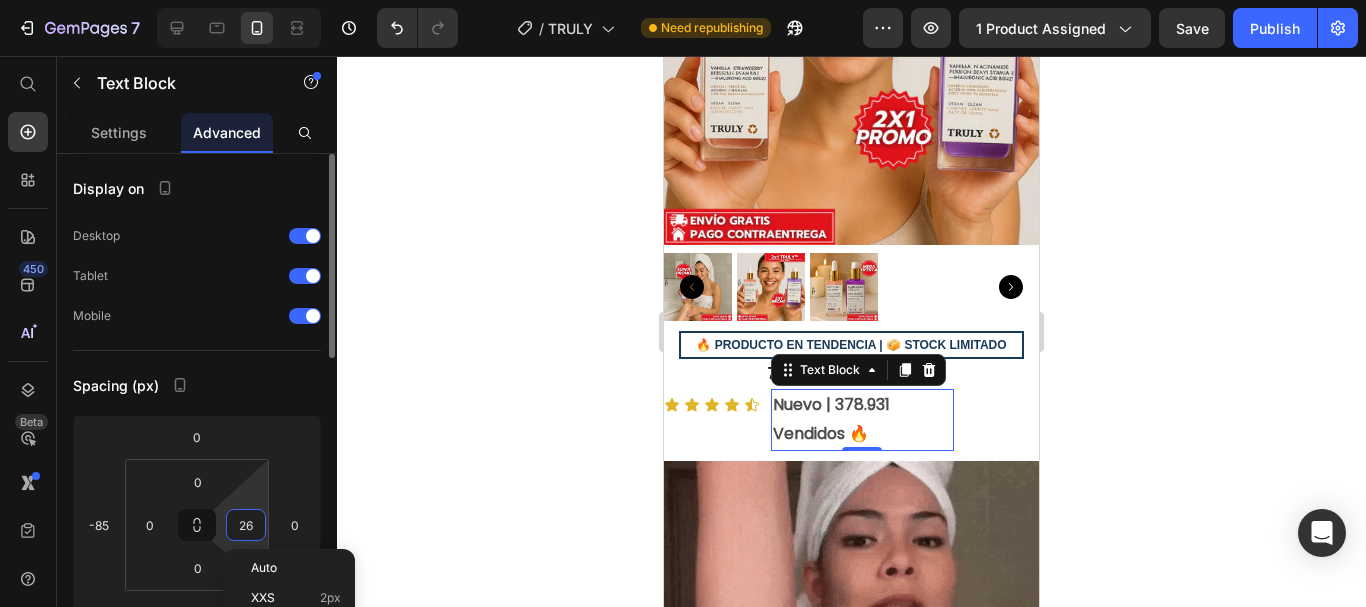 click on "26" at bounding box center (246, 525) 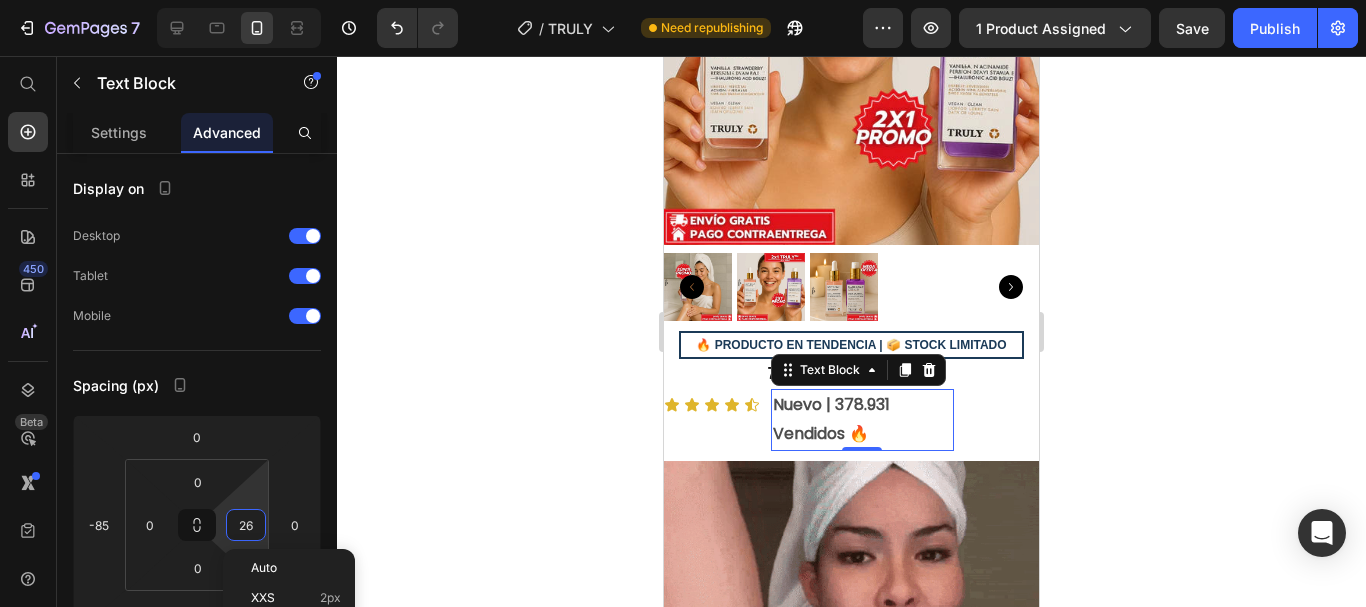 type on "0" 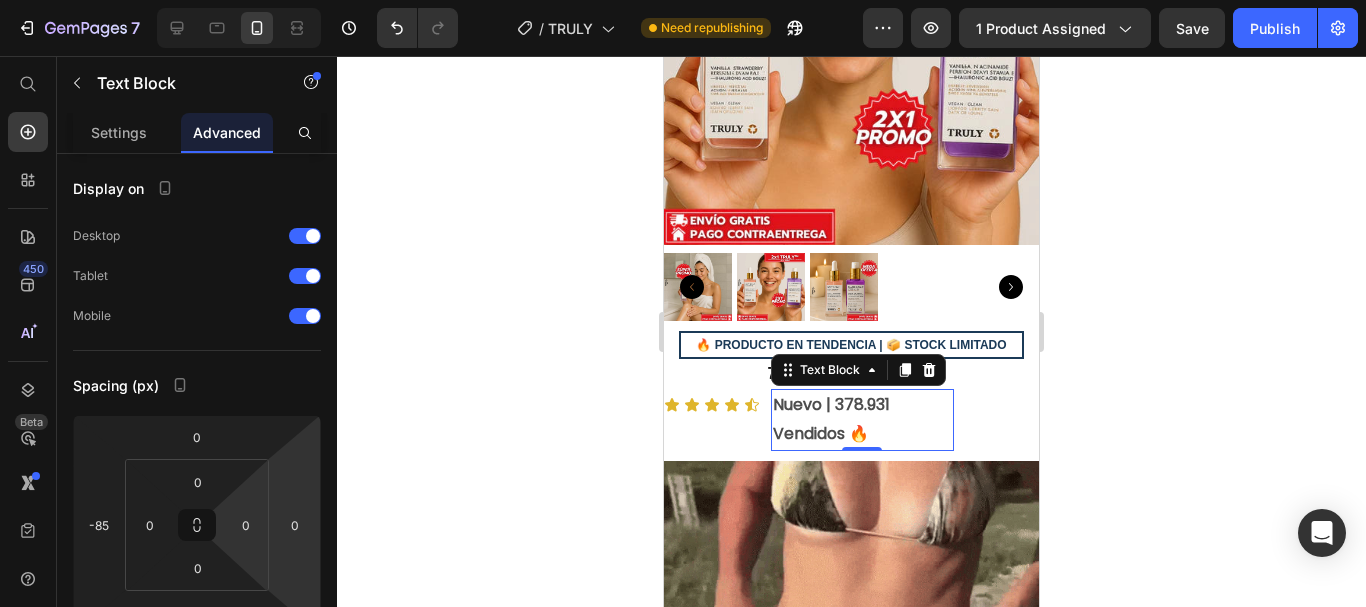 click 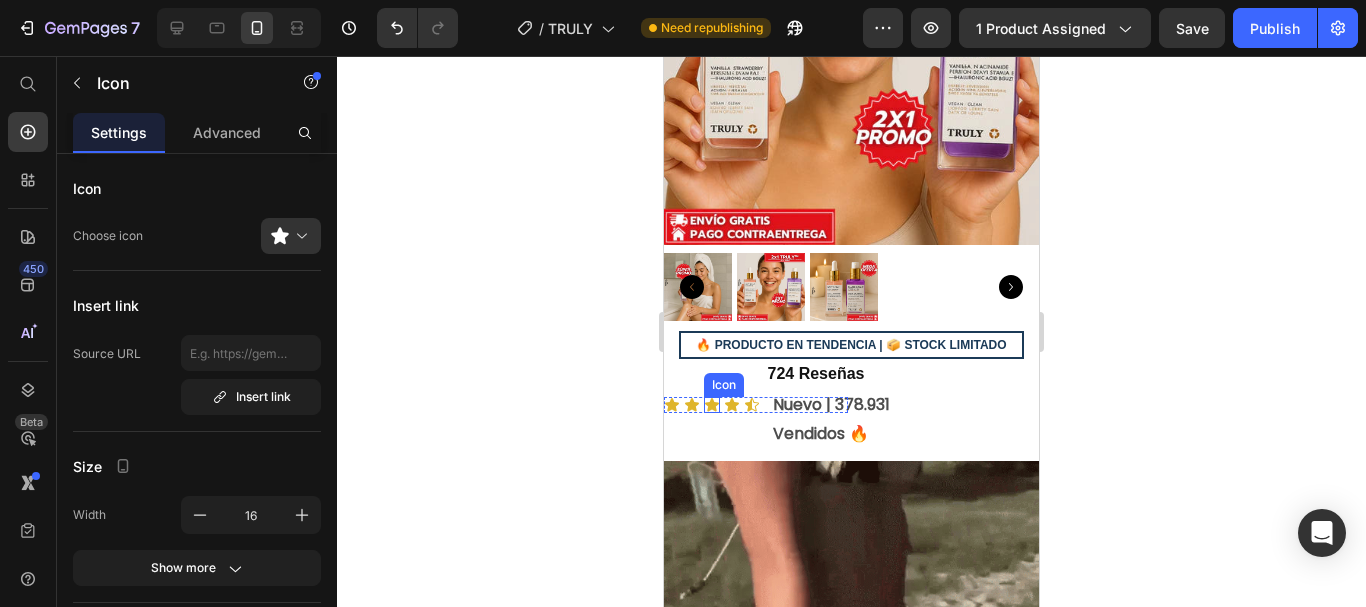 click on "Icon" at bounding box center (712, 405) 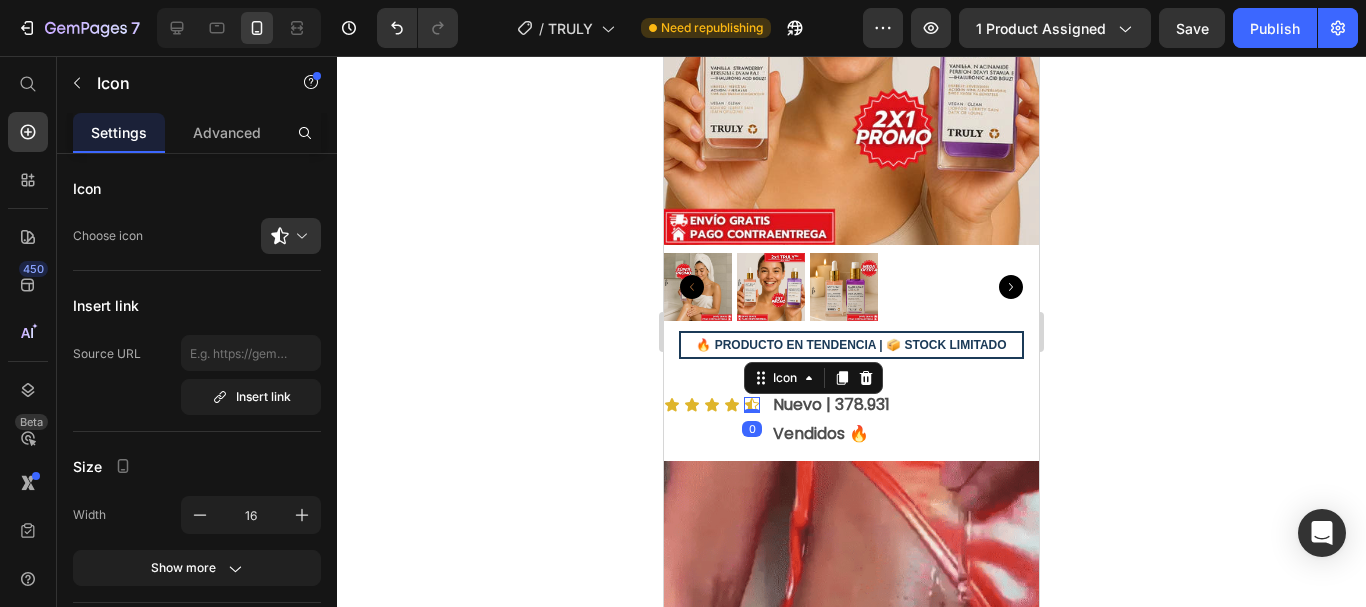 click 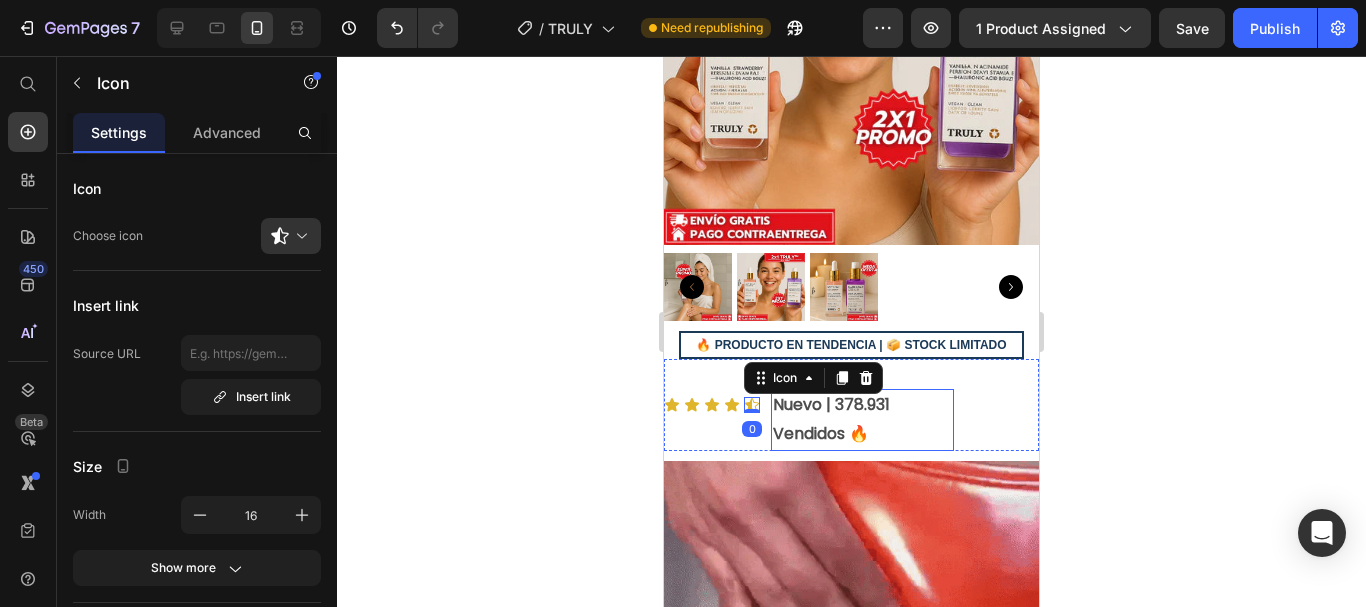 click on "Nuevo | 378.931 Vendidos 🔥" at bounding box center [863, 420] 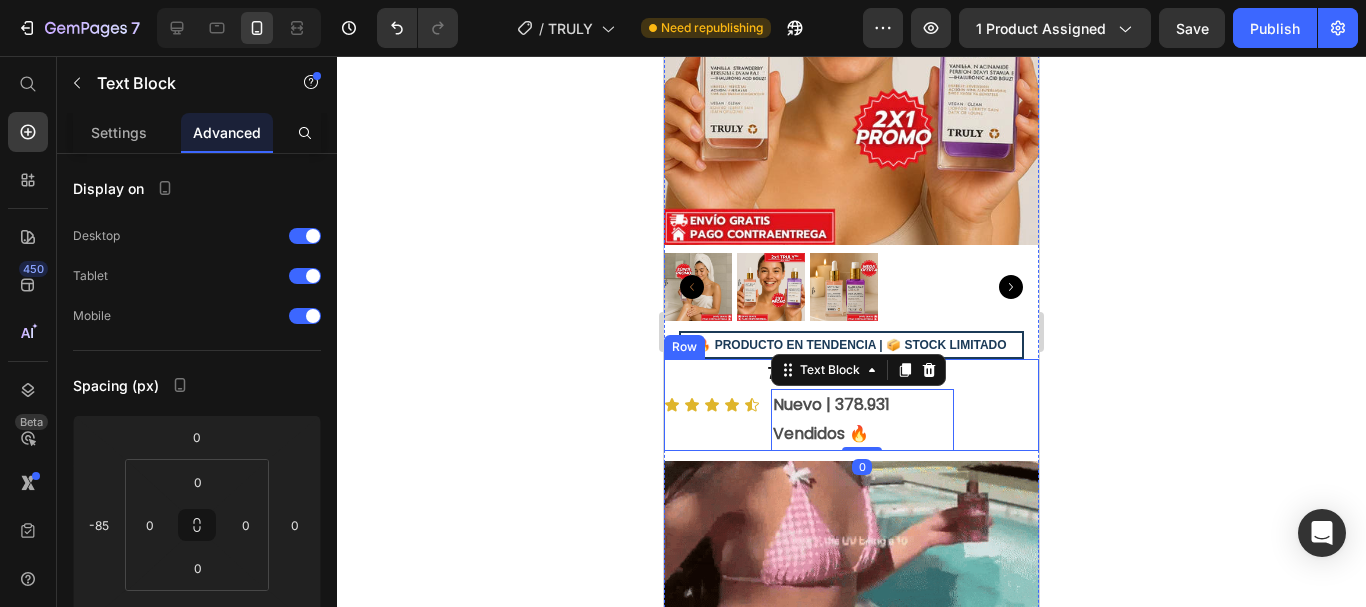 click on "724 Reseñas Text Block Nuevo | 378.931 Vendidos 🔥 Text Block   0" at bounding box center [948, 405] 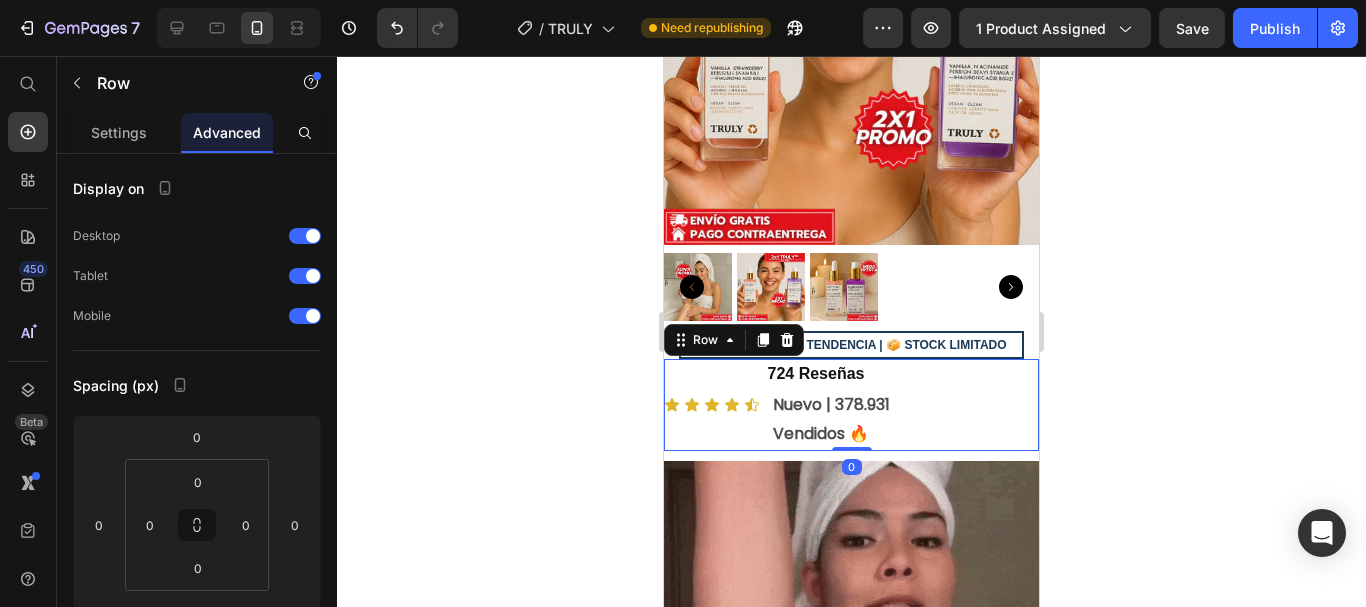 click on "724 Reseñas Text Block Nuevo | 378.931 Vendidos 🔥 Text Block" at bounding box center (948, 405) 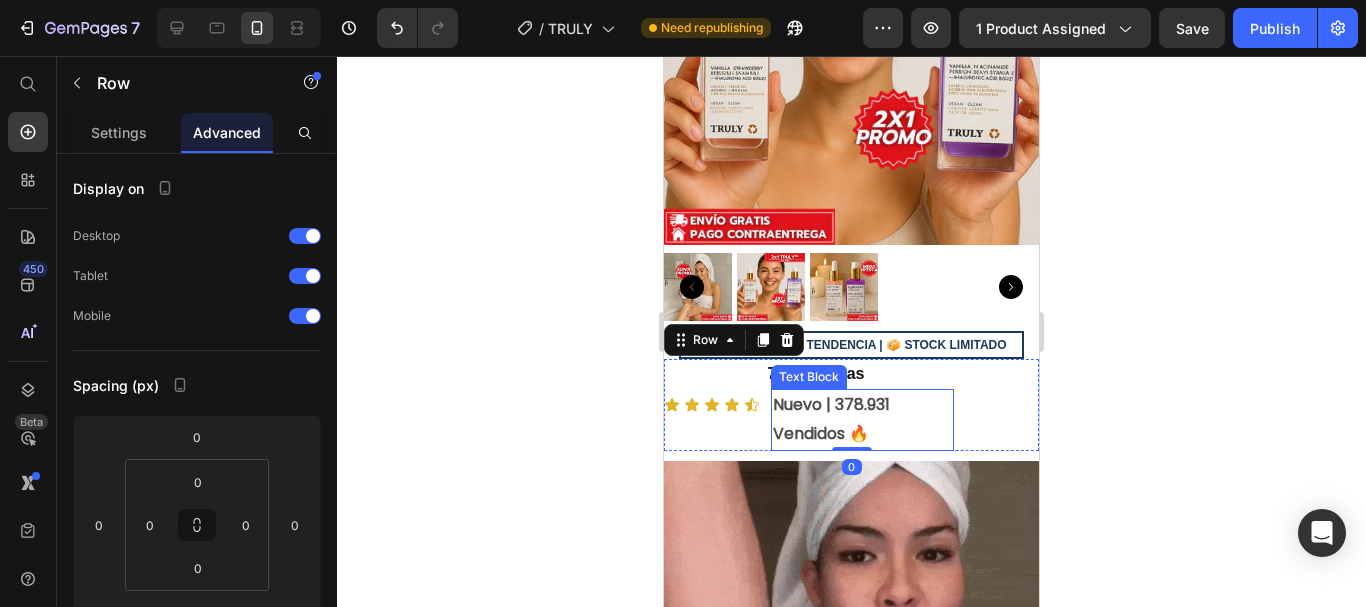 click on "Nuevo | 378.931 Vendidos 🔥" at bounding box center (863, 420) 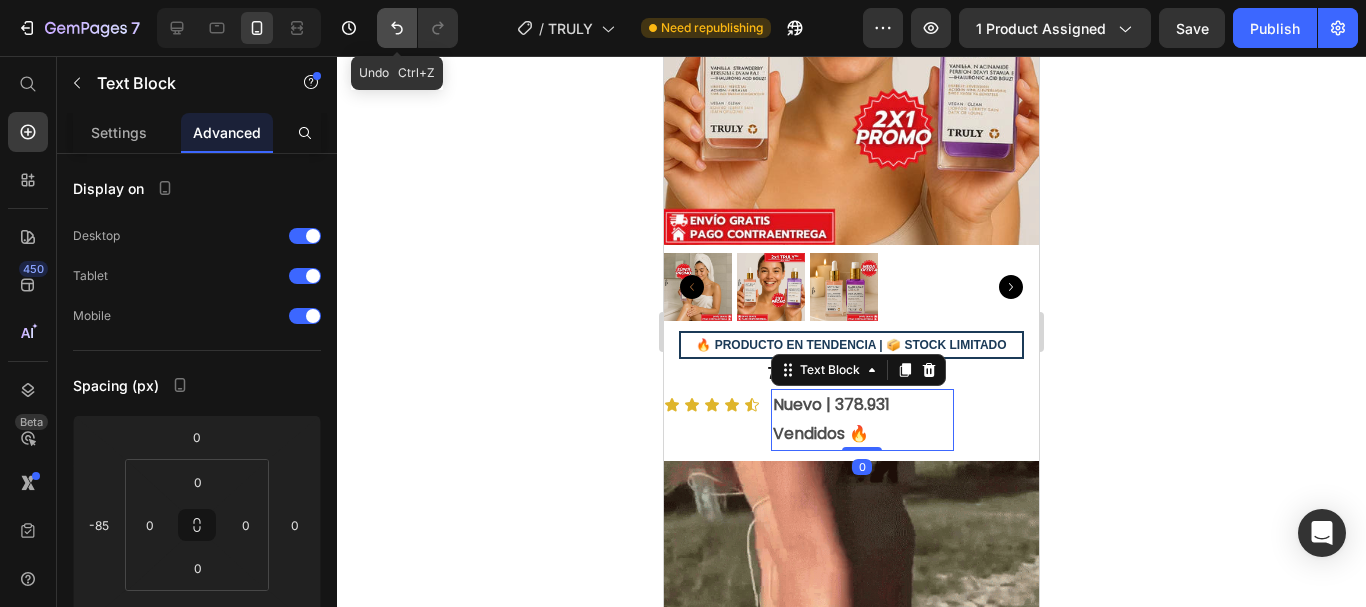 click 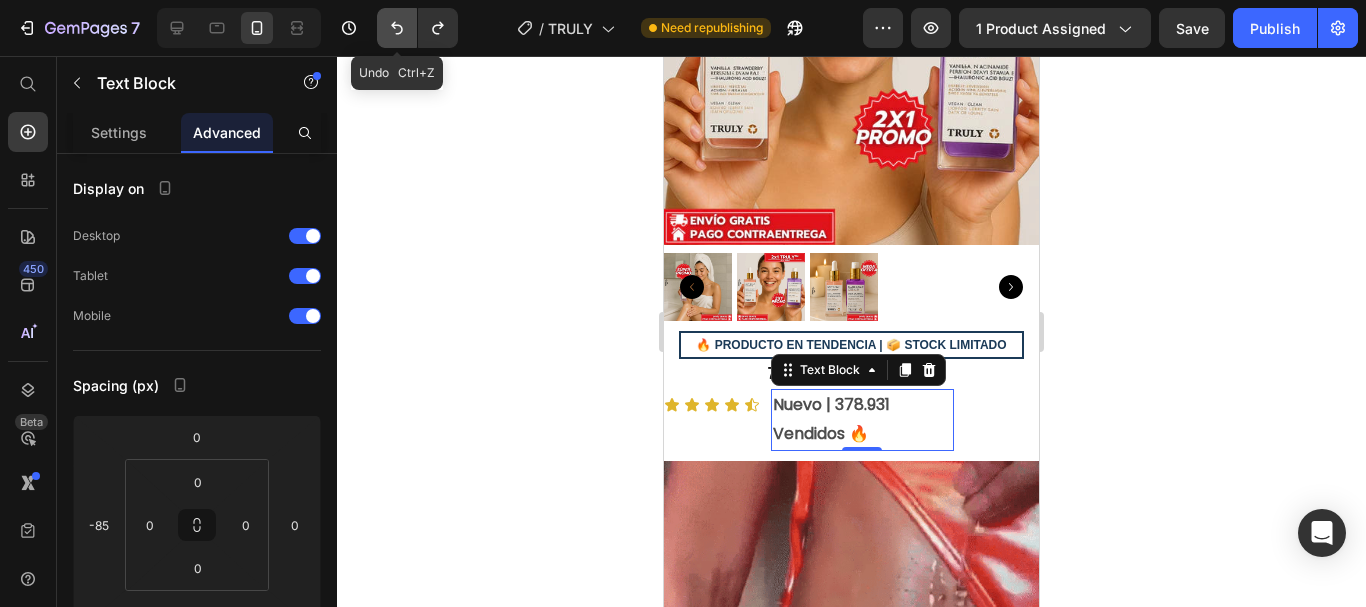 click 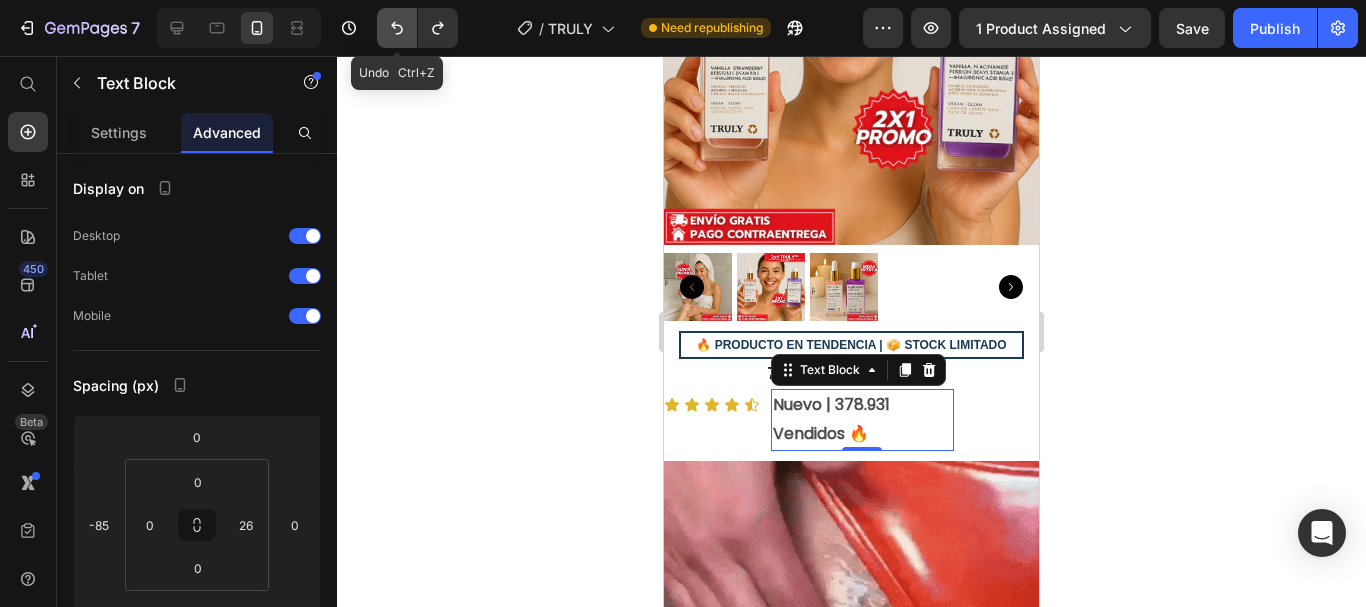 click 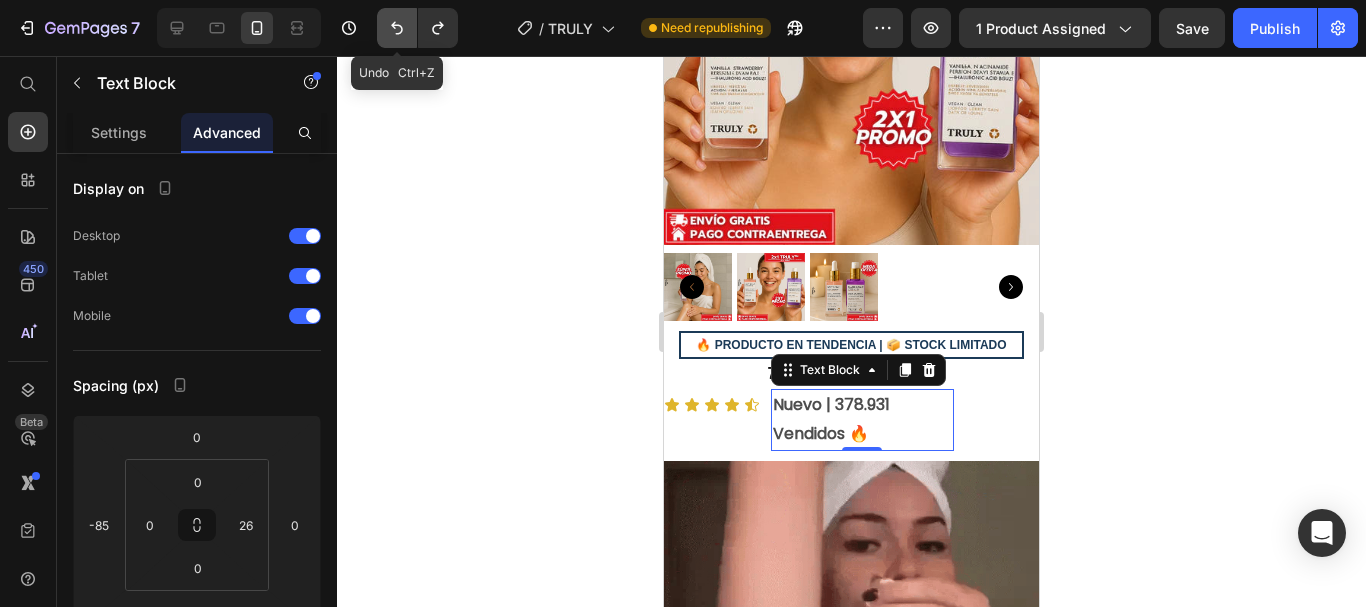type on "0" 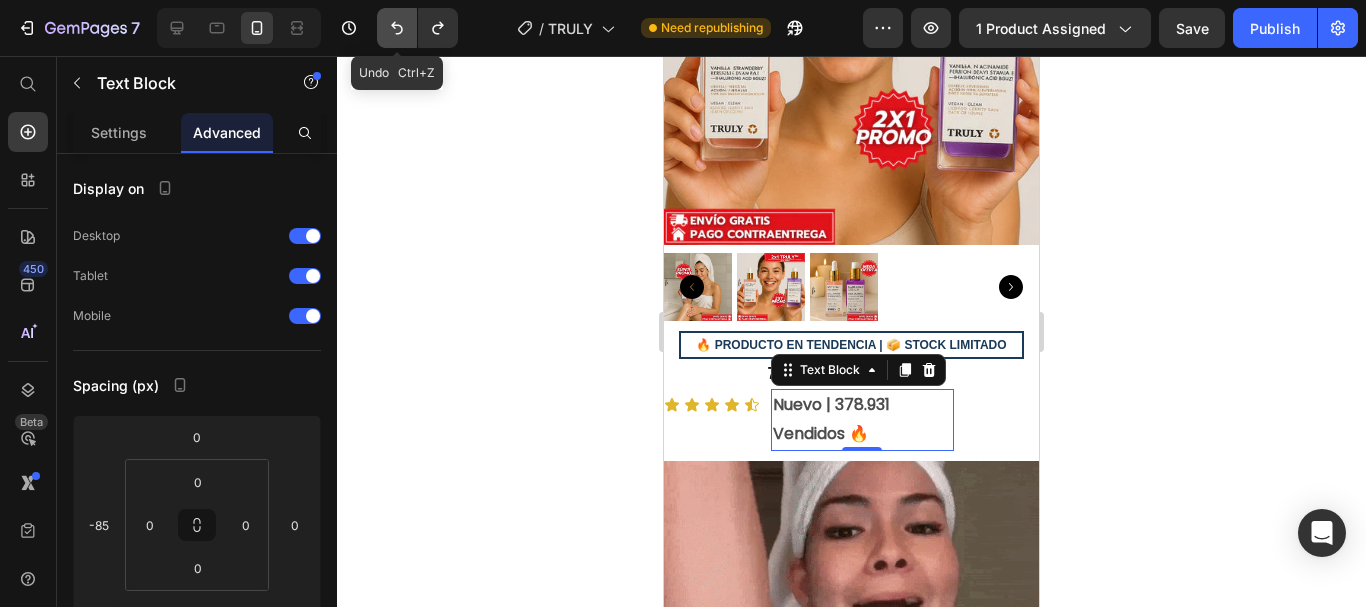 click 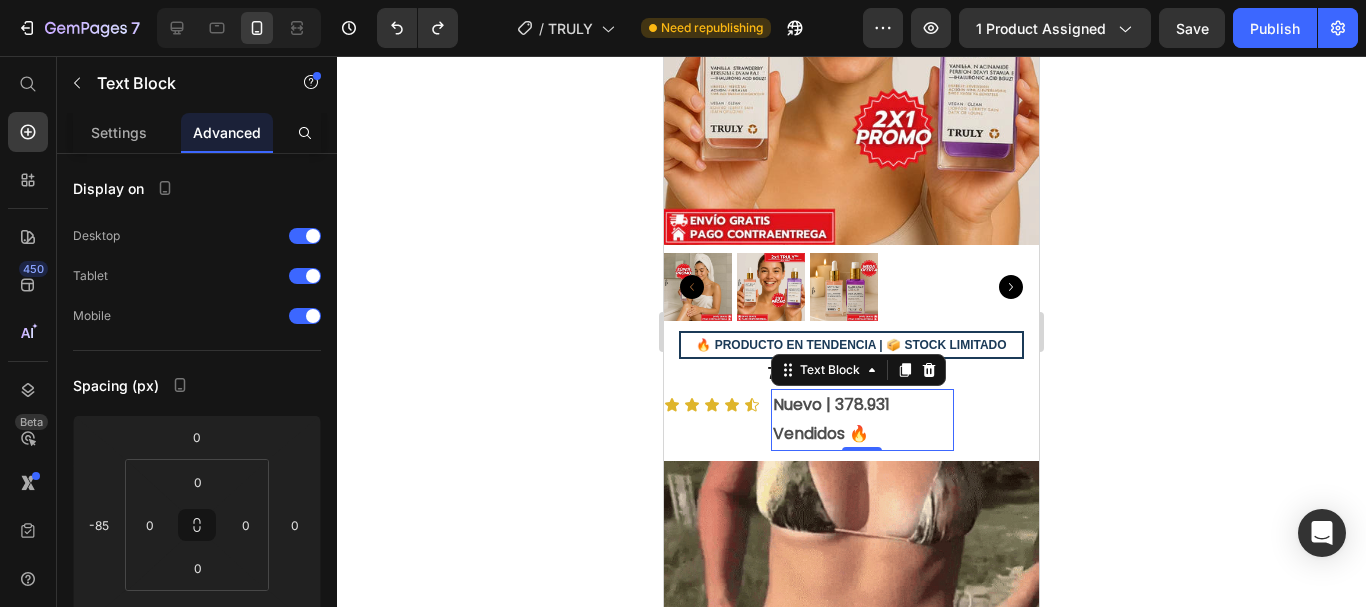 drag, startPoint x: 1304, startPoint y: 390, endPoint x: 1167, endPoint y: 358, distance: 140.68759 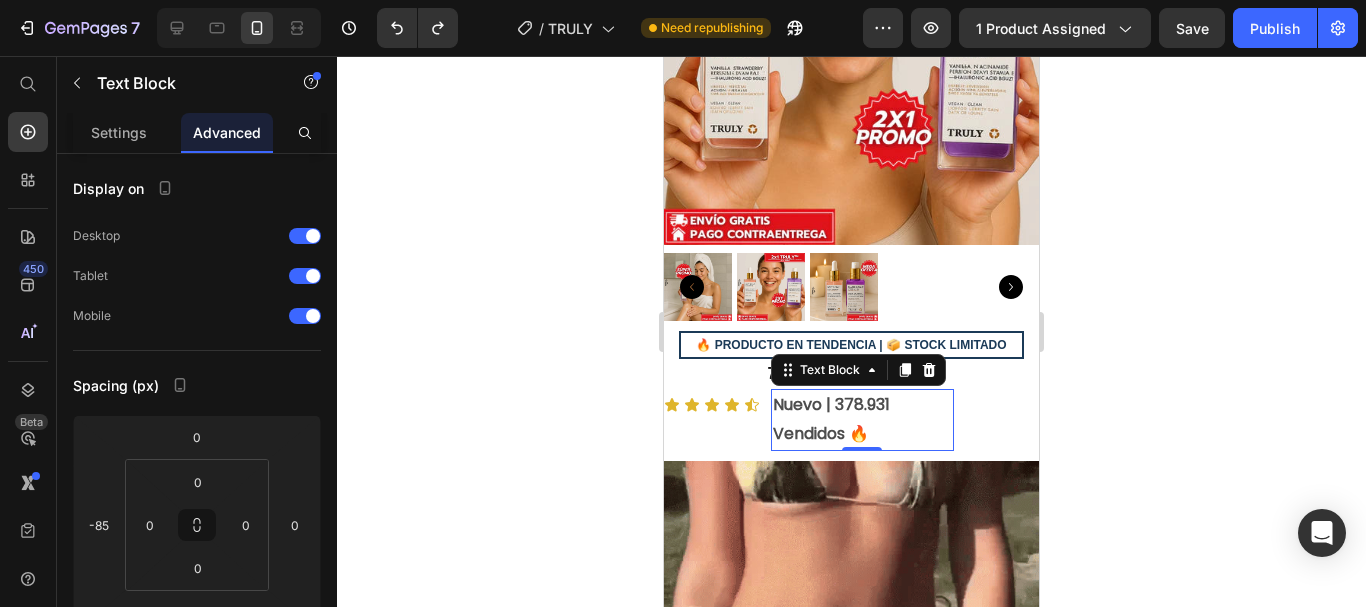 click 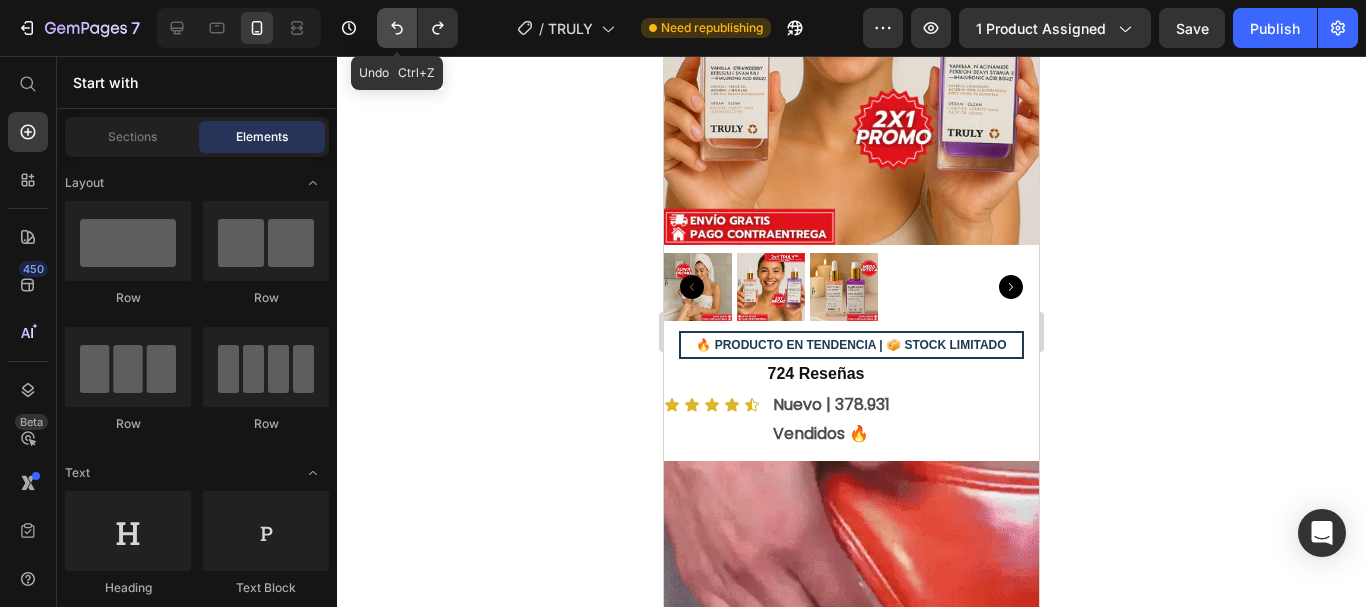 click 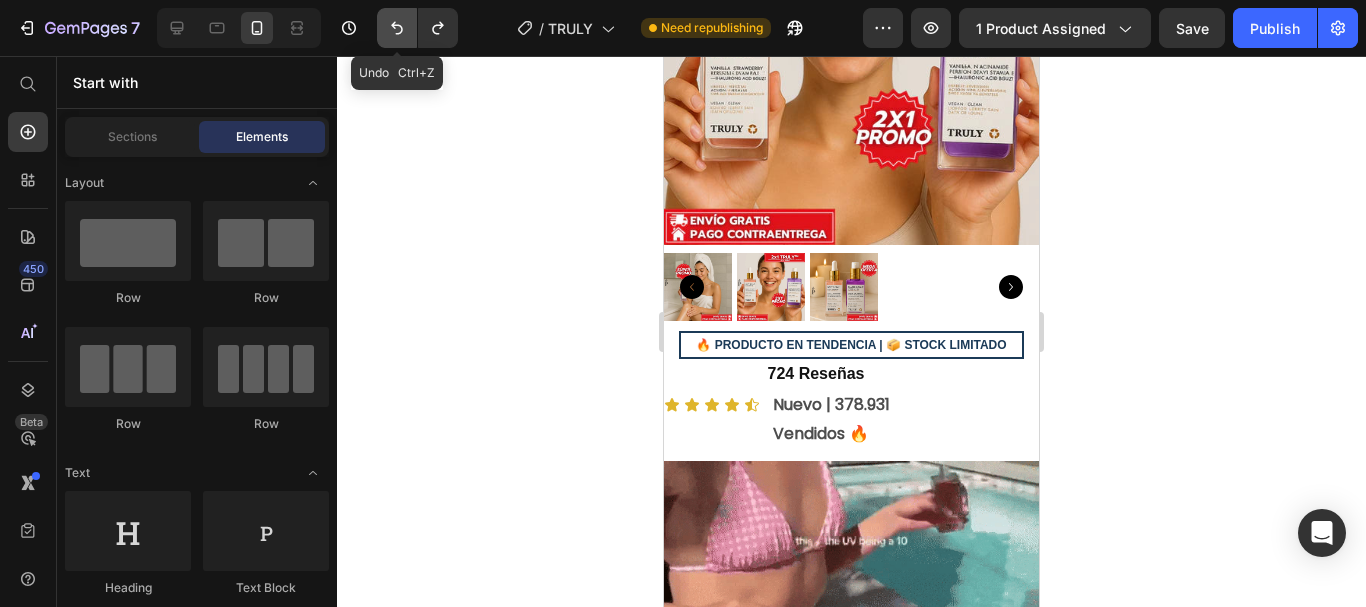 click 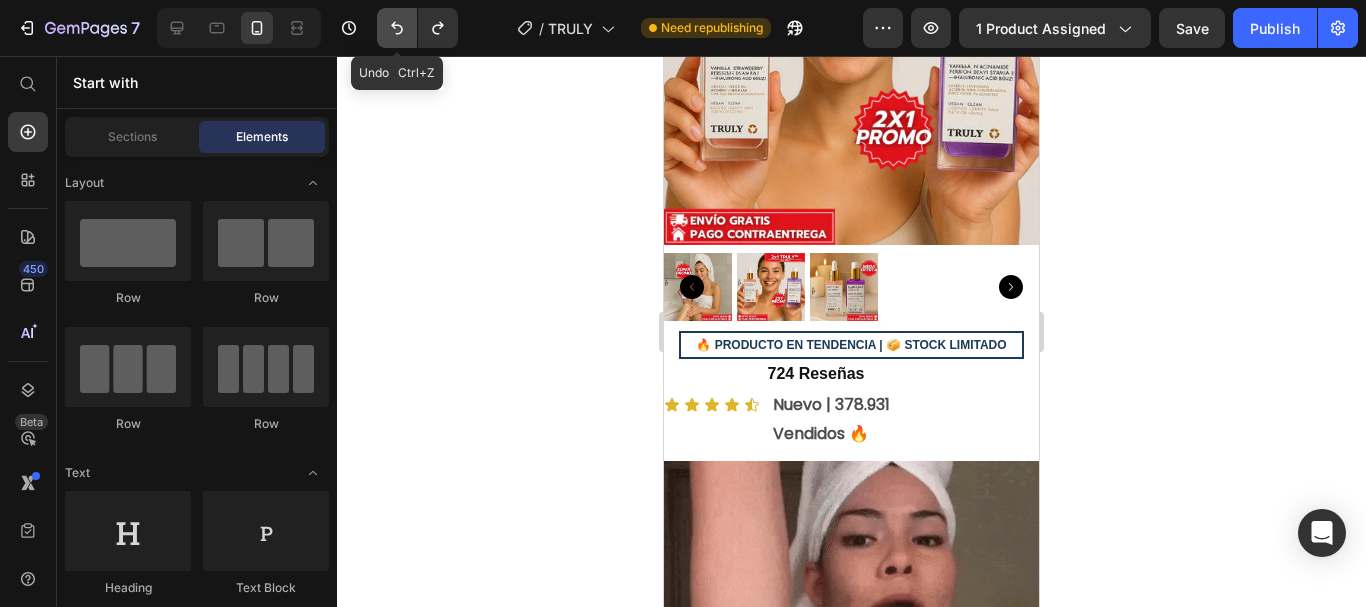 click 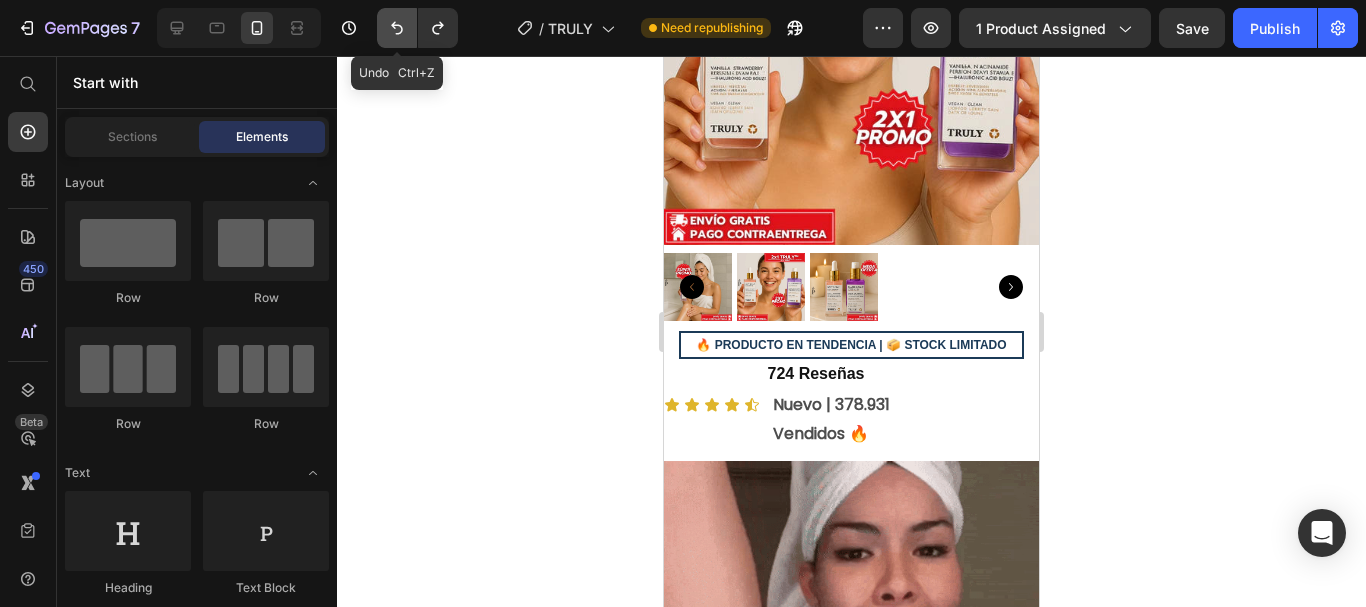 click 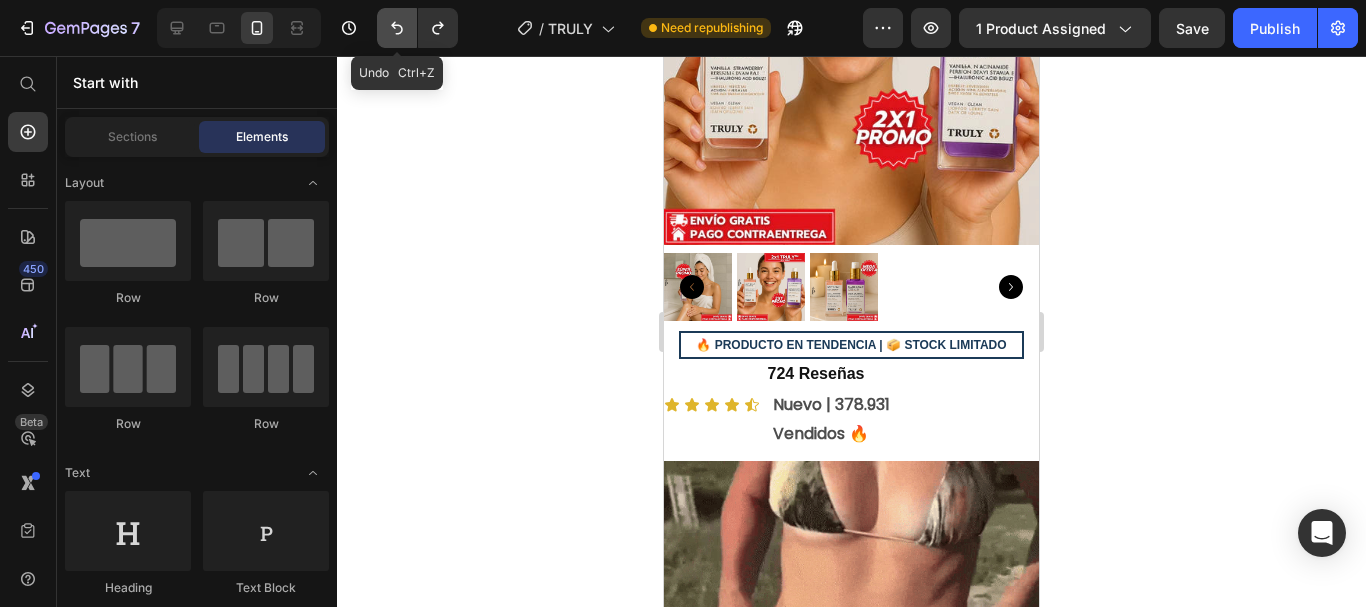 click 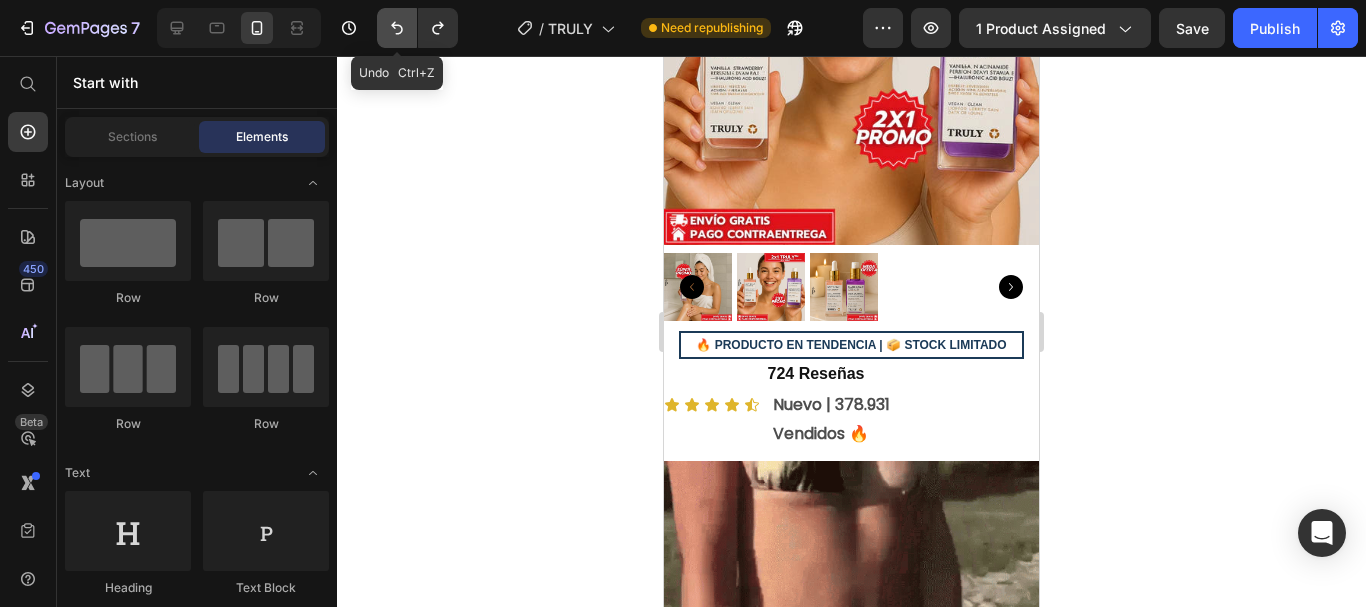 click 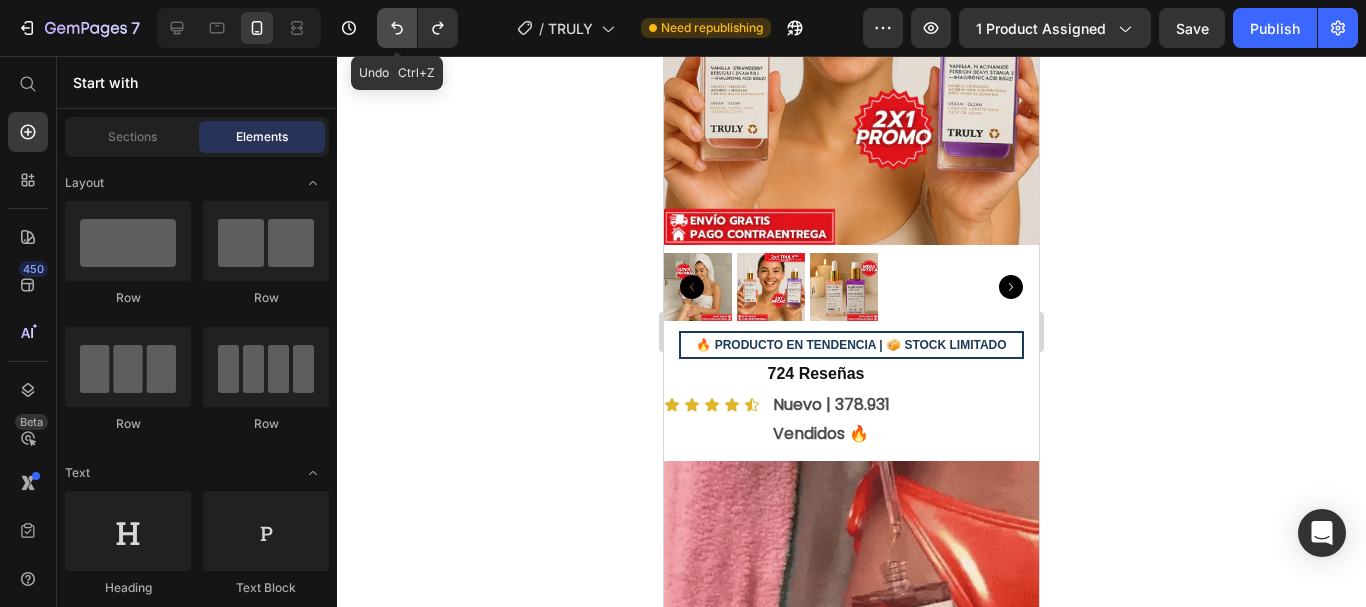 click 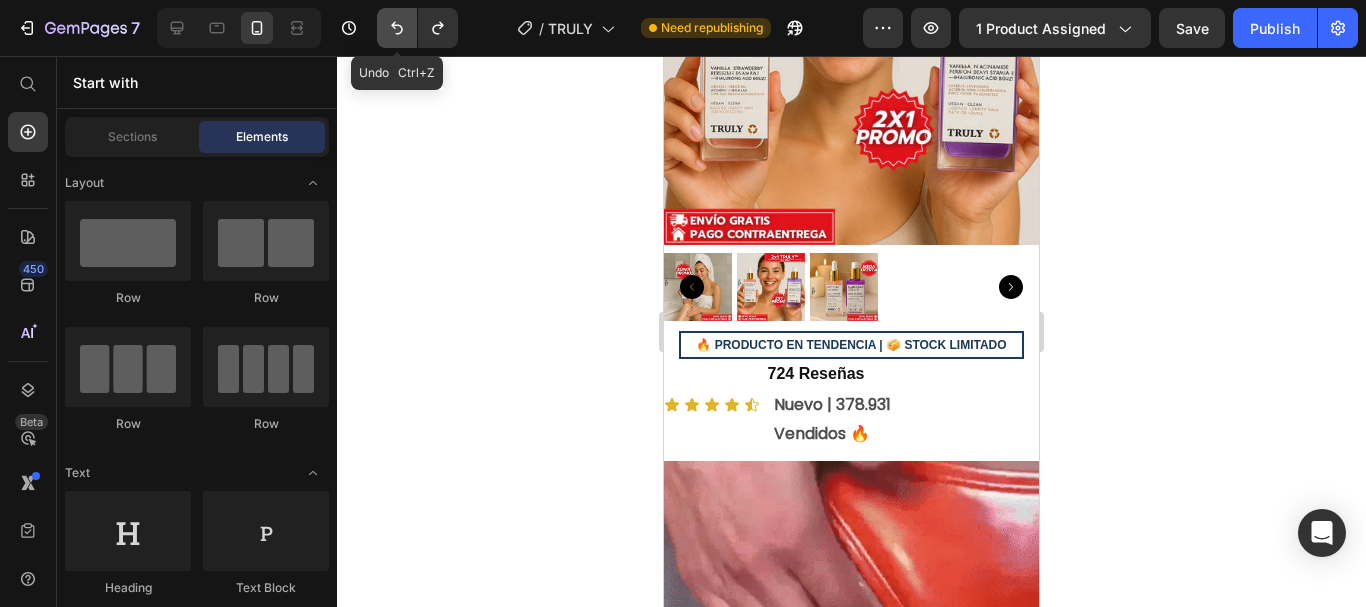 click 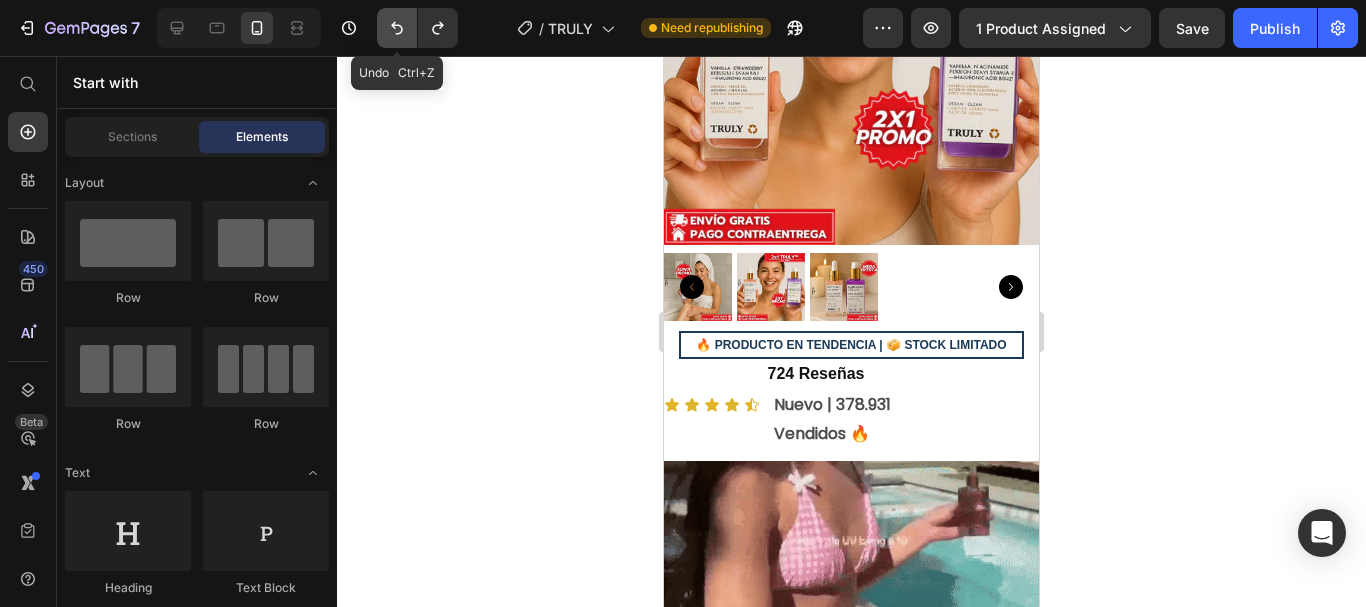 click 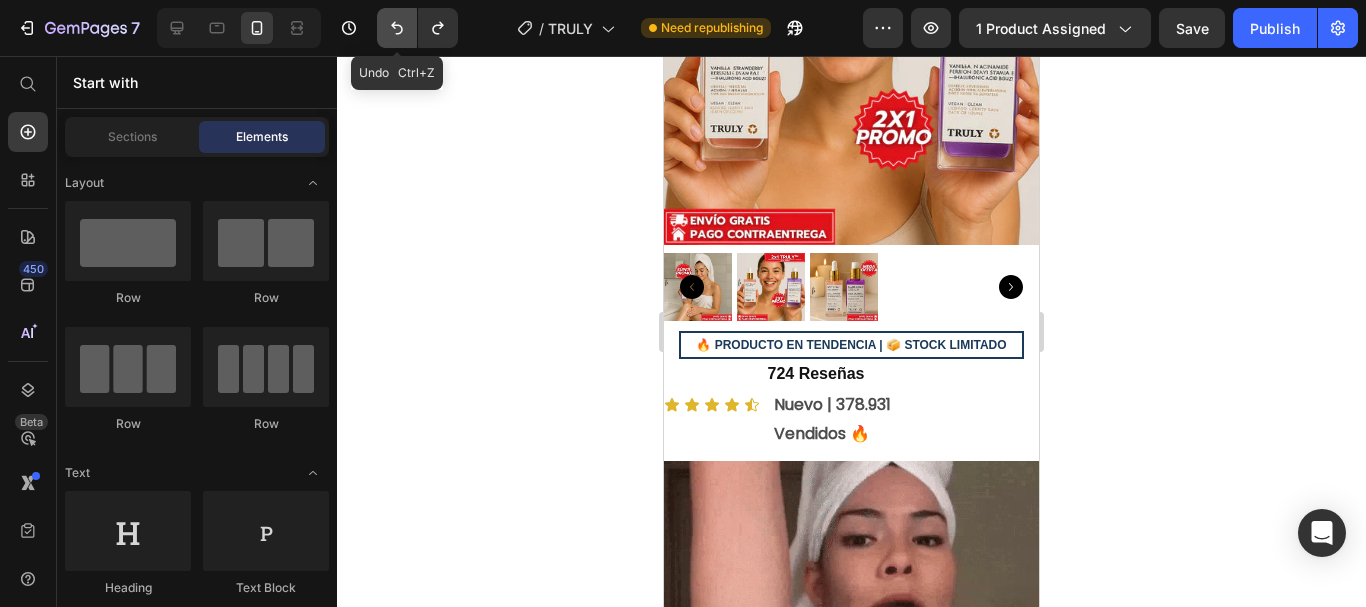 click 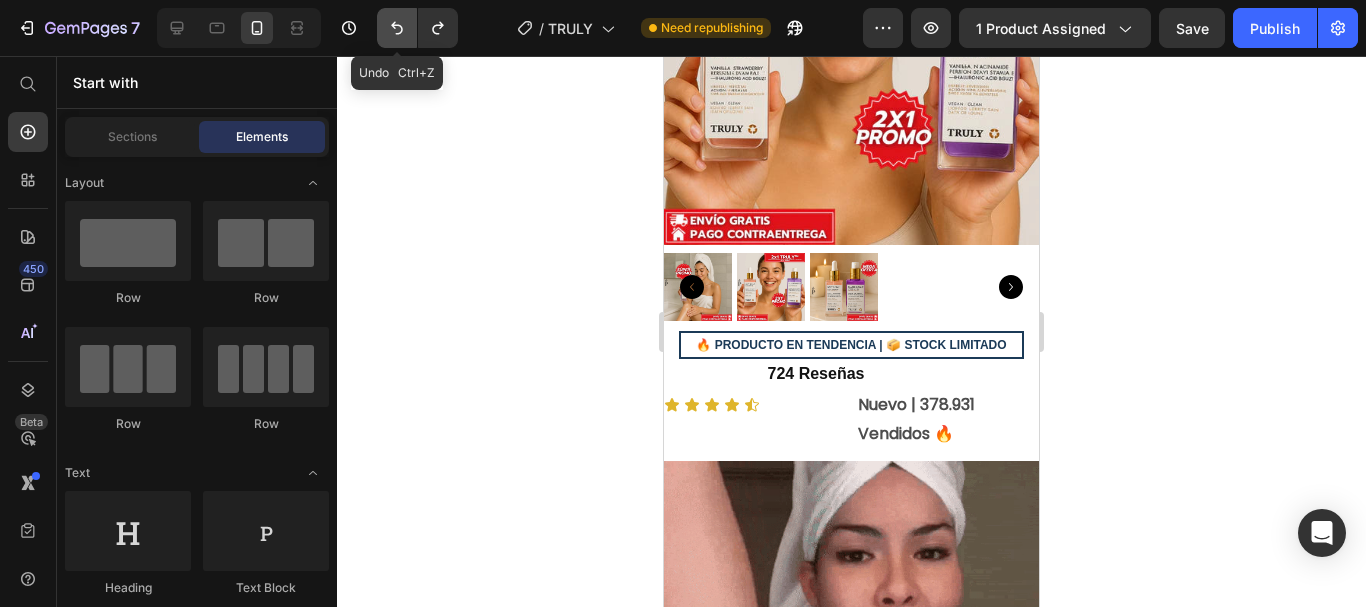 click 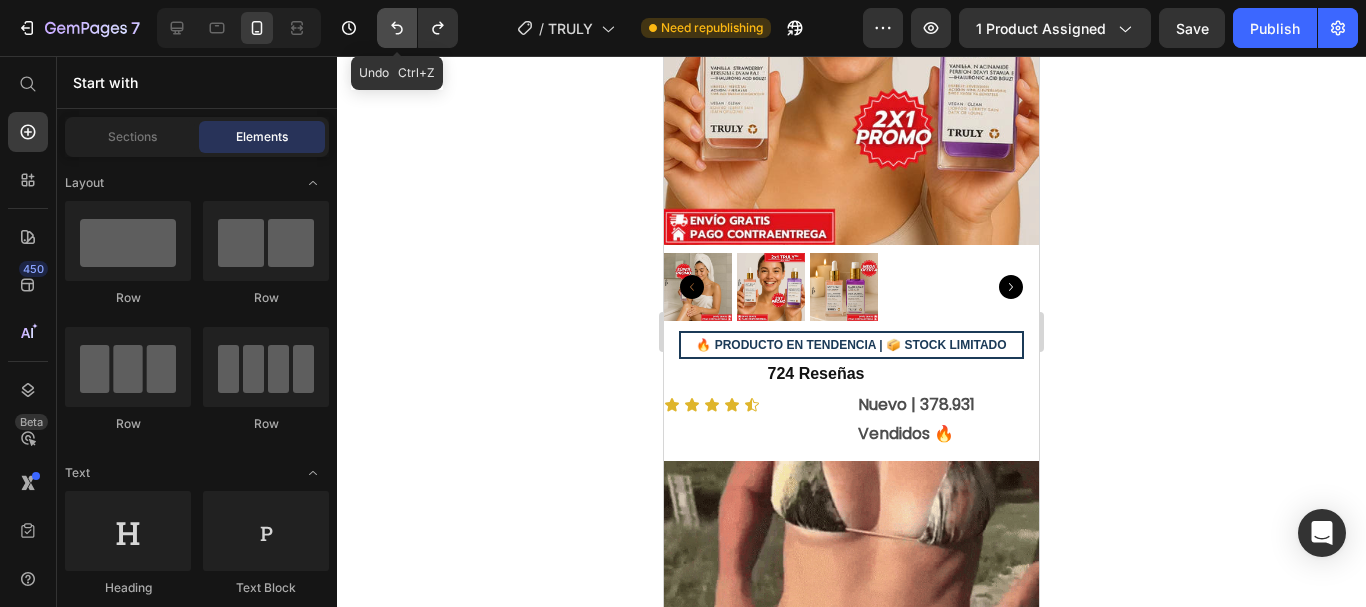click 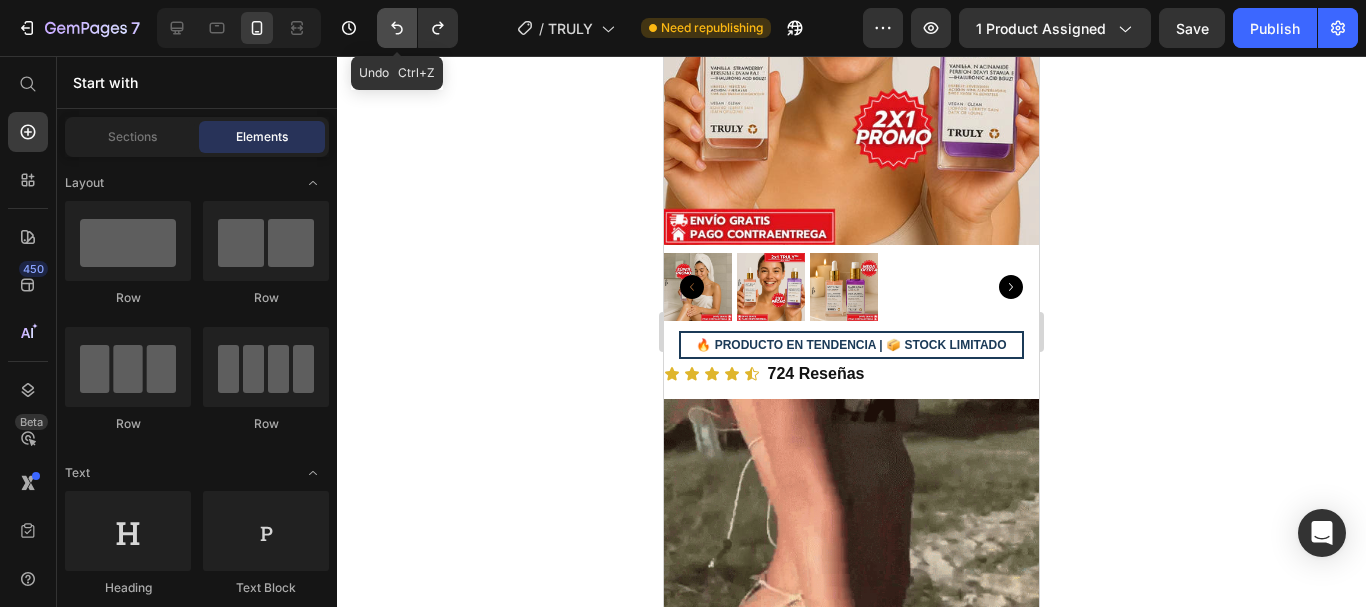 click 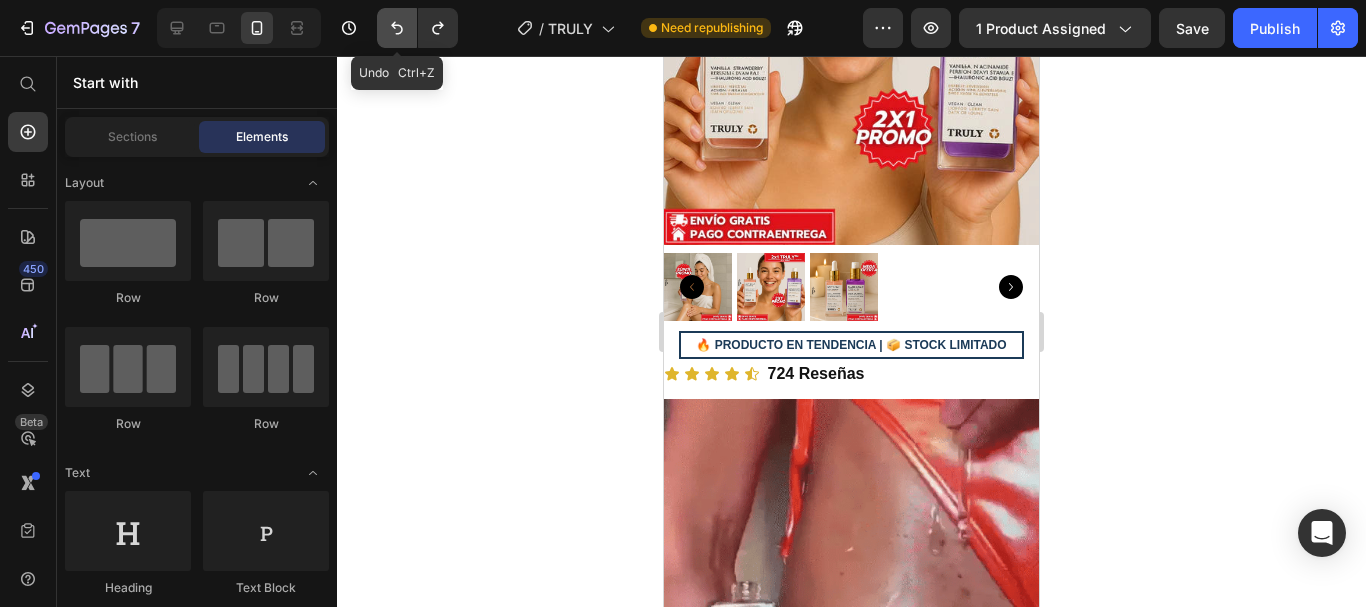 click 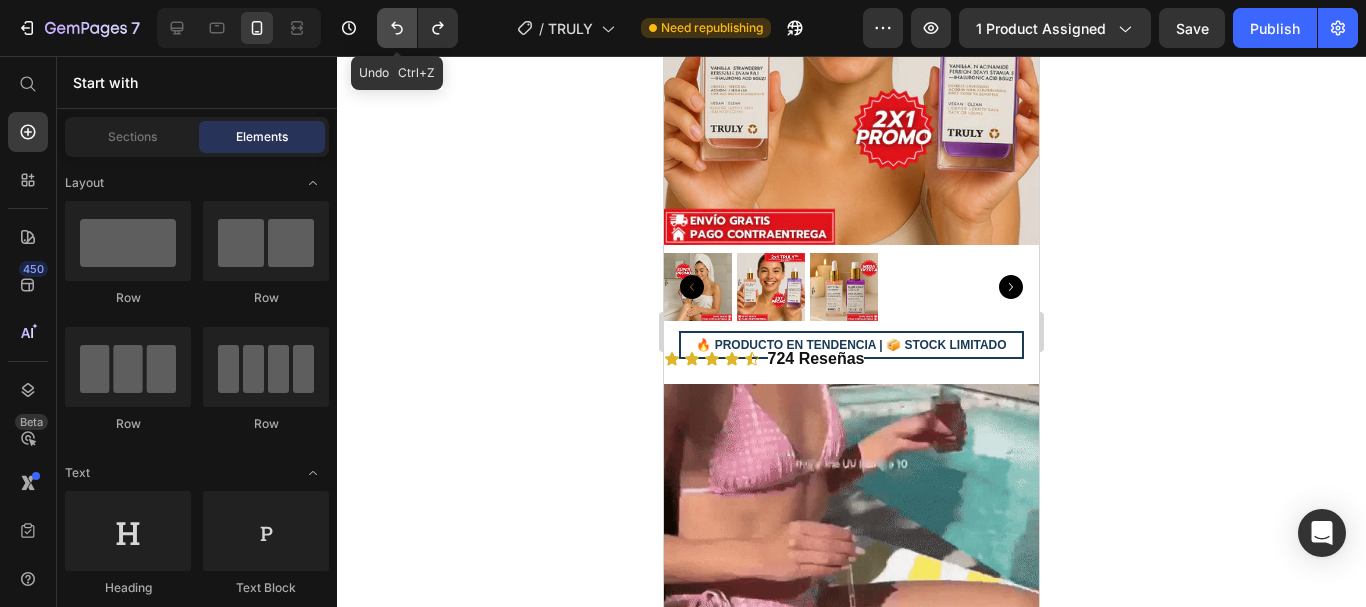 click 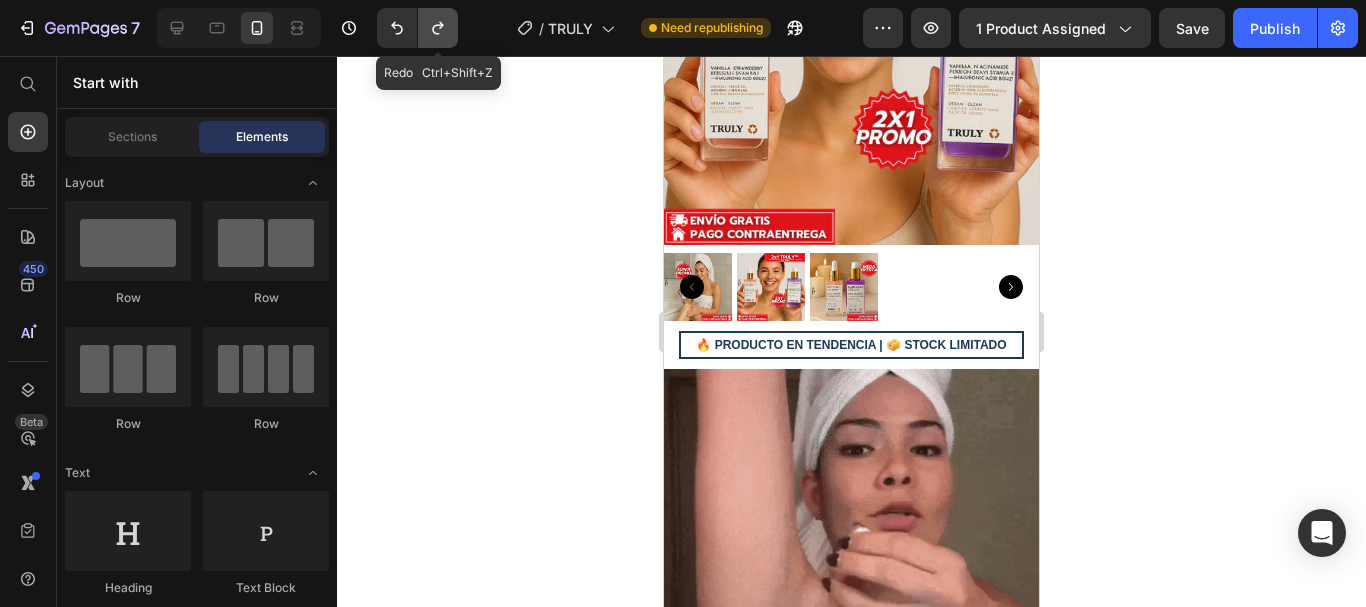 click 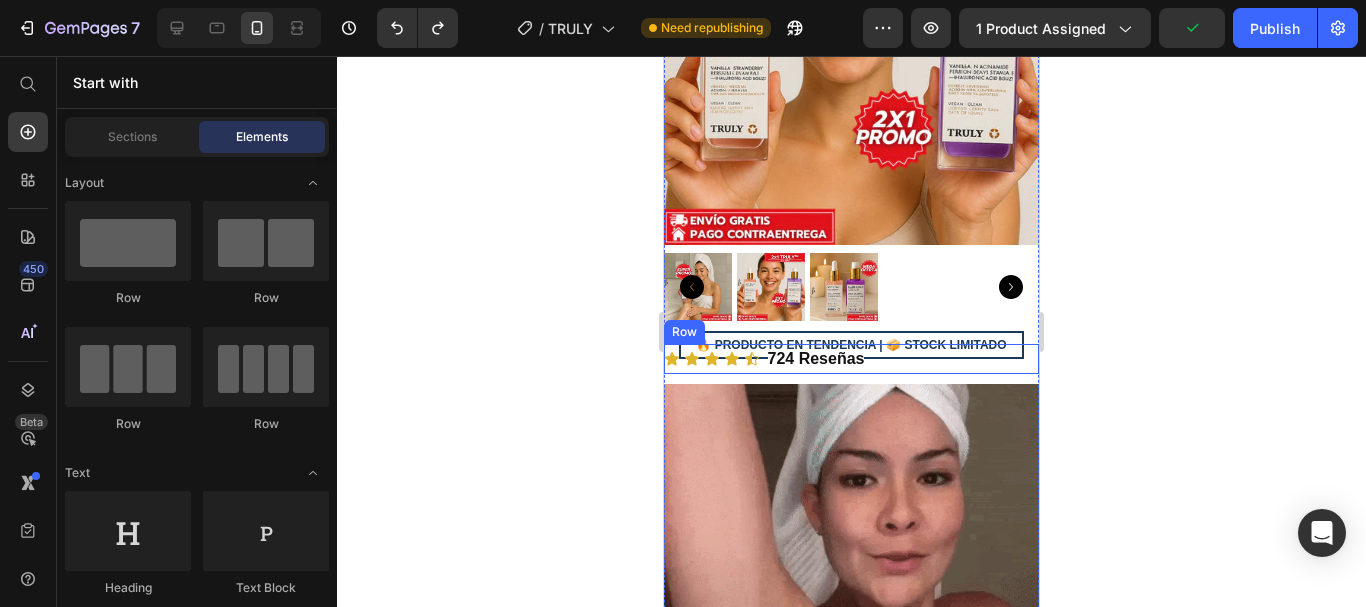 click on "724 Reseñas Text Block" at bounding box center [948, 359] 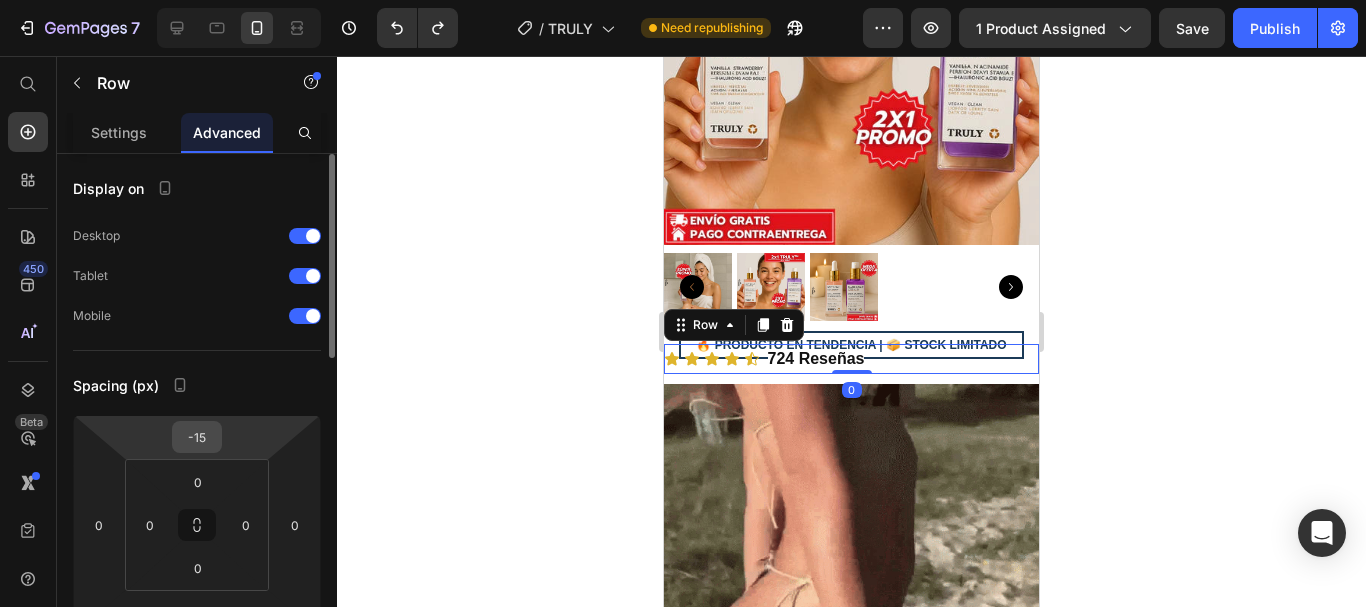 click on "-15" at bounding box center [197, 437] 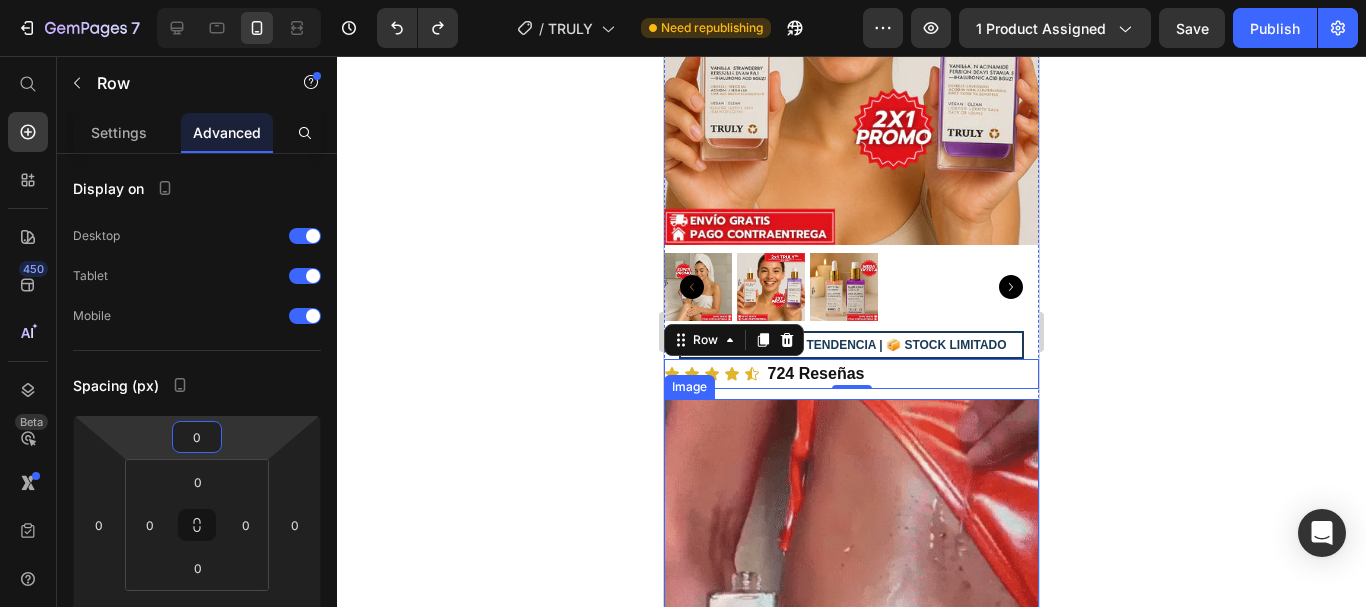 type on "0" 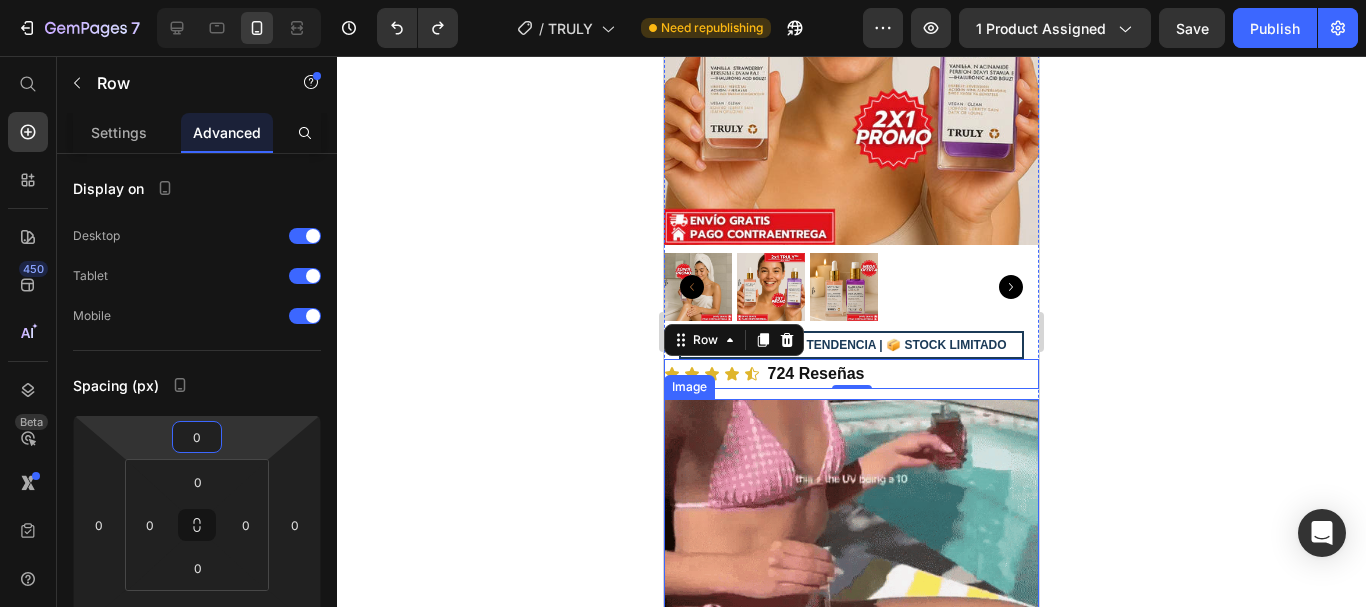click 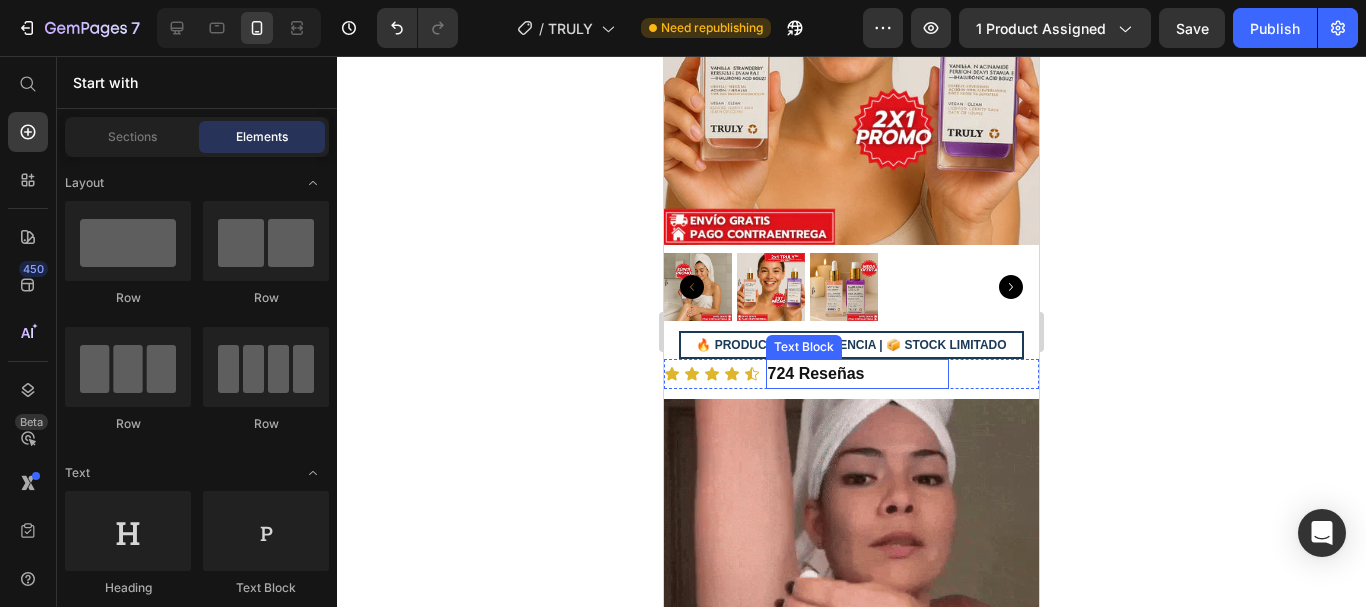 click on "724 Reseñas" at bounding box center (858, 374) 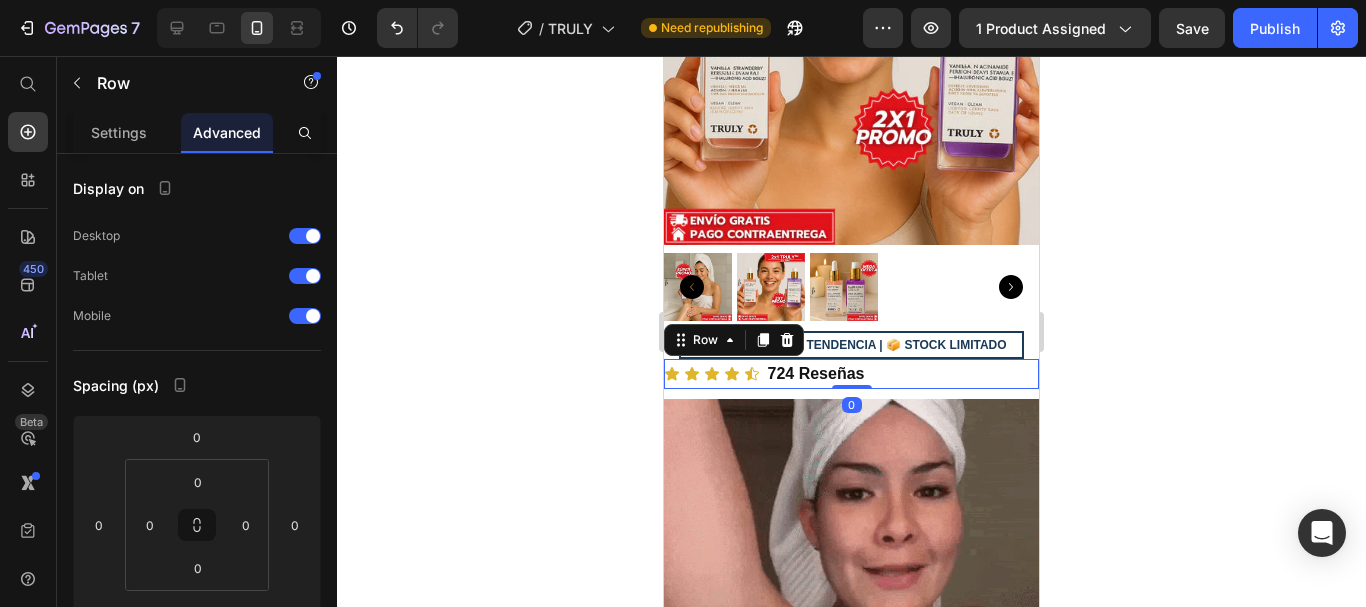 drag, startPoint x: 1012, startPoint y: 359, endPoint x: 1002, endPoint y: 357, distance: 10.198039 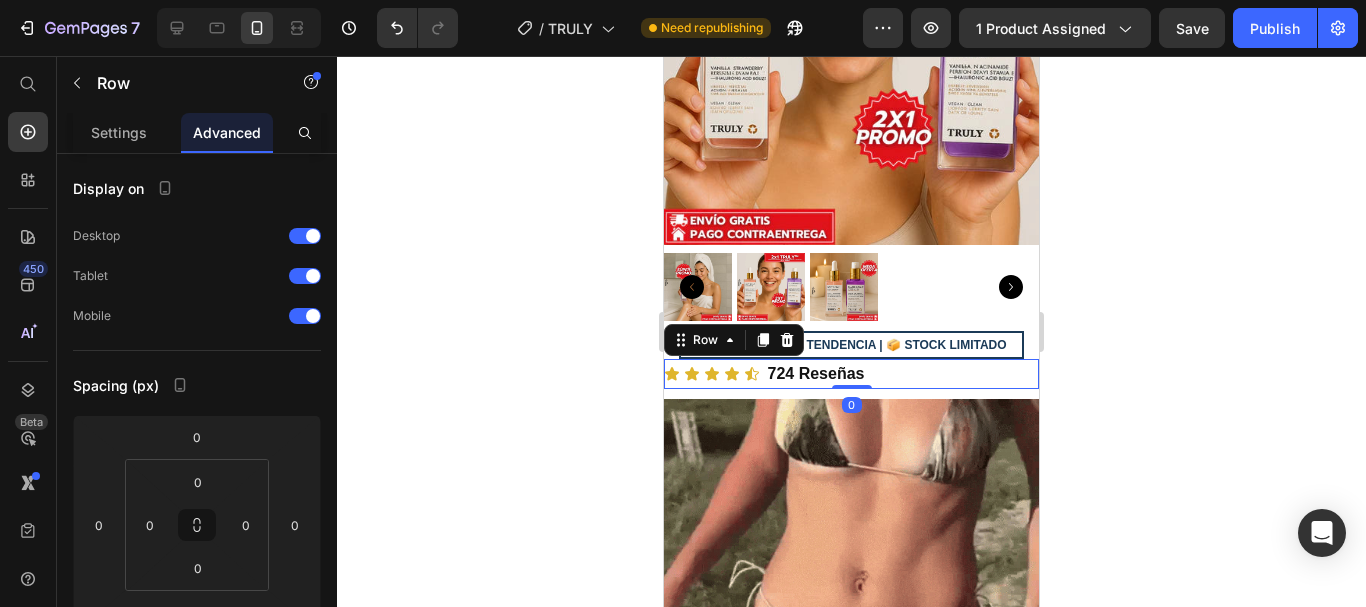 click on "724 Reseñas Text Block" at bounding box center (948, 374) 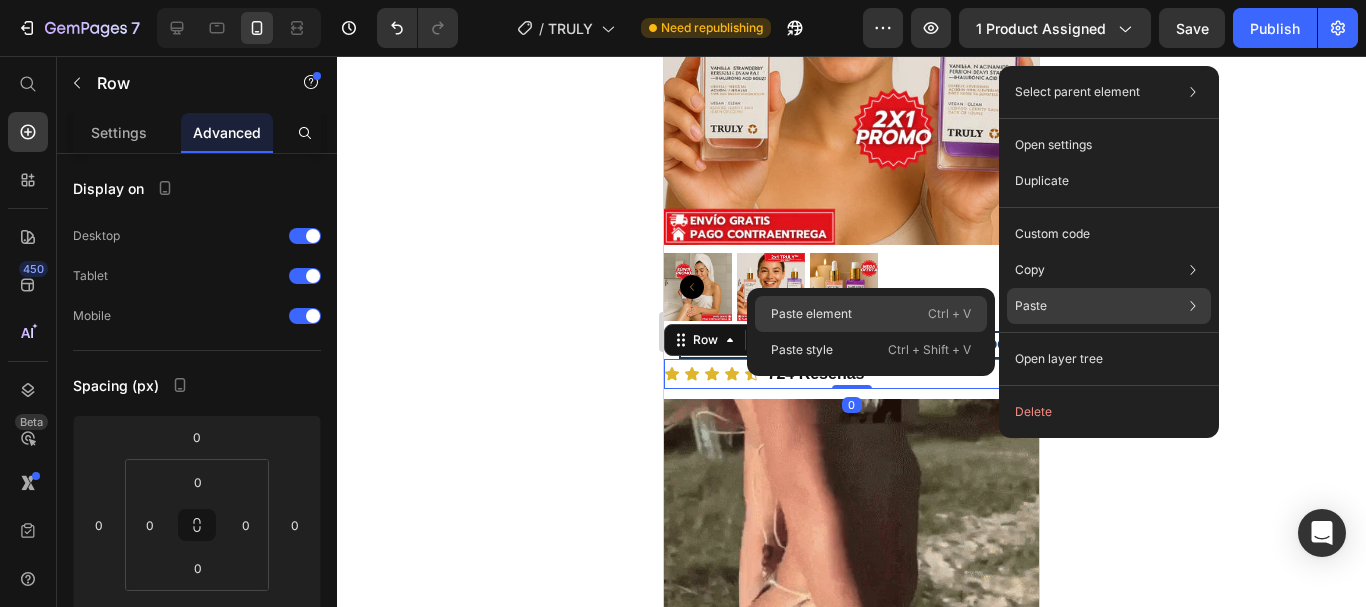 click on "Paste element" at bounding box center (811, 314) 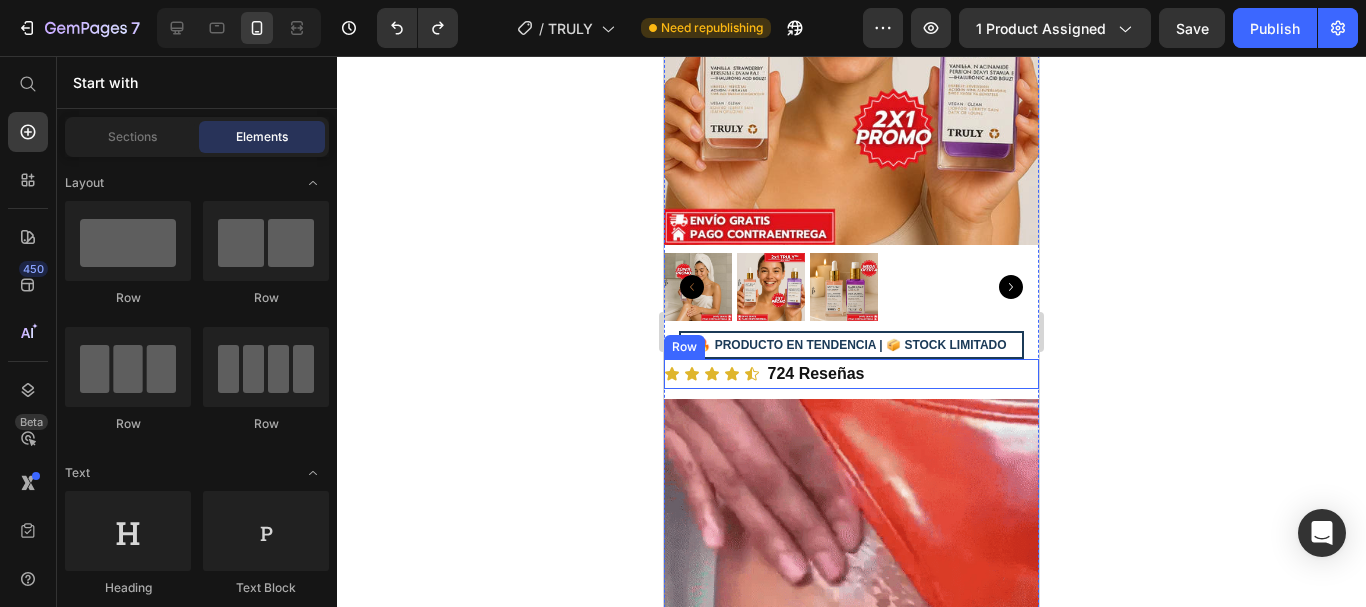 click on "724 Reseñas Text Block" at bounding box center [948, 374] 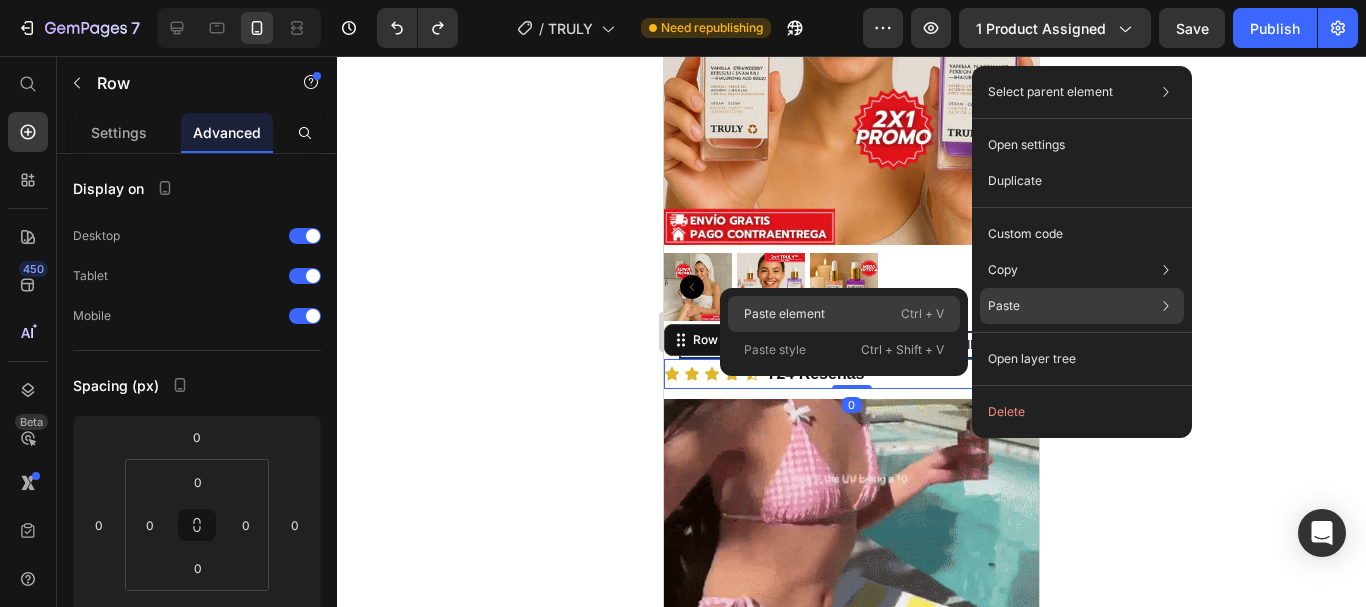 drag, startPoint x: 834, startPoint y: 316, endPoint x: 313, endPoint y: 274, distance: 522.6902 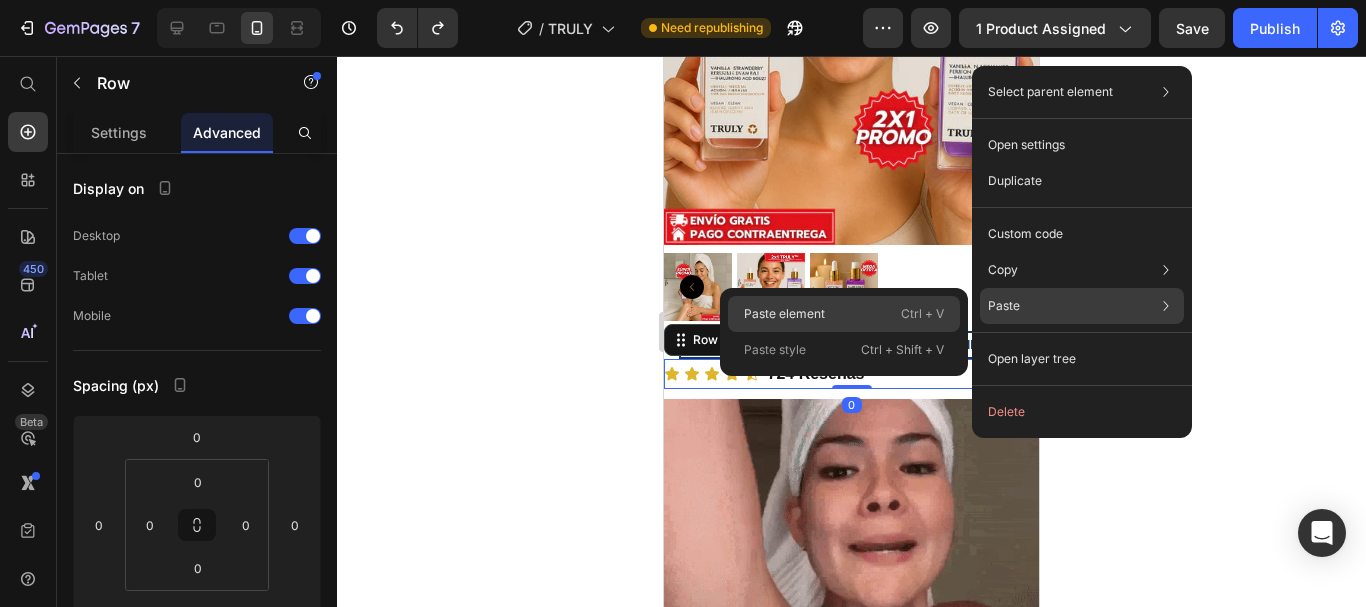 click on "Paste element  Ctrl + V" 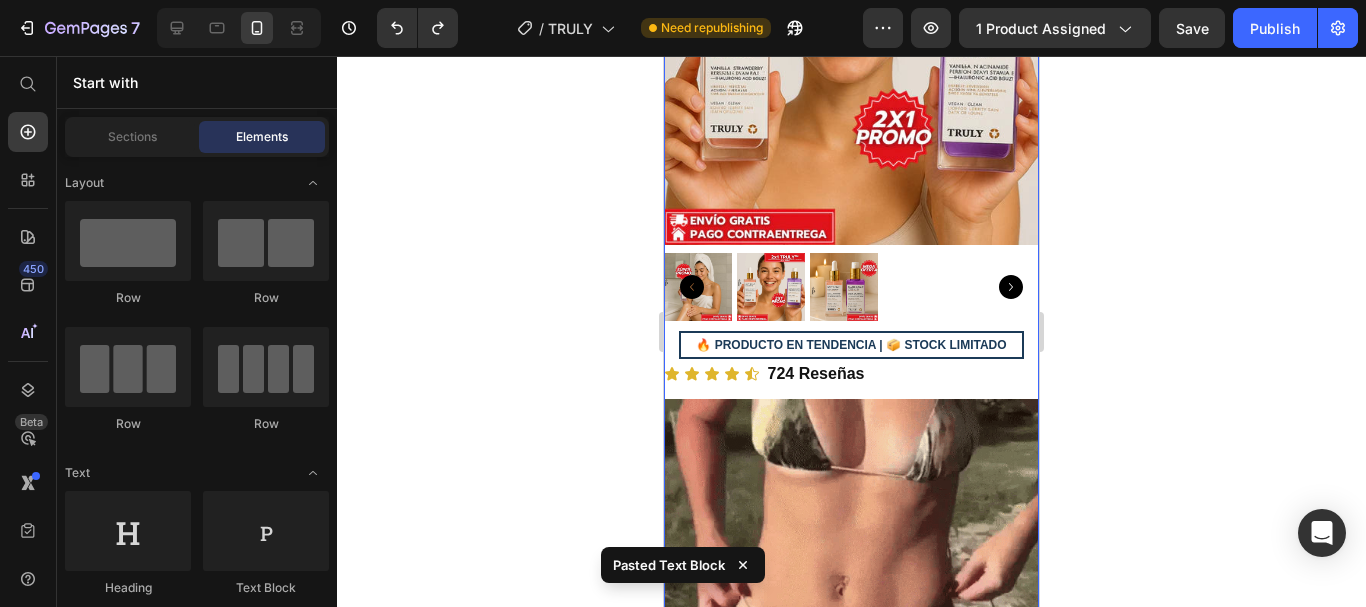 click on "Image Image Image Image Image Image Image" at bounding box center (851, 2565) 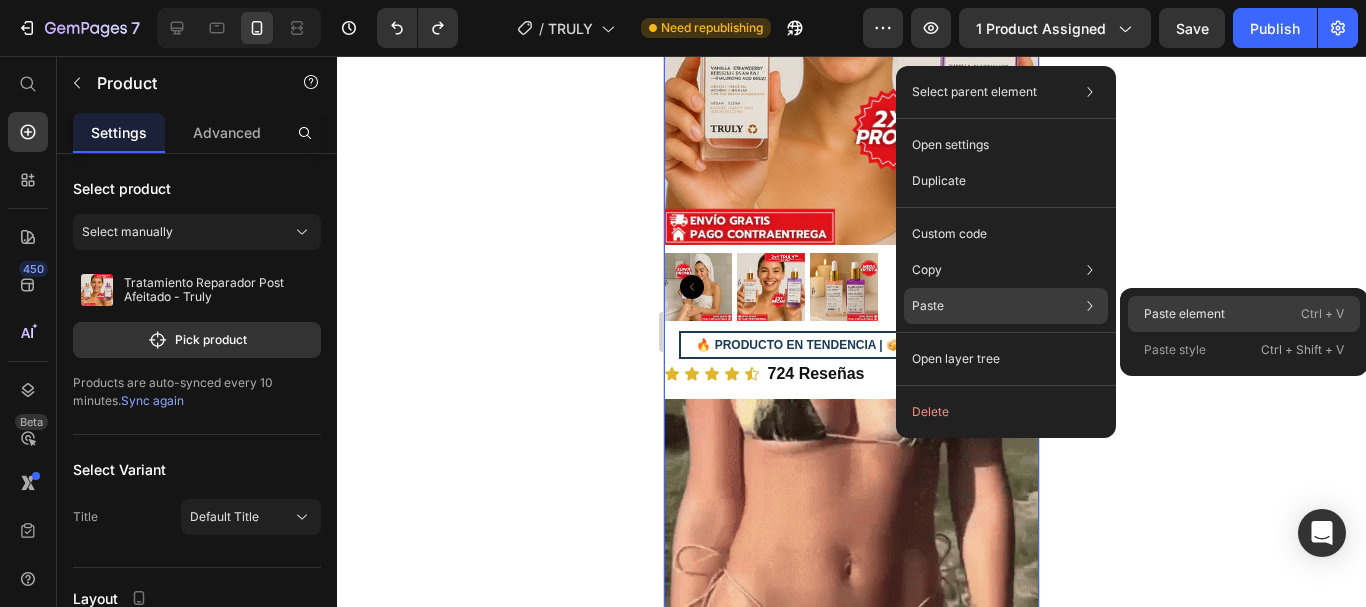 click on "Paste element" at bounding box center (1184, 314) 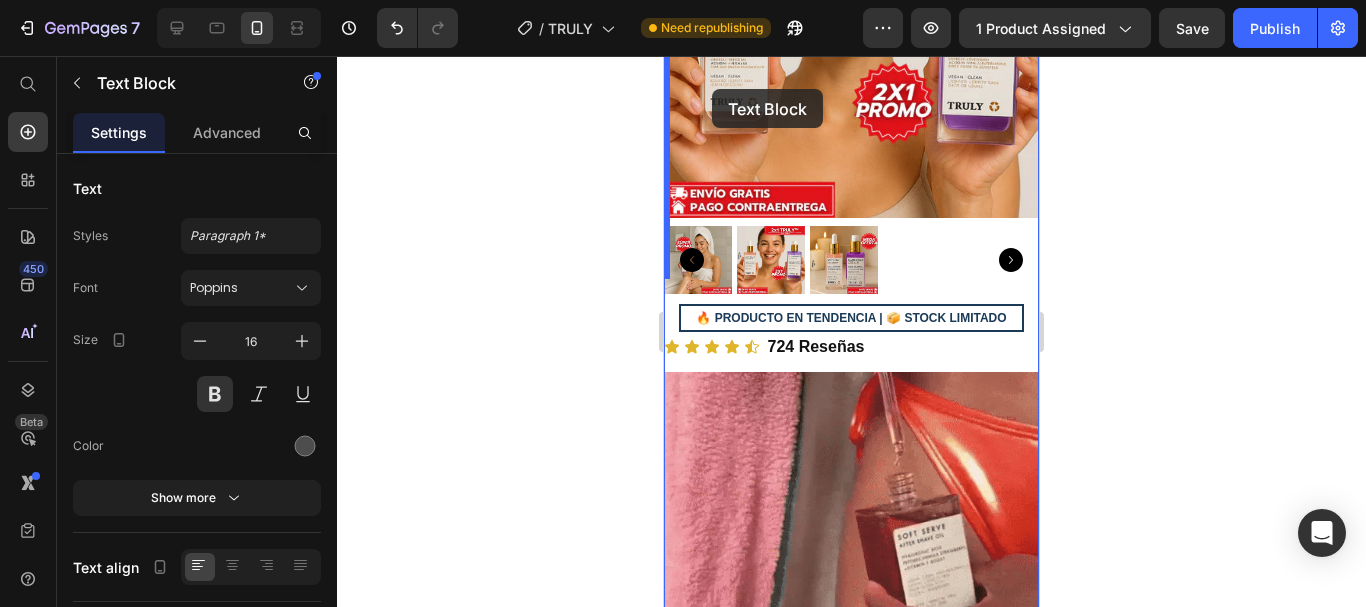 scroll, scrollTop: 299, scrollLeft: 0, axis: vertical 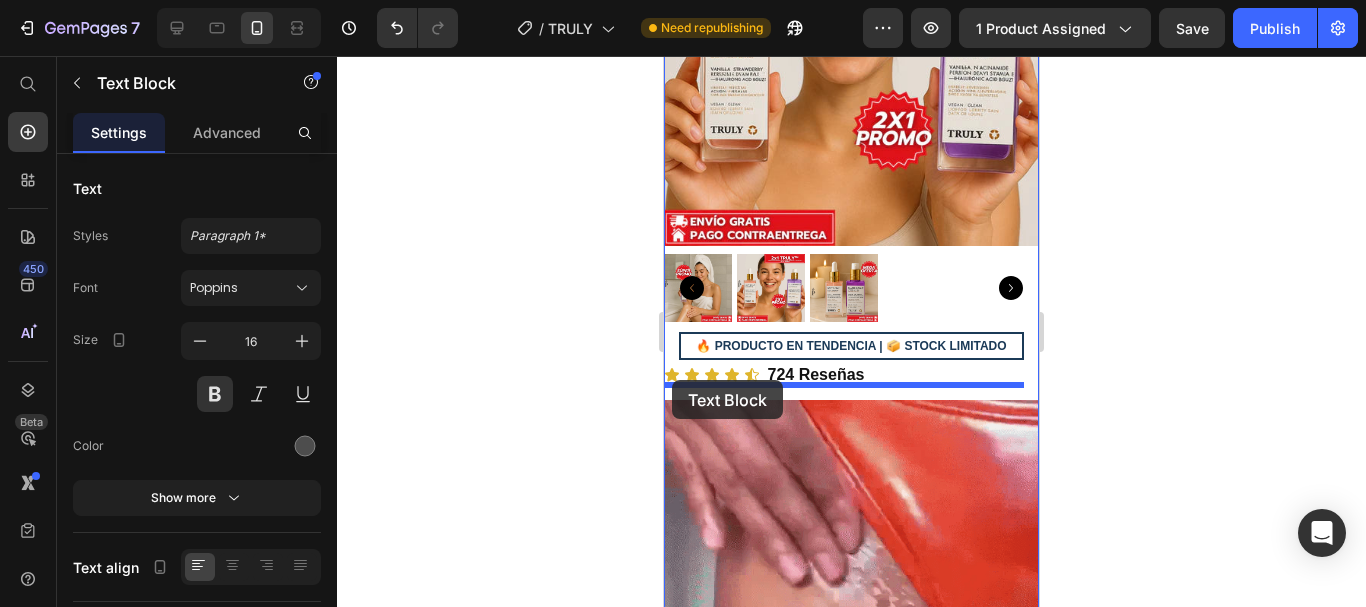 drag, startPoint x: 673, startPoint y: 162, endPoint x: 672, endPoint y: 380, distance: 218.00229 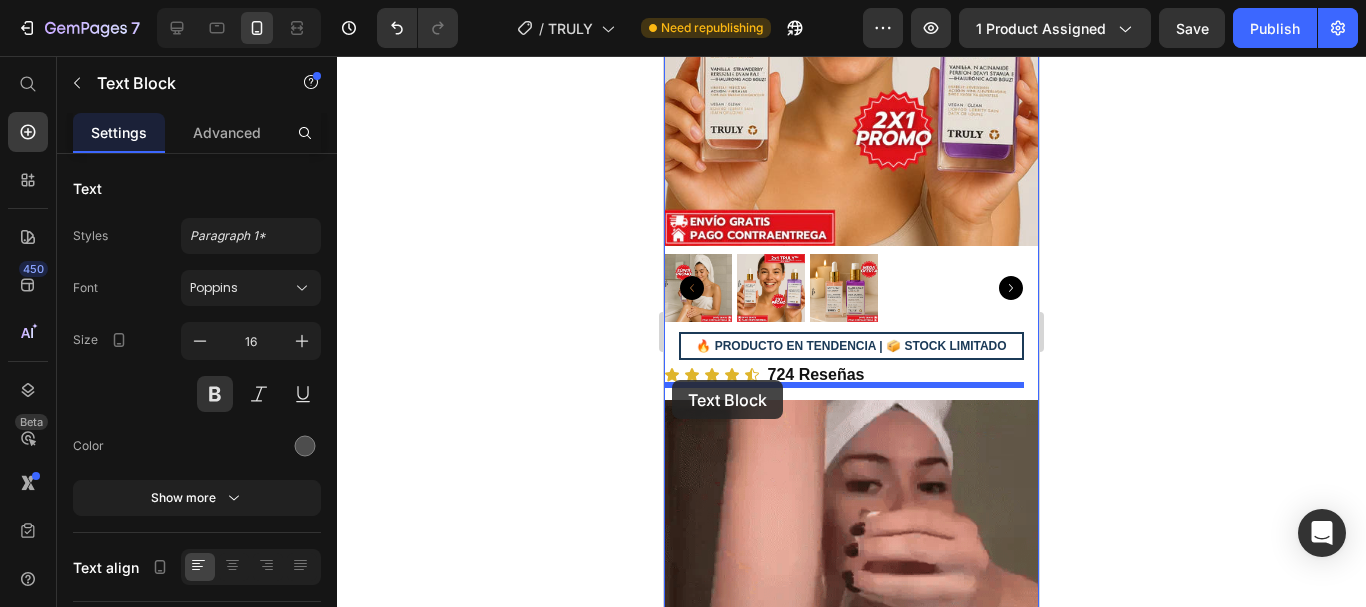 click on "iPhone 13 Mini  ( 375 px) iPhone 13 Mini iPhone 13 Pro iPhone 11 Pro Max iPhone 15 Pro Max Pixel 7 Galaxy S8+ Galaxy S20 Ultra iPad Mini iPad Air iPad Pro Header 🎁 HOY ENVÍO GRATIS + PAGA AL RECIBIR 🚚 Text 🎁 HOY ENVÍO GRATIS + PAGA AL RECIBIR 🚚 Text Marquee
Product Images
🔥 PRODUCTO EN TENDENCIA | 📦 STOCK LIMITADO
Custom Code Icon Icon Icon Icon Icon Icon List 724 Reseñas Text Block Row Image Image Image Image Image Image Image Nuevo | 378.931 Vendidos 🔥 Text Block   0 Nuevo | 378.931 Vendidos 🔥 Text Block   0 Product Row Section 1 Root Start with Sections from sidebar Add sections Add elements Start with Generating from URL or image Add section Choose templates inspired by CRO experts Generate layout from URL or image Add blank section then drag & drop elements Footer" at bounding box center (851, 2461) 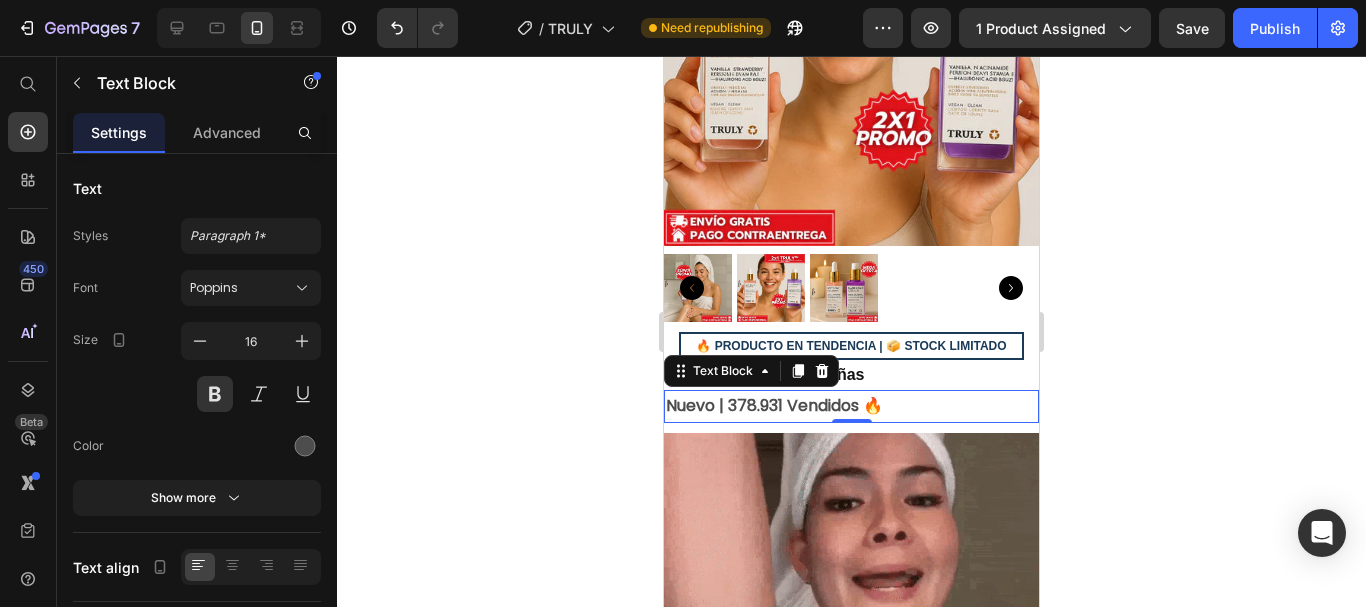 click 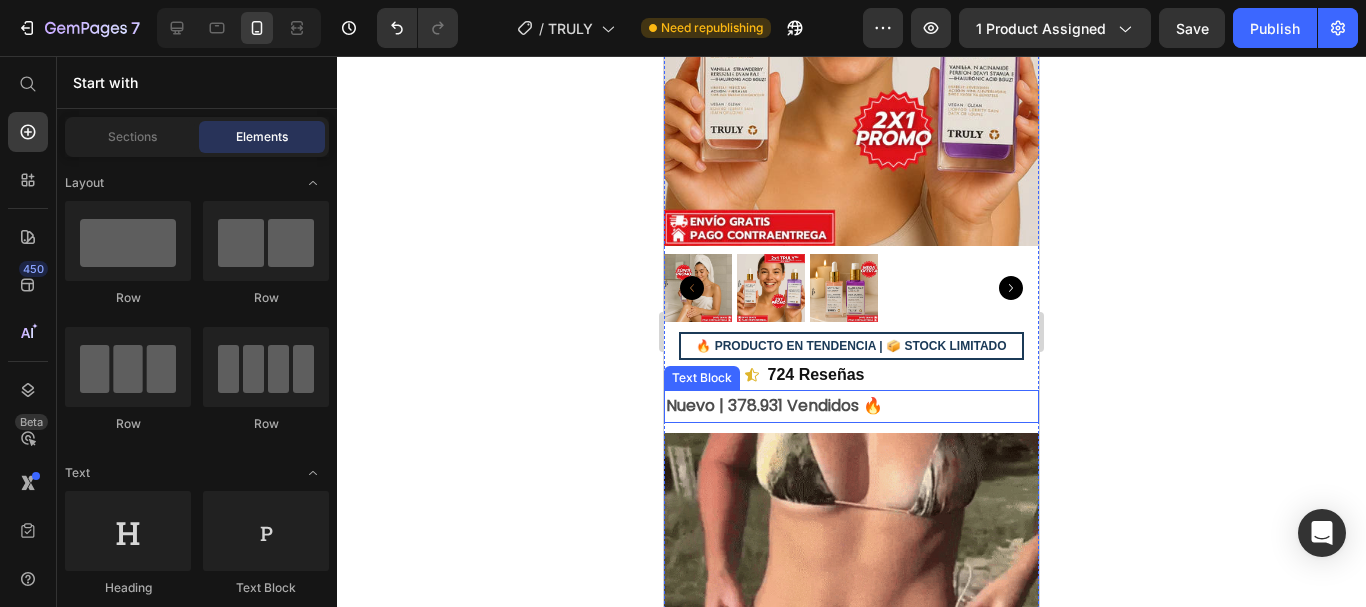 click on "Nuevo | 378.931 Vendidos 🔥" at bounding box center (851, 406) 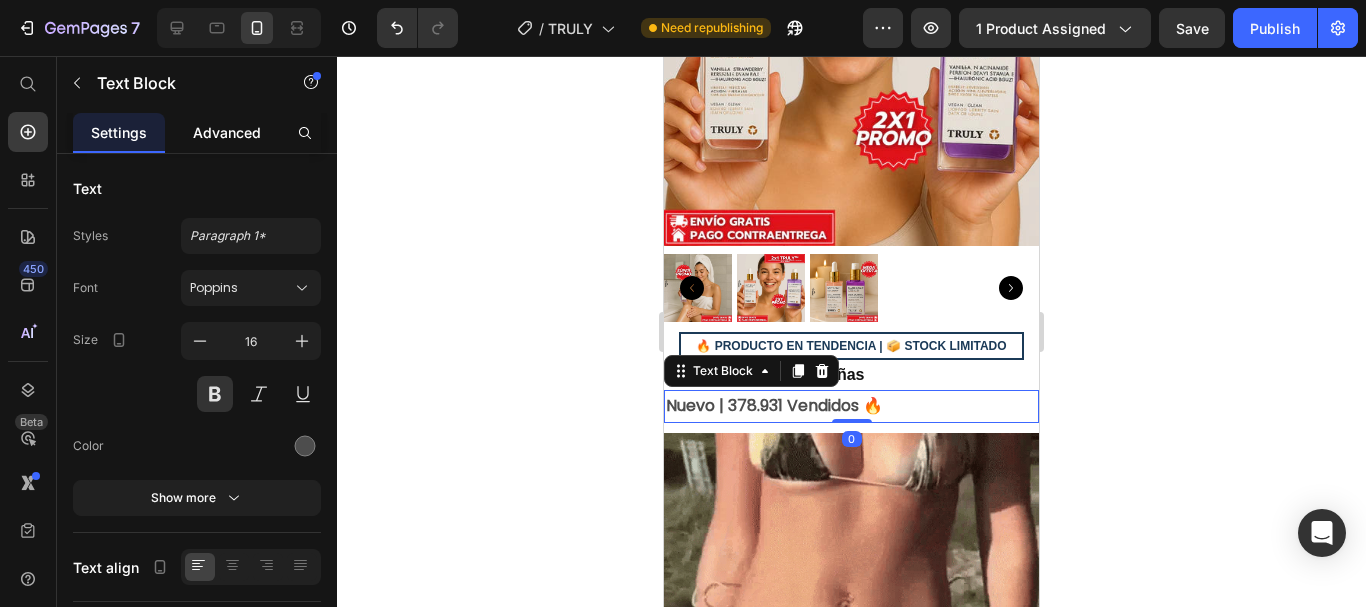 click on "Advanced" at bounding box center [227, 132] 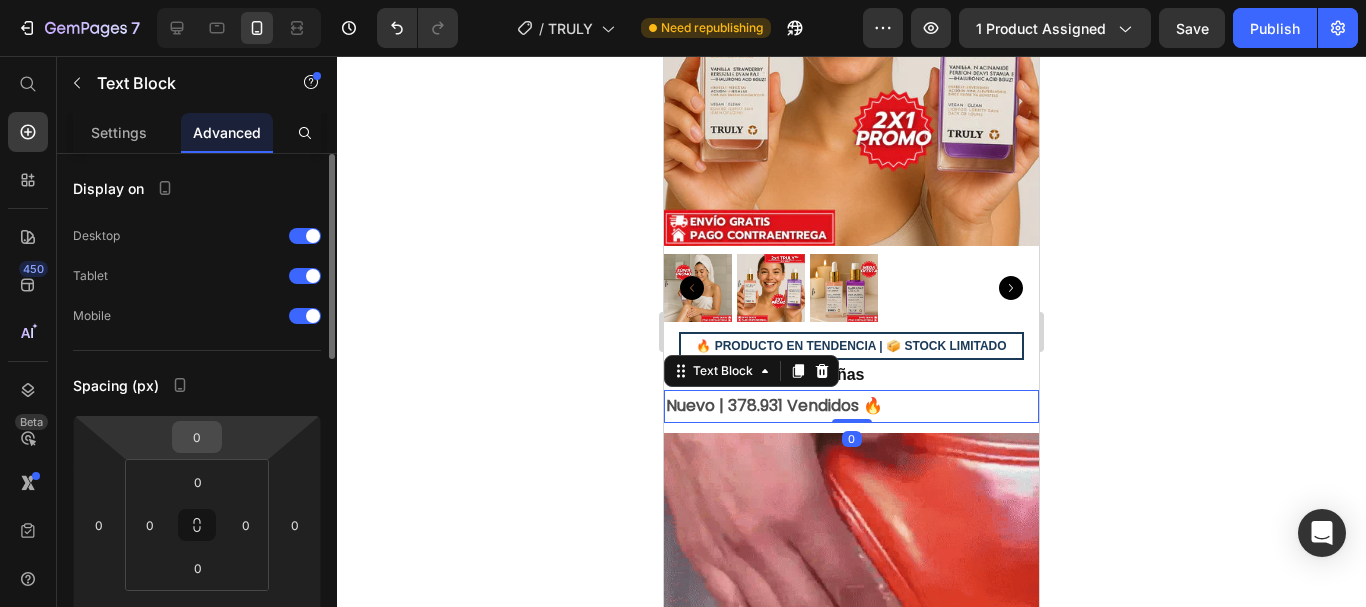 click on "0" at bounding box center (197, 437) 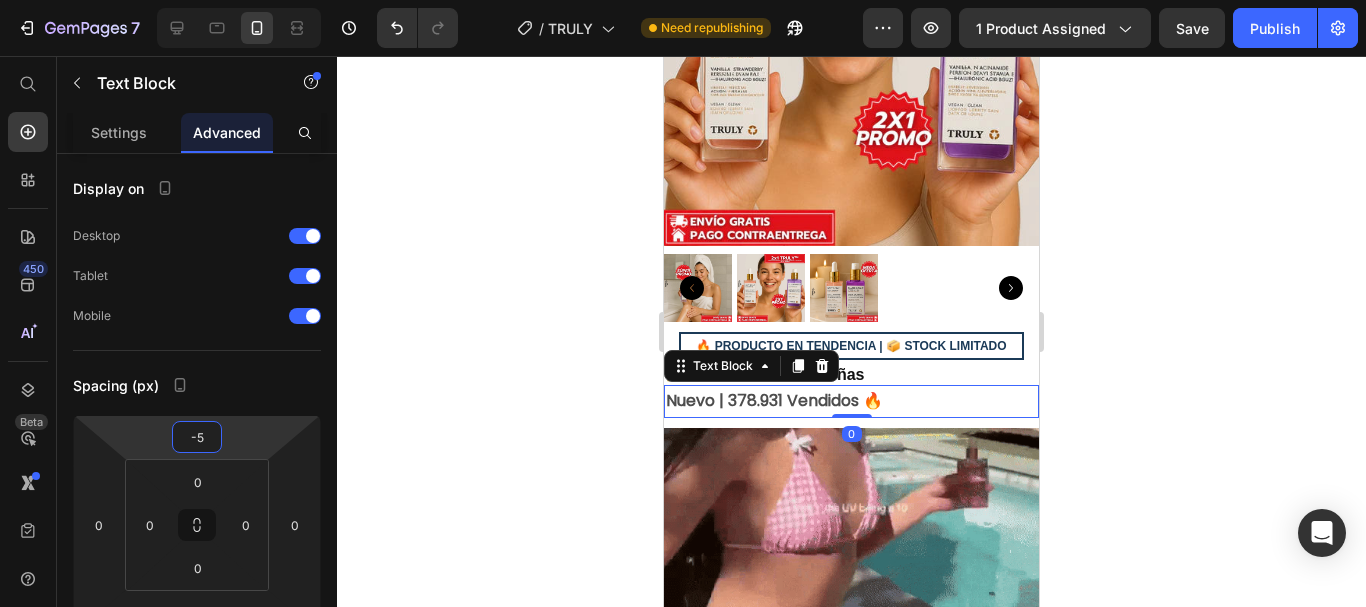 type on "-5" 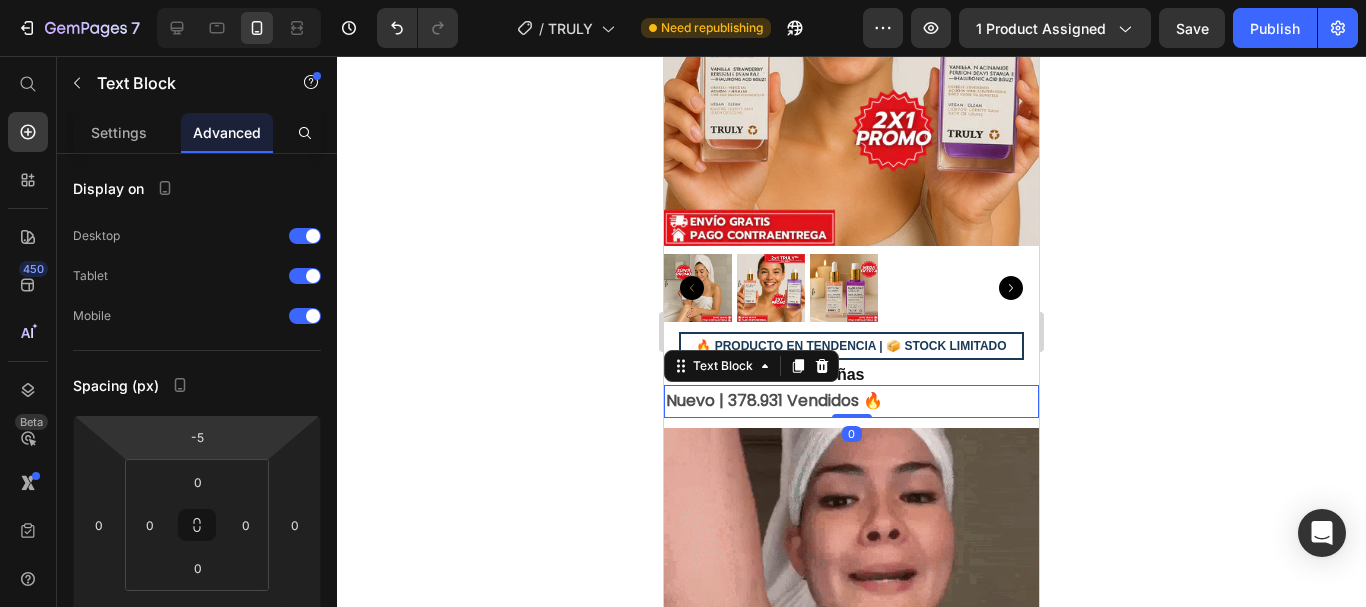 click 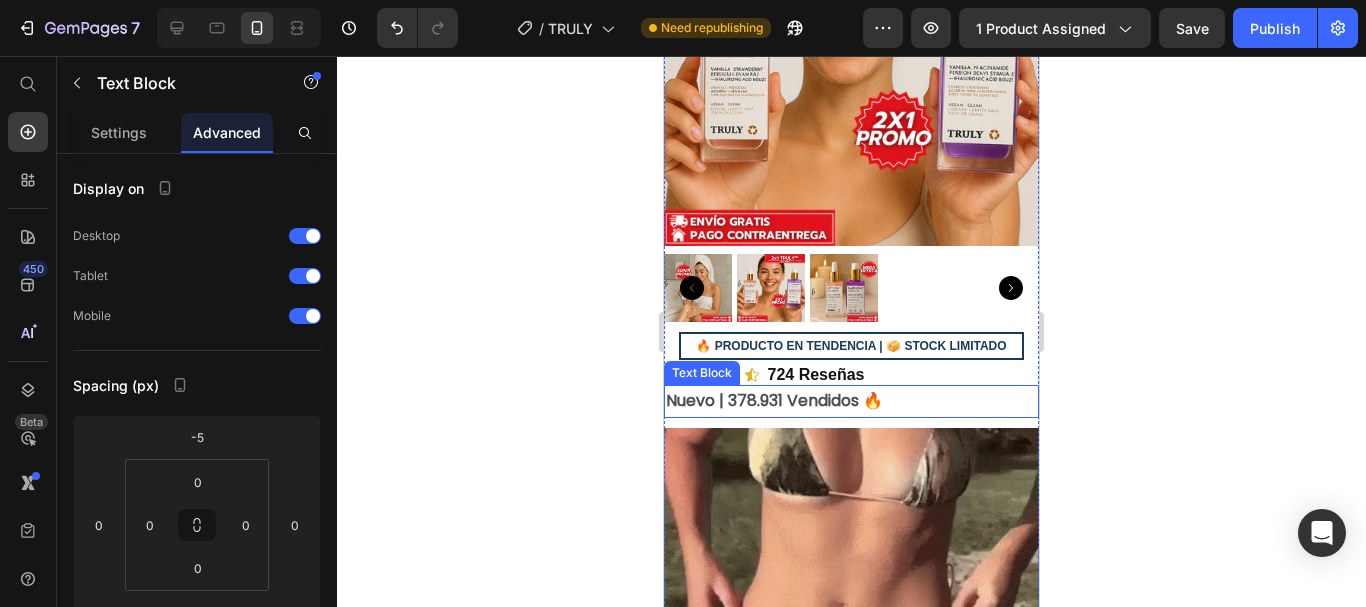 click on "Nuevo | 378.931 Vendidos 🔥" at bounding box center [851, 401] 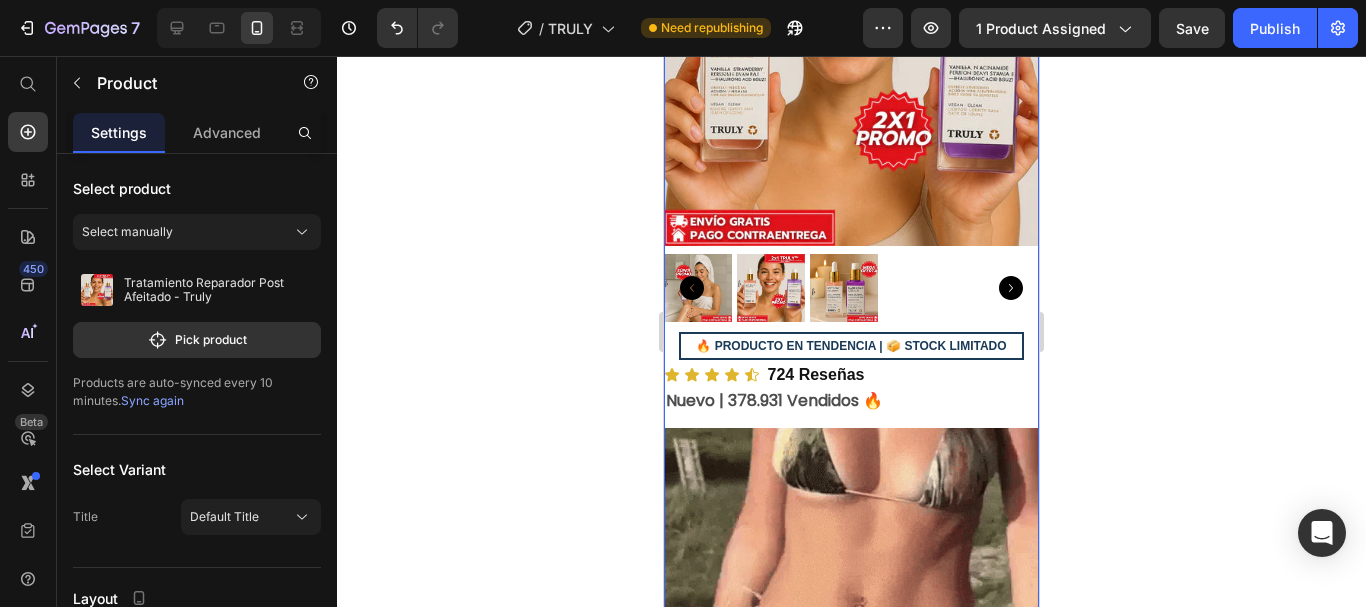 click on "Nuevo | 378.931 Vendidos 🔥 Text Block Image Image Image Image Image Image Image" at bounding box center [851, 2579] 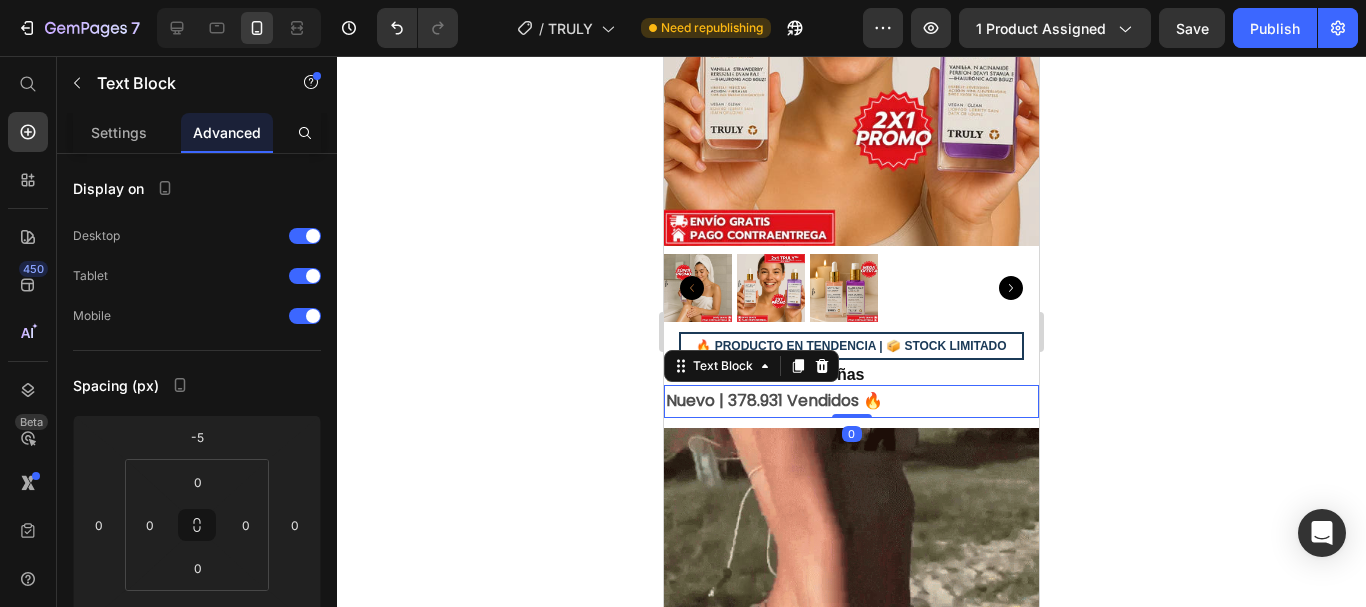 click on "Nuevo | 378.931 Vendidos 🔥" at bounding box center [851, 401] 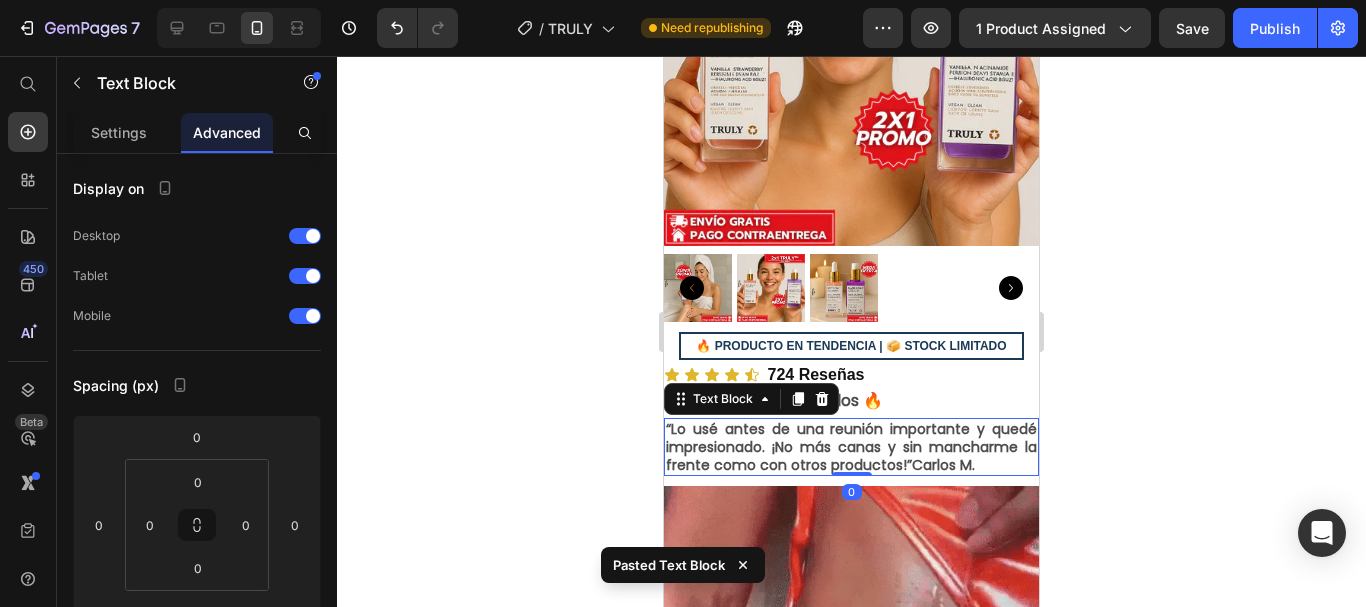 click 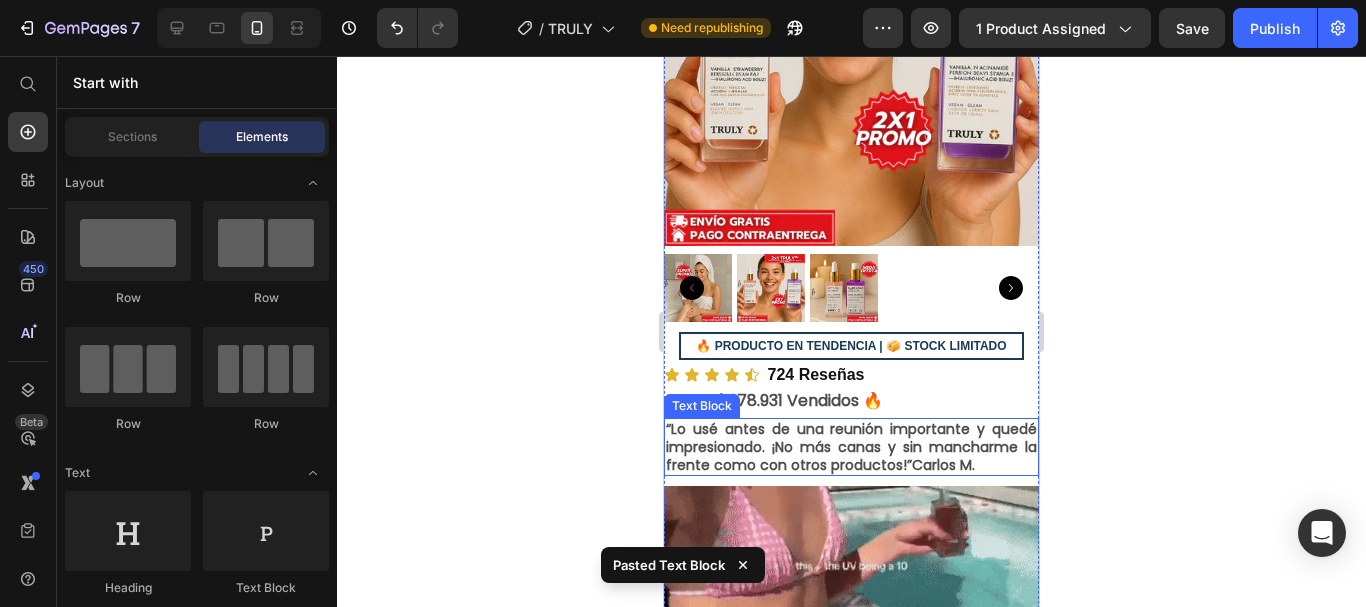 click on "“Lo usé antes de una reunión importante y quedé impresionado. ¡No más canas y sin mancharme la frente como con otros productos!”  Carlos M." at bounding box center (851, 447) 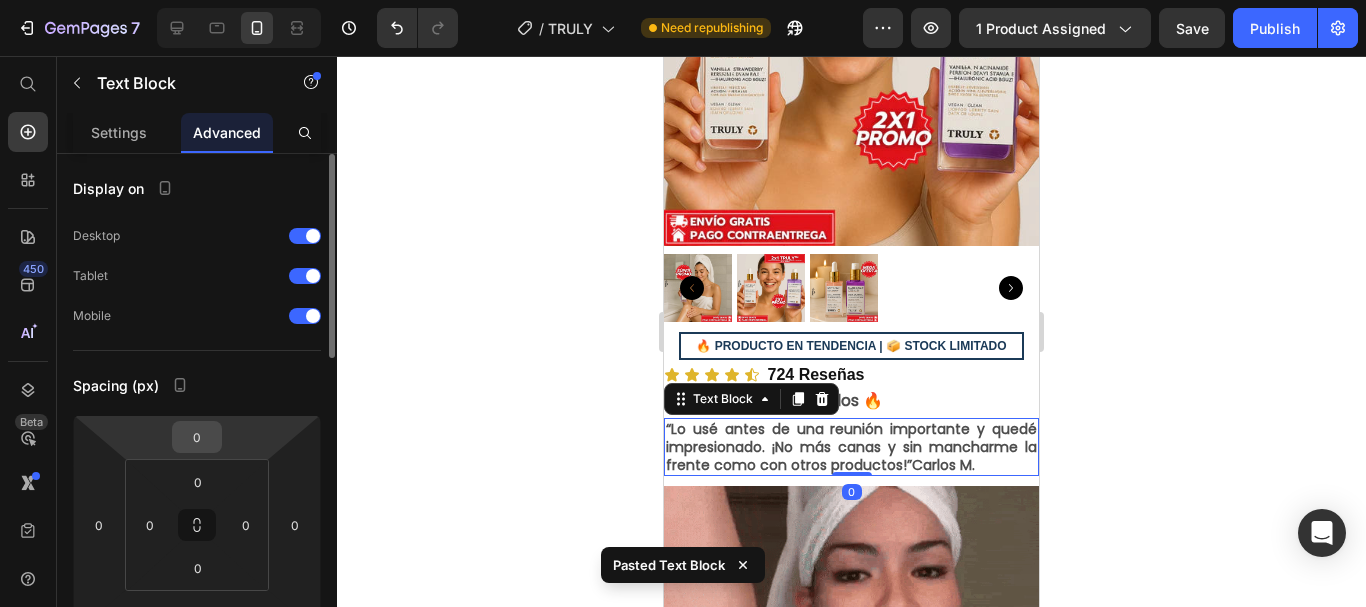 click on "0" at bounding box center [197, 437] 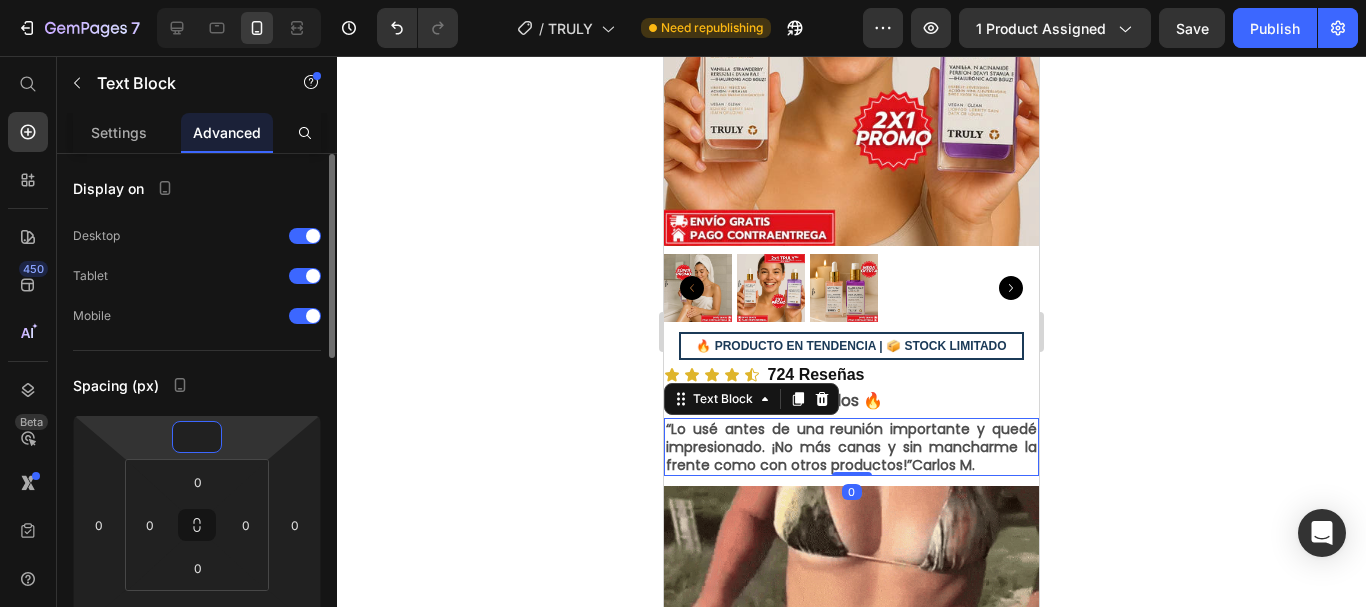 type on "-5" 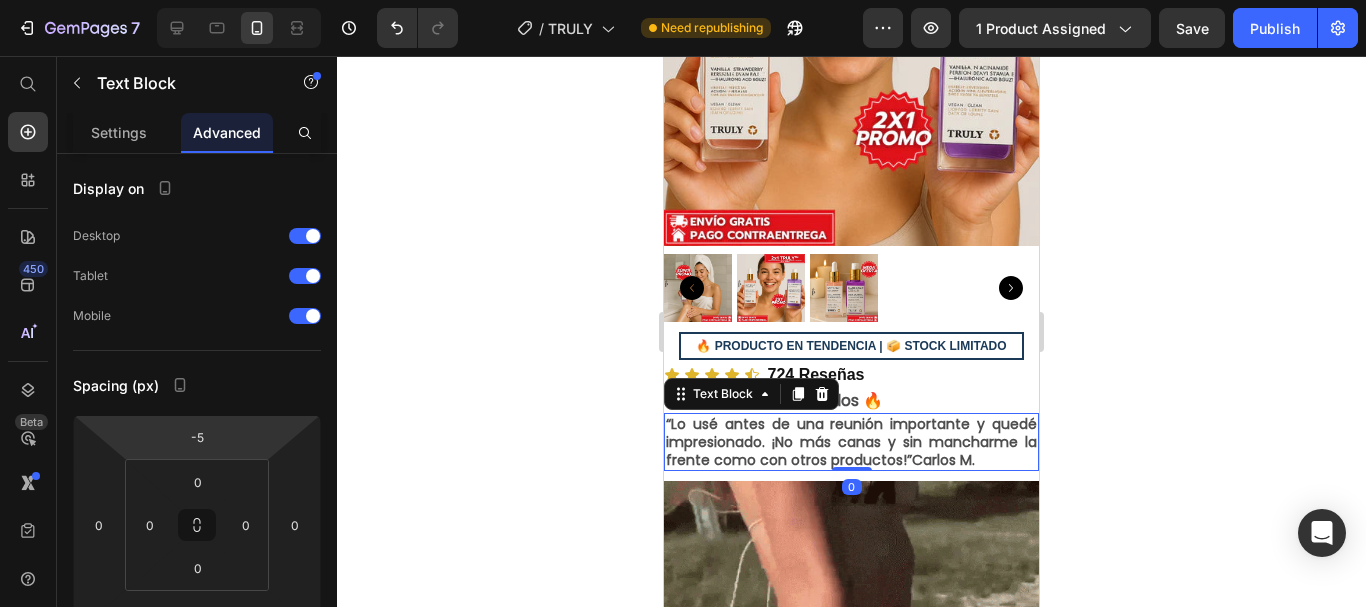 click 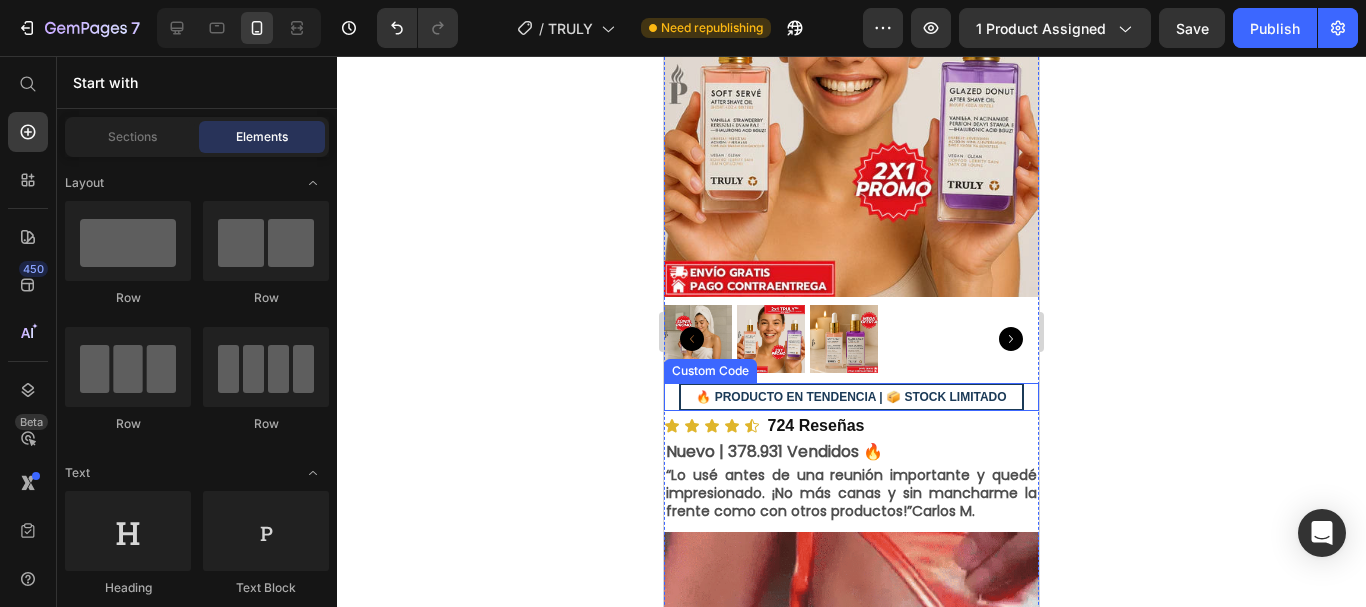 scroll, scrollTop: 199, scrollLeft: 0, axis: vertical 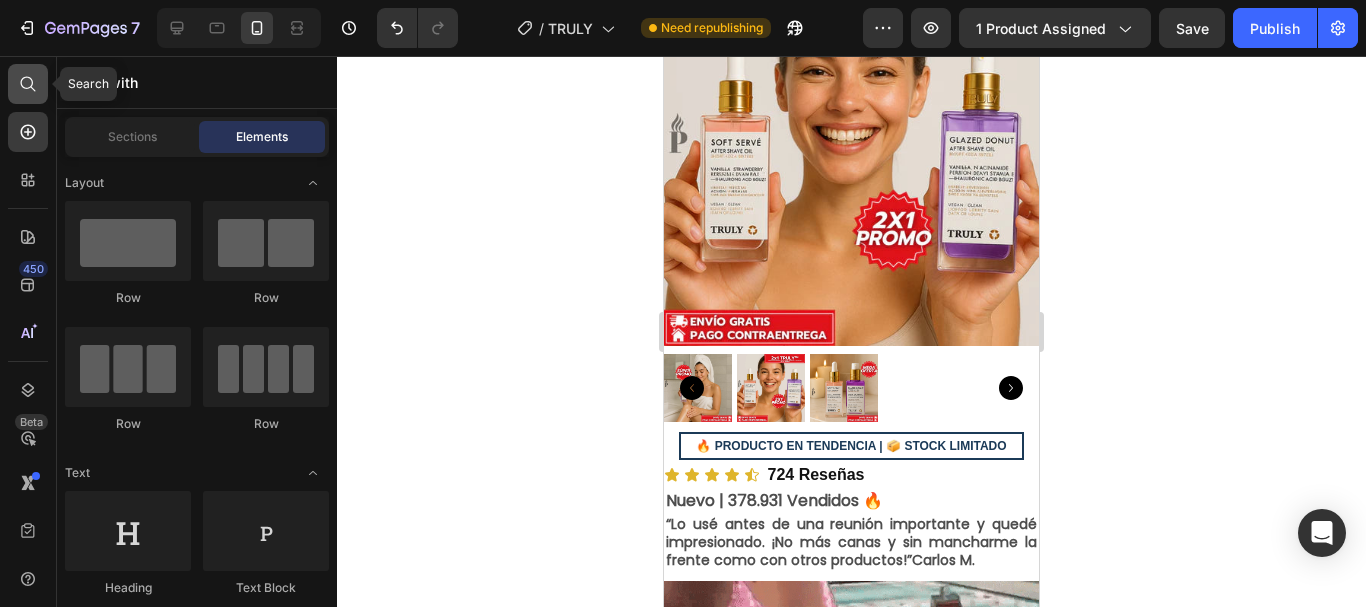 click 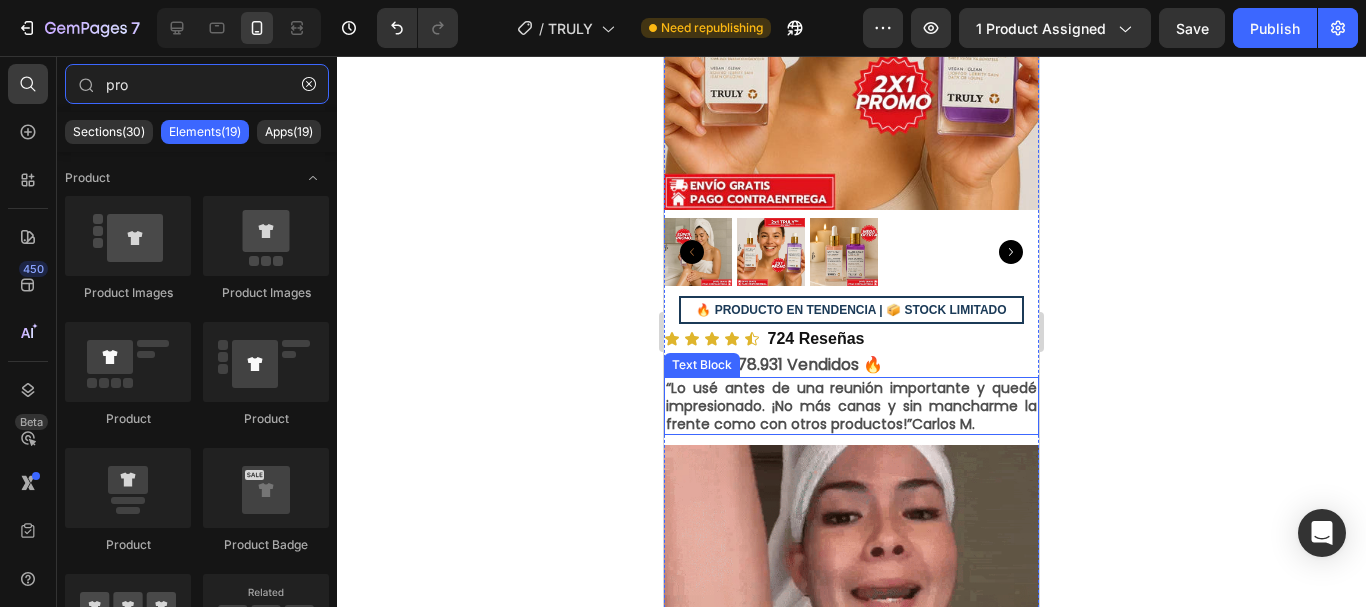 scroll, scrollTop: 300, scrollLeft: 0, axis: vertical 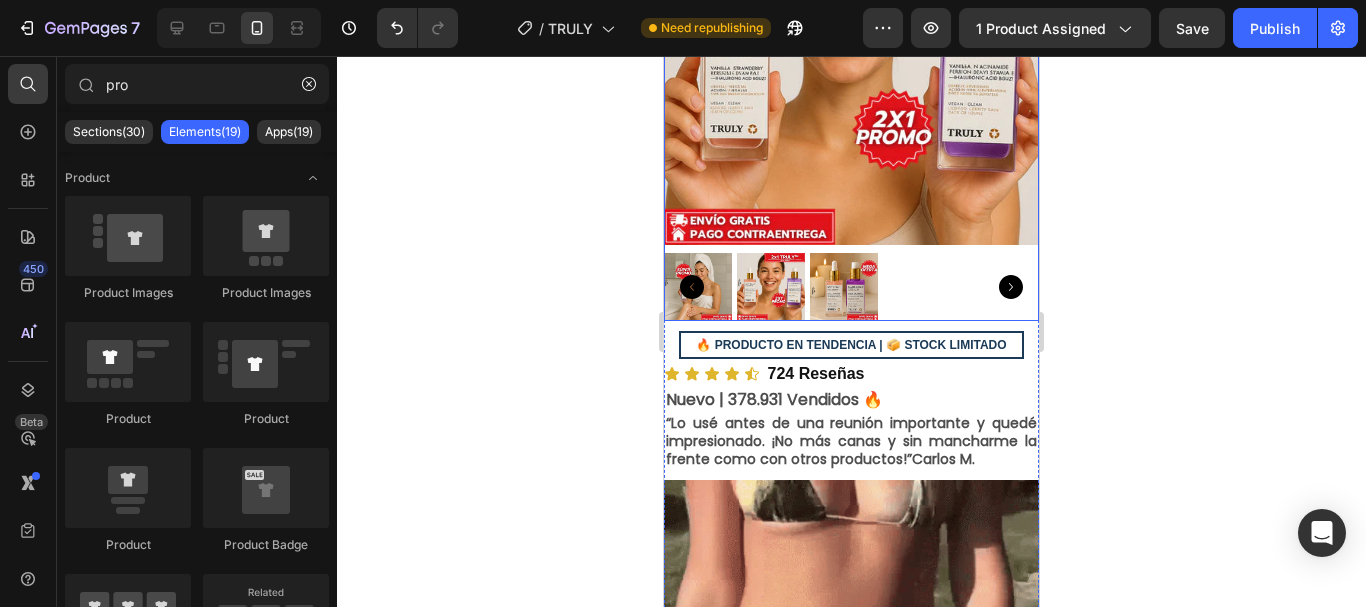 click at bounding box center [851, 57] 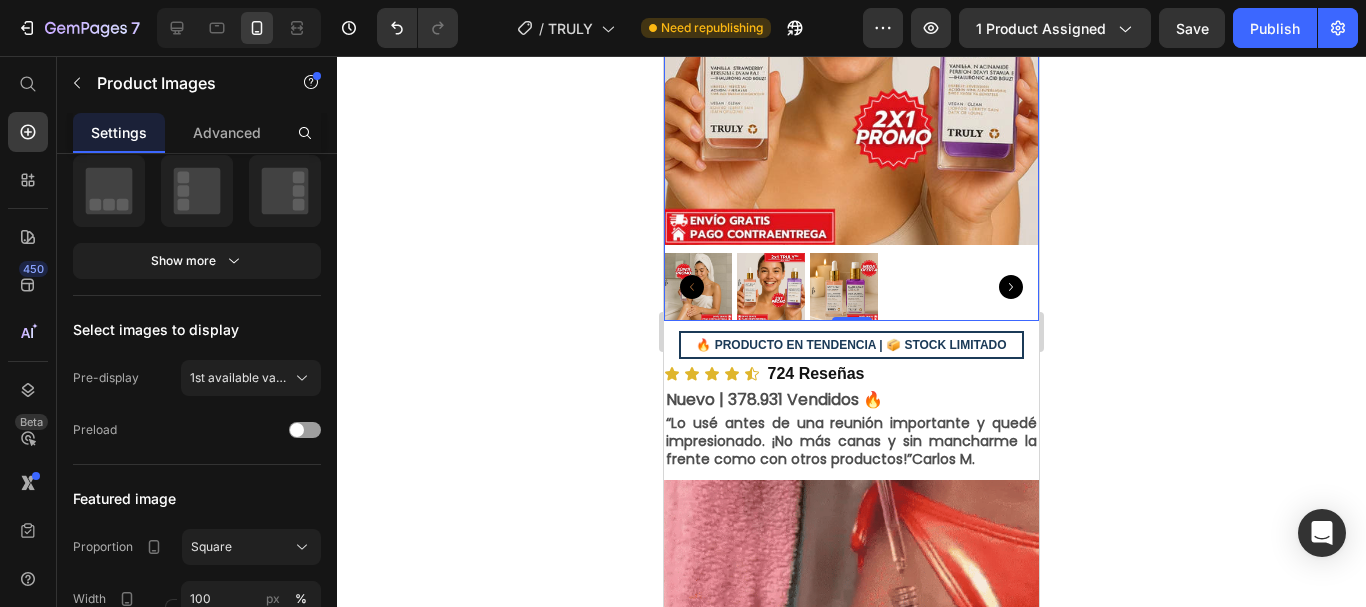 scroll, scrollTop: 100, scrollLeft: 0, axis: vertical 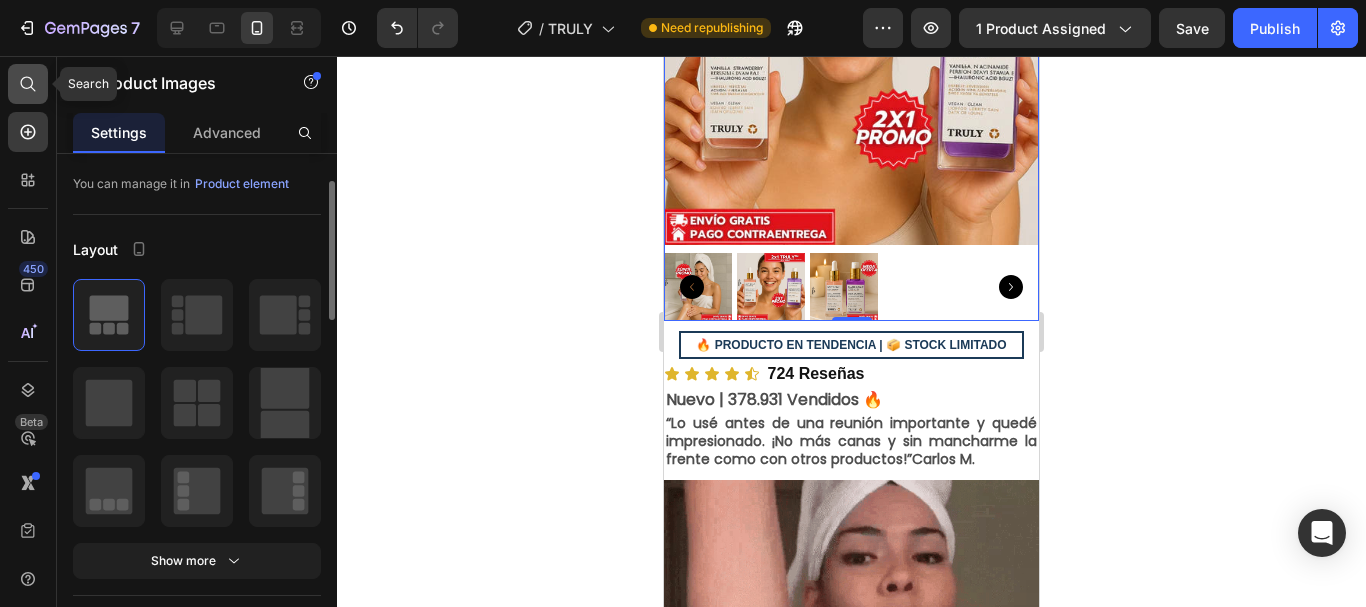 click 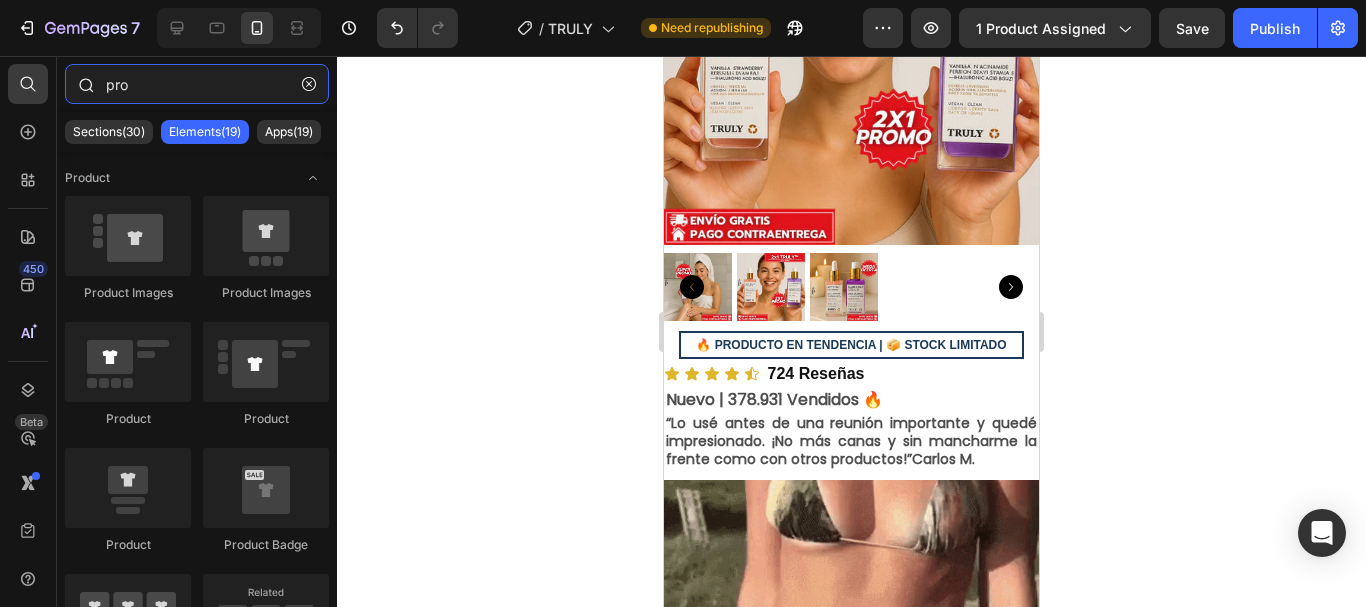 drag, startPoint x: 144, startPoint y: 84, endPoint x: 80, endPoint y: 73, distance: 64.93843 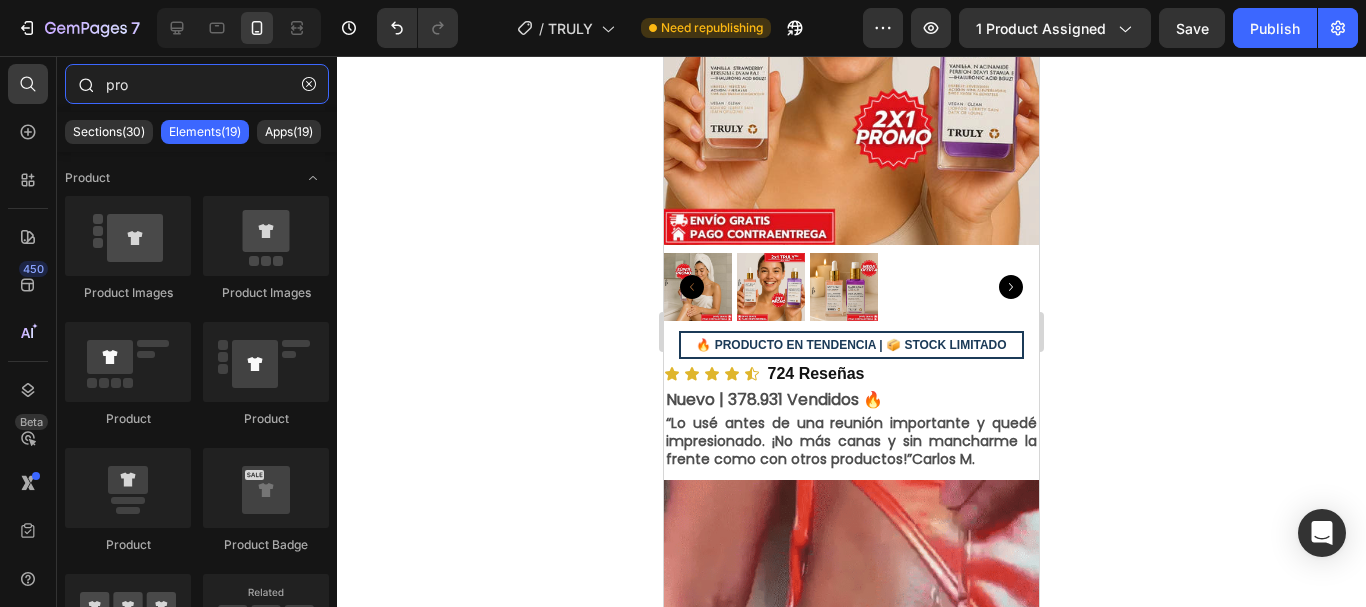 click on "pro" 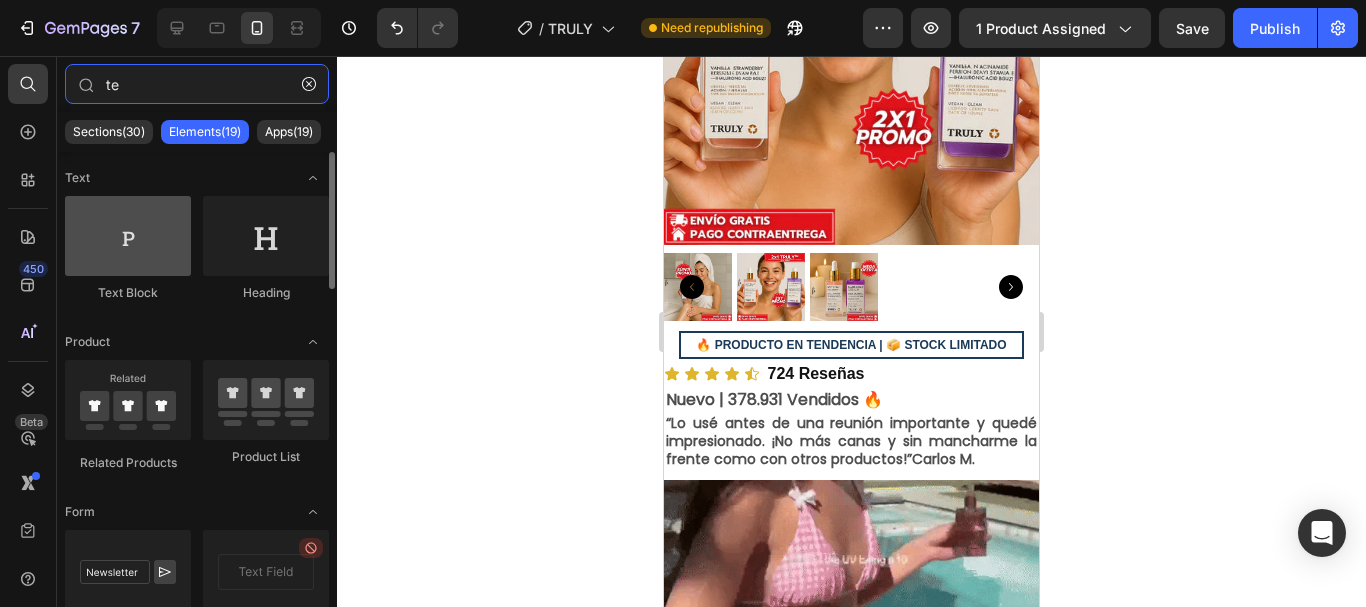 type on "te" 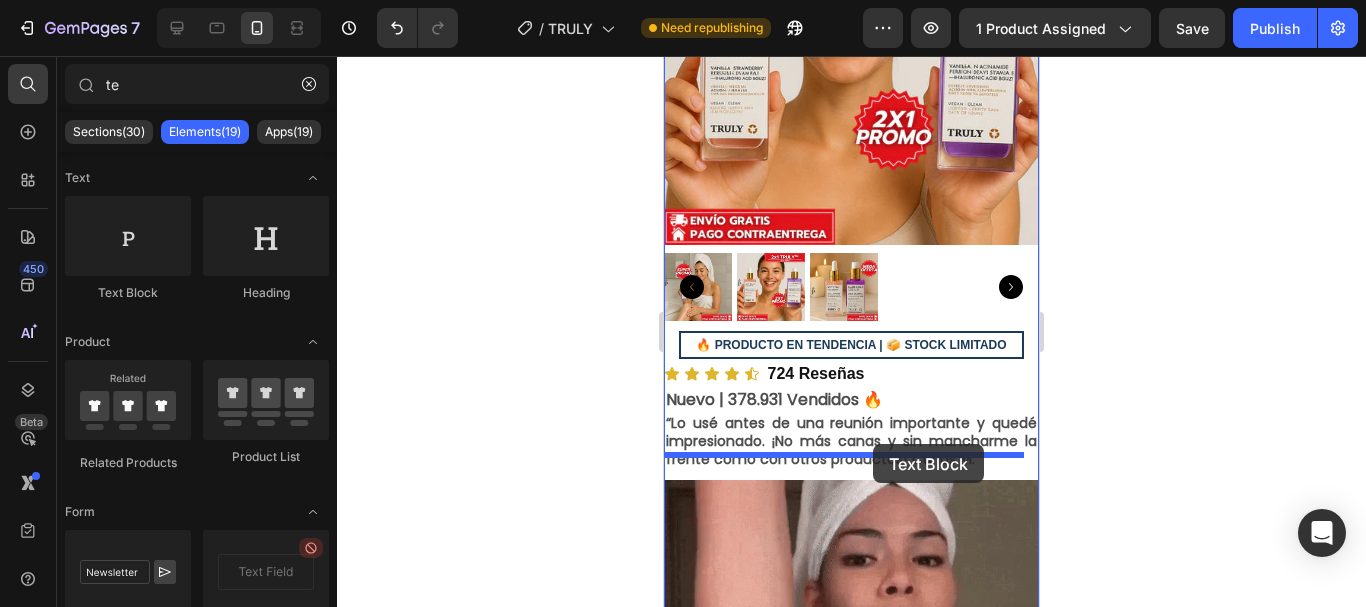 drag, startPoint x: 816, startPoint y: 292, endPoint x: 873, endPoint y: 444, distance: 162.33607 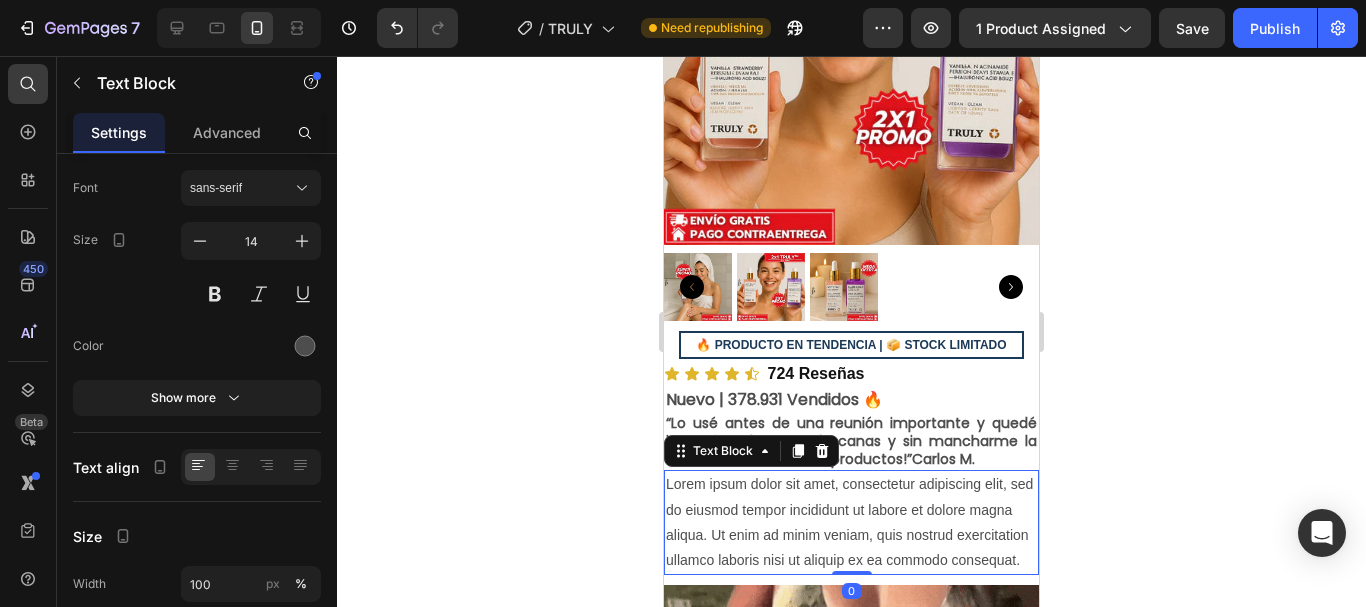 scroll, scrollTop: 0, scrollLeft: 0, axis: both 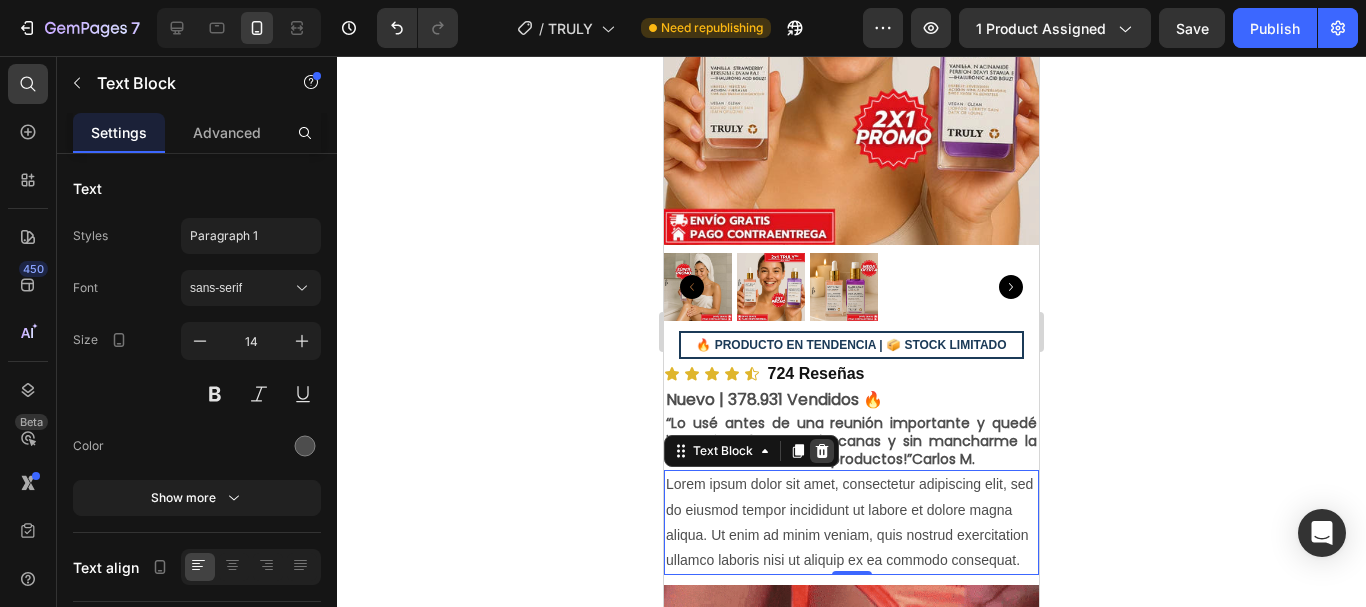 click 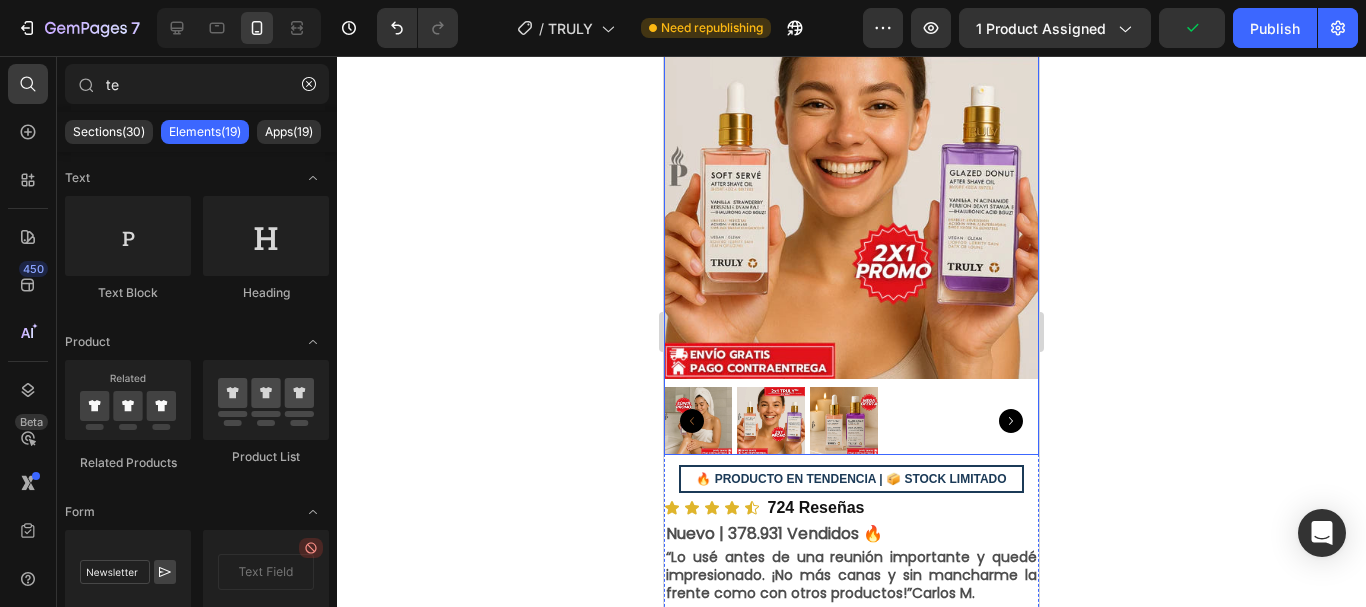 scroll, scrollTop: 300, scrollLeft: 0, axis: vertical 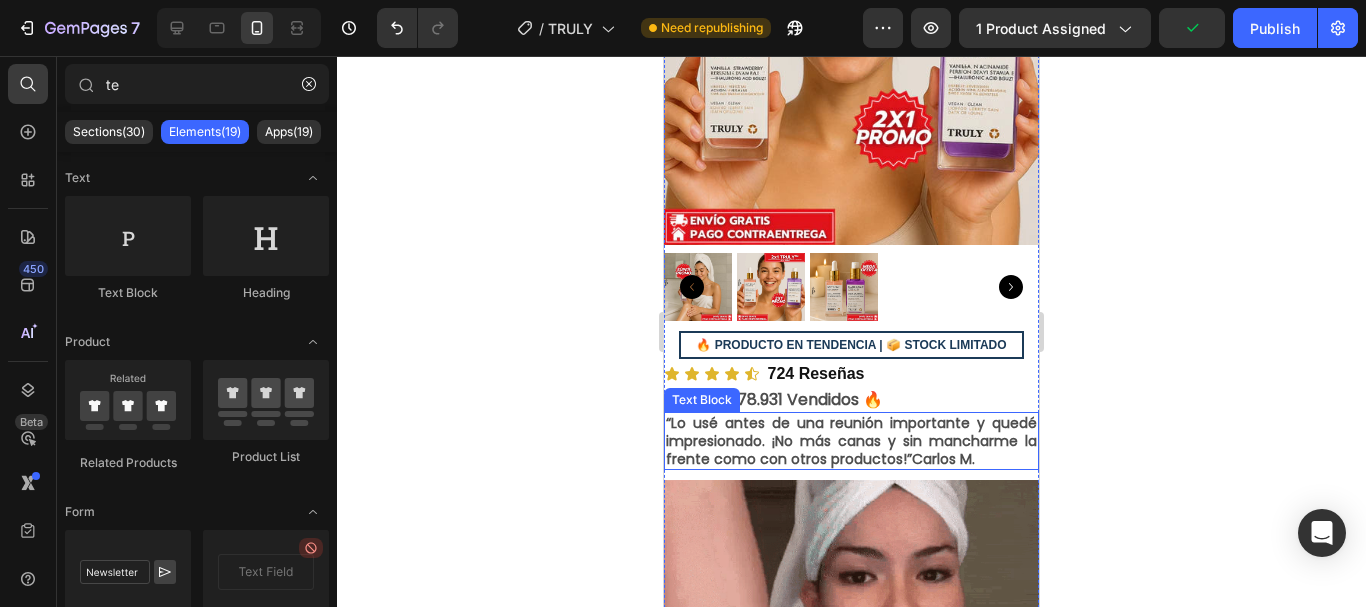 click on "“Lo usé antes de una reunión importante y quedé impresionado. ¡No más canas y sin mancharme la frente como con otros productos!”  Carlos M." at bounding box center (851, 441) 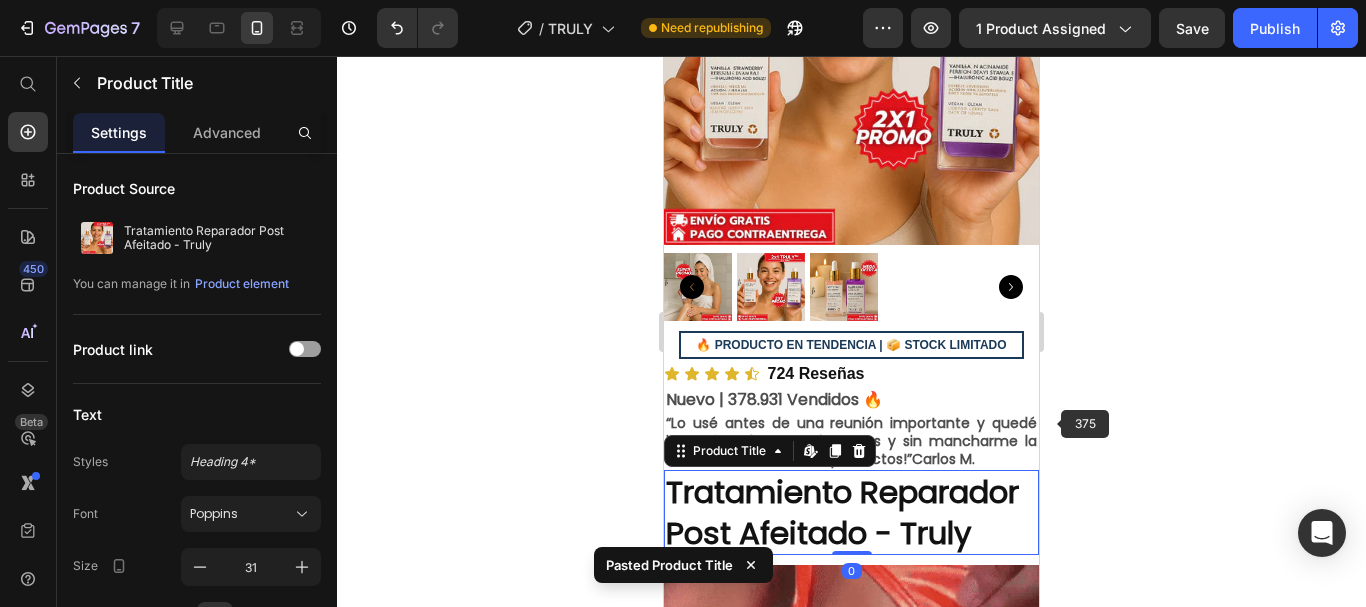 click 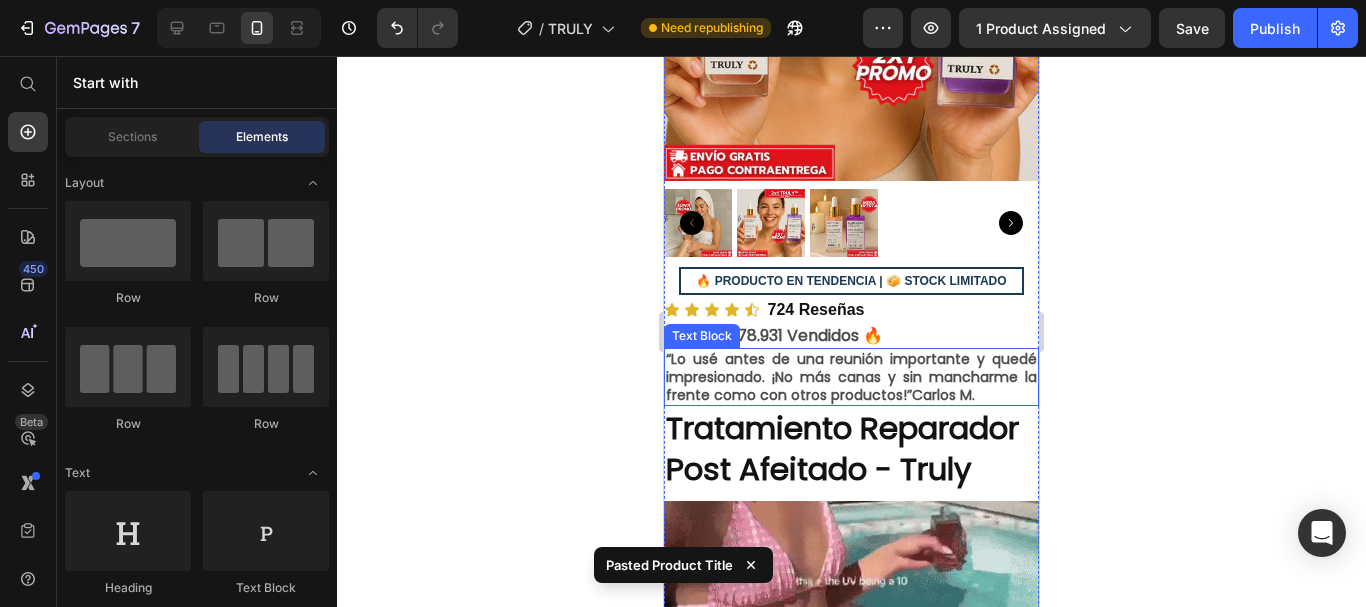 scroll, scrollTop: 400, scrollLeft: 0, axis: vertical 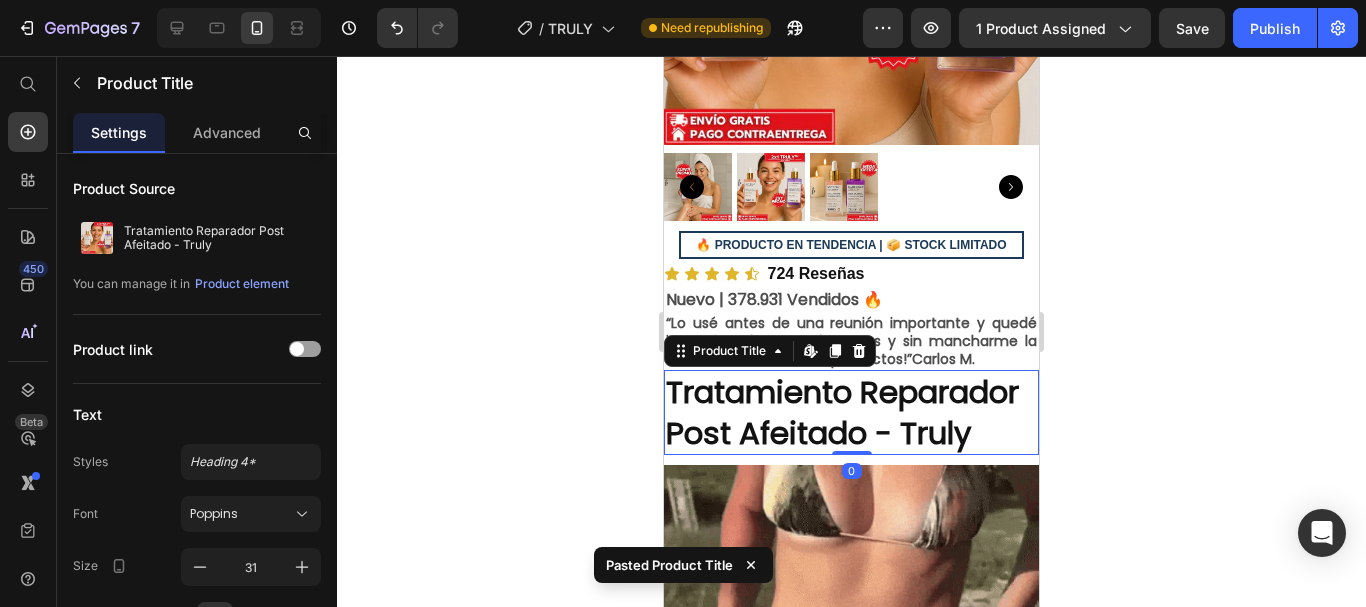click on "Tratamiento Reparador Post Afeitado - Truly" at bounding box center [851, 412] 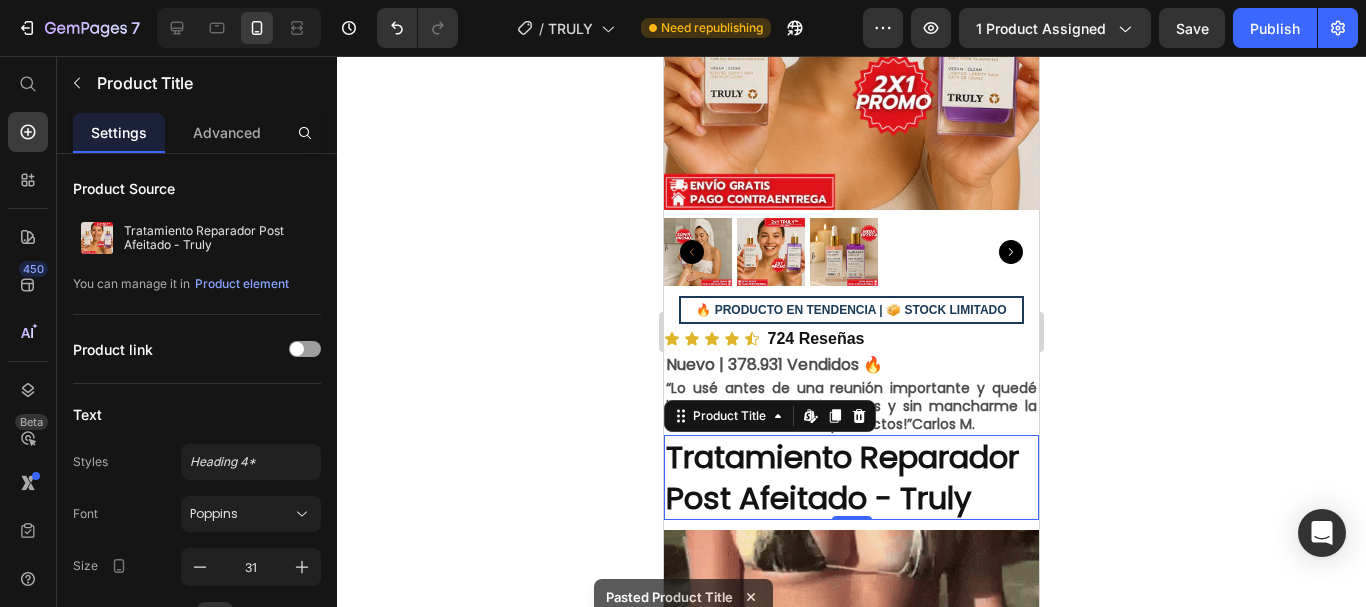 scroll, scrollTop: 300, scrollLeft: 0, axis: vertical 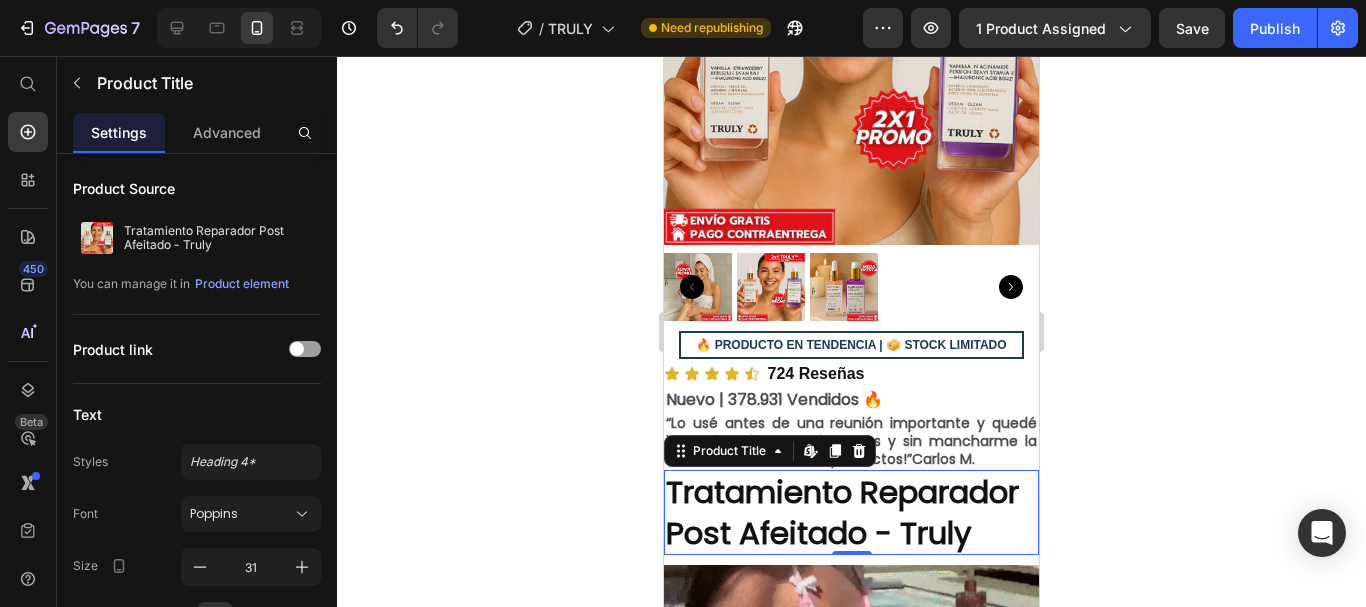 click 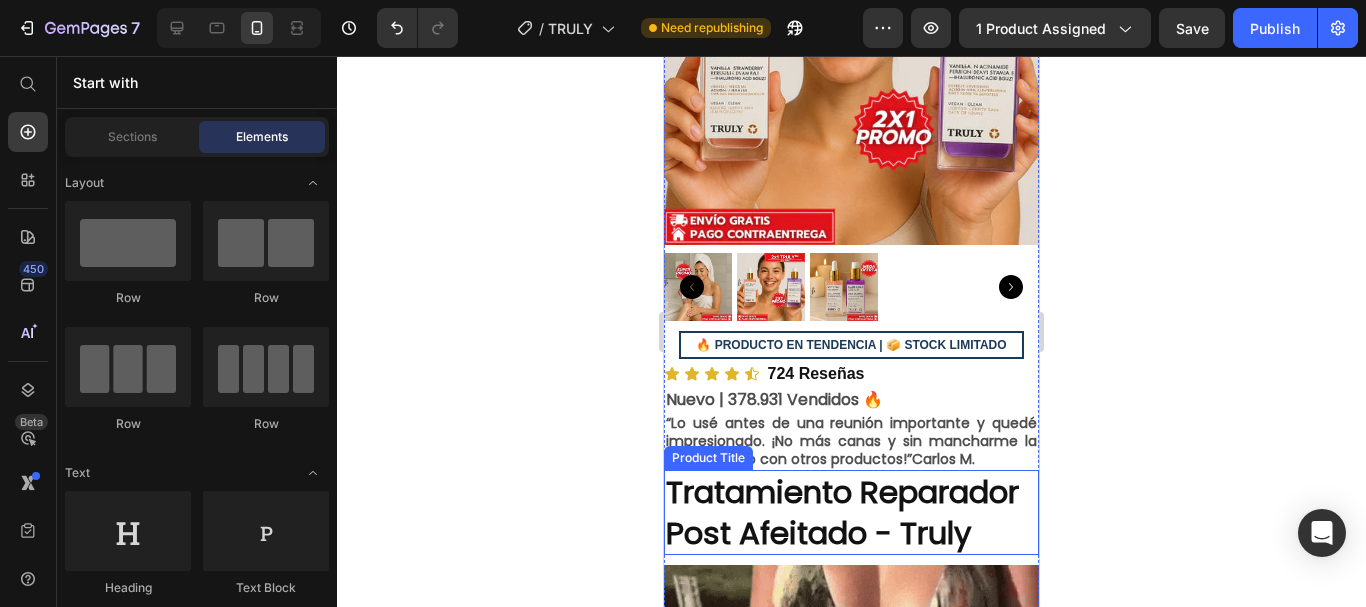 click on "Tratamiento Reparador Post Afeitado - Truly" at bounding box center (851, 512) 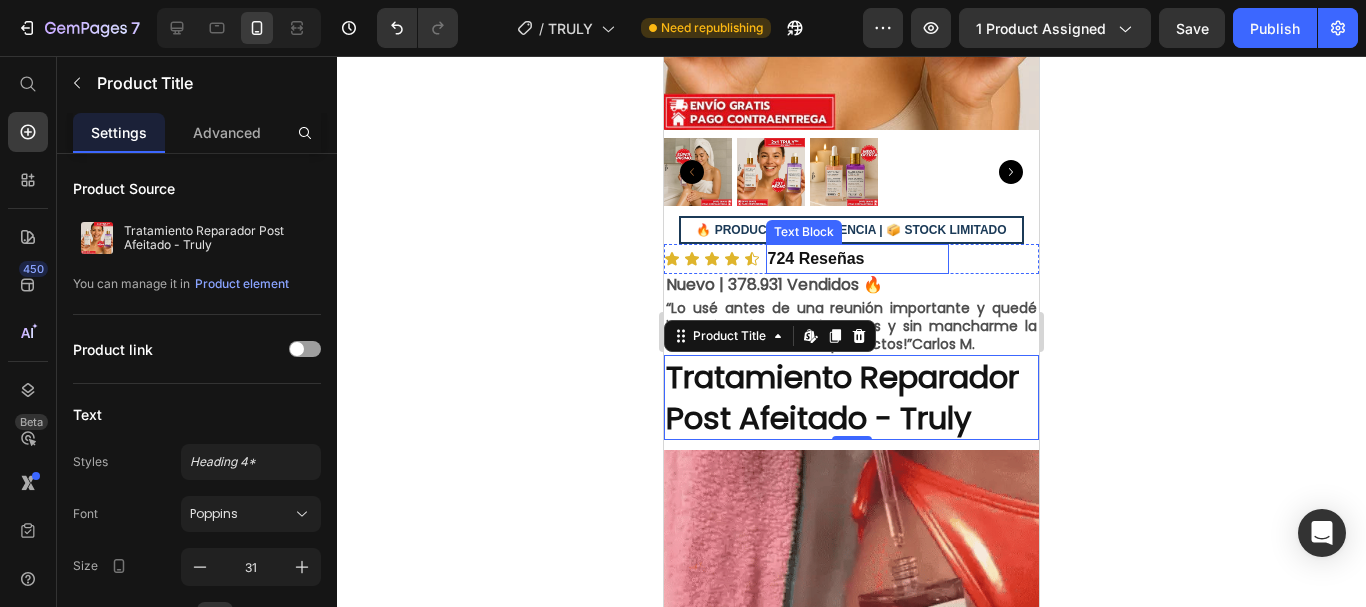 scroll, scrollTop: 700, scrollLeft: 0, axis: vertical 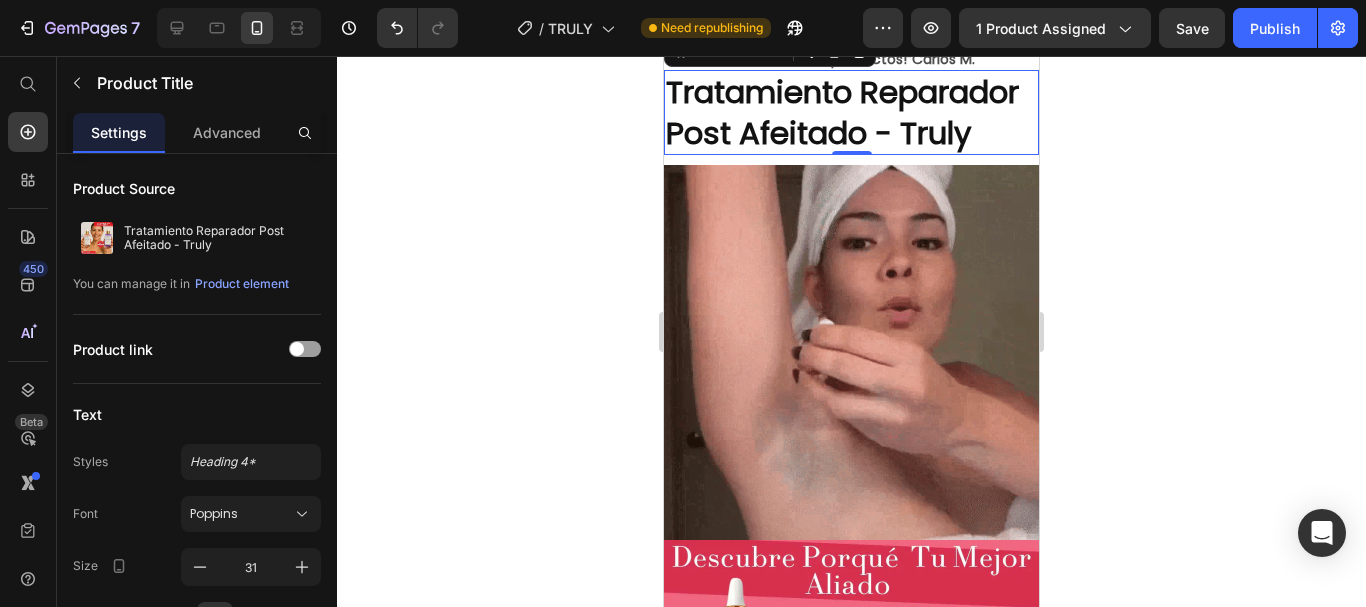 click on "Tratamiento Reparador Post Afeitado - Truly" at bounding box center (851, 112) 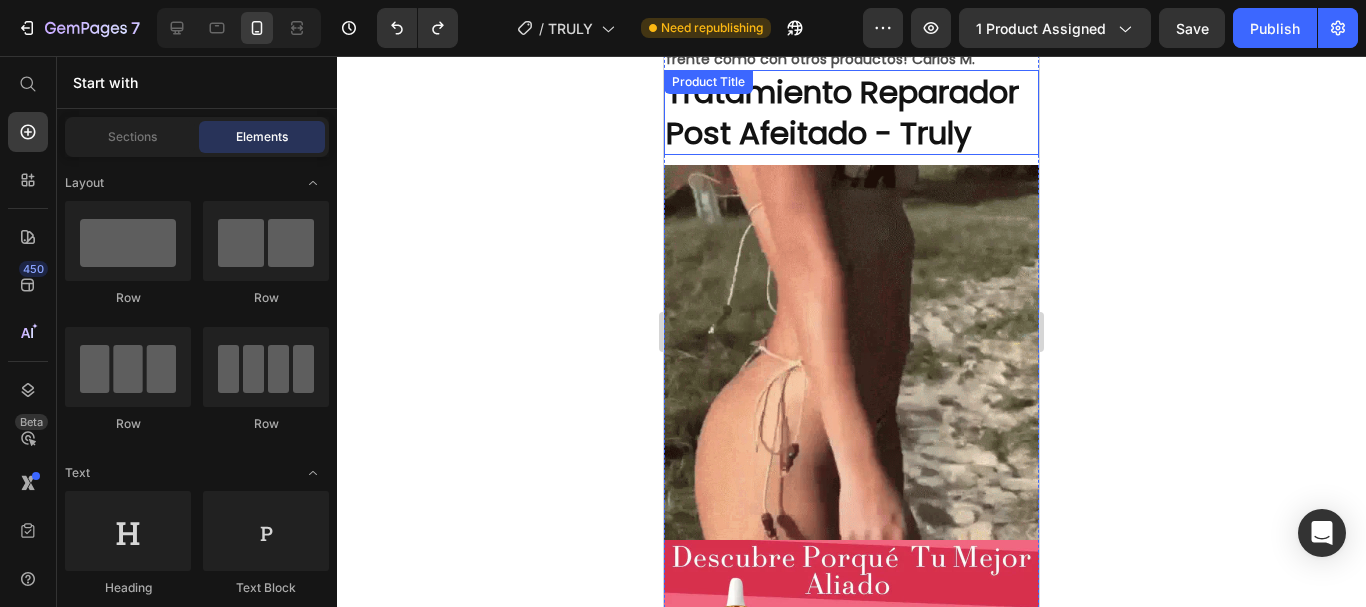 click on "Tratamiento Reparador Post Afeitado - Truly" at bounding box center [851, 112] 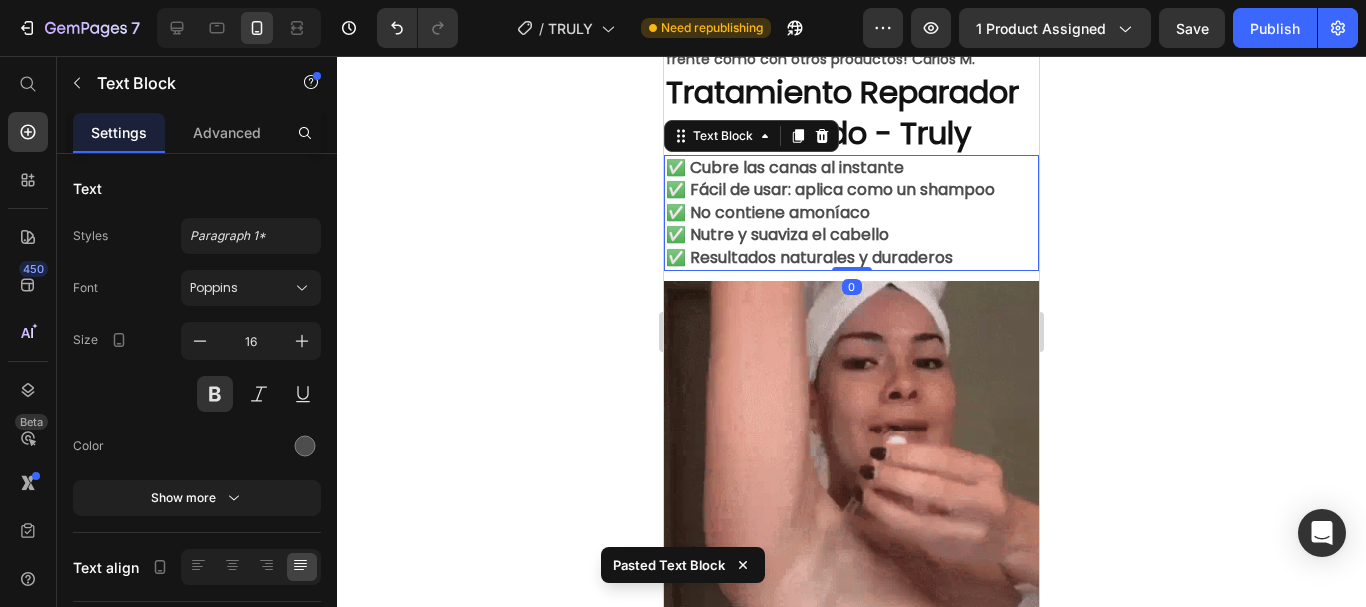 click 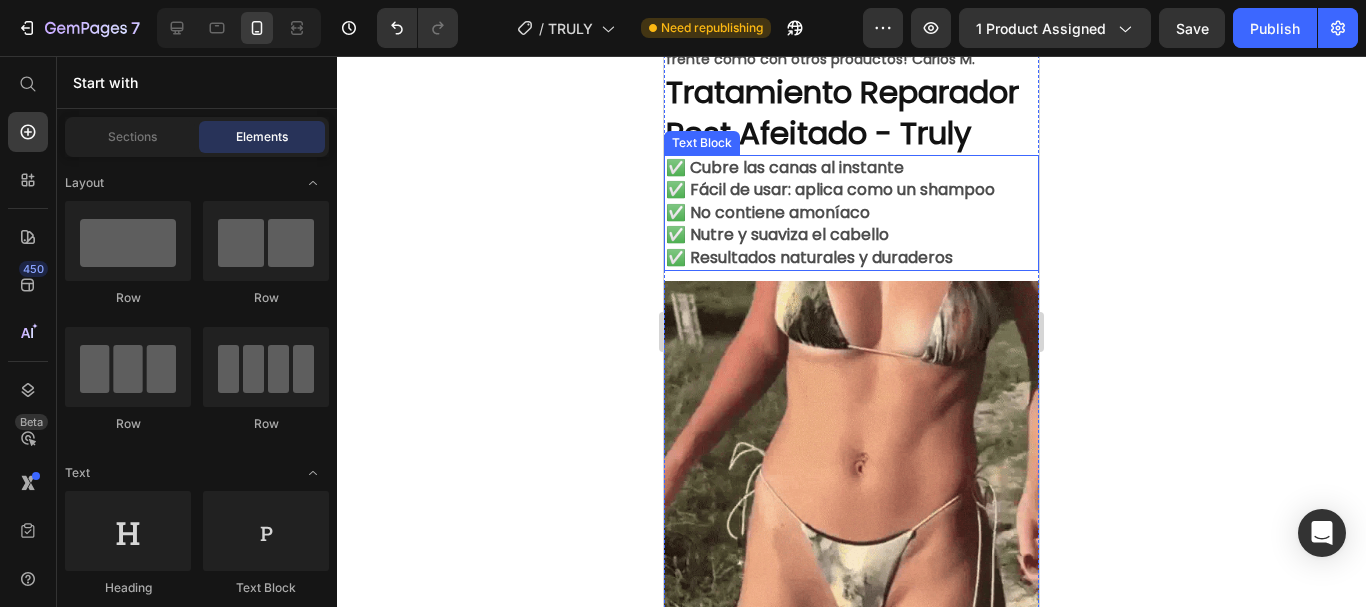 click on "✅ No contiene amoníaco" at bounding box center (851, 213) 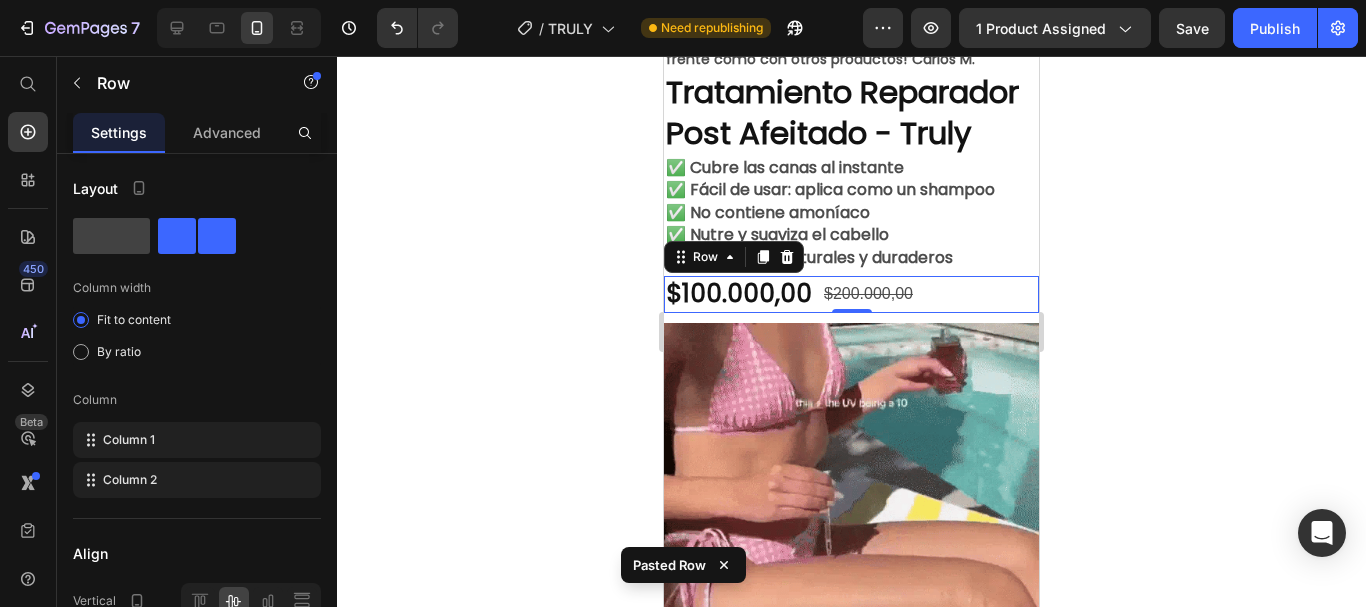click on "$100.000,00 Product Price $200.000,00 Product Price Row   0" at bounding box center [851, 294] 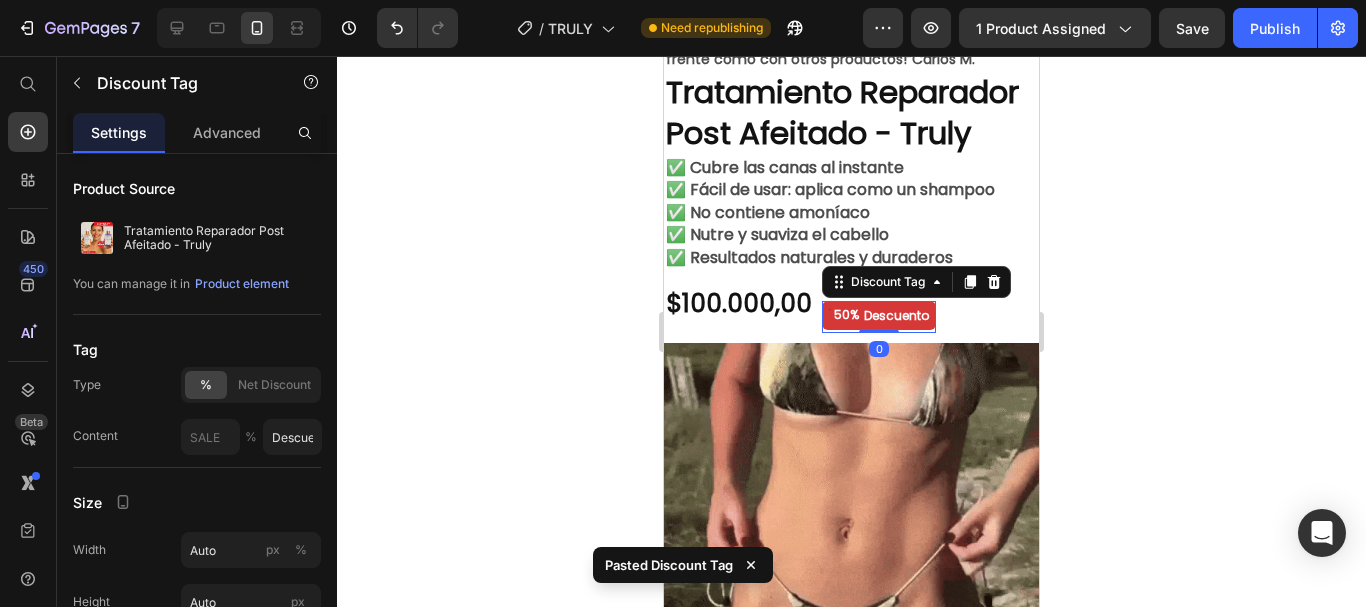 click 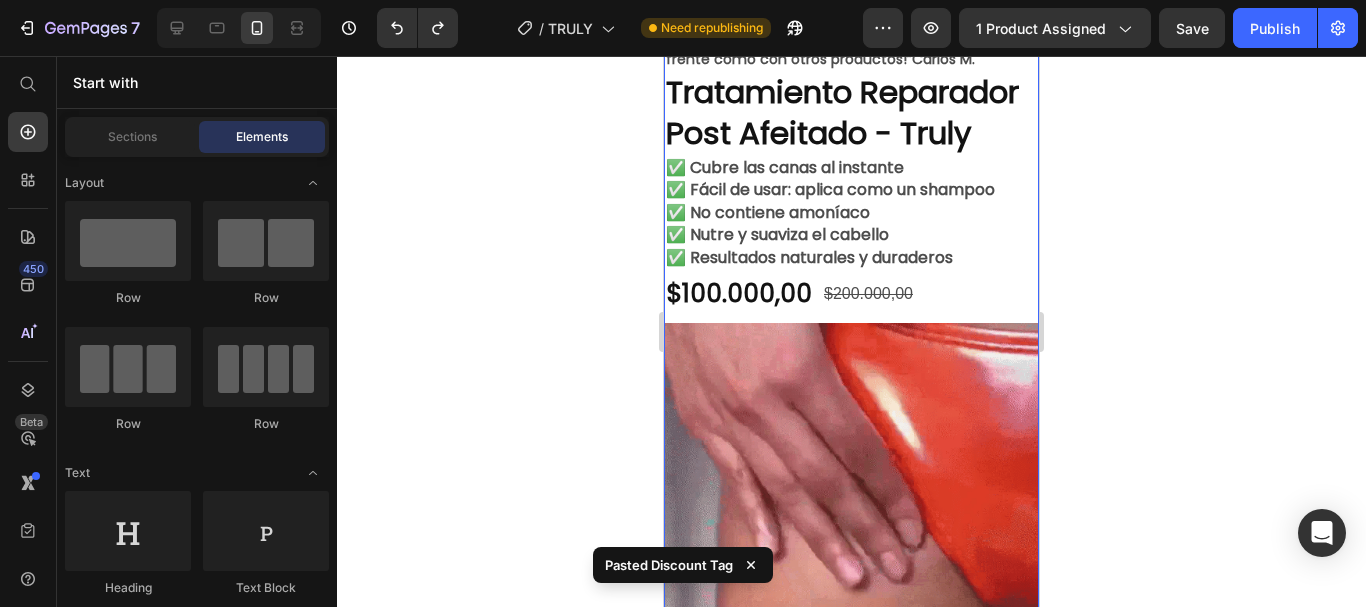 click on "Nuevo | 378.931 Vendidos 🔥 Text Block “Lo usé antes de una reunión importante y quedé impresionado. ¡No más canas y sin mancharme la frente como con otros productos!”  Carlos M. Text Block Tratamiento Reparador Post Afeitado - Truly Product Title ✅ Cubre las canas al instante  ✅ Fácil de usar: aplica como un shampoo  ✅ No contiene amoníaco  ✅ Nutre y suaviza el cabello  ✅ Resultados naturales y duraderos Text Block $100.000,00 Product Price $200.000,00 Product Price Row Image Image Image Image Image Image Image" at bounding box center (851, 2326) 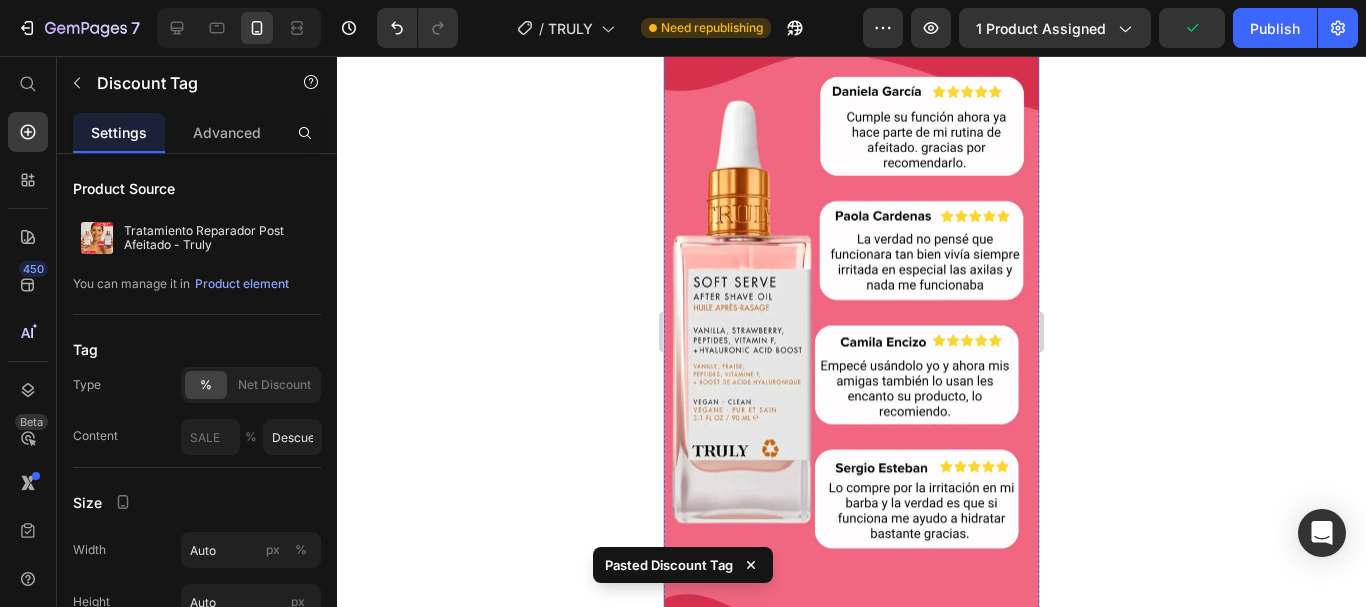 scroll, scrollTop: 5033, scrollLeft: 0, axis: vertical 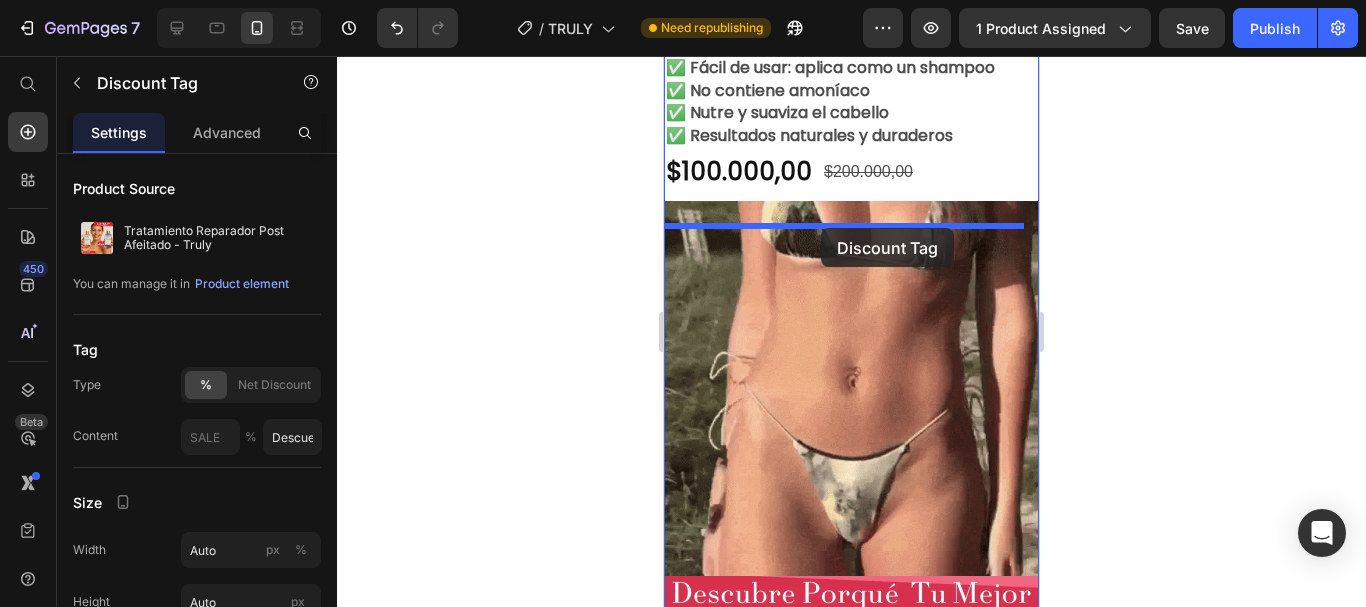 drag, startPoint x: 678, startPoint y: 166, endPoint x: 821, endPoint y: 228, distance: 155.86212 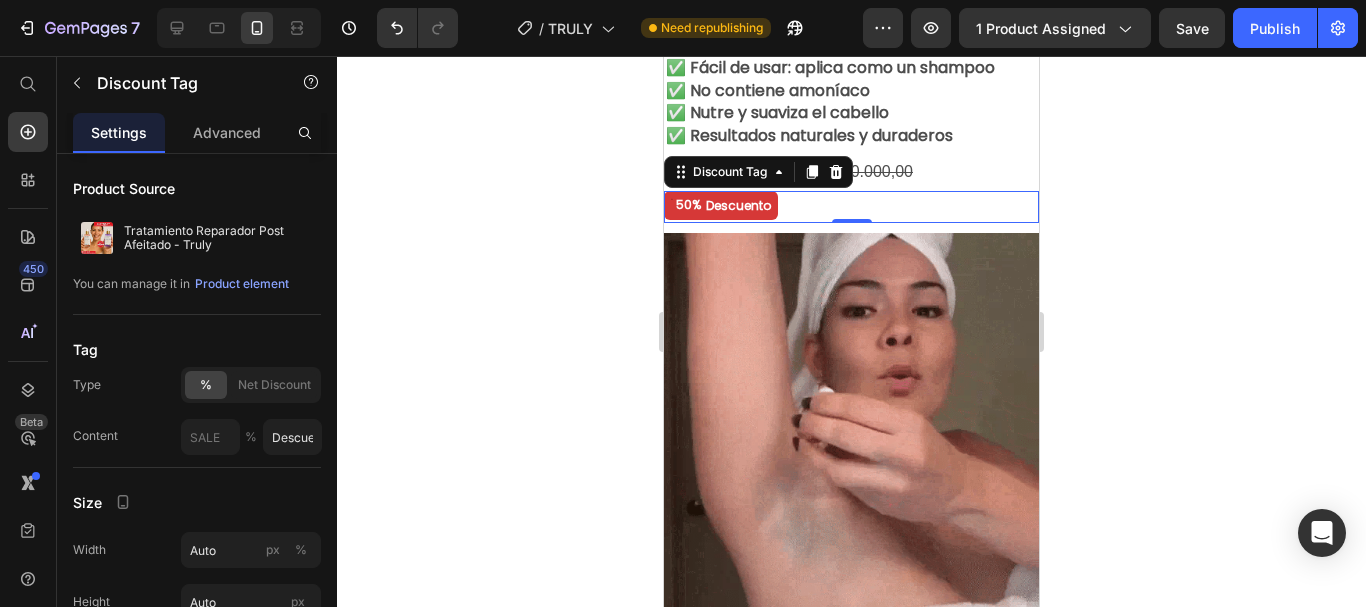 click 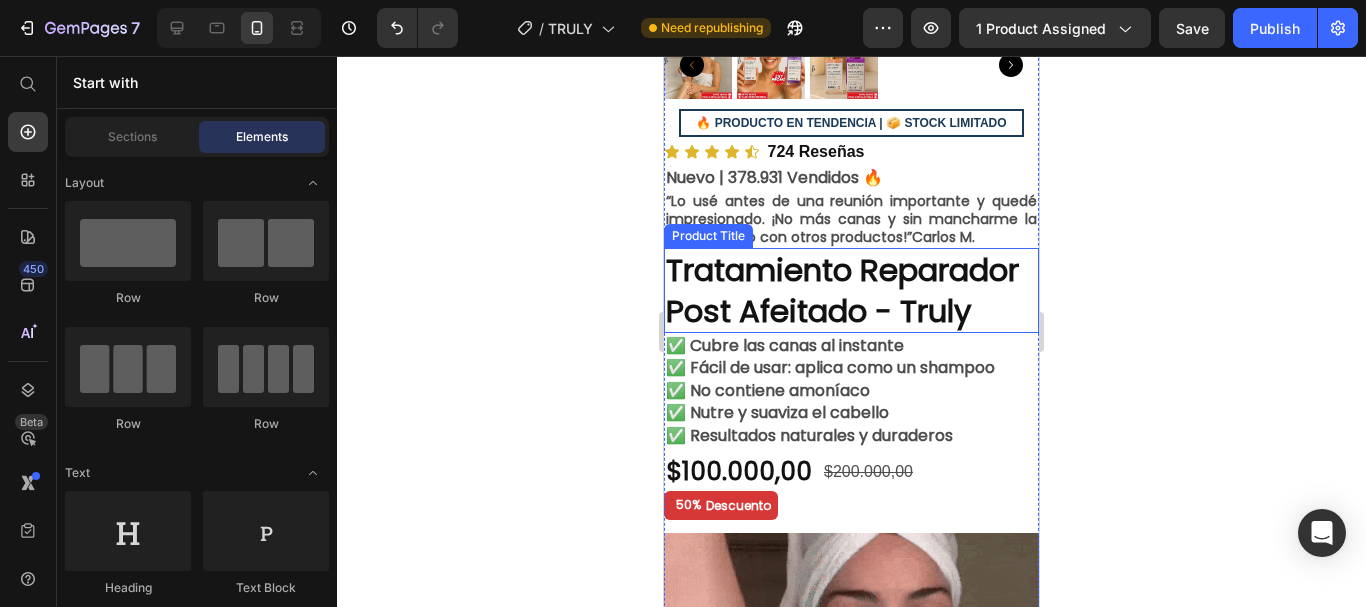scroll, scrollTop: 622, scrollLeft: 0, axis: vertical 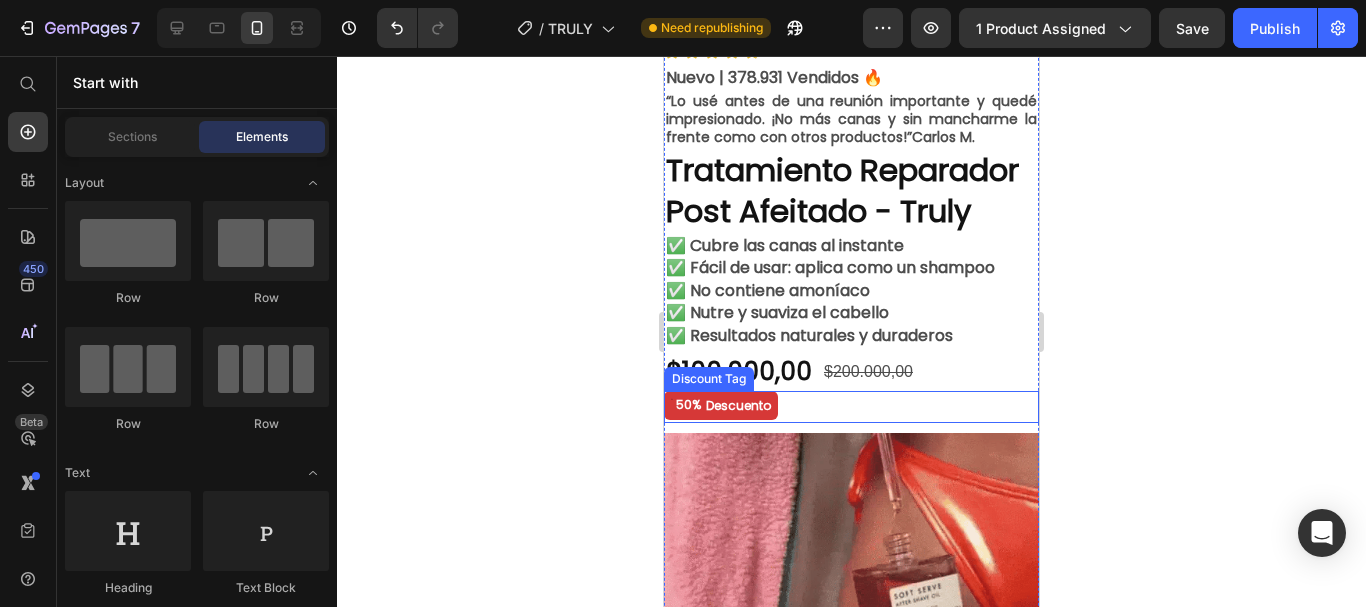 click on "50% Descuento" at bounding box center (851, 407) 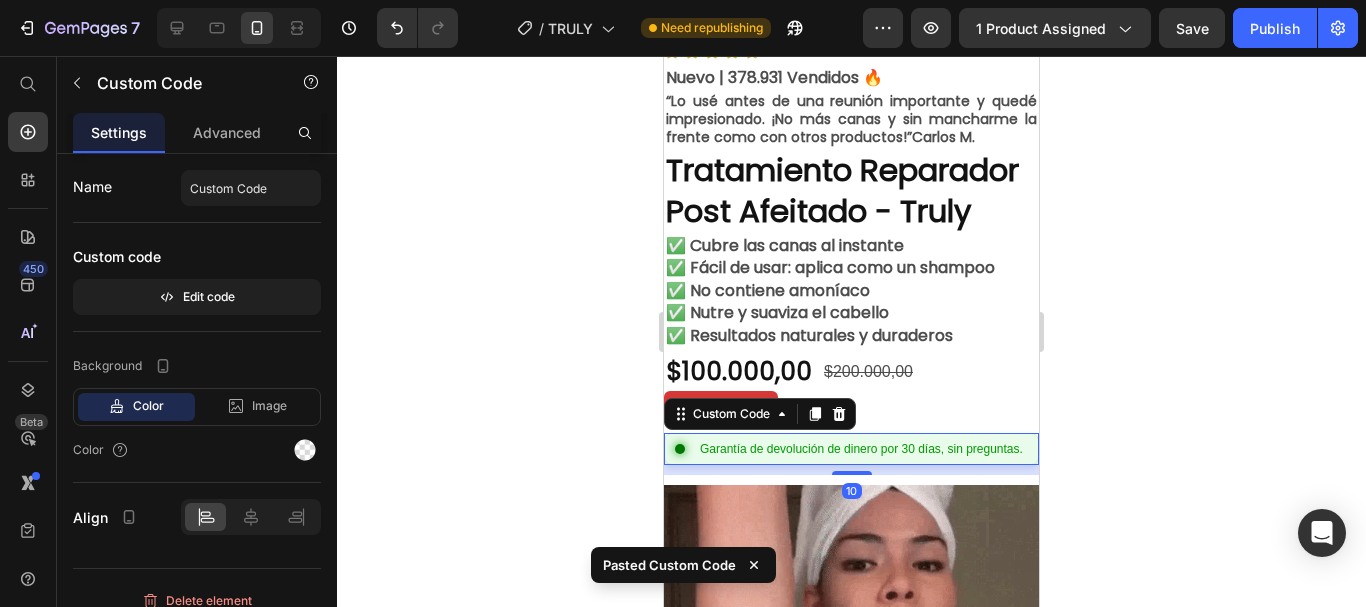 click 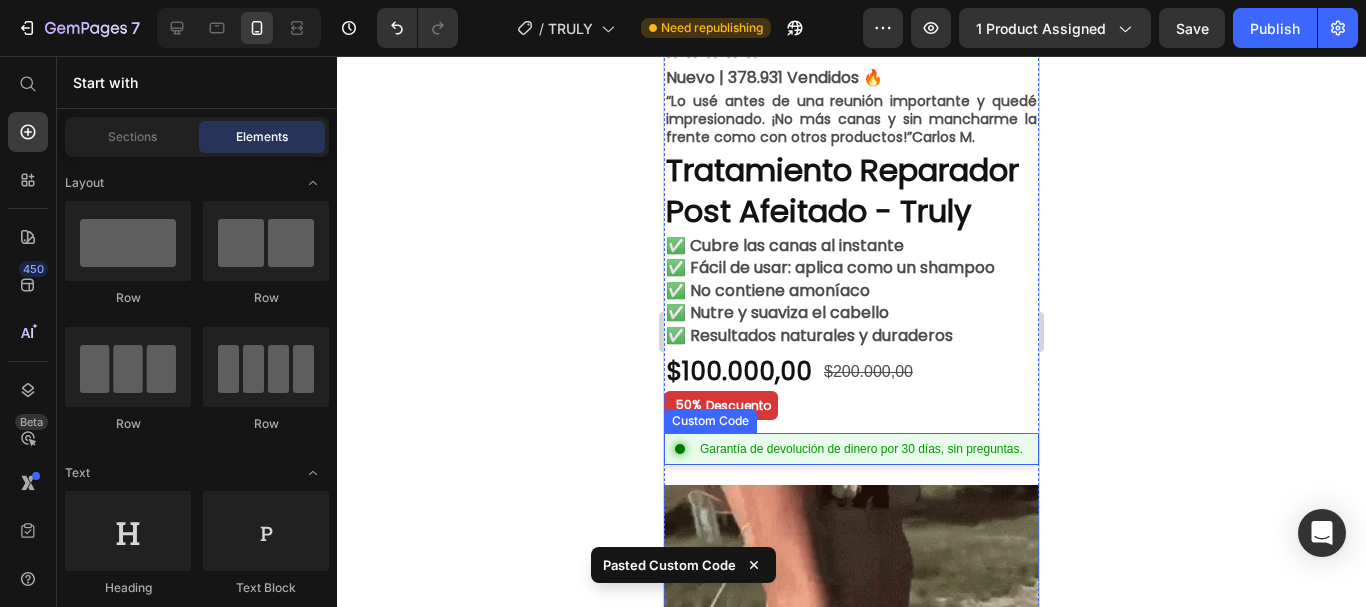 click on "Garantía de devolución de dinero por 30 días, sin preguntas." at bounding box center [861, 449] 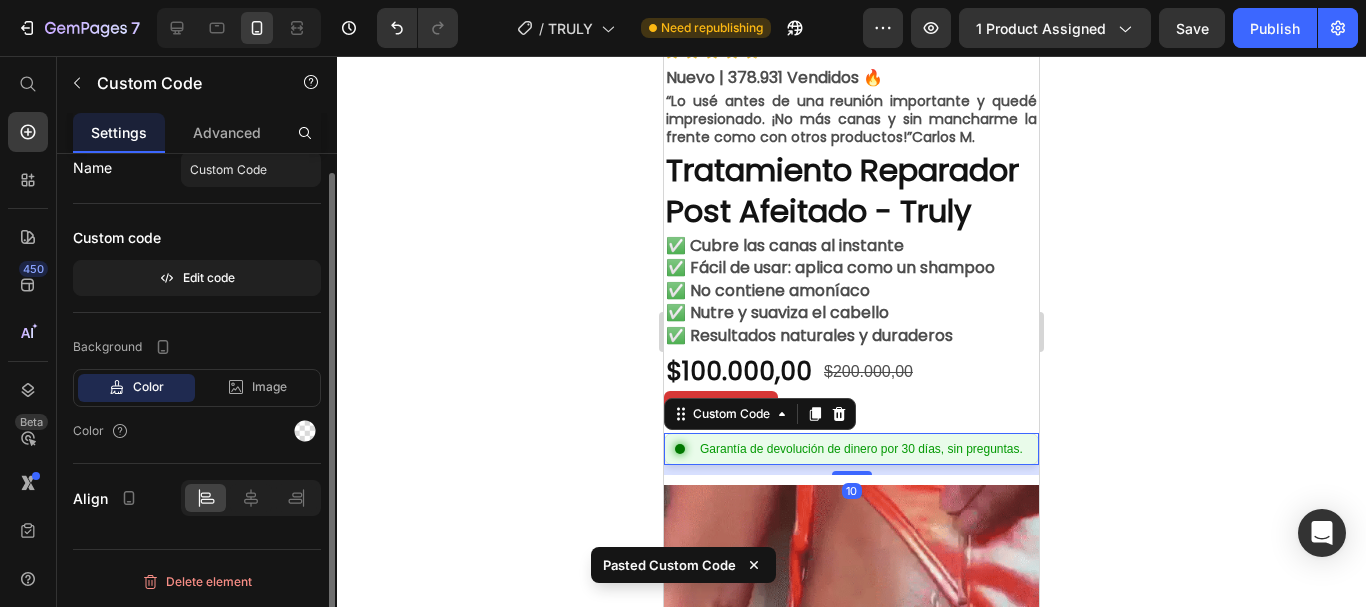 scroll, scrollTop: 0, scrollLeft: 0, axis: both 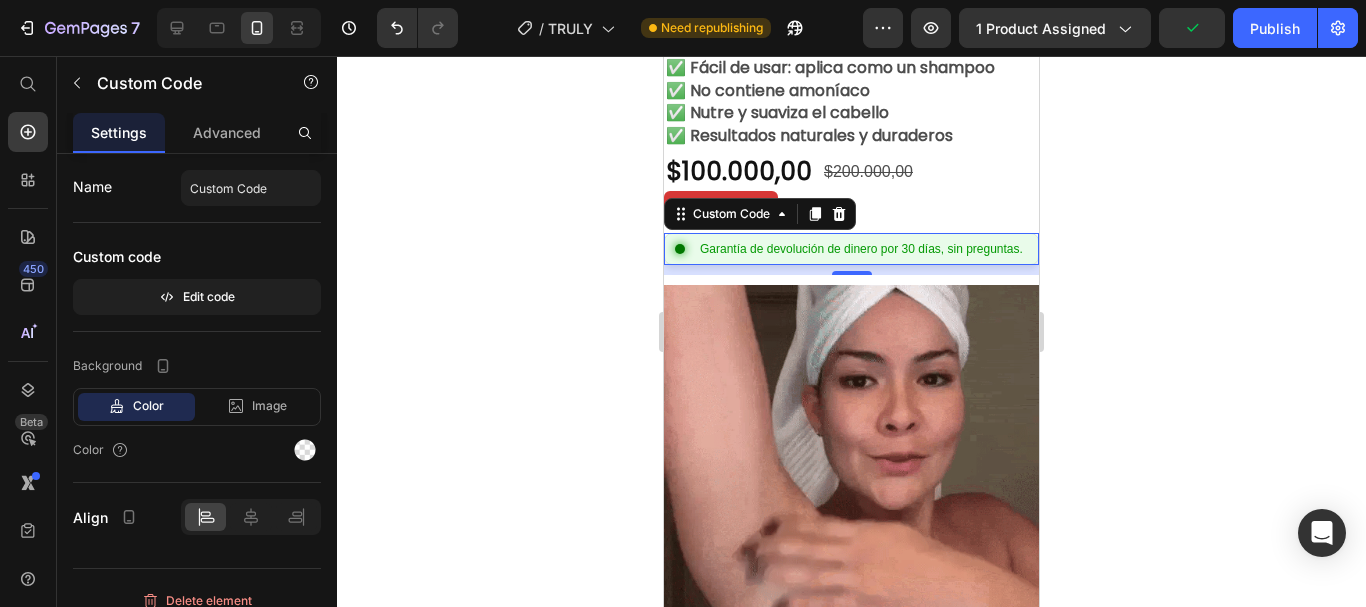 click on ".
Garantía de devolución de dinero por 30 días, sin preguntas." at bounding box center [851, 249] 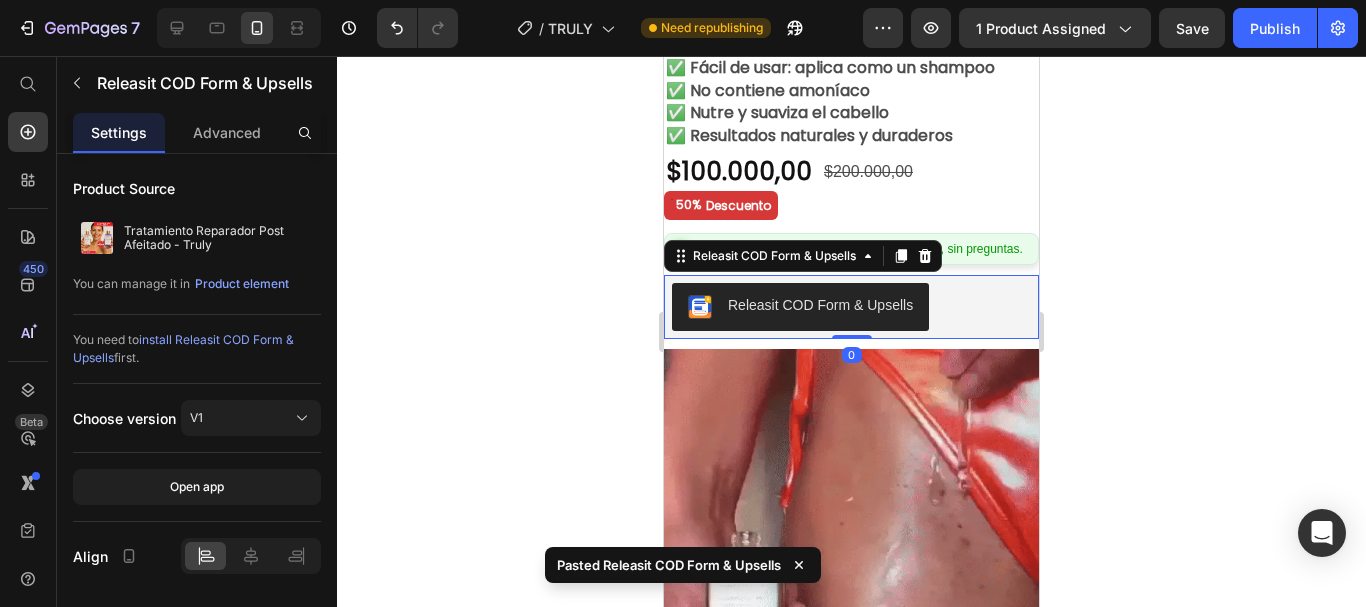 click 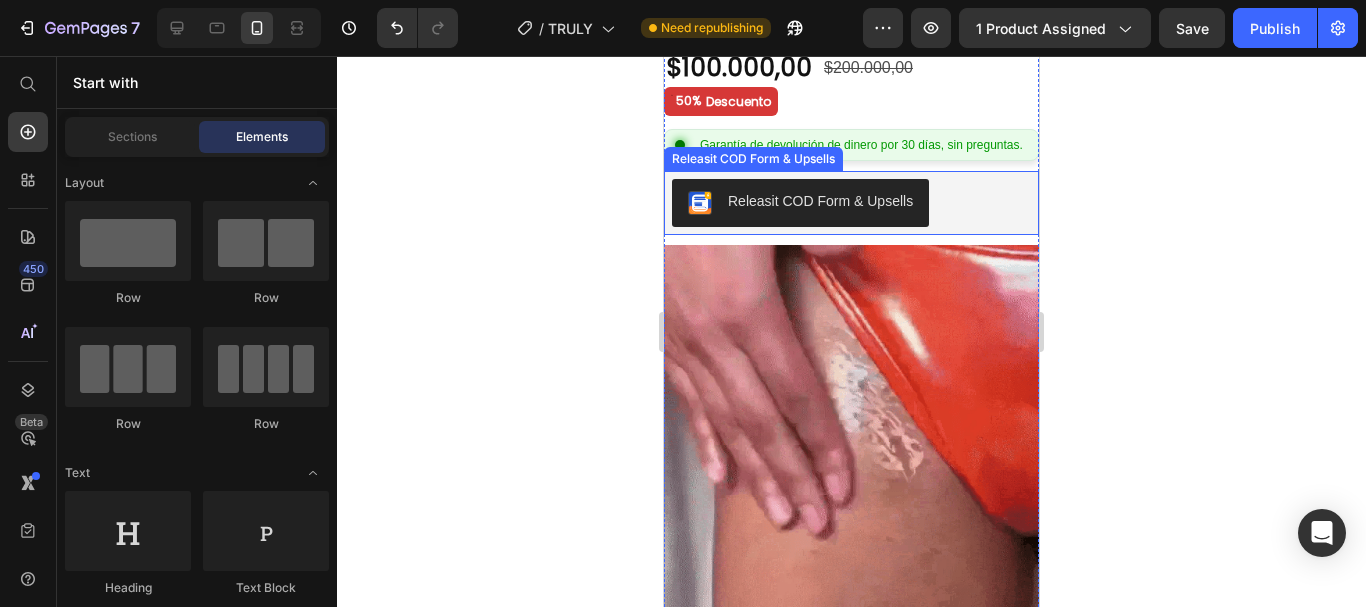 scroll, scrollTop: 1022, scrollLeft: 0, axis: vertical 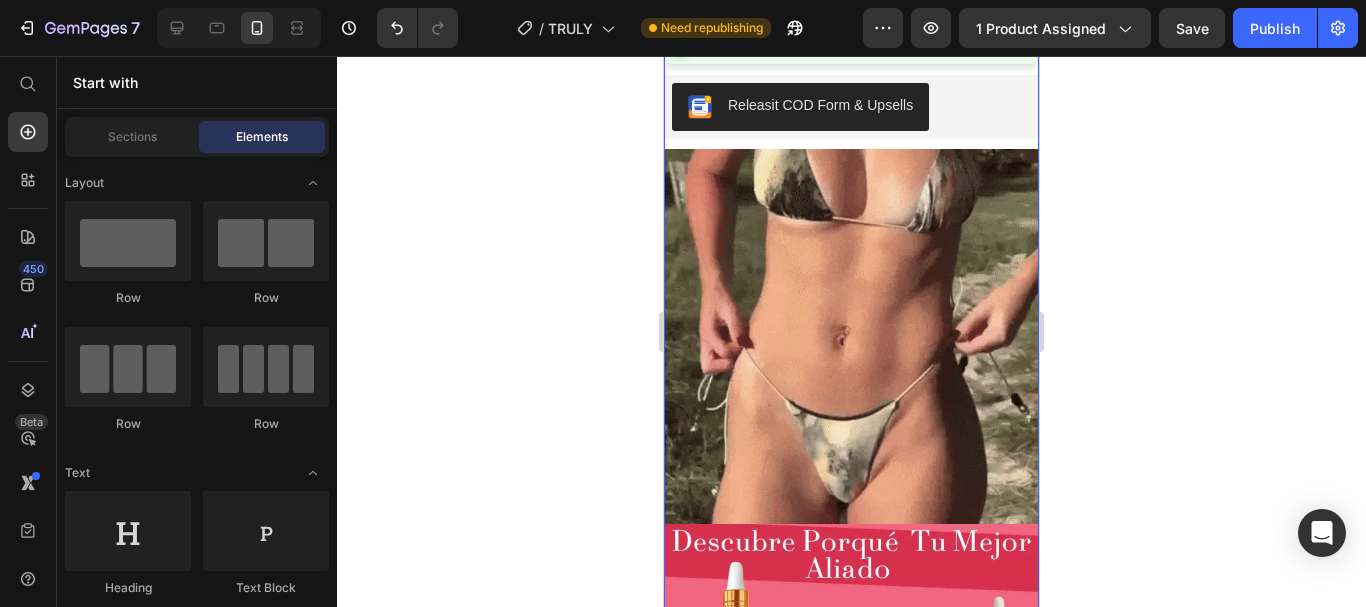 click on "Nuevo | 378.931 Vendidos 🔥 Text Block “Lo usé antes de una reunión importante y quedé impresionado. ¡No más canas y sin mancharme la frente como con otros productos!”  Carlos M. Text Block Tratamiento Reparador Post Afeitado - Truly Product Title ✅ Cubre las canas al instante  ✅ Fácil de usar: aplica como un shampoo  ✅ No contiene amoníaco  ✅ Nutre y suaviza el cabello  ✅ Resultados naturales y duraderos Text Block $100.000,00 Product Price $200.000,00 Product Price Row 50% Descuento Discount Tag
.
Garantía de devolución de dinero por 30 días, sin preguntas.
Custom Code Releasit COD Form & Upsells Releasit COD Form & Upsells Image Image Image Image Image Image Image" at bounding box center [851, 2079] 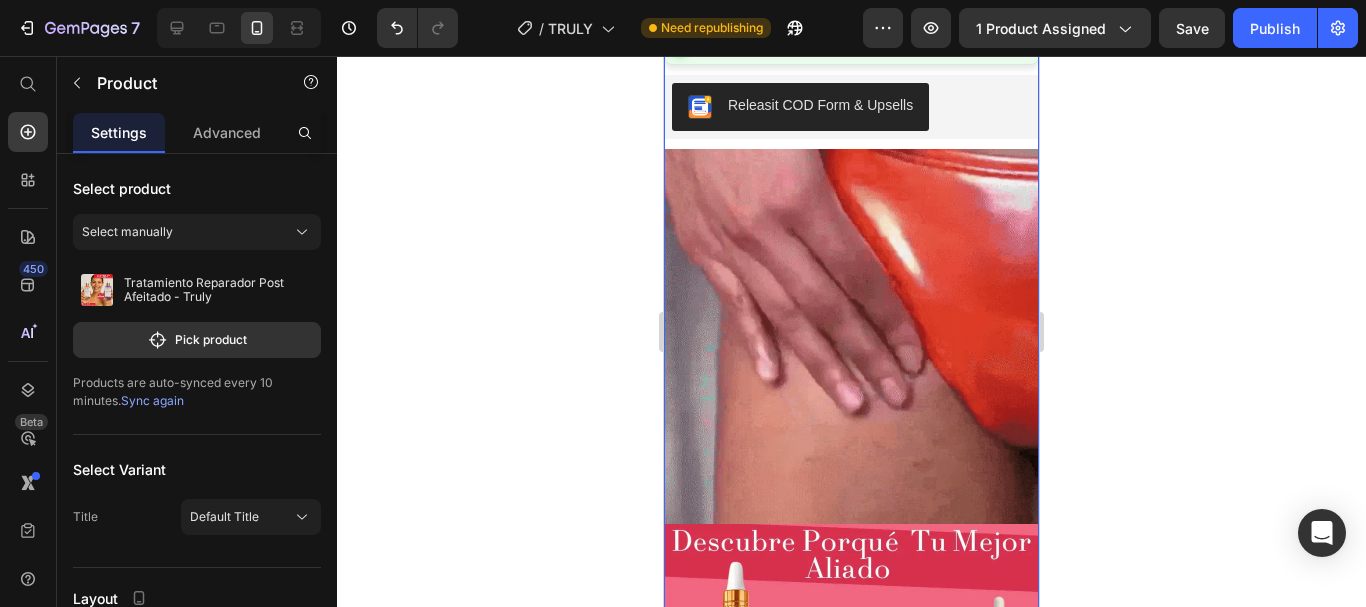 click on "Nuevo | 378.931 Vendidos 🔥 Text Block “Lo usé antes de una reunión importante y quedé impresionado. ¡No más canas y sin mancharme la frente como con otros productos!”  Carlos M. Text Block Tratamiento Reparador Post Afeitado - Truly Product Title ✅ Cubre las canas al instante  ✅ Fácil de usar: aplica como un shampoo  ✅ No contiene amoníaco  ✅ Nutre y suaviza el cabello  ✅ Resultados naturales y duraderos Text Block $100.000,00 Product Price $200.000,00 Product Price Row 50% Descuento Discount Tag
.
Garantía de devolución de dinero por 30 días, sin preguntas.
Custom Code Releasit COD Form & Upsells Releasit COD Form & Upsells Image Image Image Image Image Image Image" at bounding box center (851, 2079) 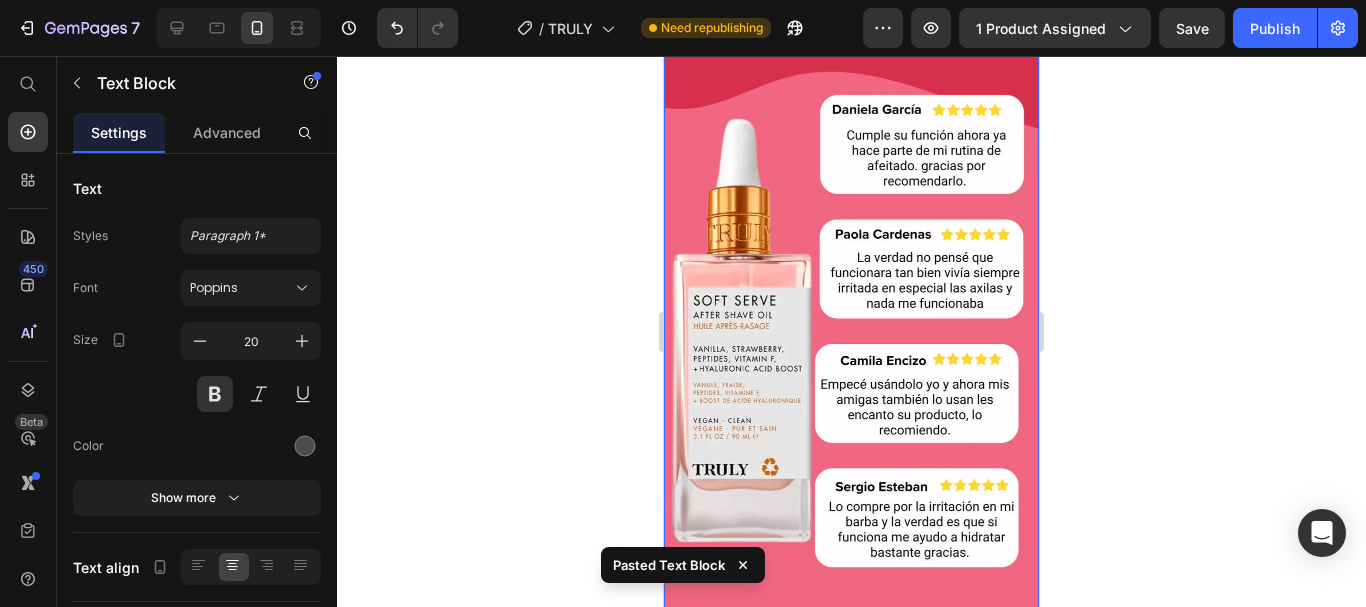 scroll, scrollTop: 5241, scrollLeft: 0, axis: vertical 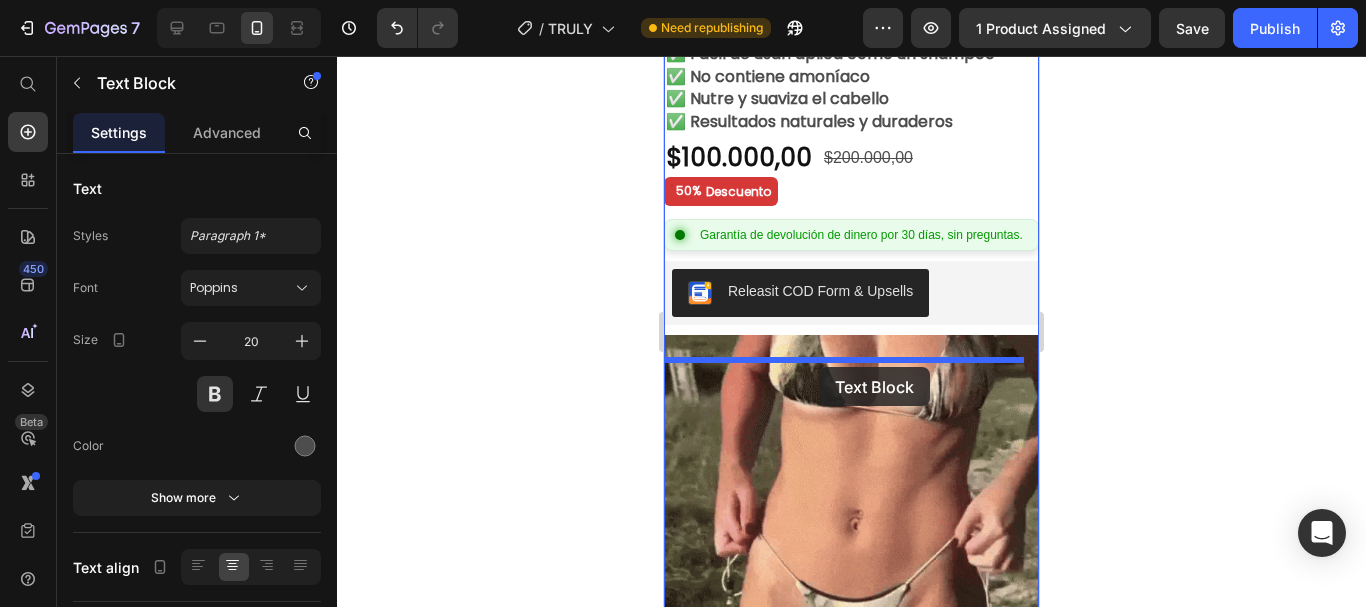 drag, startPoint x: 705, startPoint y: 116, endPoint x: 819, endPoint y: 367, distance: 275.67554 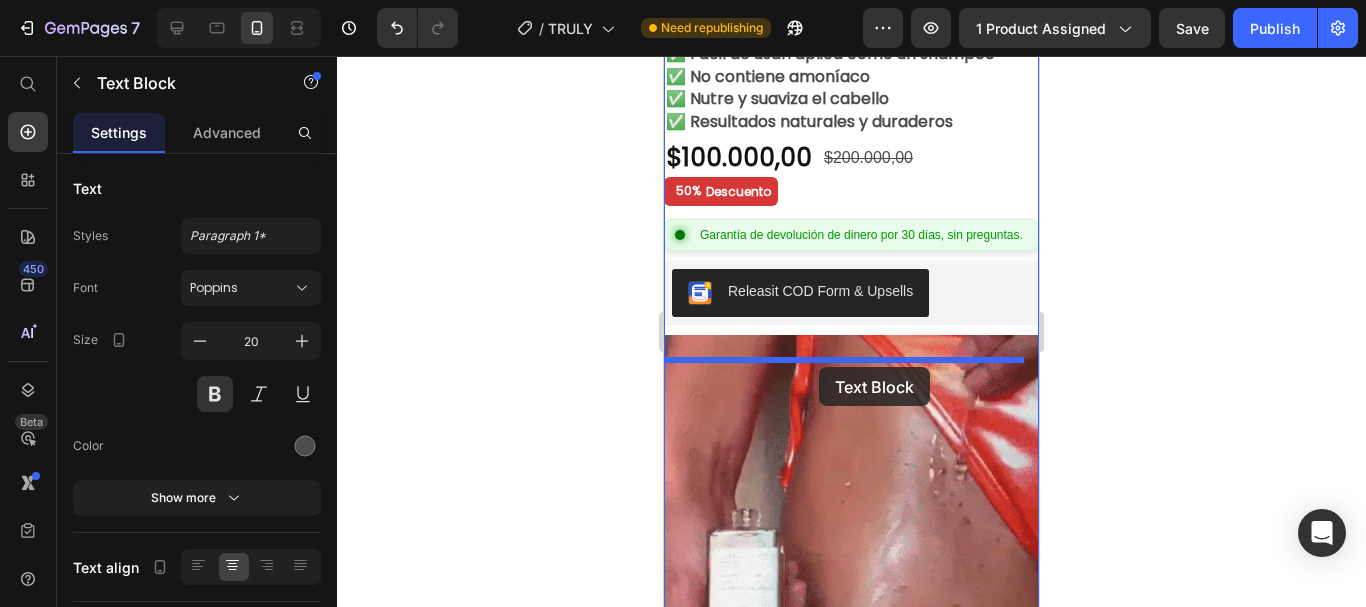 click on "iPhone 13 Mini  ( 375 px) iPhone 13 Mini iPhone 13 Pro iPhone 11 Pro Max iPhone 15 Pro Max Pixel 7 Galaxy S8+ Galaxy S20 Ultra iPad Mini iPad Air iPad Pro Header 🎁 HOY ENVÍO GRATIS + PAGA AL RECIBIR 🚚 Text 🎁 HOY ENVÍO GRATIS + PAGA AL RECIBIR 🚚 Text Marquee
Product Images
🔥 PRODUCTO EN TENDENCIA | 📦 STOCK LIMITADO
Custom Code Icon Icon Icon Icon Icon Icon List 724 Reseñas Text Block Row Nuevo | 378.931 Vendidos 🔥 Text Block “Lo usé antes de una reunión importante y quedé impresionado. ¡No más canas y sin mancharme la frente como con otros productos!”  Carlos M. Text Block Tratamiento Reparador Post Afeitado - Truly Product Title ✅ Cubre las canas al instante  ✅ Fácil de usar: aplica como un shampoo  ✅ No contiene amoníaco  ✅ Nutre y suaviza el cabello  ✅ Resultados naturales y duraderos Text Block $100.000,00 Product Price $200.000,00 Product Price Row 50% Descuento Discount Tag
." at bounding box center [851, 2190] 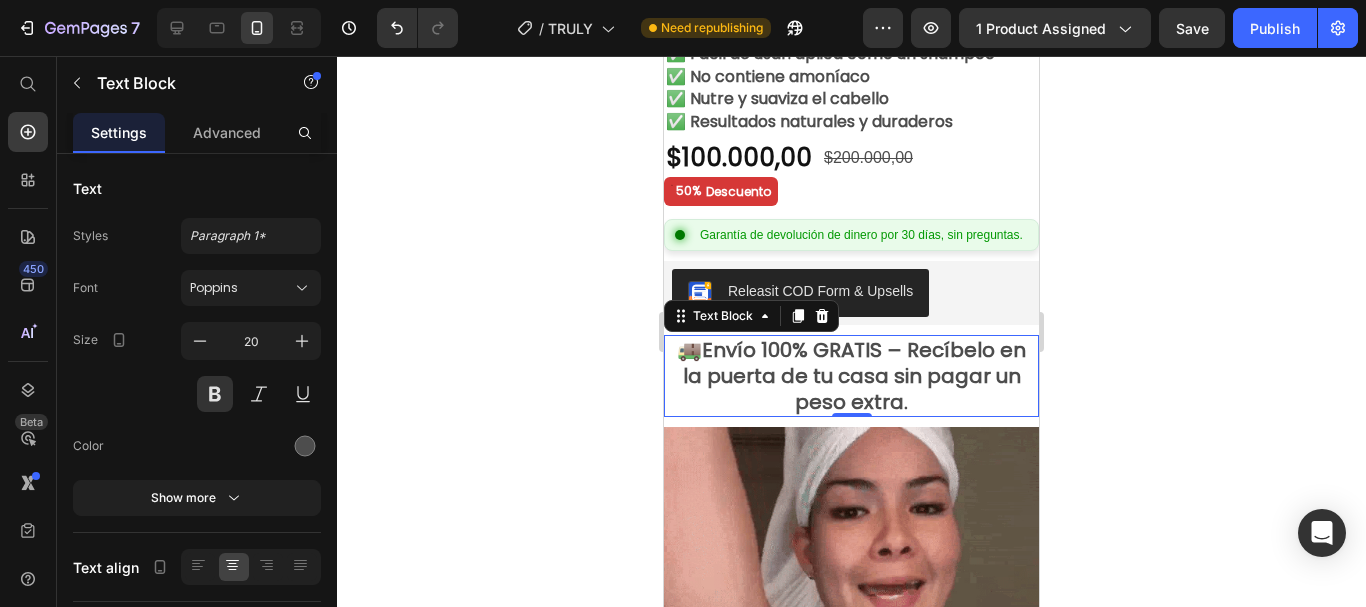 click 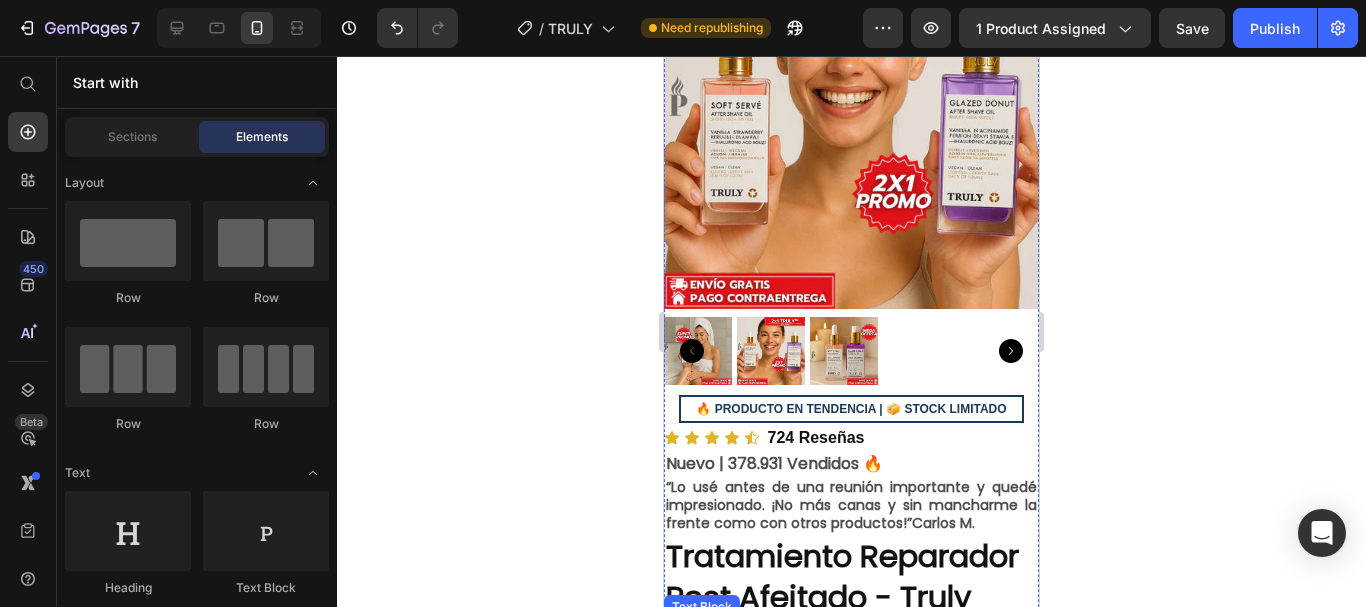 scroll, scrollTop: 136, scrollLeft: 0, axis: vertical 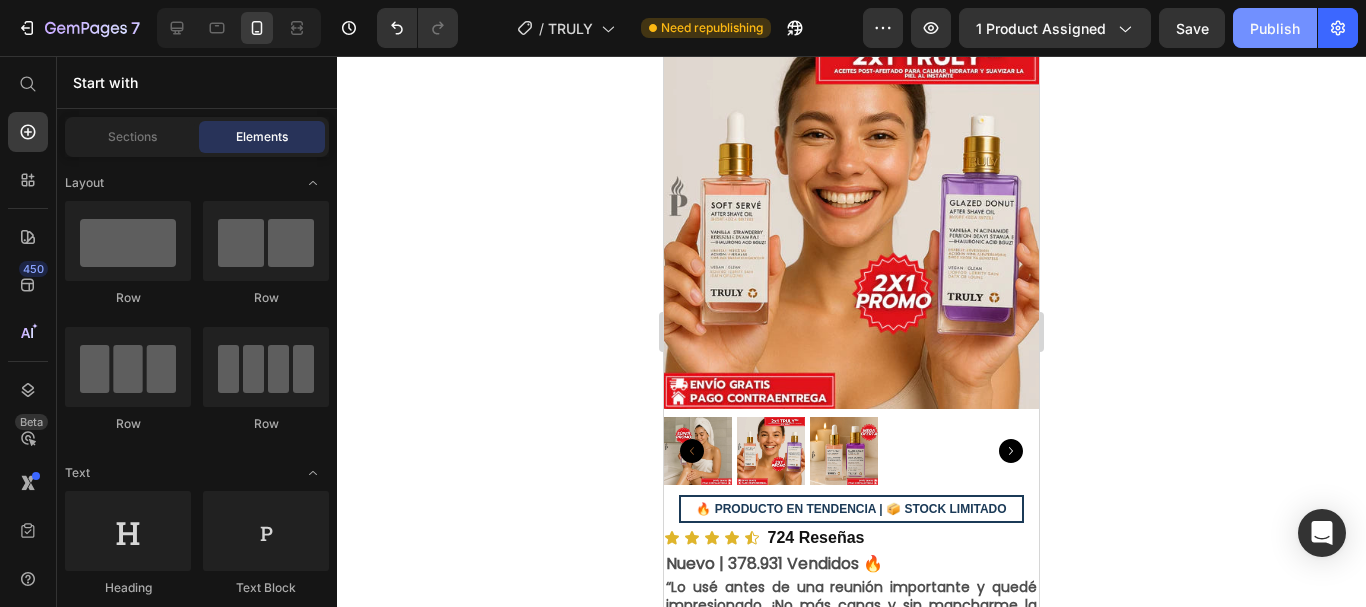 click on "Publish" at bounding box center (1275, 28) 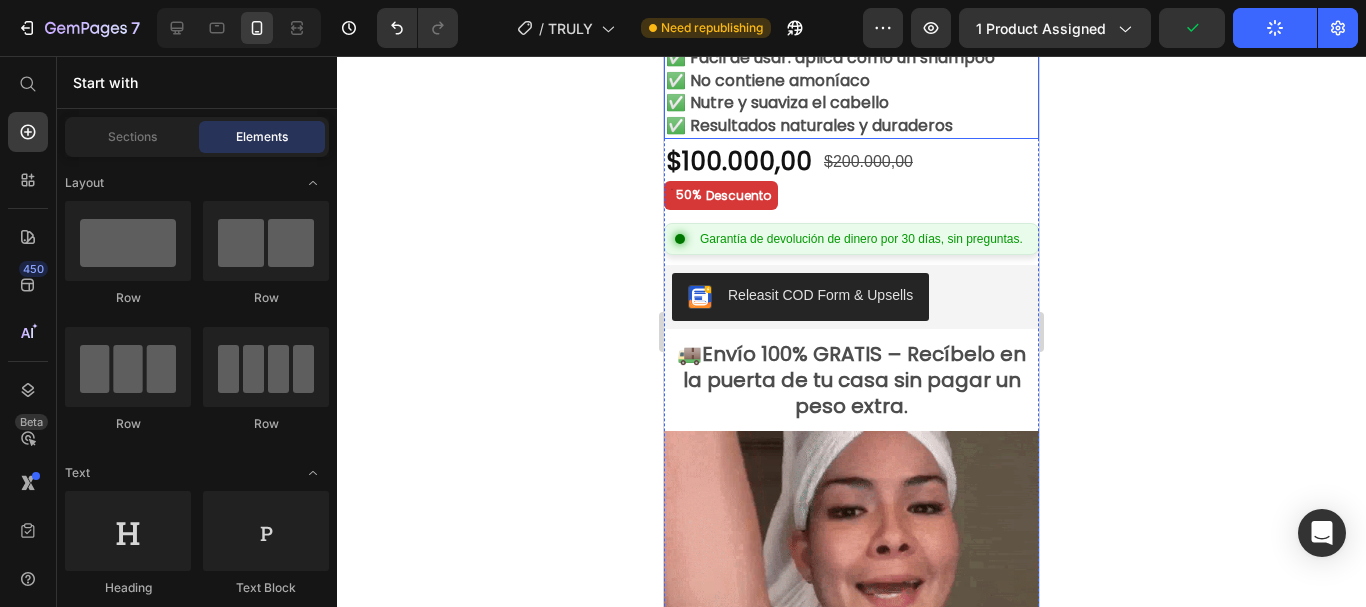 scroll, scrollTop: 836, scrollLeft: 0, axis: vertical 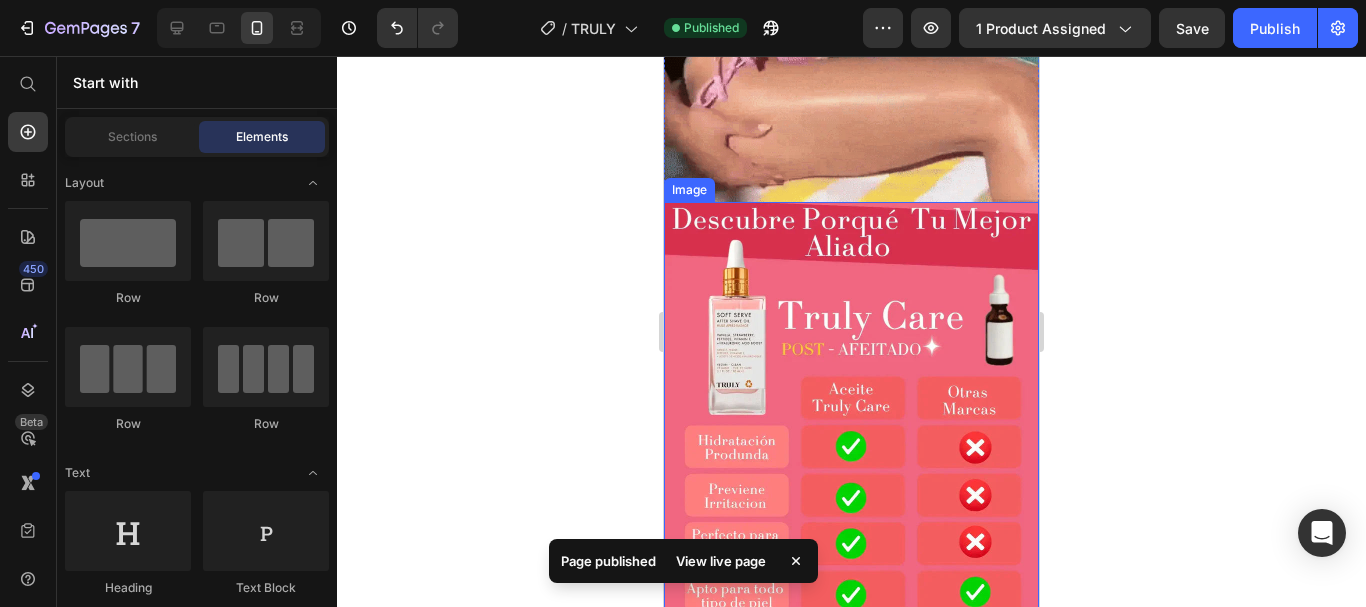click at bounding box center (851, 535) 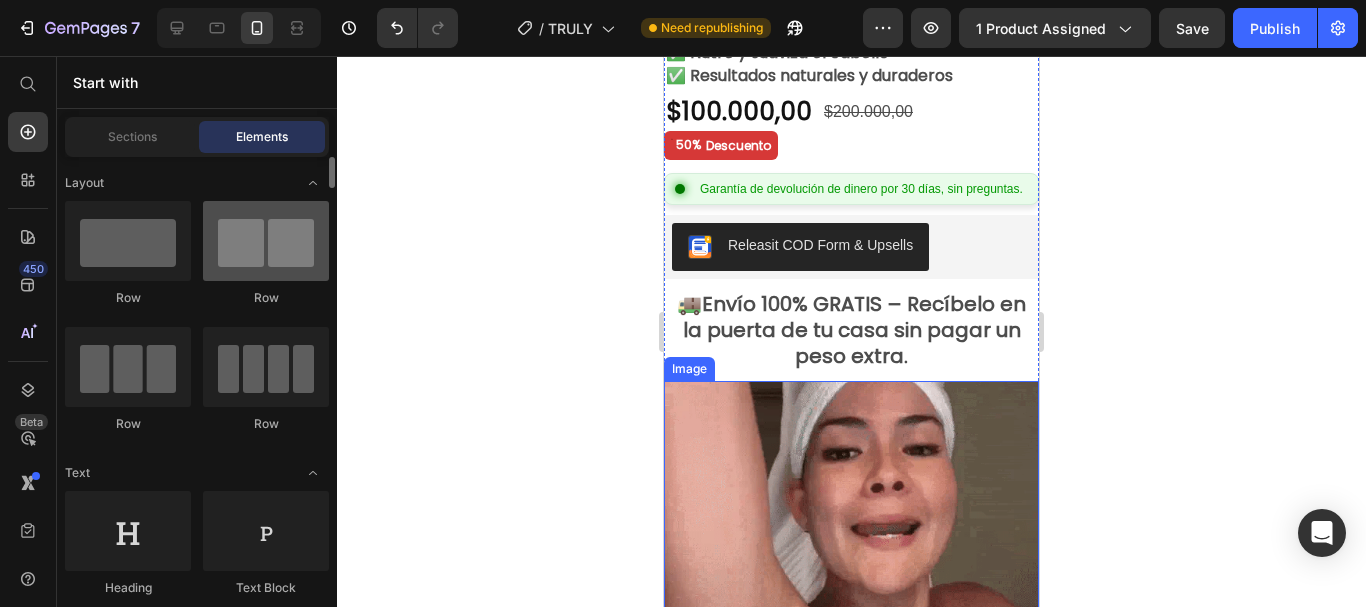 scroll, scrollTop: 836, scrollLeft: 0, axis: vertical 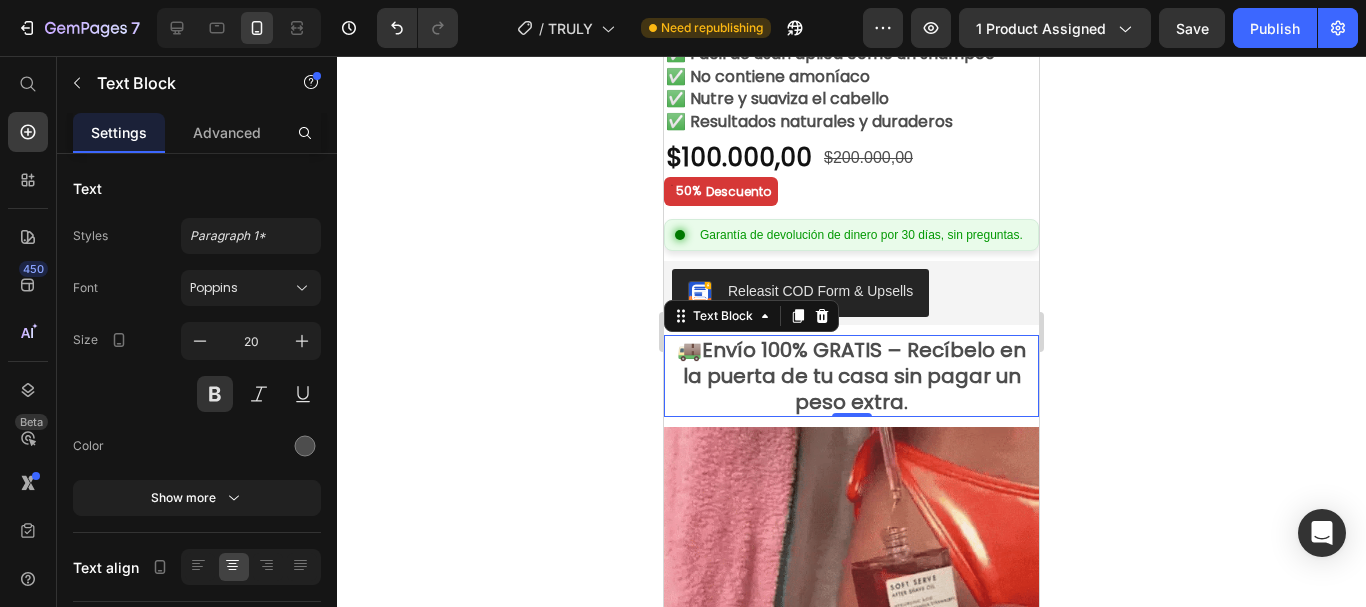 click on "🚚  Envío 100% GRATIS – Recíbelo en la puerta de tu casa sin pagar un peso extra." at bounding box center [851, 376] 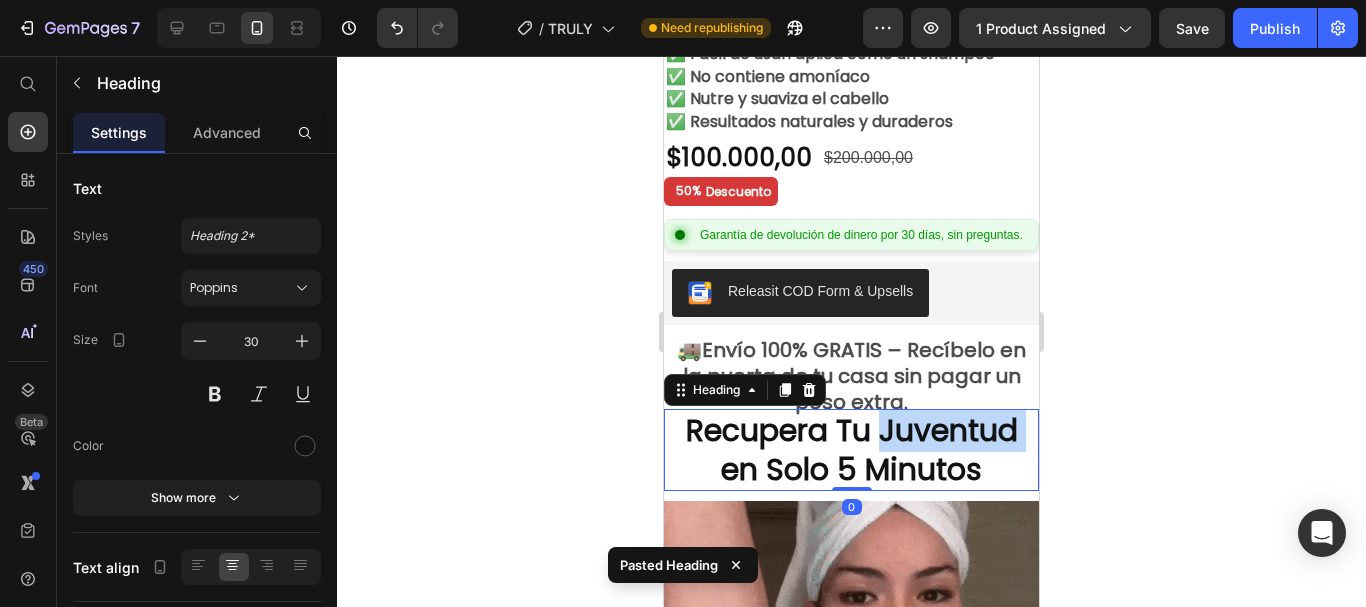 click on "Recupera Tu Juventud en Solo 5 Minutos" at bounding box center [852, 450] 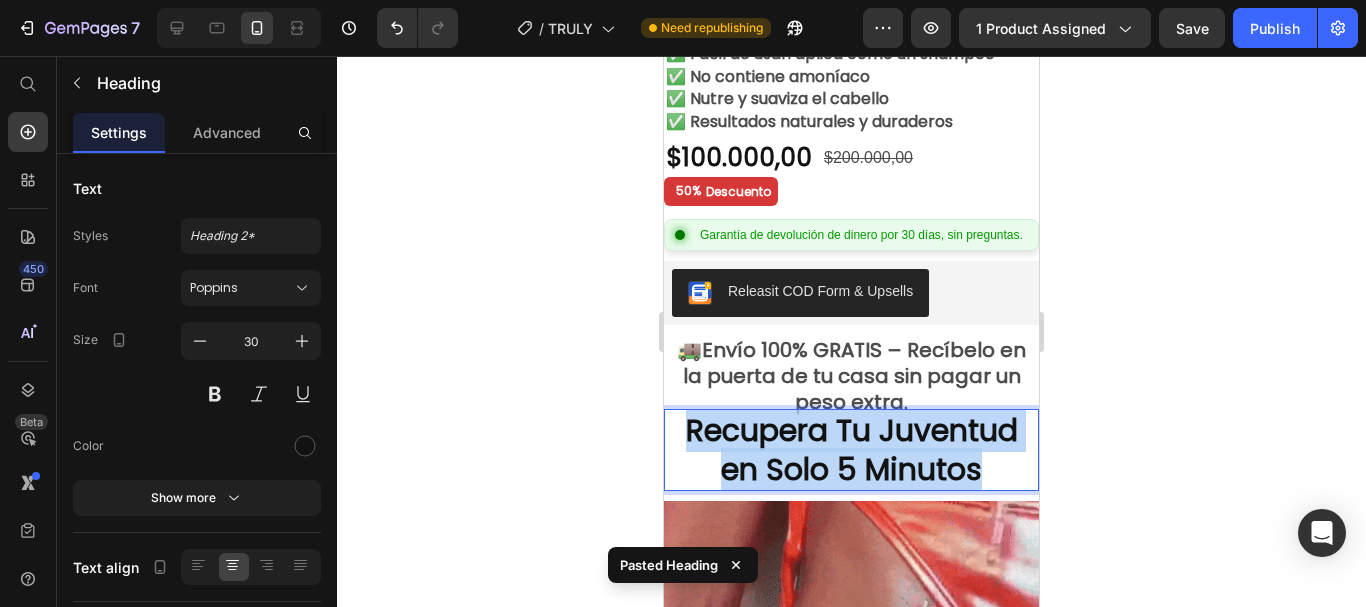 click on "Recupera Tu Juventud en Solo 5 Minutos" at bounding box center [852, 450] 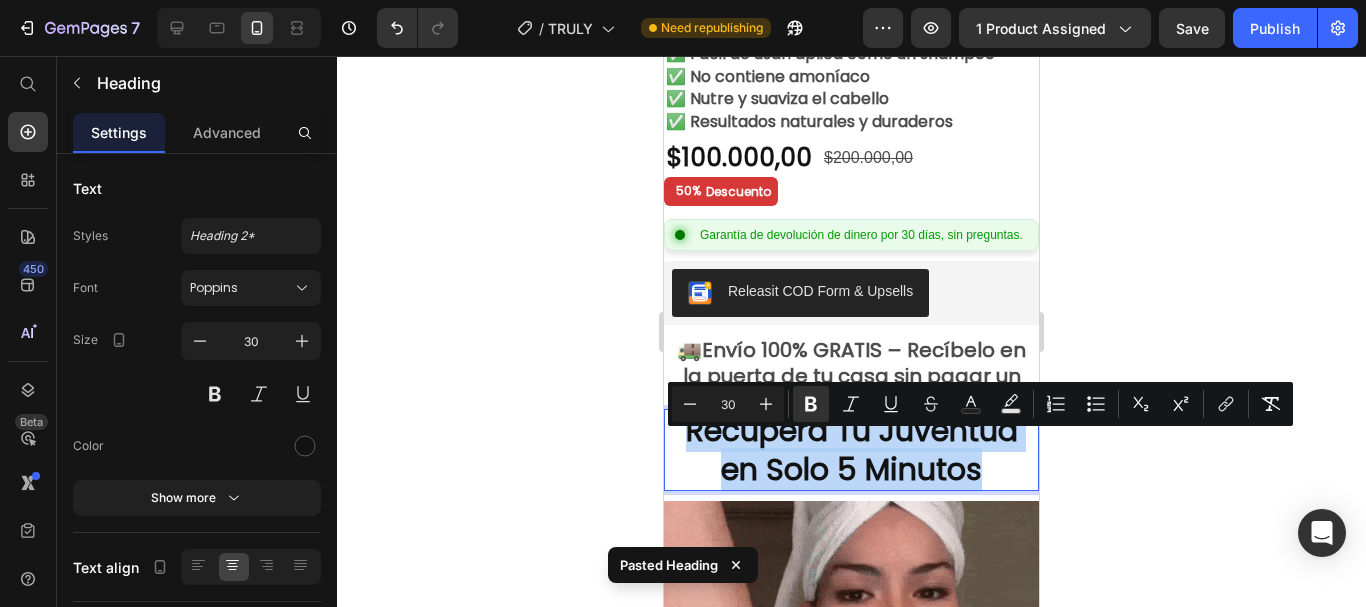 click on "Recupera Tu Juventud en Solo 5 Minutos" at bounding box center (852, 450) 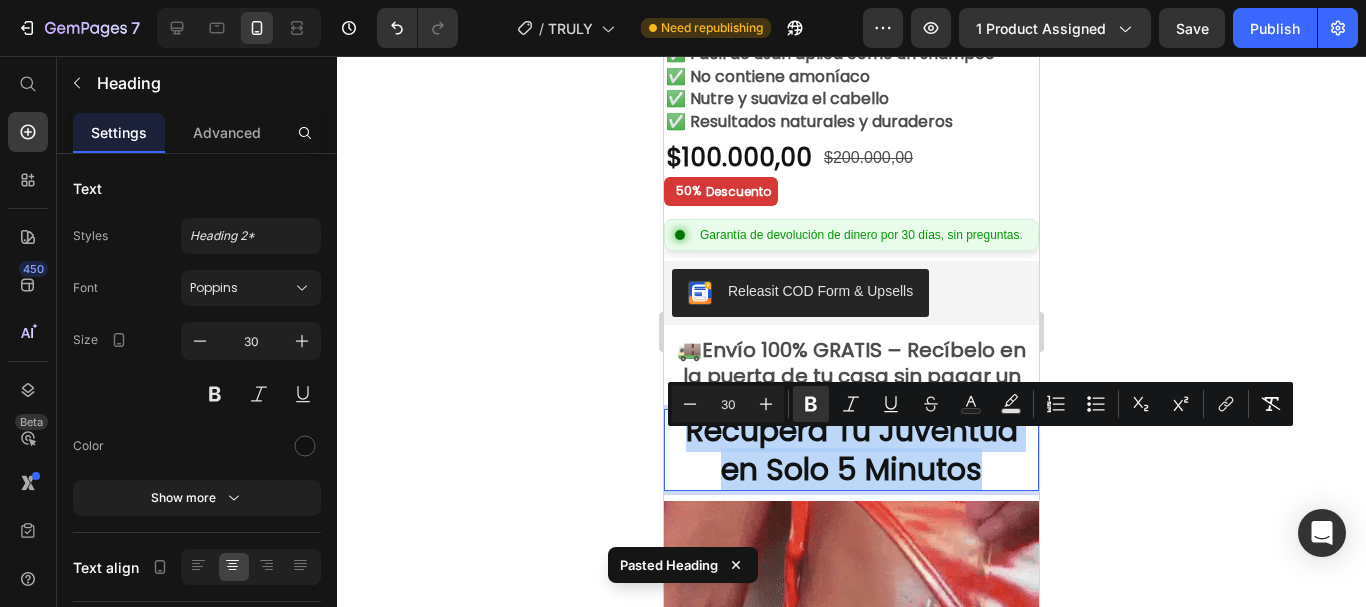 click on "Recupera Tu Juventud en Solo 5 Minutos" at bounding box center (852, 450) 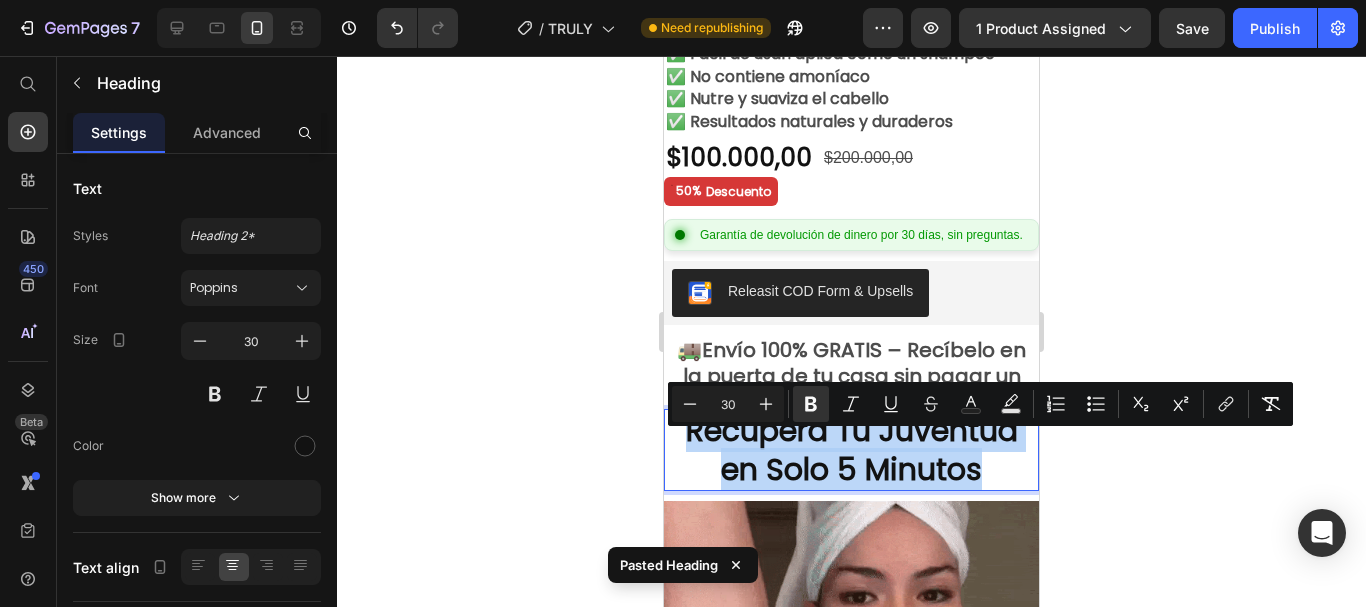 click on "Recupera Tu Juventud en Solo 5 Minutos" at bounding box center (852, 450) 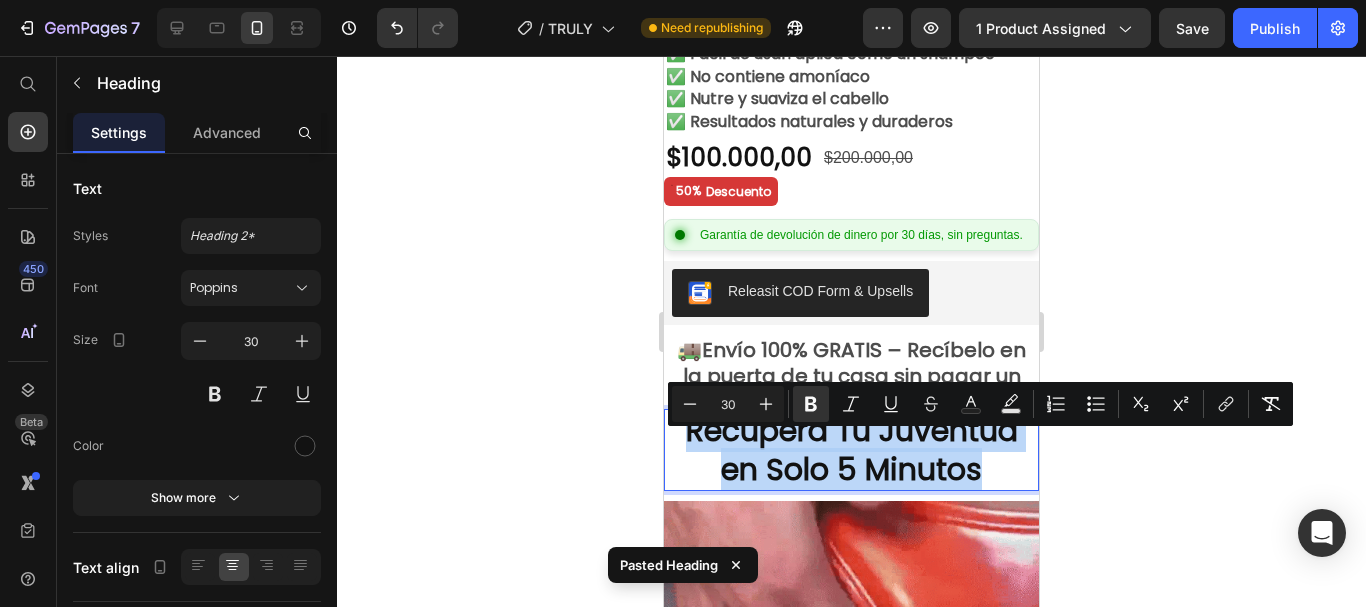 click on "Recupera Tu Juventud en Solo 5 Minutos" at bounding box center (851, 450) 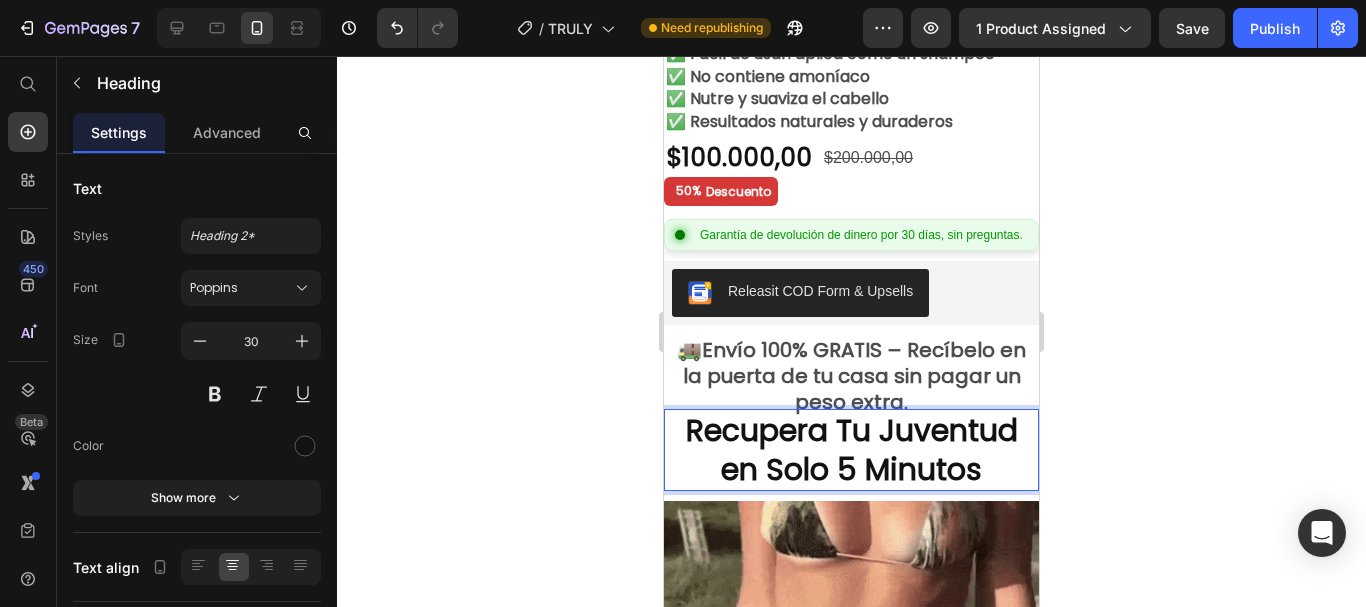 click on "Recupera Tu Juventud en Solo 5 Minutos" at bounding box center [852, 450] 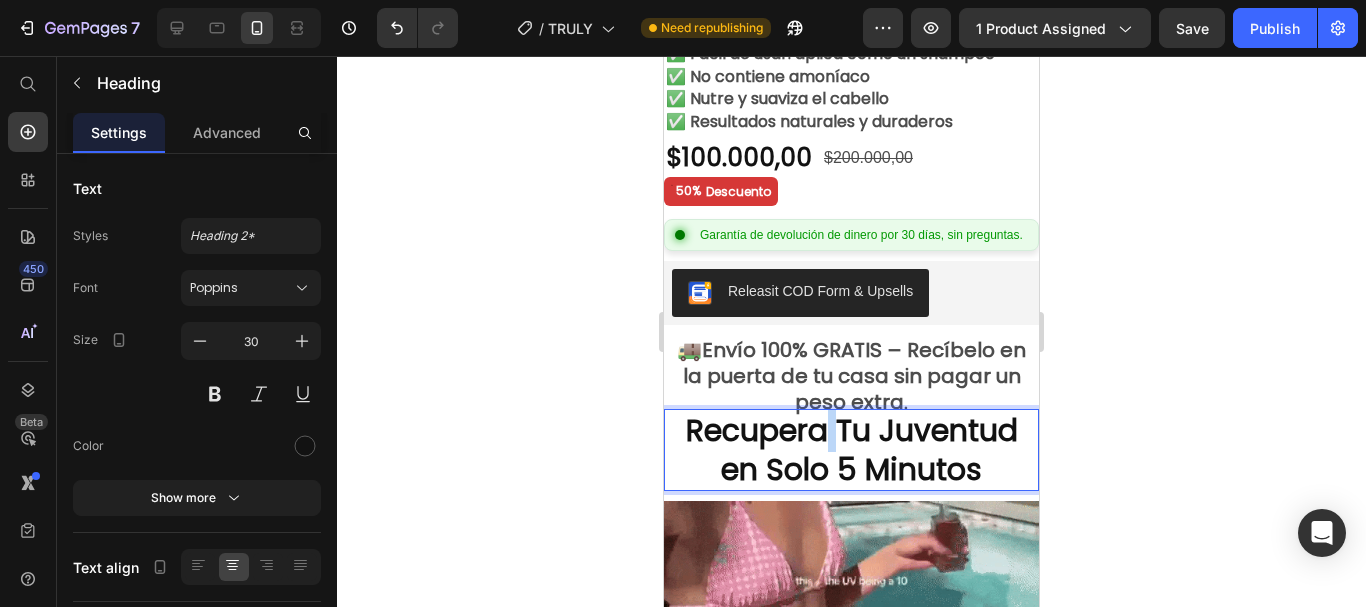 click on "Recupera Tu Juventud en Solo 5 Minutos" at bounding box center [852, 450] 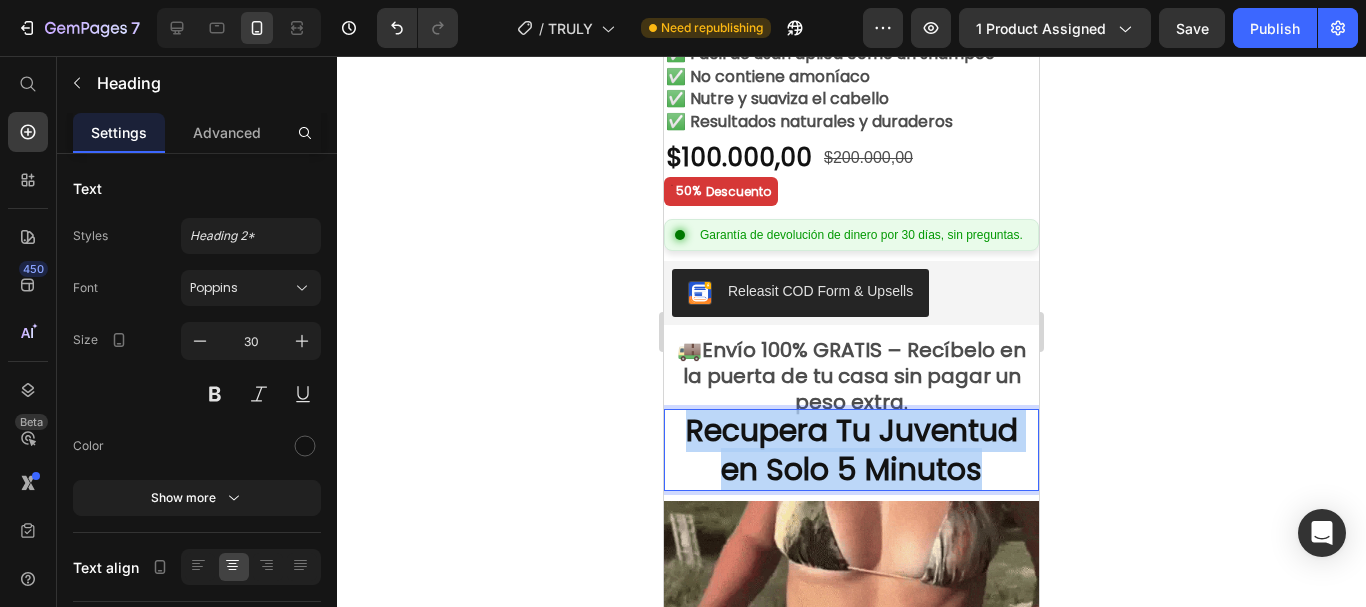 click on "Recupera Tu Juventud en Solo 5 Minutos" at bounding box center (852, 450) 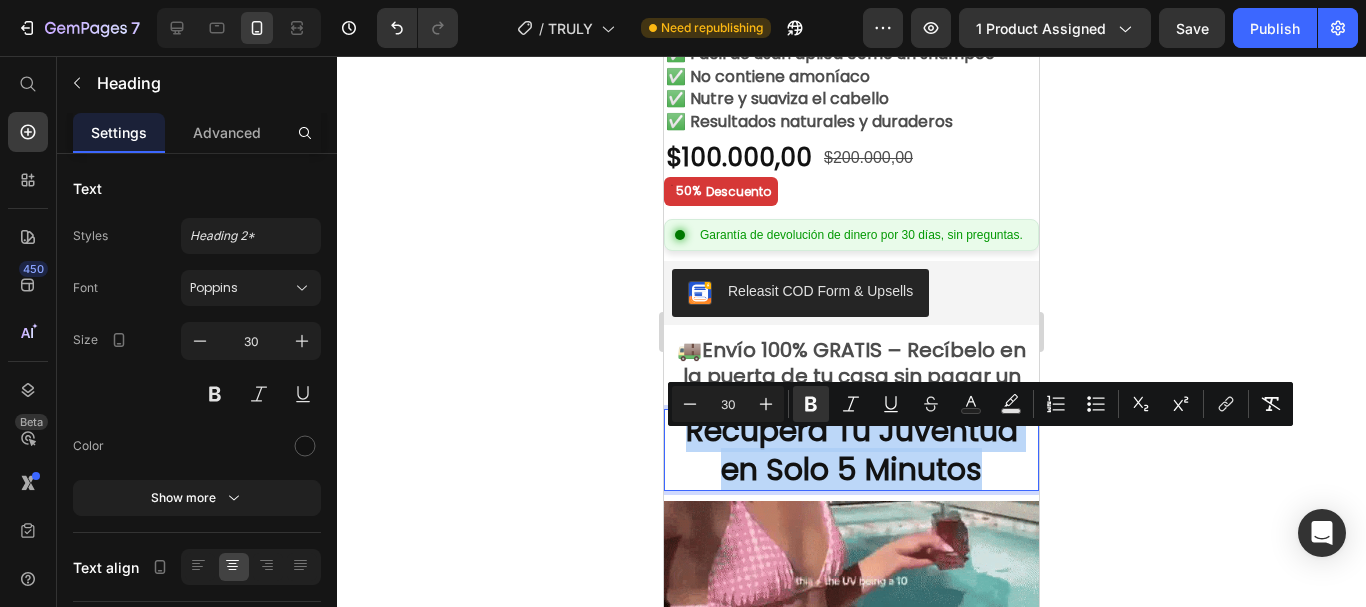 click on "Recupera Tu Juventud en Solo 5 Minutos" at bounding box center [852, 450] 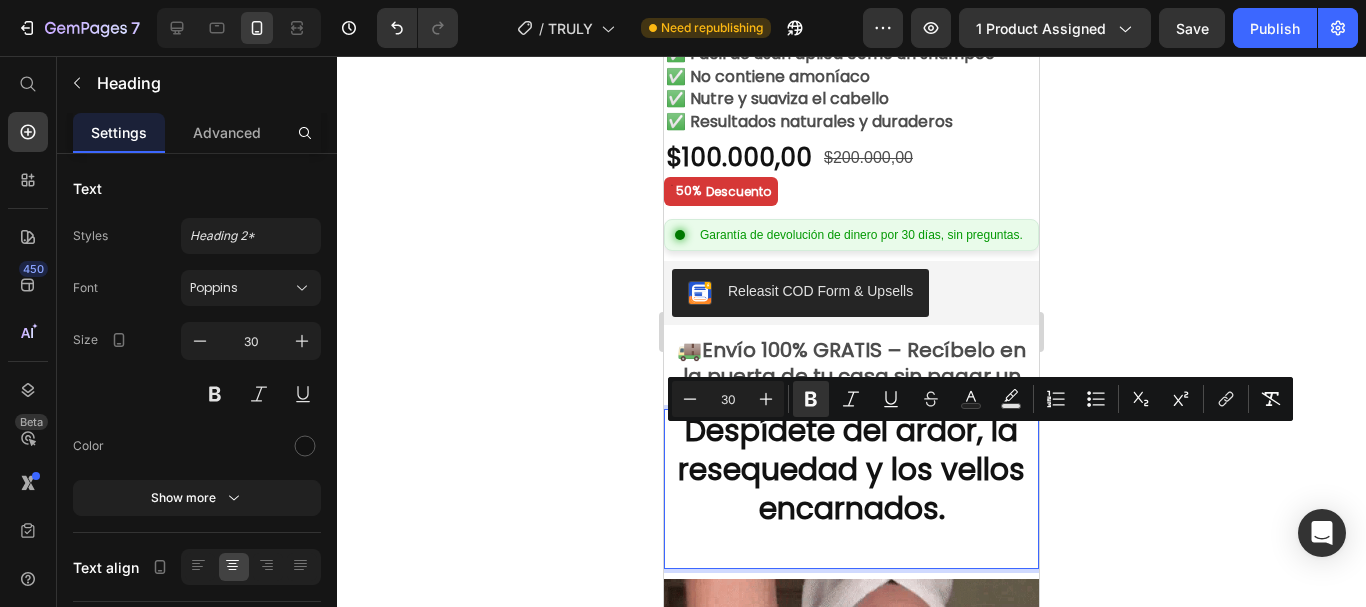 scroll, scrollTop: 841, scrollLeft: 0, axis: vertical 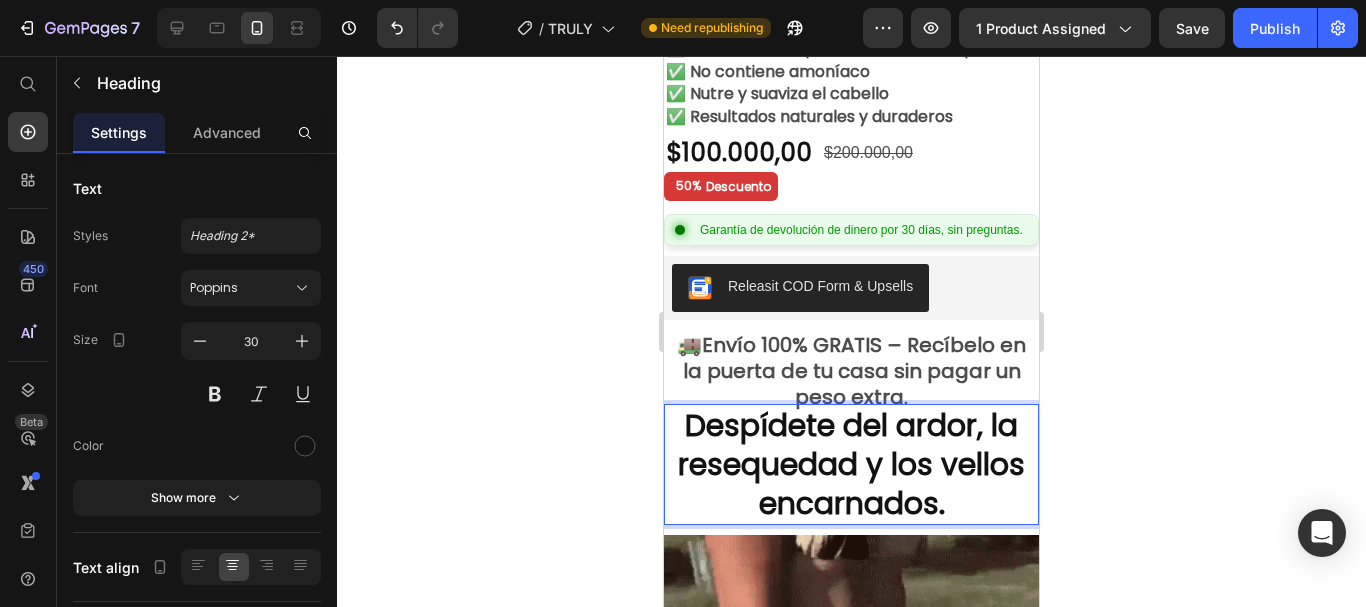 click 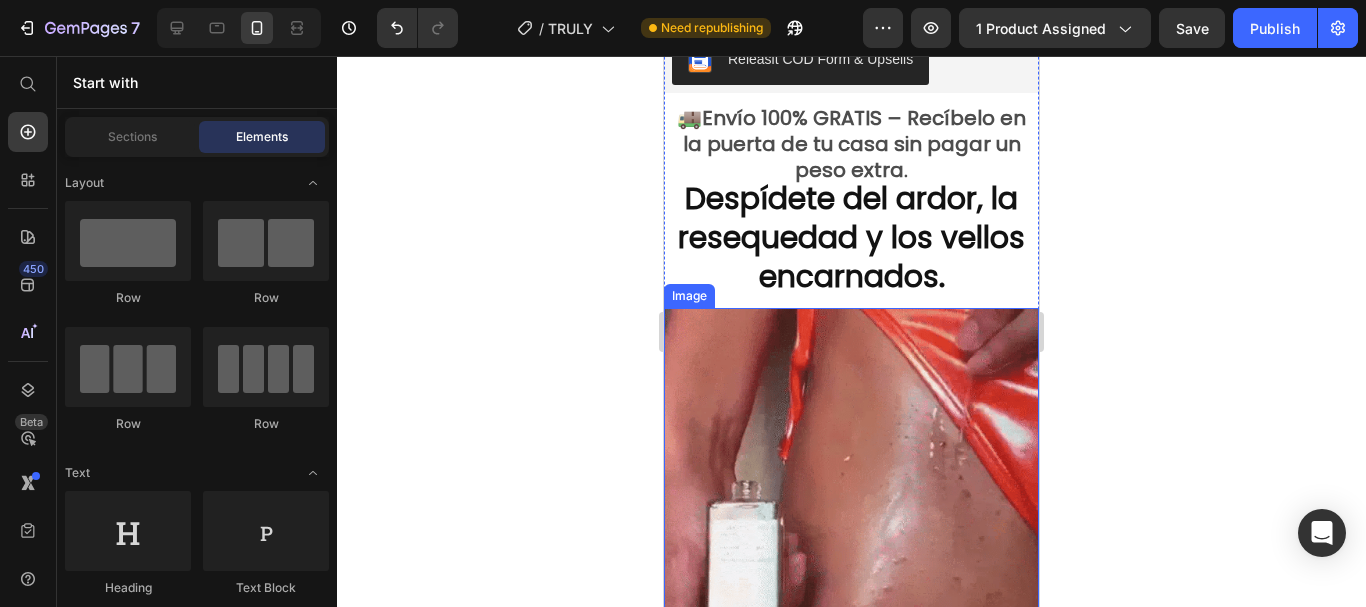 scroll, scrollTop: 1041, scrollLeft: 0, axis: vertical 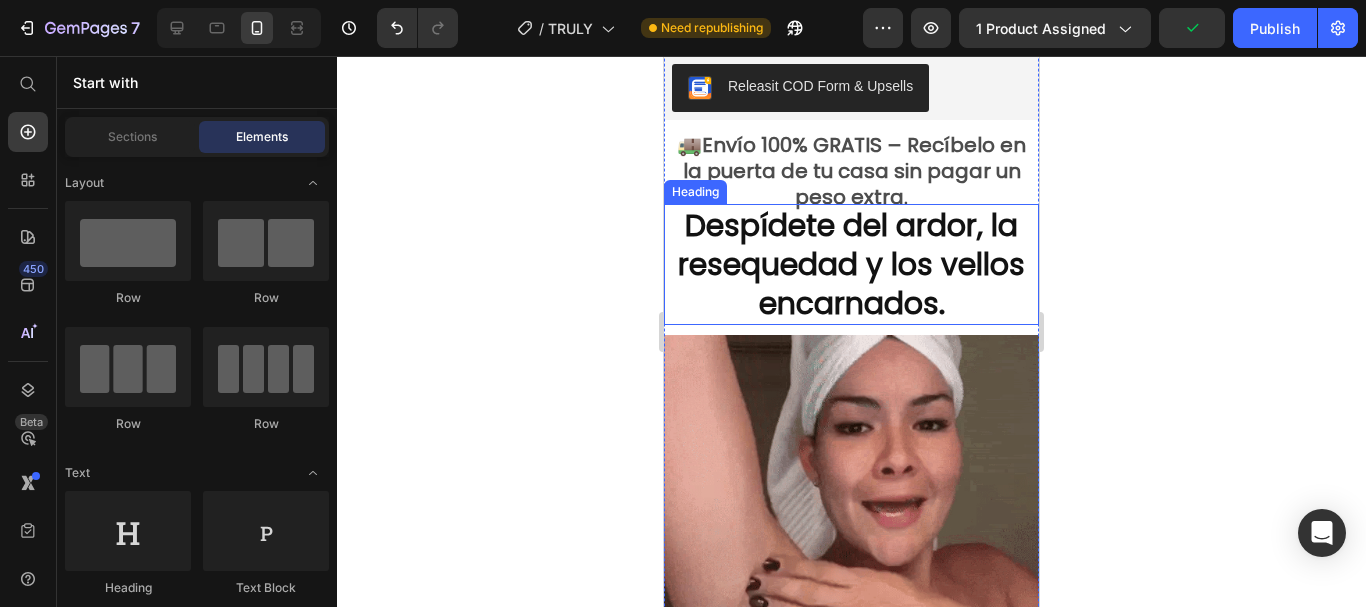 click on "Despídete del ardor, la resequedad y los vellos encarnados." at bounding box center [851, 264] 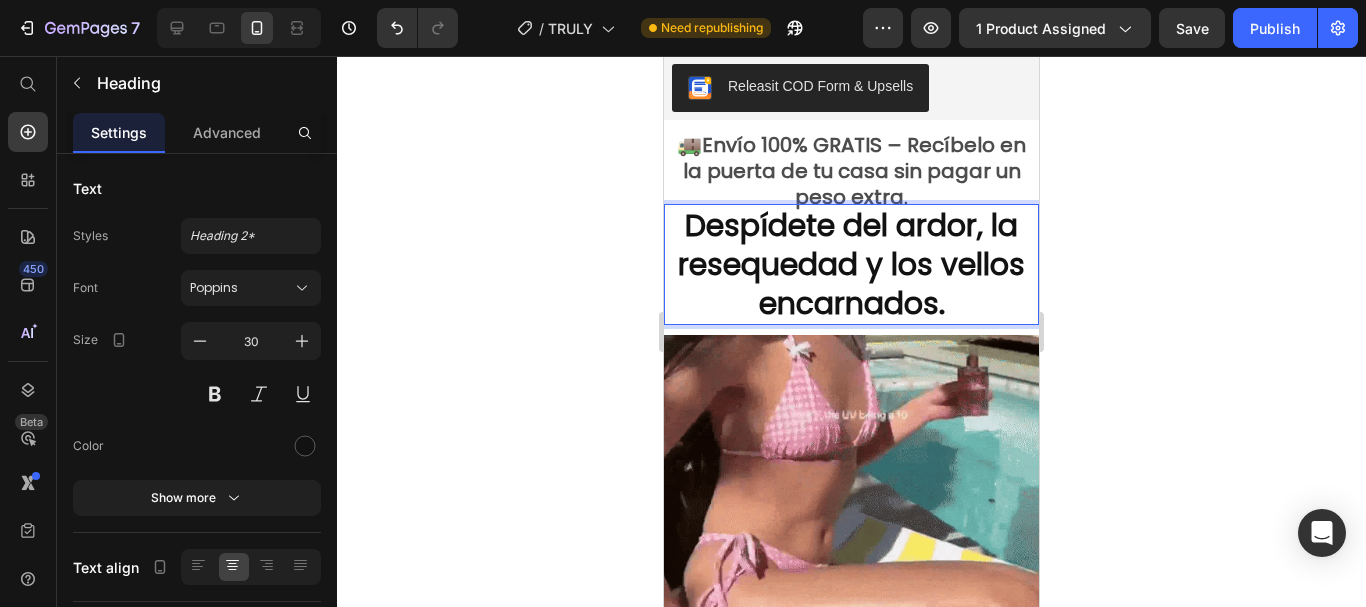 click 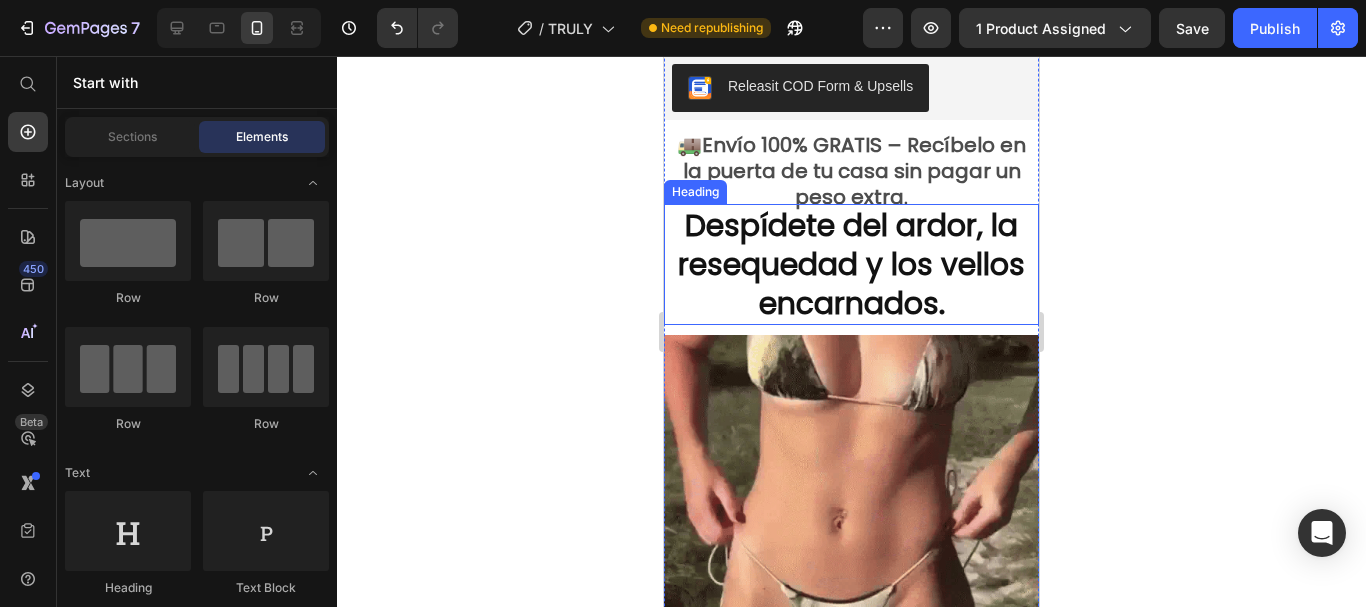 click on "⁠⁠⁠⁠⁠⁠⁠ Despídete del ardor, la resequedad y los vellos encarnados." at bounding box center (851, 264) 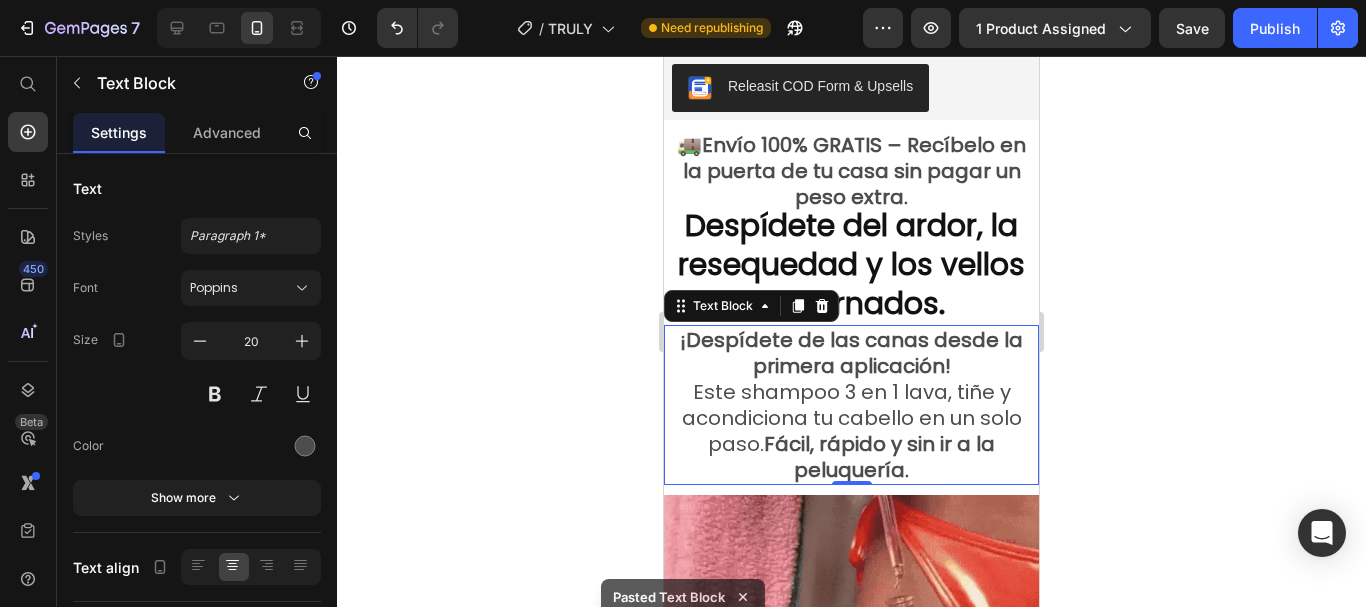 click on "¡Despídete de las canas desde la primera aplicación!" at bounding box center (851, 353) 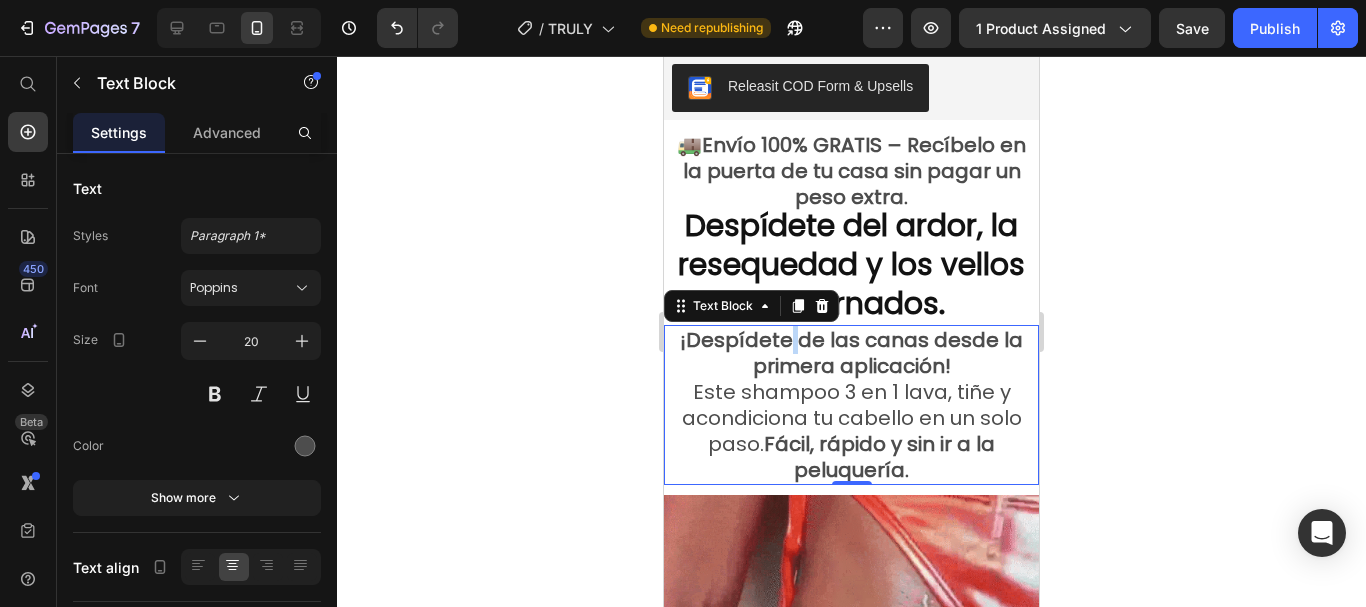 click on "¡Despídete de las canas desde la primera aplicación!" at bounding box center [851, 353] 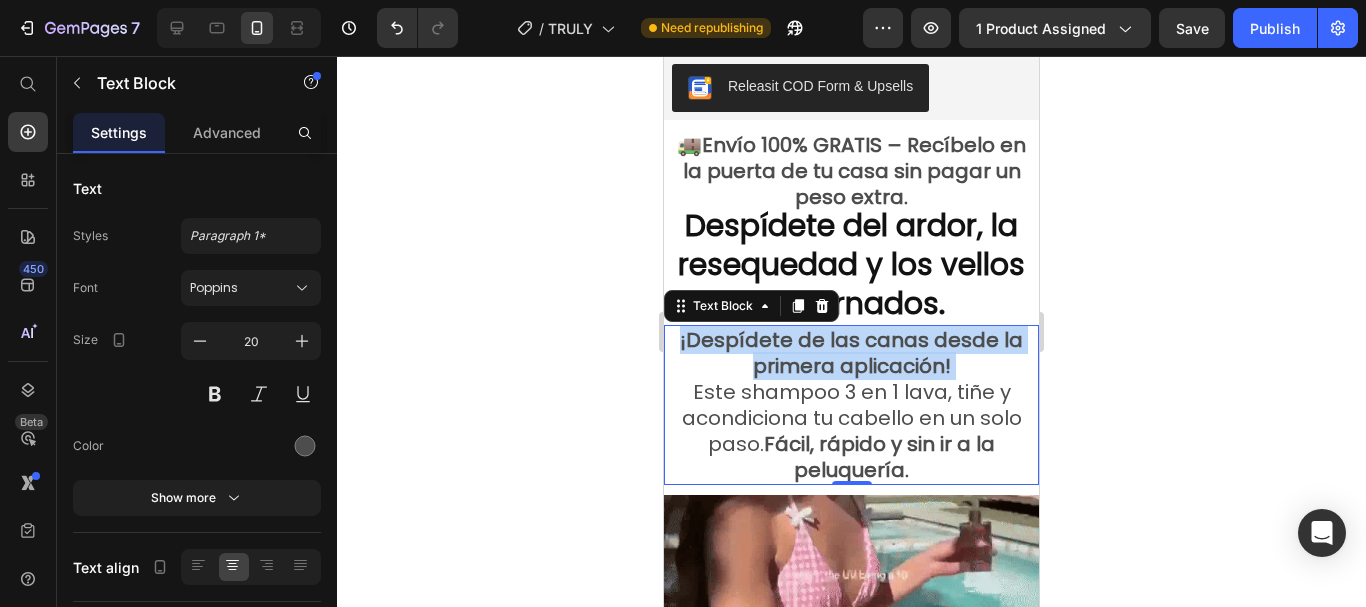click on "¡Despídete de las canas desde la primera aplicación!" at bounding box center (851, 353) 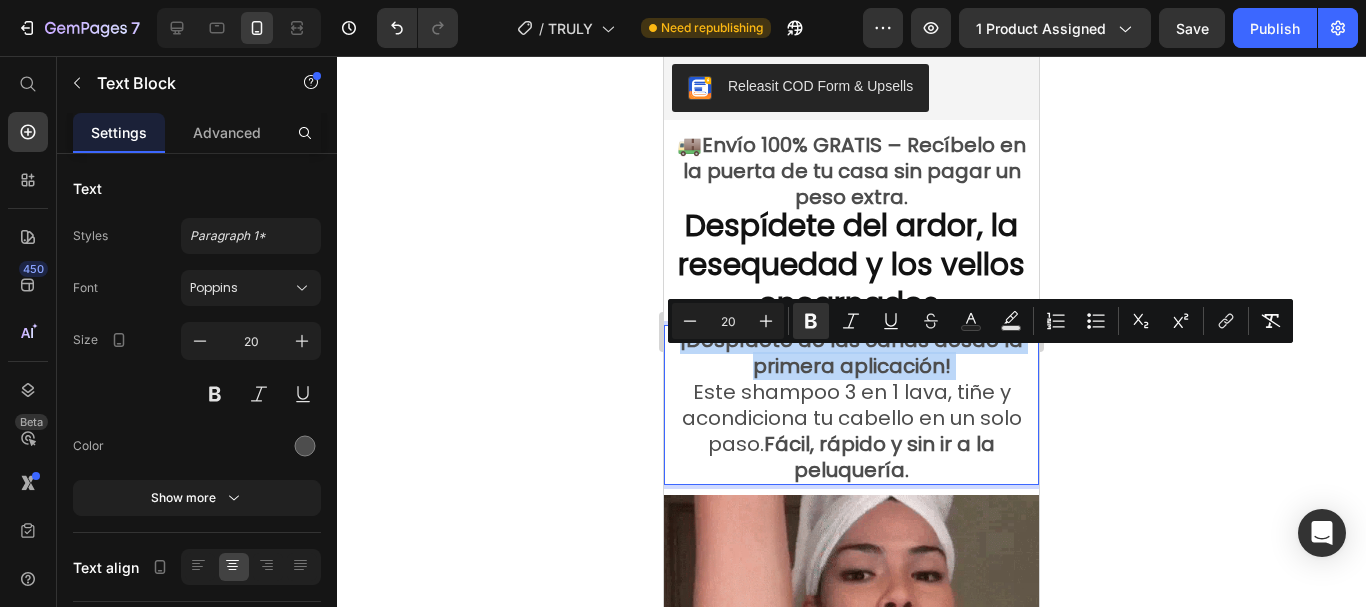 click on "¡Despídete de las canas desde la primera aplicación!" at bounding box center [851, 353] 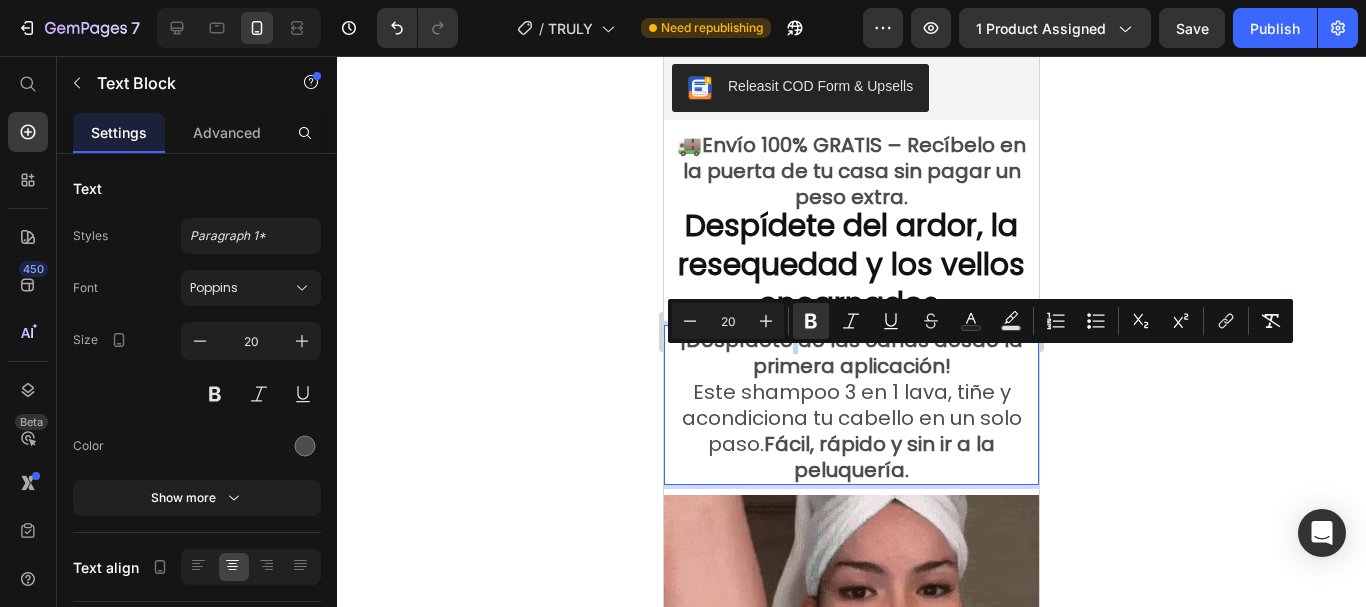 click on "¡Despídete de las canas desde la primera aplicación!" at bounding box center (851, 353) 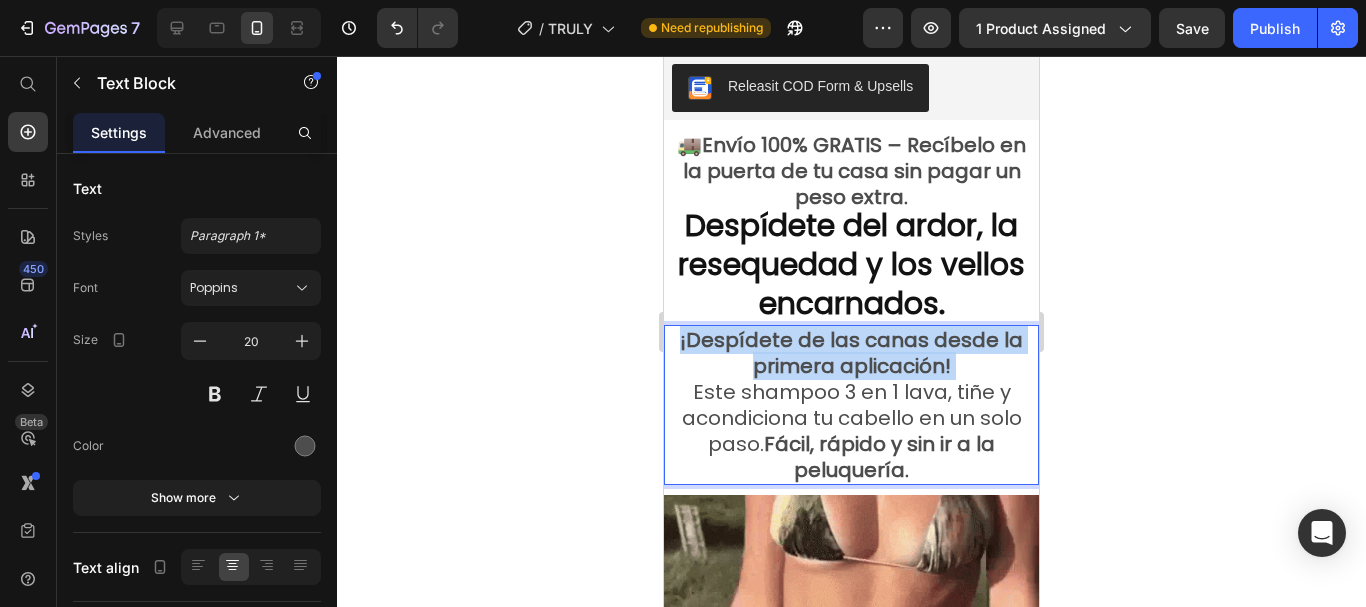 click on "¡Despídete de las canas desde la primera aplicación!" at bounding box center [851, 353] 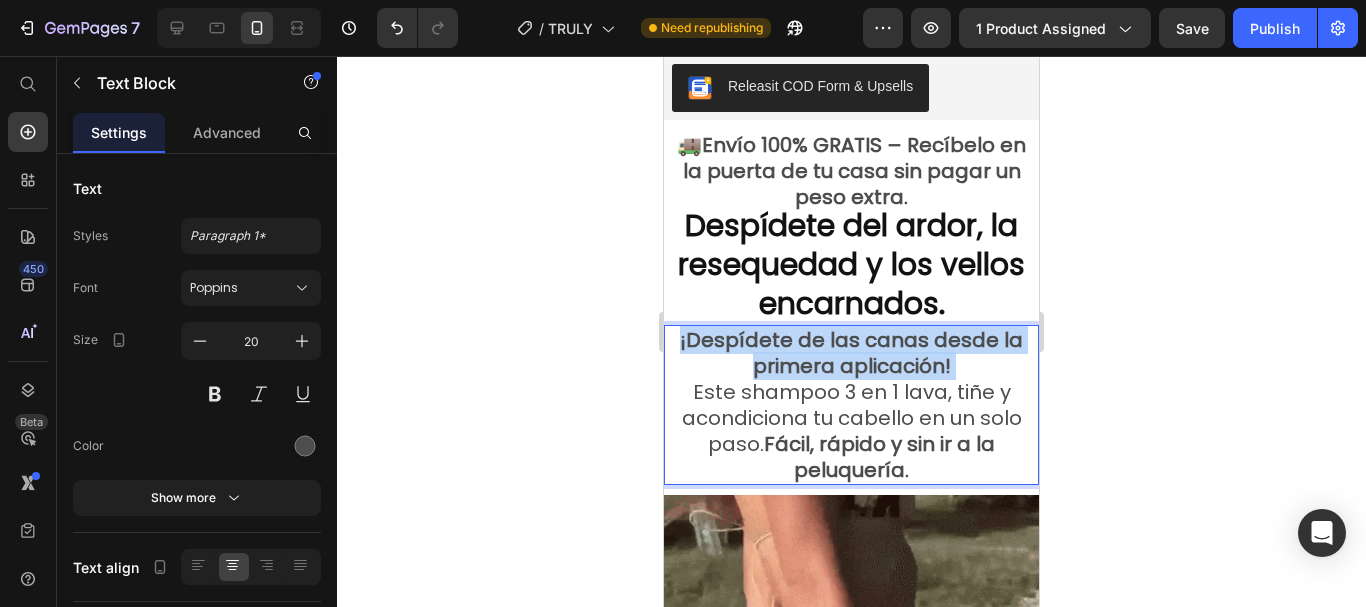 click on "¡Despídete de las canas desde la primera aplicación!" at bounding box center (851, 353) 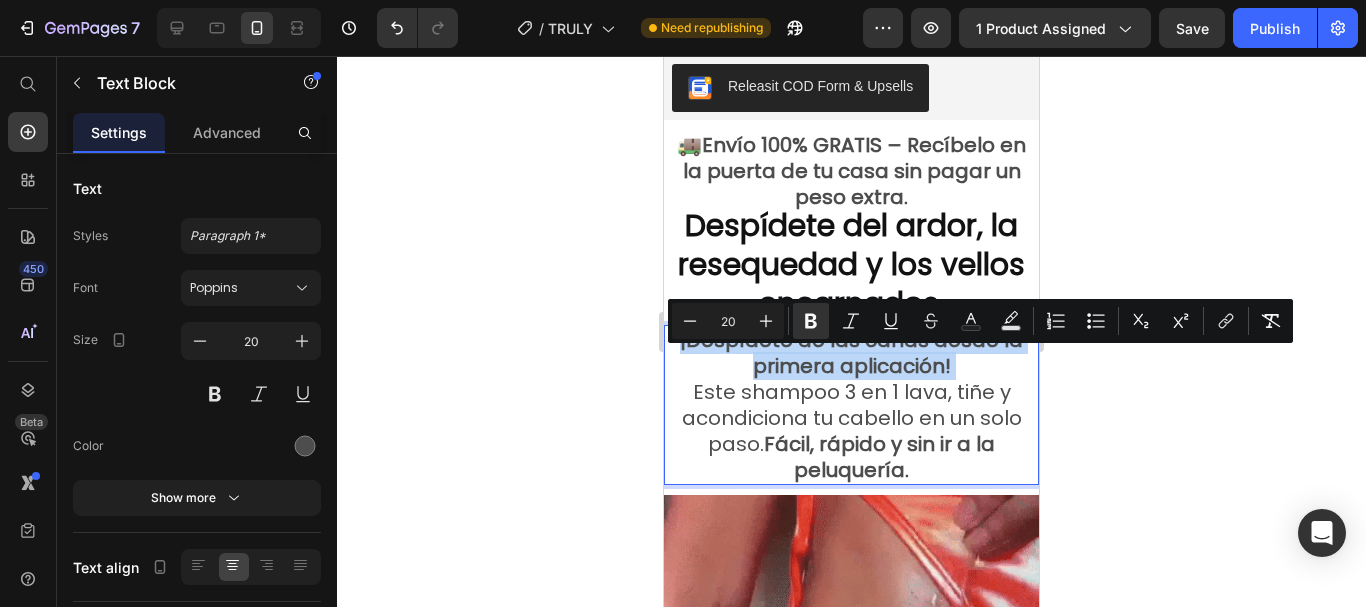 click on "¡Despídete de las canas desde la primera aplicación!" at bounding box center (851, 353) 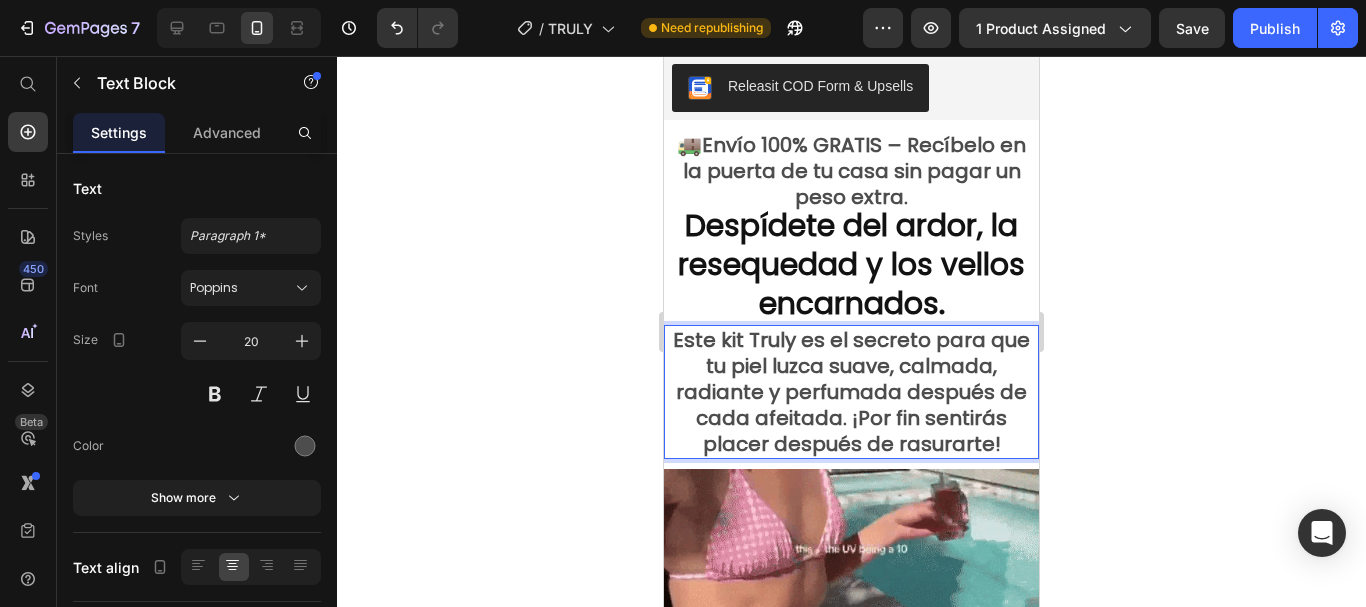click 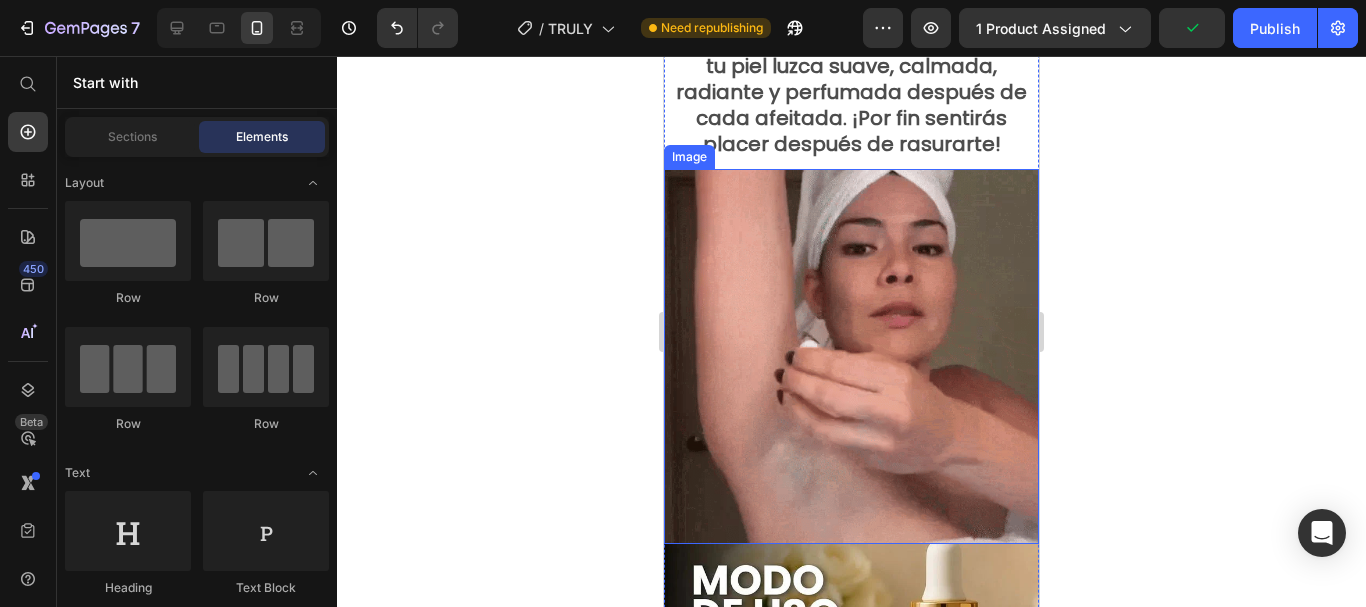 scroll, scrollTop: 1641, scrollLeft: 0, axis: vertical 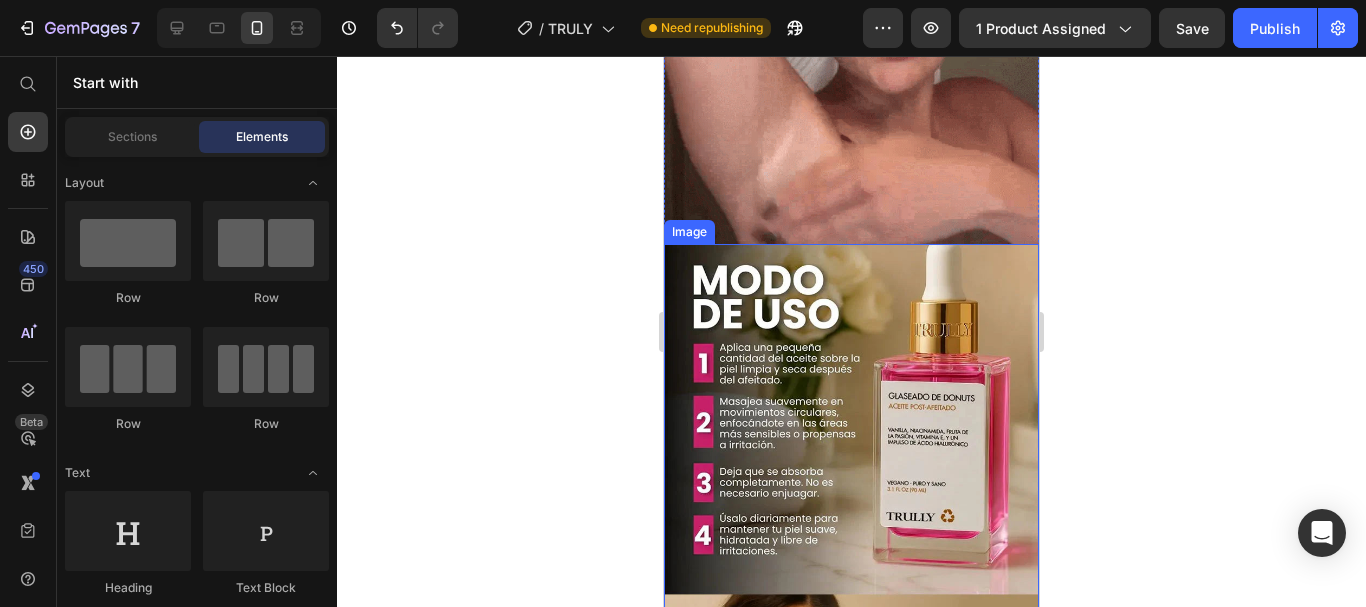 click at bounding box center (851, 569) 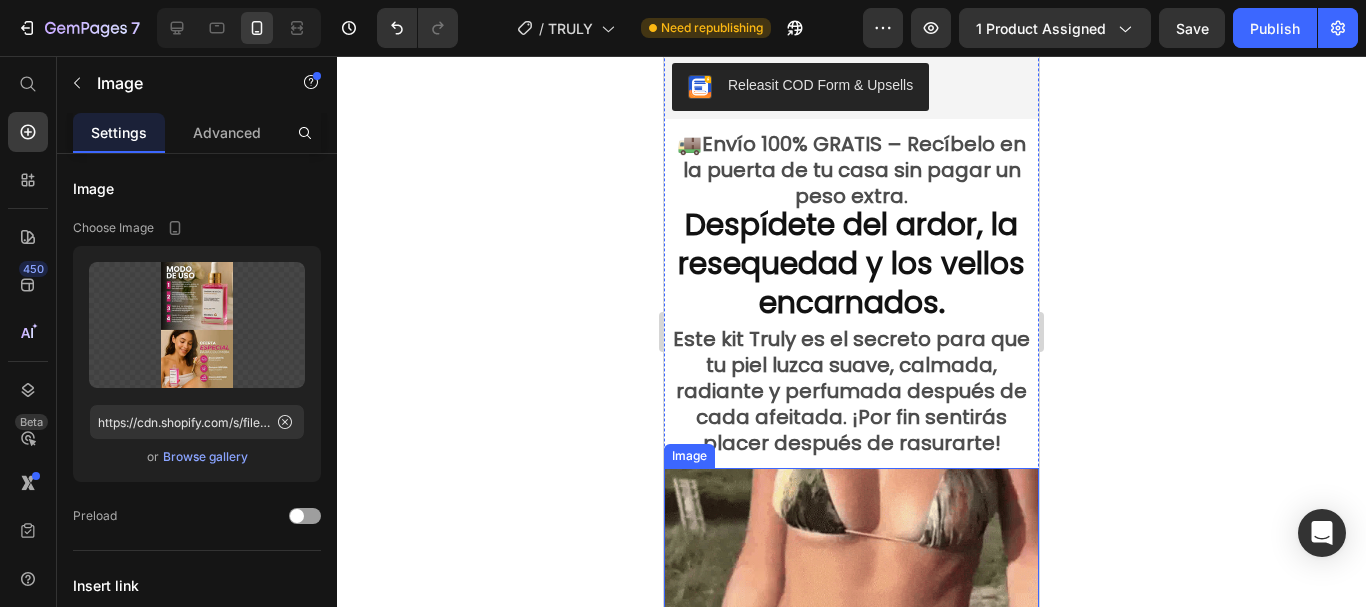 scroll, scrollTop: 1041, scrollLeft: 0, axis: vertical 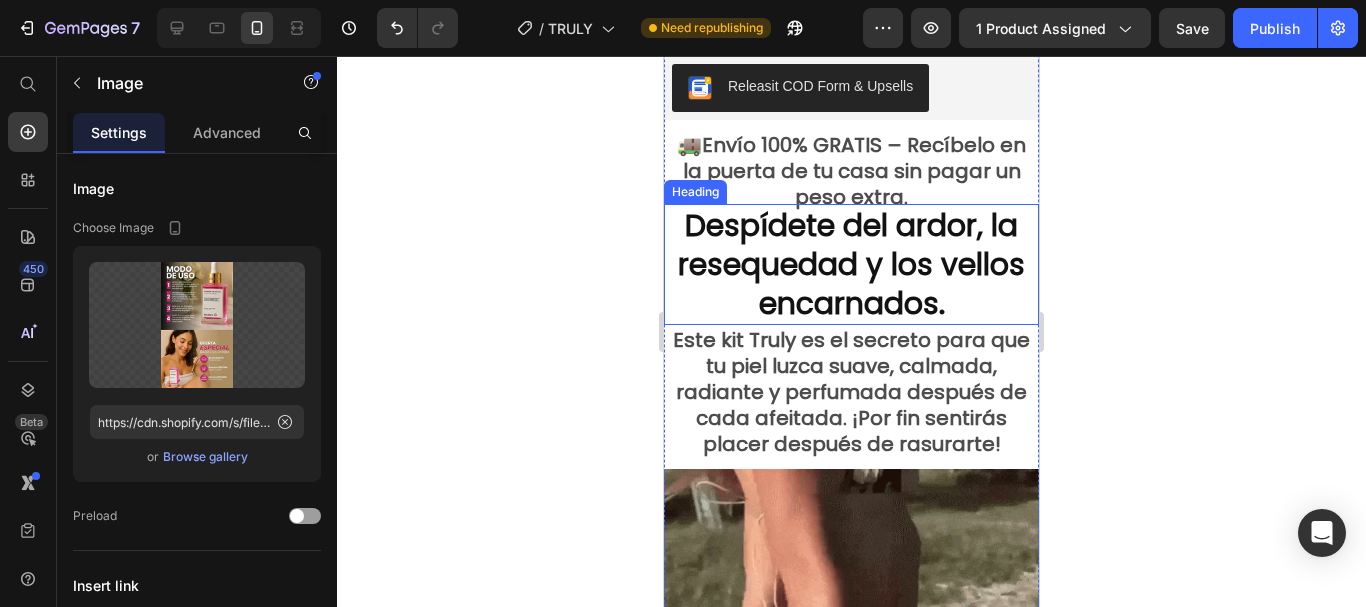 click on "Despídete del ardor, la resequedad y los vellos encarnados." at bounding box center (851, 264) 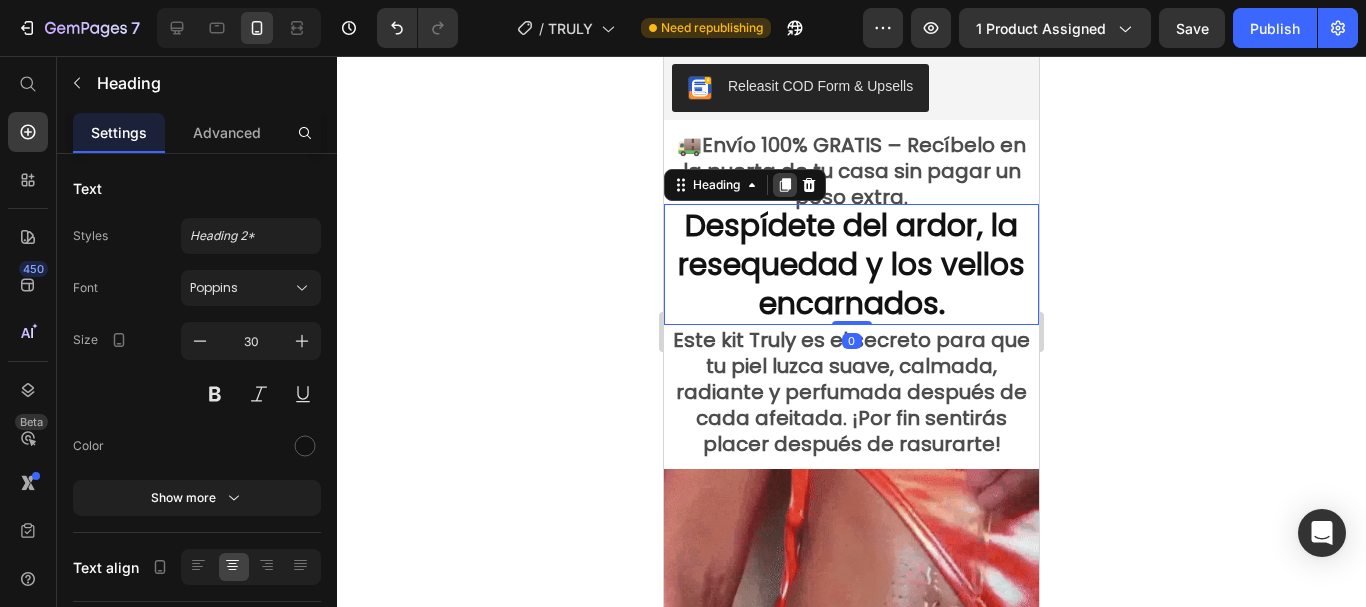 click 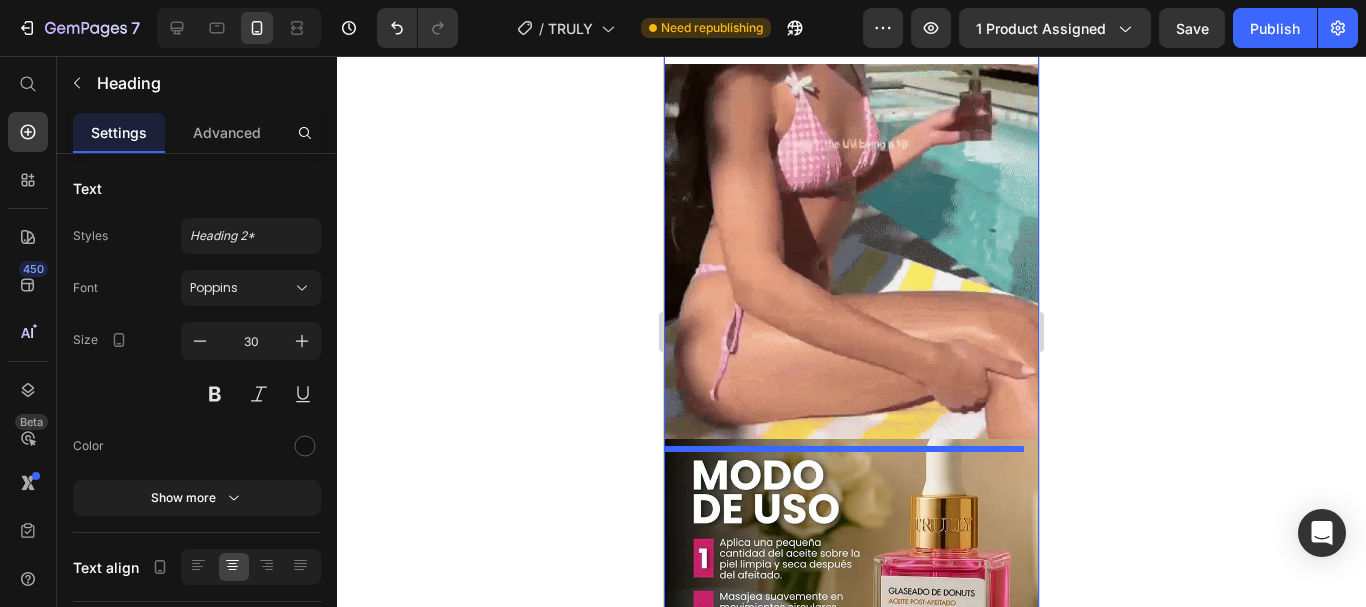 scroll, scrollTop: 1619, scrollLeft: 0, axis: vertical 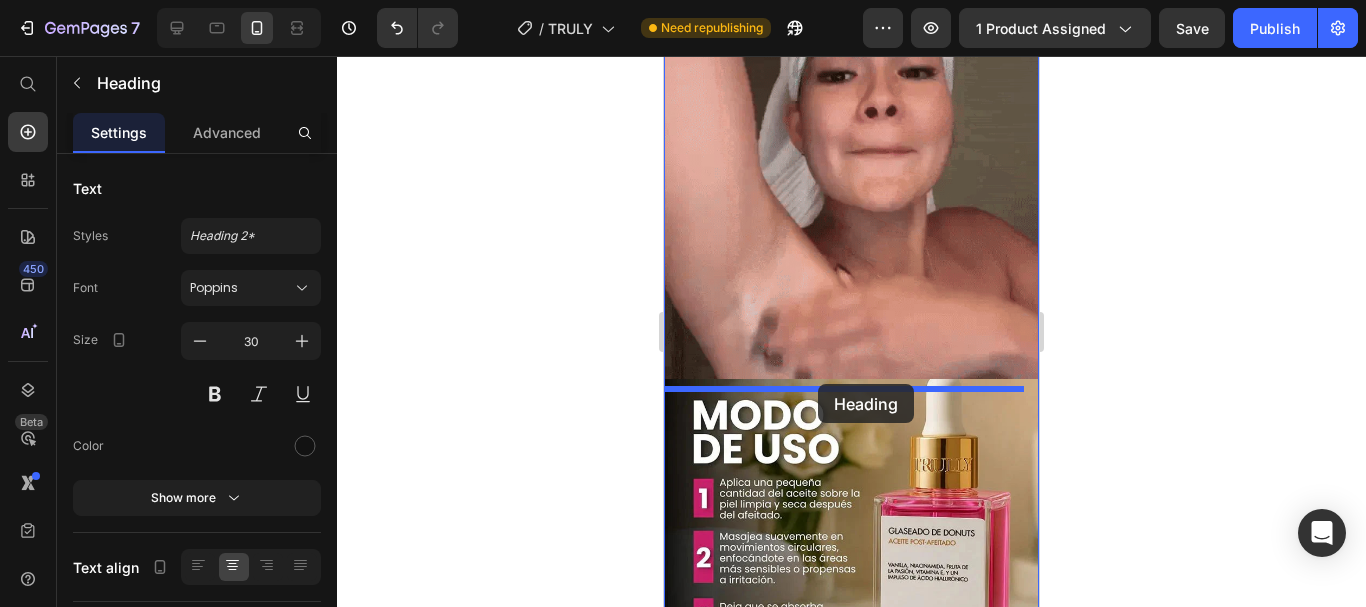 drag, startPoint x: 705, startPoint y: 328, endPoint x: 818, endPoint y: 384, distance: 126.11503 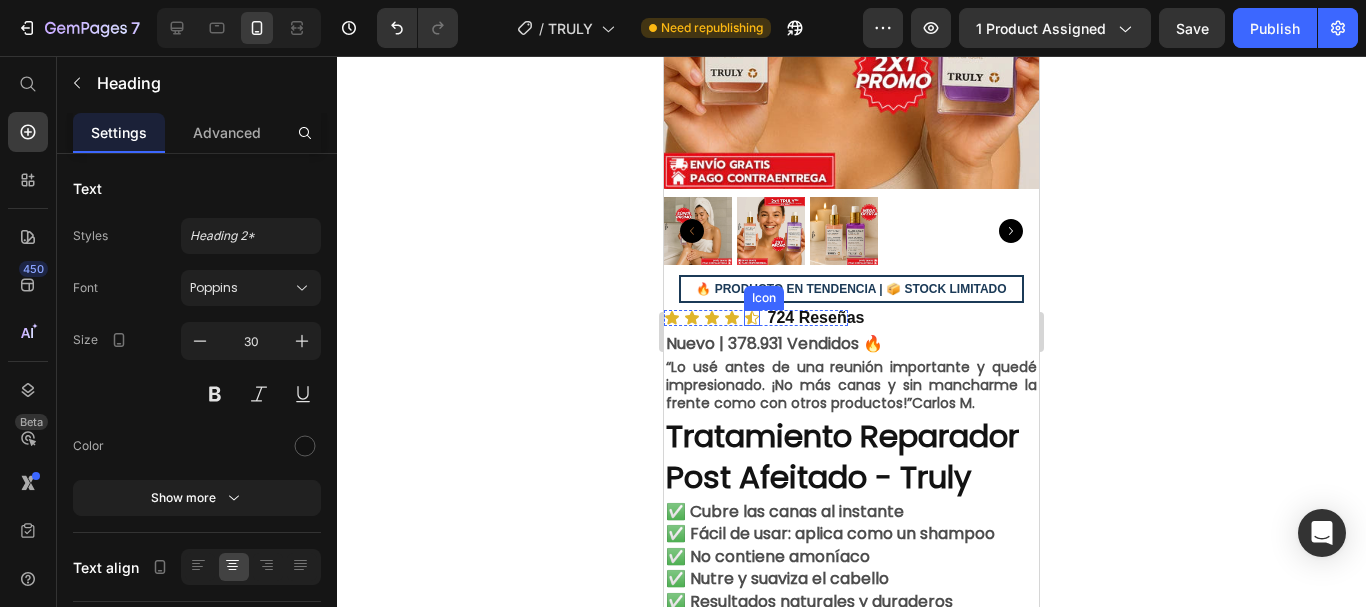 scroll, scrollTop: 400, scrollLeft: 0, axis: vertical 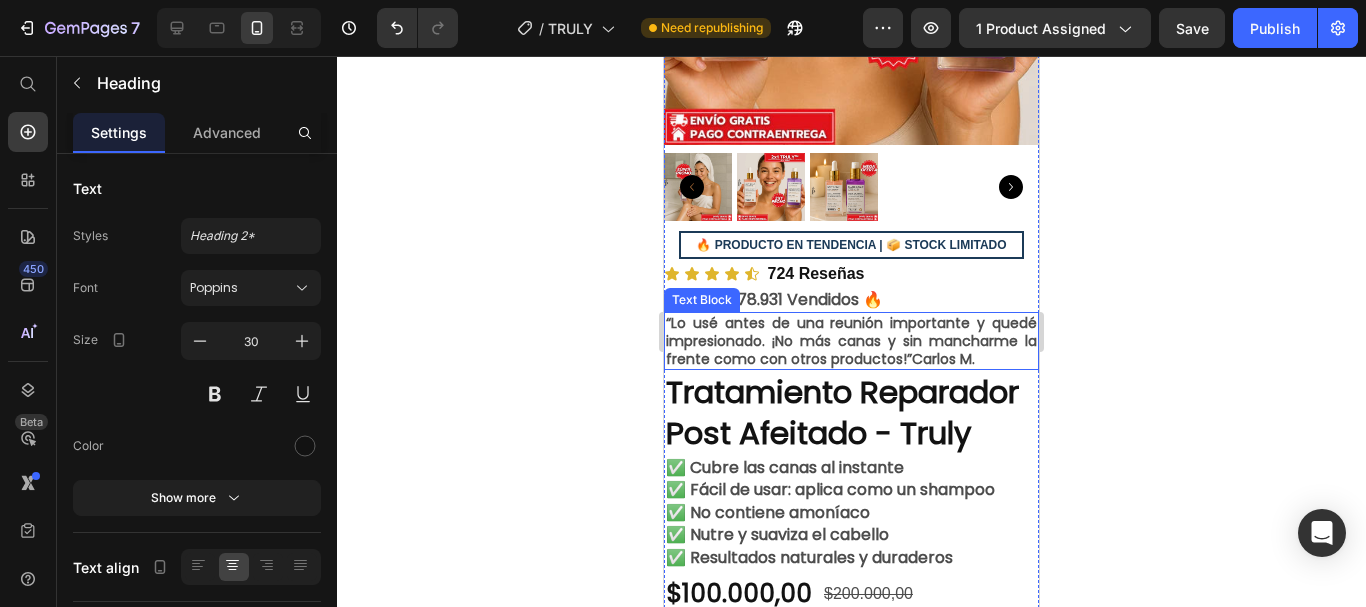 click on "“Lo usé antes de una reunión importante y quedé impresionado. ¡No más canas y sin mancharme la frente como con otros productos!”  Carlos M." at bounding box center [851, 341] 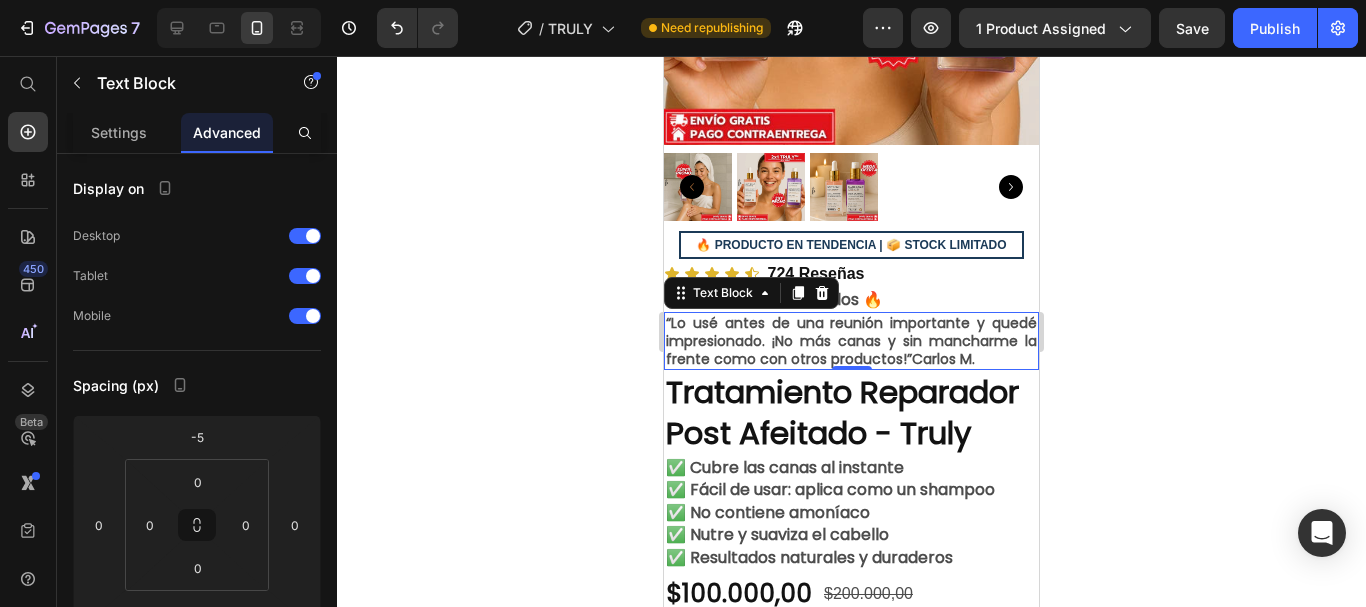 click on "“Lo usé antes de una reunión importante y quedé impresionado. ¡No más canas y sin mancharme la frente como con otros productos!”  Carlos M." at bounding box center [851, 341] 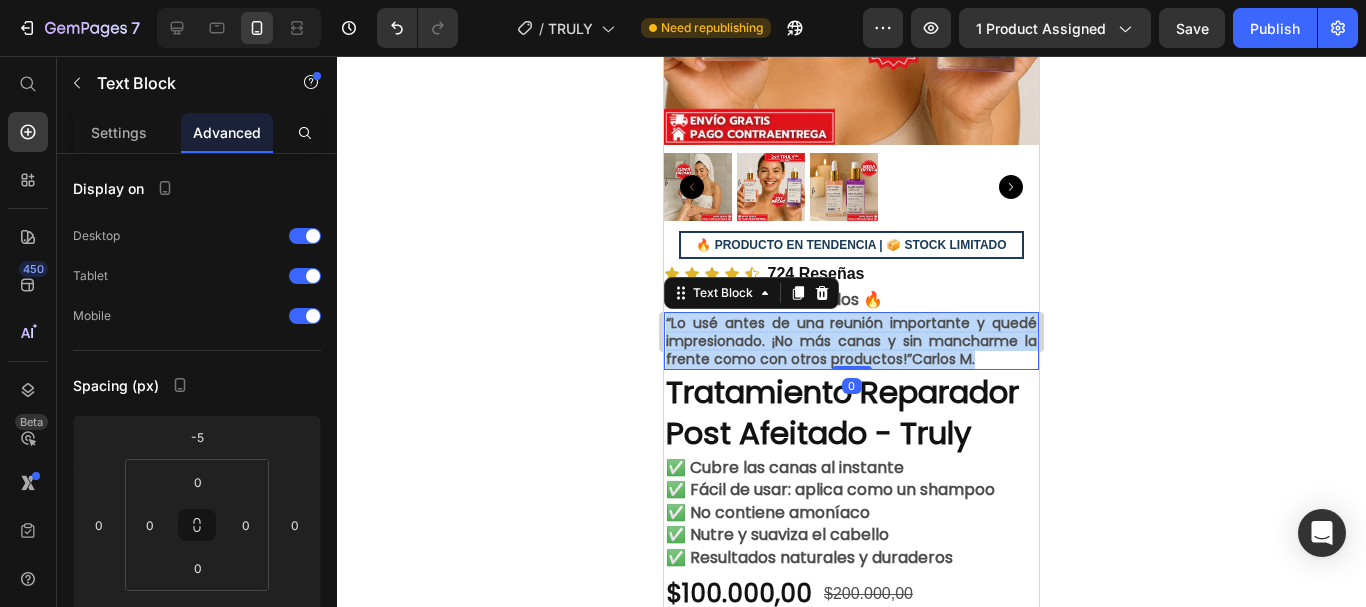 click on "“Lo usé antes de una reunión importante y quedé impresionado. ¡No más canas y sin mancharme la frente como con otros productos!”  Carlos M." at bounding box center [851, 341] 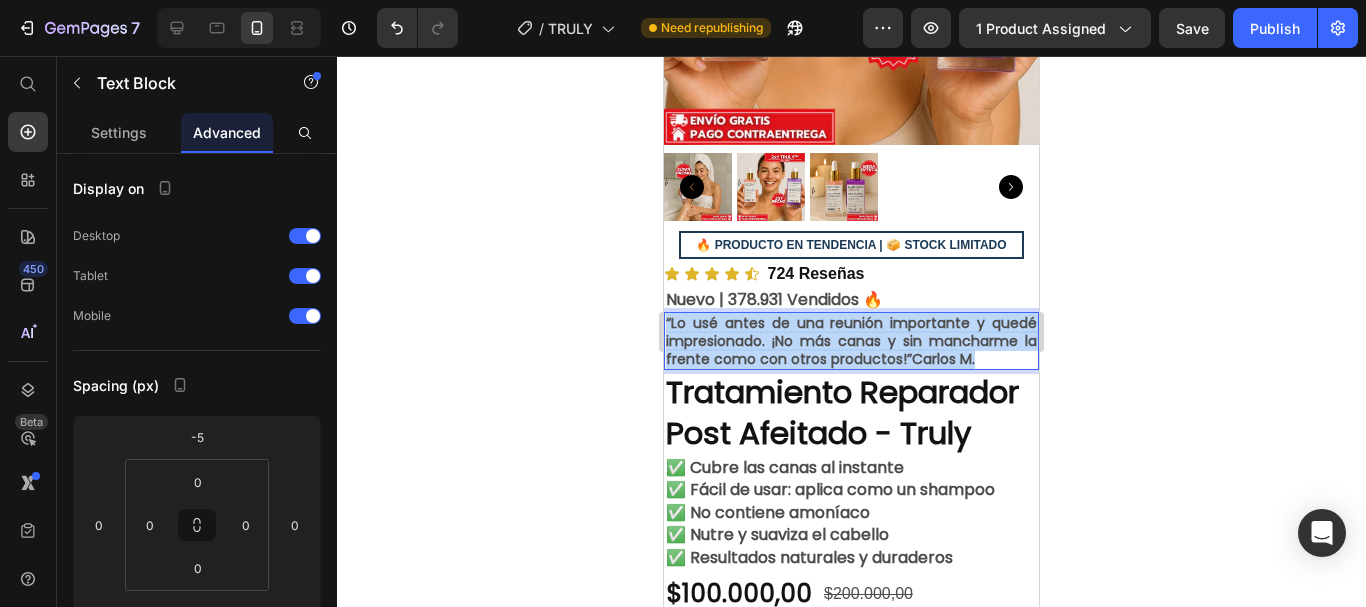 click on "“Lo usé antes de una reunión importante y quedé impresionado. ¡No más canas y sin mancharme la frente como con otros productos!”  Carlos M." at bounding box center (851, 341) 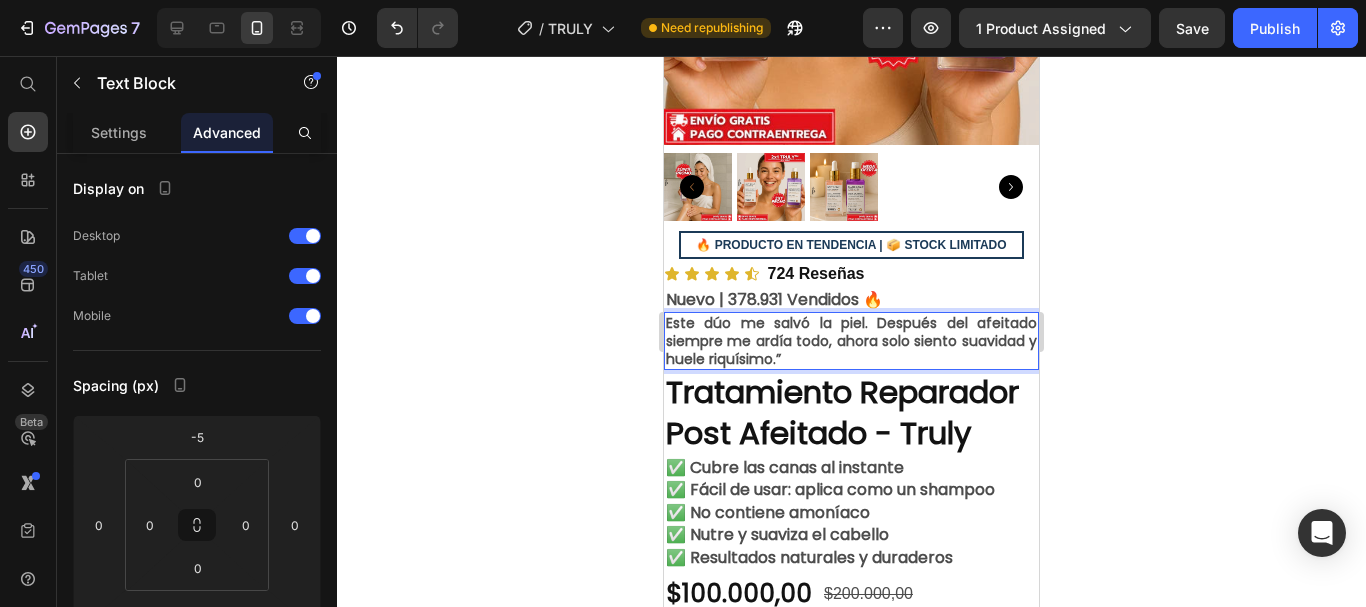 click 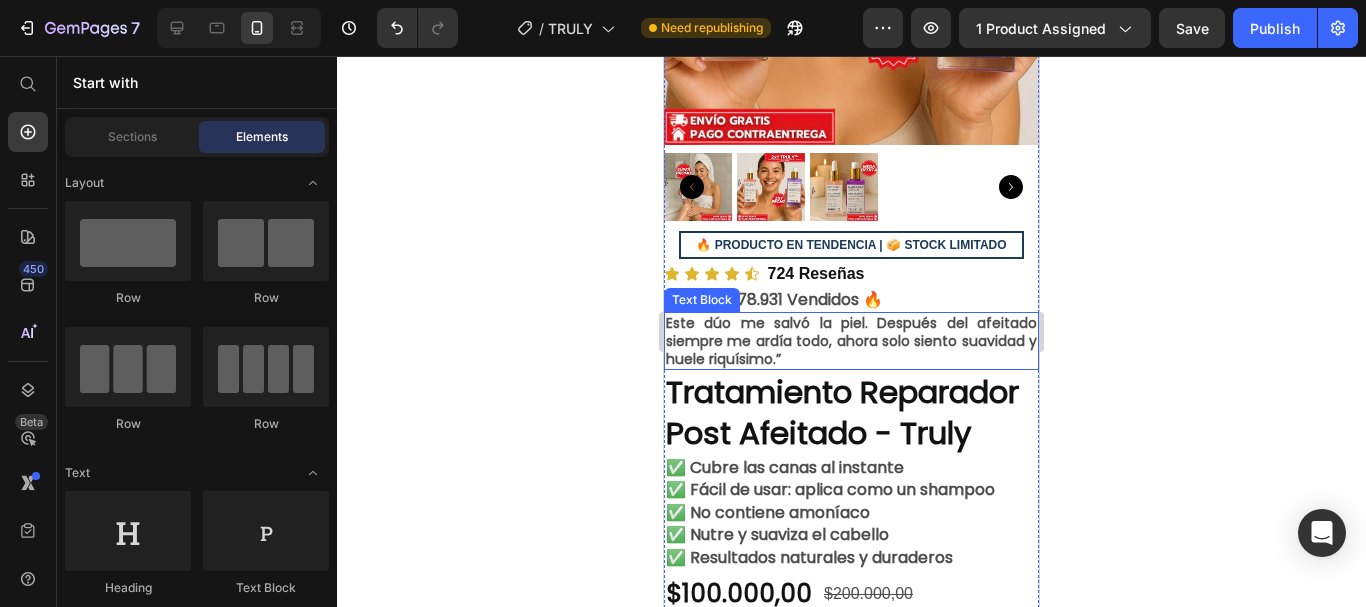 click on "Este dúo me salvó la piel. Después del afeitado siempre me ardía todo, ahora solo siento suavidad y huele riquísimo.”" at bounding box center (851, 341) 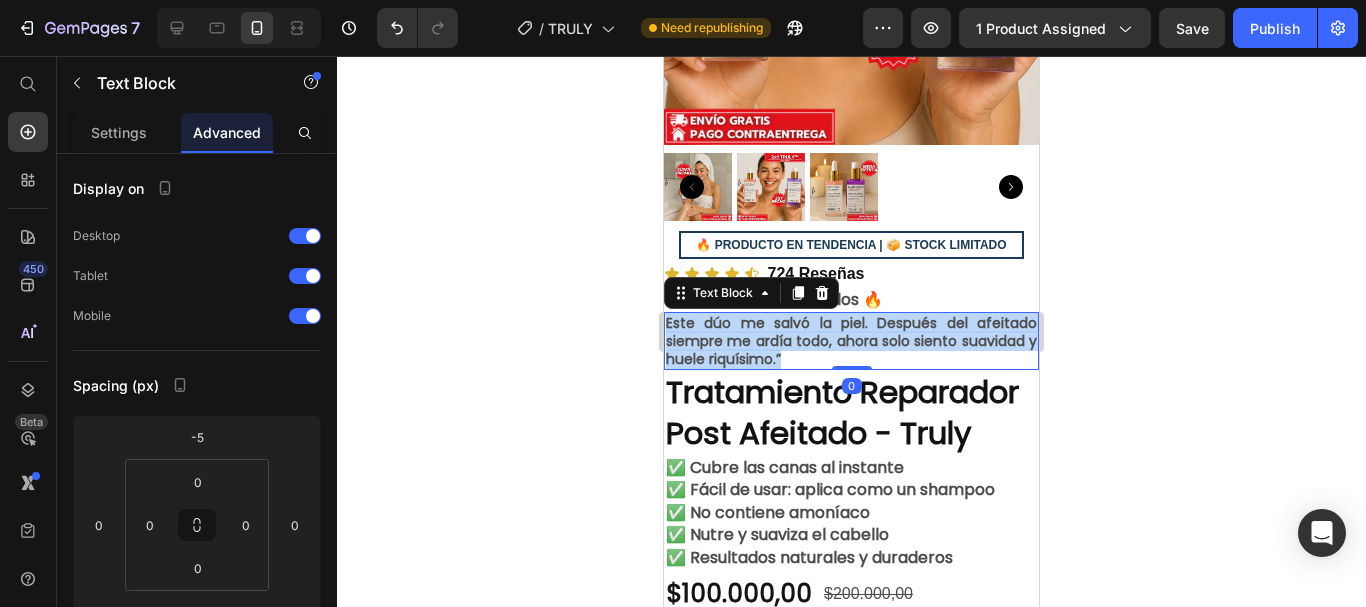 click on "Este dúo me salvó la piel. Después del afeitado siempre me ardía todo, ahora solo siento suavidad y huele riquísimo.”" at bounding box center (851, 341) 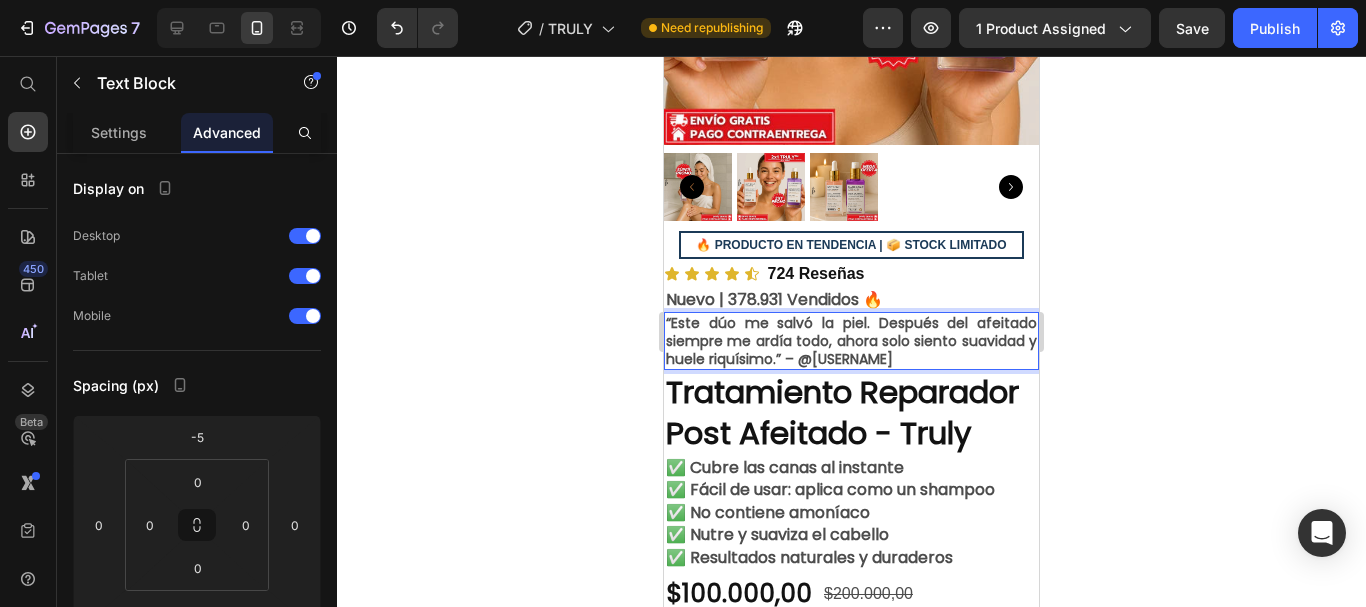 click 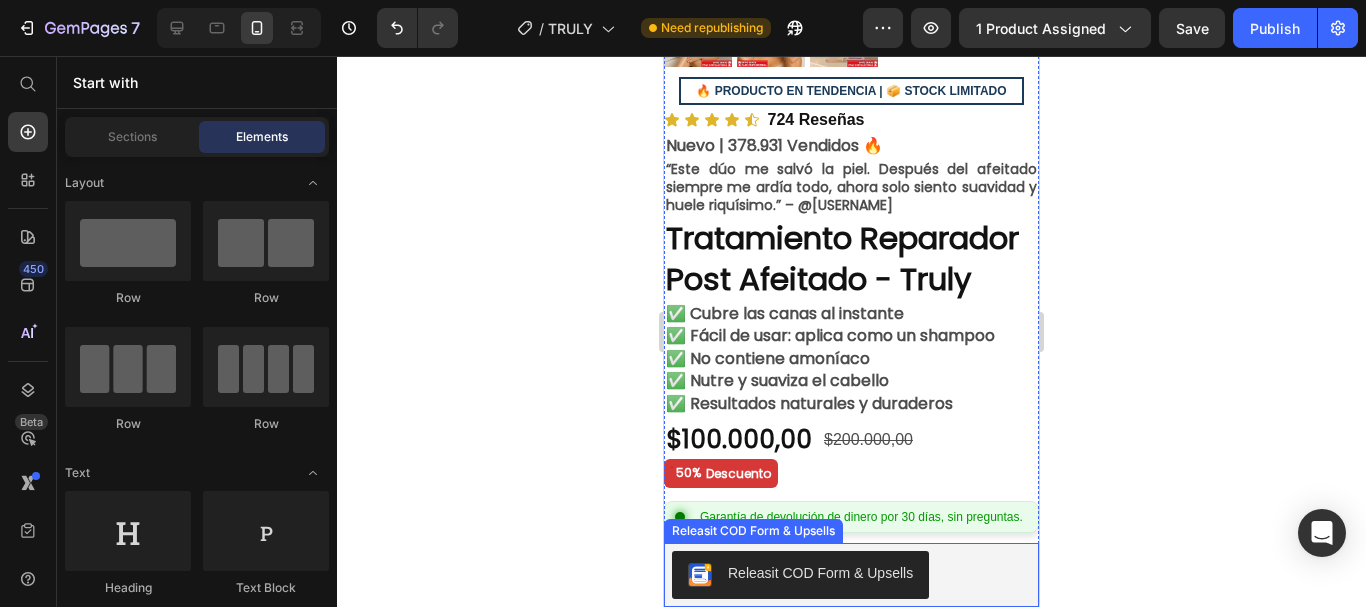 scroll, scrollTop: 500, scrollLeft: 0, axis: vertical 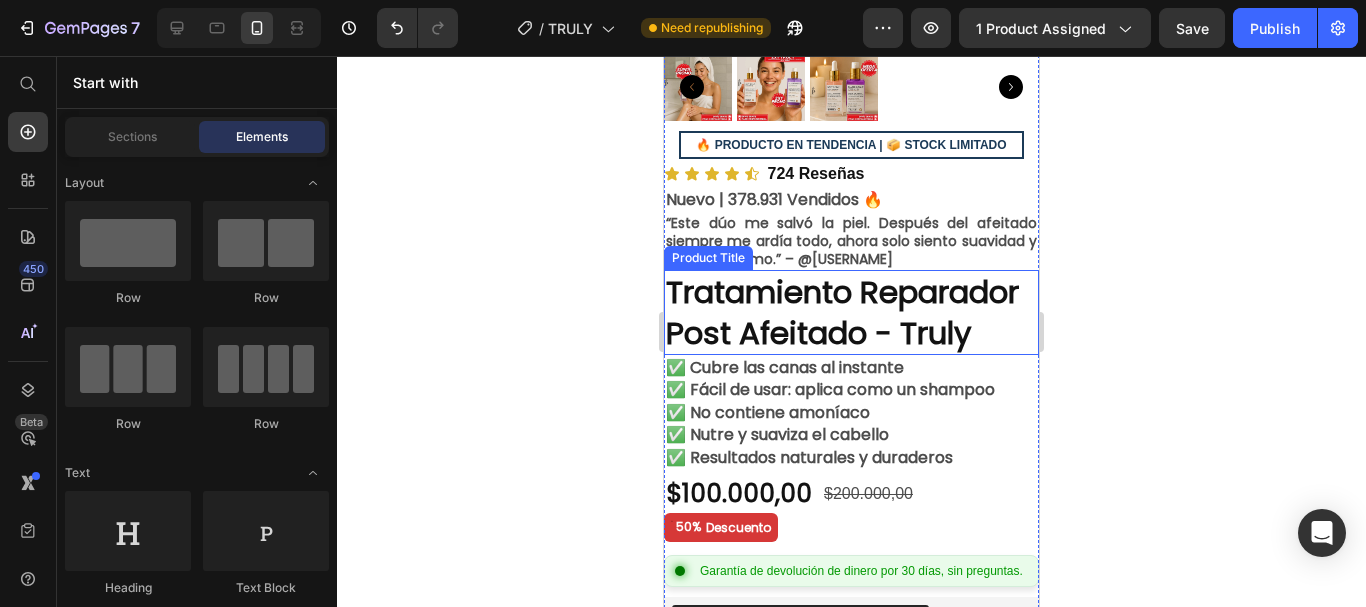 click on "Tratamiento Reparador Post Afeitado - Truly" at bounding box center (851, 312) 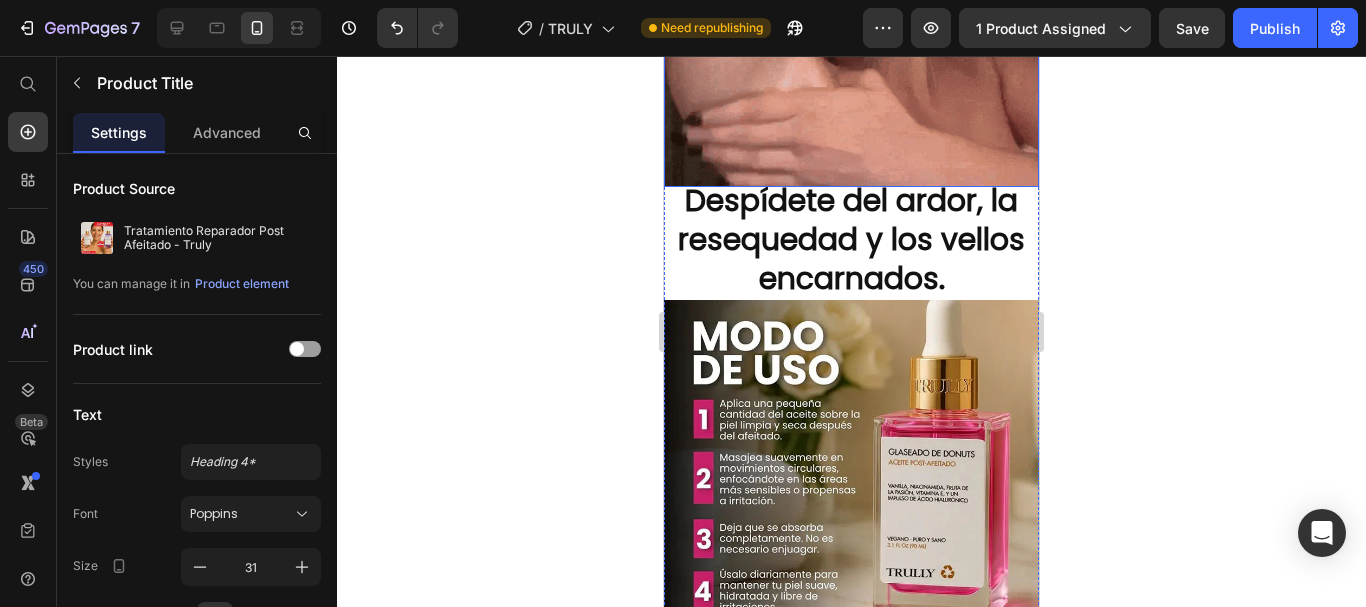 scroll, scrollTop: 1700, scrollLeft: 0, axis: vertical 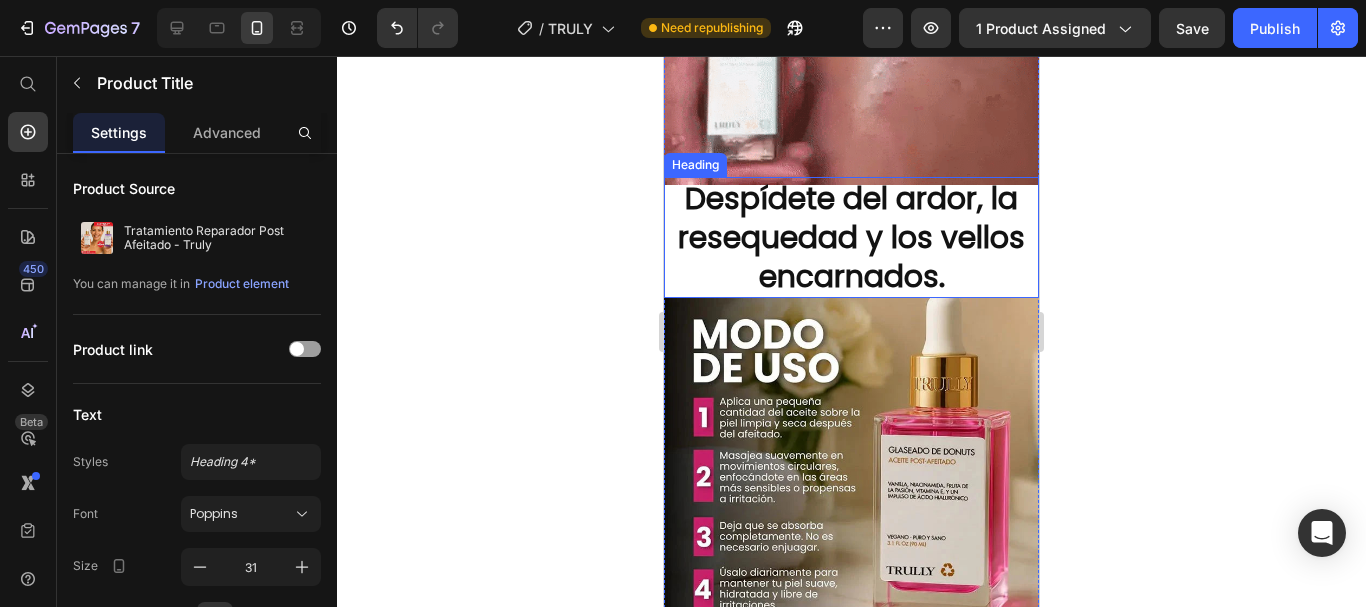 click on "Despídete del ardor, la resequedad y los vellos encarnados." at bounding box center (851, 237) 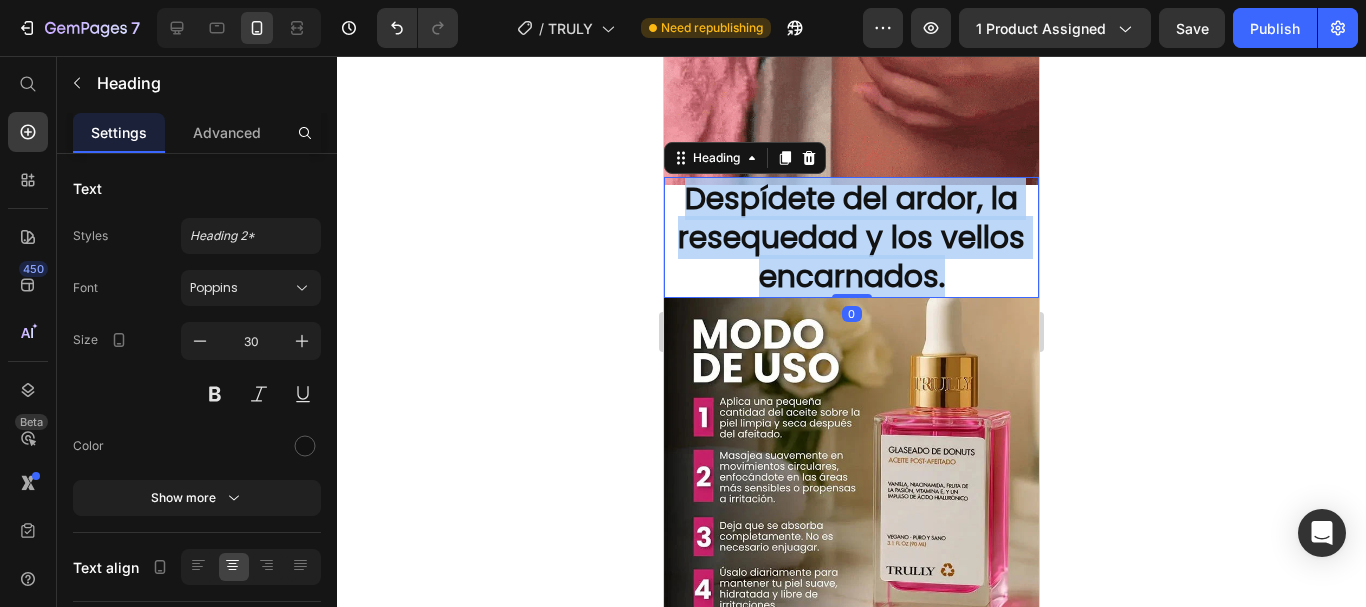 click on "Despídete del ardor, la resequedad y los vellos encarnados." at bounding box center (851, 237) 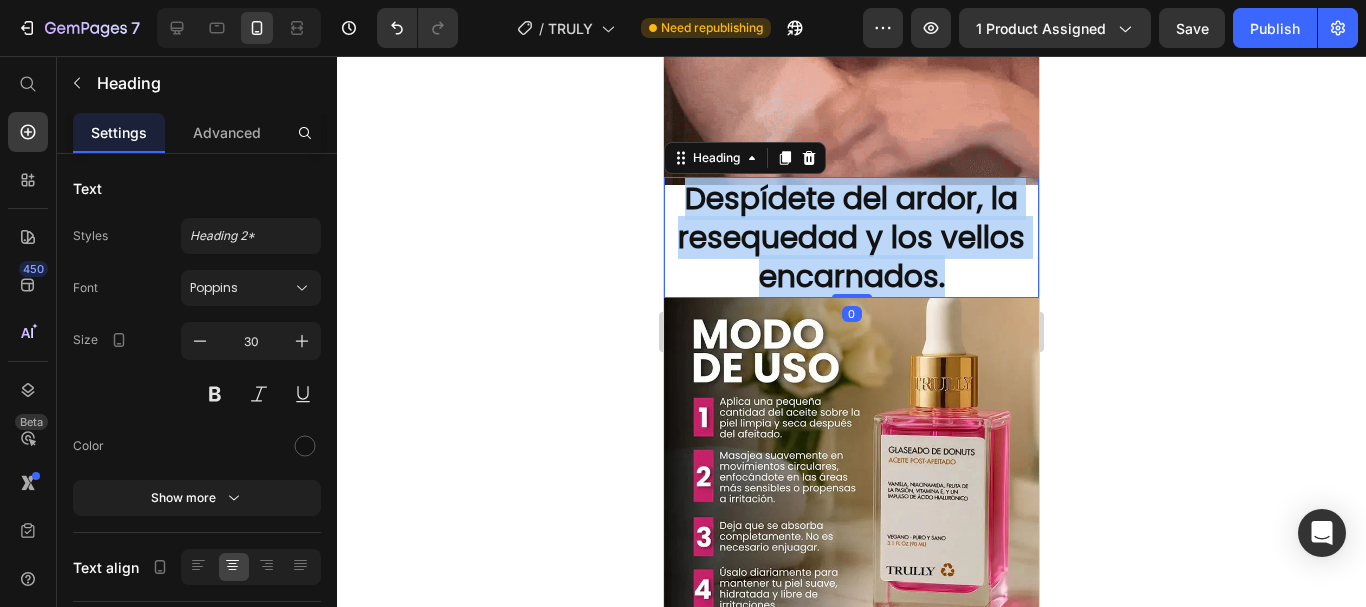 click on "Despídete del ardor, la resequedad y los vellos encarnados." at bounding box center (851, 237) 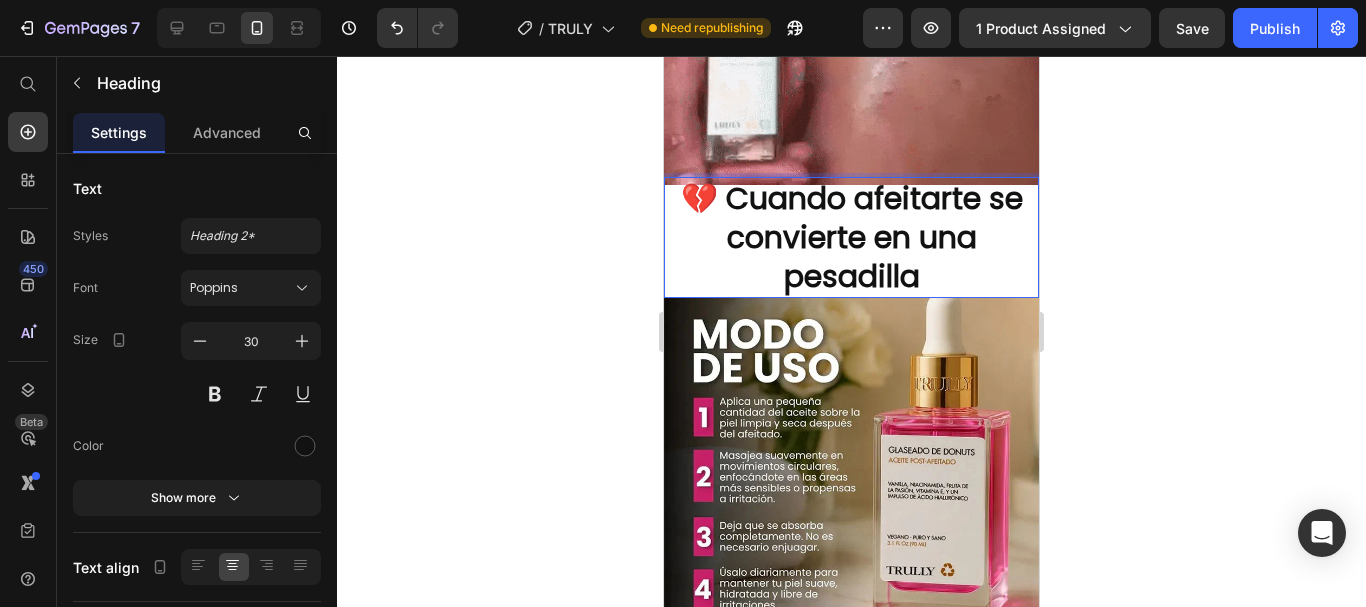 click 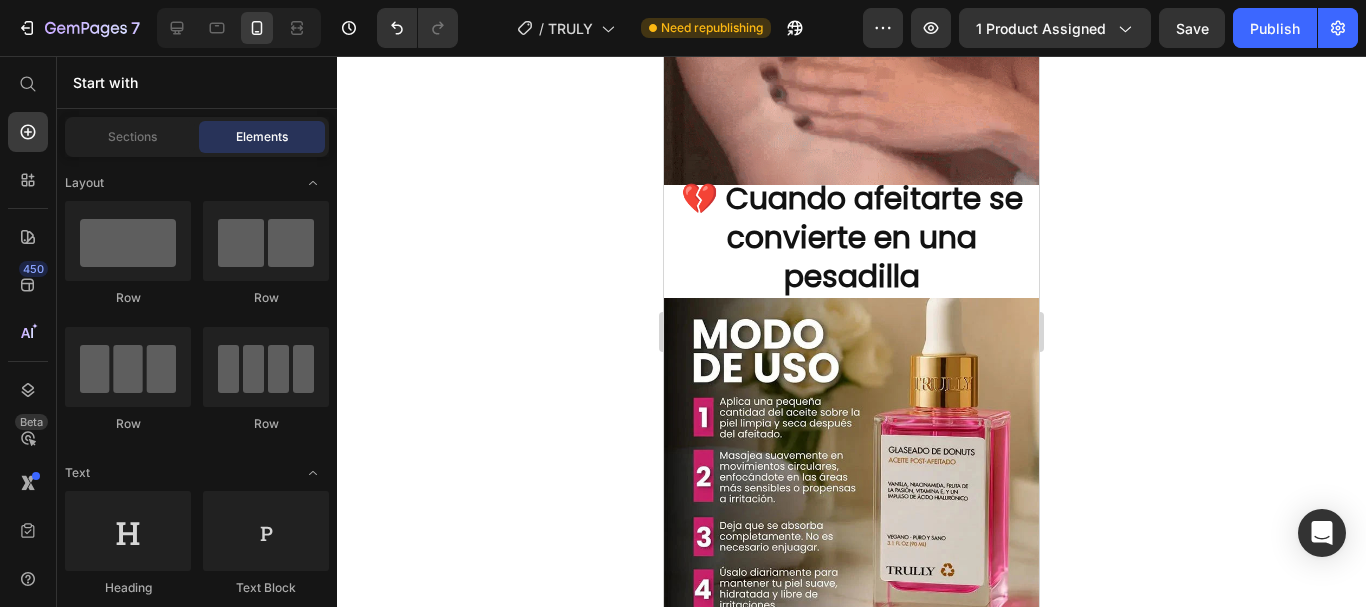 click on "💔 Cuando afeitarte se convierte en una pesadilla" at bounding box center [852, 237] 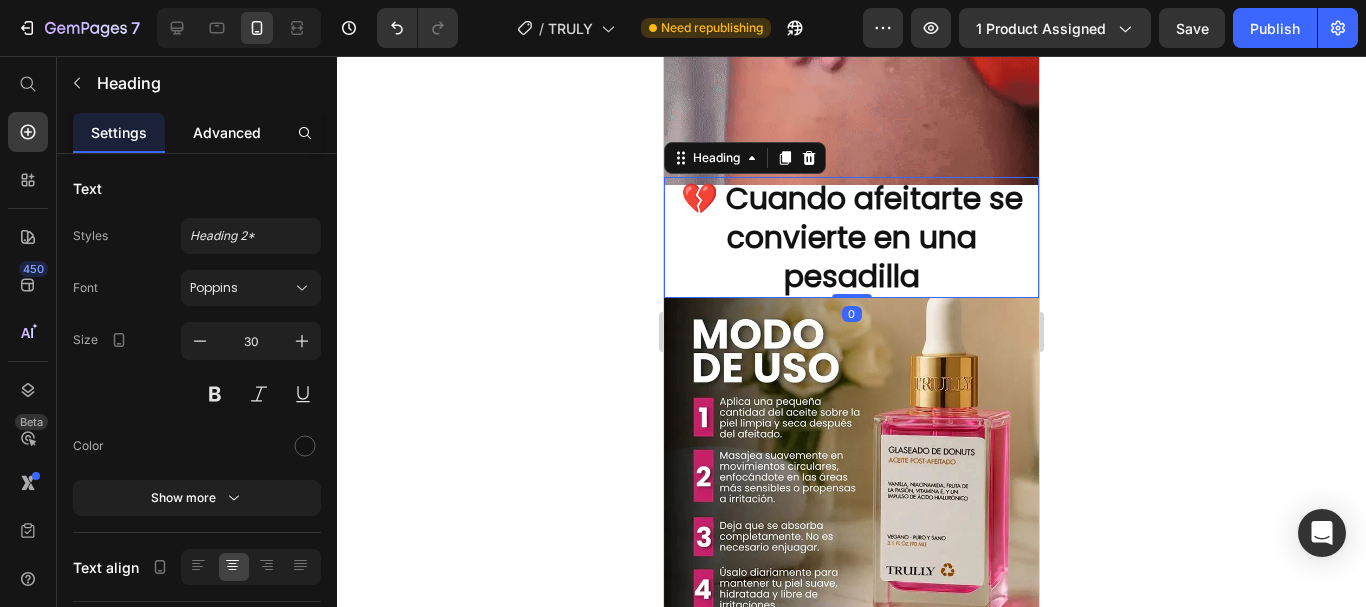 click on "Advanced" at bounding box center [227, 132] 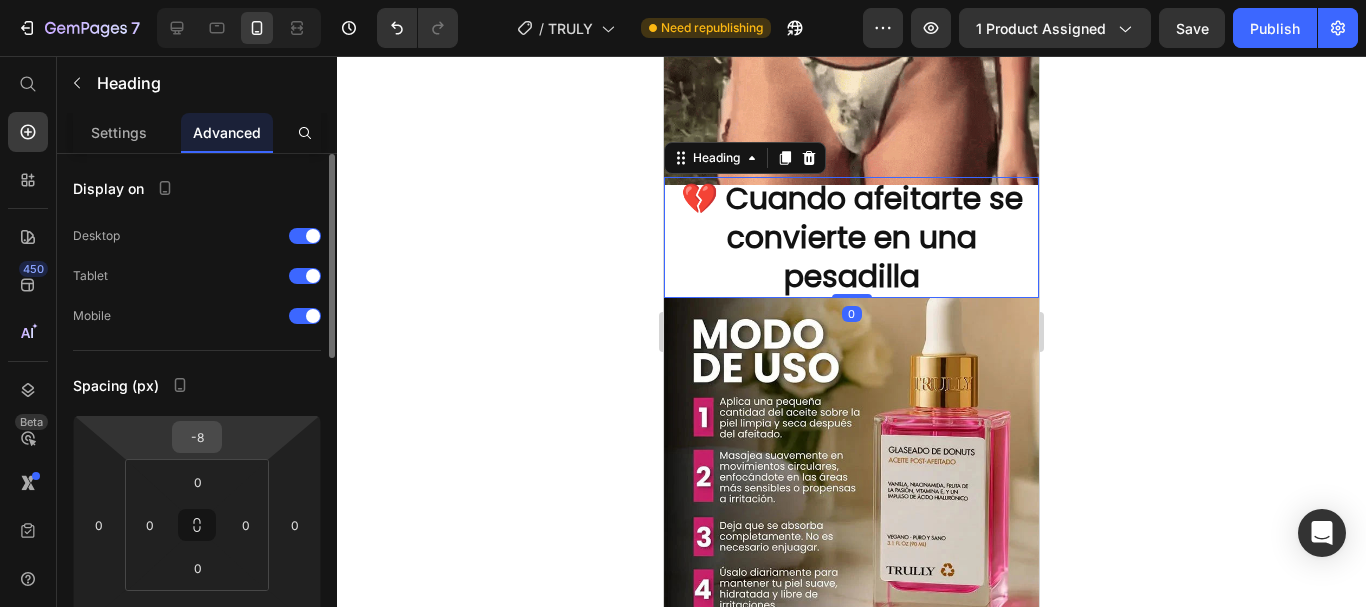 click on "-8" at bounding box center [197, 437] 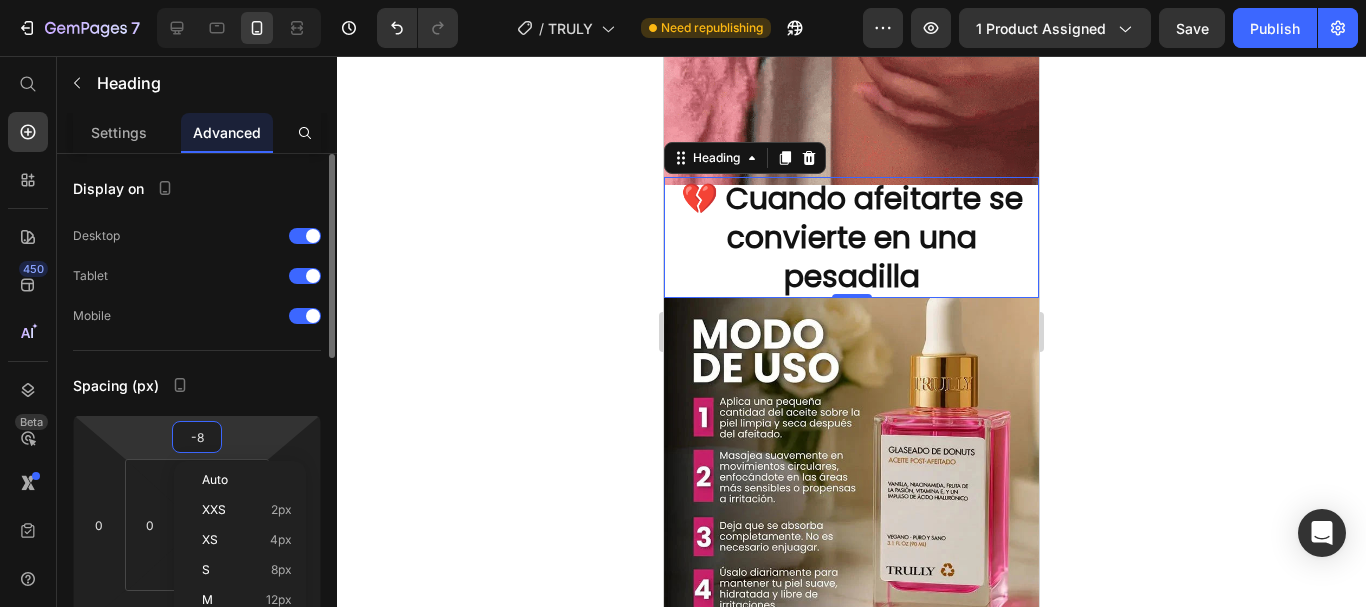 type on "0" 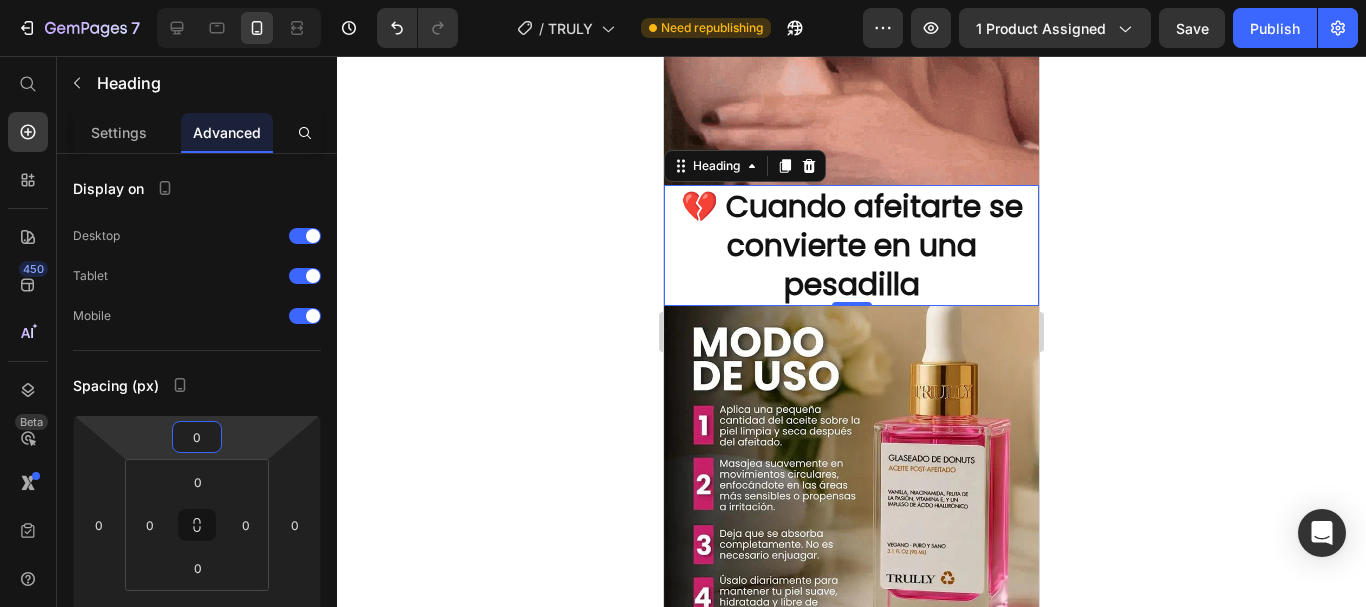 click 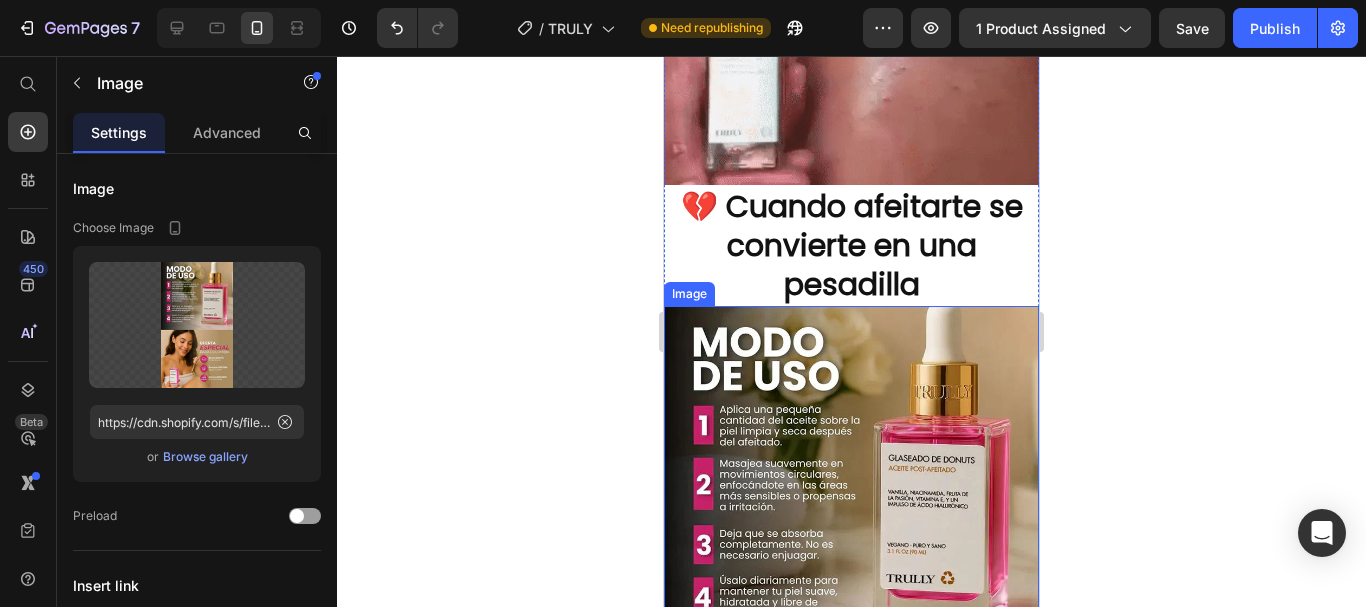 click at bounding box center (851, 631) 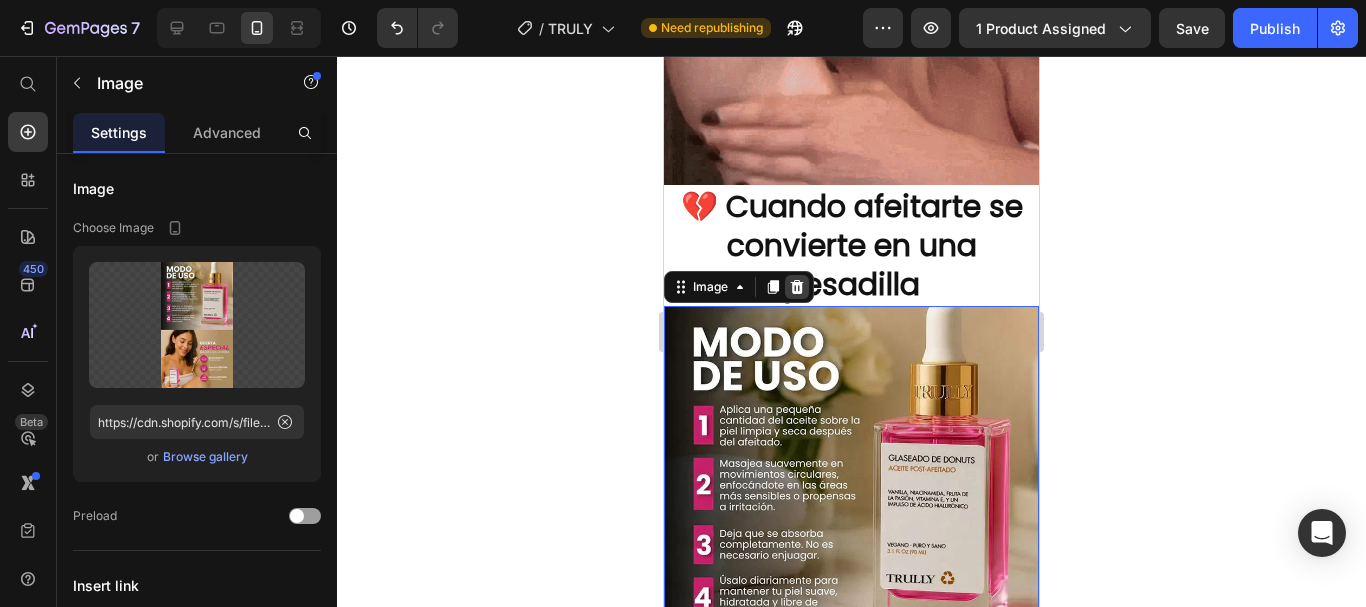 click 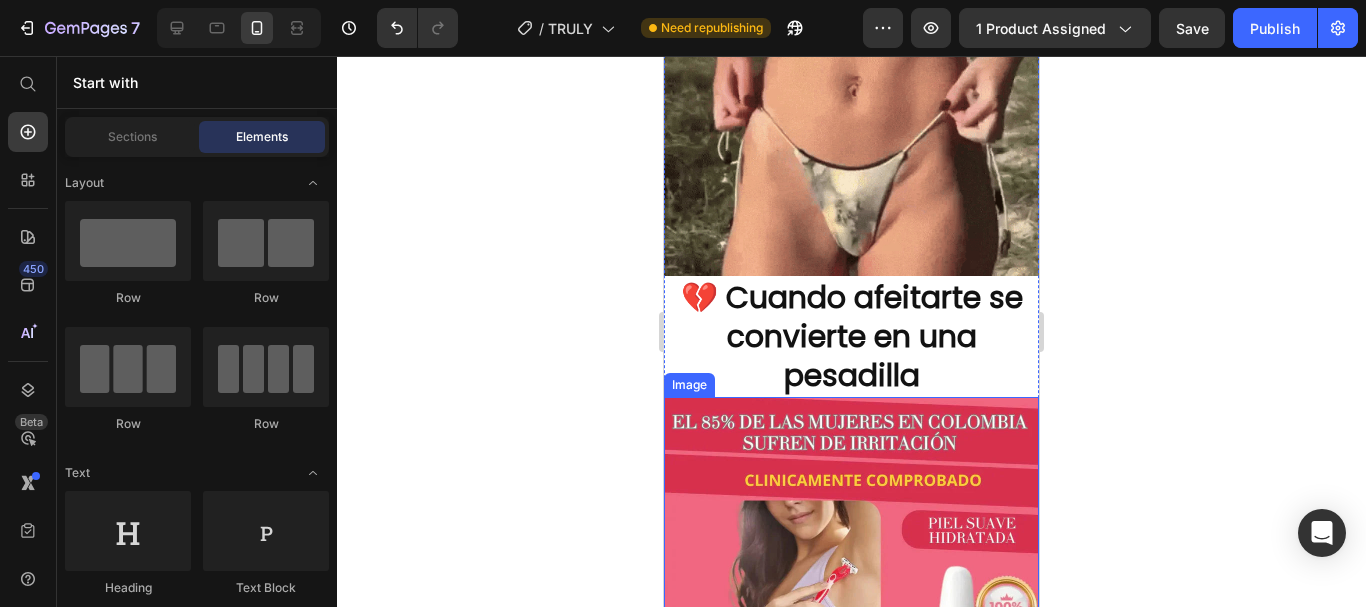 scroll, scrollTop: 1700, scrollLeft: 0, axis: vertical 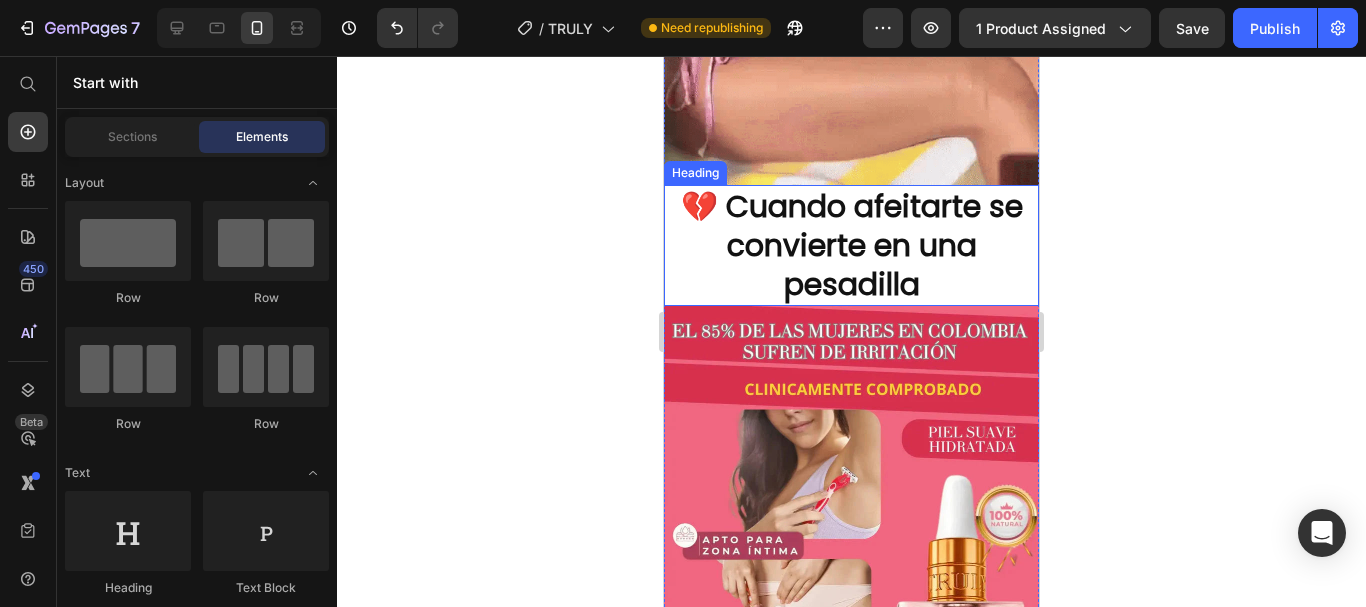 click on "💔 Cuando afeitarte se convierte en una pesadilla" at bounding box center [852, 245] 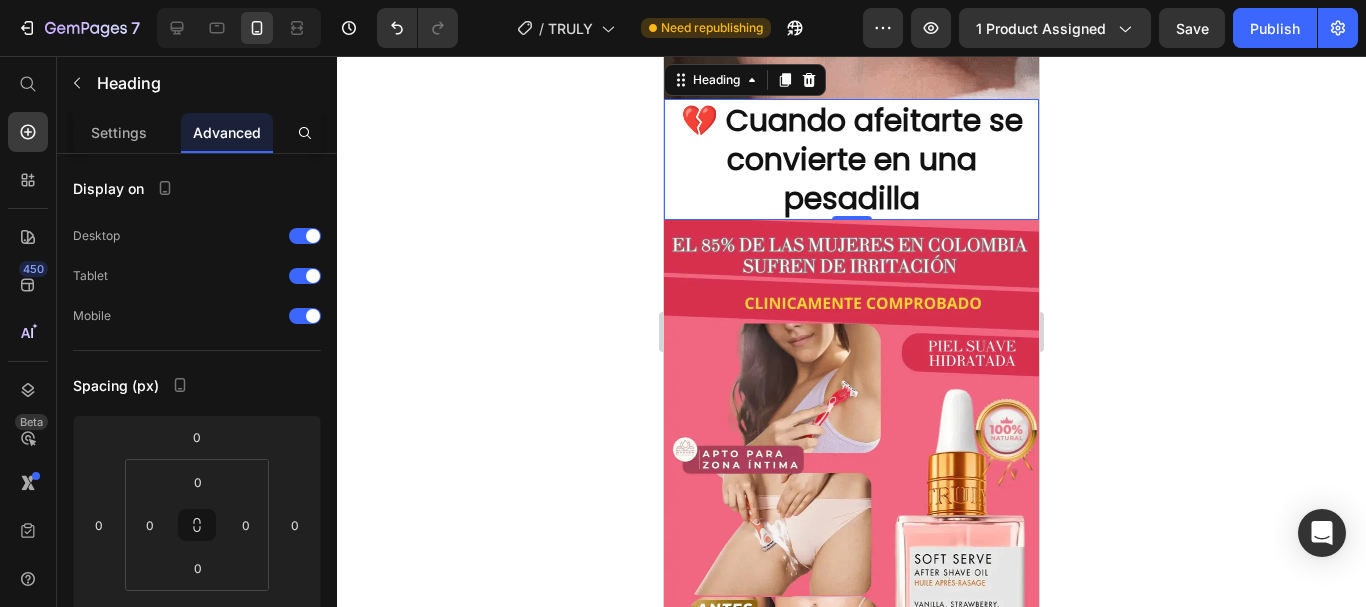 scroll, scrollTop: 1800, scrollLeft: 0, axis: vertical 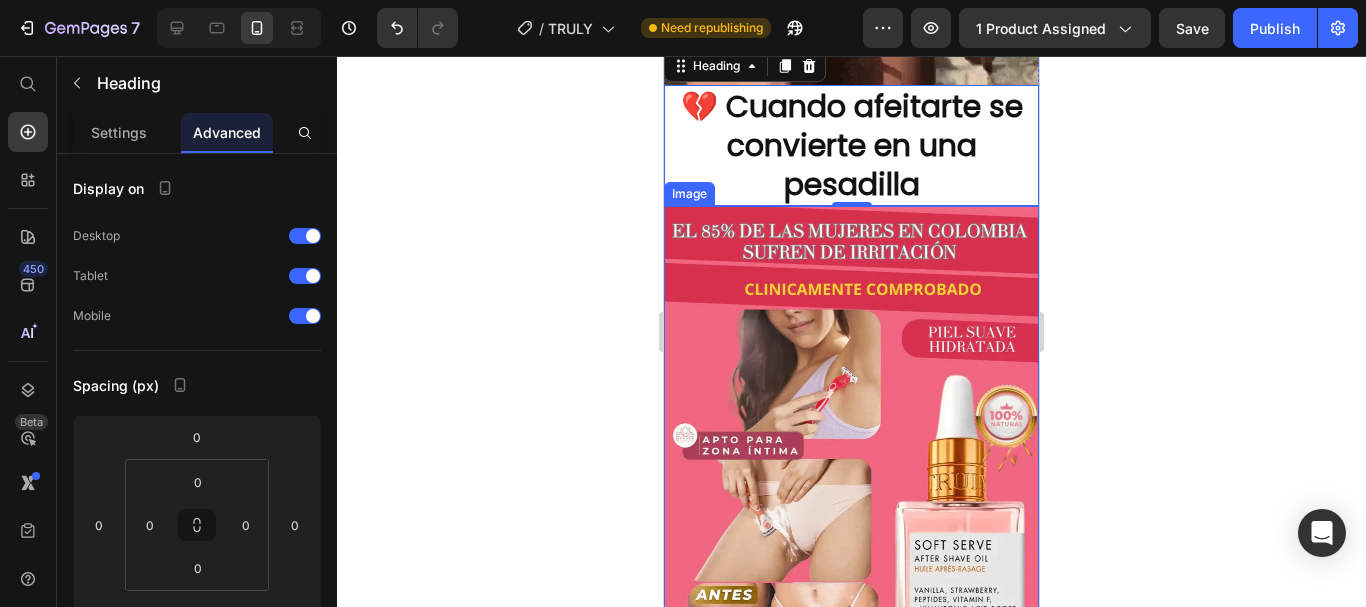 click at bounding box center (851, 539) 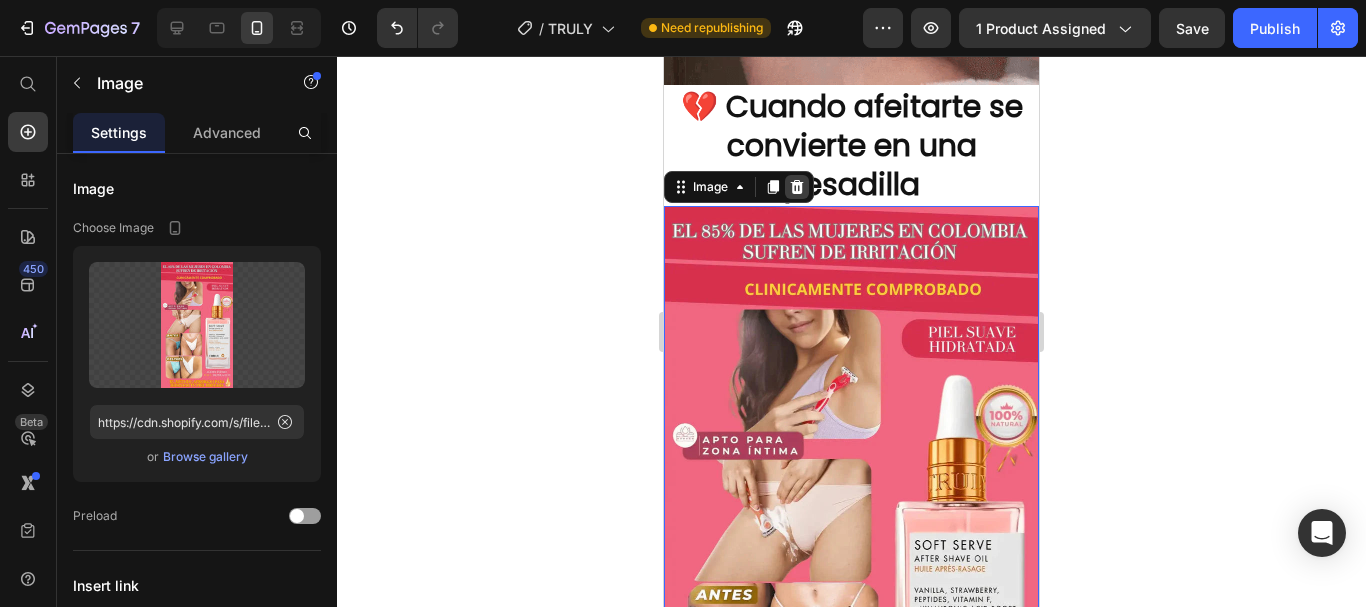 click 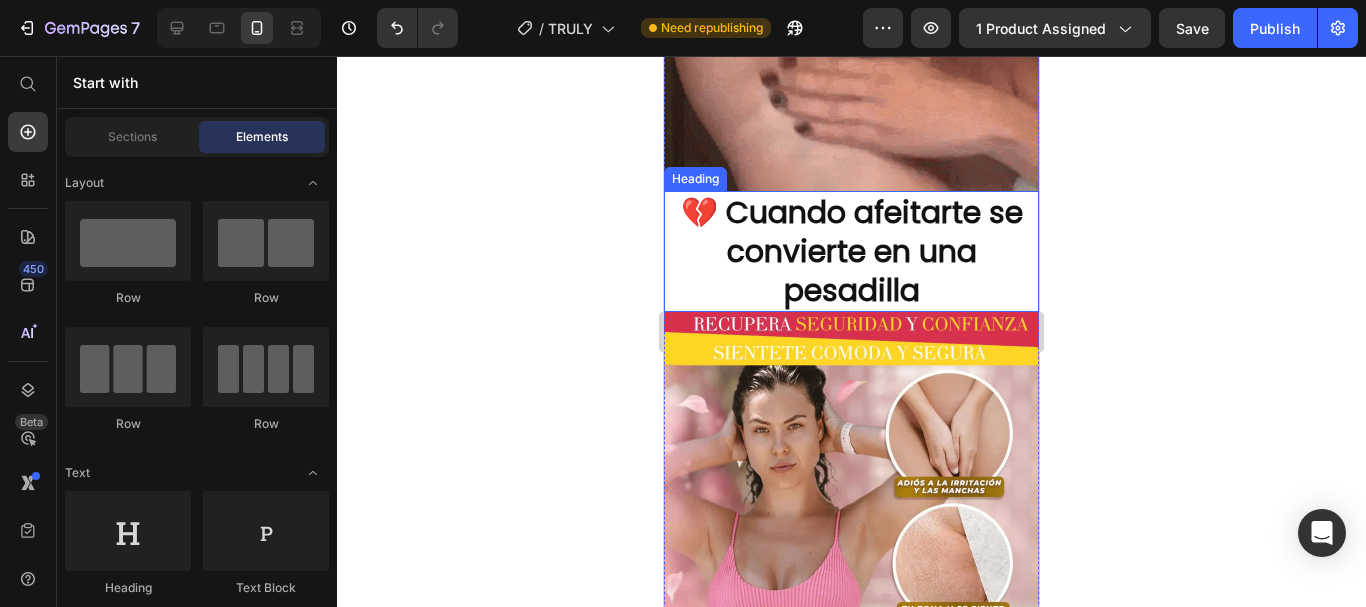 scroll, scrollTop: 1500, scrollLeft: 0, axis: vertical 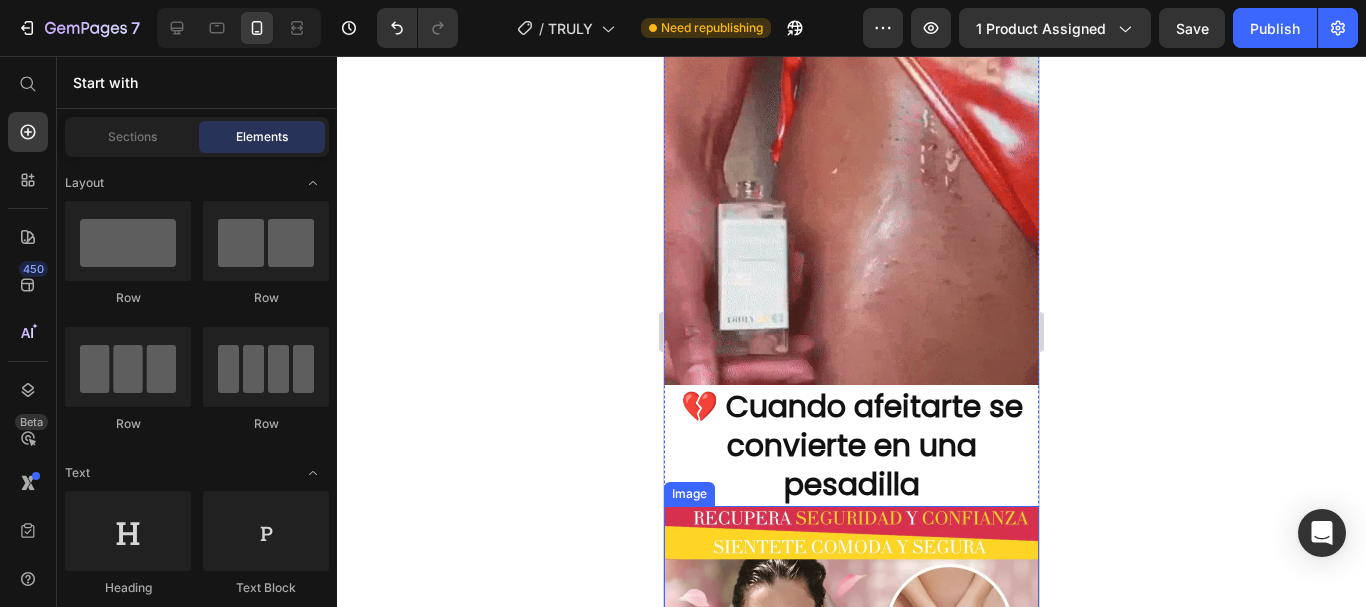 click at bounding box center (851, 839) 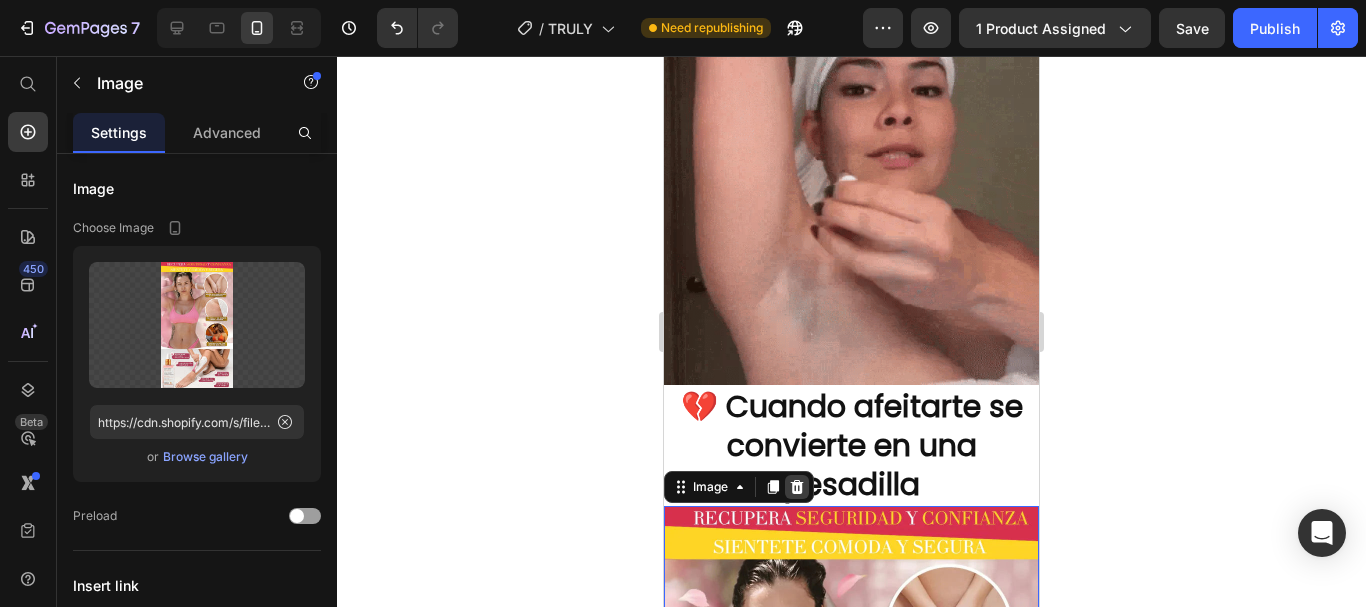 click 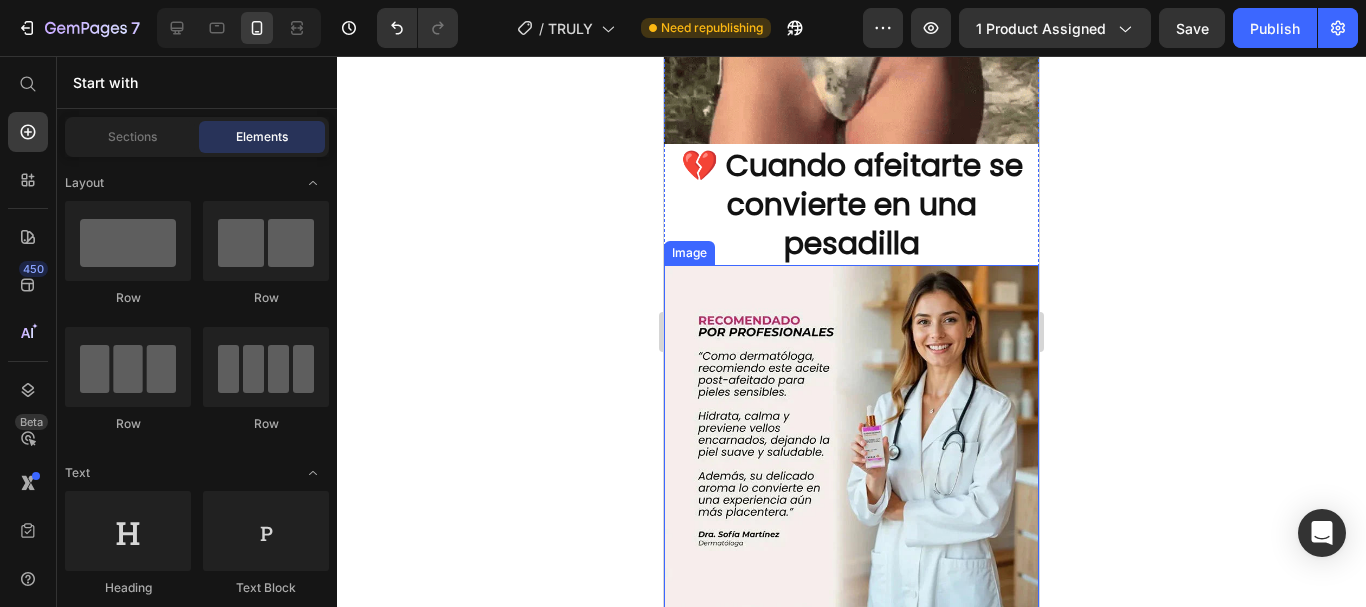 scroll, scrollTop: 1800, scrollLeft: 0, axis: vertical 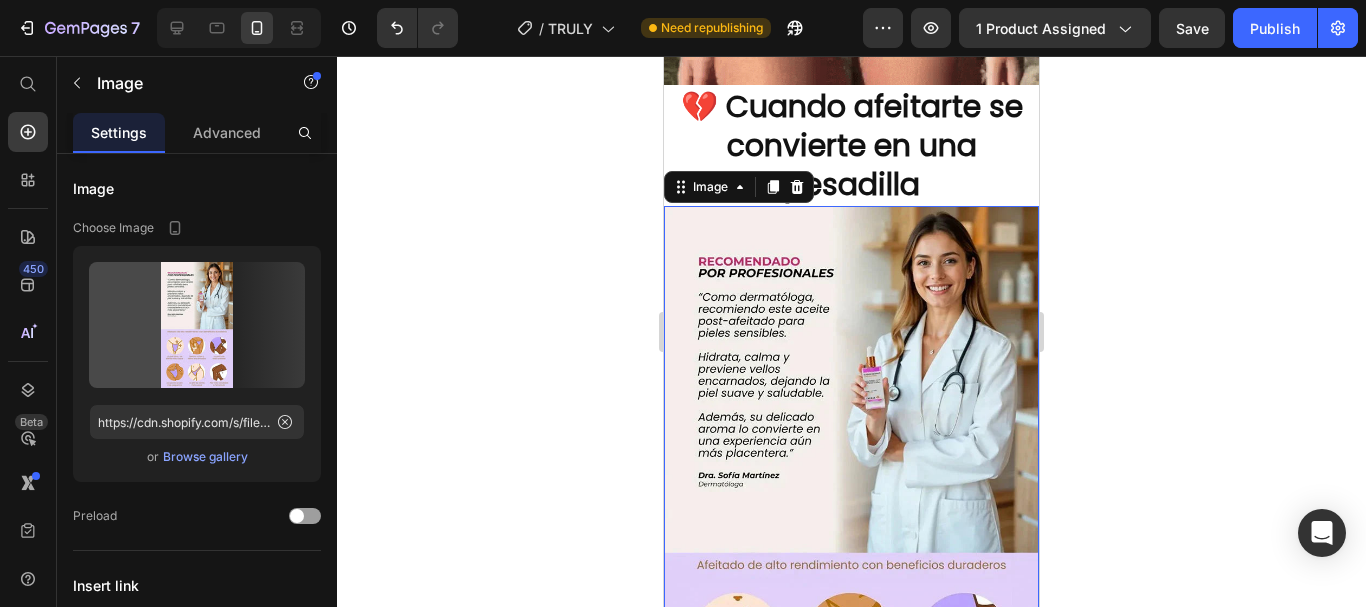 click at bounding box center [851, 531] 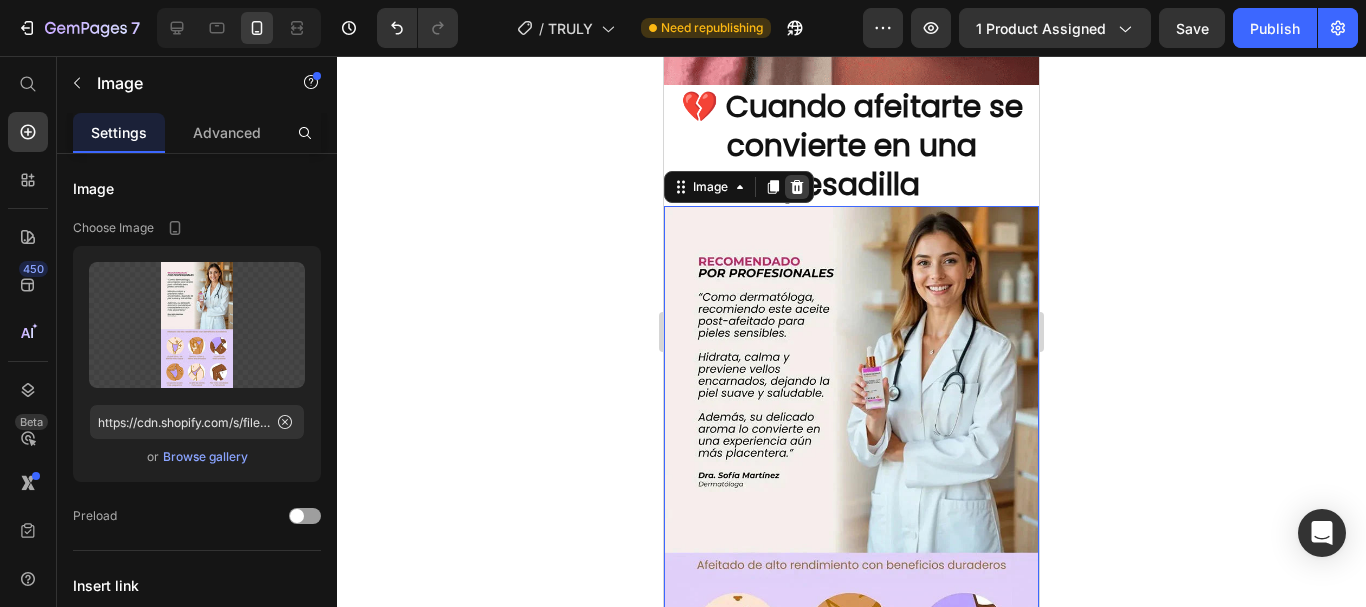 click 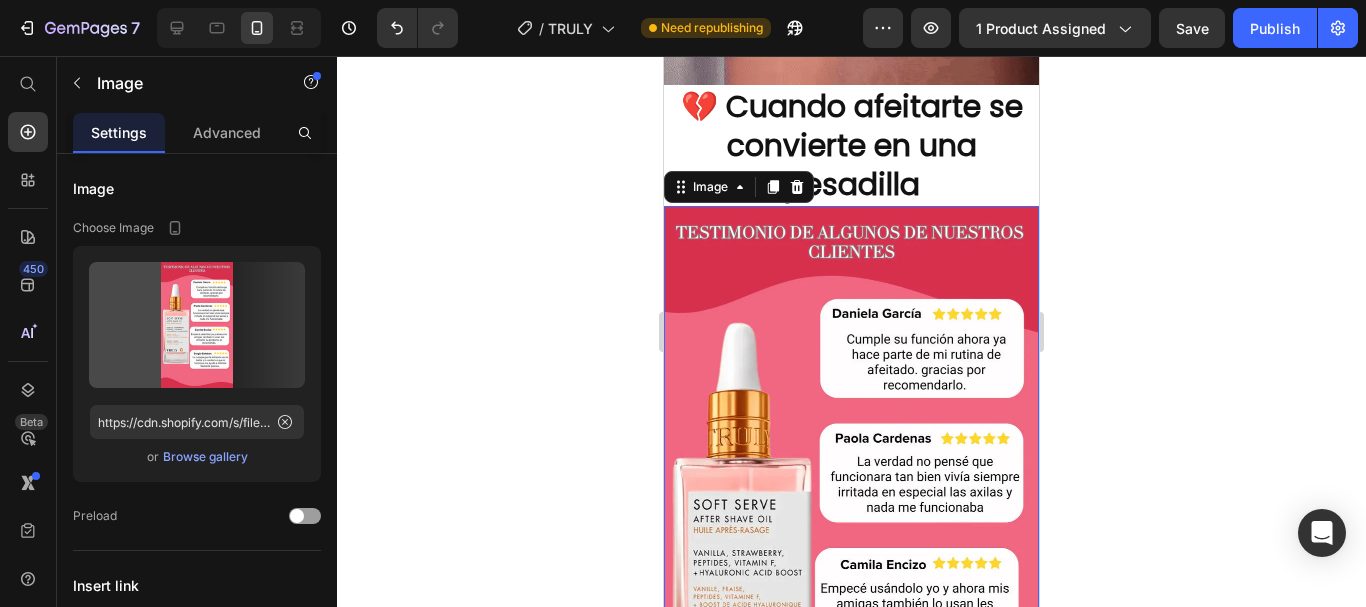 click at bounding box center (851, 539) 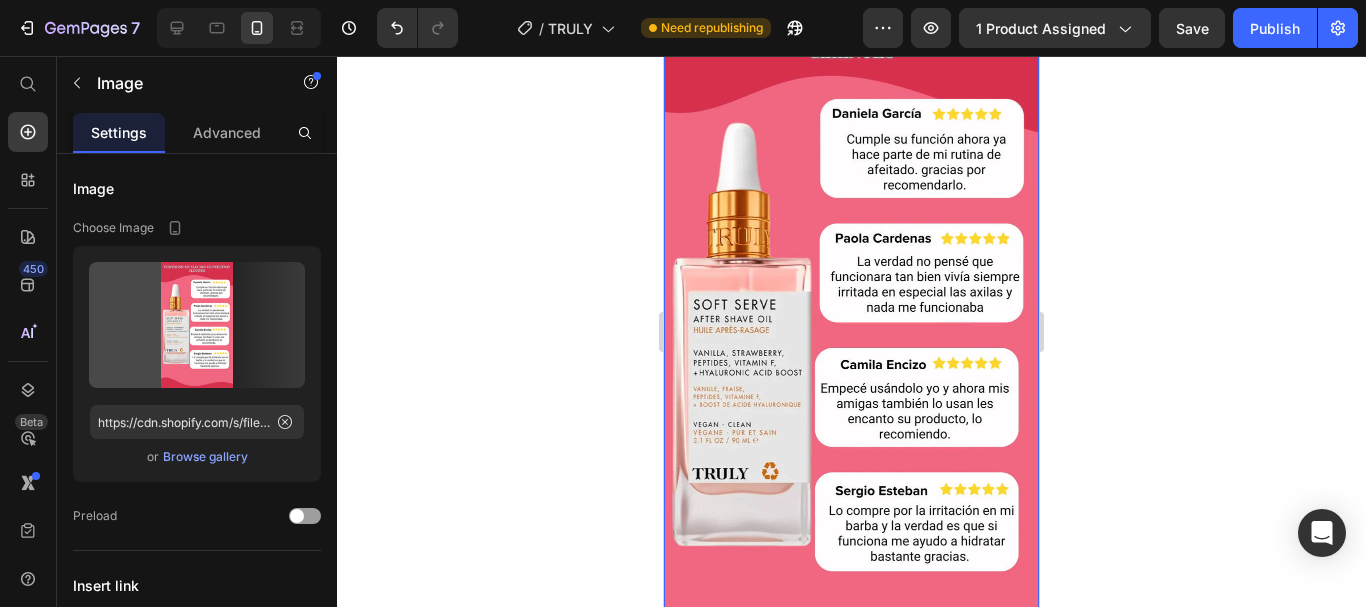 scroll, scrollTop: 2100, scrollLeft: 0, axis: vertical 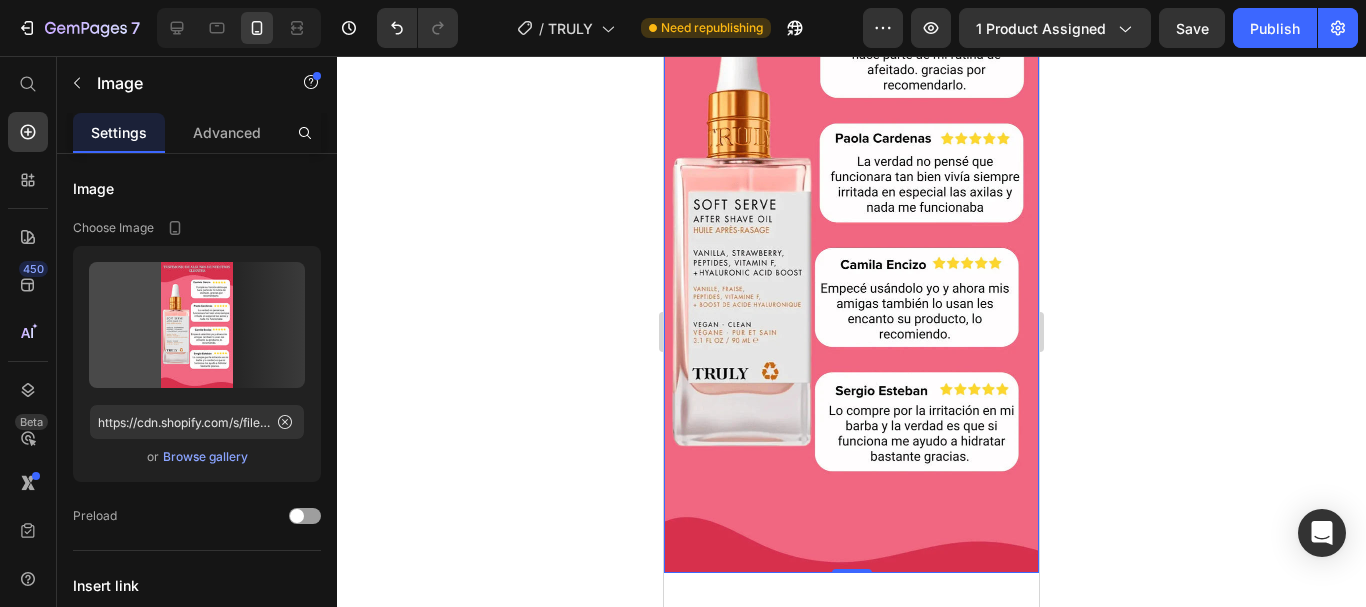 click at bounding box center (851, 239) 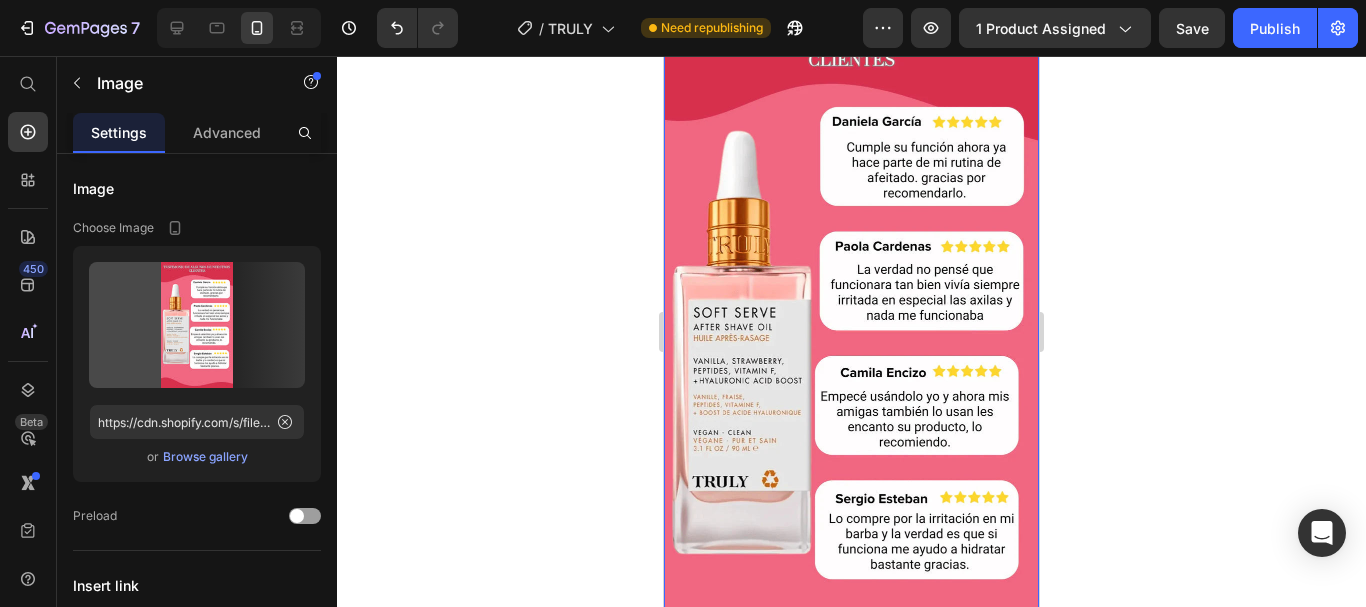 scroll, scrollTop: 1800, scrollLeft: 0, axis: vertical 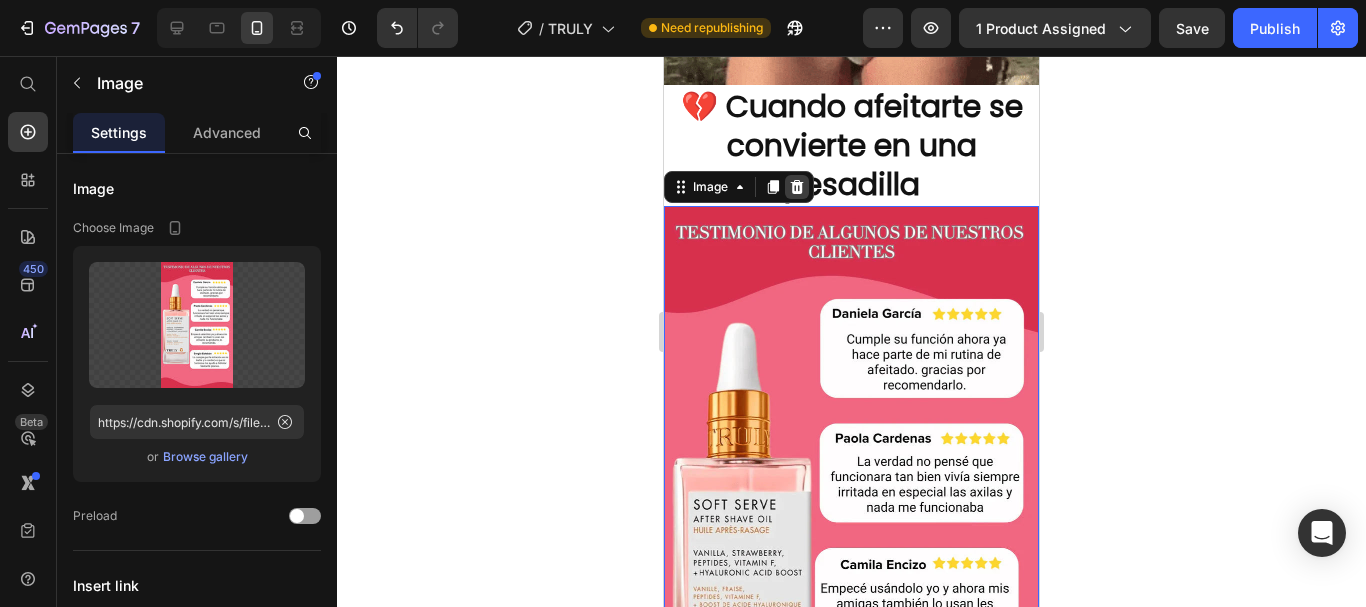 click 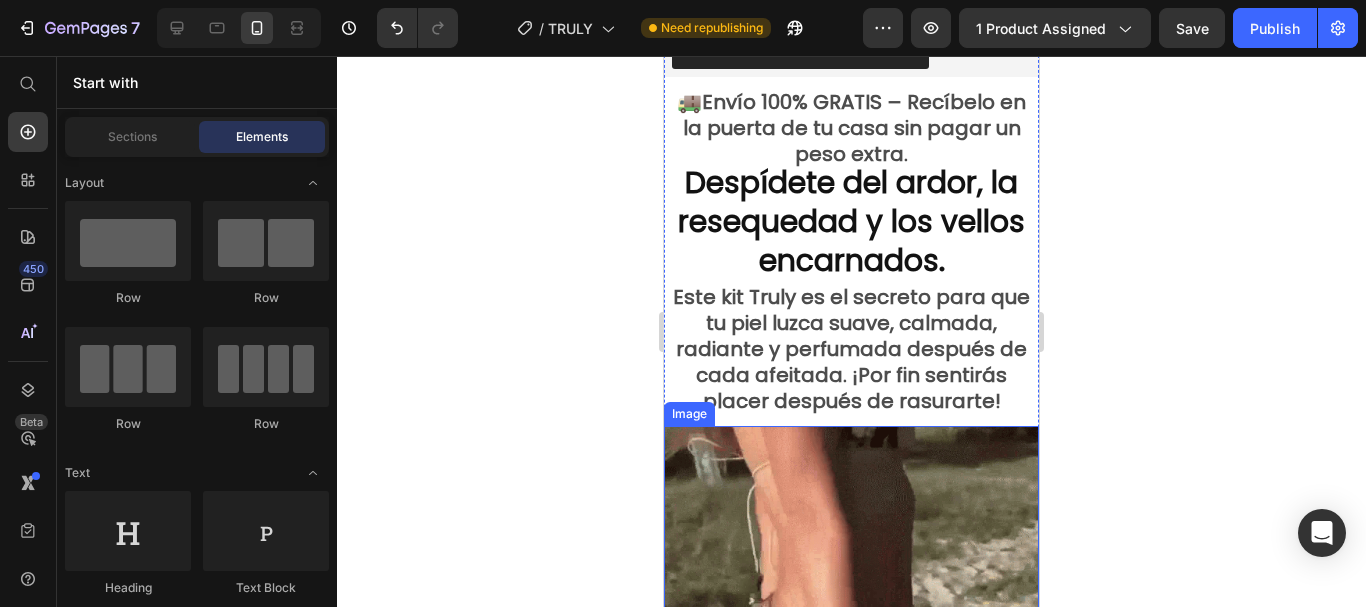 scroll, scrollTop: 1200, scrollLeft: 0, axis: vertical 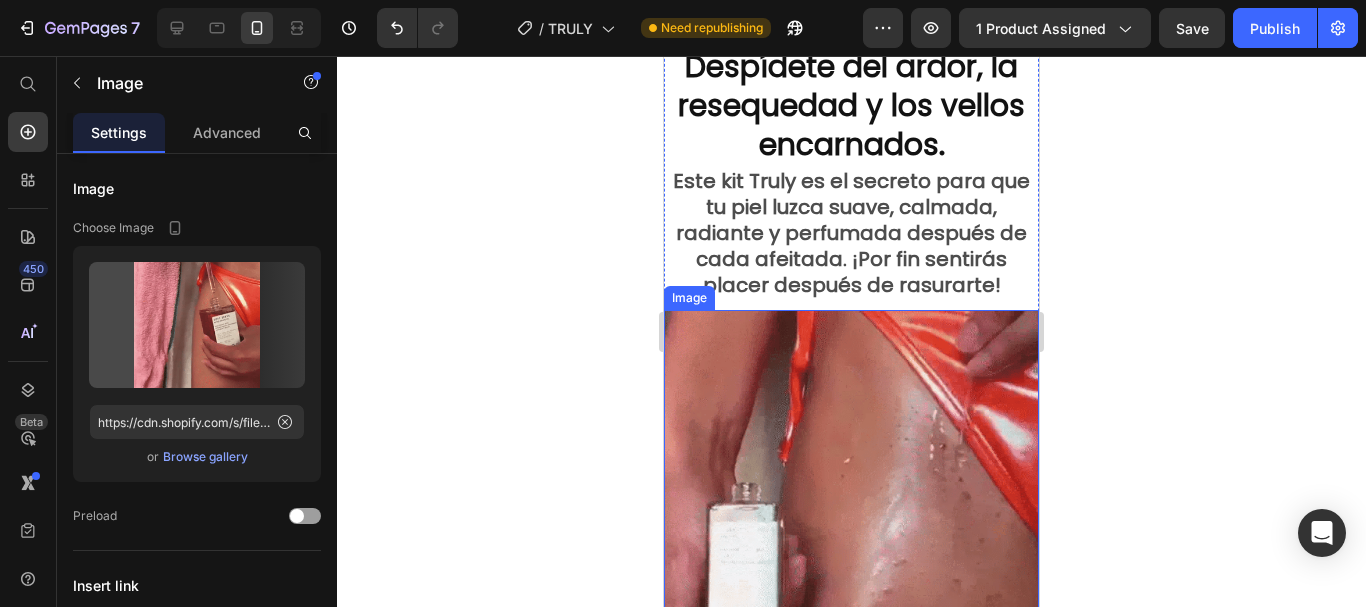 click at bounding box center [851, 497] 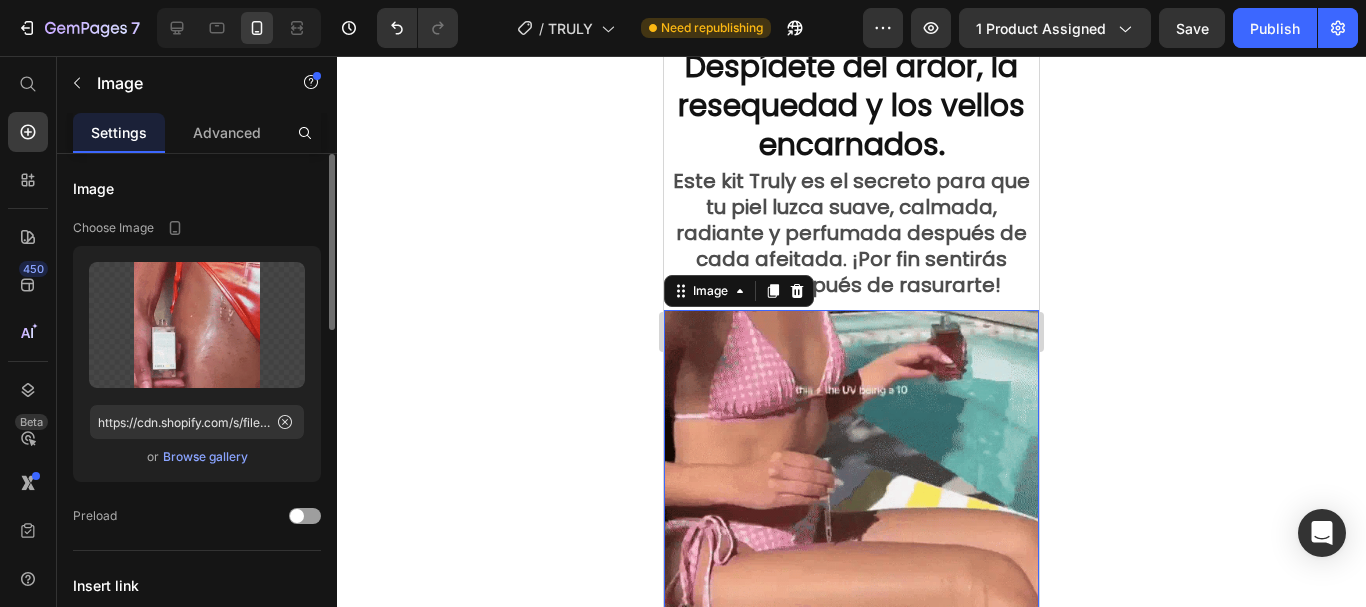 click on "Browse gallery" at bounding box center [205, 457] 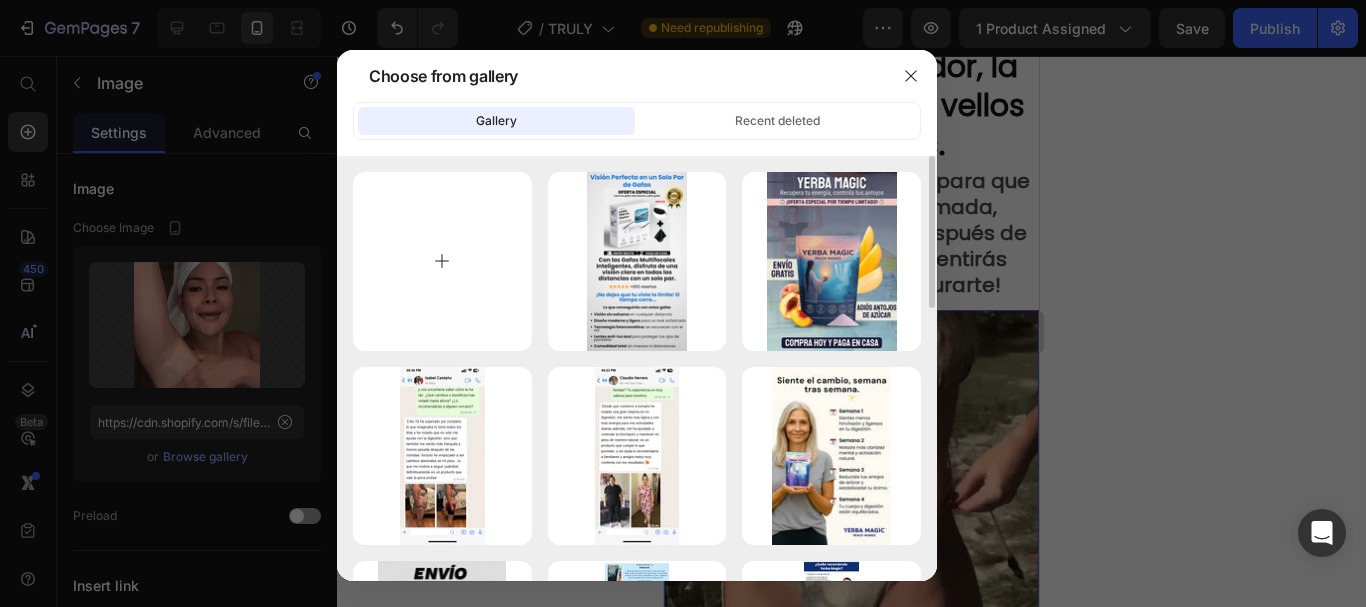 click at bounding box center (442, 261) 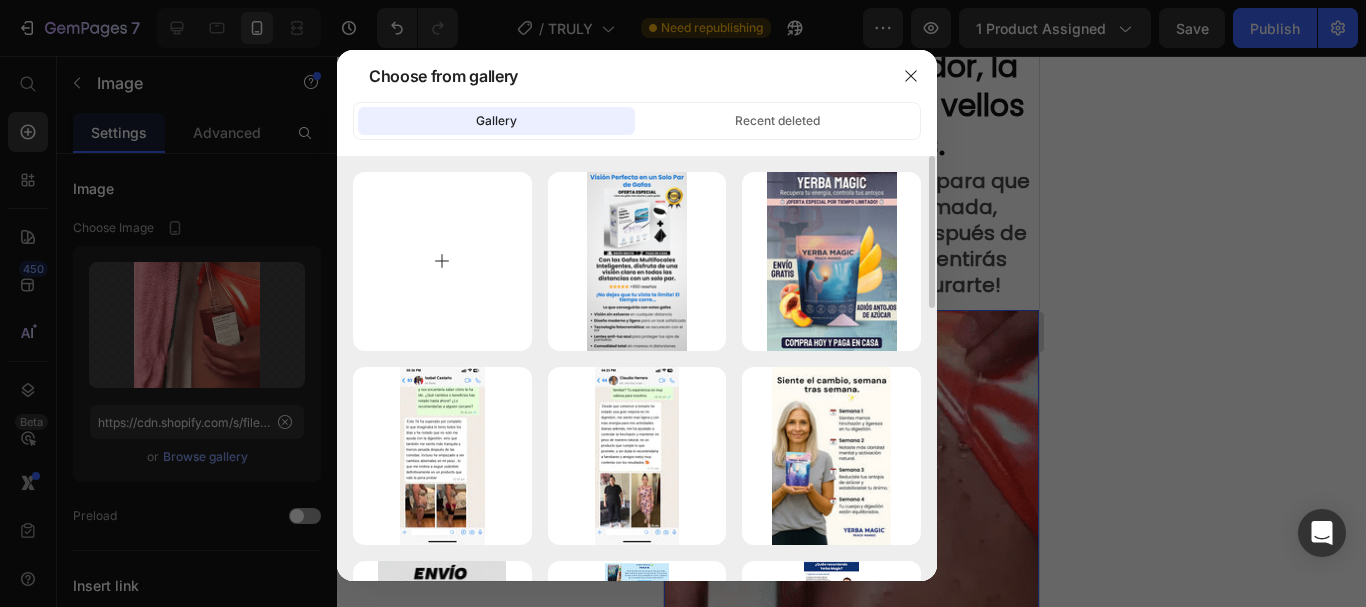 type on "C:\fakepath\01 GIF.webp" 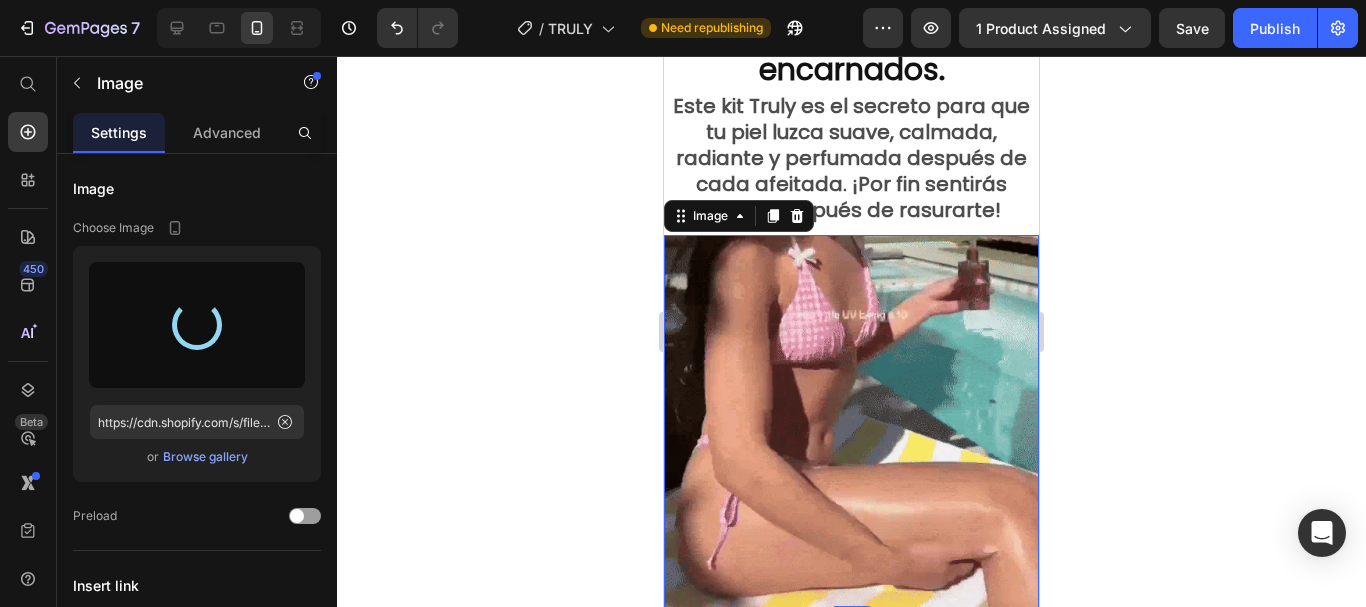 scroll, scrollTop: 1400, scrollLeft: 0, axis: vertical 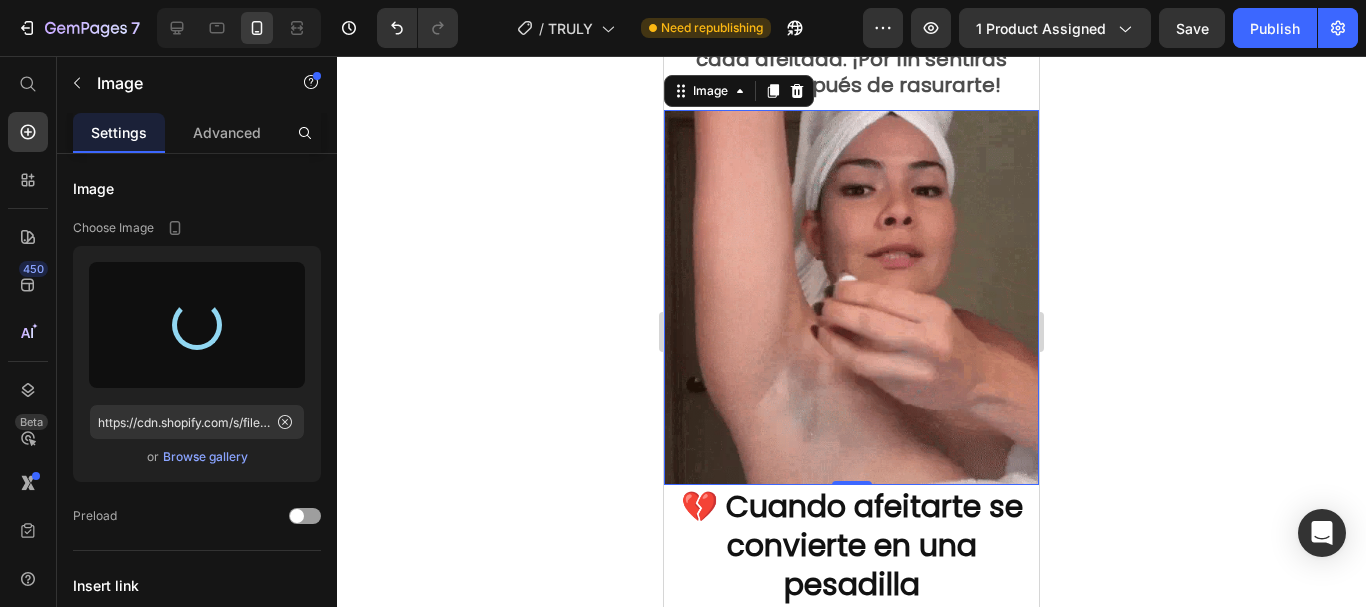 type on "https://cdn.shopify.com/s/files/1/0943/0751/6705/files/gempages_570241390701708160-190393ea-4736-4aa0-9fdc-a515a1338b4f.webp" 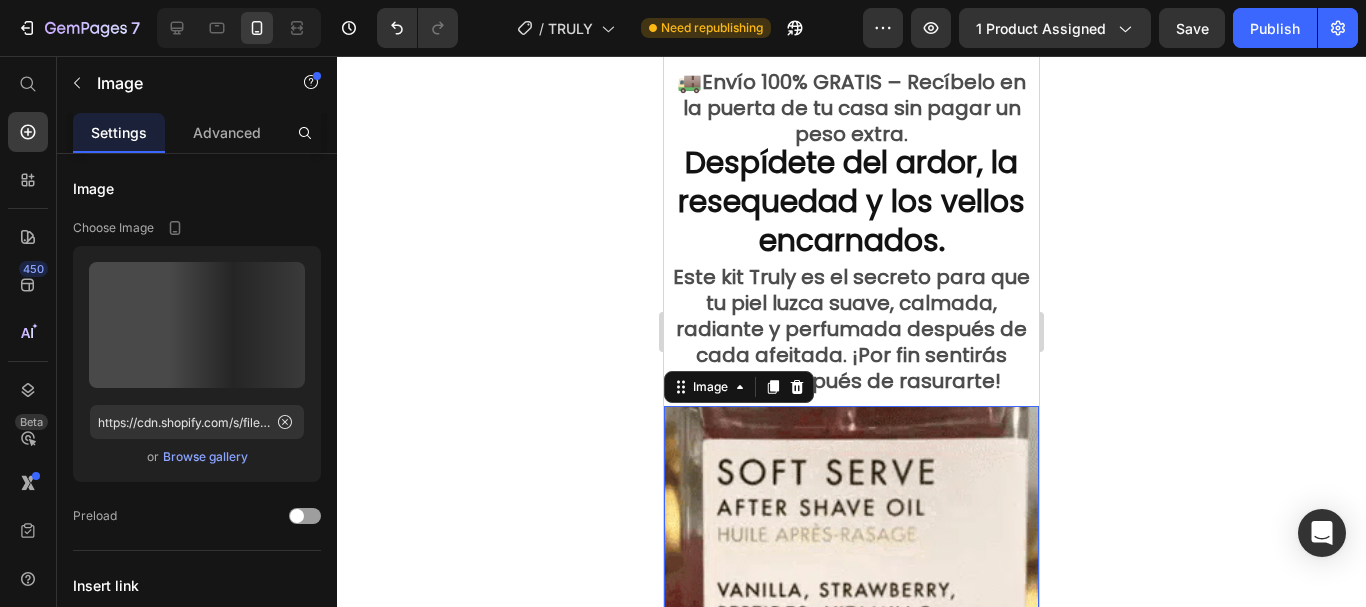 scroll, scrollTop: 1100, scrollLeft: 0, axis: vertical 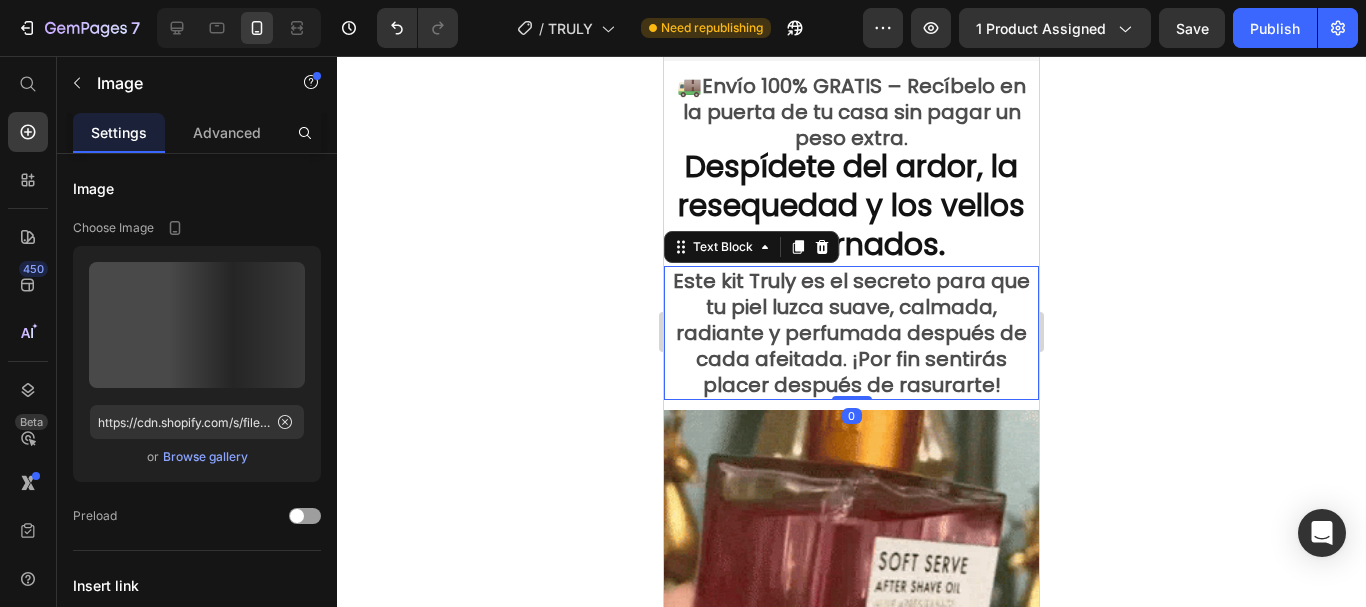click on "Este kit Truly es el secreto para que tu piel luzca suave, calmada, radiante y perfumada después de cada afeitada. ¡Por fin sentirás placer después de rasurarte!" at bounding box center [851, 333] 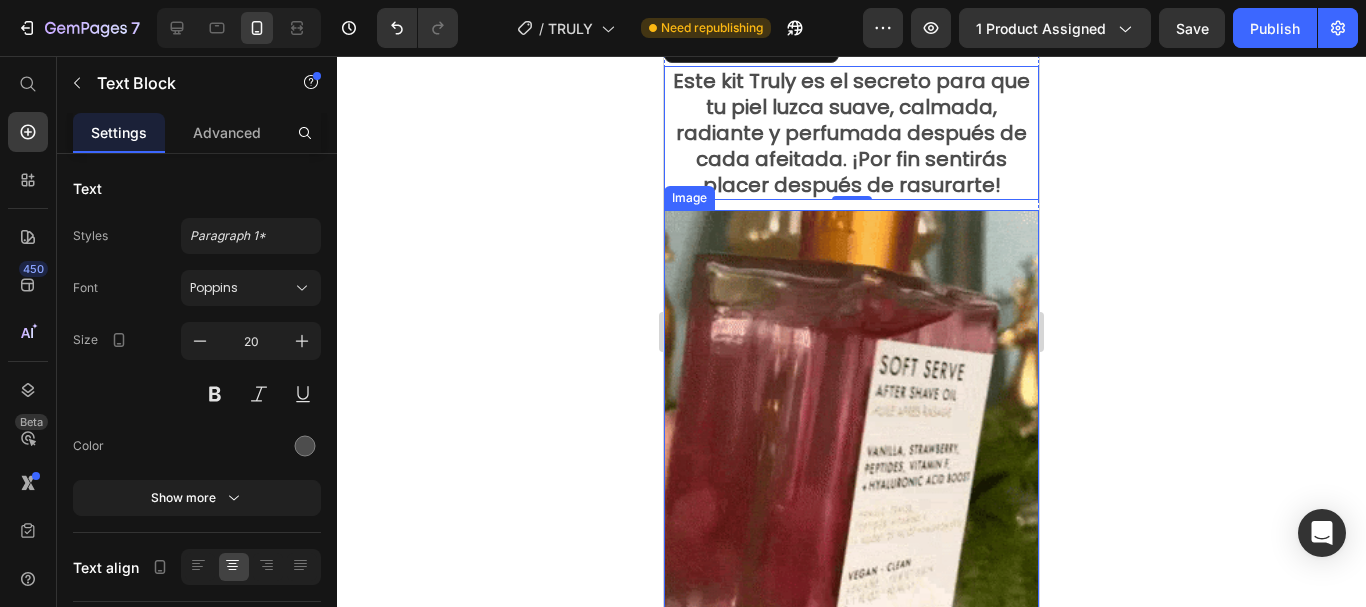 scroll, scrollTop: 1000, scrollLeft: 0, axis: vertical 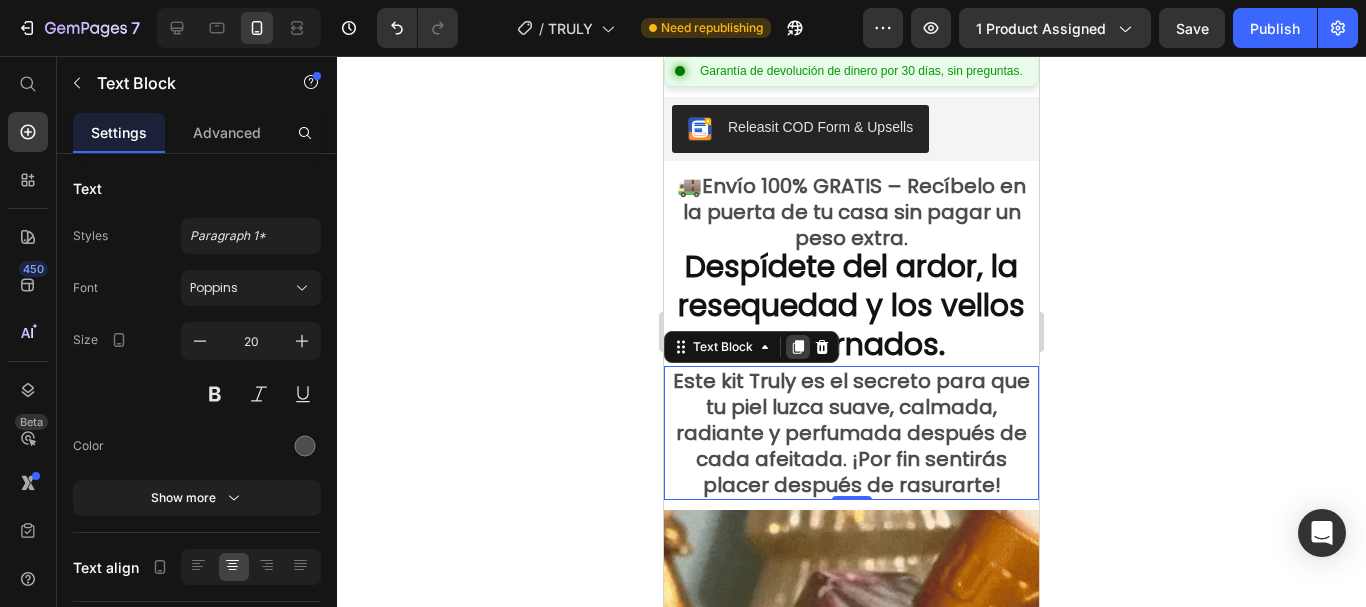 click 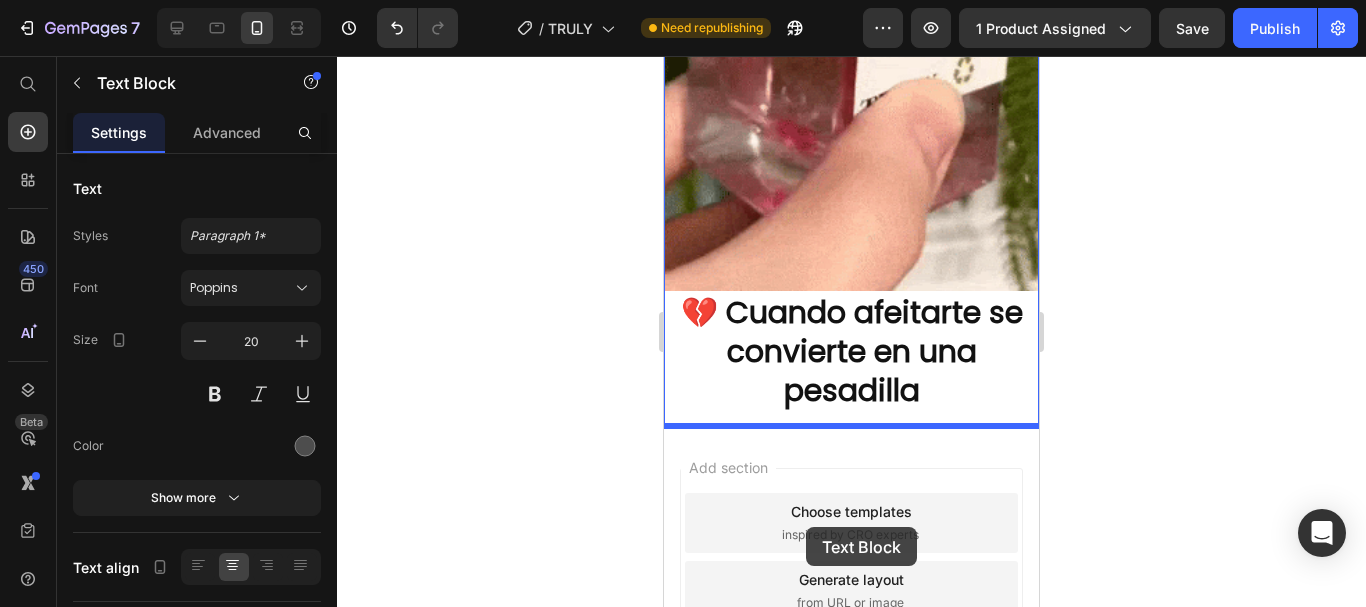 scroll, scrollTop: 2059, scrollLeft: 0, axis: vertical 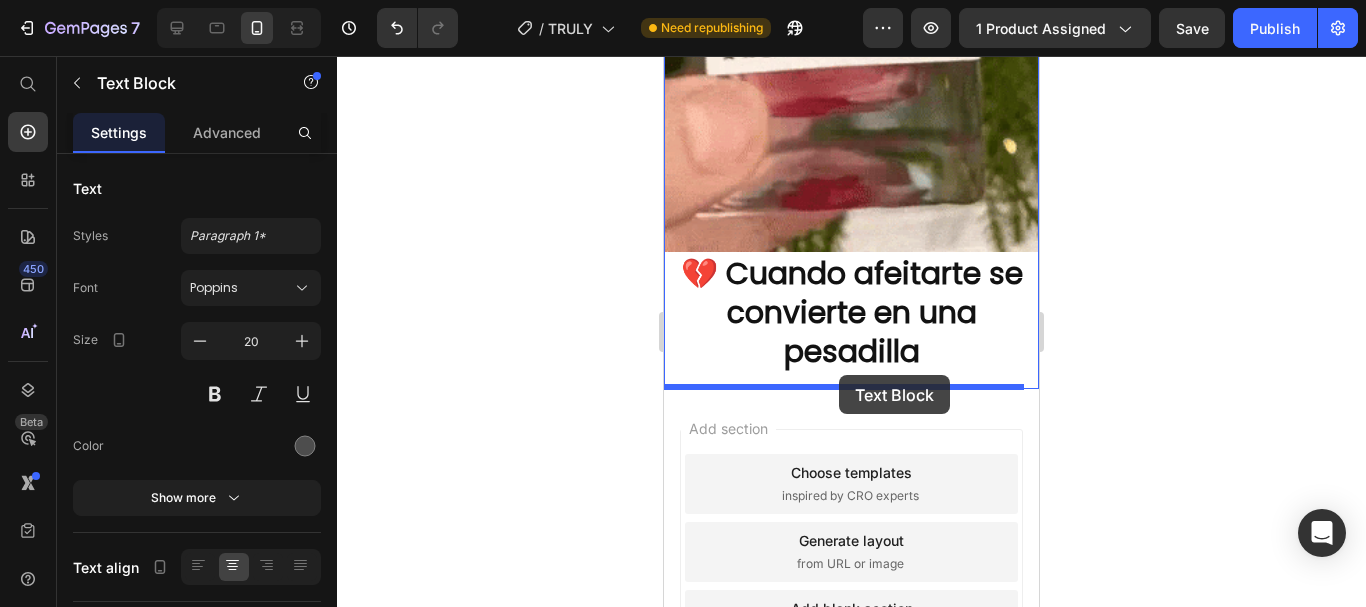 drag, startPoint x: 729, startPoint y: 110, endPoint x: 839, endPoint y: 375, distance: 286.92334 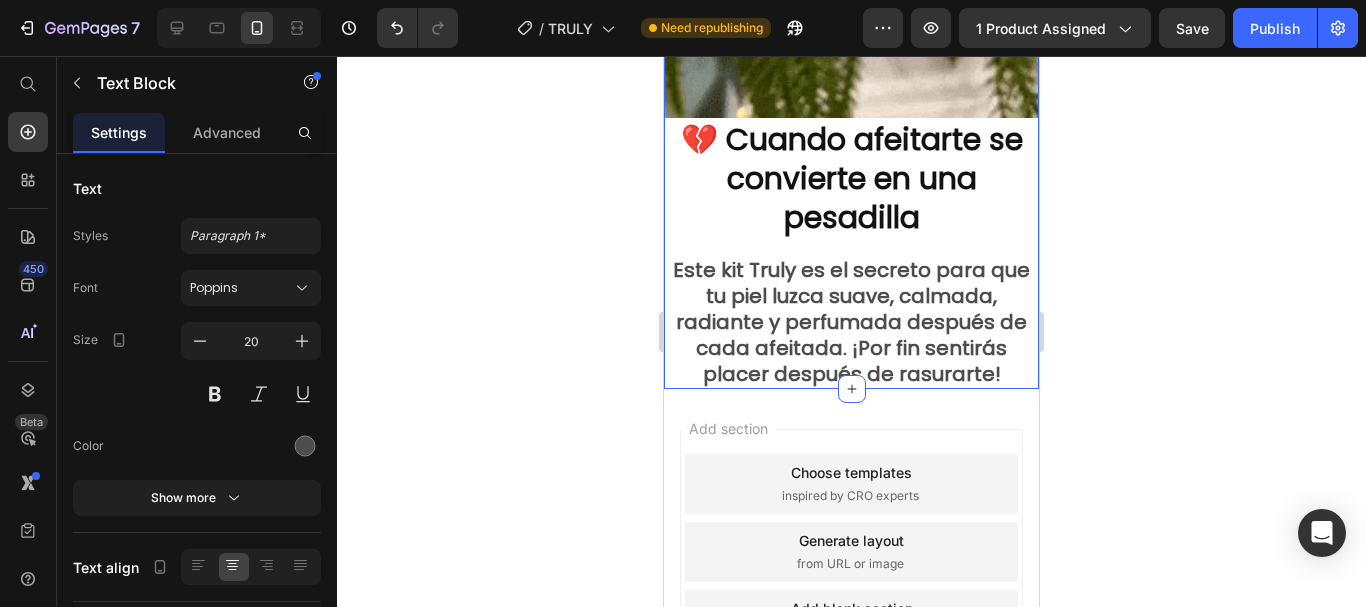 scroll, scrollTop: 1925, scrollLeft: 0, axis: vertical 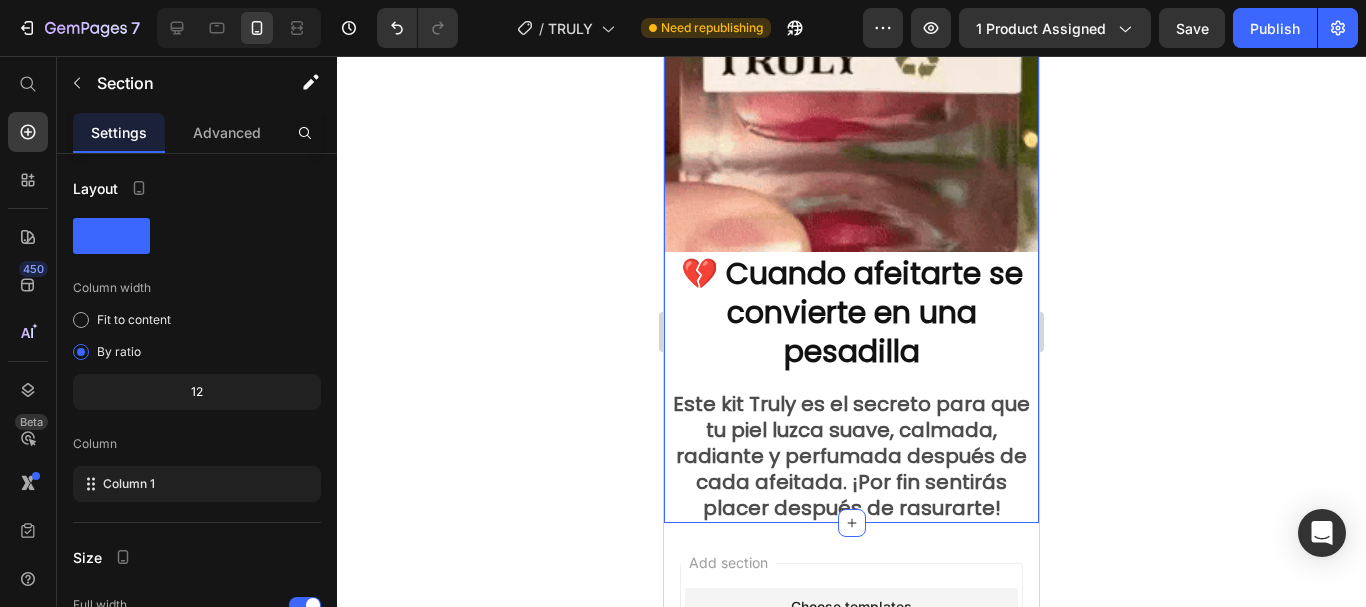click on "🎁 HOY ENVÍO GRATIS + PAGA AL RECIBIR 🚚 Text 🎁 HOY ENVÍO GRATIS + PAGA AL RECIBIR 🚚 Text Marquee
Product Images
🔥 PRODUCTO EN TENDENCIA | 📦 STOCK LIMITADO
Custom Code Icon Icon Icon Icon Icon Icon List 724 Reseñas Text Block Row Nuevo | 378.931 Vendidos 🔥 Text Block “Este dúo me salvó la piel. Después del afeitado siempre me ardía todo, ahora solo siento suavidad y huele riquísimo.” – @juliaskinlover Text Block Tratamiento Reparador Post Afeitado - Truly Product Title ✅ Cubre las canas al instante  ✅ Fácil de usar: aplica como un shampoo  ✅ No contiene amoníaco  ✅ Nutre y suaviza el cabello  ✅ Resultados naturales y duraderos Text Block $100.000,00 Product Price $200.000,00 Product Price Row 50% Descuento Discount Tag
.
Garantía de devolución de dinero por 30 días, sin preguntas.
Custom Code Releasit COD Form & Upsells Releasit COD Form & Upsells 🚚  Text Block Heading" at bounding box center (851, -653) 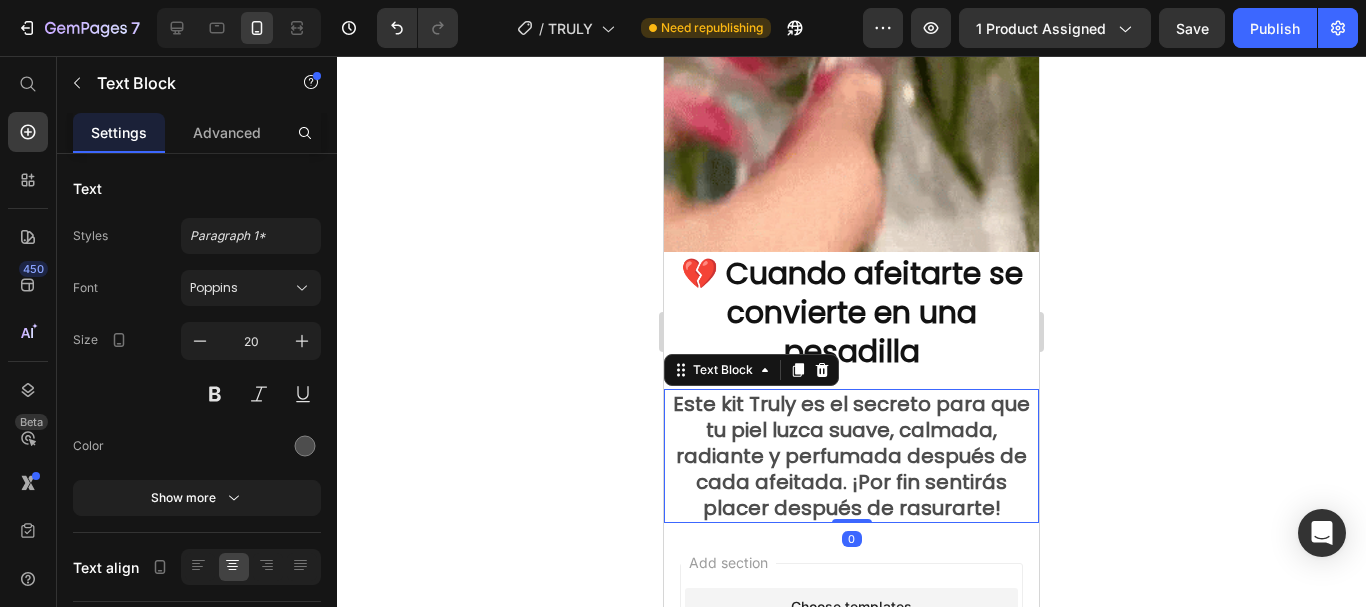 click on "Este kit Truly es el secreto para que tu piel luzca suave, calmada, radiante y perfumada después de cada afeitada. ¡Por fin sentirás placer después de rasurarte!" at bounding box center [851, 456] 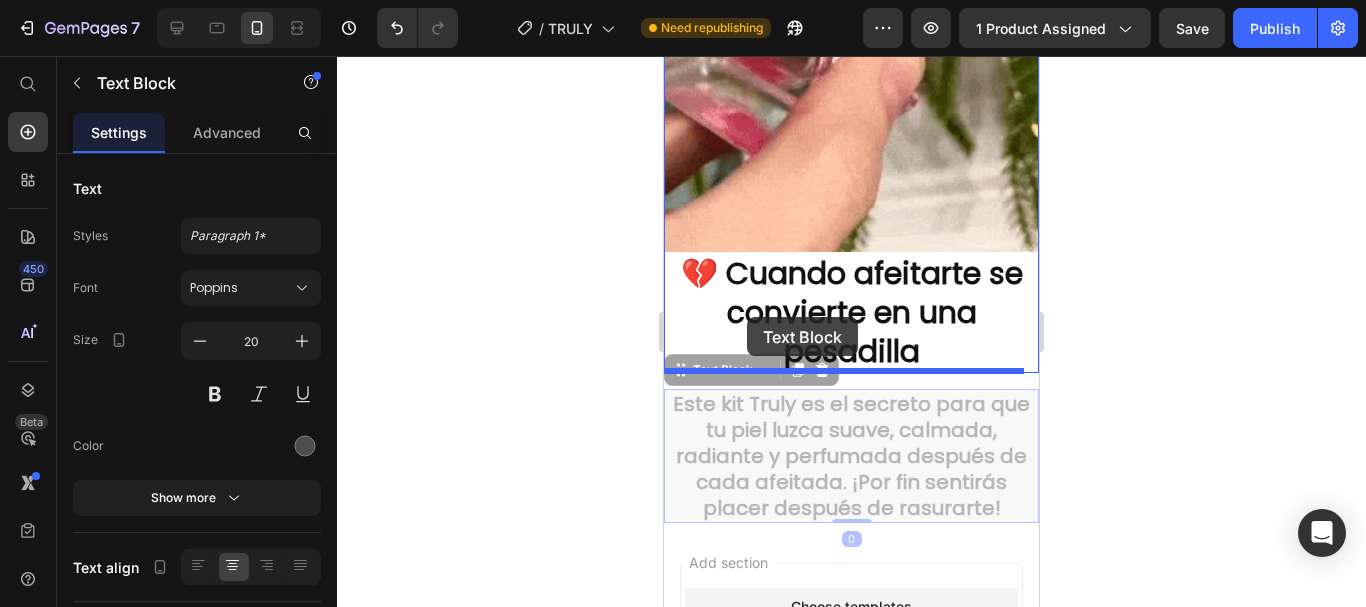 drag, startPoint x: 728, startPoint y: 372, endPoint x: 747, endPoint y: 316, distance: 59.135437 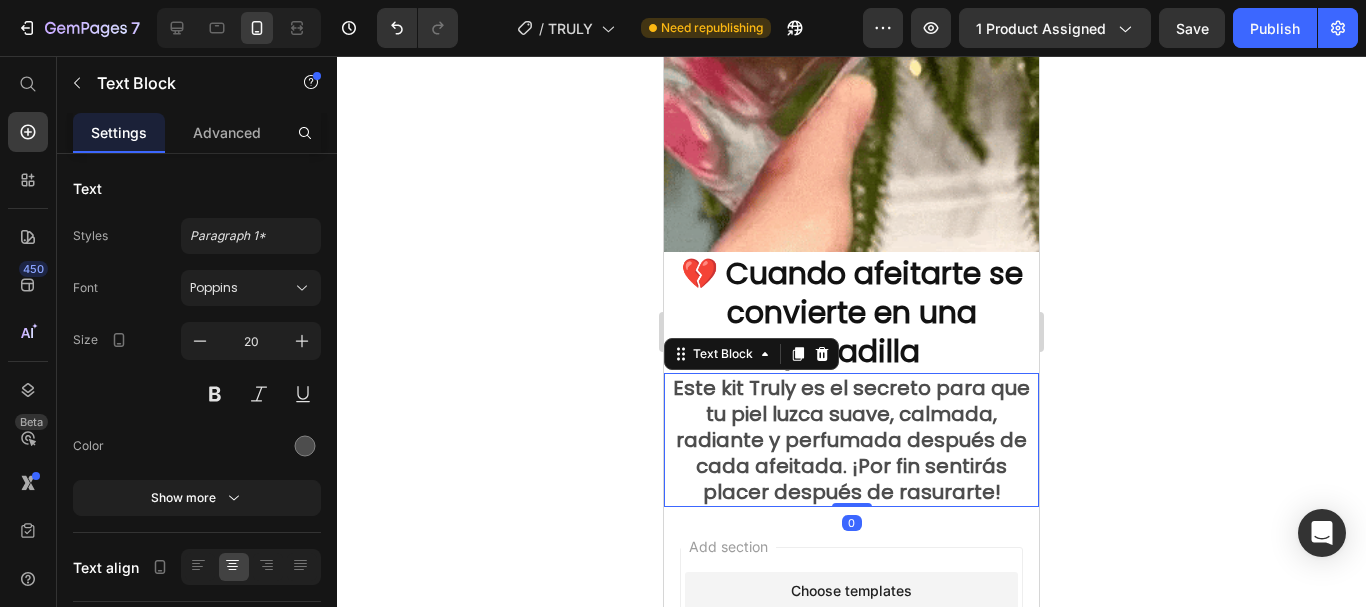 click 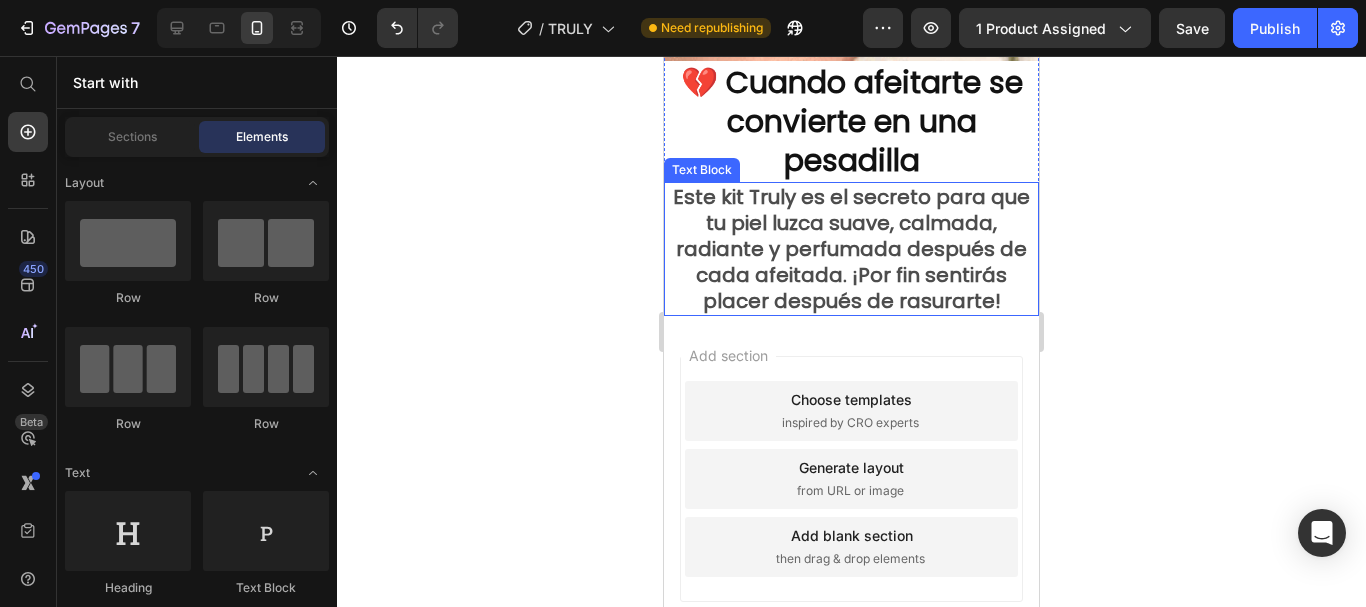 scroll, scrollTop: 2125, scrollLeft: 0, axis: vertical 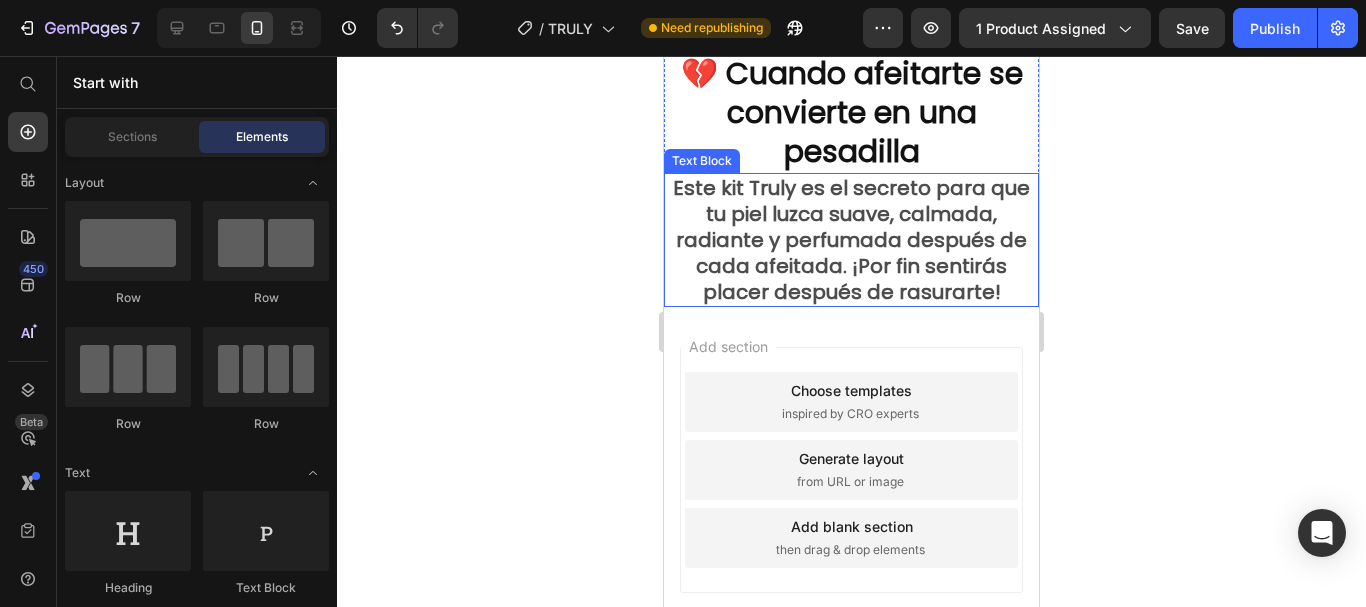click on "Este kit Truly es el secreto para que tu piel luzca suave, calmada, radiante y perfumada después de cada afeitada. ¡Por fin sentirás placer después de rasurarte!" at bounding box center [851, 240] 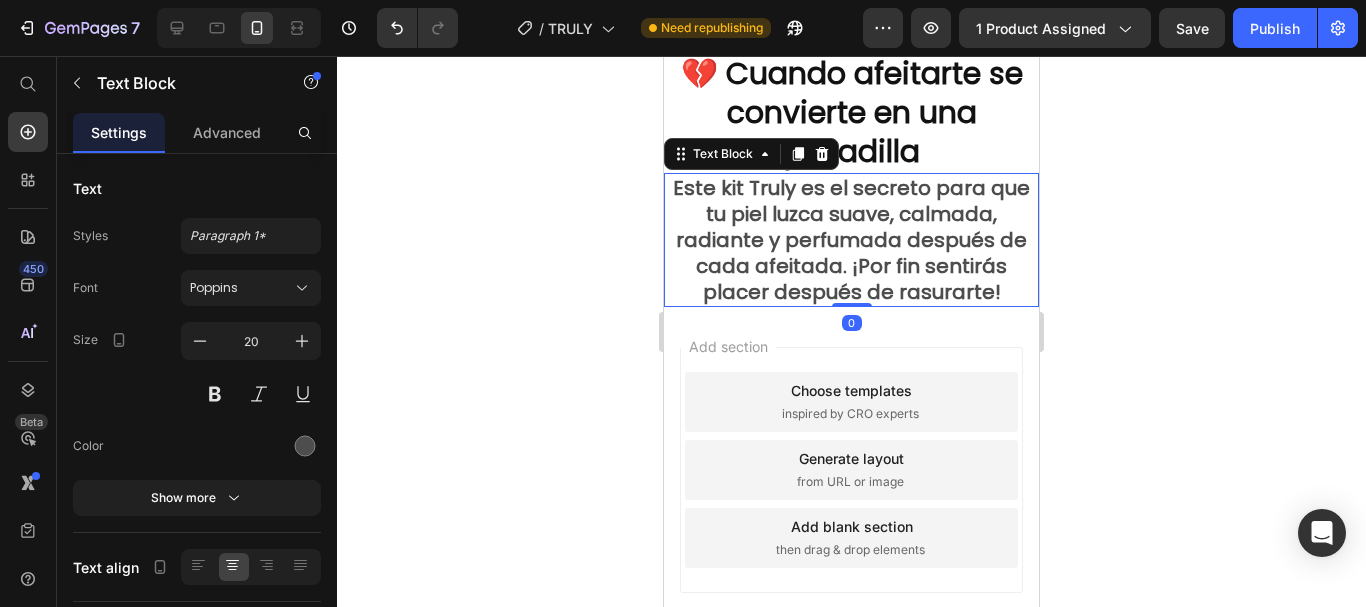 click on "Este kit Truly es el secreto para que tu piel luzca suave, calmada, radiante y perfumada después de cada afeitada. ¡Por fin sentirás placer después de rasurarte!" at bounding box center (851, 240) 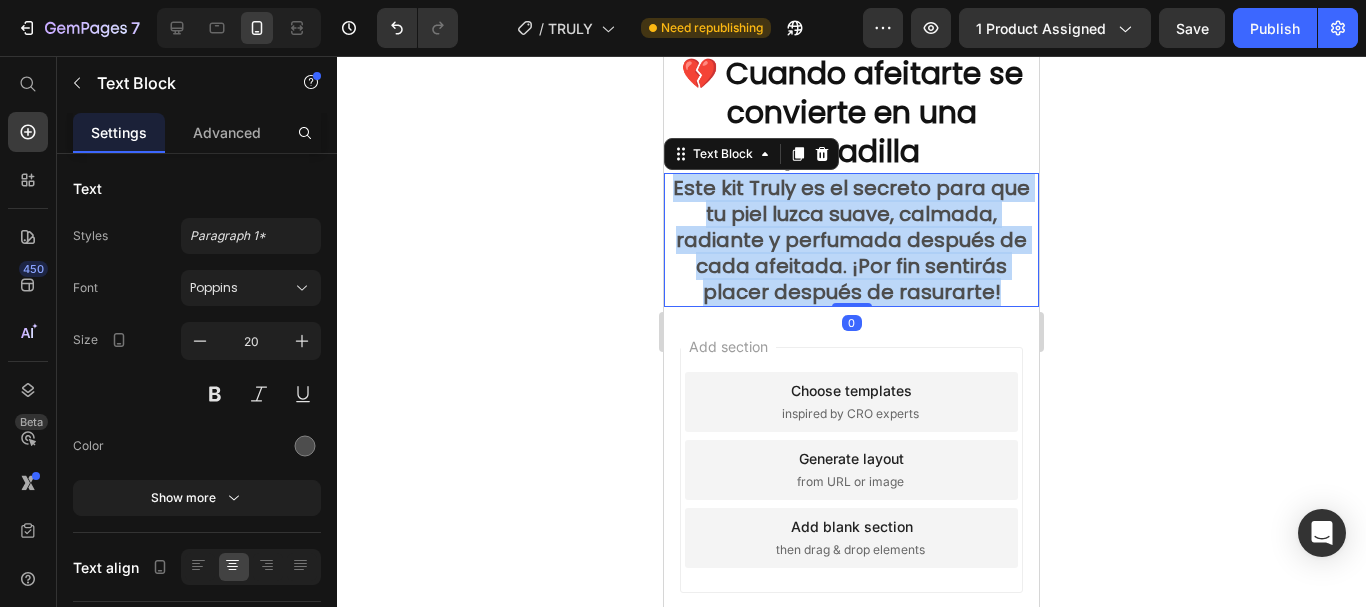 click on "Este kit Truly es el secreto para que tu piel luzca suave, calmada, radiante y perfumada después de cada afeitada. ¡Por fin sentirás placer después de rasurarte!" at bounding box center [851, 240] 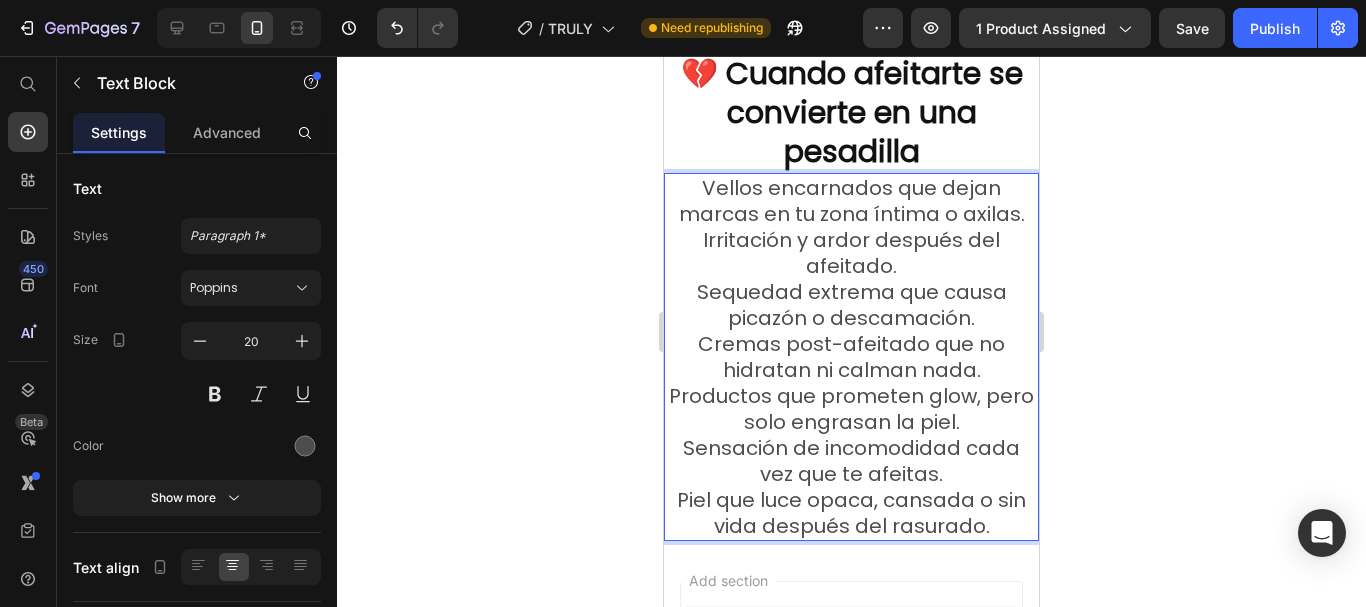 click 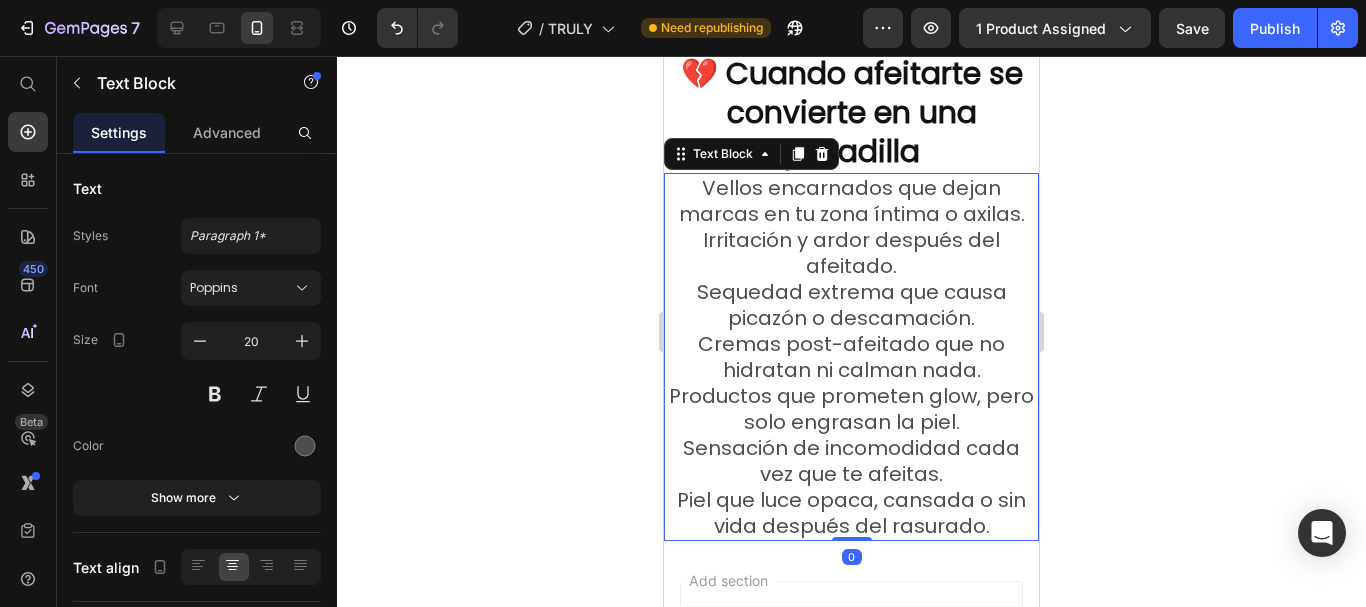 click on "Sequedad extrema que causa picazón o descamación." at bounding box center (851, 305) 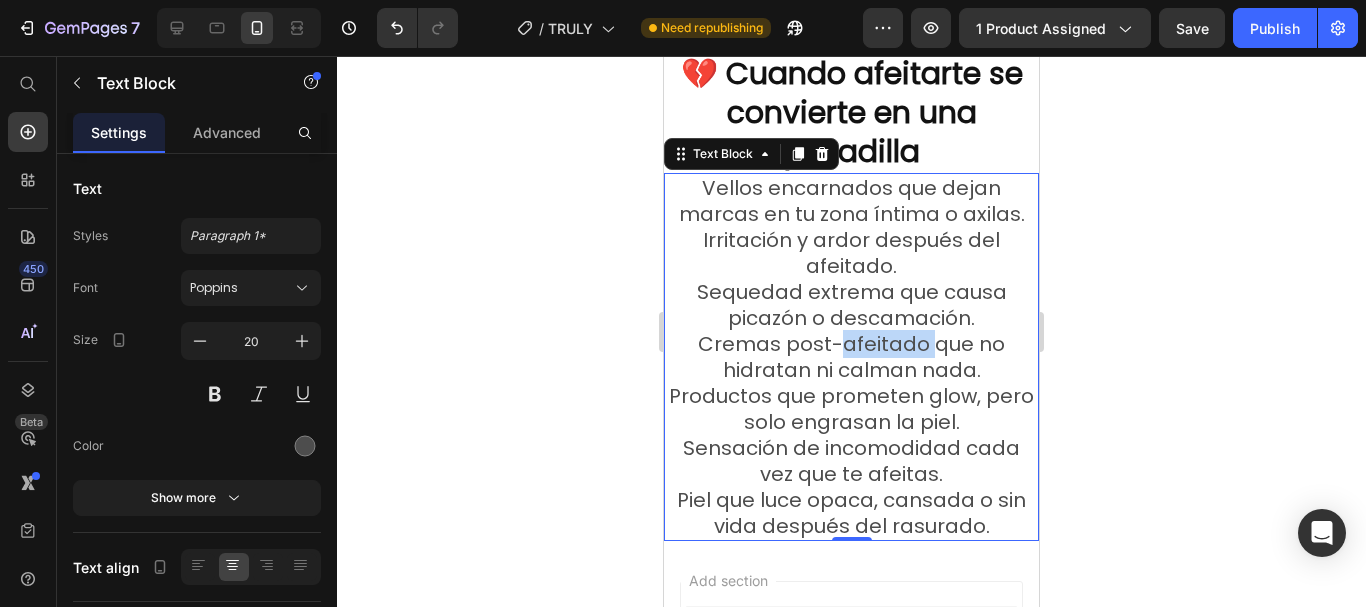 click on "Cremas post-afeitado que no hidratan ni calman nada." at bounding box center [851, 357] 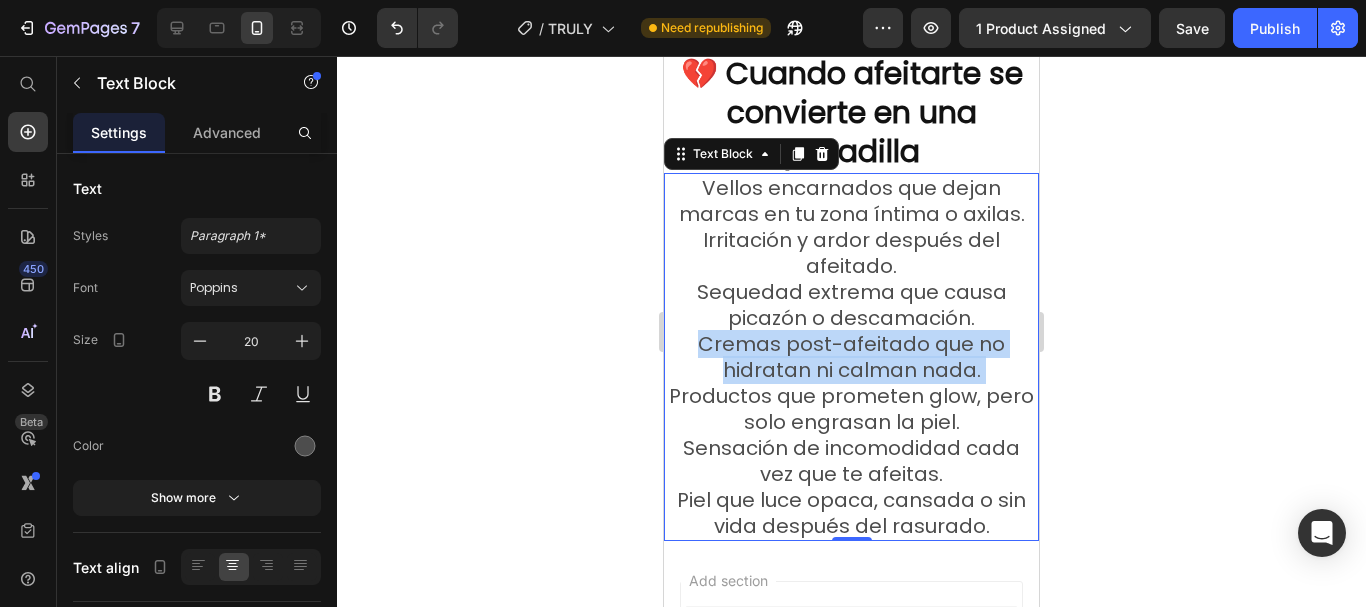click on "Cremas post-afeitado que no hidratan ni calman nada." at bounding box center (851, 357) 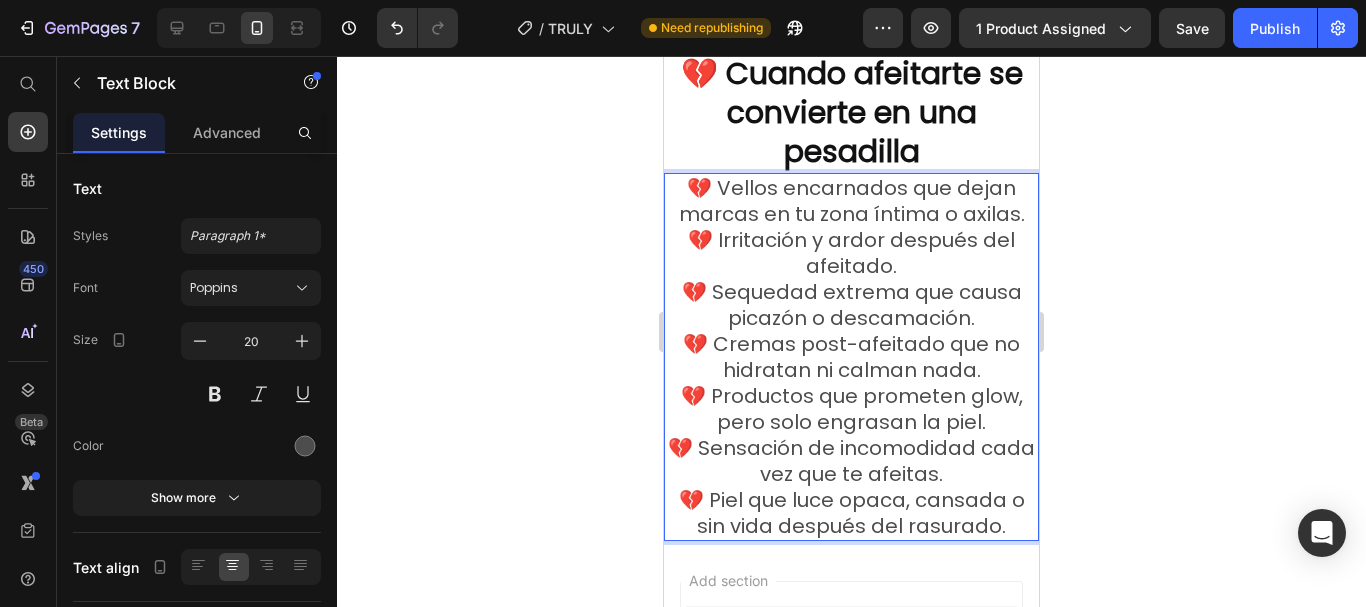 click 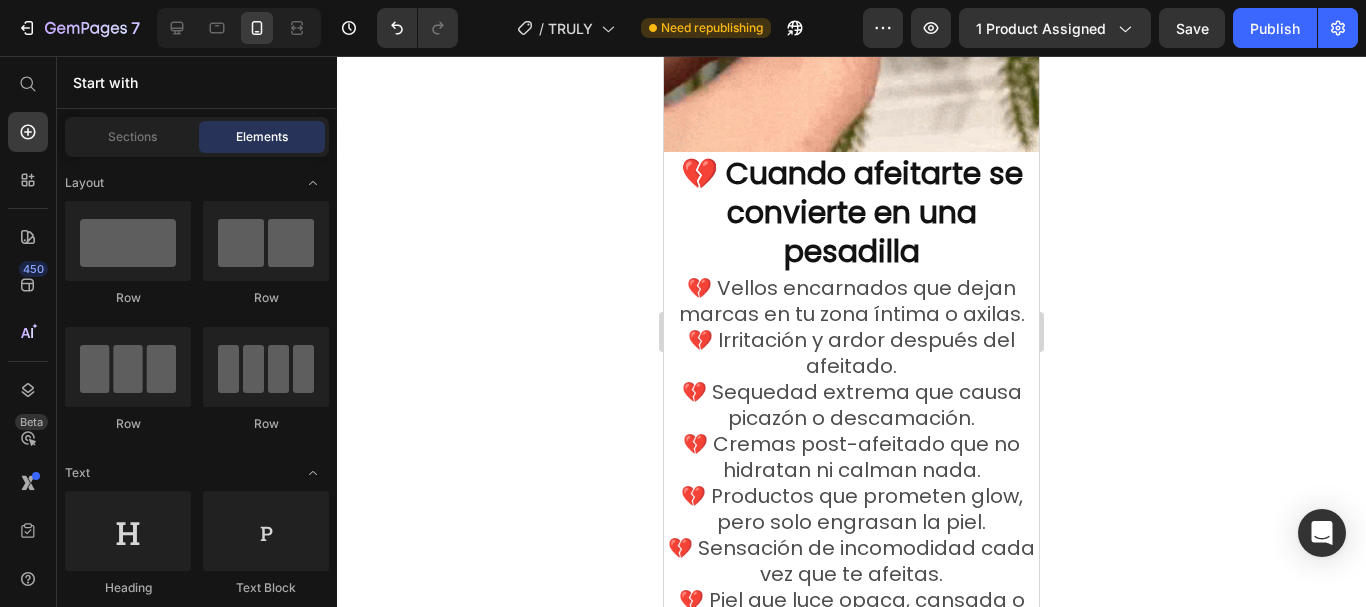 scroll, scrollTop: 1925, scrollLeft: 0, axis: vertical 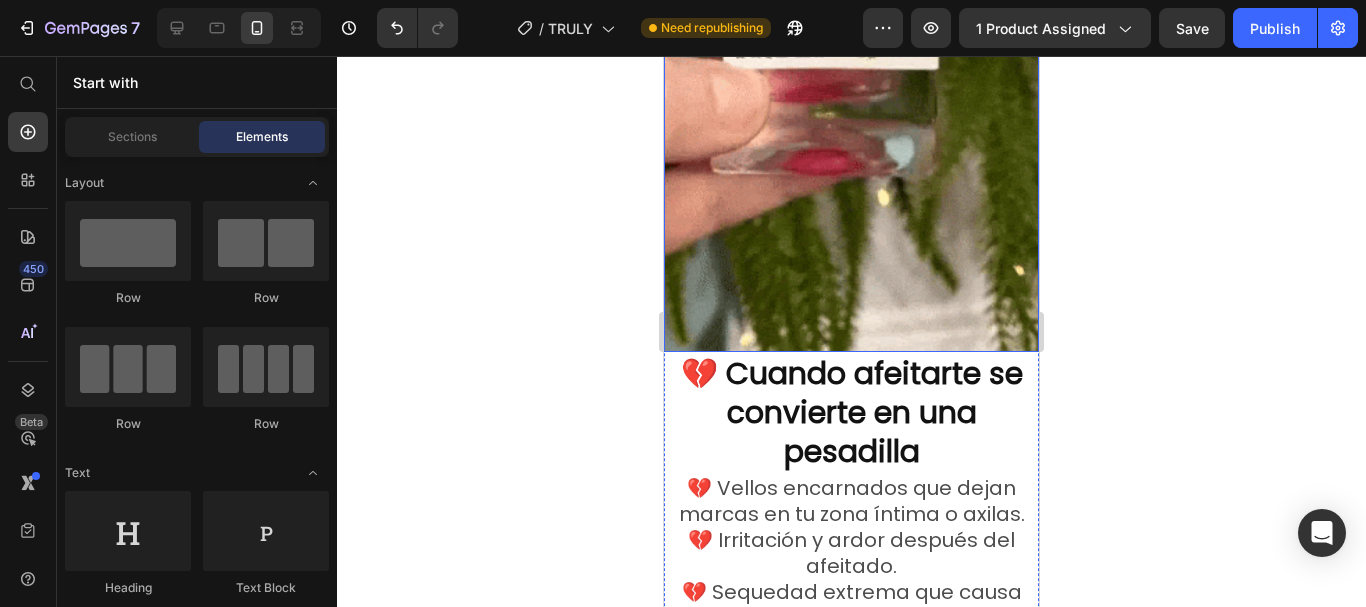 click at bounding box center [851, 18] 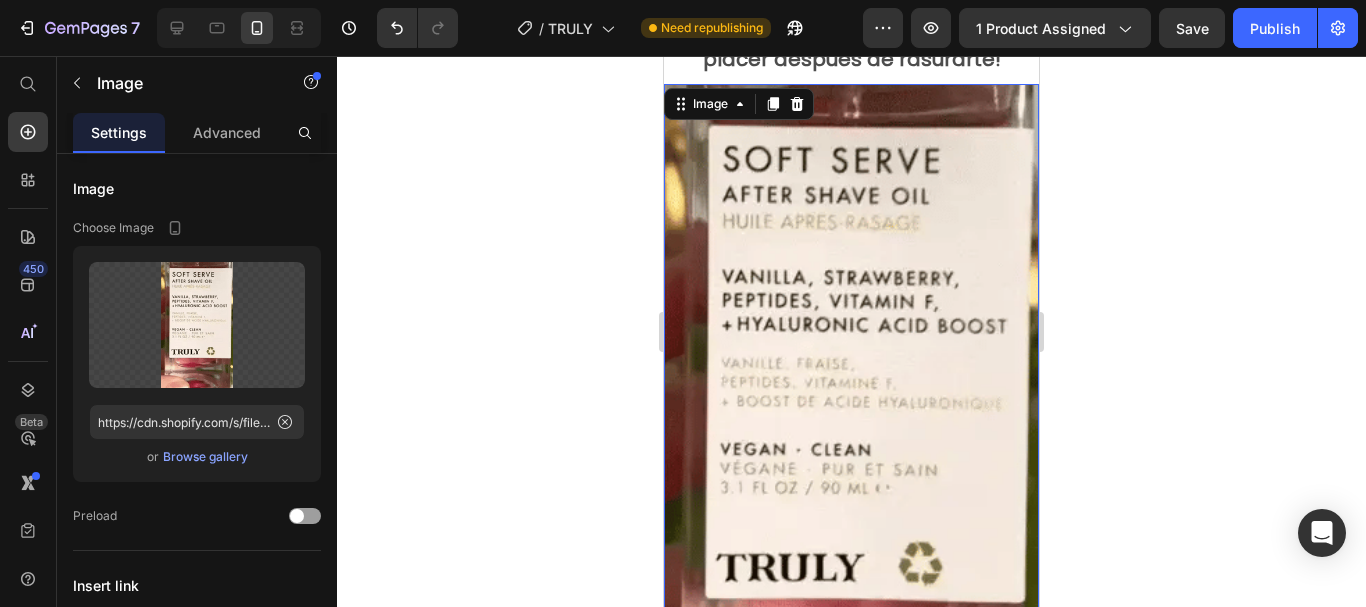 scroll, scrollTop: 1425, scrollLeft: 0, axis: vertical 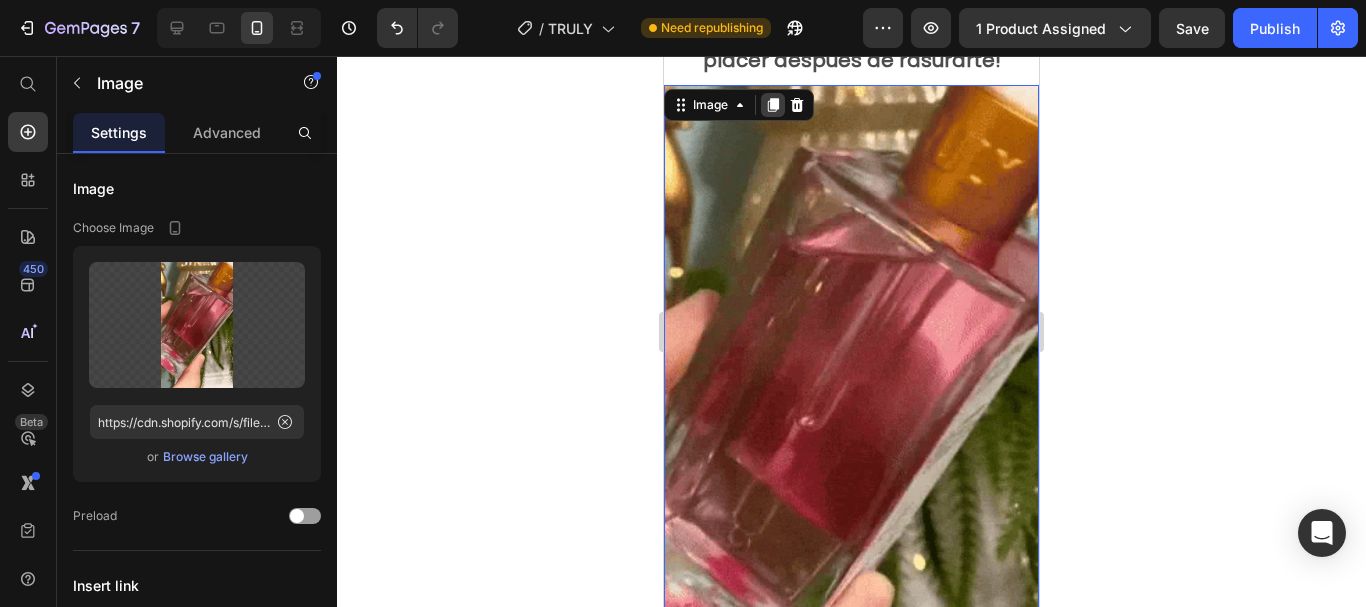 click 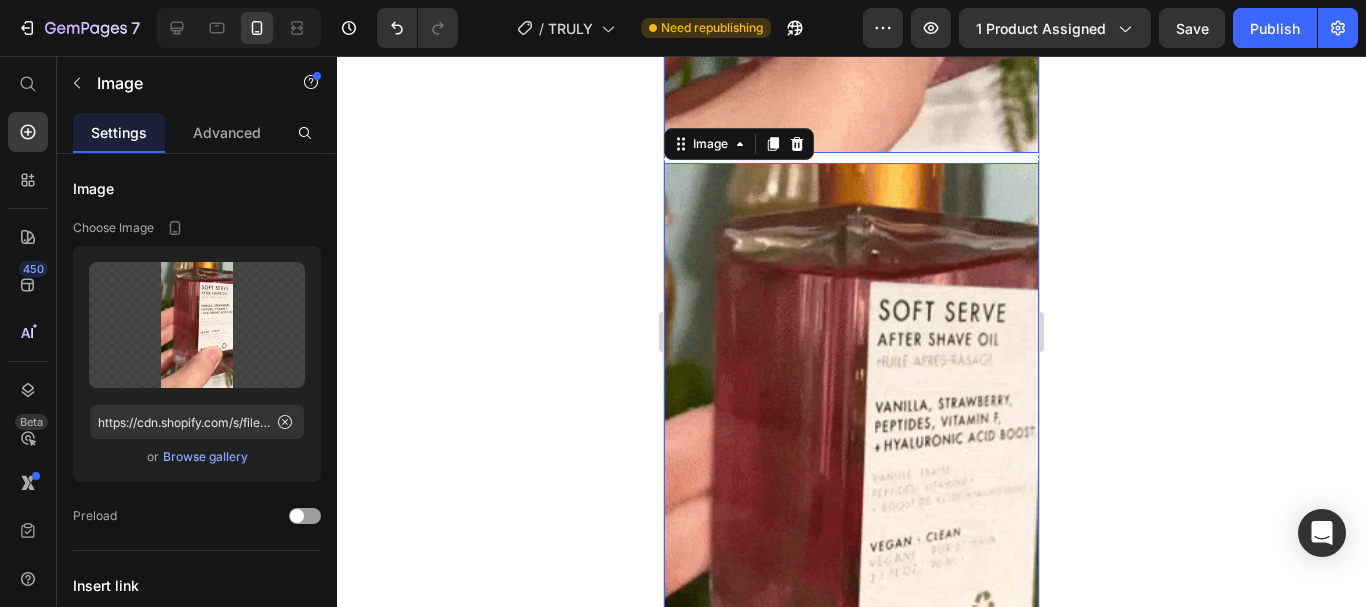 scroll, scrollTop: 2059, scrollLeft: 0, axis: vertical 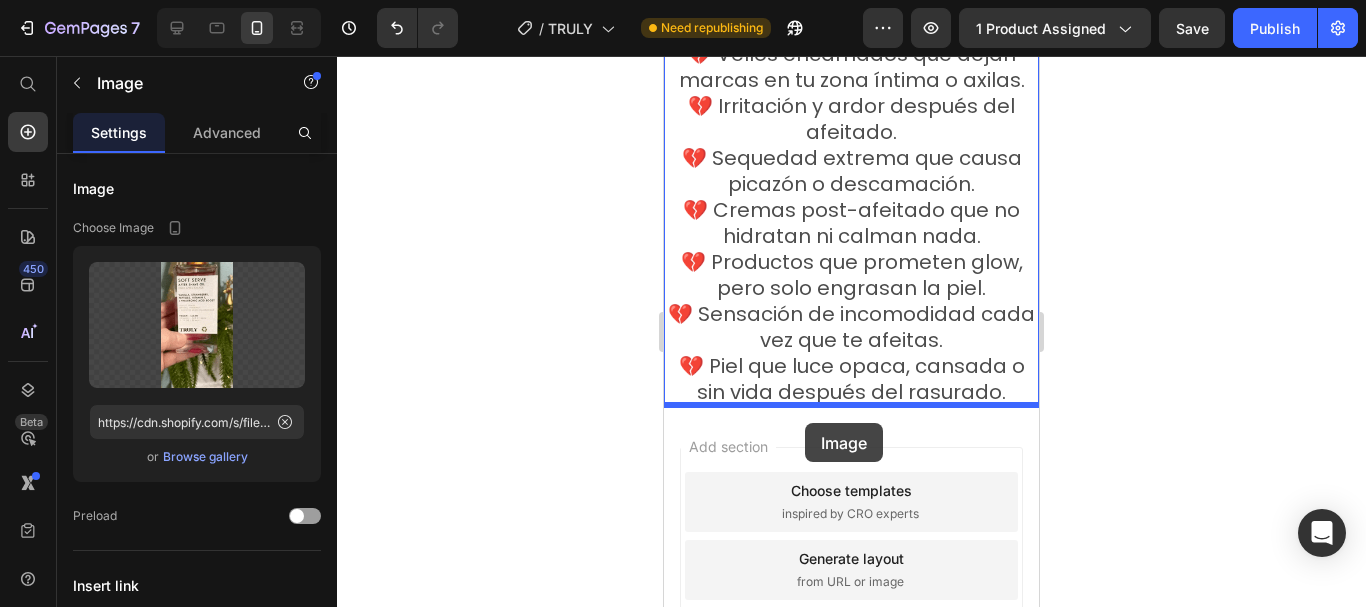 drag, startPoint x: 699, startPoint y: 110, endPoint x: 805, endPoint y: 423, distance: 330.4618 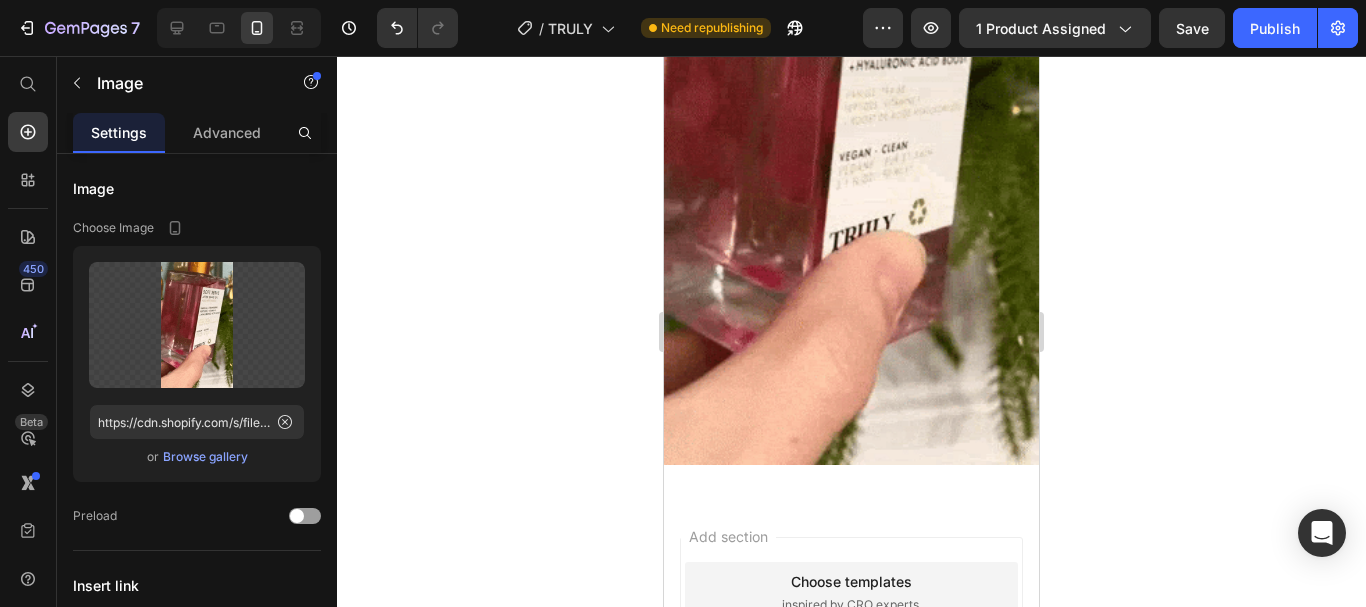 scroll, scrollTop: 2259, scrollLeft: 0, axis: vertical 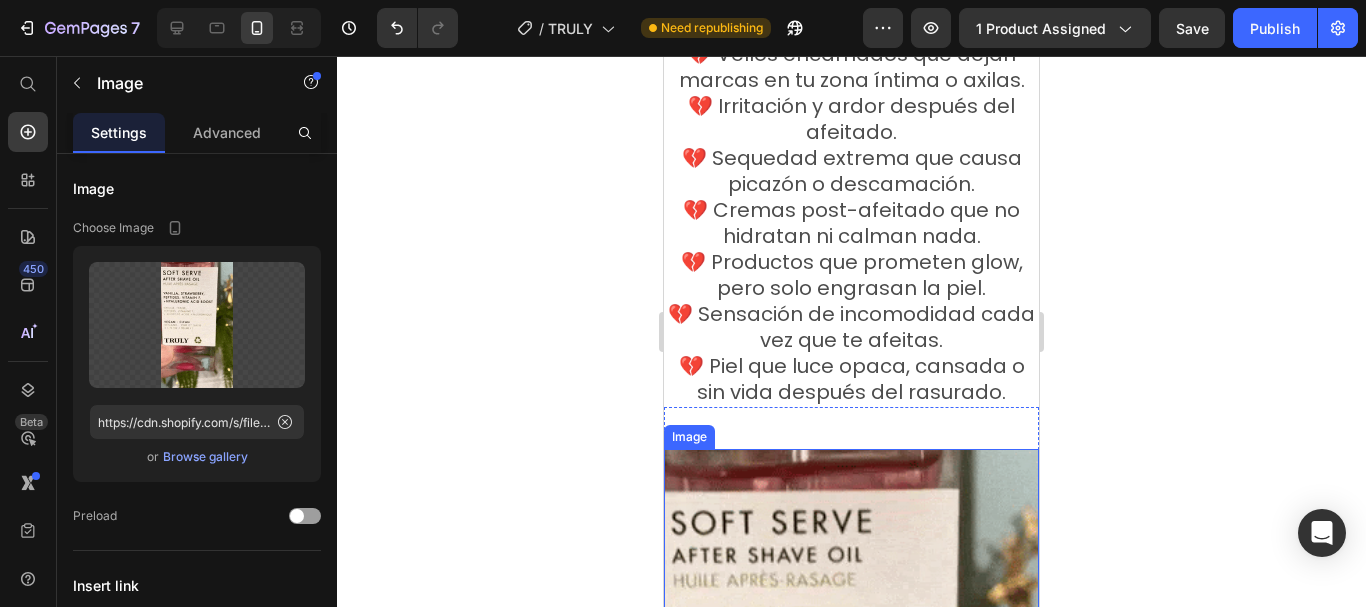 click at bounding box center (851, 782) 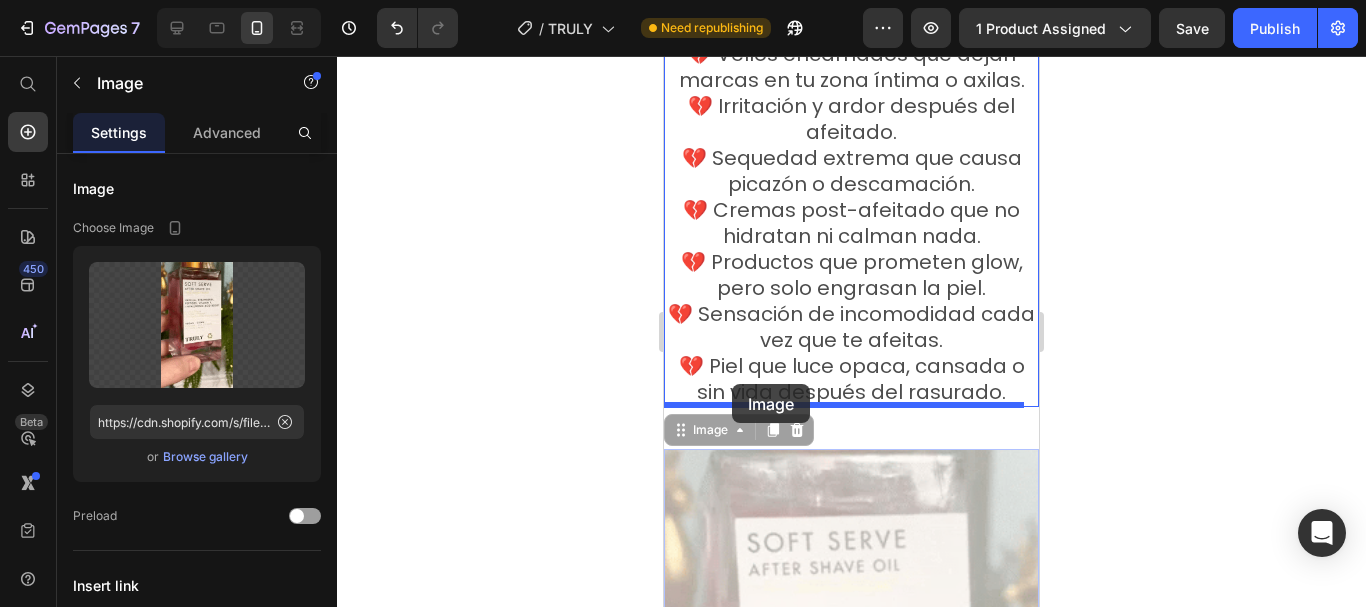 drag, startPoint x: 717, startPoint y: 434, endPoint x: 732, endPoint y: 384, distance: 52.201534 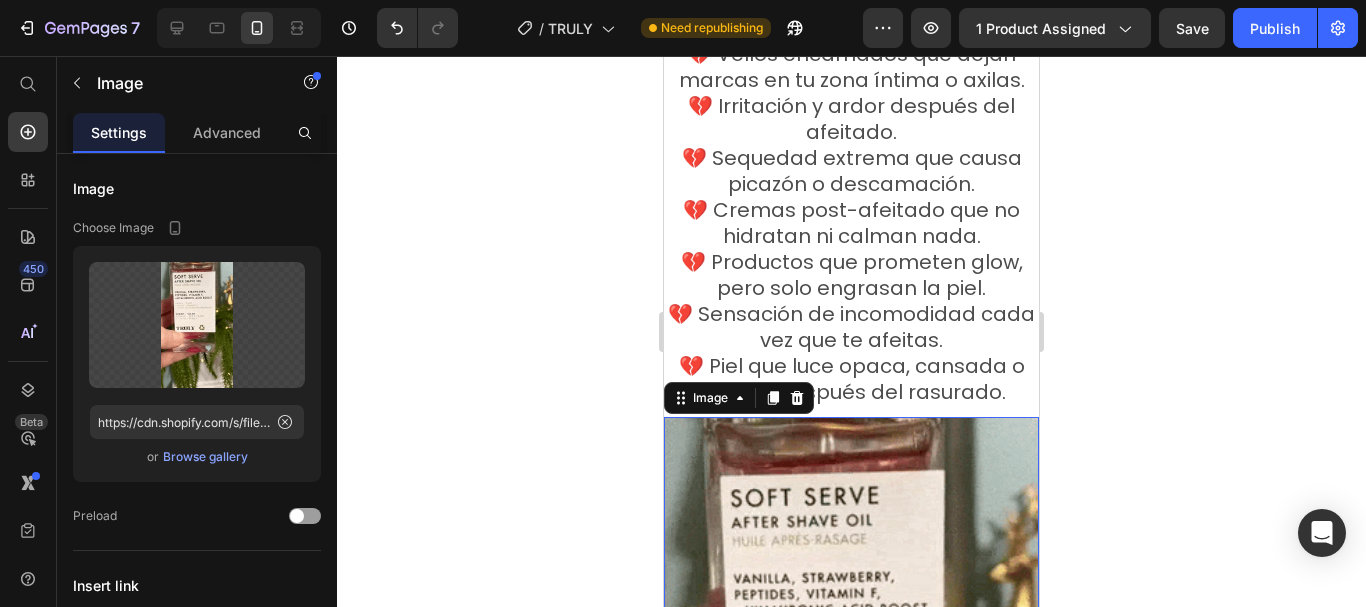 click at bounding box center (851, 750) 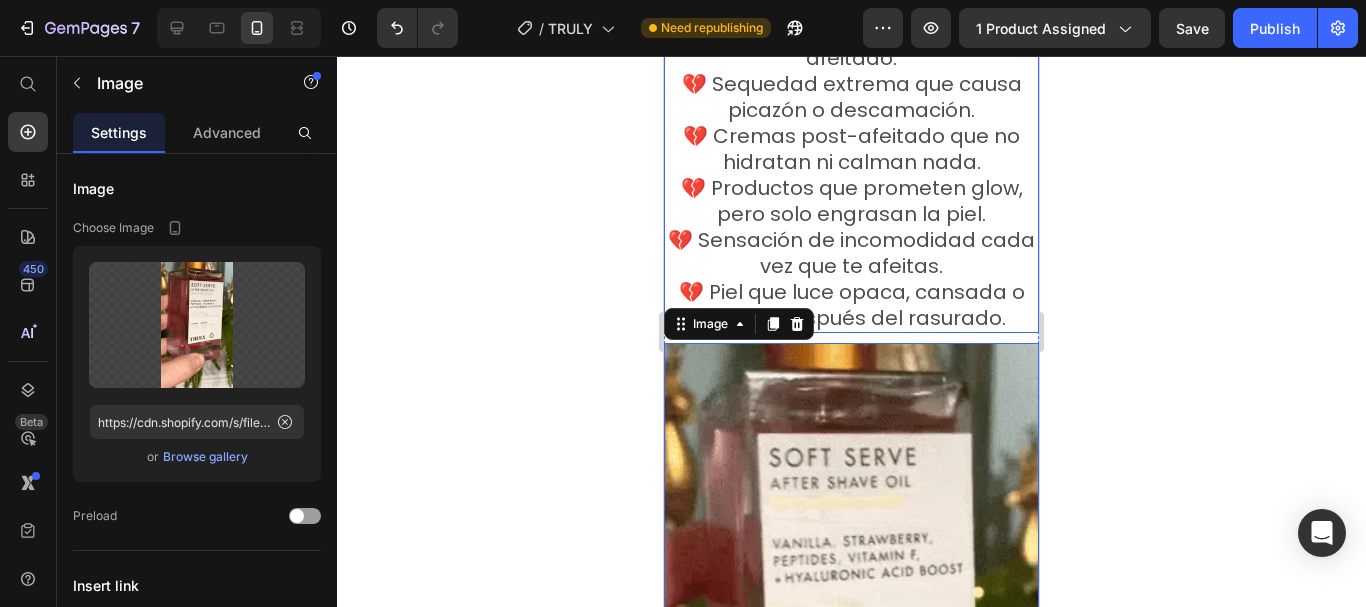 scroll, scrollTop: 2459, scrollLeft: 0, axis: vertical 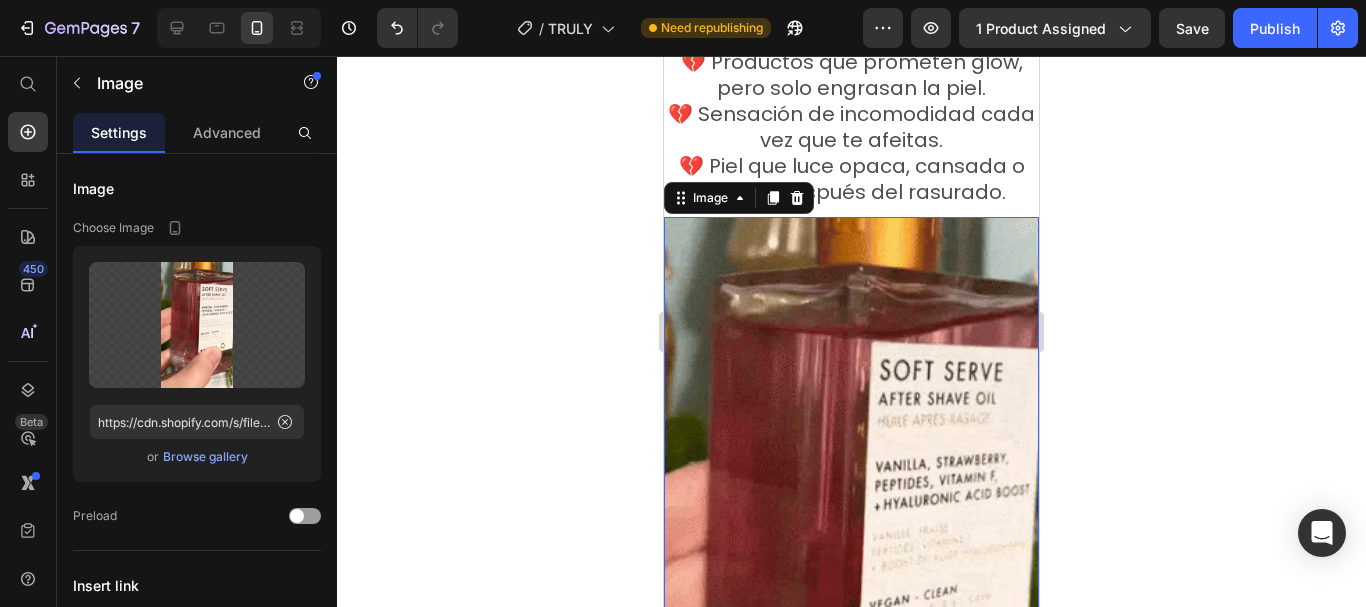 click at bounding box center (851, 550) 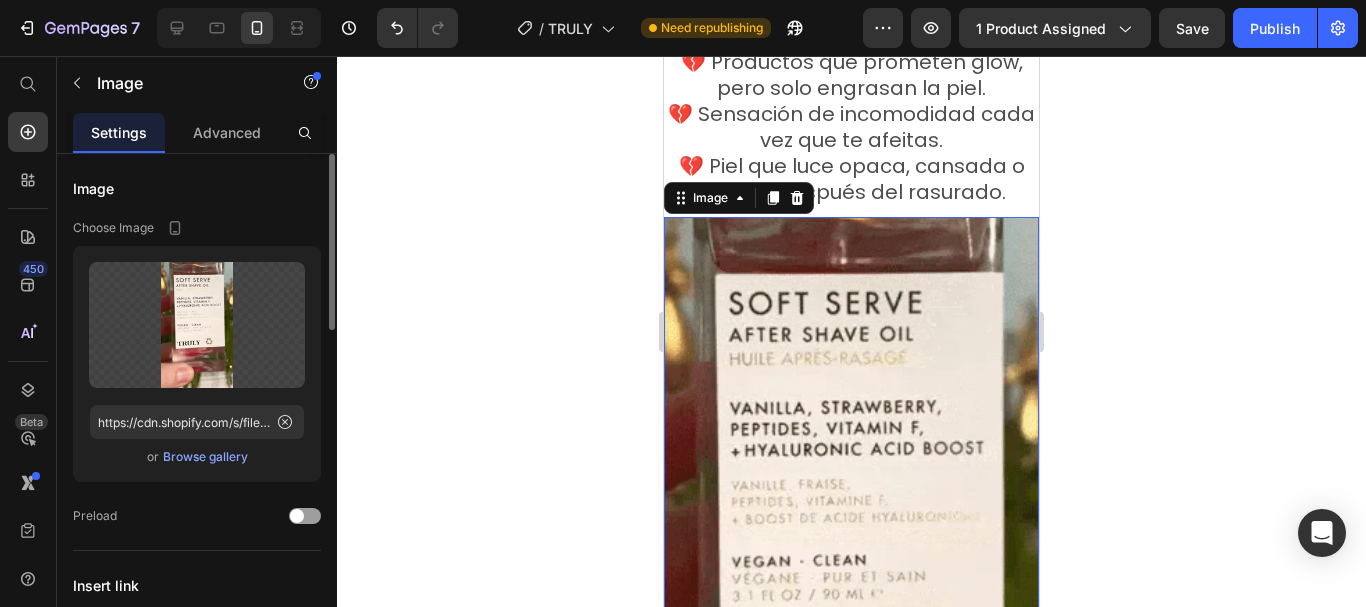 click on "Browse gallery" at bounding box center (205, 457) 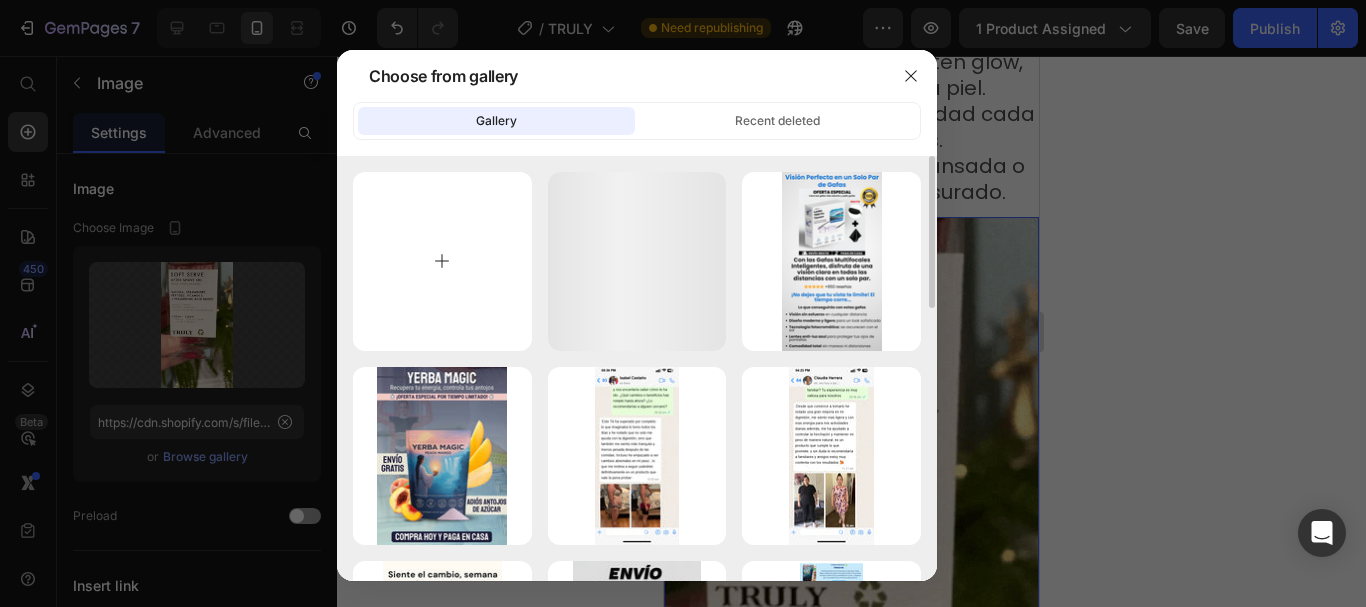 click at bounding box center (442, 261) 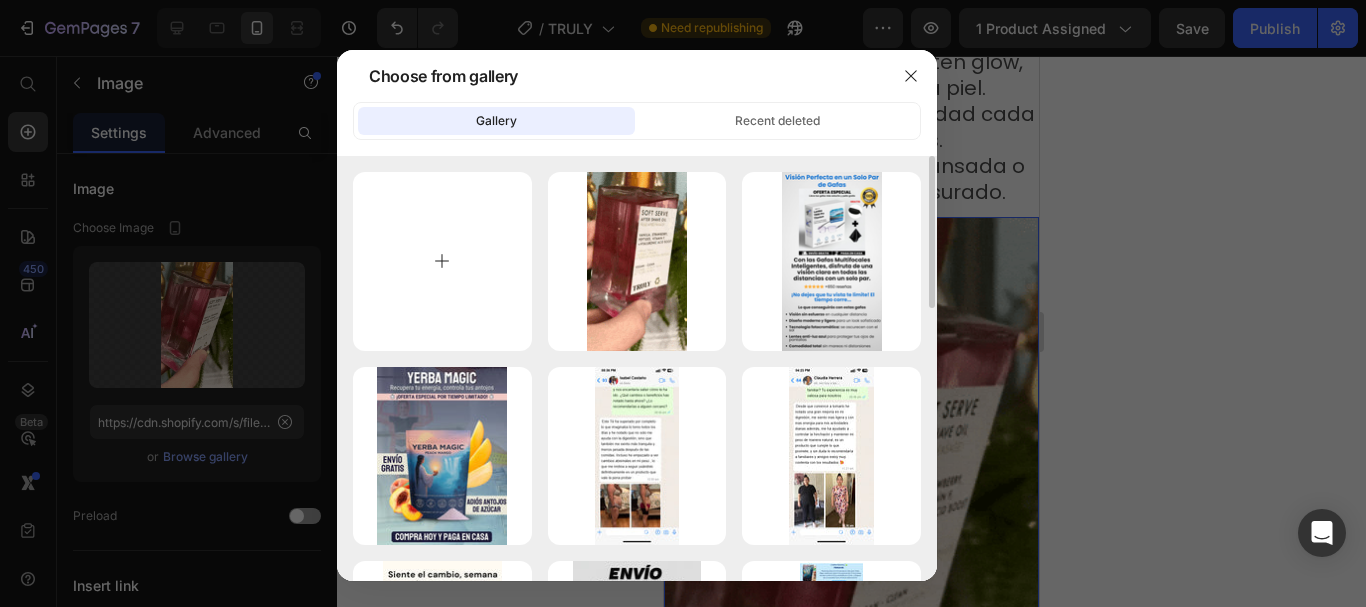 type on "C:\fakepath\02.webp" 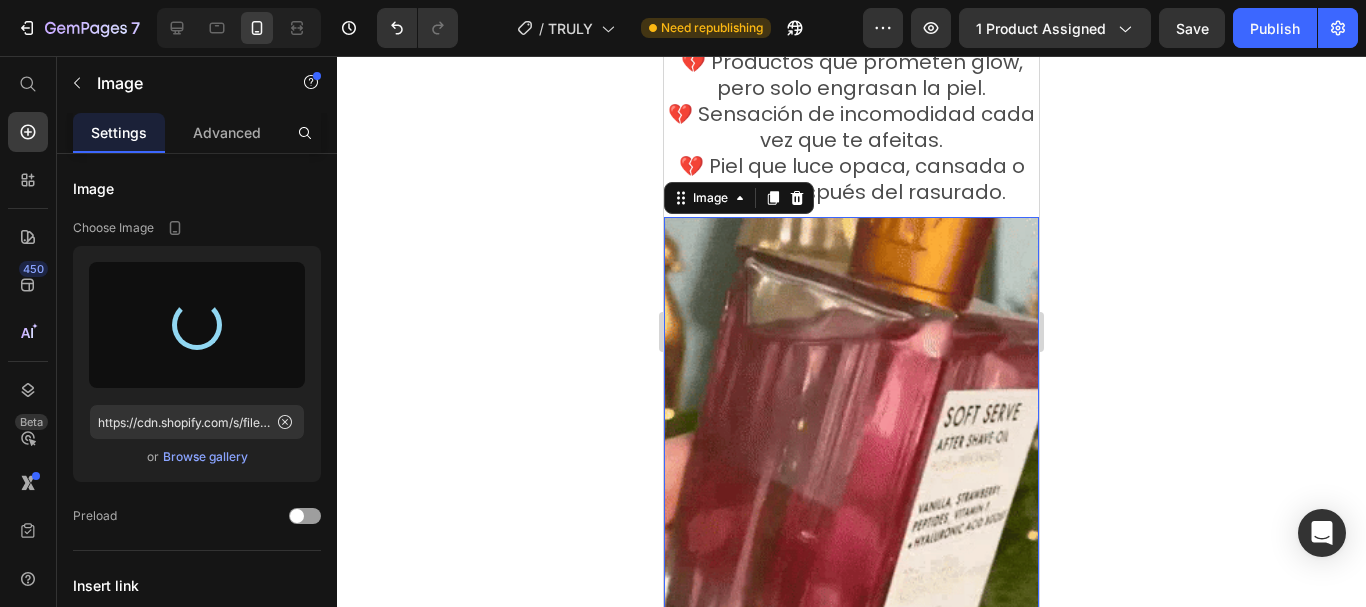 type on "https://cdn.shopify.com/s/files/1/0943/0751/6705/files/gempages_570241390701708160-eaba3ae3-6836-46ff-8ad4-a15f93b028a0.webp" 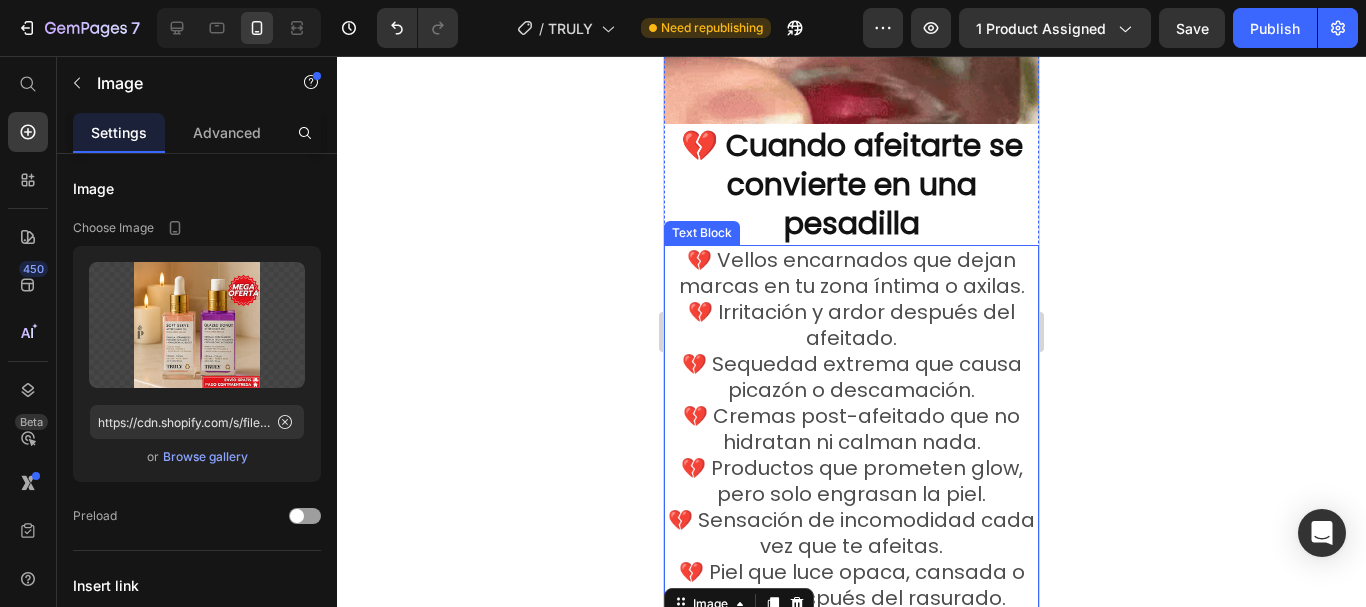 scroll, scrollTop: 1859, scrollLeft: 0, axis: vertical 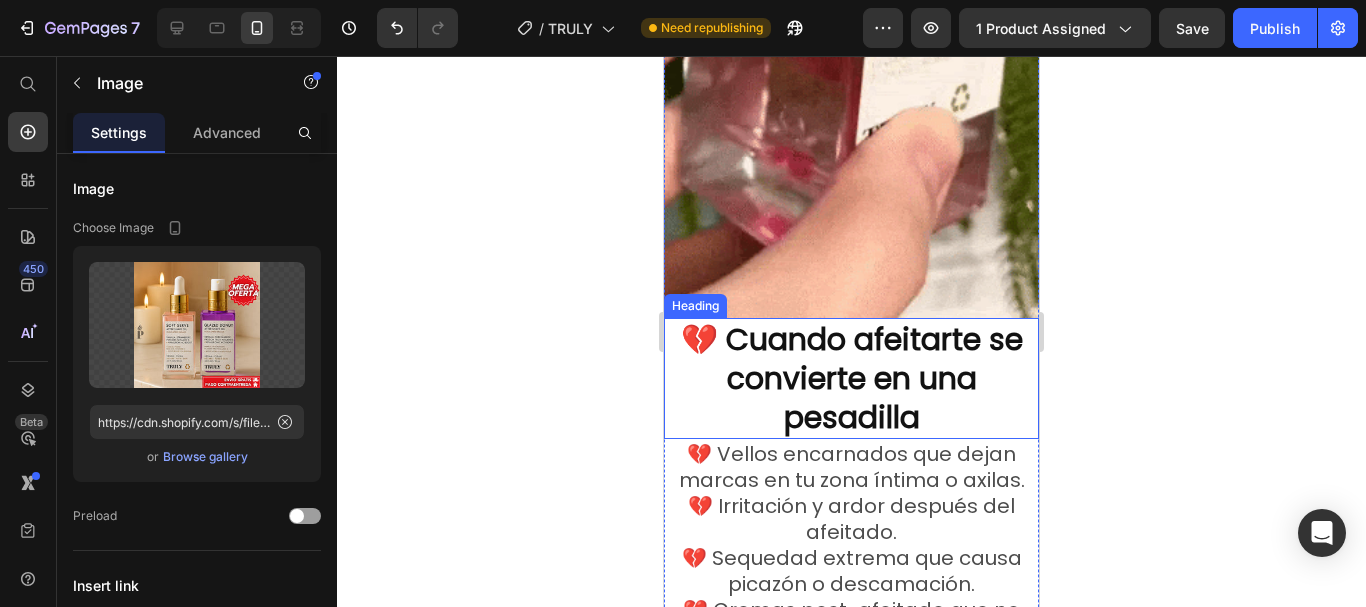 click on "💔 Cuando afeitarte se convierte en una pesadilla" at bounding box center [852, 378] 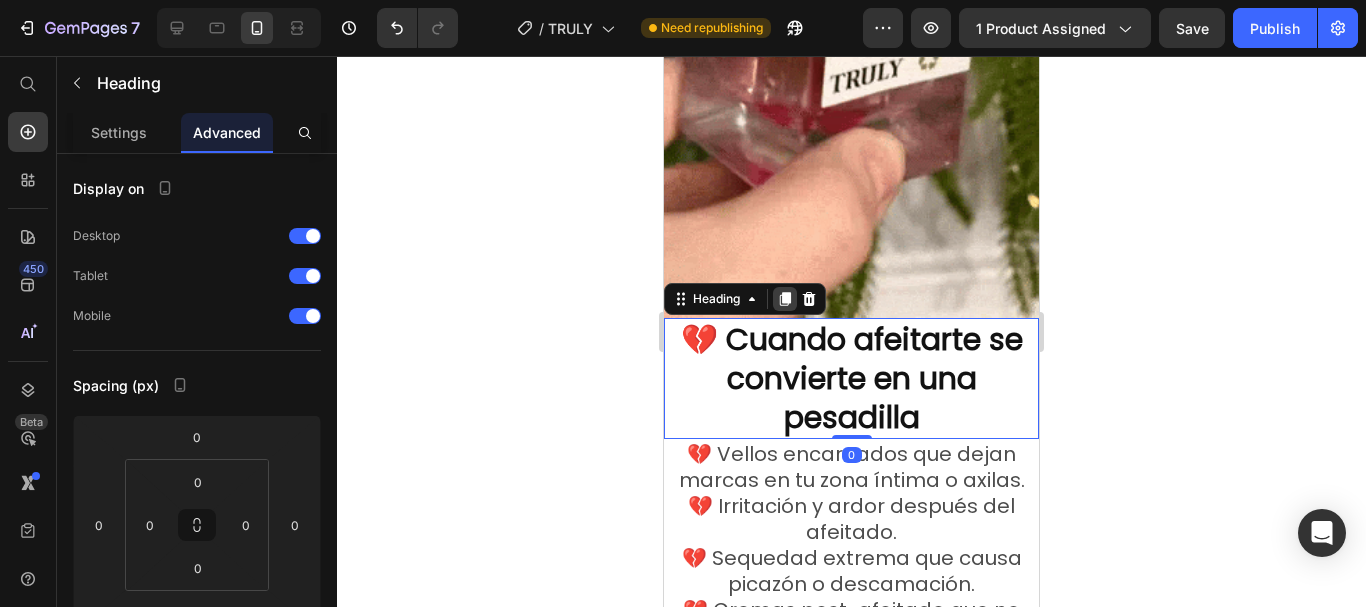 click 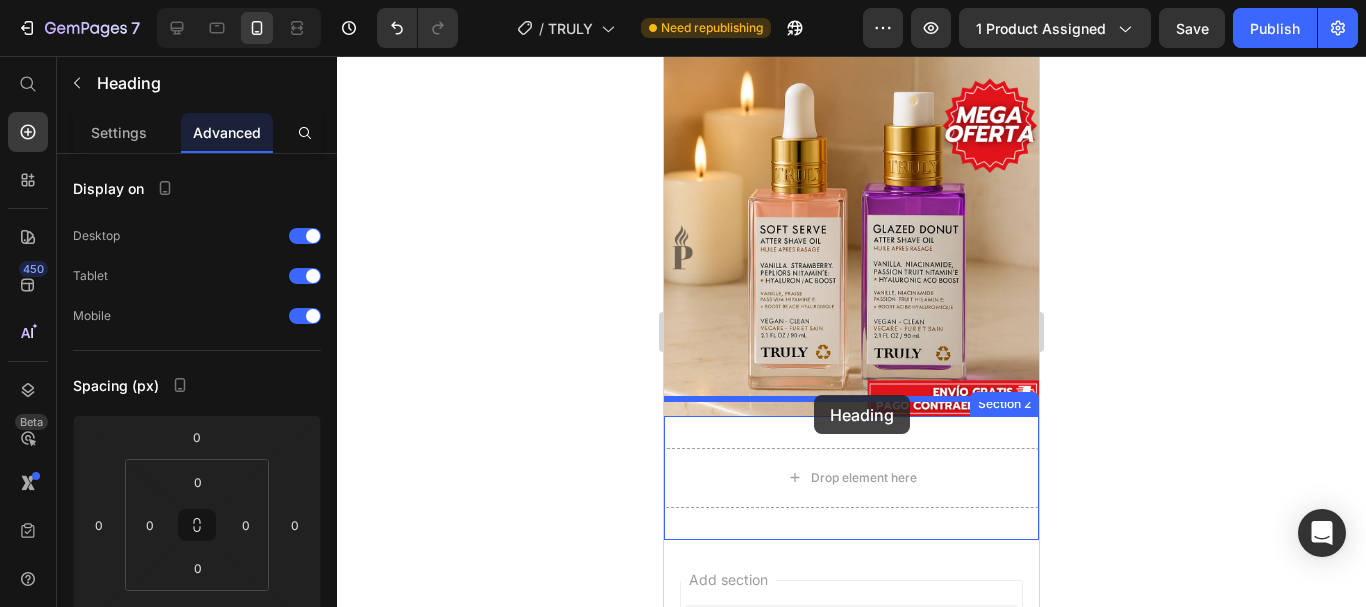 drag, startPoint x: 718, startPoint y: 423, endPoint x: 814, endPoint y: 395, distance: 100 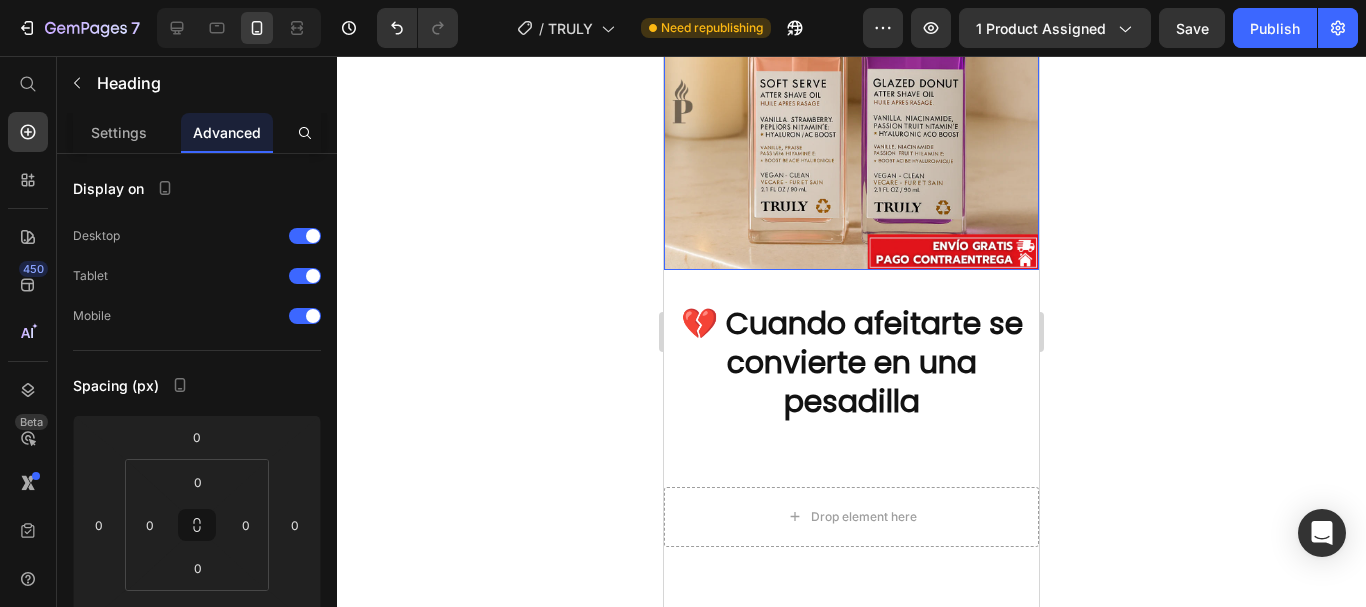 scroll, scrollTop: 2935, scrollLeft: 0, axis: vertical 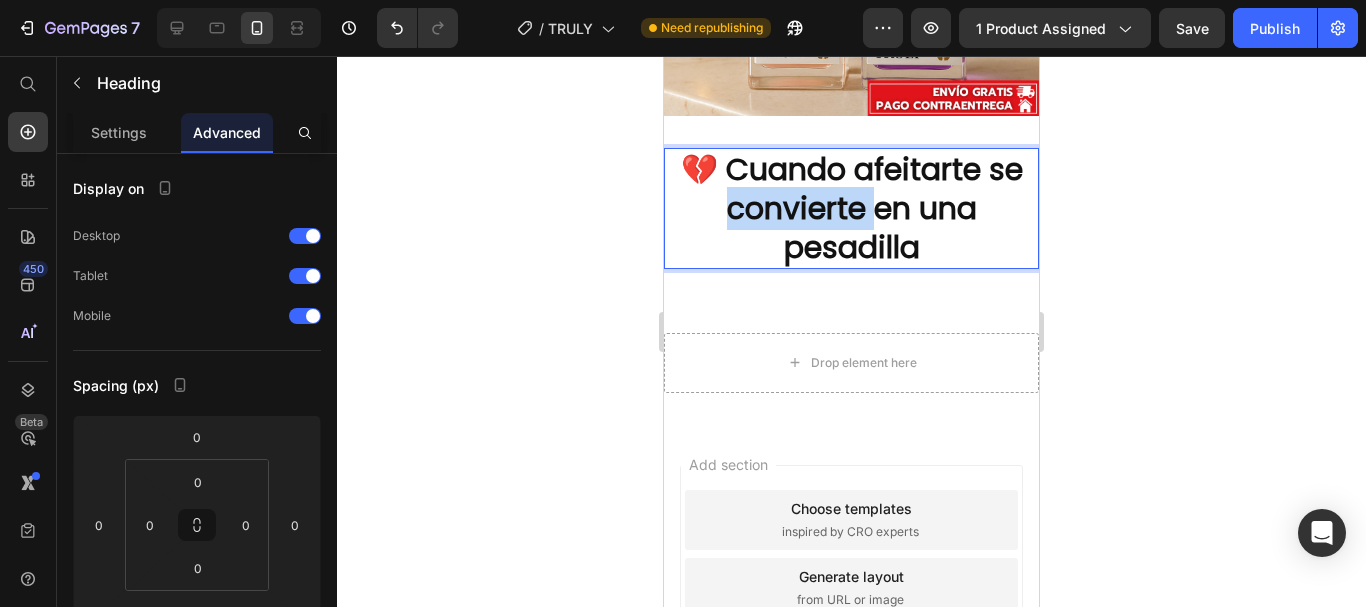 click on "💔 Cuando afeitarte se convierte en una pesadilla" at bounding box center (852, 208) 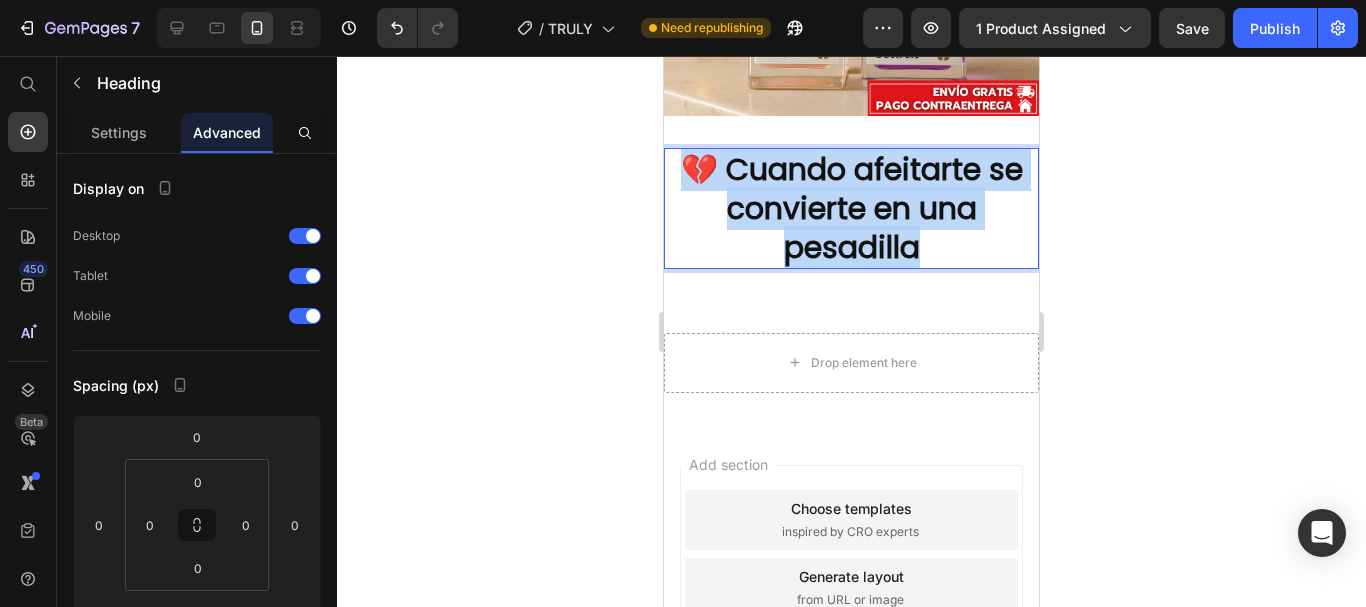 click on "💔 Cuando afeitarte se convierte en una pesadilla" at bounding box center [852, 208] 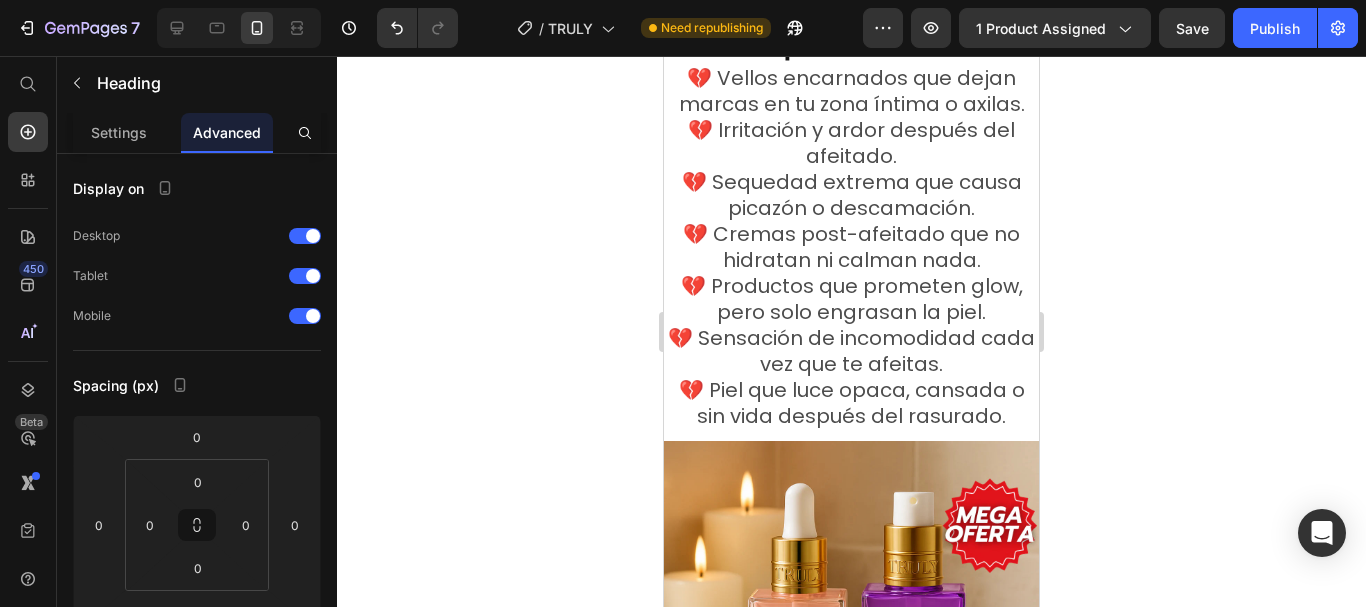 scroll, scrollTop: 2135, scrollLeft: 0, axis: vertical 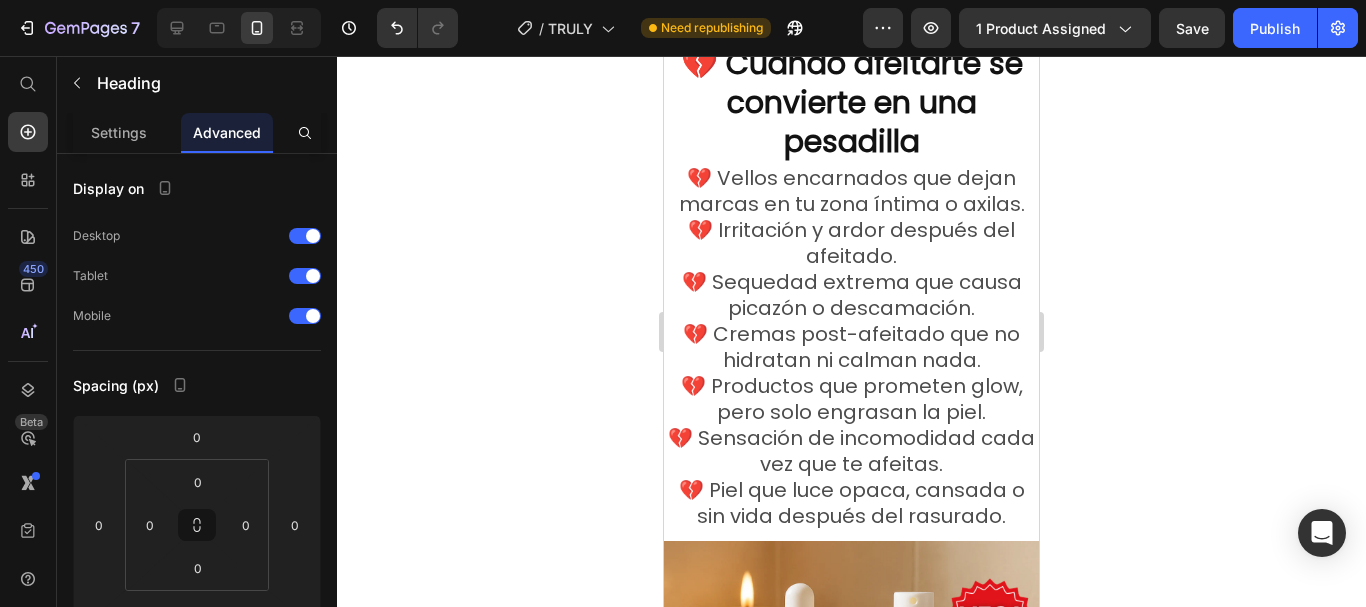 click on "💔 Irritación y ardor después del afeitado." at bounding box center [851, 243] 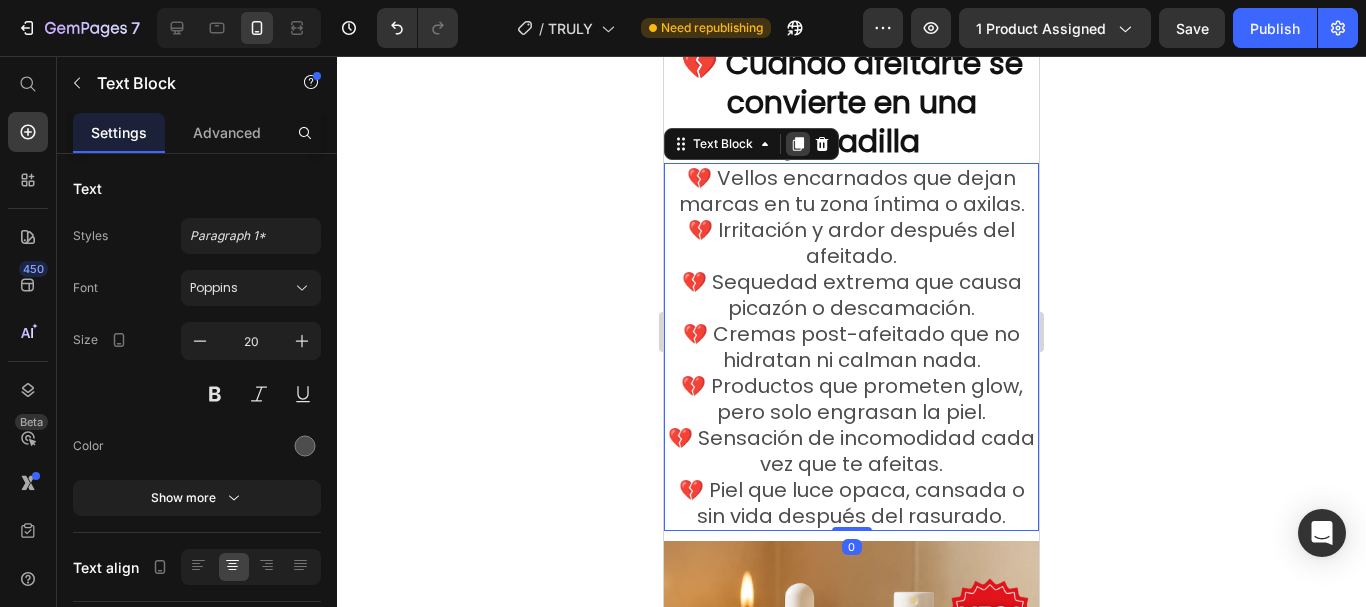 click 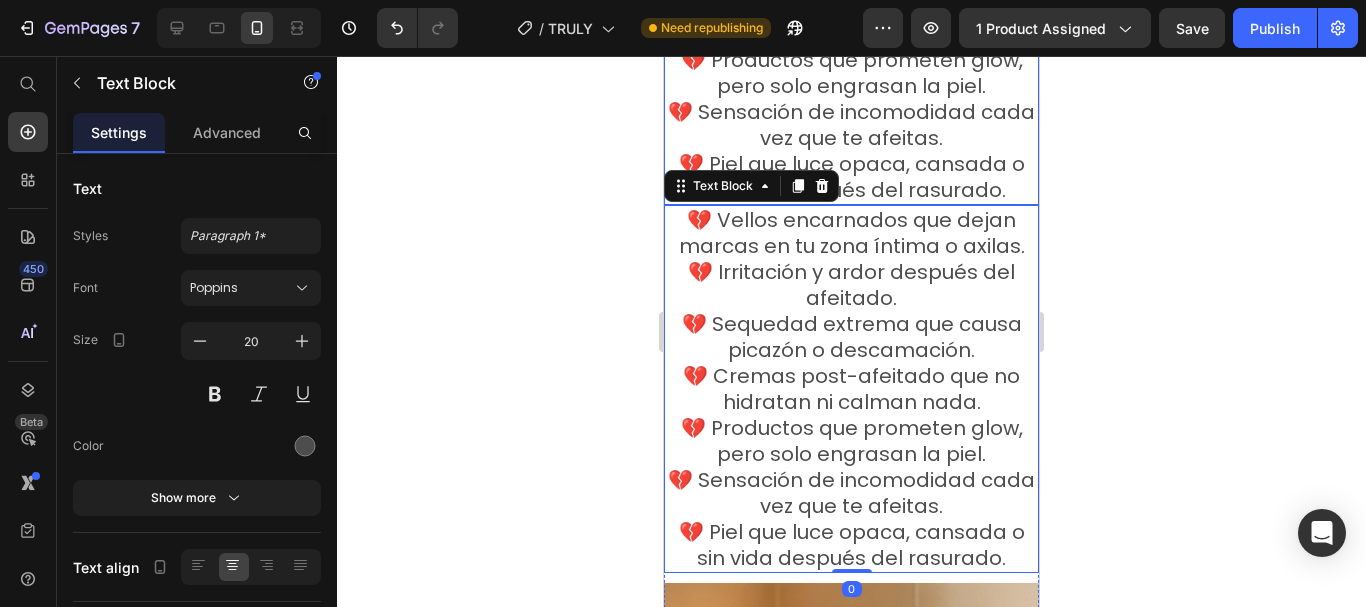 scroll, scrollTop: 2538, scrollLeft: 0, axis: vertical 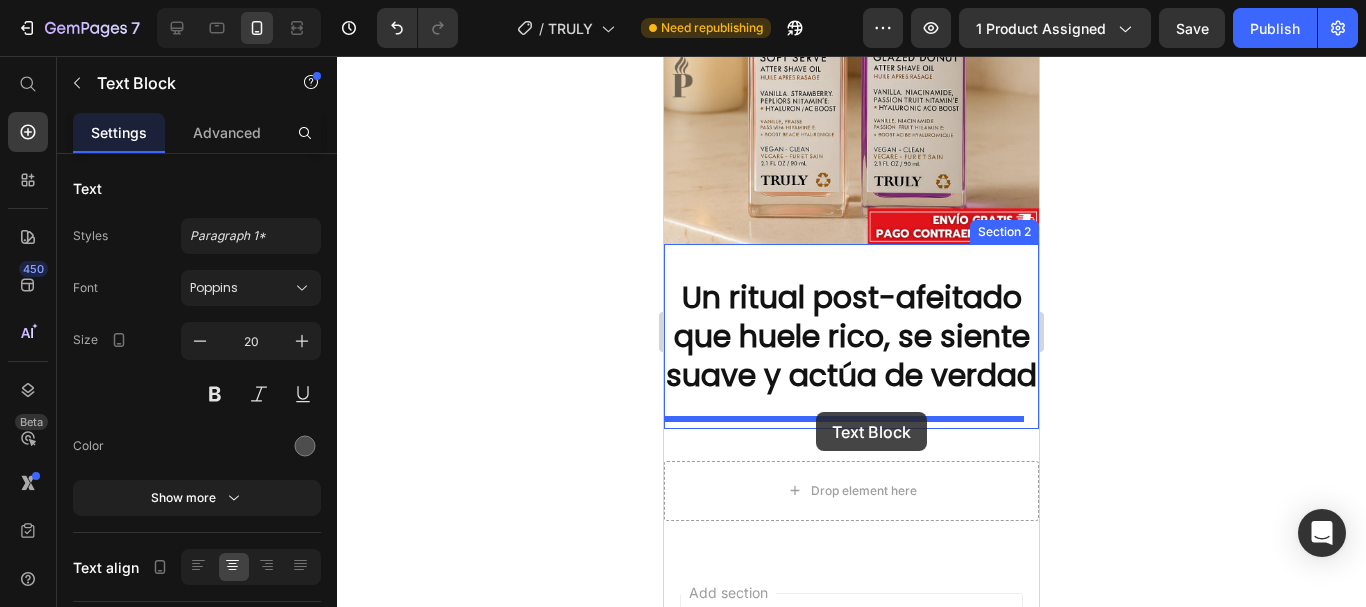 drag, startPoint x: 705, startPoint y: 108, endPoint x: 816, endPoint y: 412, distance: 323.63095 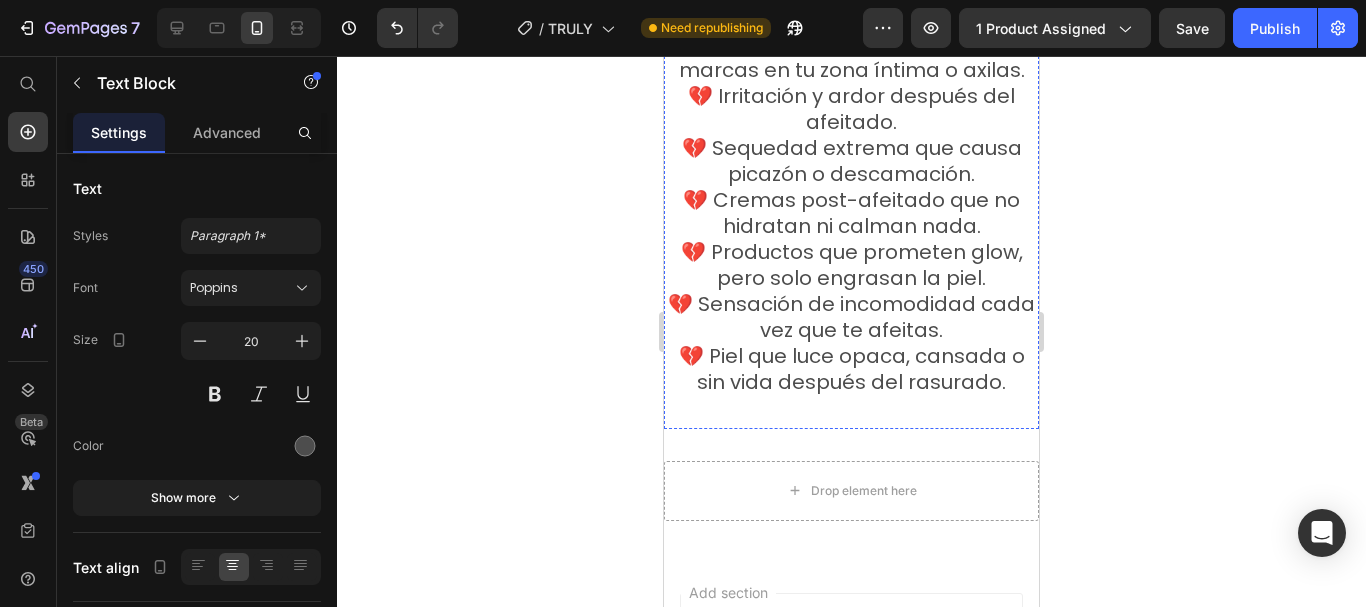 scroll, scrollTop: 2807, scrollLeft: 0, axis: vertical 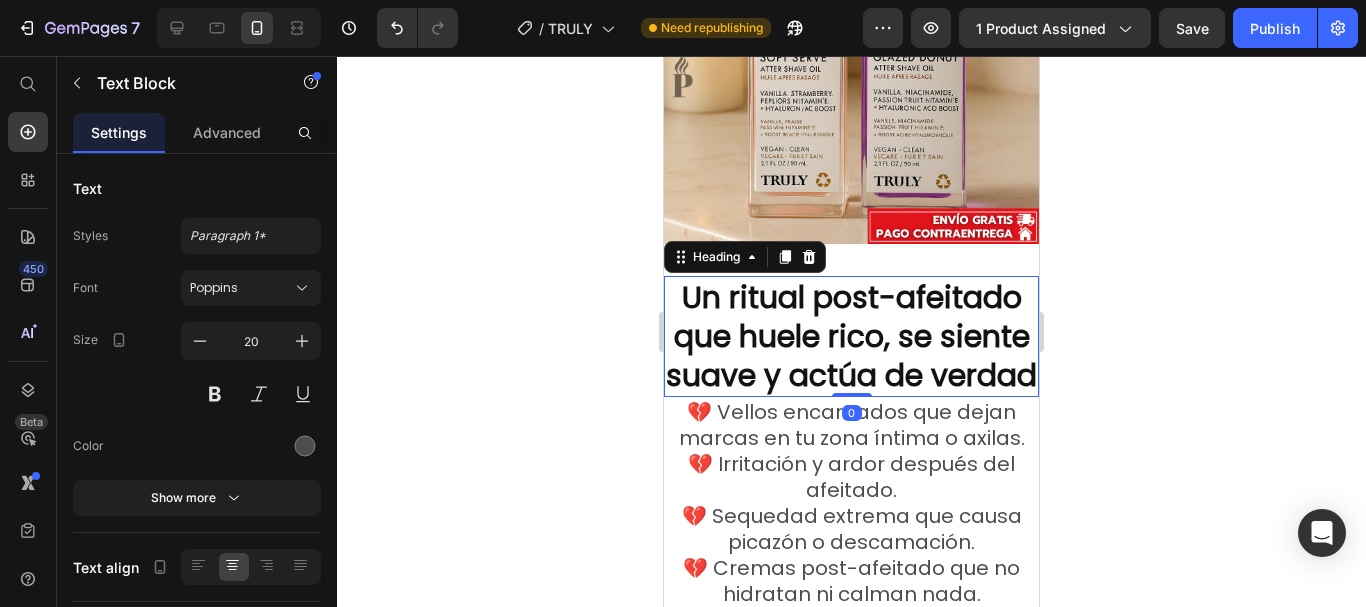 click on "Un ritual post-afeitado que huele rico, se siente suave y actúa de verdad" at bounding box center (851, 336) 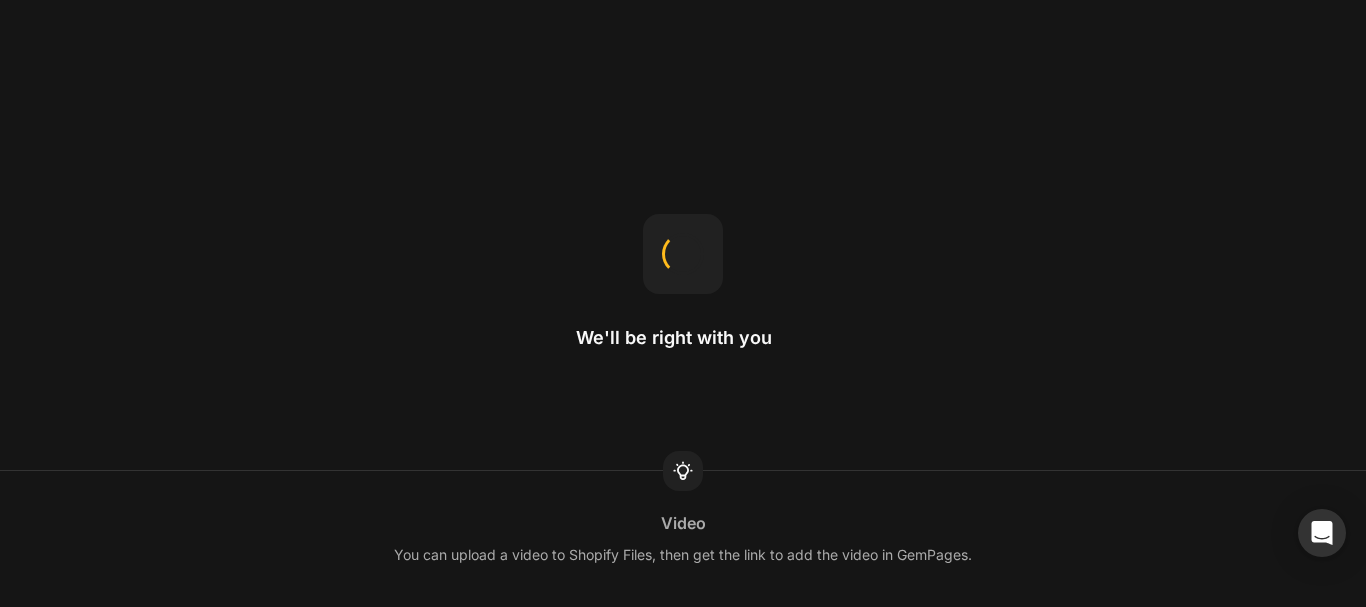 scroll, scrollTop: 0, scrollLeft: 0, axis: both 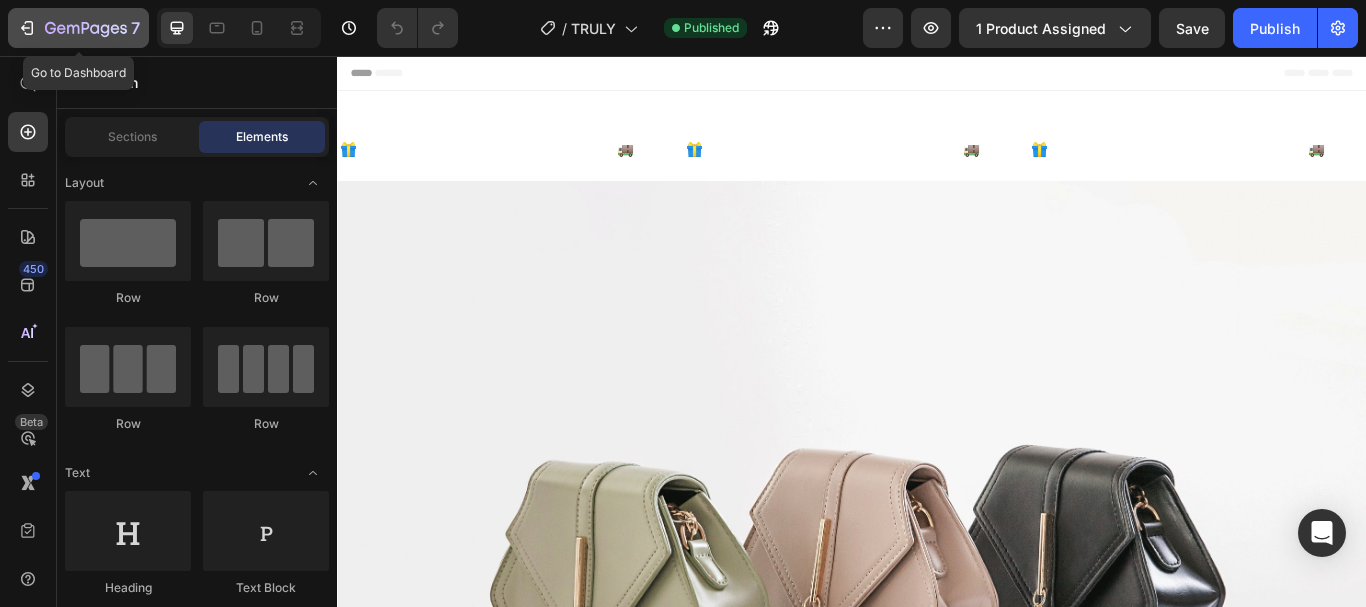 click on "7" 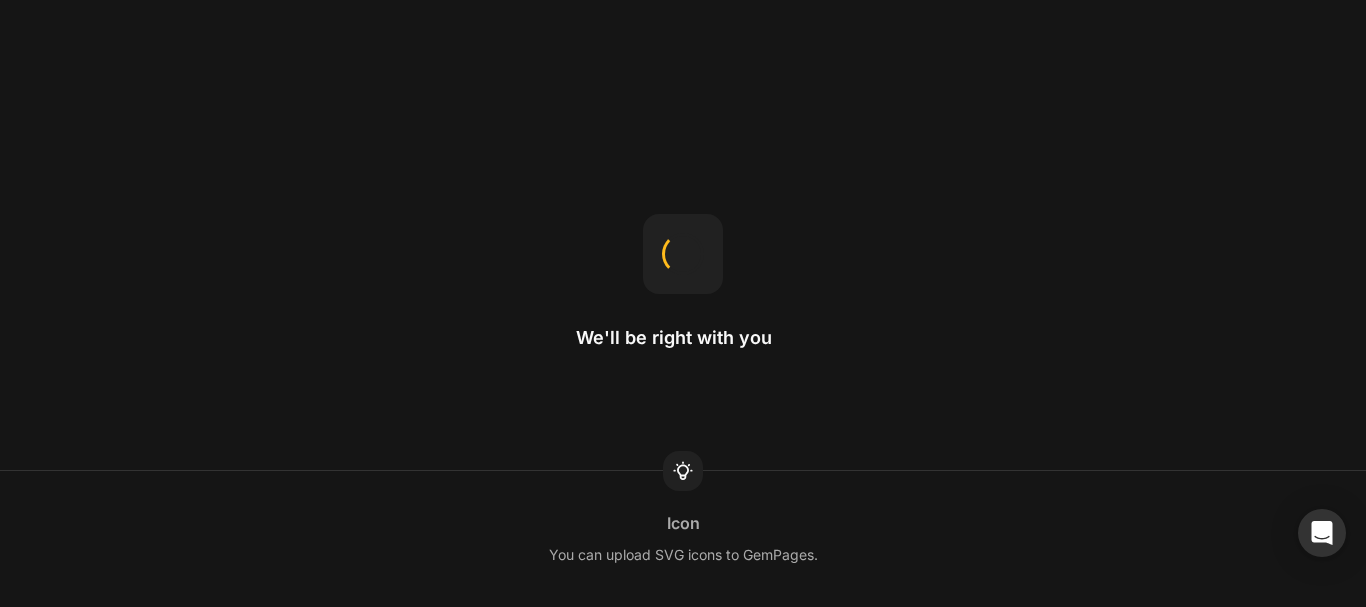 scroll, scrollTop: 0, scrollLeft: 0, axis: both 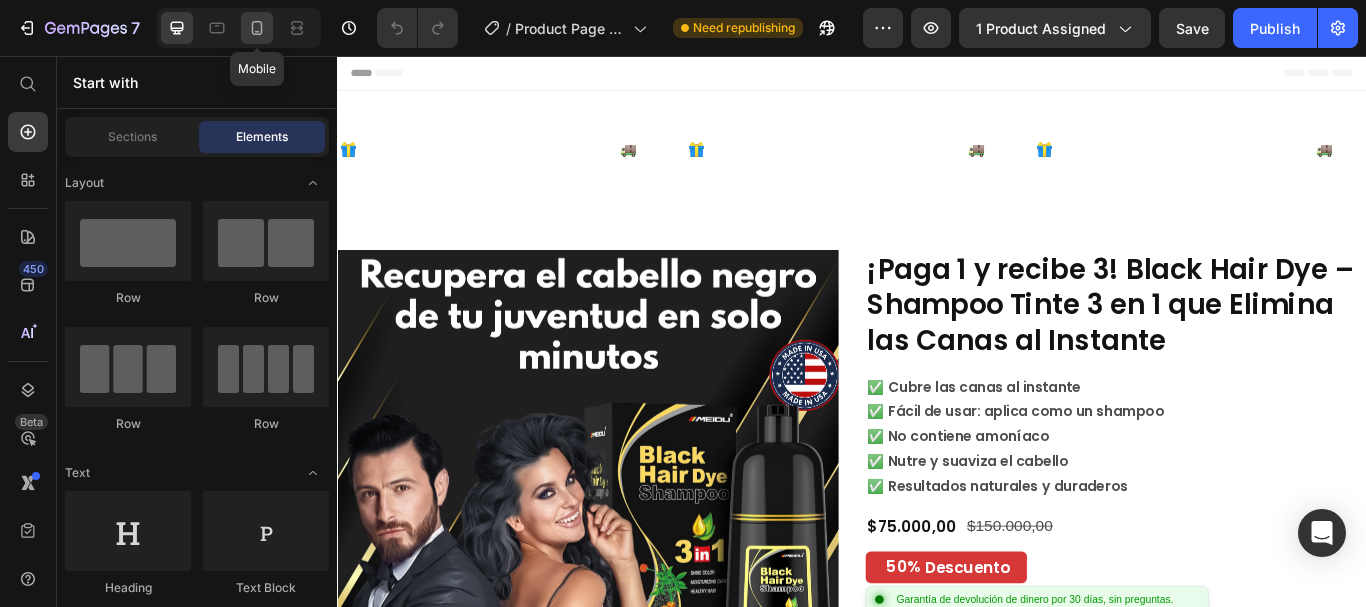 click 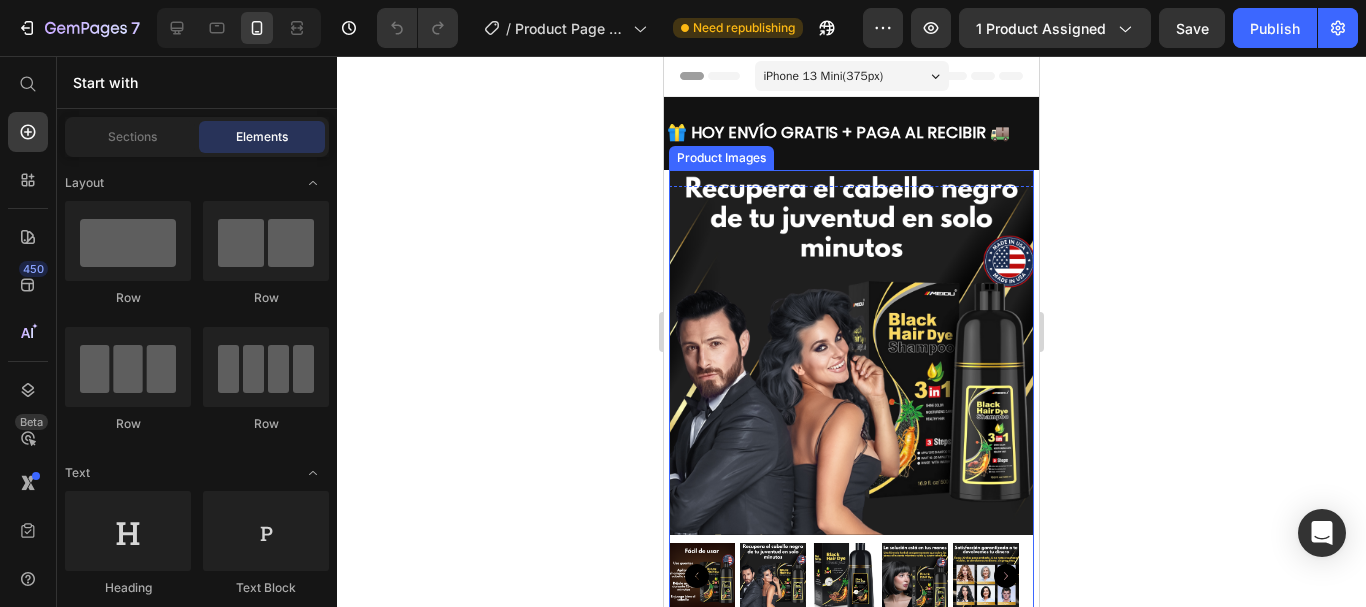 click at bounding box center (851, 352) 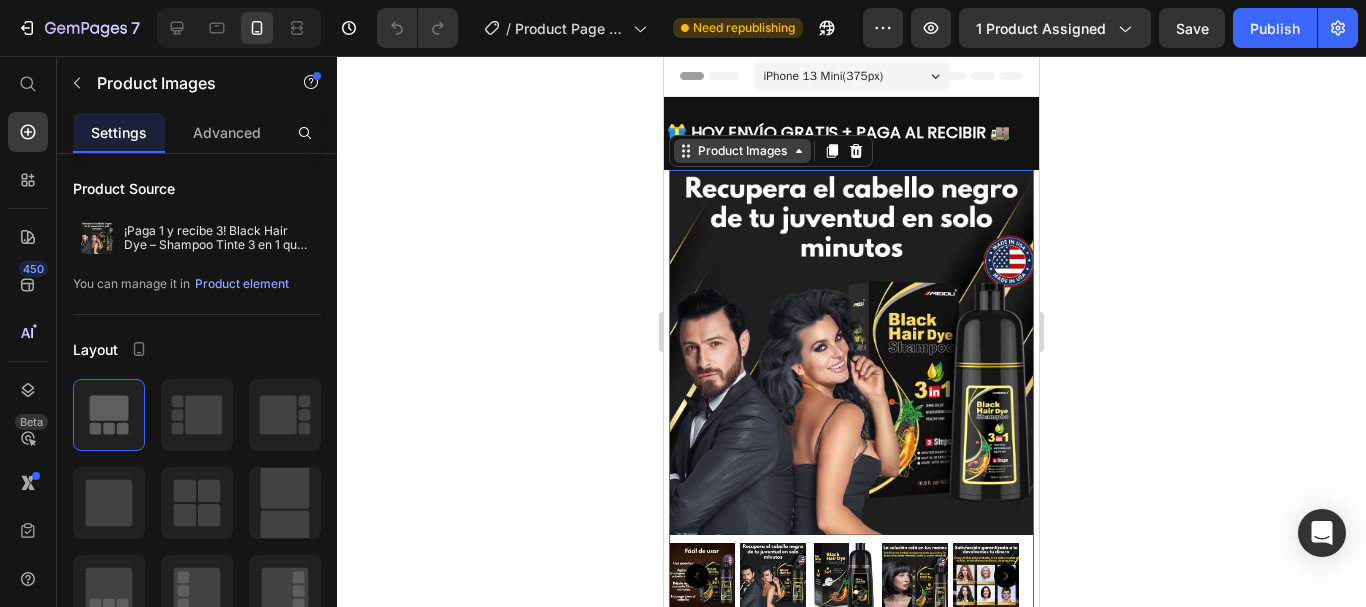 click on "Product Images" at bounding box center [742, 151] 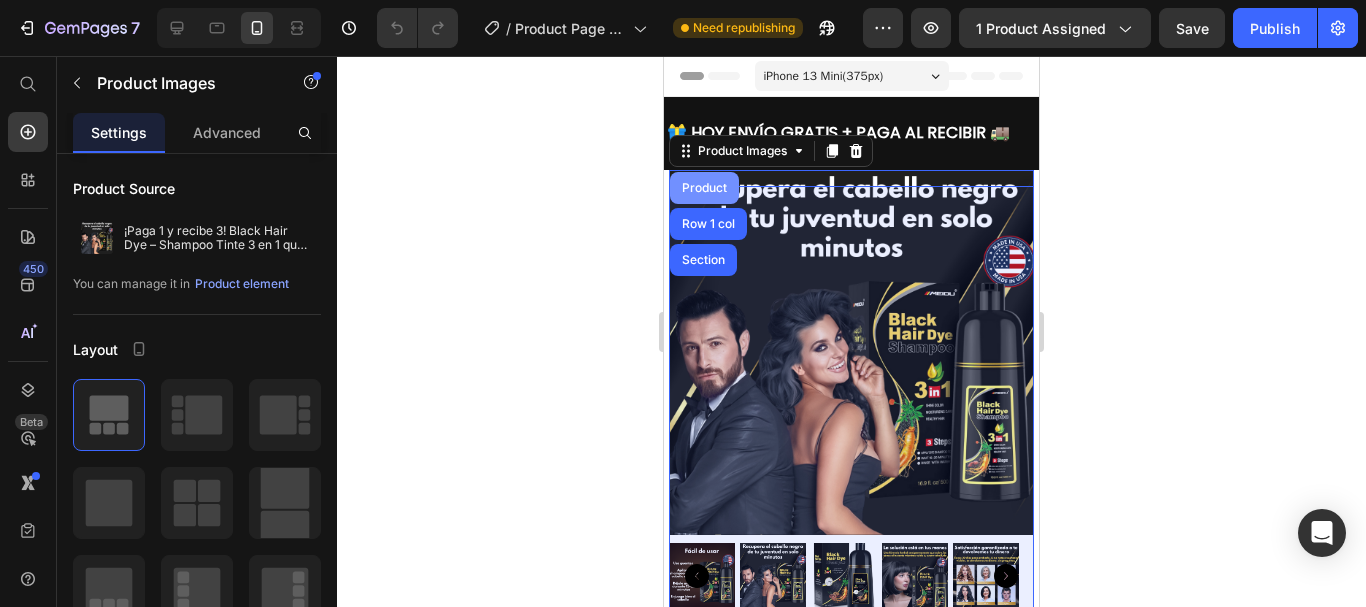click on "Product" at bounding box center (704, 188) 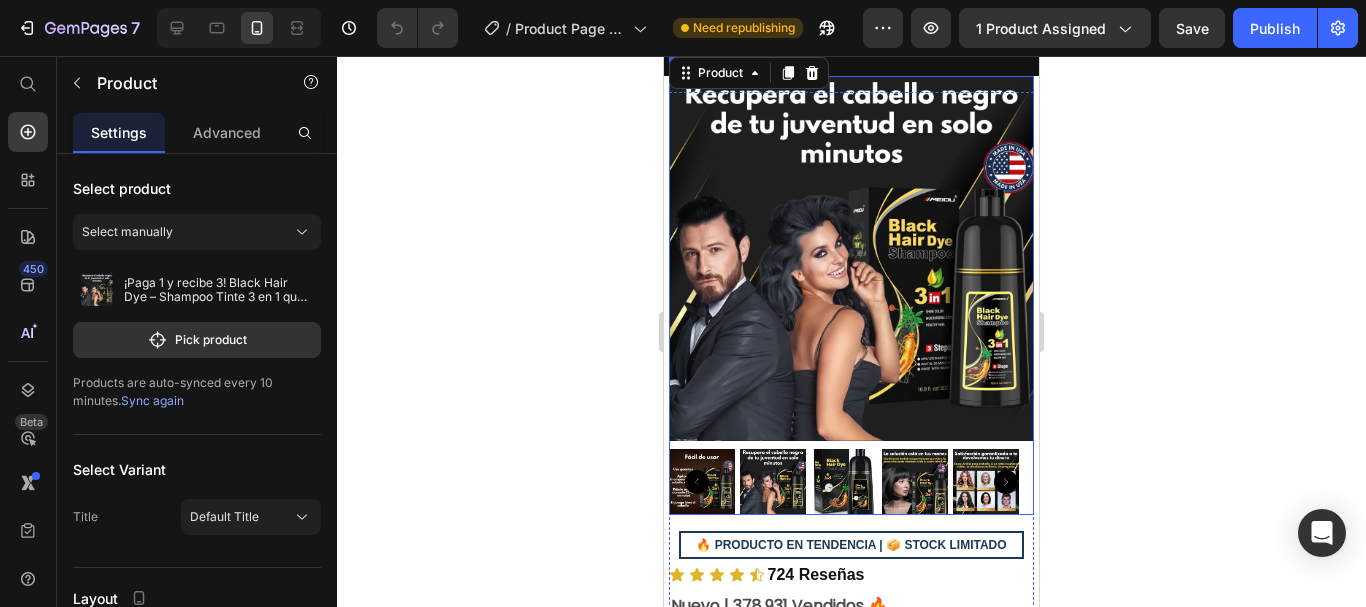 scroll, scrollTop: 0, scrollLeft: 0, axis: both 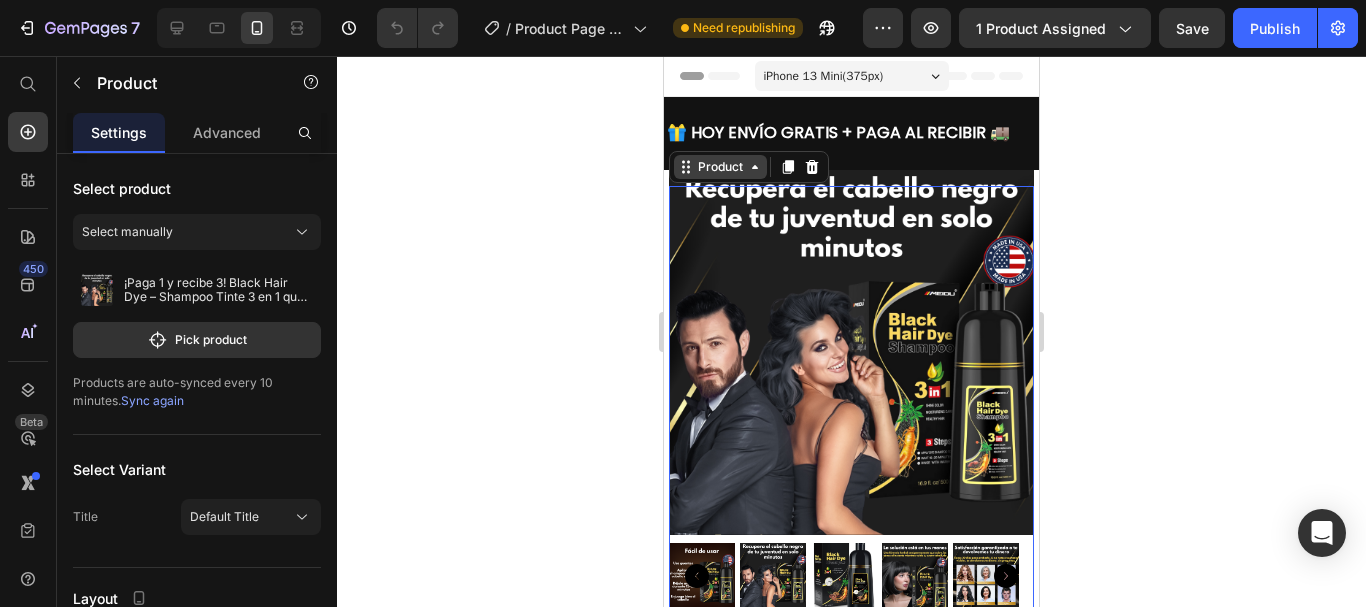 click 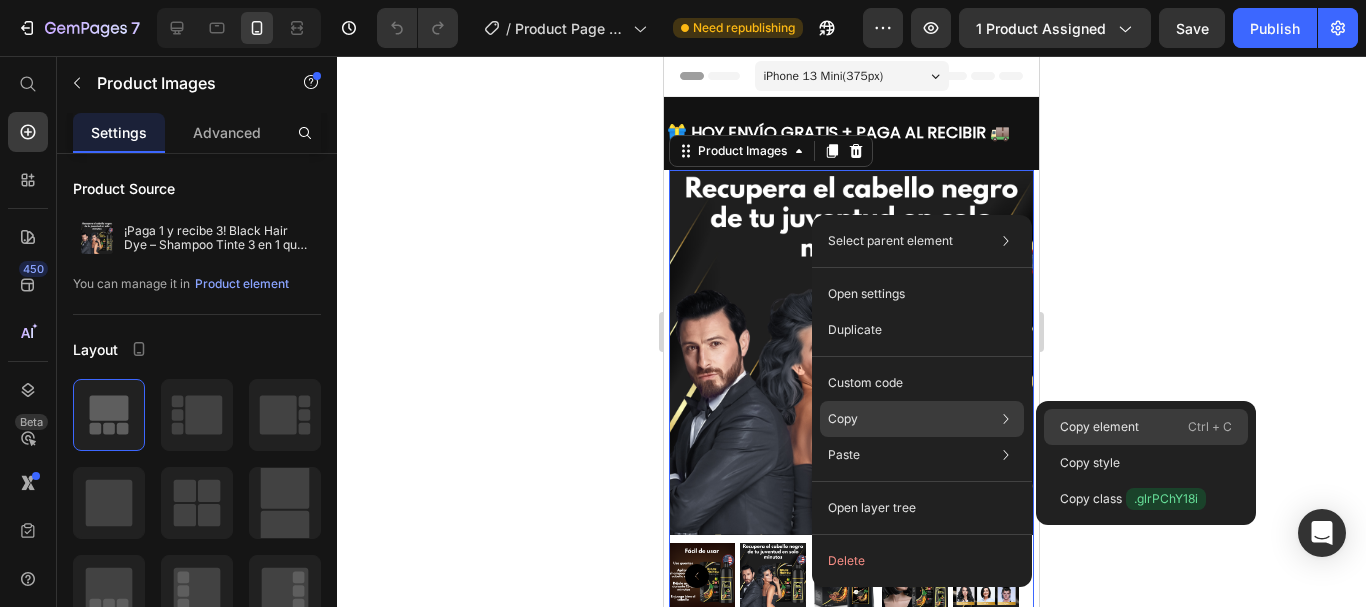 click on "Copy element" at bounding box center (1099, 427) 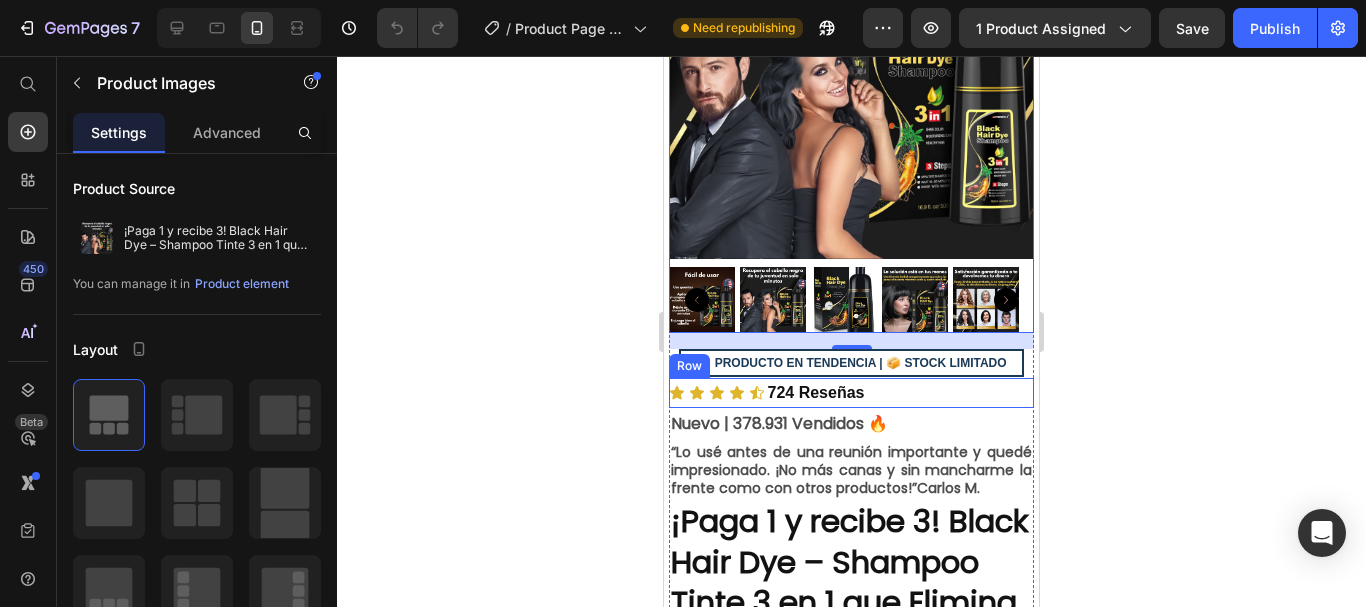 scroll, scrollTop: 300, scrollLeft: 0, axis: vertical 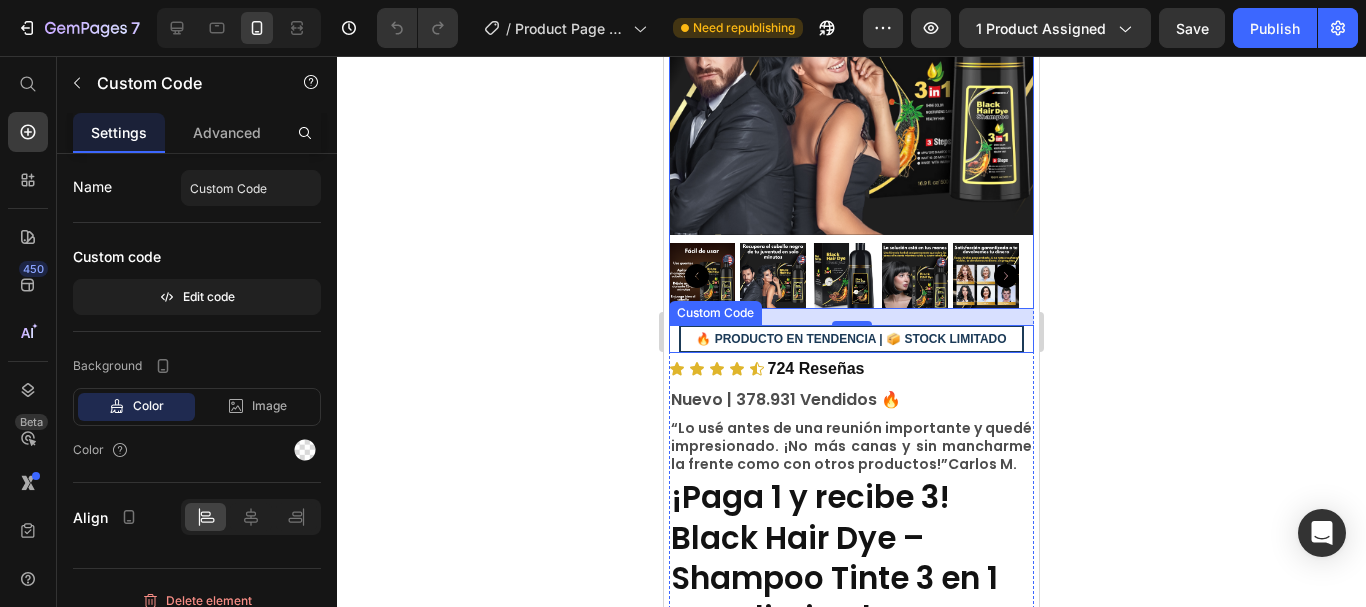 click on "🔥 PRODUCTO EN TENDENCIA | 📦 STOCK LIMITADO" at bounding box center (851, 339) 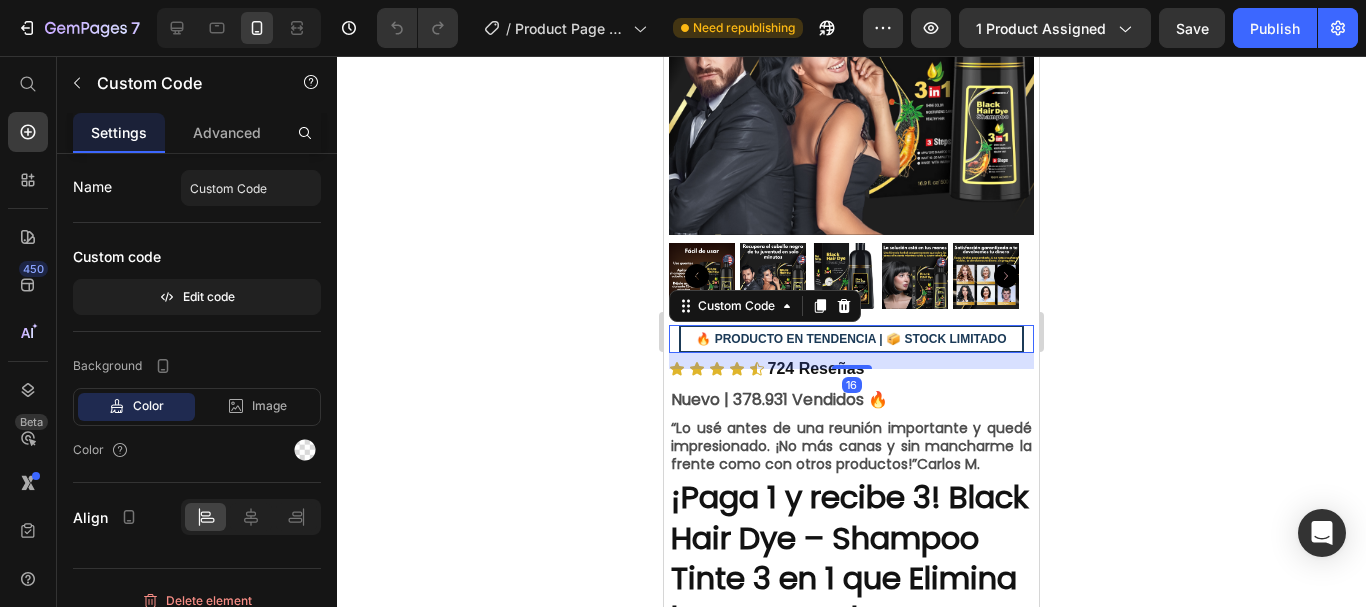 click 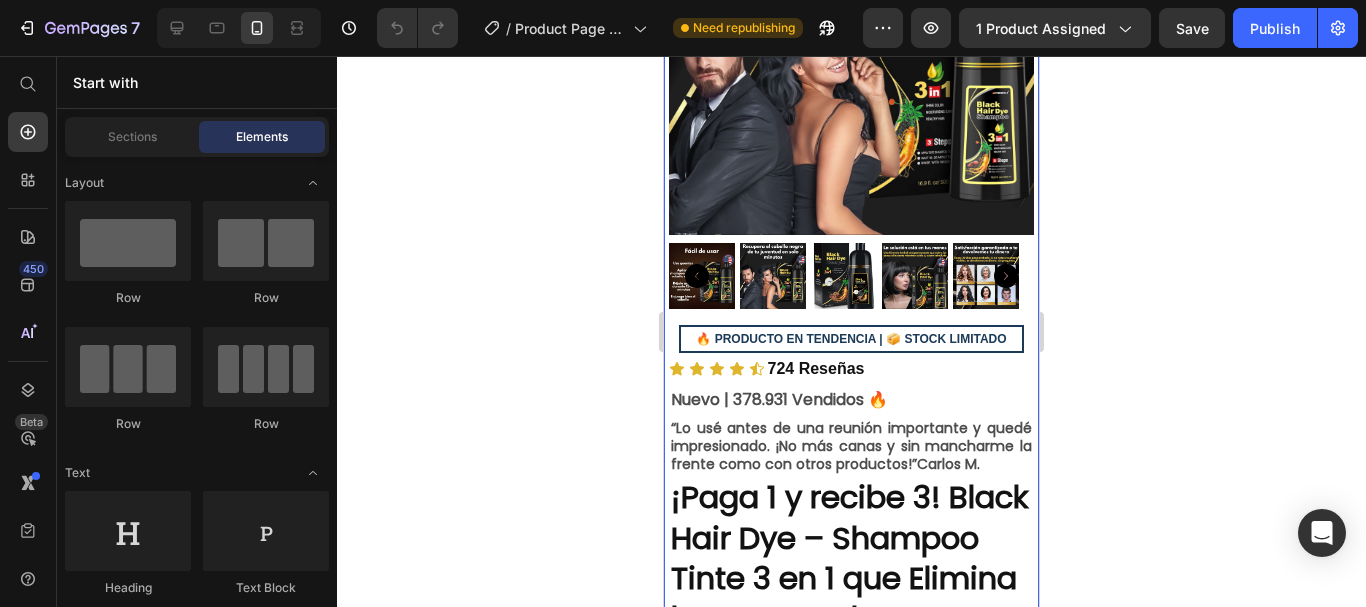 drag, startPoint x: 1019, startPoint y: 418, endPoint x: 1757, endPoint y: 463, distance: 739.37067 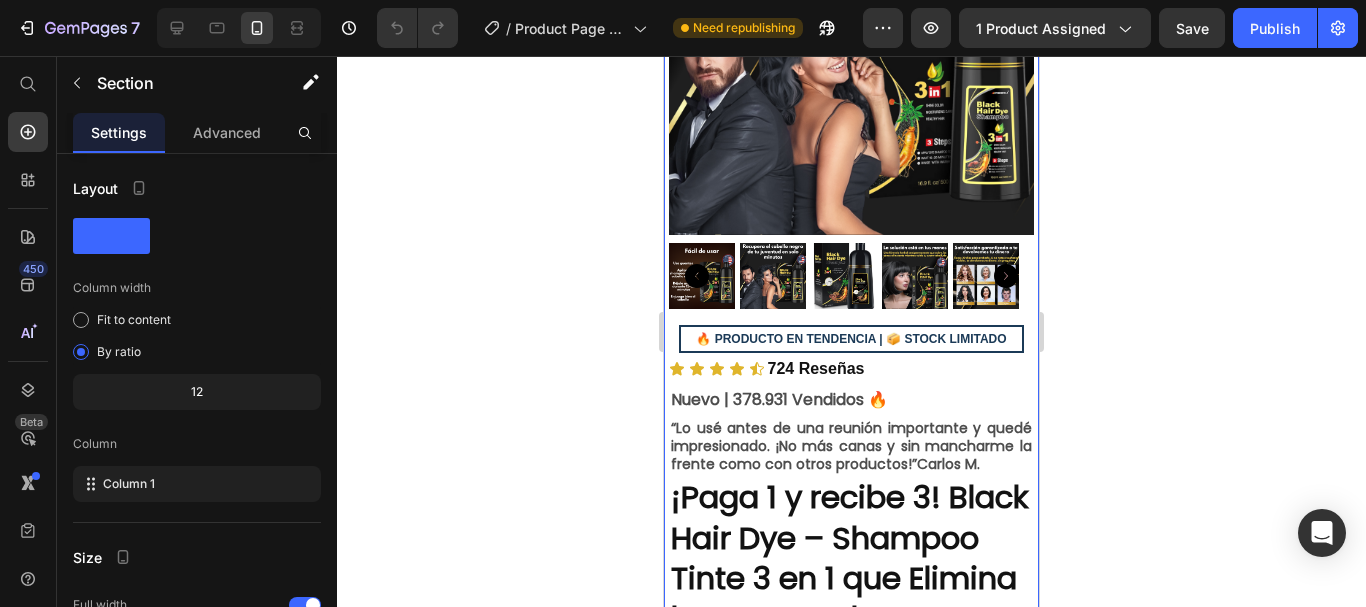 click 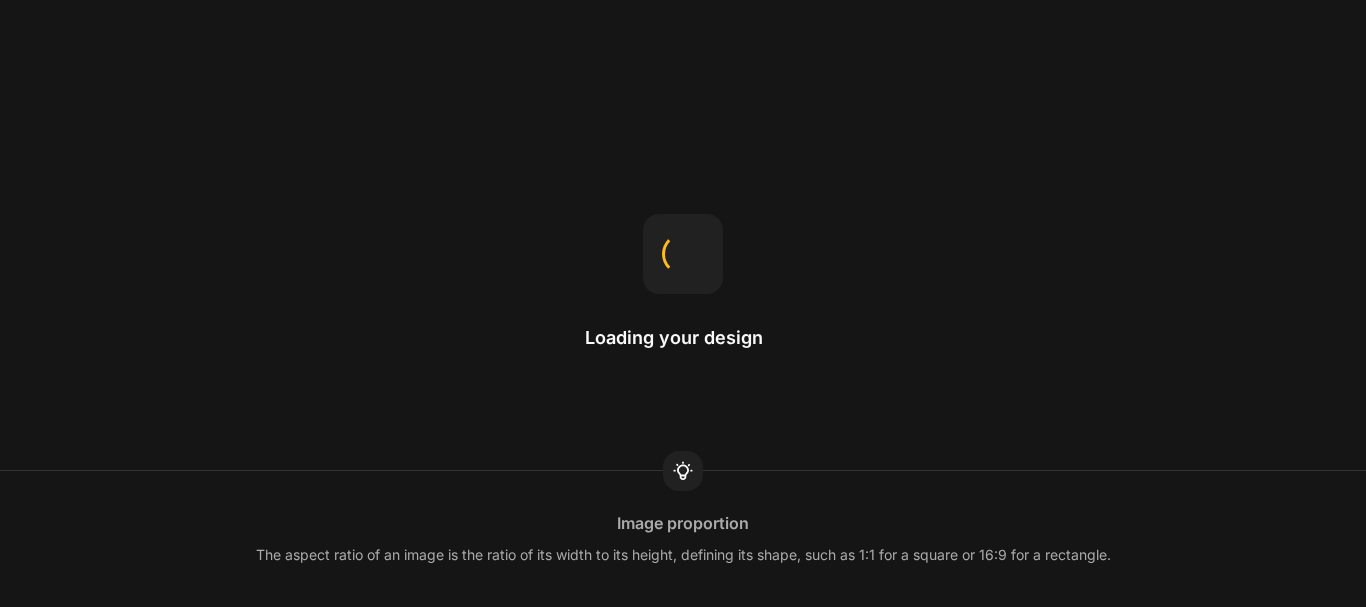scroll, scrollTop: 0, scrollLeft: 0, axis: both 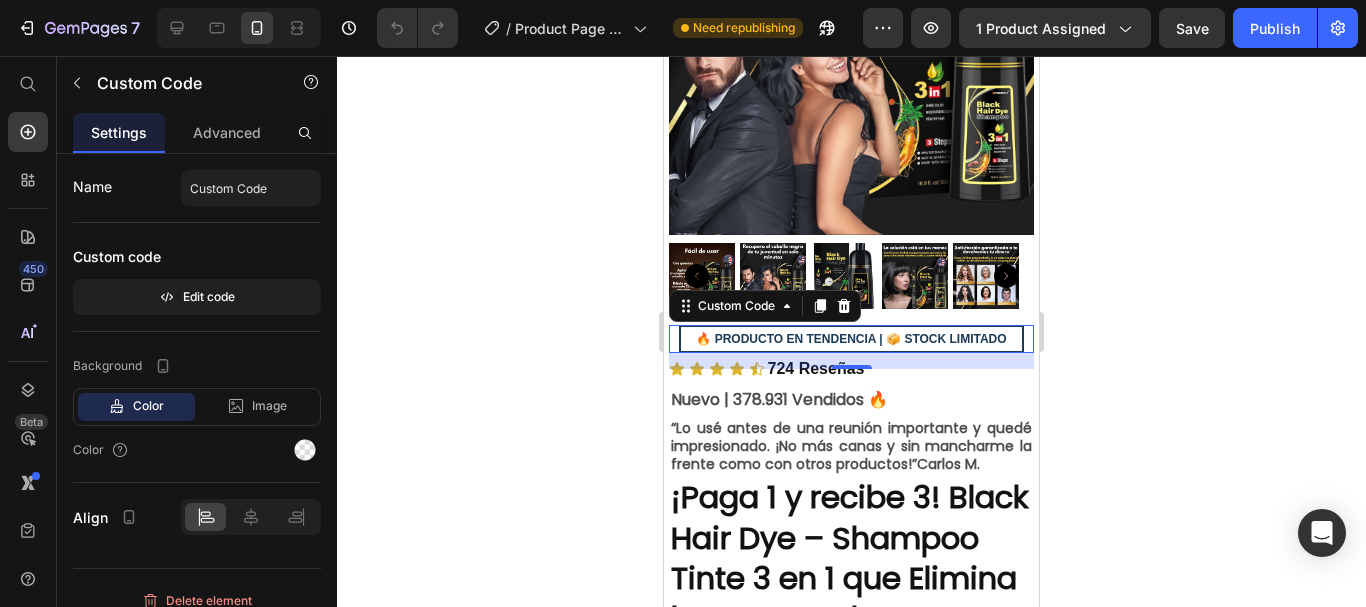 click on "🔥 PRODUCTO EN TENDENCIA | 📦 STOCK LIMITADO" at bounding box center [851, 339] 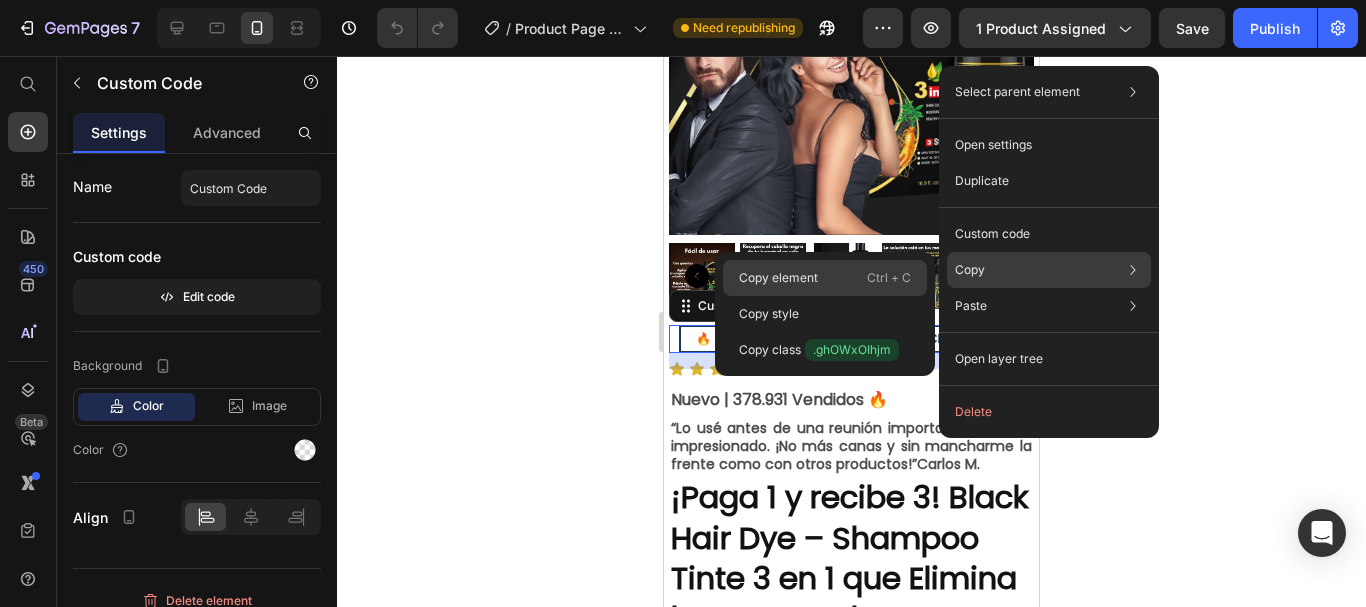 click on "Copy element  Ctrl + C" 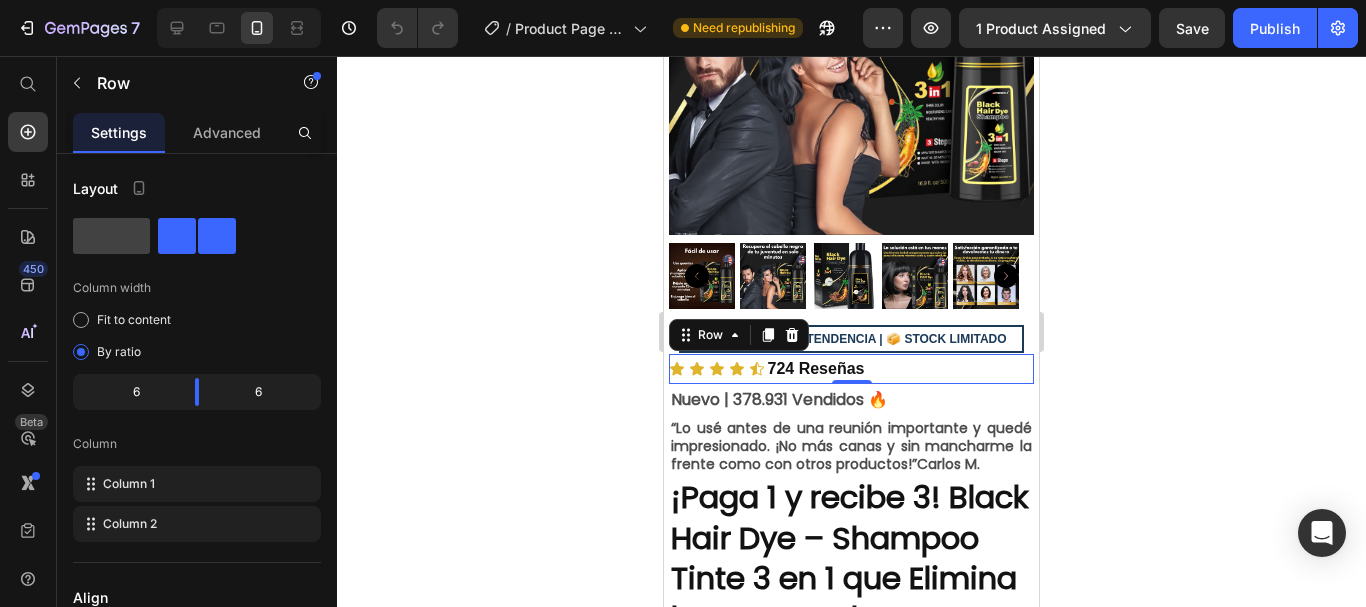 click on "724 Reseñas Text Block" at bounding box center (945, 369) 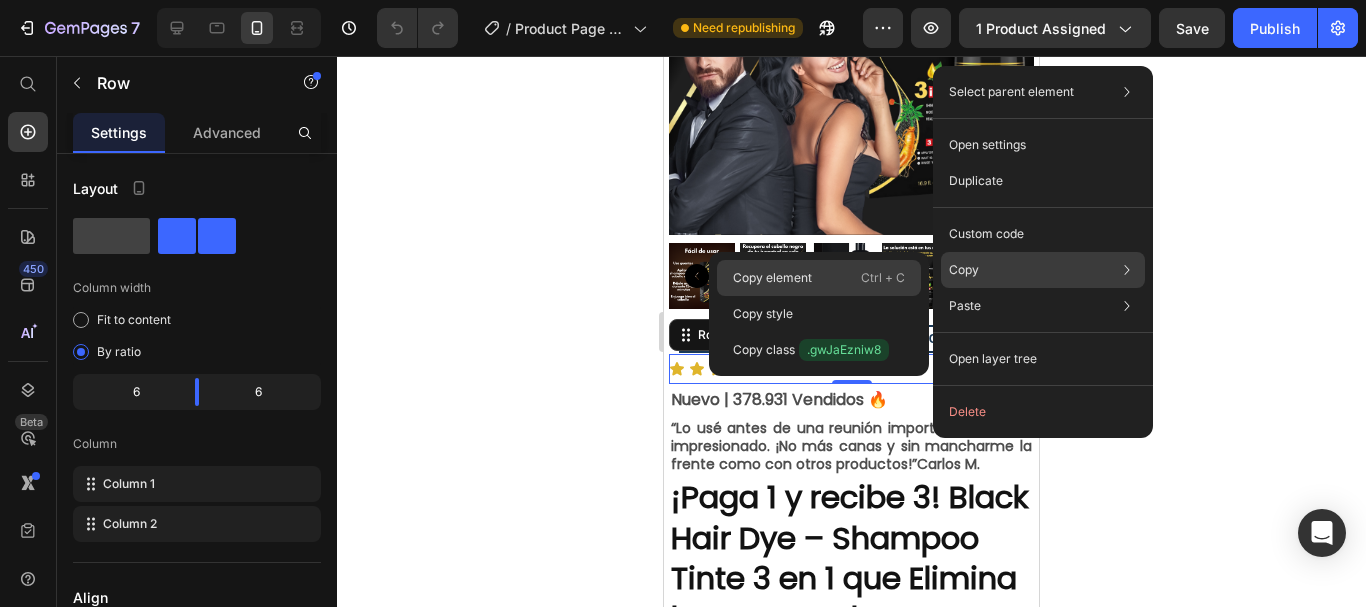 click on "Copy element  Ctrl + C" 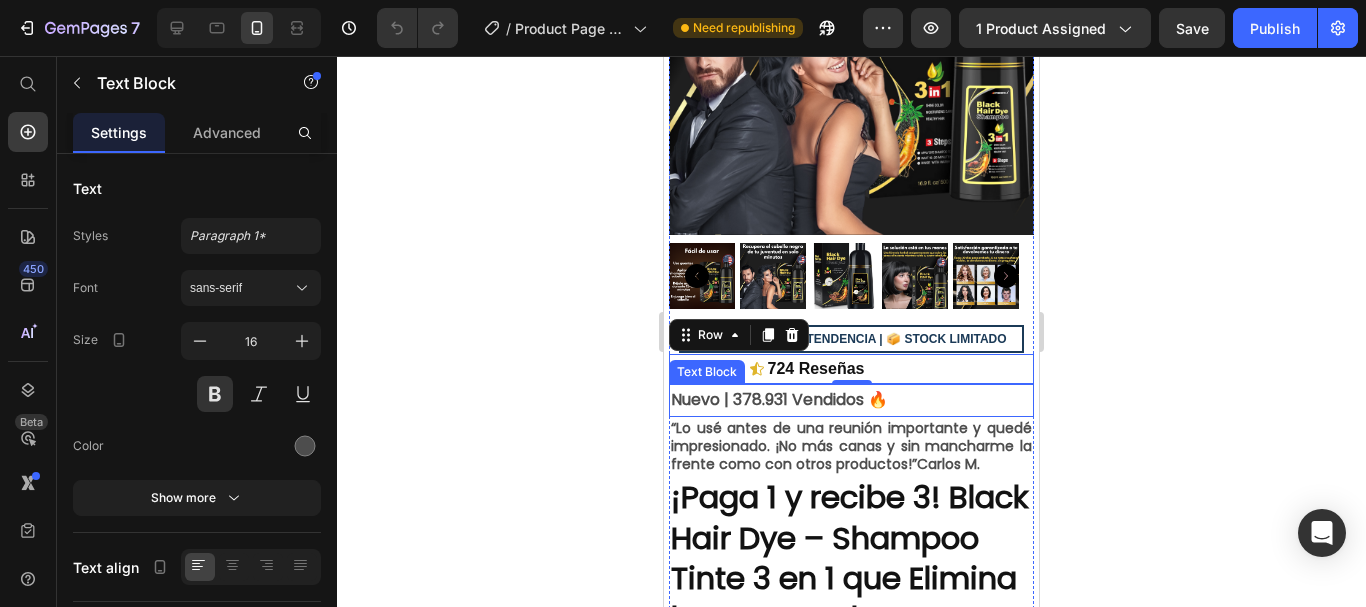 click on "Nuevo | 378.931 Vendidos 🔥" at bounding box center [851, 400] 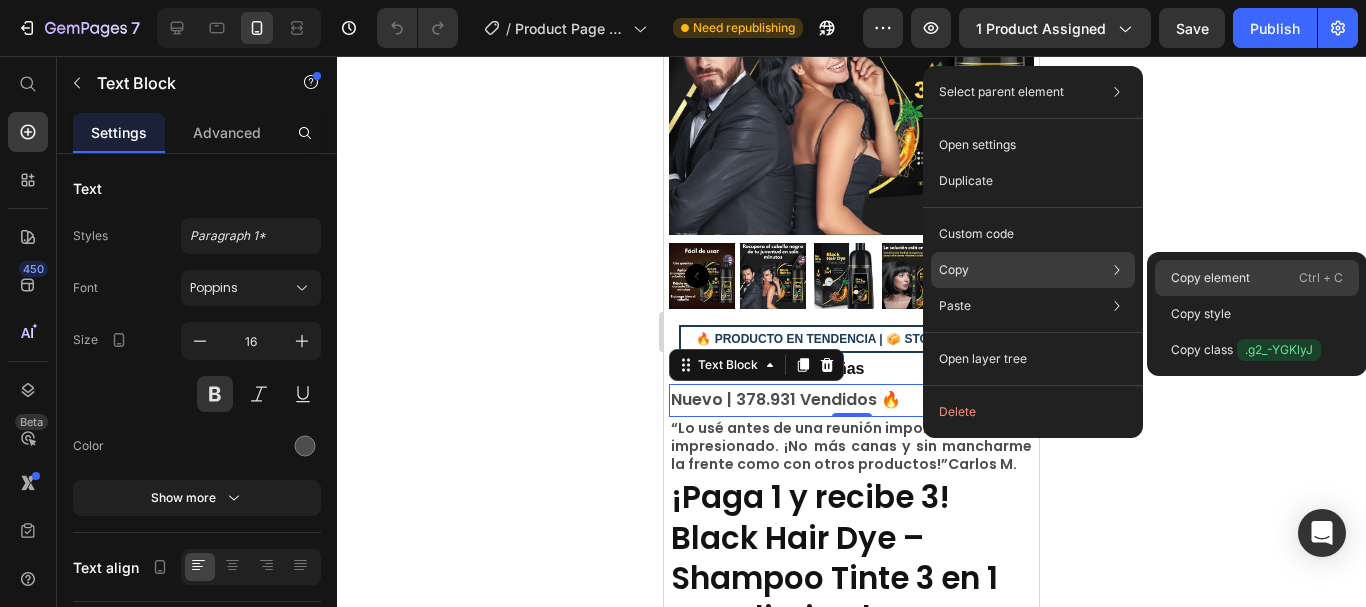 click on "Copy element" at bounding box center [1210, 278] 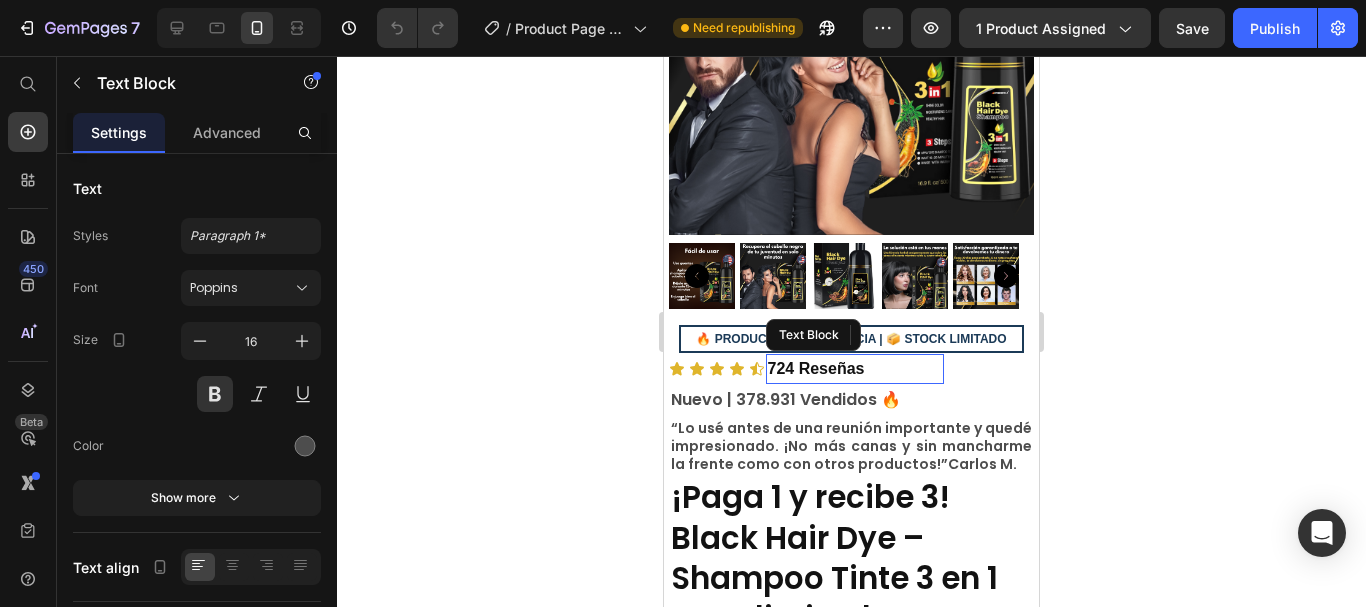 click on "724 Reseñas" at bounding box center (855, 369) 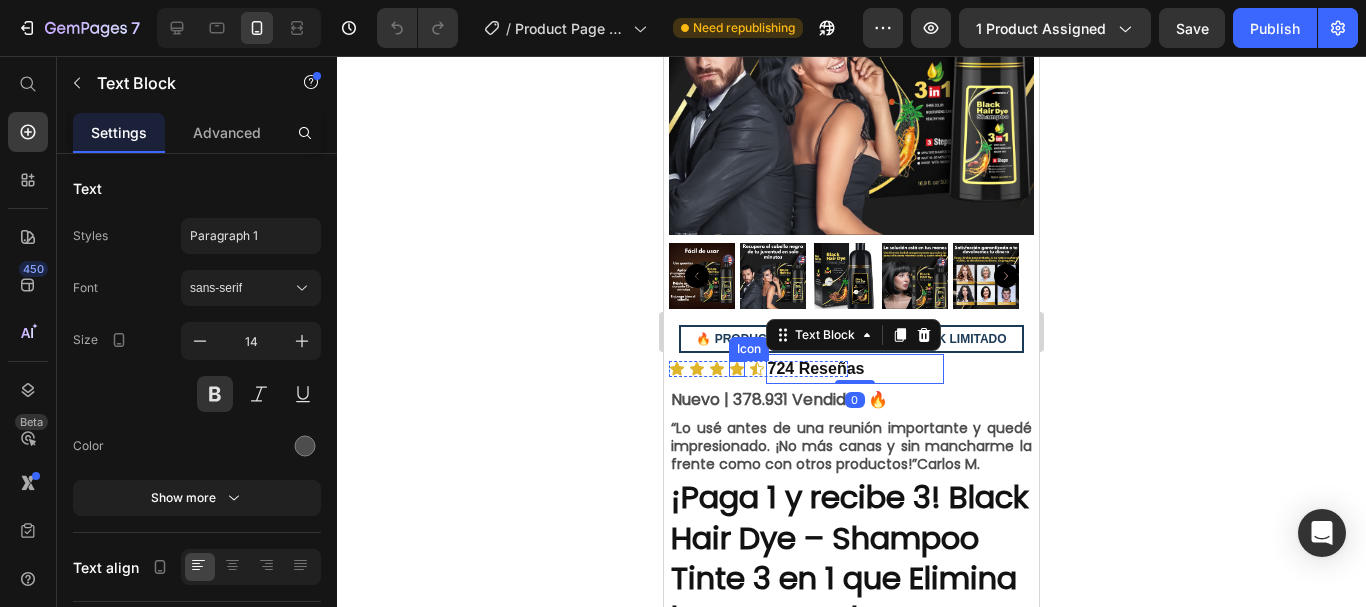 click 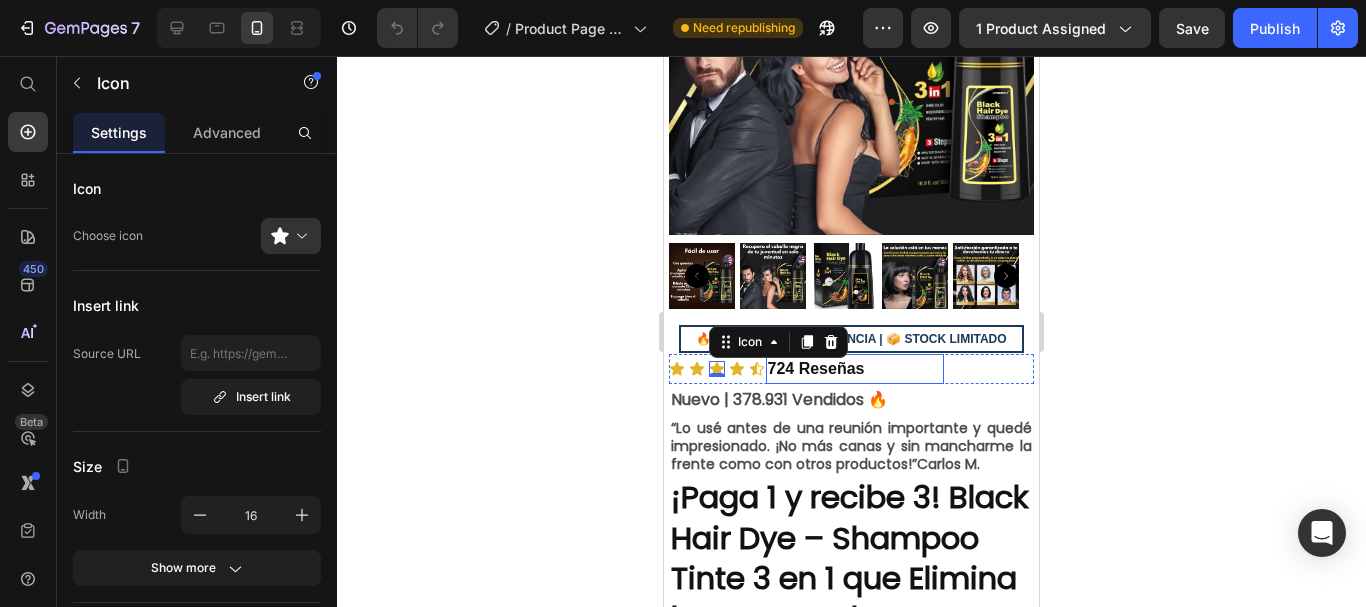 click on "724 Reseñas" at bounding box center (816, 368) 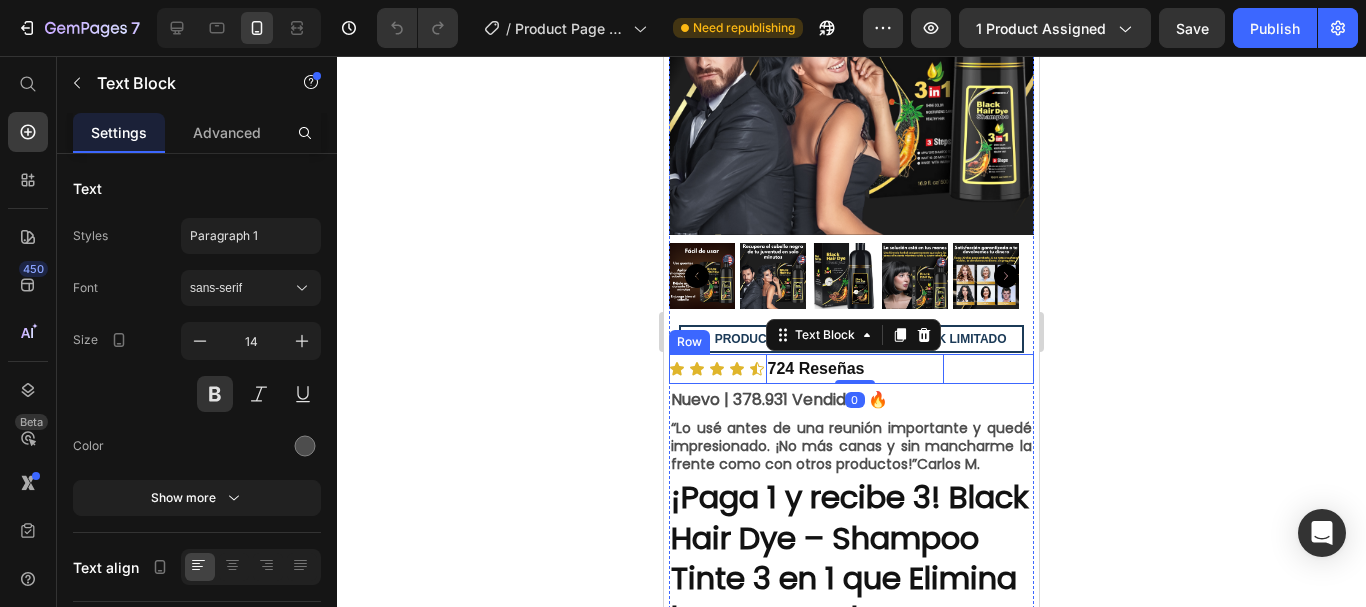 click on "724 Reseñas Text Block   0" at bounding box center (945, 369) 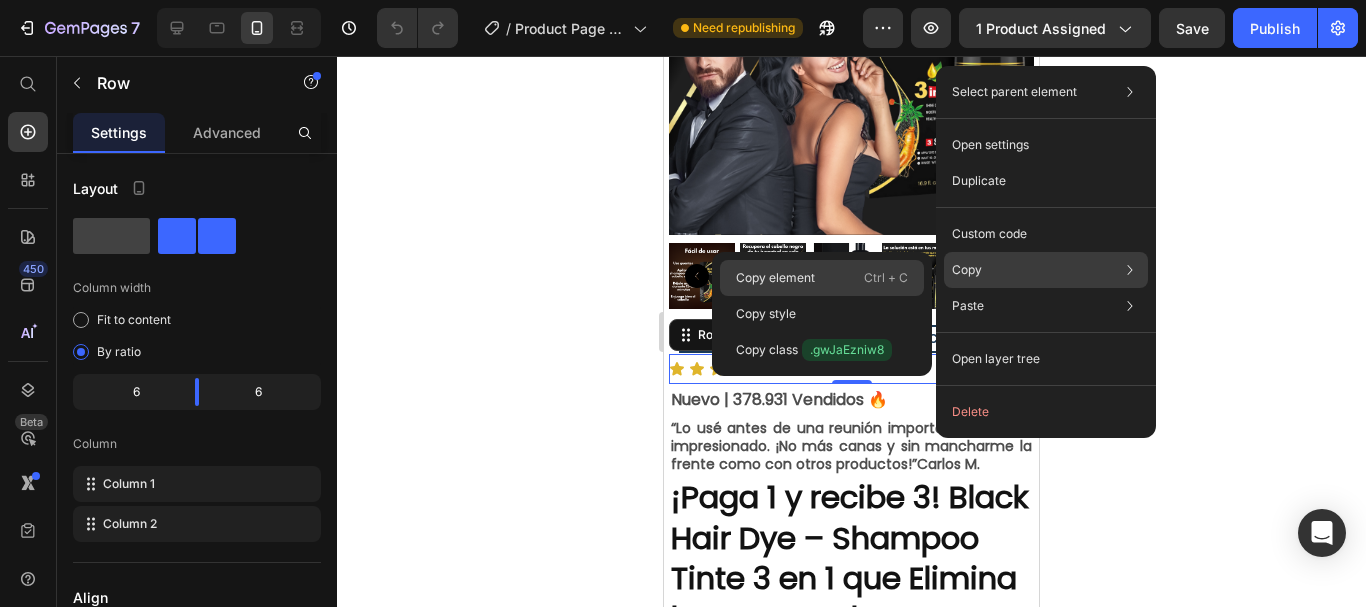click on "Copy element" at bounding box center (775, 278) 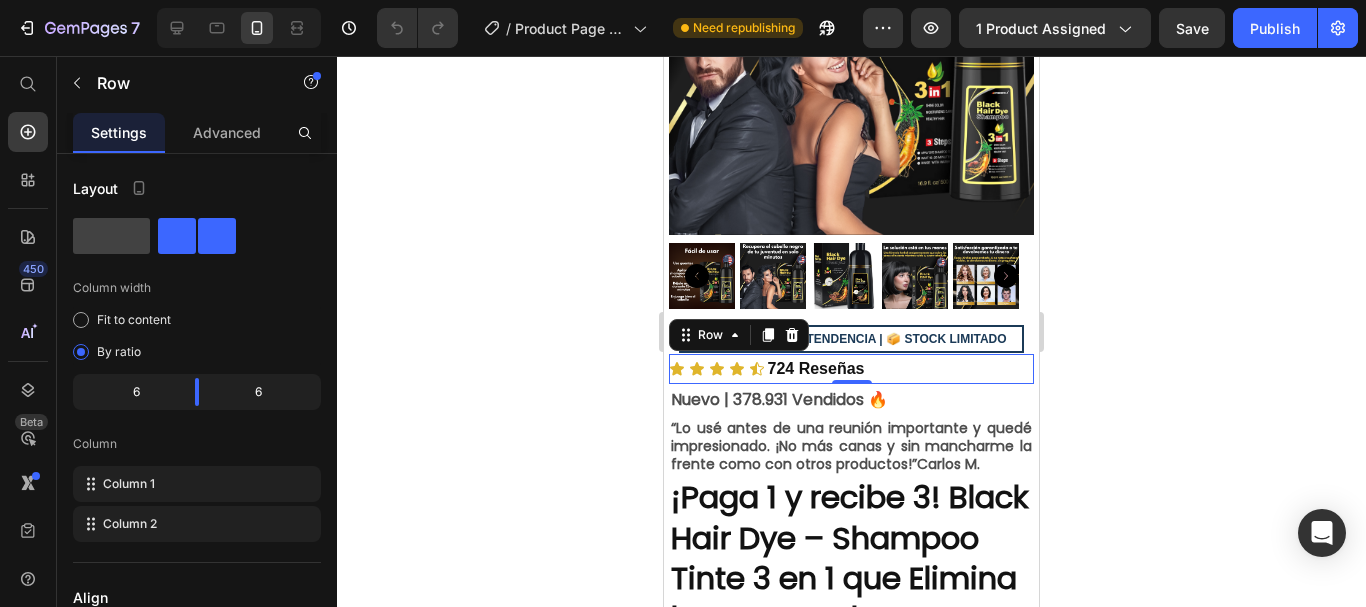 click on "0" at bounding box center (852, 400) 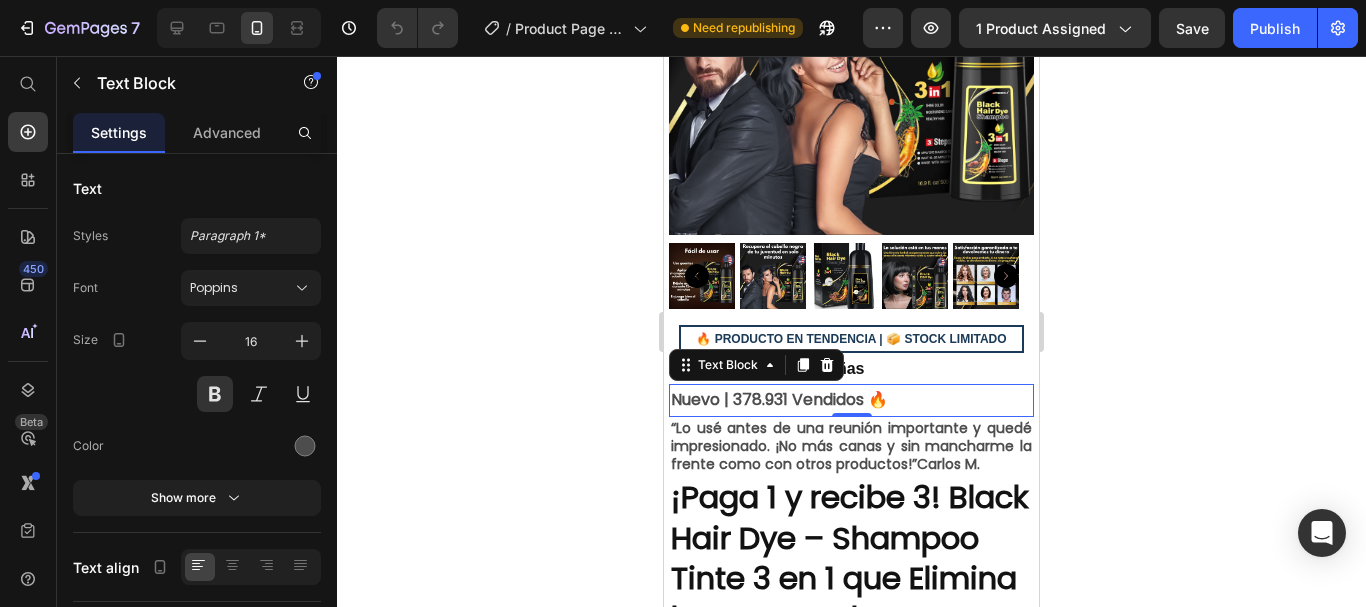 click on "Nuevo | 378.931 Vendidos 🔥" at bounding box center (851, 400) 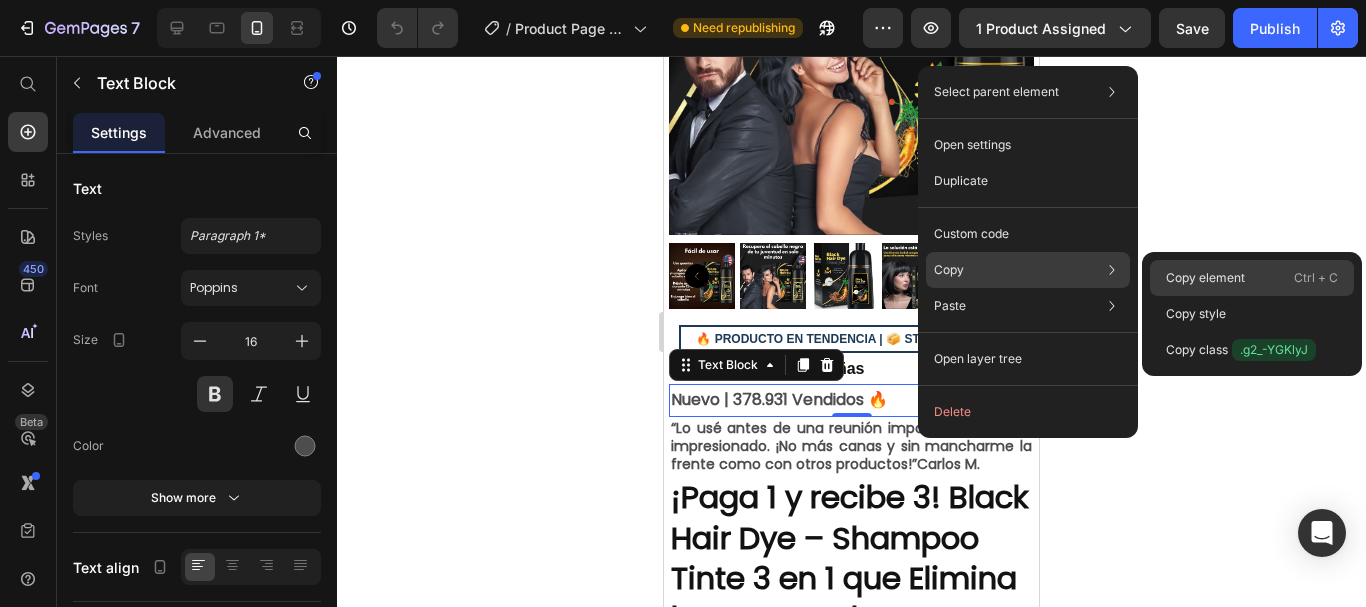 click on "Copy element" at bounding box center [1205, 278] 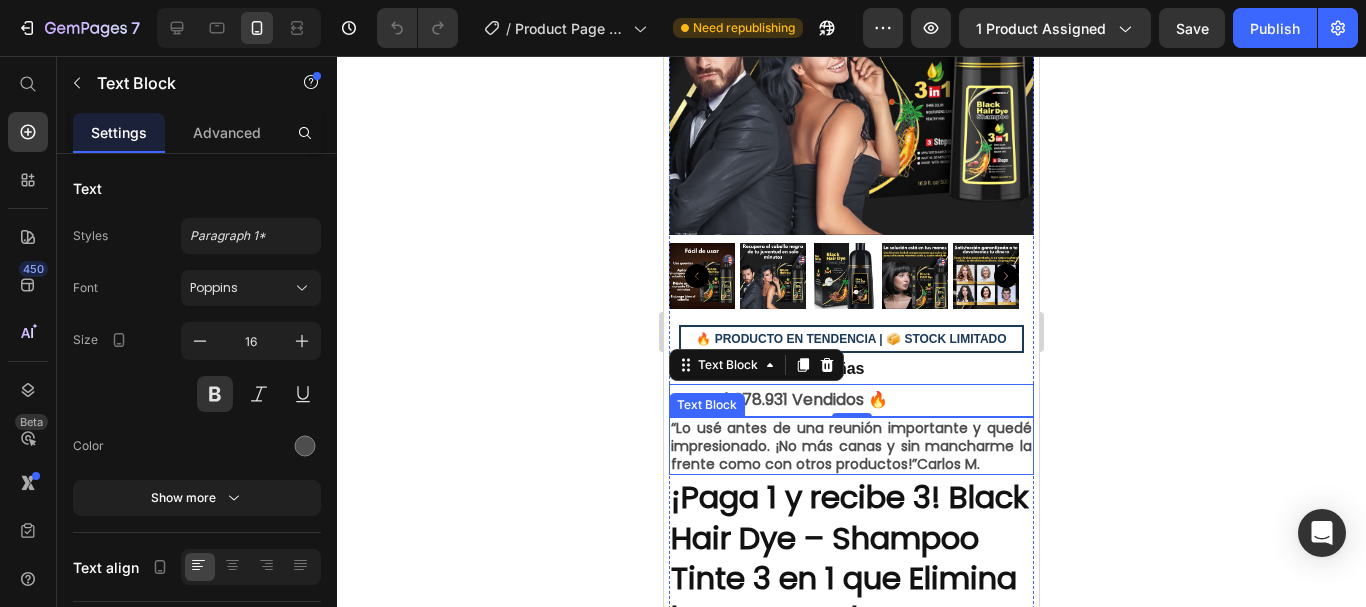 scroll, scrollTop: 400, scrollLeft: 0, axis: vertical 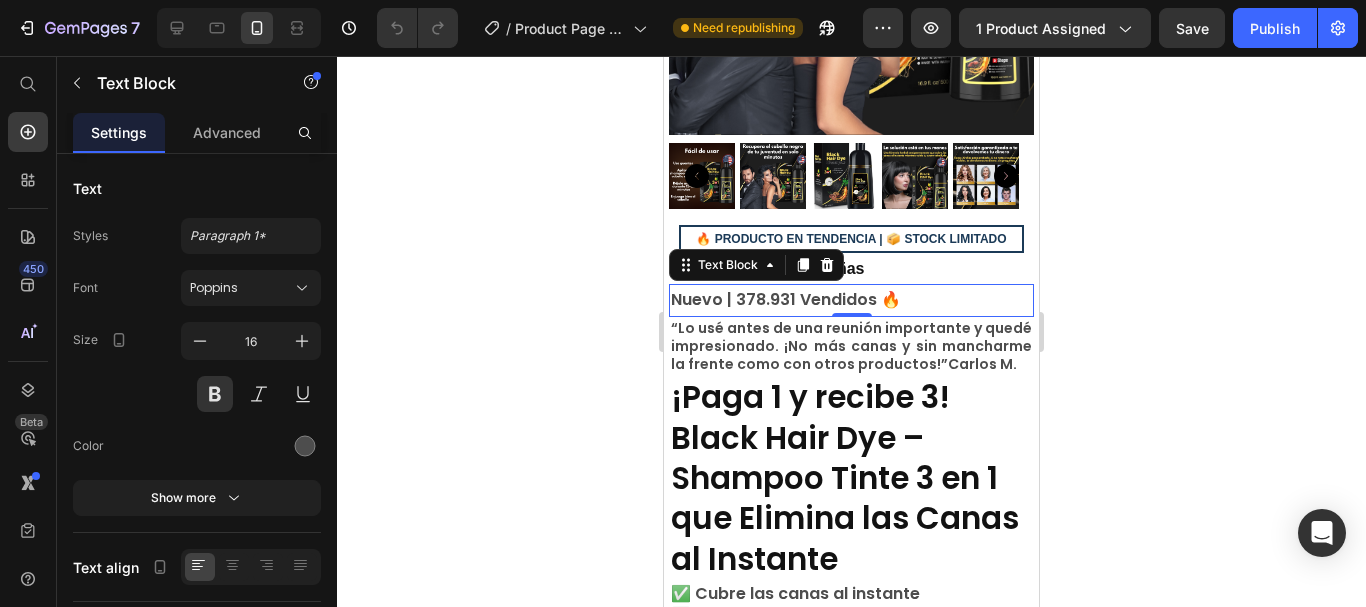 click on "0" at bounding box center (852, 333) 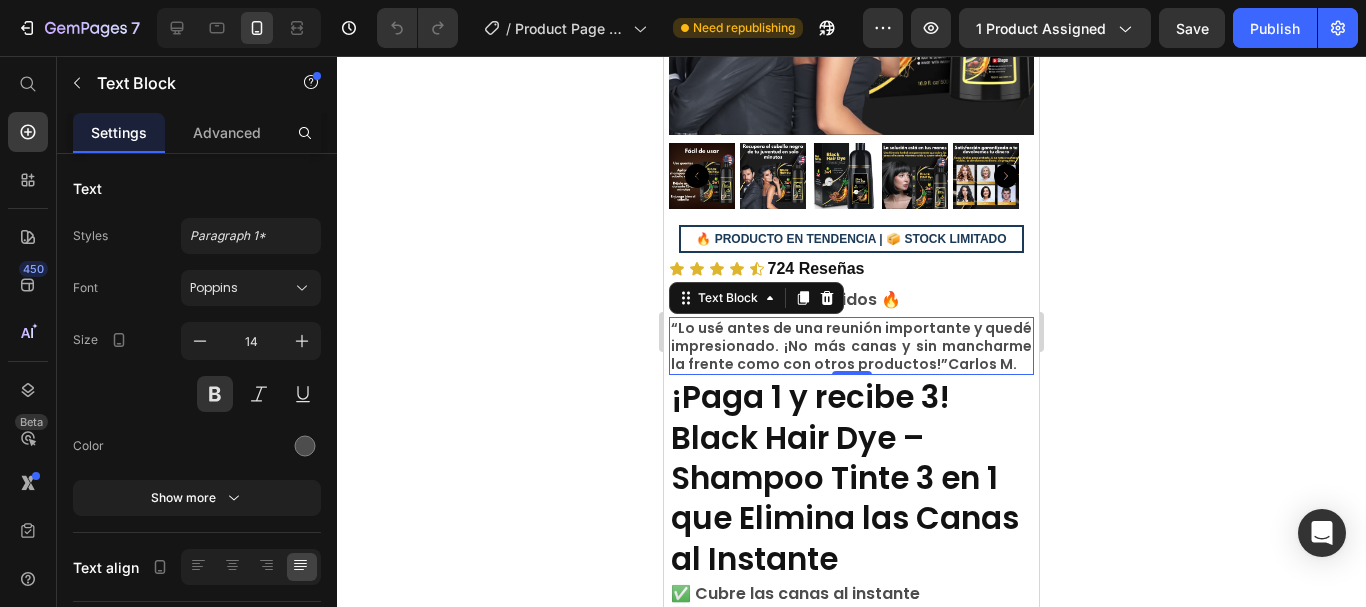 click on "“Lo usé antes de una reunión importante y quedé impresionado. ¡No más canas y sin mancharme la frente como con otros productos!”  Carlos M." at bounding box center (851, 346) 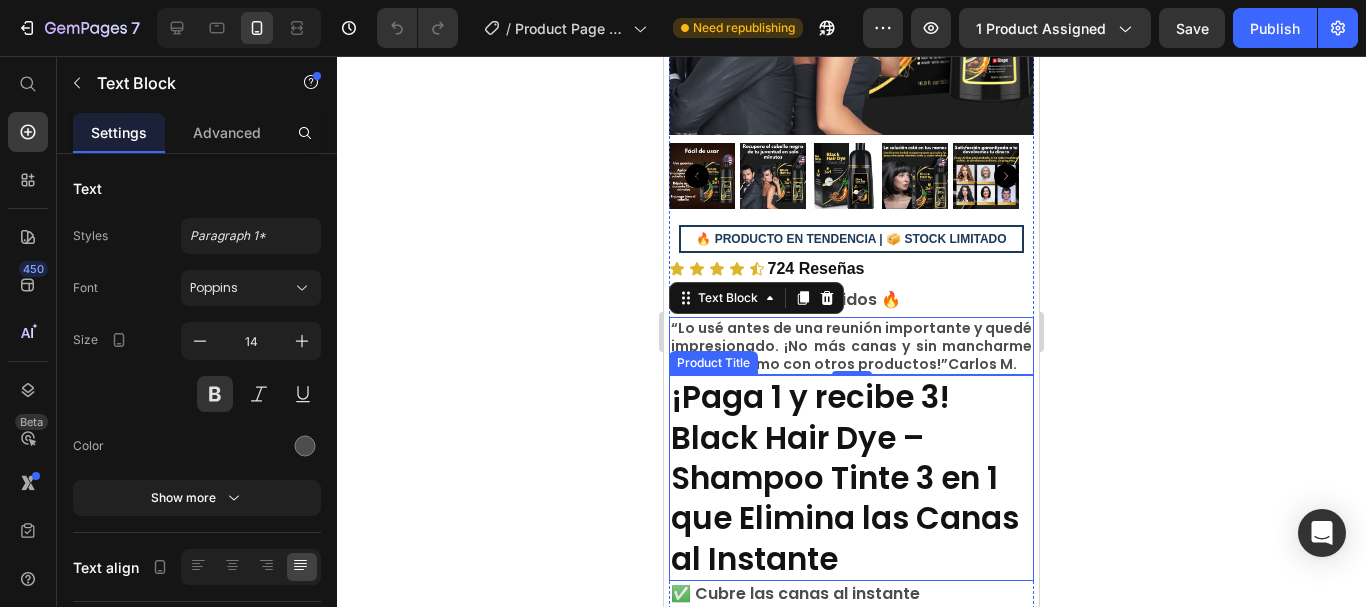click on "¡Paga 1 y recibe 3! Black Hair Dye – Shampoo Tinte 3 en 1 que Elimina las Canas al Instante" at bounding box center [851, 477] 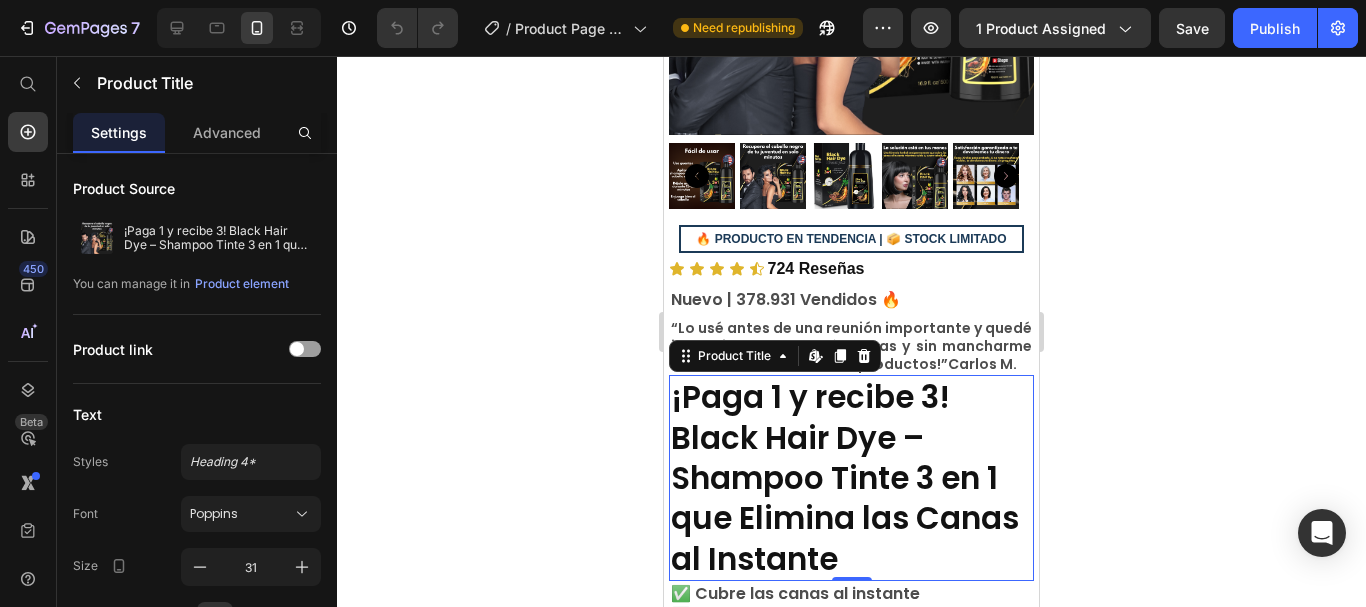 click on "¡Paga 1 y recibe 3! Black Hair Dye – Shampoo Tinte 3 en 1 que Elimina las Canas al Instante" at bounding box center [851, 477] 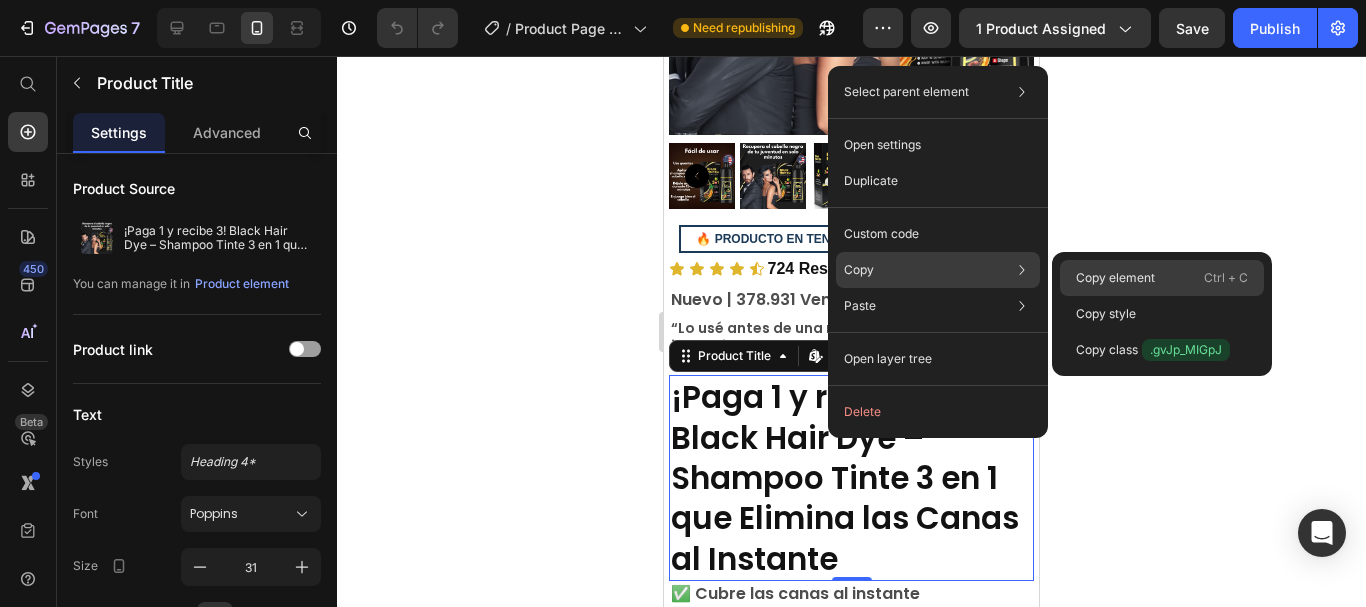 click on "Copy element  Ctrl + C" 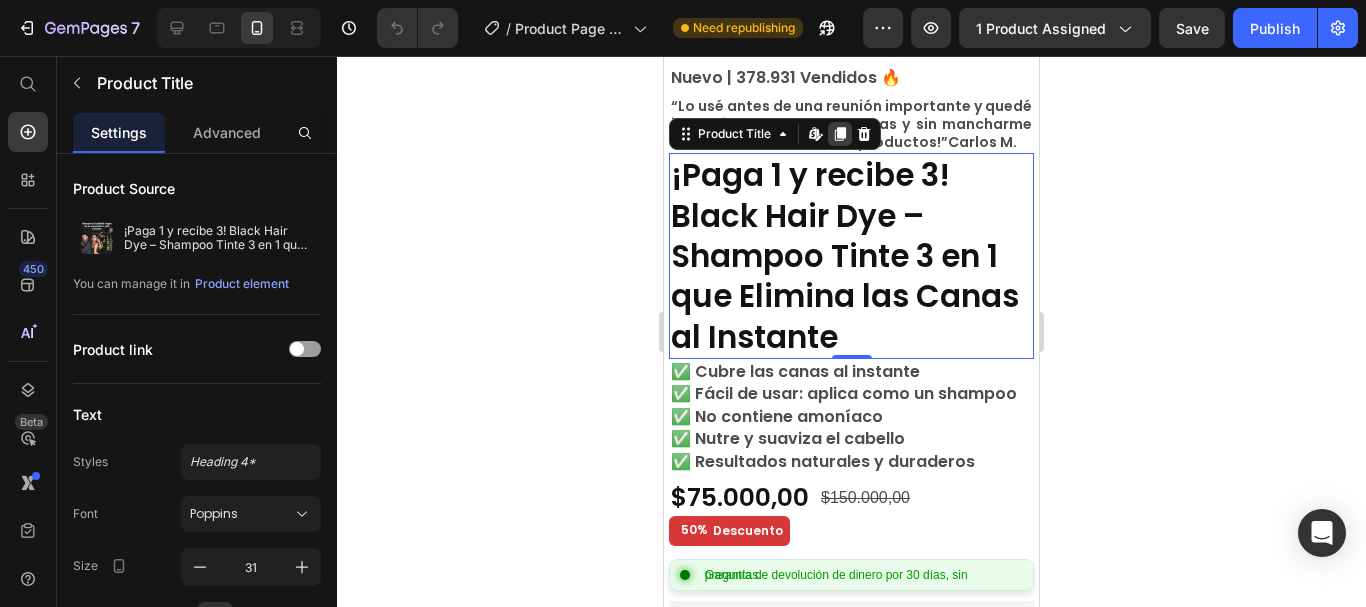 scroll, scrollTop: 800, scrollLeft: 0, axis: vertical 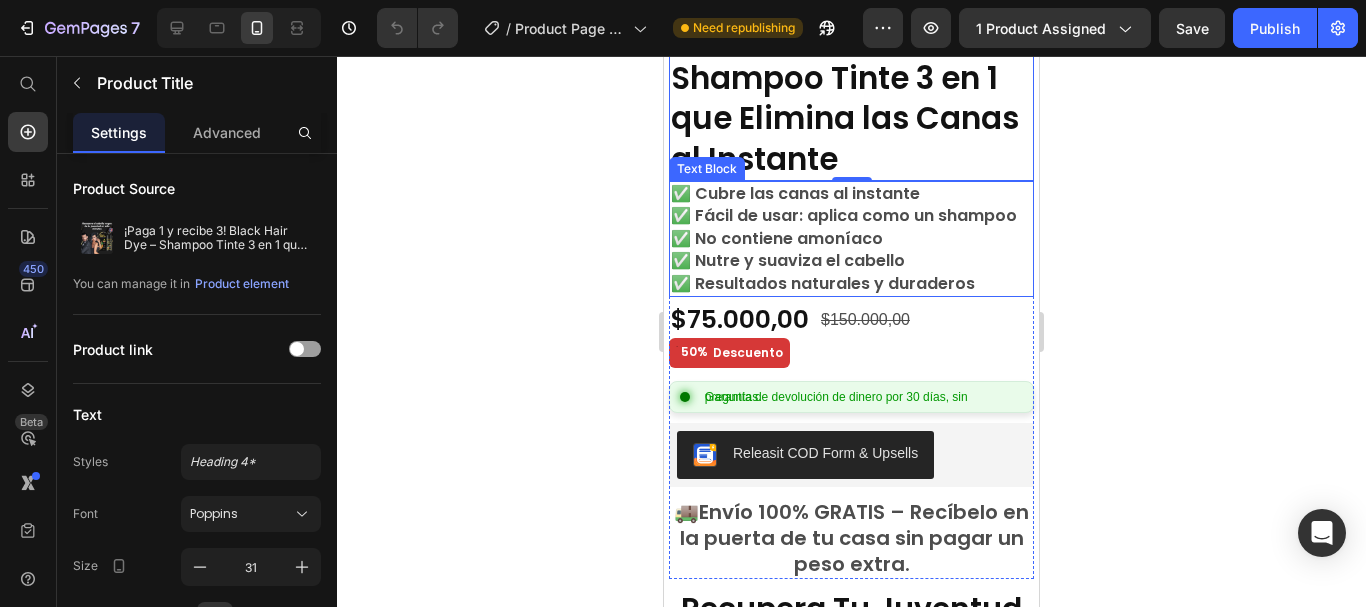 click on "✅ Fácil de usar: aplica como un shampoo" at bounding box center (851, 216) 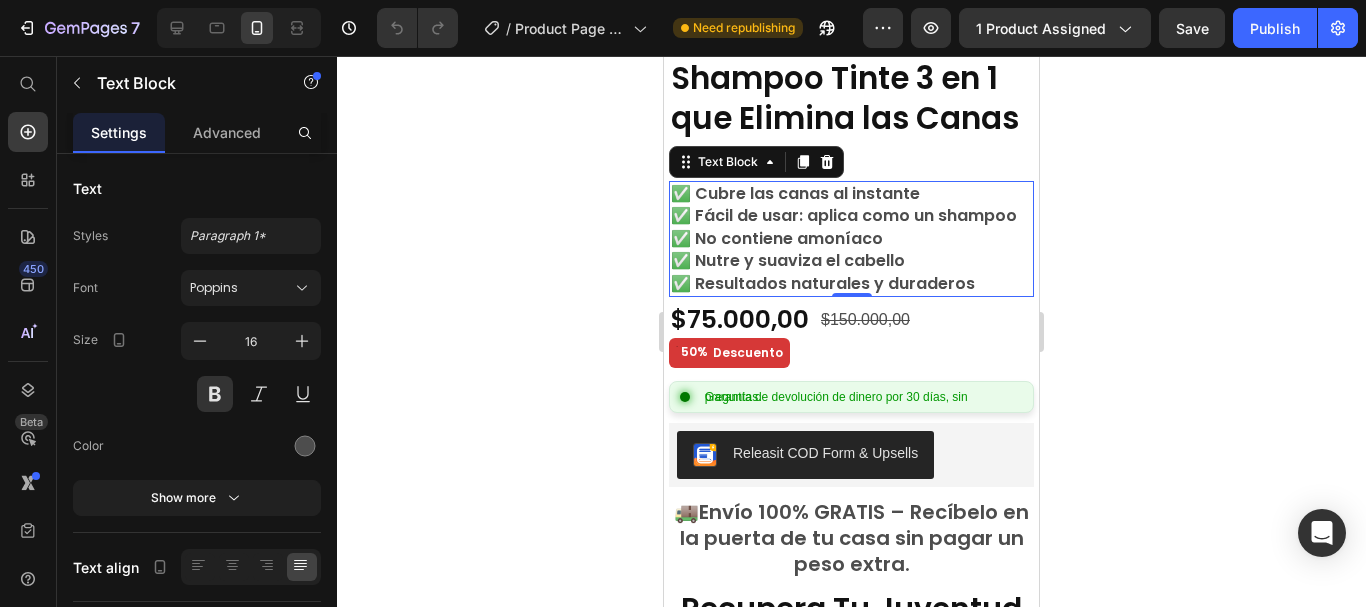 click 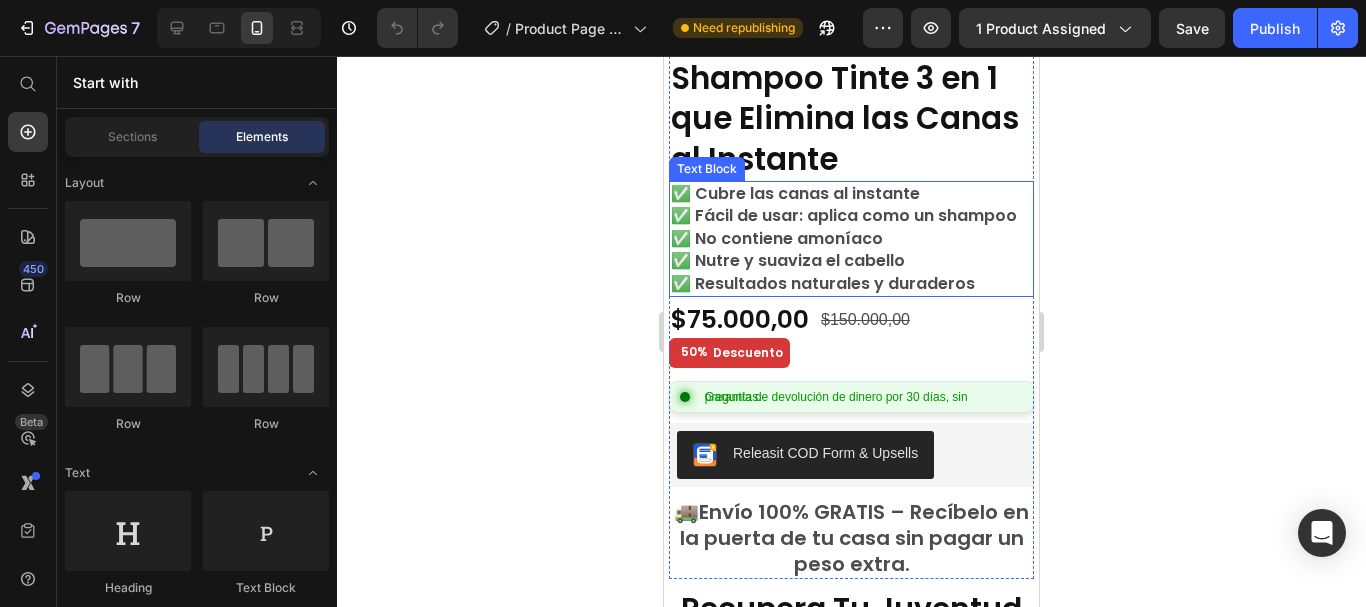 click on "✅ Nutre y suaviza el cabello" at bounding box center [851, 261] 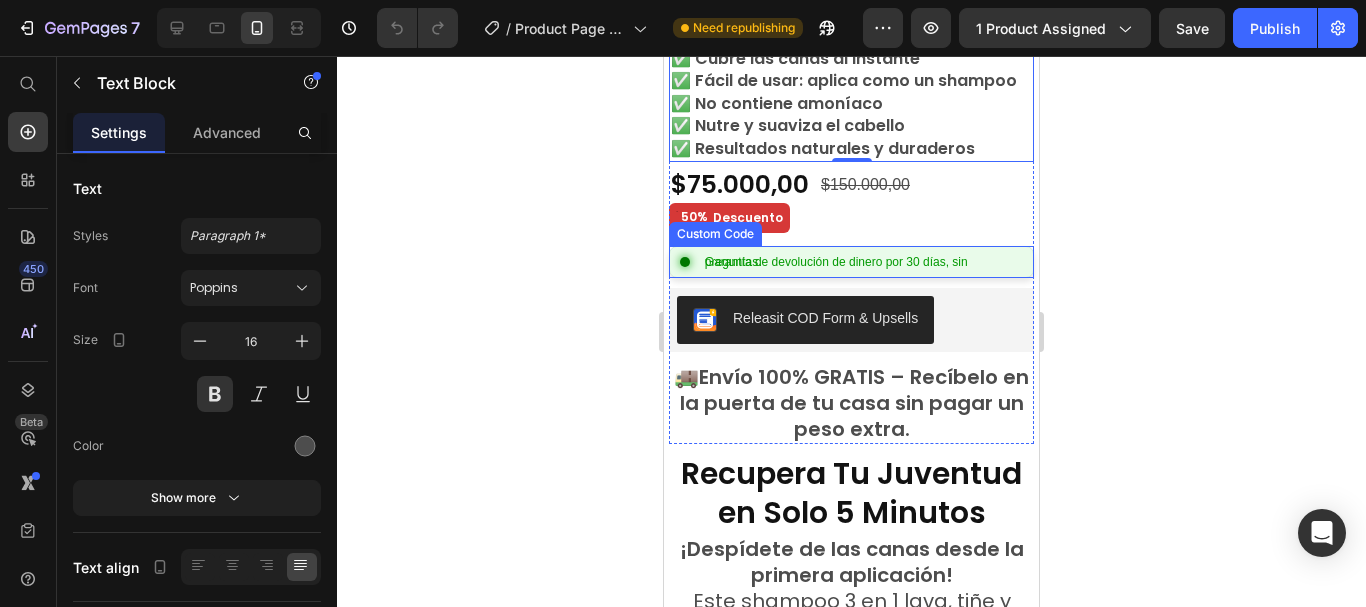 scroll, scrollTop: 900, scrollLeft: 0, axis: vertical 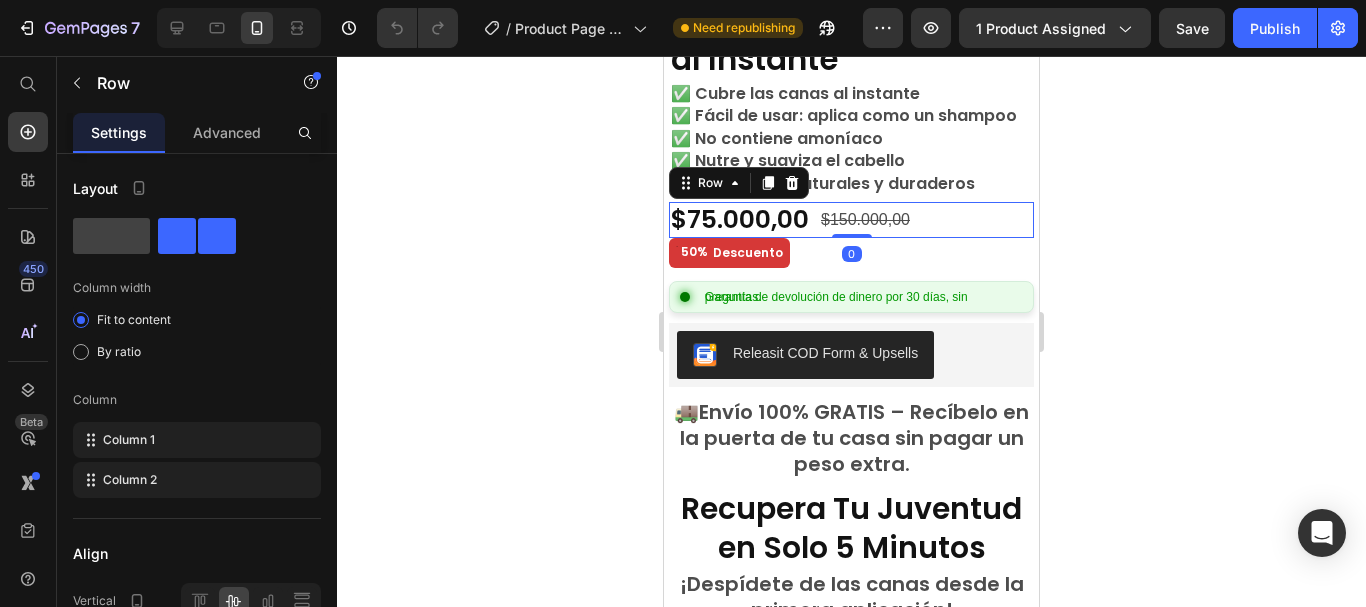 click on "$75.000,00 Product Price $150.000,00 Product Price Row   0" at bounding box center [851, 220] 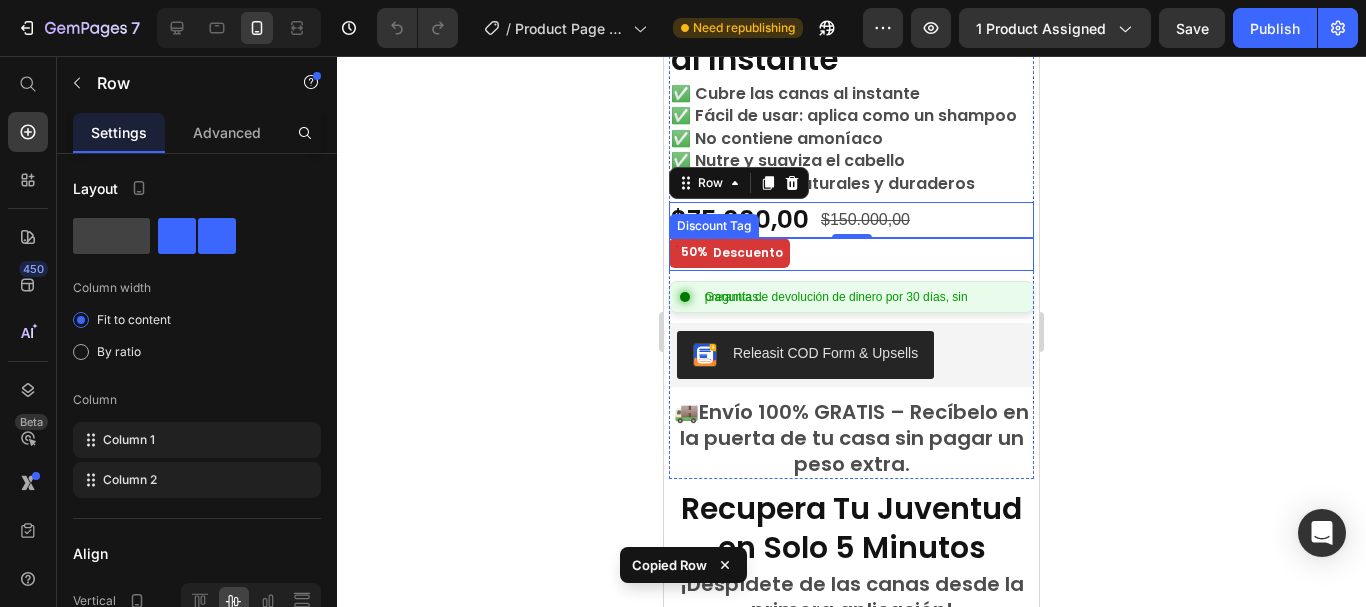 click on "50% Descuento" at bounding box center [851, 254] 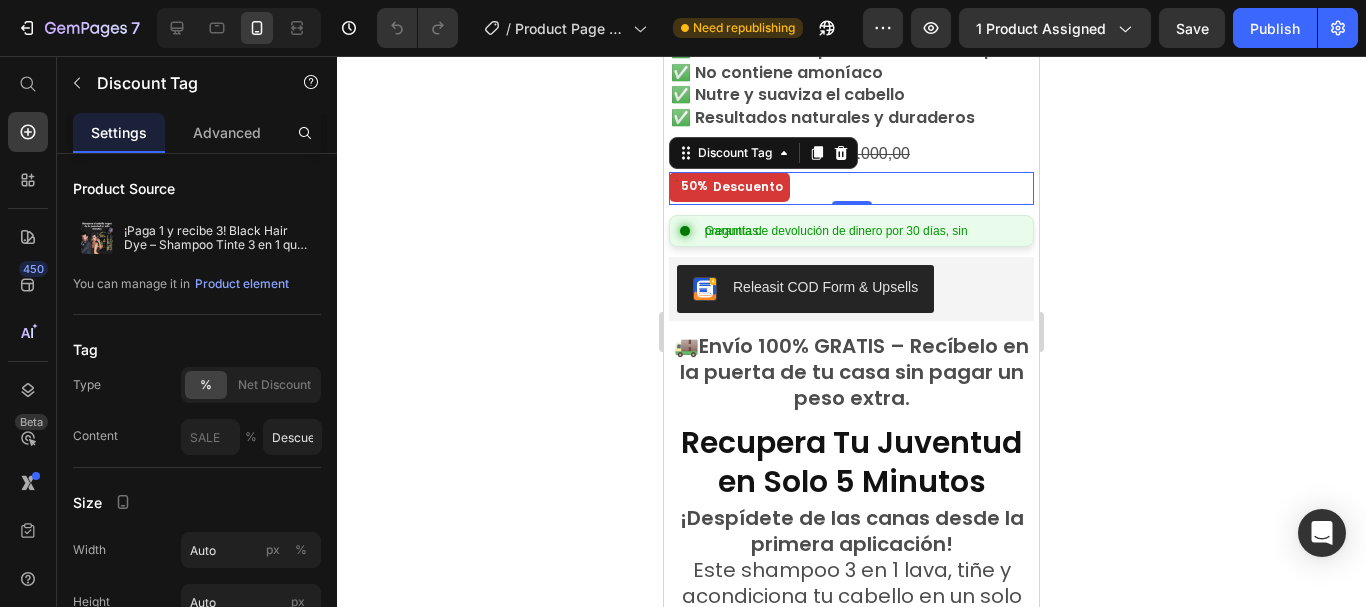 scroll, scrollTop: 1000, scrollLeft: 0, axis: vertical 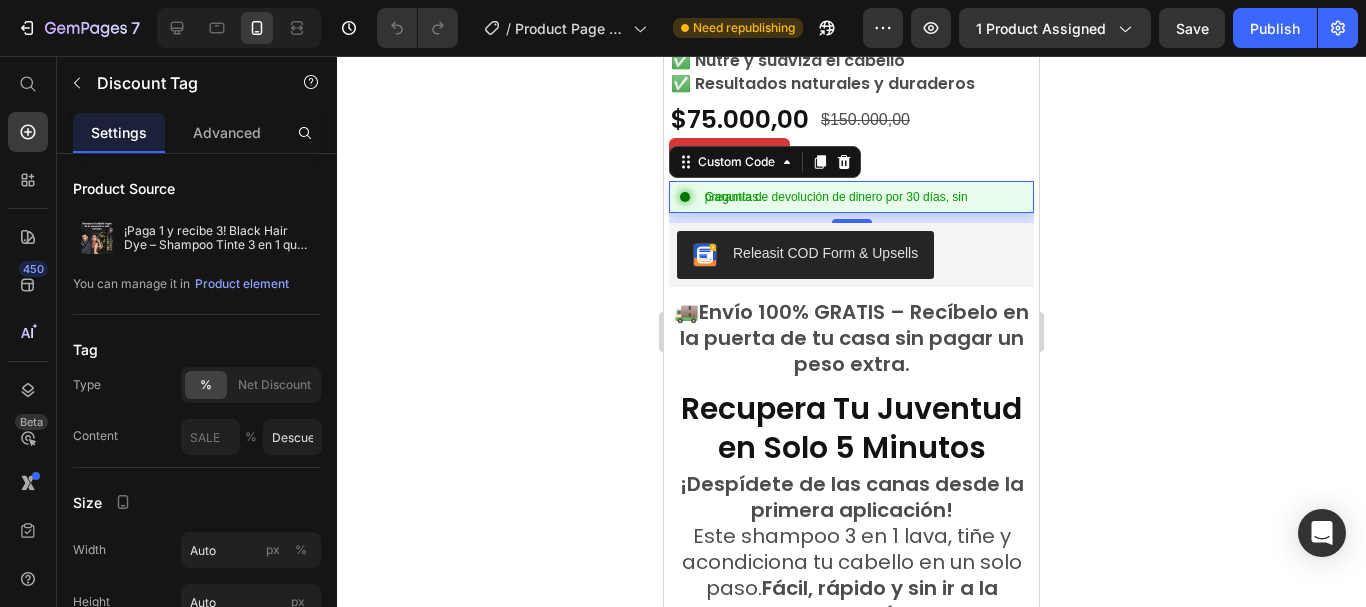 click on ".
Garantía de devolución de dinero por 30 días, sin preguntas." at bounding box center (851, 197) 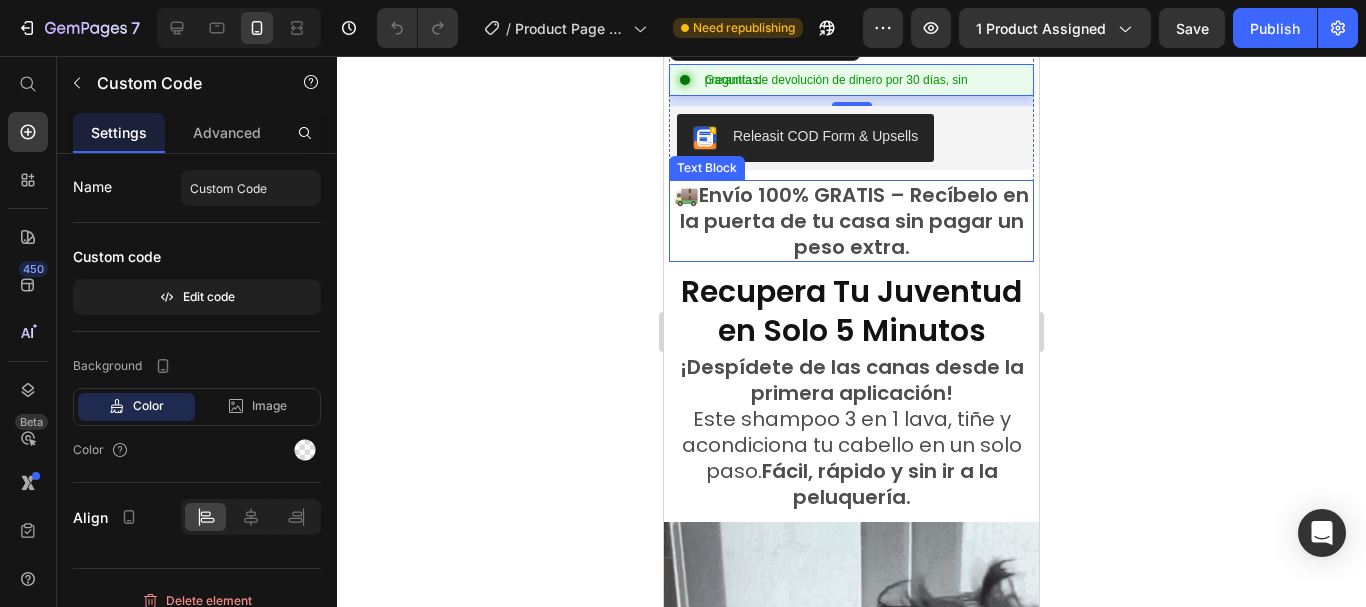 scroll, scrollTop: 900, scrollLeft: 0, axis: vertical 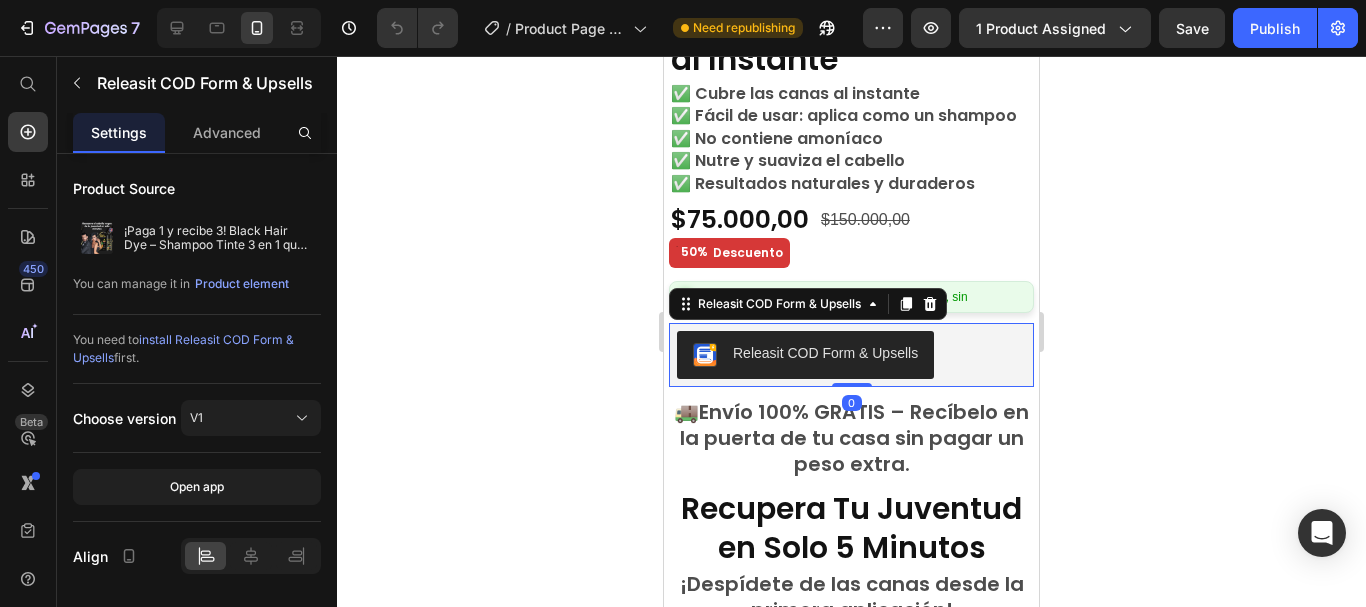 drag, startPoint x: 951, startPoint y: 382, endPoint x: 1030, endPoint y: 337, distance: 90.91754 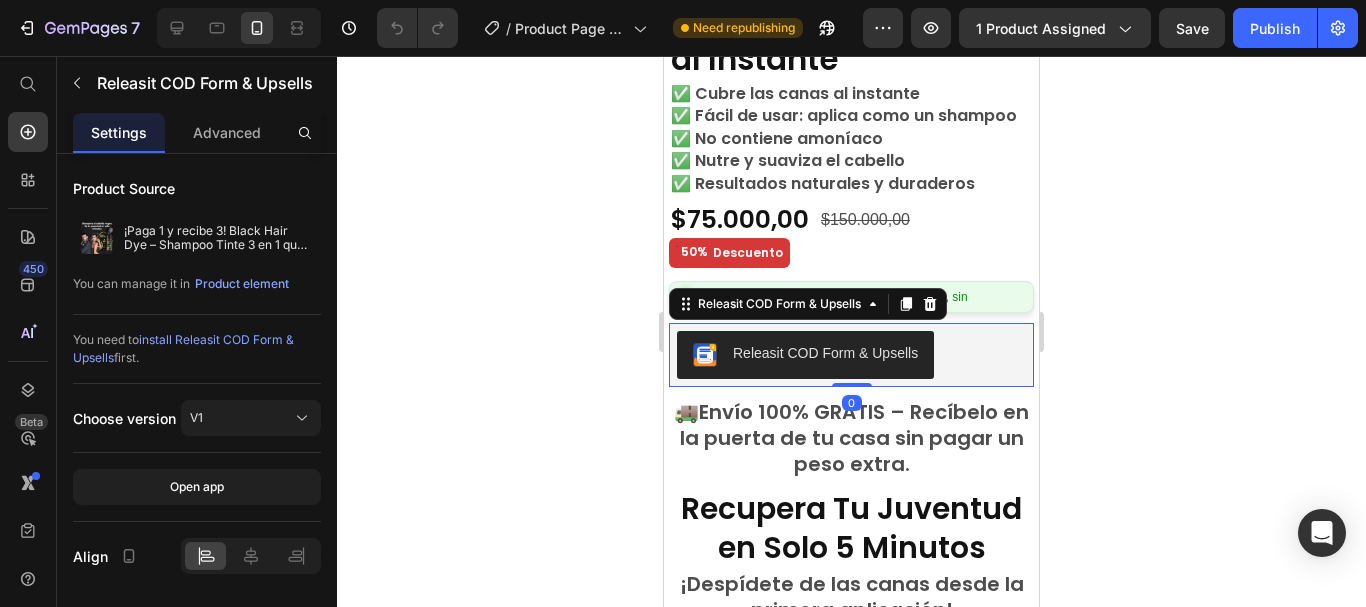 click on "Releasit COD Form & Upsells" at bounding box center [851, 355] 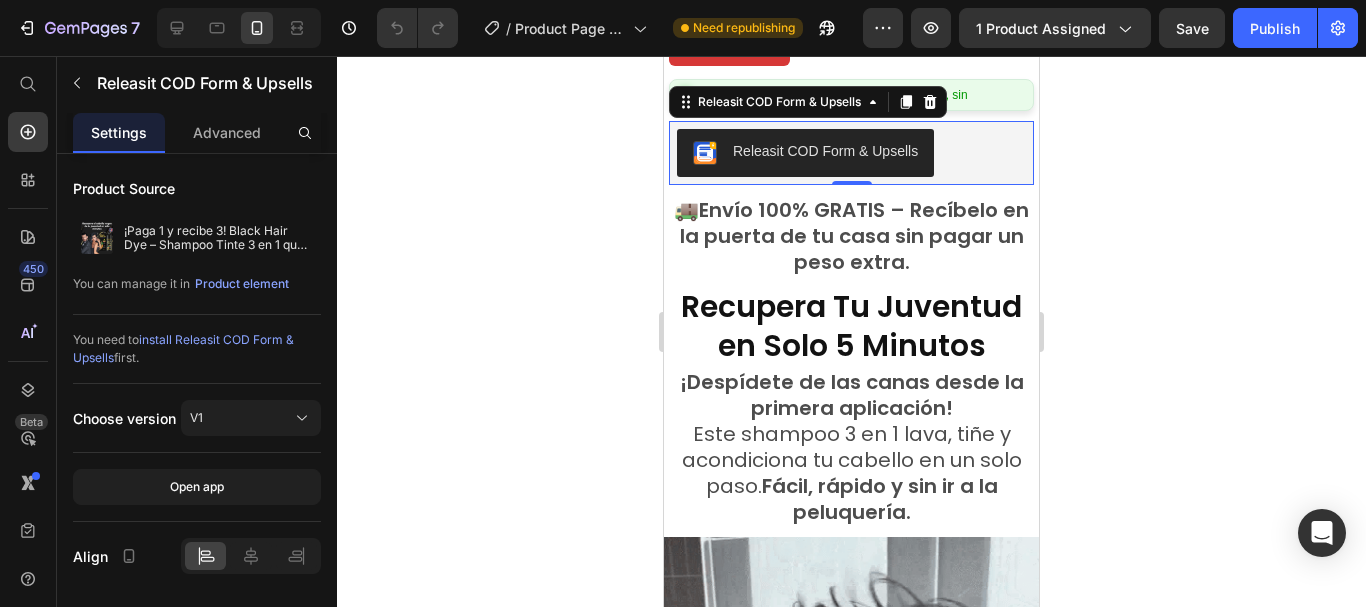 scroll, scrollTop: 1100, scrollLeft: 0, axis: vertical 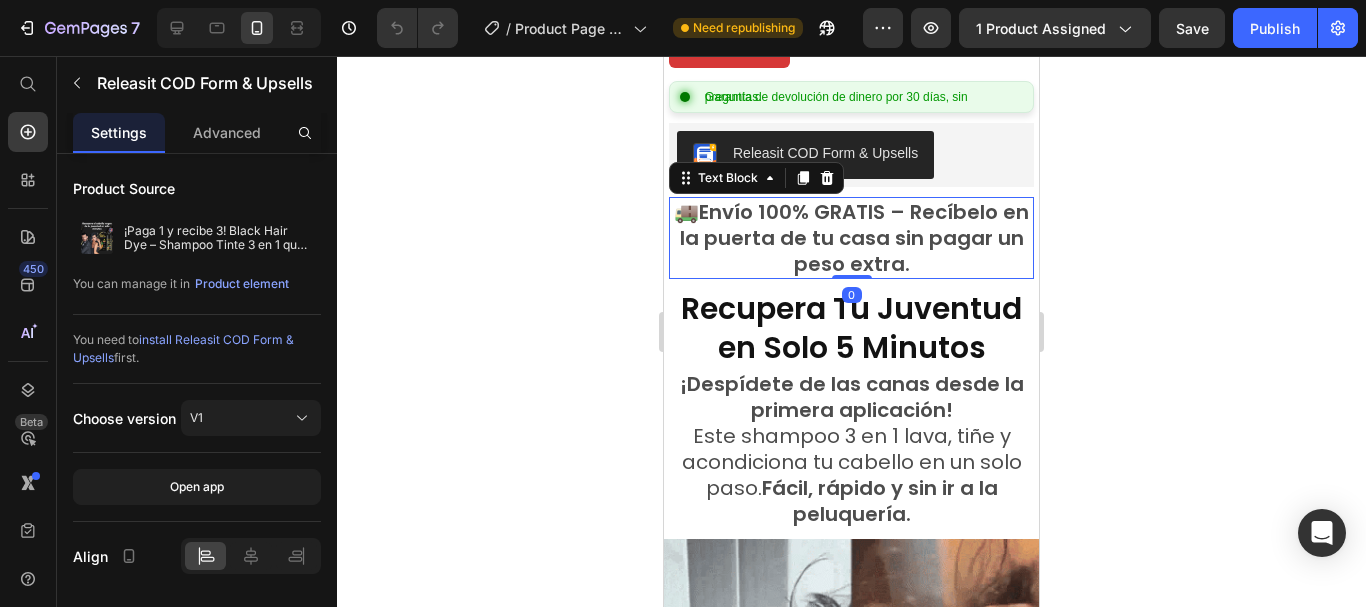 click on "Envío 100% GRATIS – Recíbelo en la puerta de tu casa sin pagar un peso extra." at bounding box center [855, 238] 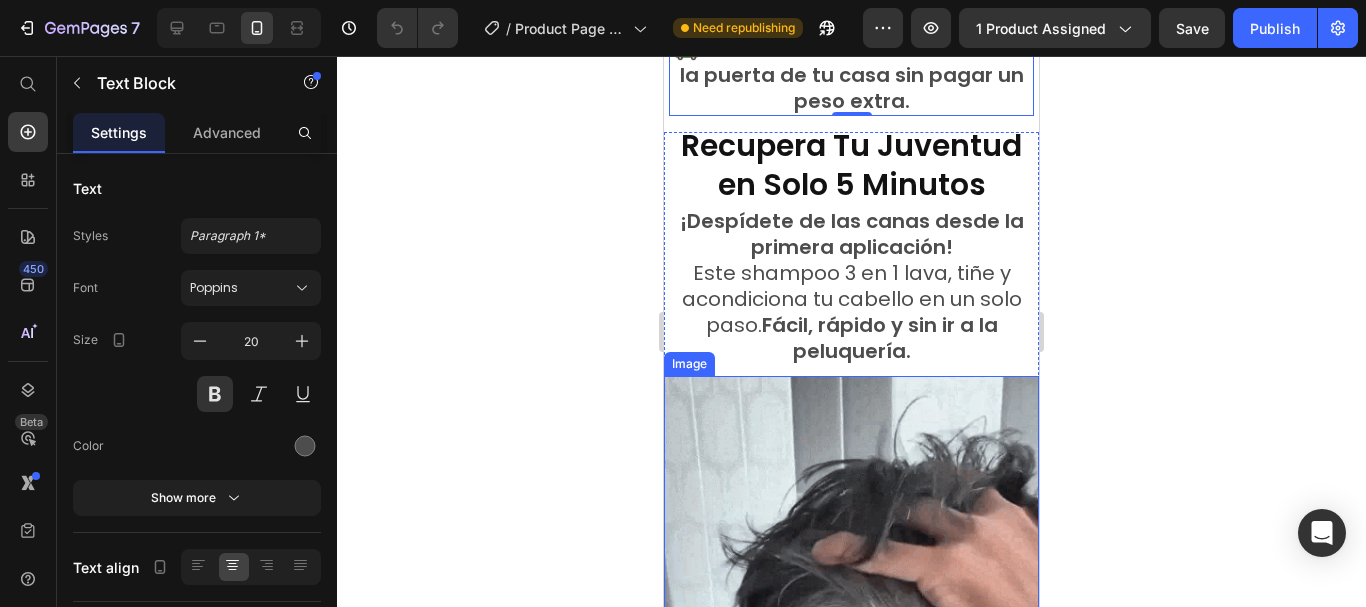 scroll, scrollTop: 1100, scrollLeft: 0, axis: vertical 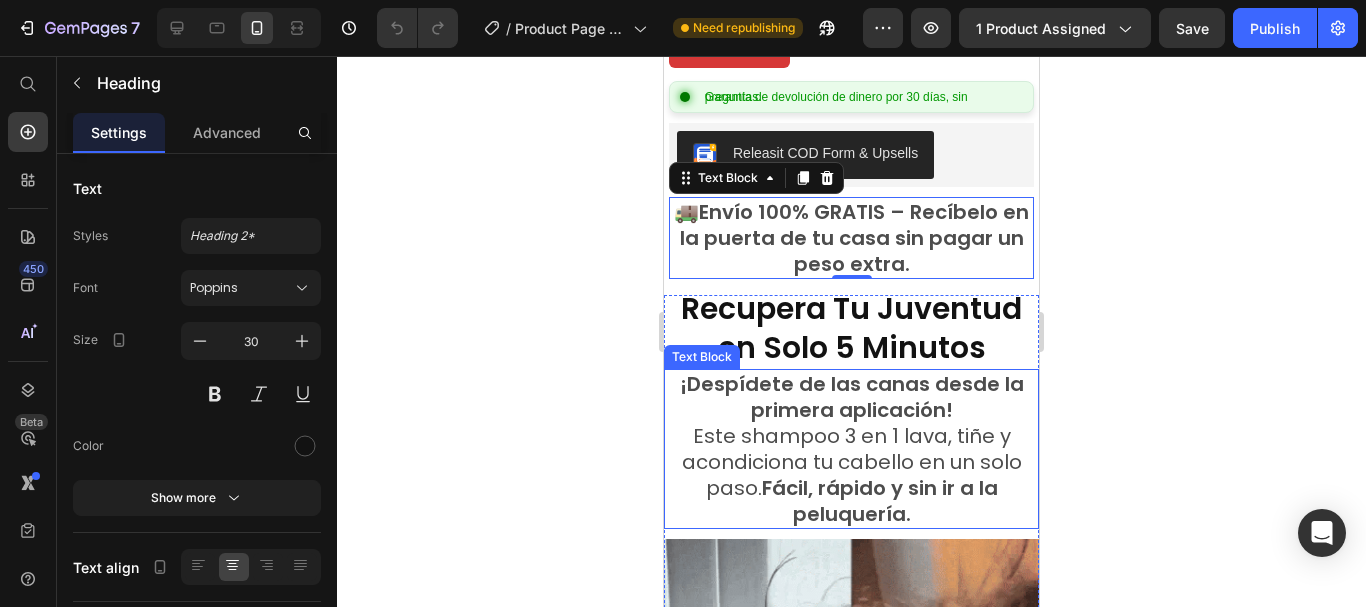 click on "Recupera Tu Juventud en Solo 5 Minutos" at bounding box center (851, 328) 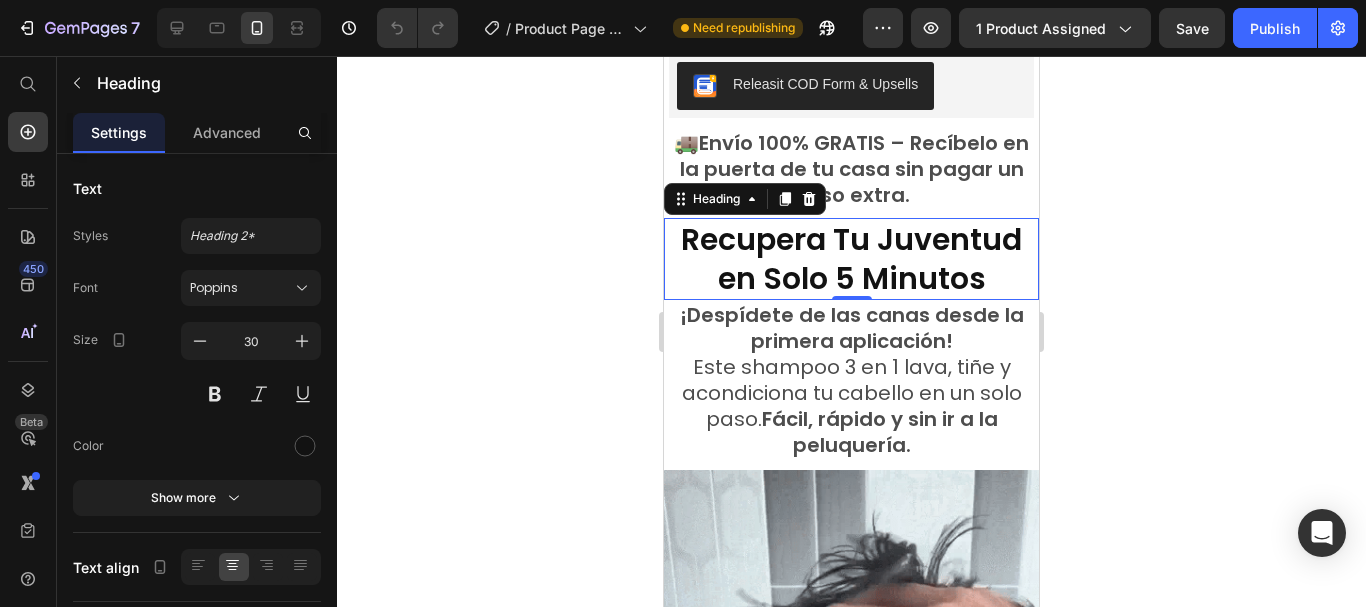 scroll, scrollTop: 1200, scrollLeft: 0, axis: vertical 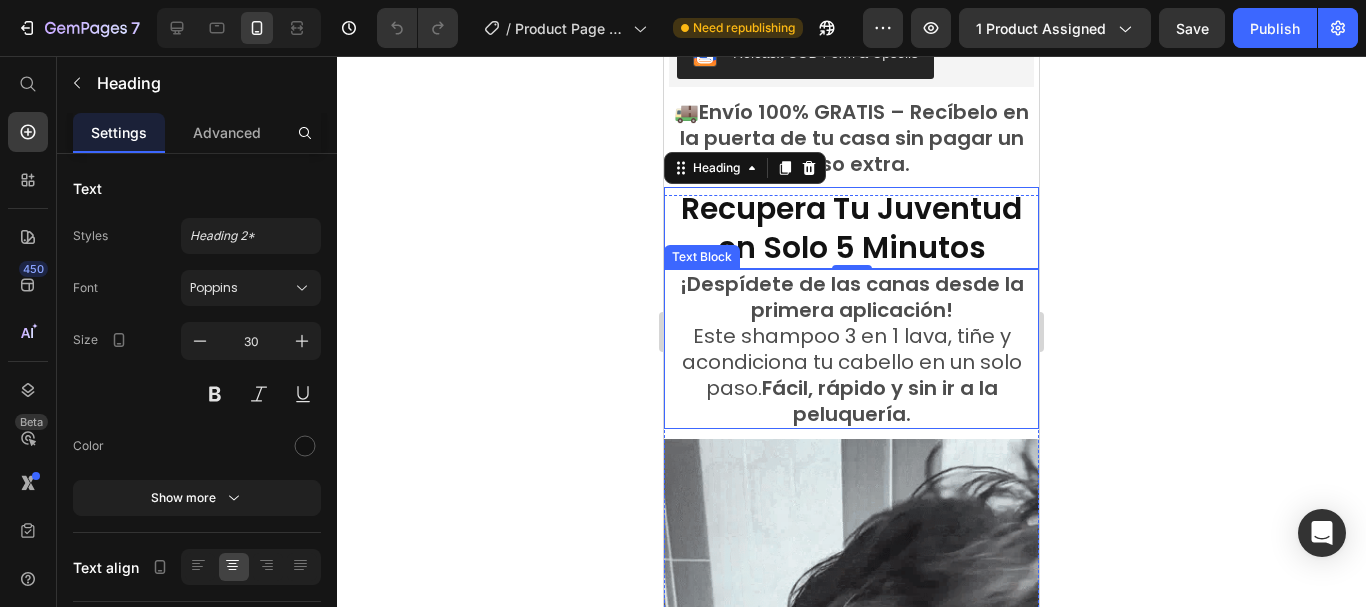 click on "¡Despídete de las canas desde la primera aplicación! Este shampoo 3 en 1 lava, tiñe y acondiciona tu cabello en un solo paso.  Fácil, rápido y sin ir a la peluquería." at bounding box center (851, 349) 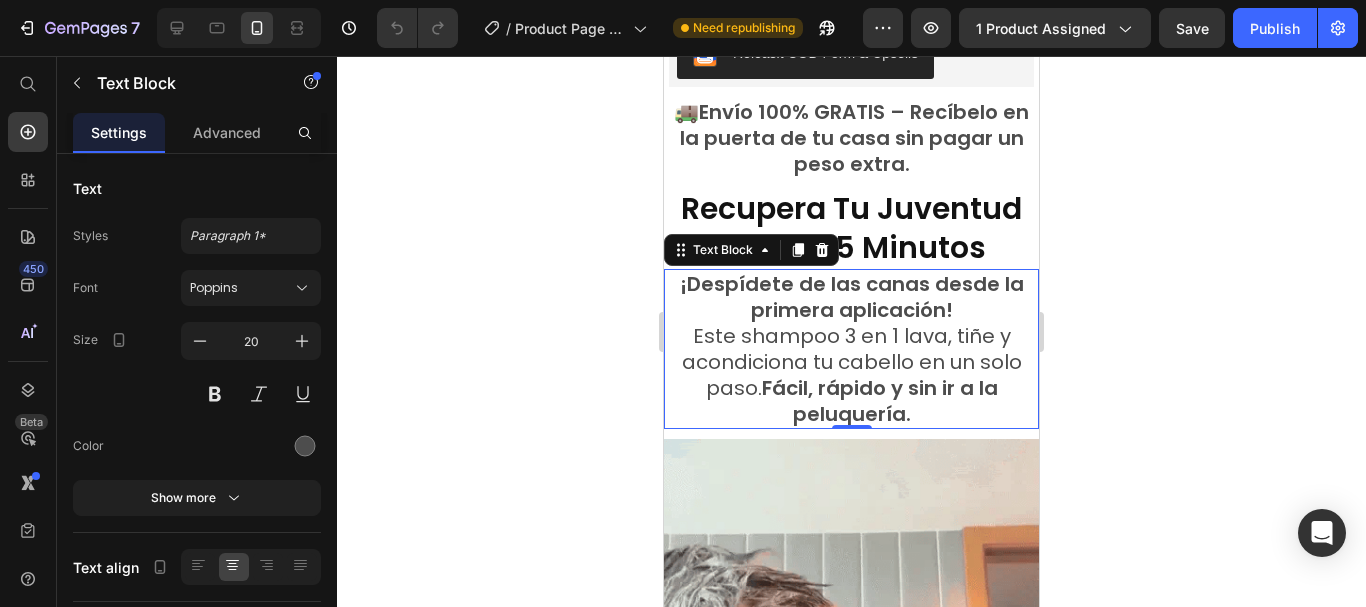 scroll, scrollTop: 1300, scrollLeft: 0, axis: vertical 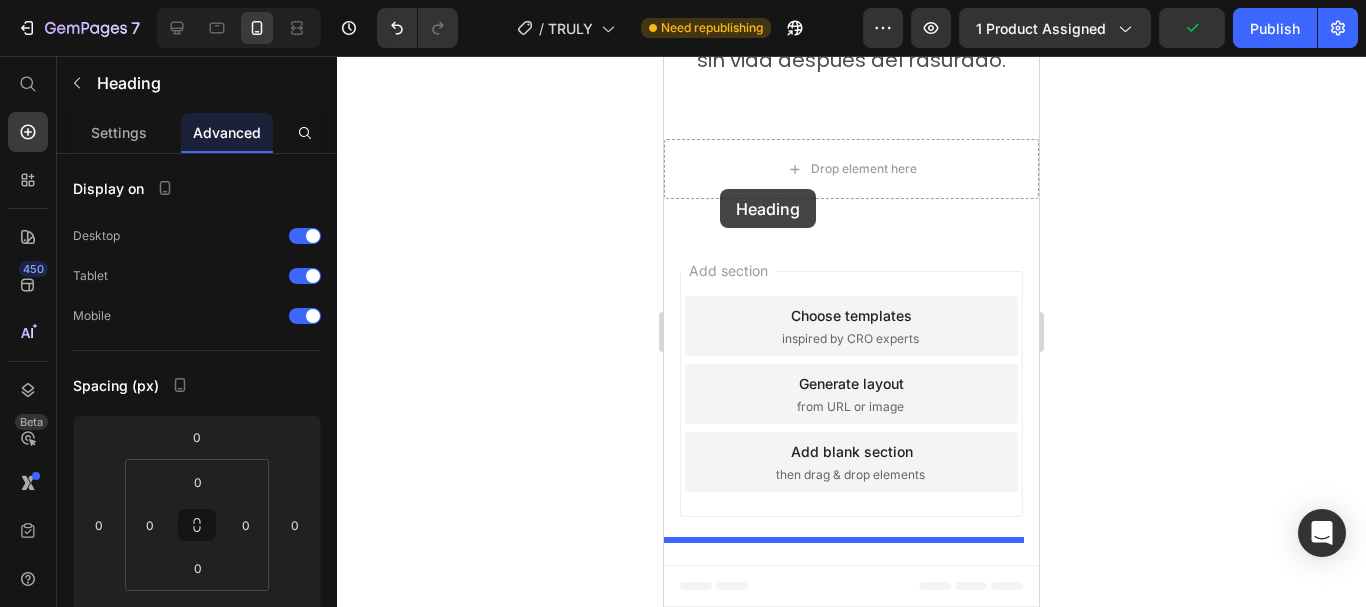 drag, startPoint x: 720, startPoint y: 244, endPoint x: 720, endPoint y: 189, distance: 55 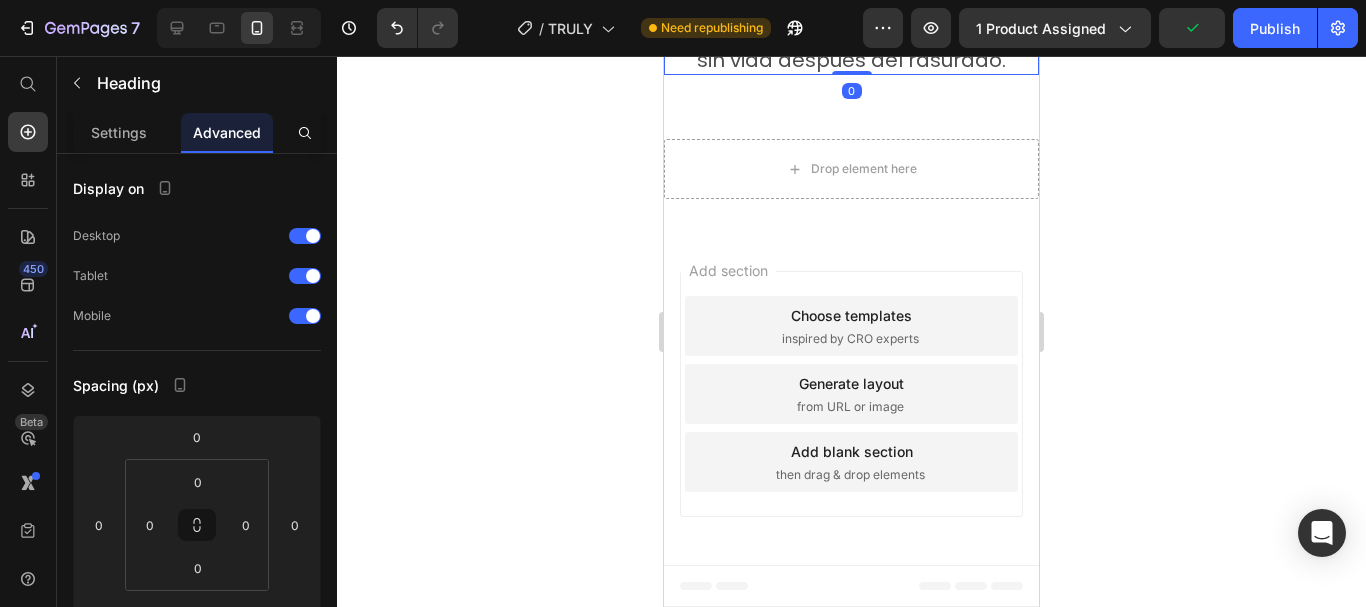 click on "💔 Irritación y ardor después del afeitado." at bounding box center (851, -213) 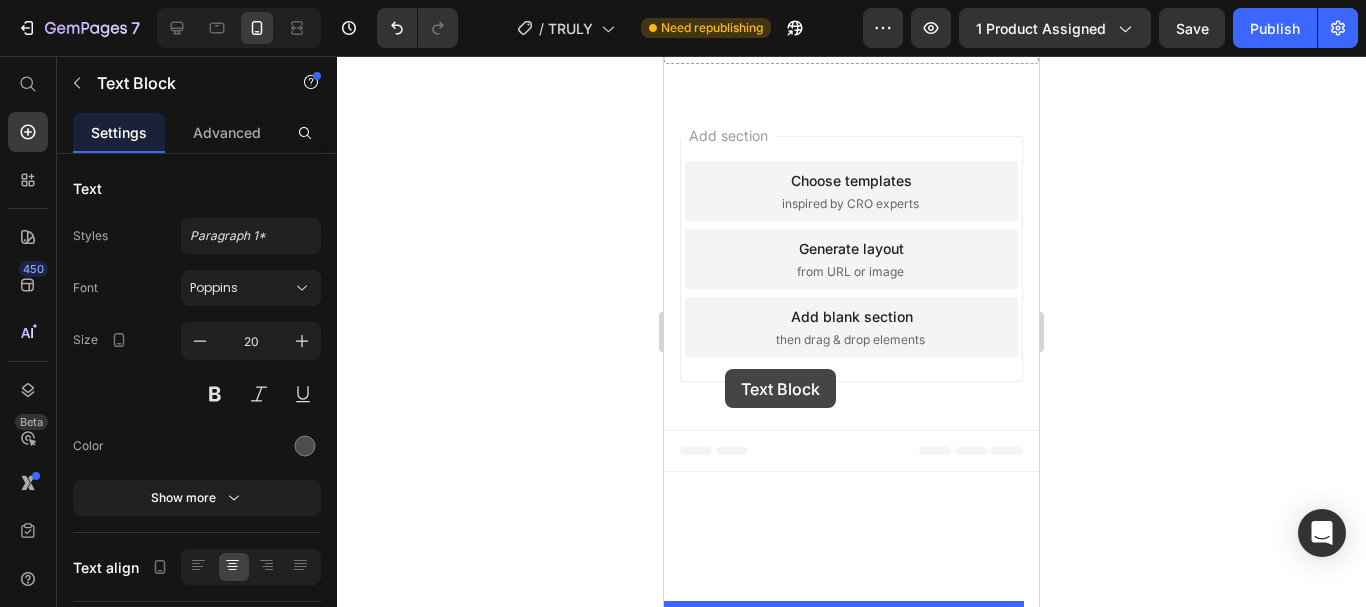 drag, startPoint x: 720, startPoint y: 399, endPoint x: 725, endPoint y: 369, distance: 30.413813 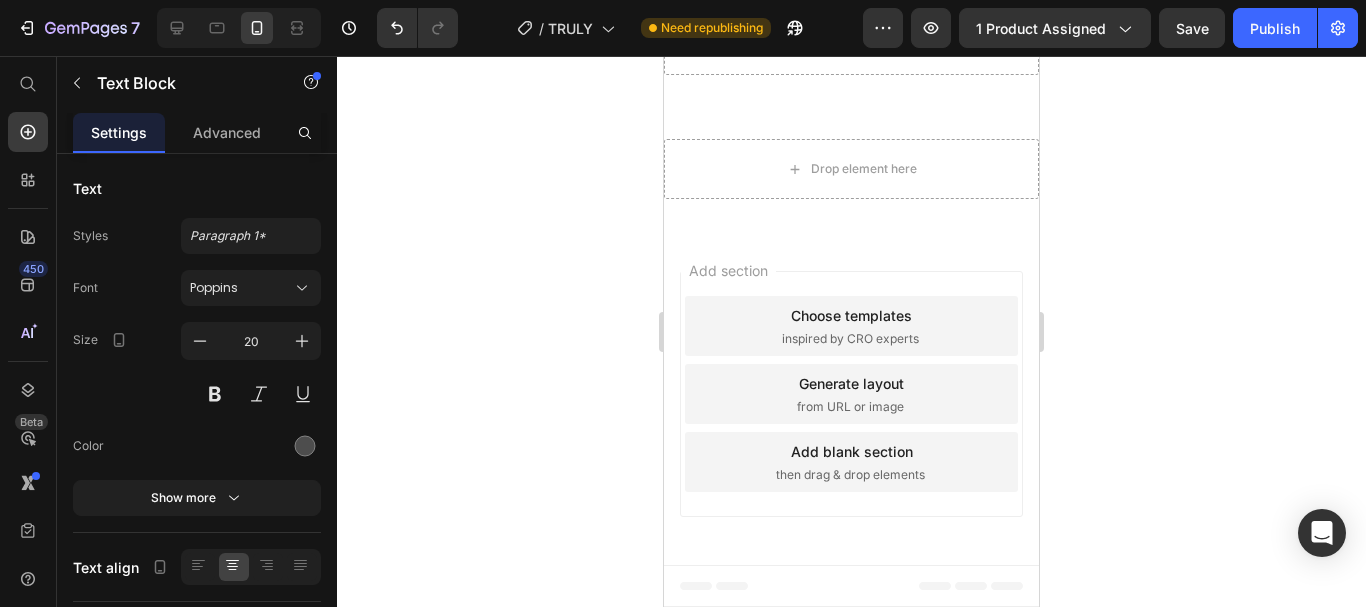 click on "💔 Irritación y ardor después del afeitado." at bounding box center (851, -305) 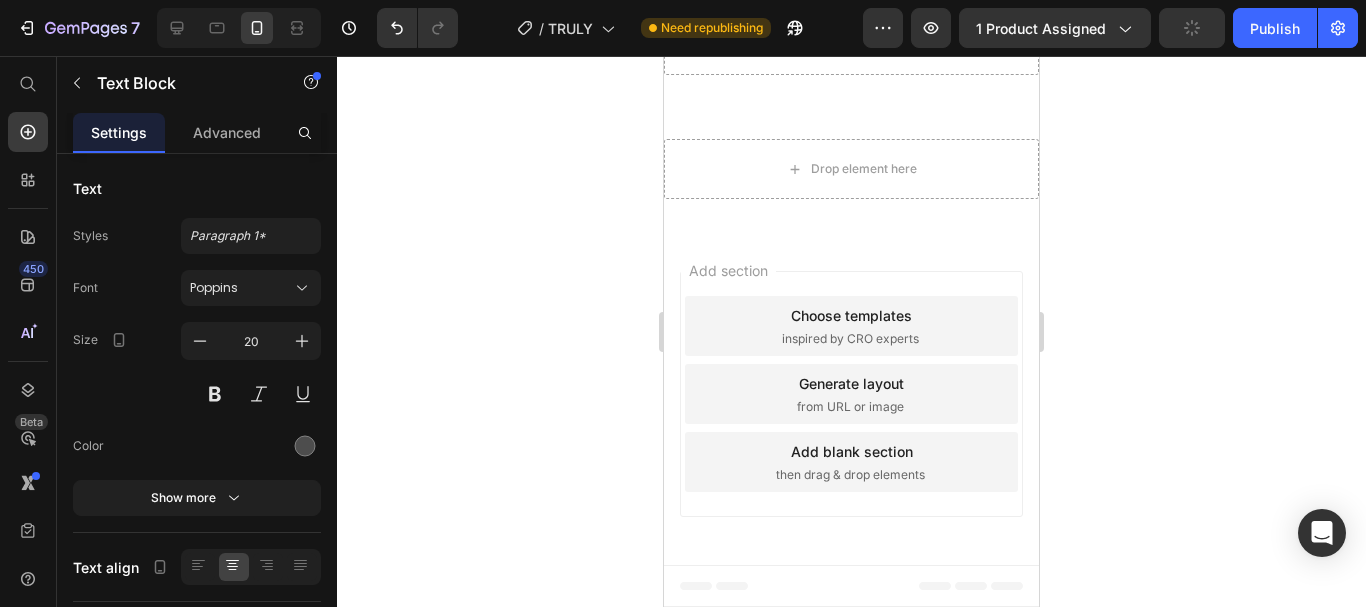 click 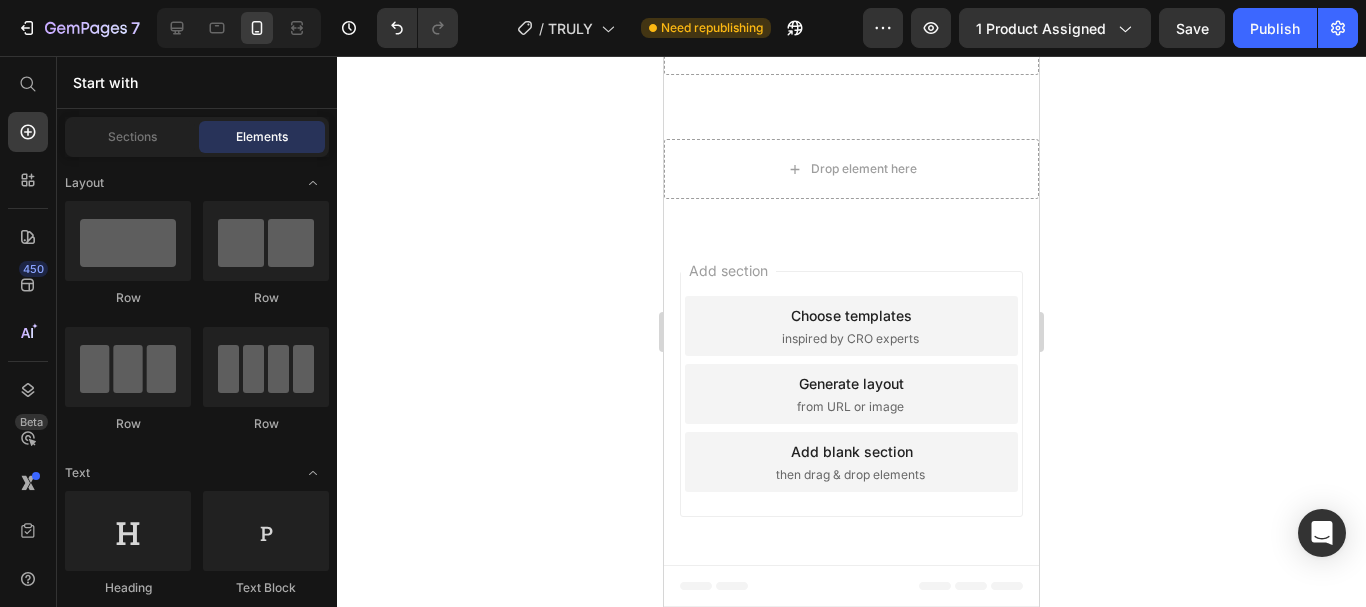 scroll, scrollTop: 2807, scrollLeft: 0, axis: vertical 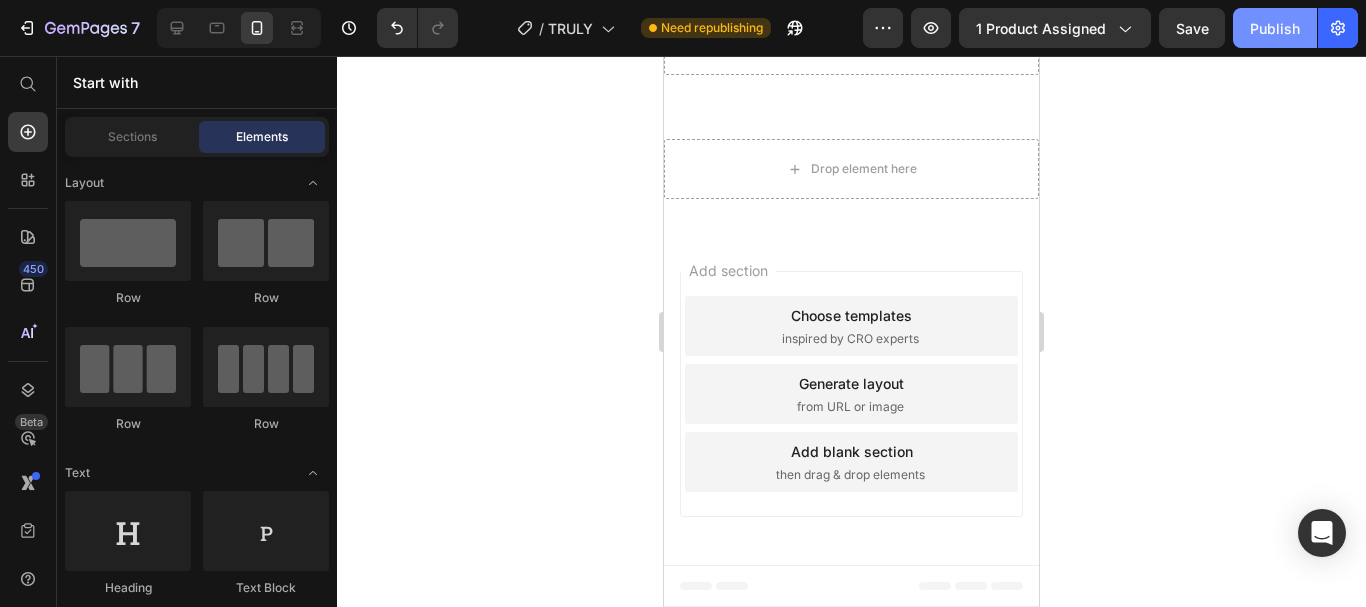 click on "Publish" at bounding box center (1275, 28) 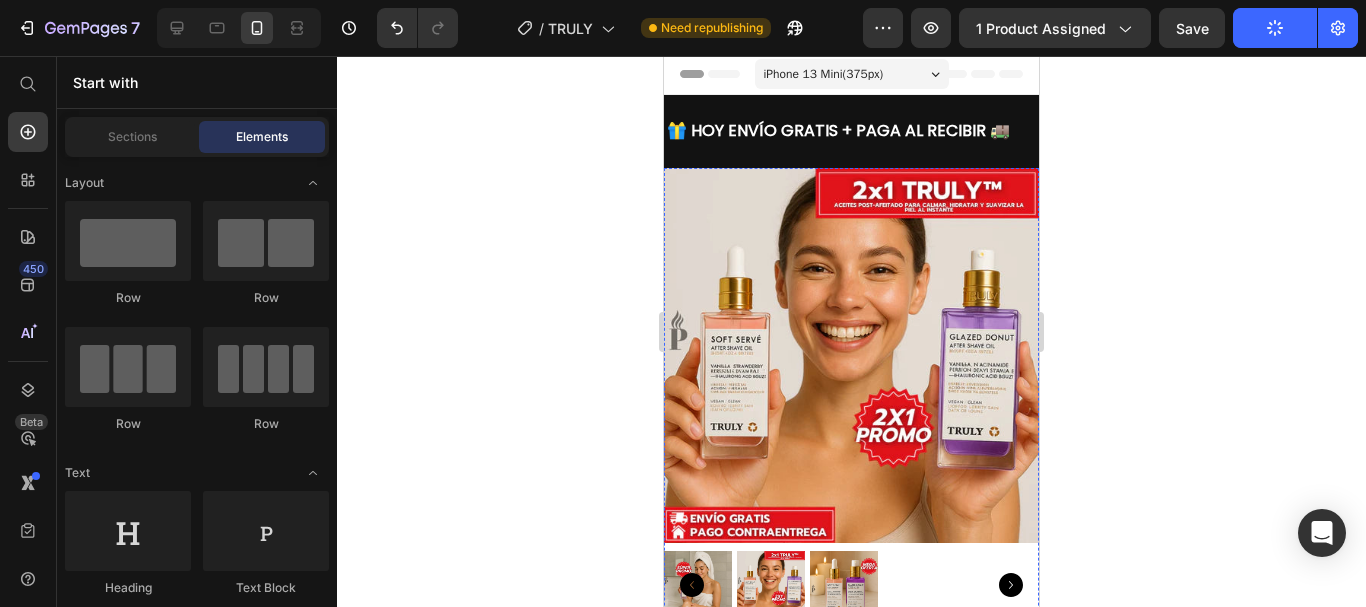 scroll, scrollTop: 0, scrollLeft: 0, axis: both 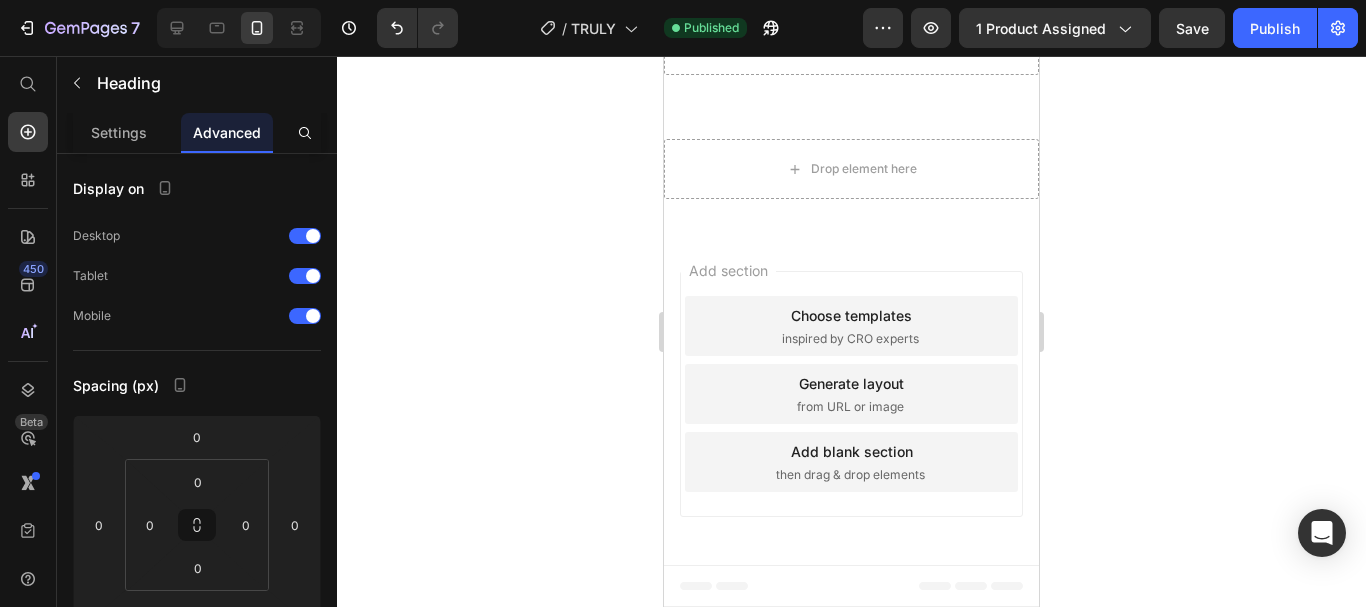 click on "Un ritual post-afeitado que huele rico, se siente suave y actúa de verdad" at bounding box center (851, -264) 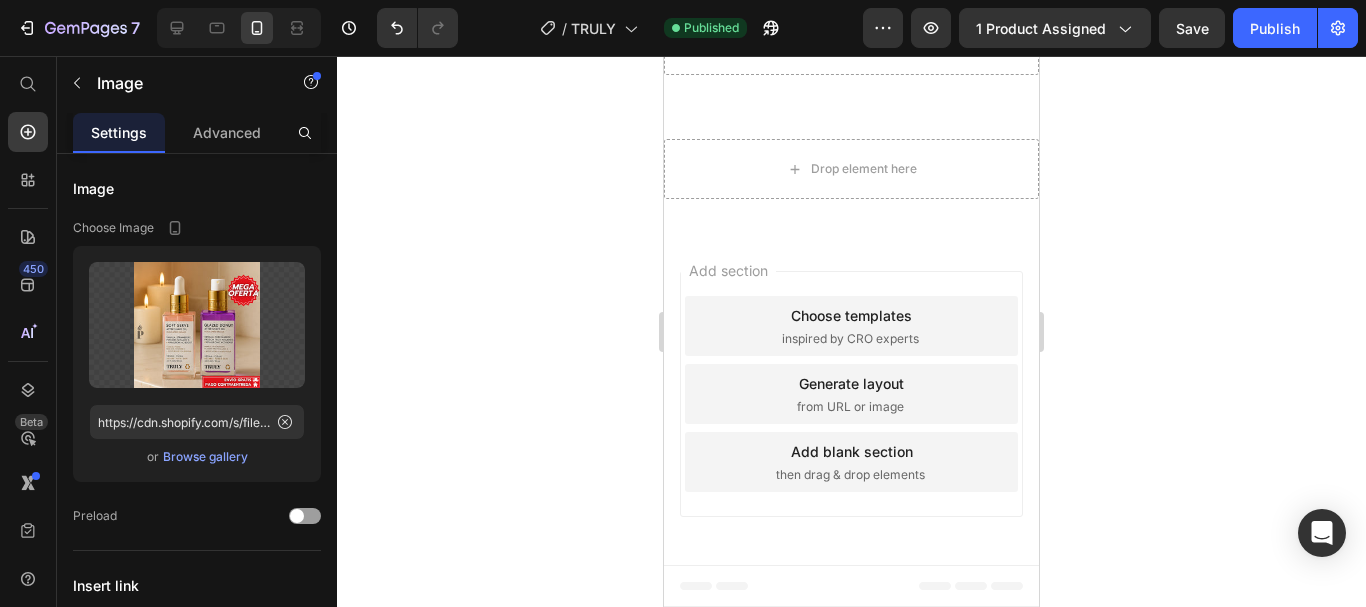 scroll, scrollTop: 2597, scrollLeft: 0, axis: vertical 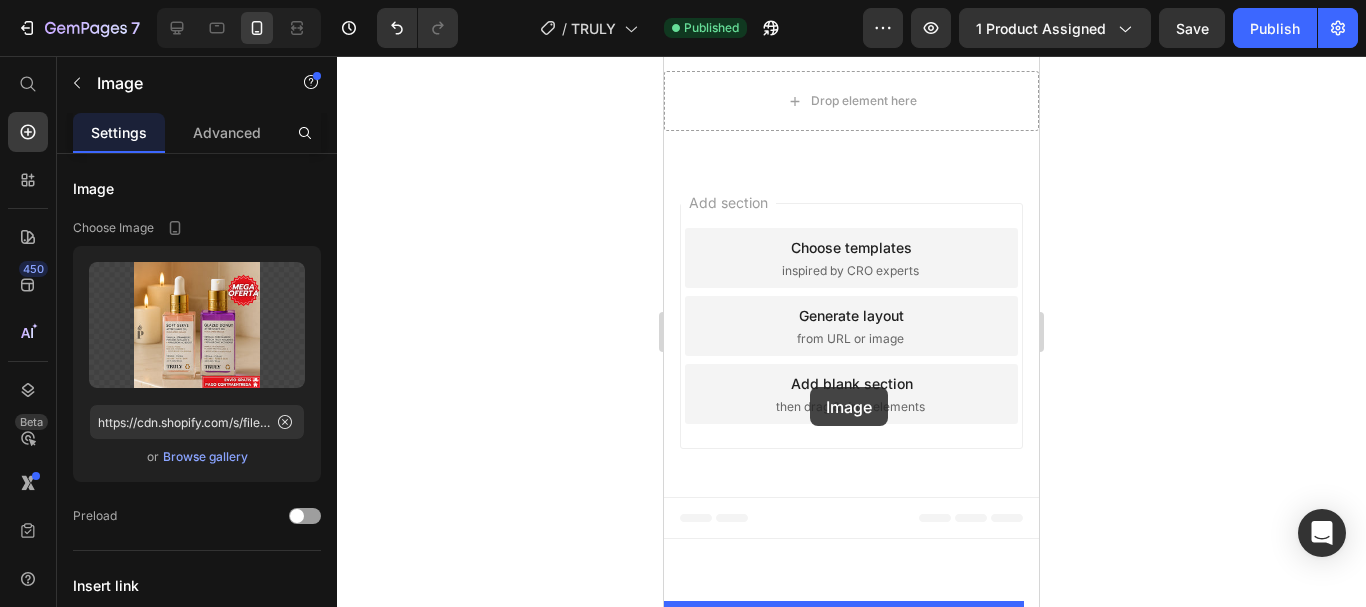 drag, startPoint x: 704, startPoint y: 115, endPoint x: 810, endPoint y: 387, distance: 291.92465 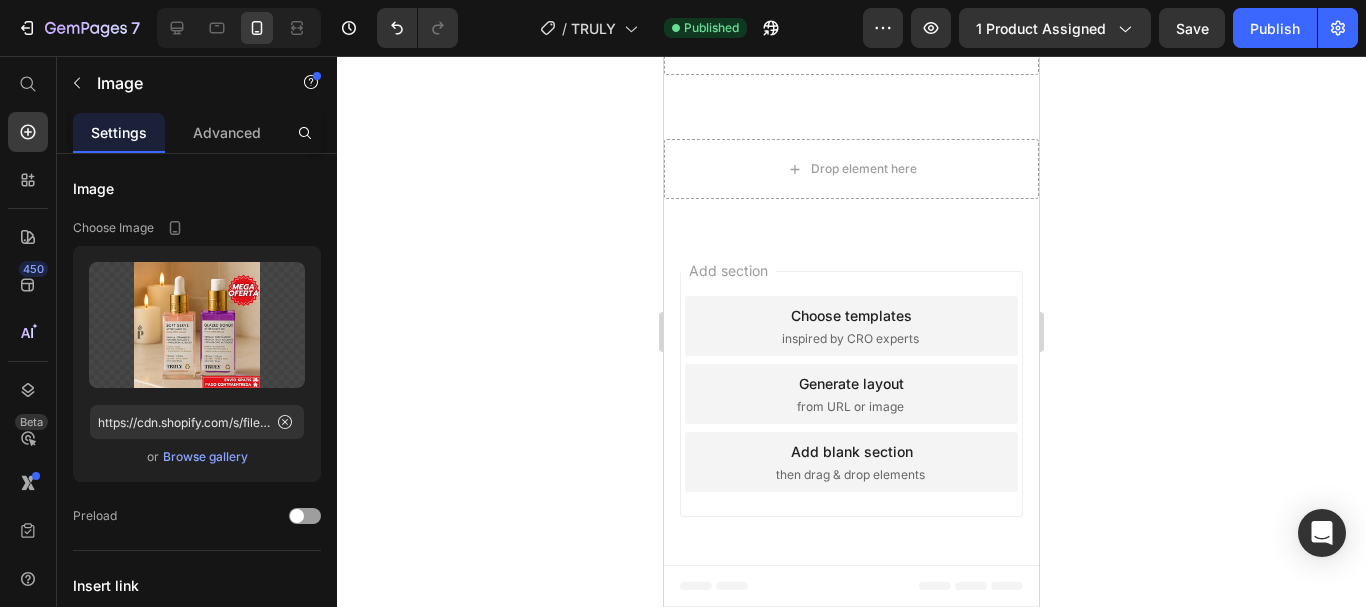 scroll, scrollTop: 2973, scrollLeft: 0, axis: vertical 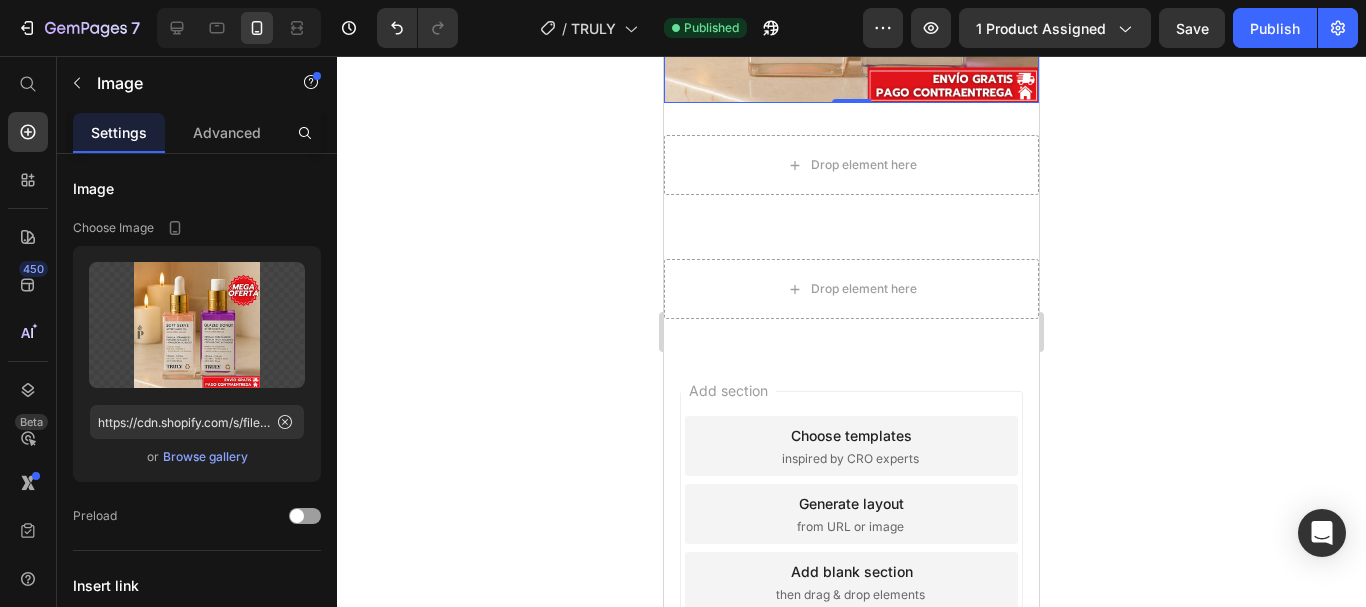 drag, startPoint x: 867, startPoint y: 449, endPoint x: 1178, endPoint y: 412, distance: 313.19324 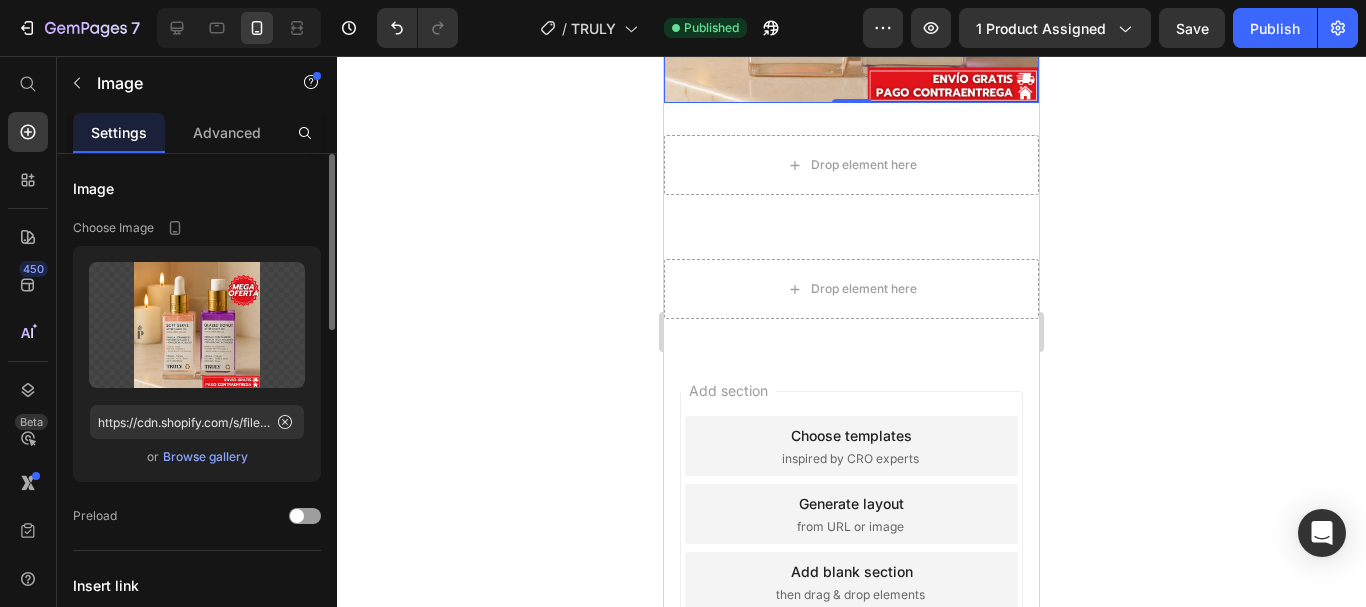 click on "Browse gallery" at bounding box center [205, 457] 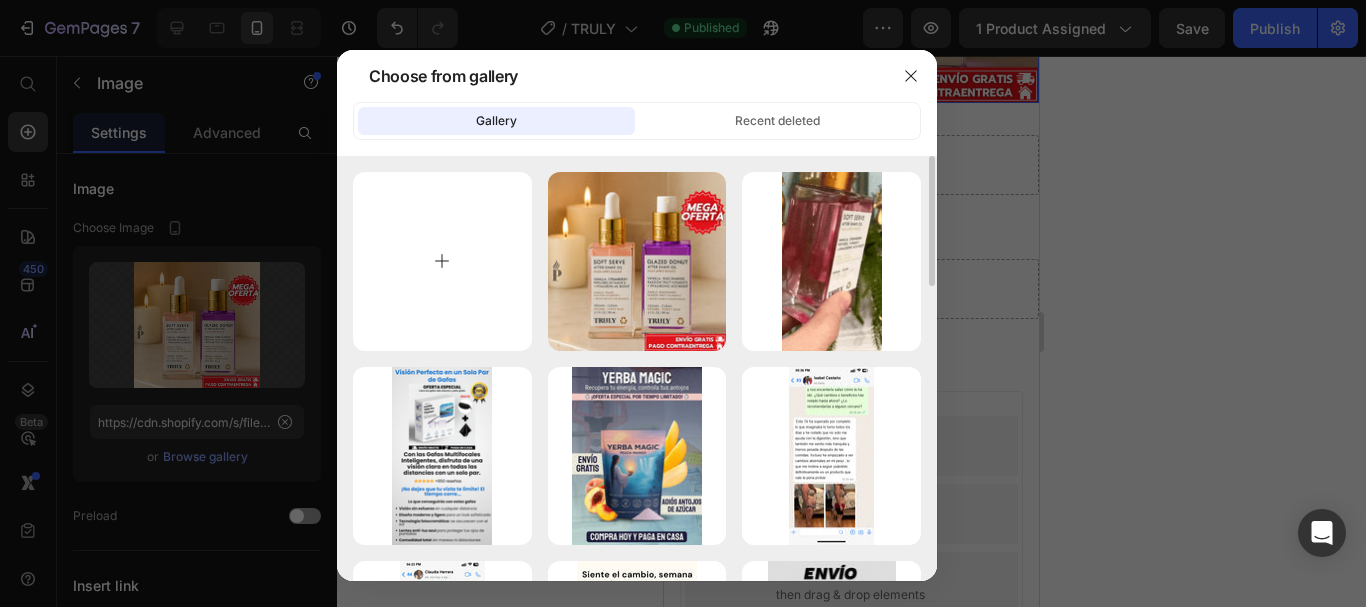 click at bounding box center (442, 261) 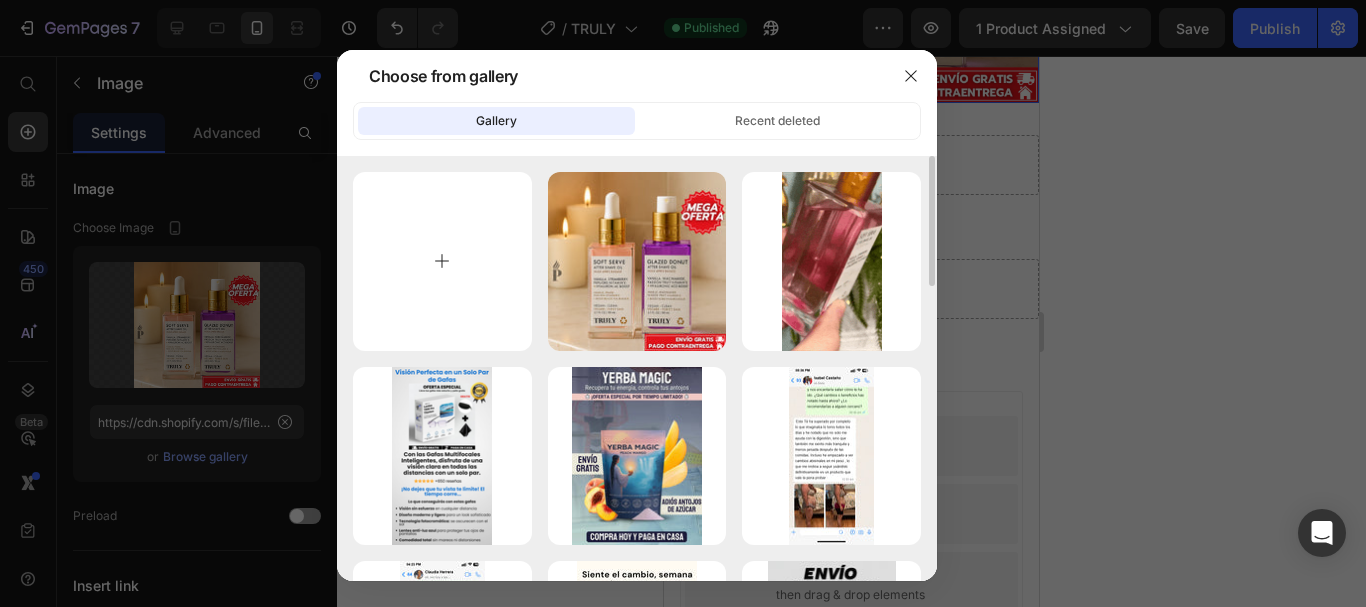 type on "C:\fakepath\04.webp" 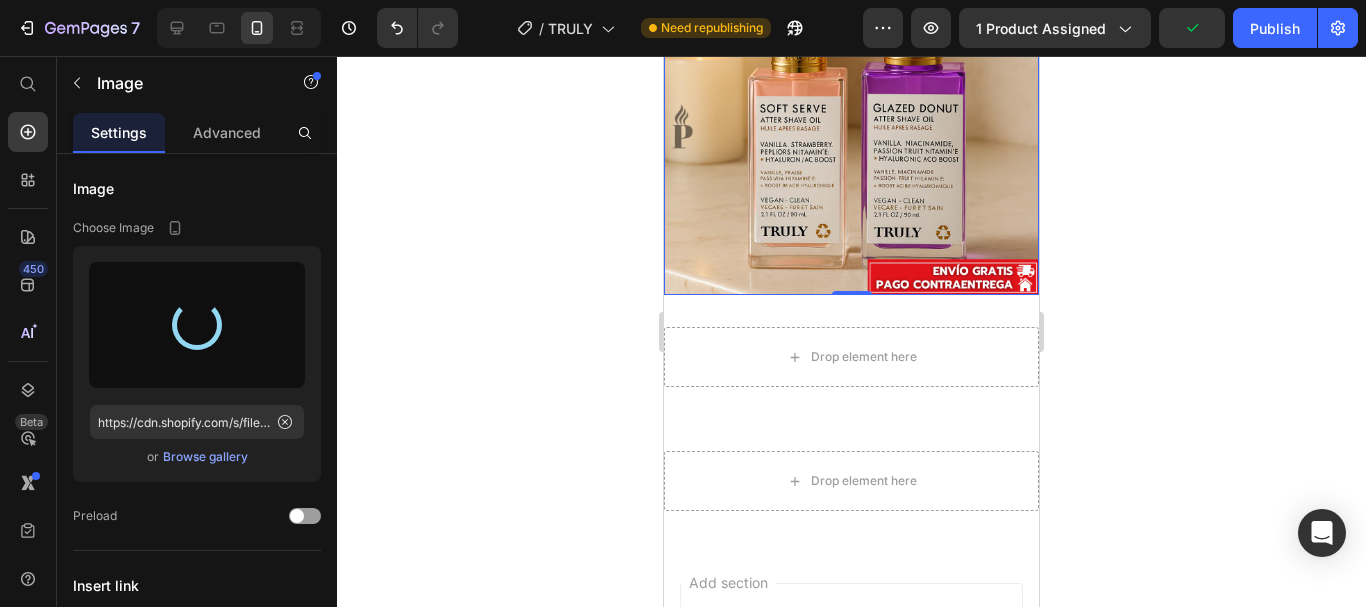 scroll, scrollTop: 2773, scrollLeft: 0, axis: vertical 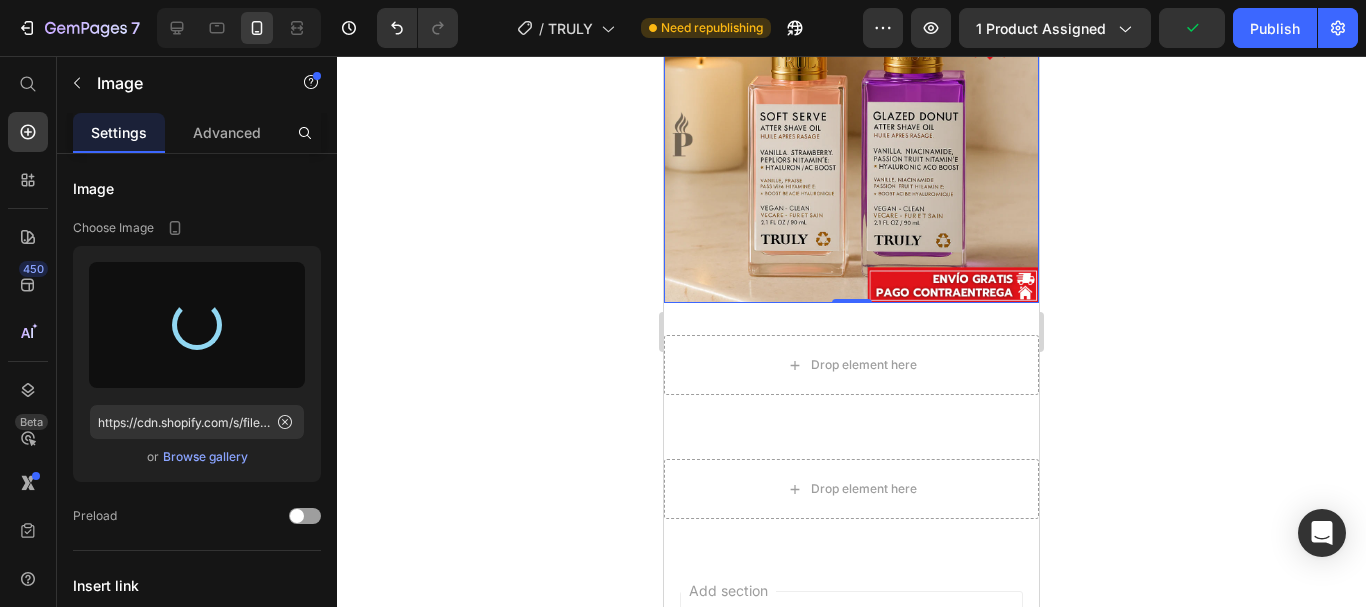 type on "https://cdn.shopify.com/s/files/1/0943/0751/6705/files/gempages_570241390701708160-882a65a9-d219-4c9b-8da8-91a46aa88e80.webp" 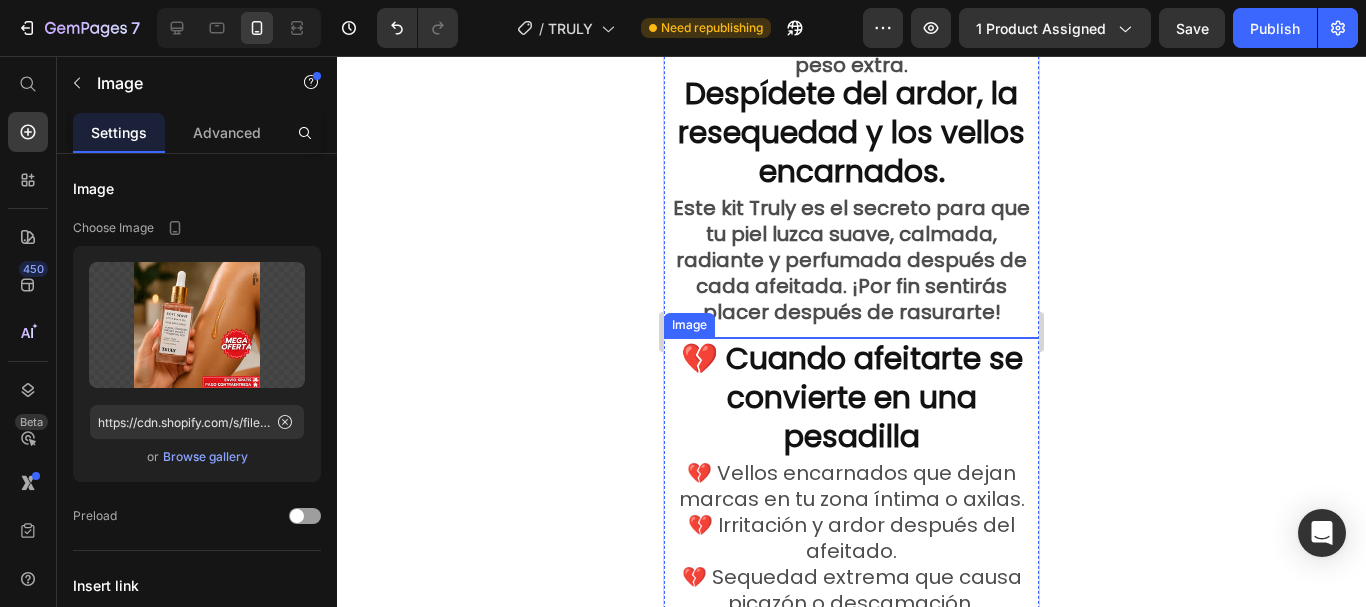 scroll, scrollTop: 1073, scrollLeft: 0, axis: vertical 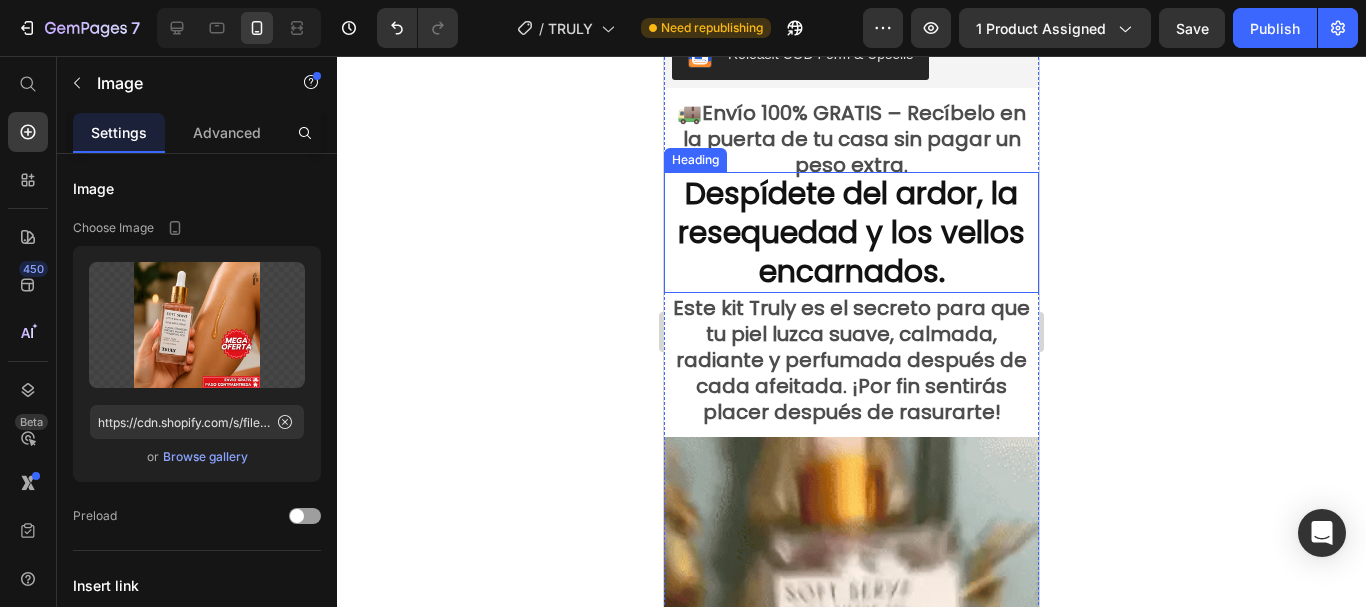 click on "Despídete del ardor, la resequedad y los vellos encarnados." at bounding box center (851, 232) 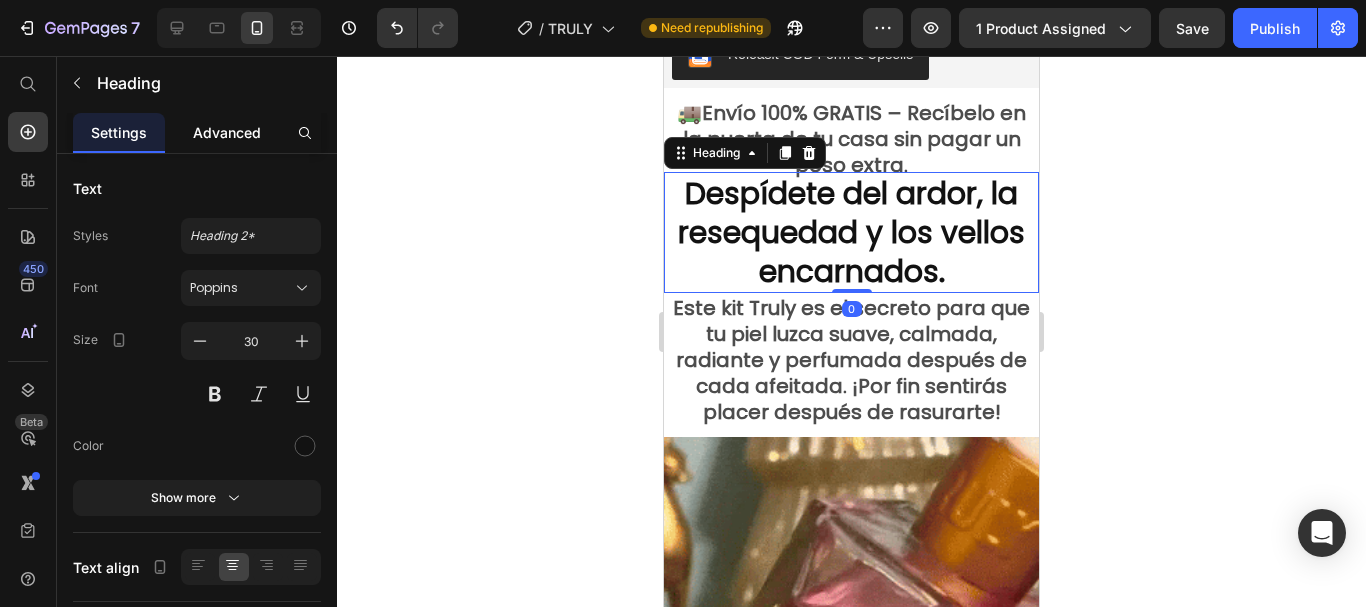 click on "Advanced" 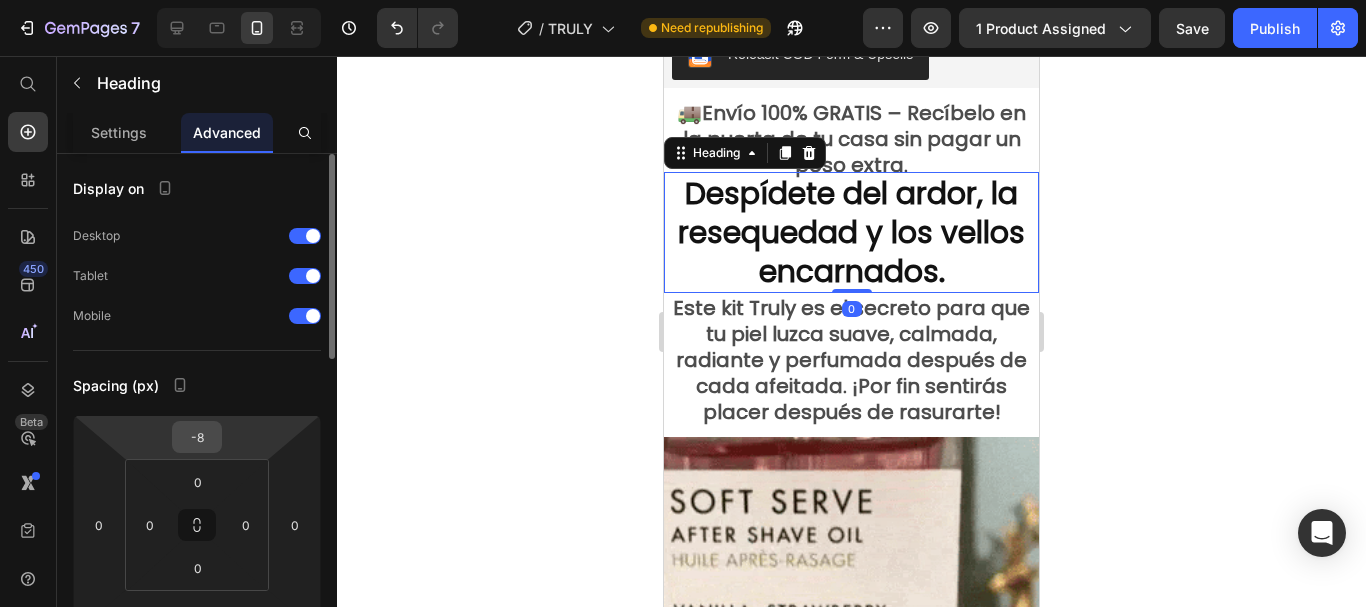 click on "-8" at bounding box center (197, 437) 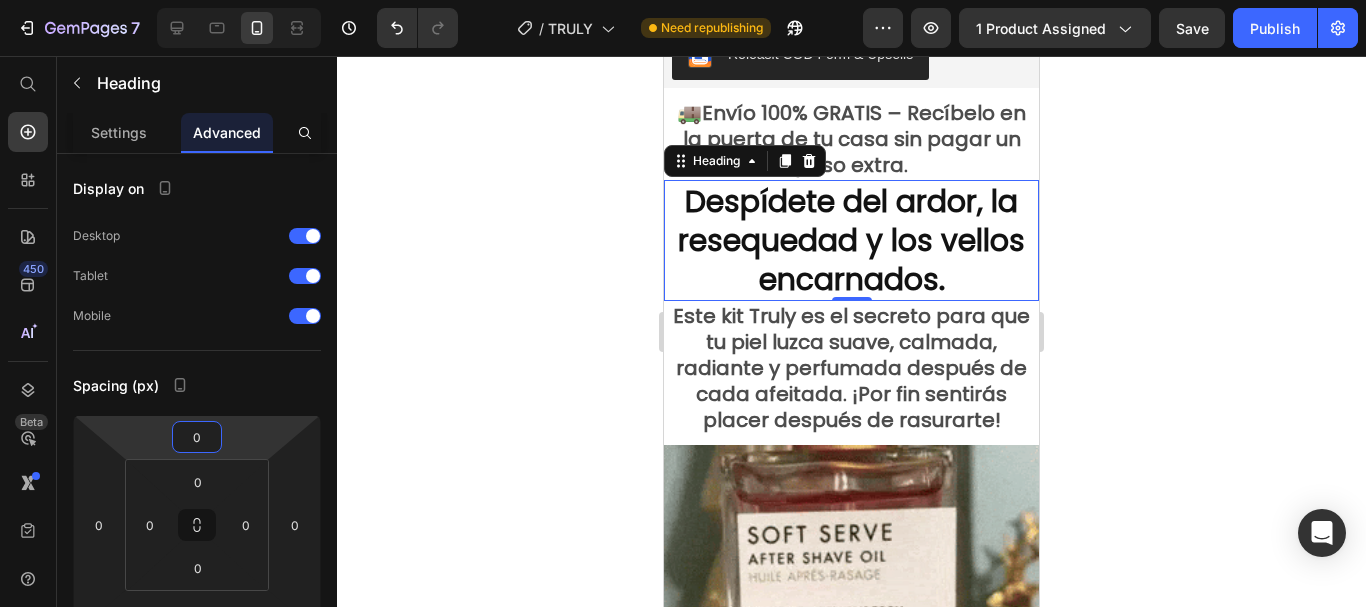 type on "0" 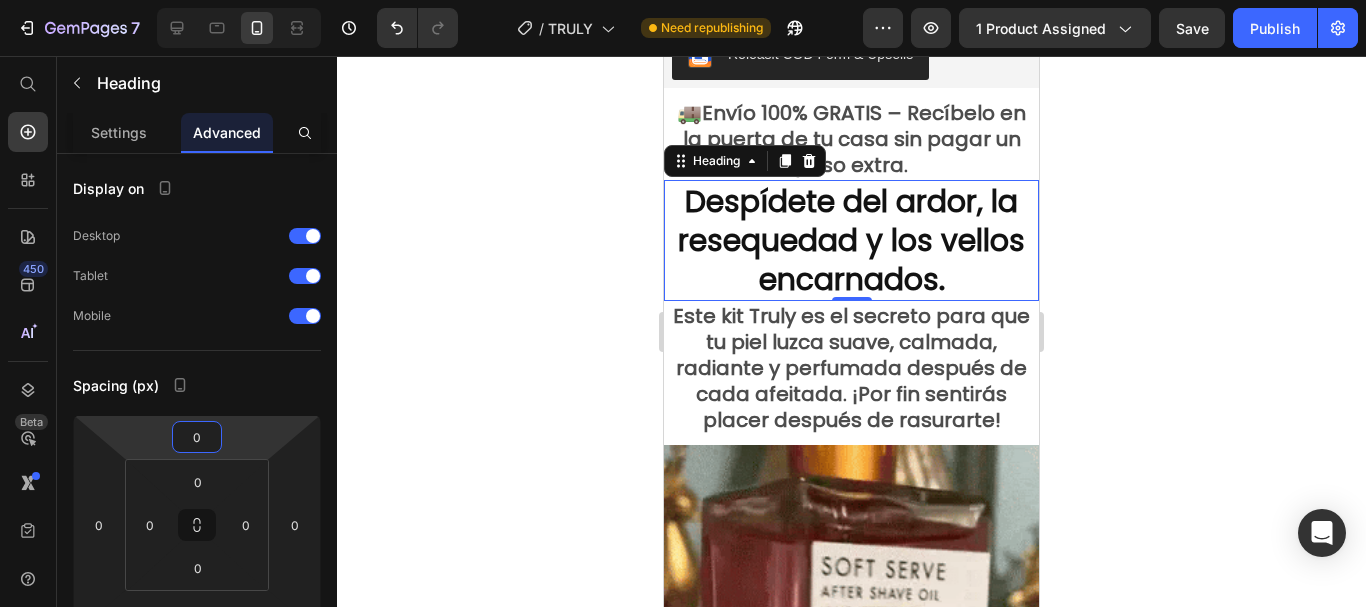 click 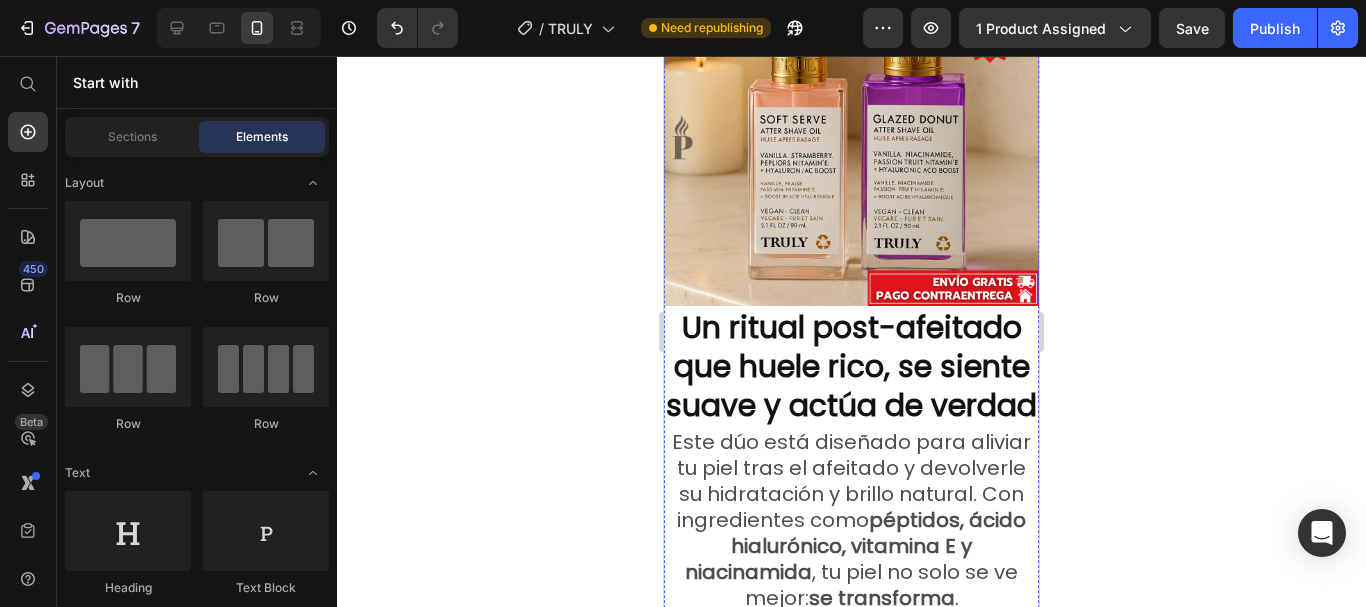 scroll, scrollTop: 2600, scrollLeft: 0, axis: vertical 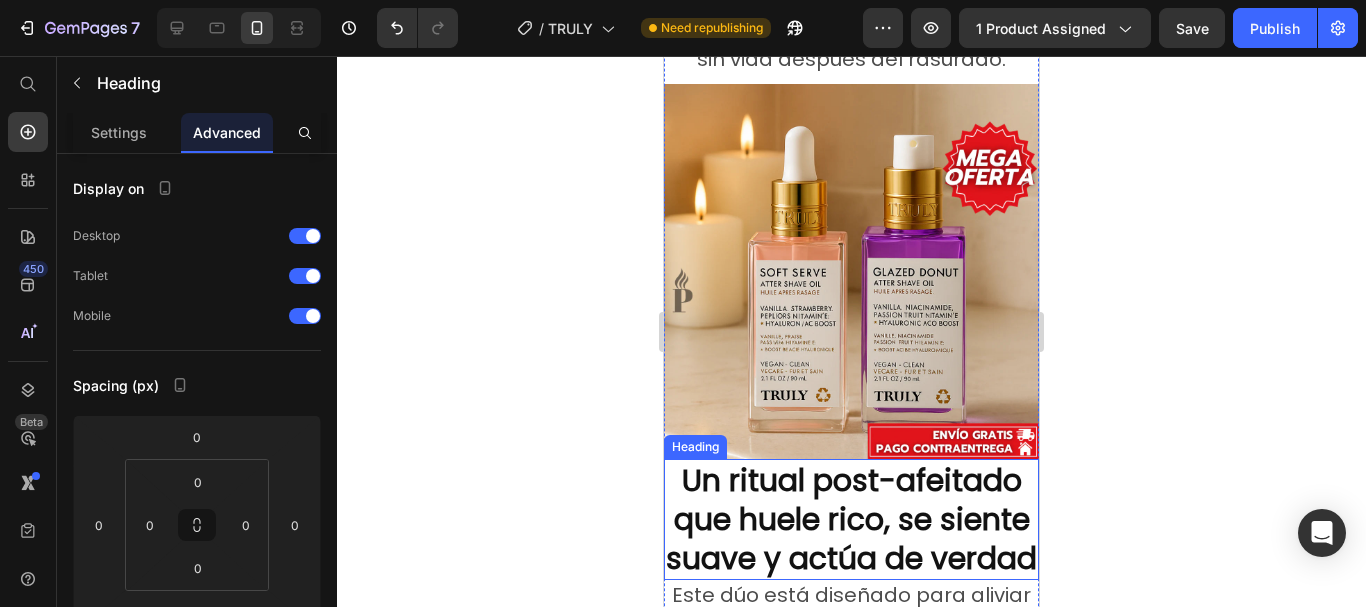 click on "Un ritual post-afeitado que huele rico, se siente suave y actúa de verdad" at bounding box center [851, 519] 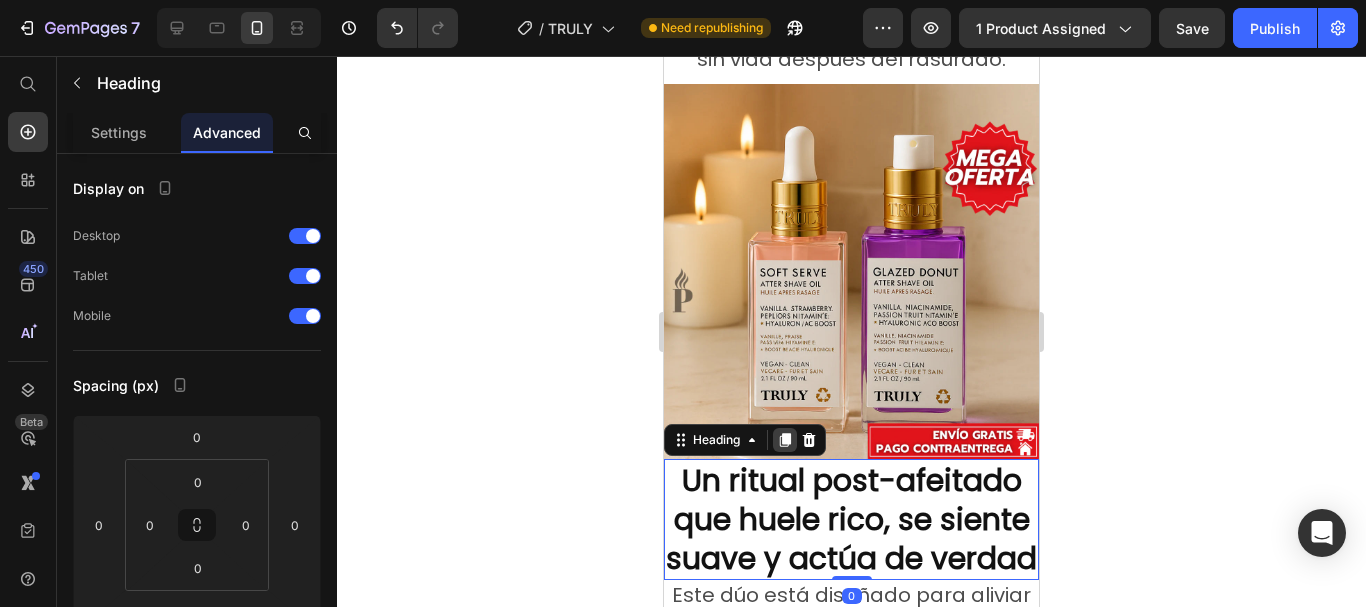 click 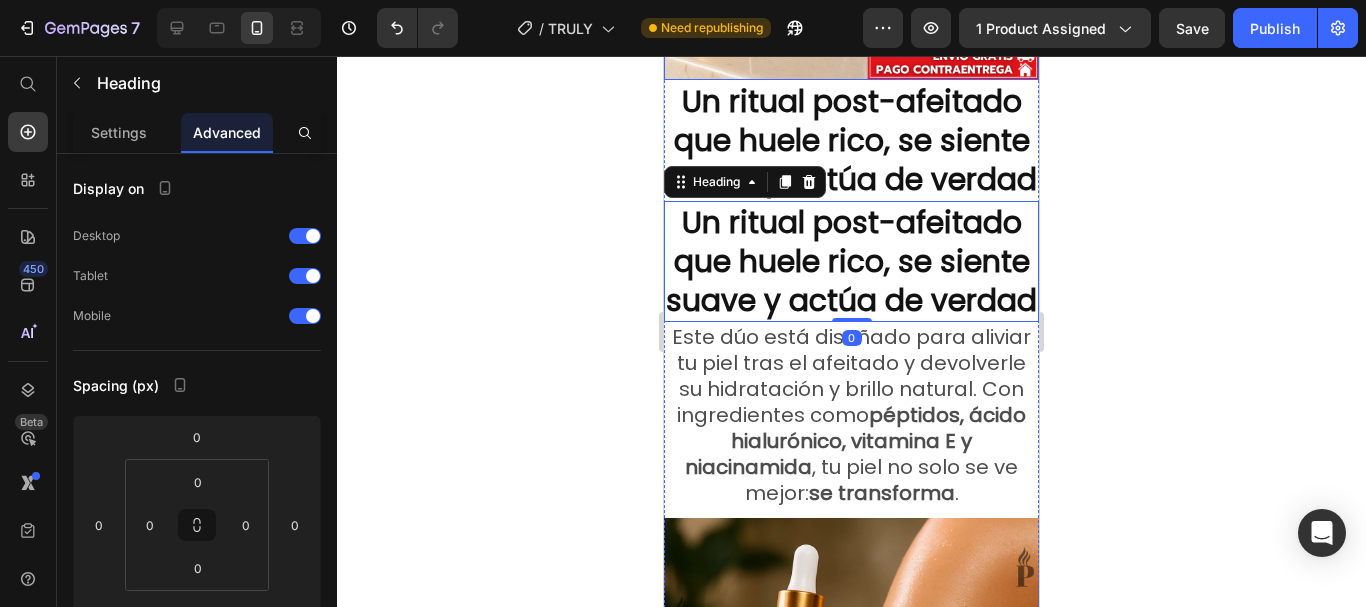 scroll, scrollTop: 3076, scrollLeft: 0, axis: vertical 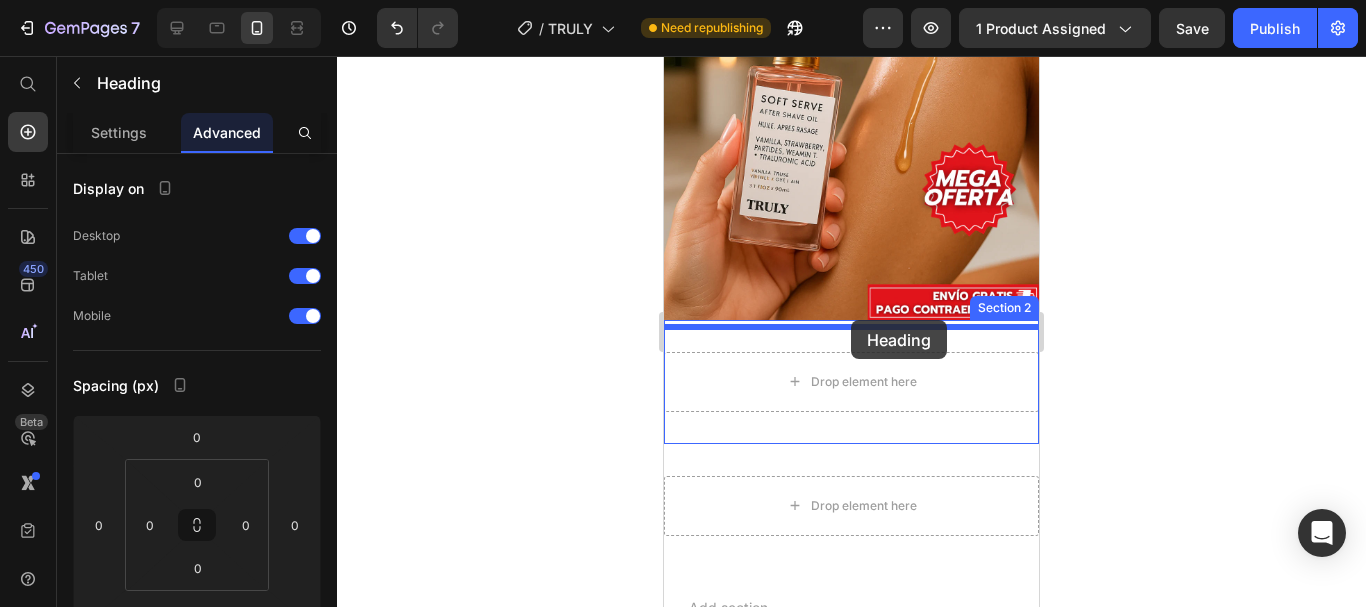 drag, startPoint x: 711, startPoint y: 109, endPoint x: 851, endPoint y: 320, distance: 253.22125 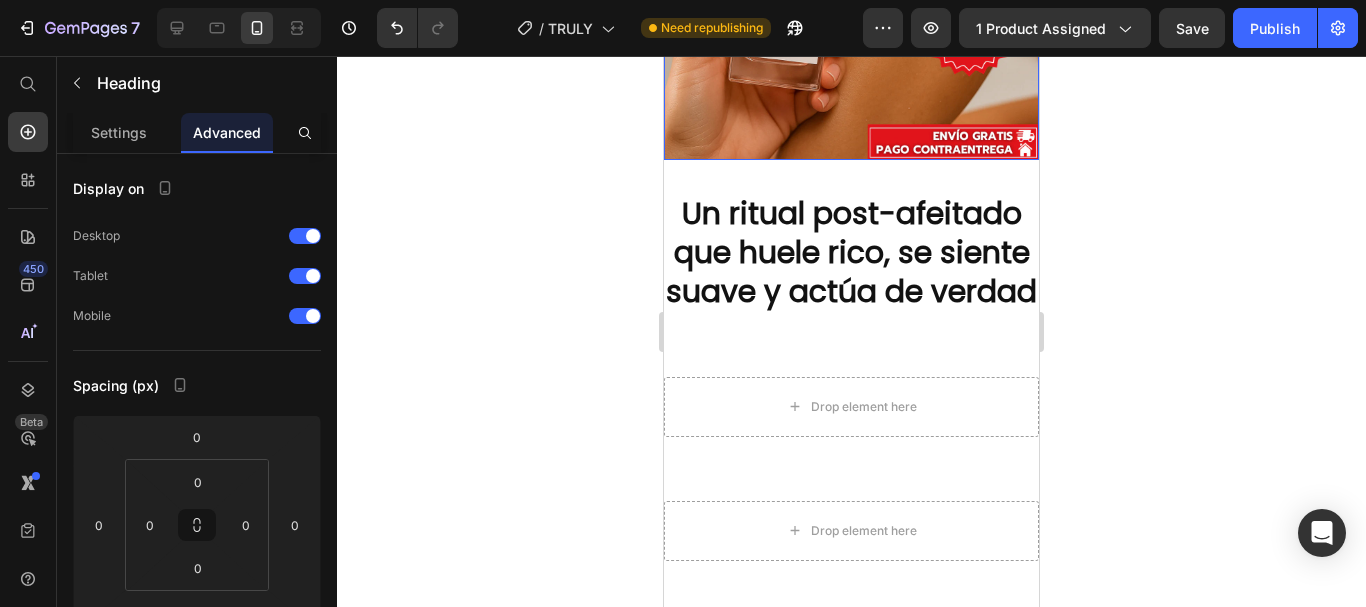 scroll, scrollTop: 3431, scrollLeft: 0, axis: vertical 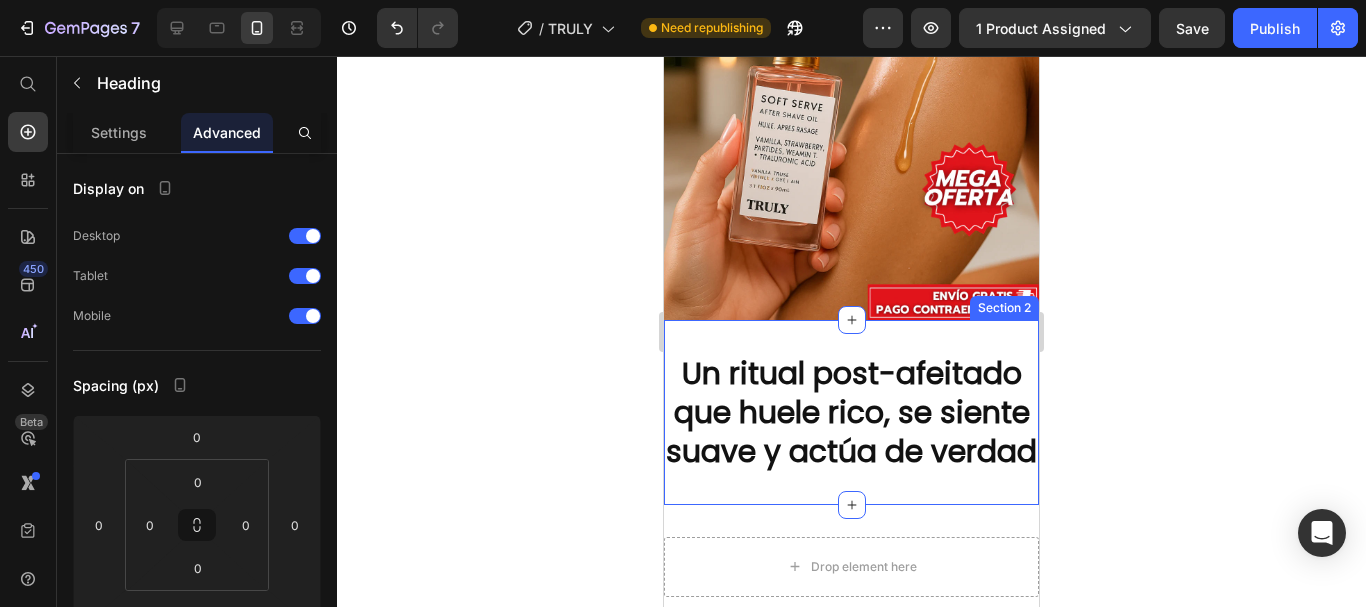 click on "Un ritual post-afeitado que huele rico, se siente suave y actúa de verdad Heading   0 Section 2" at bounding box center [851, 412] 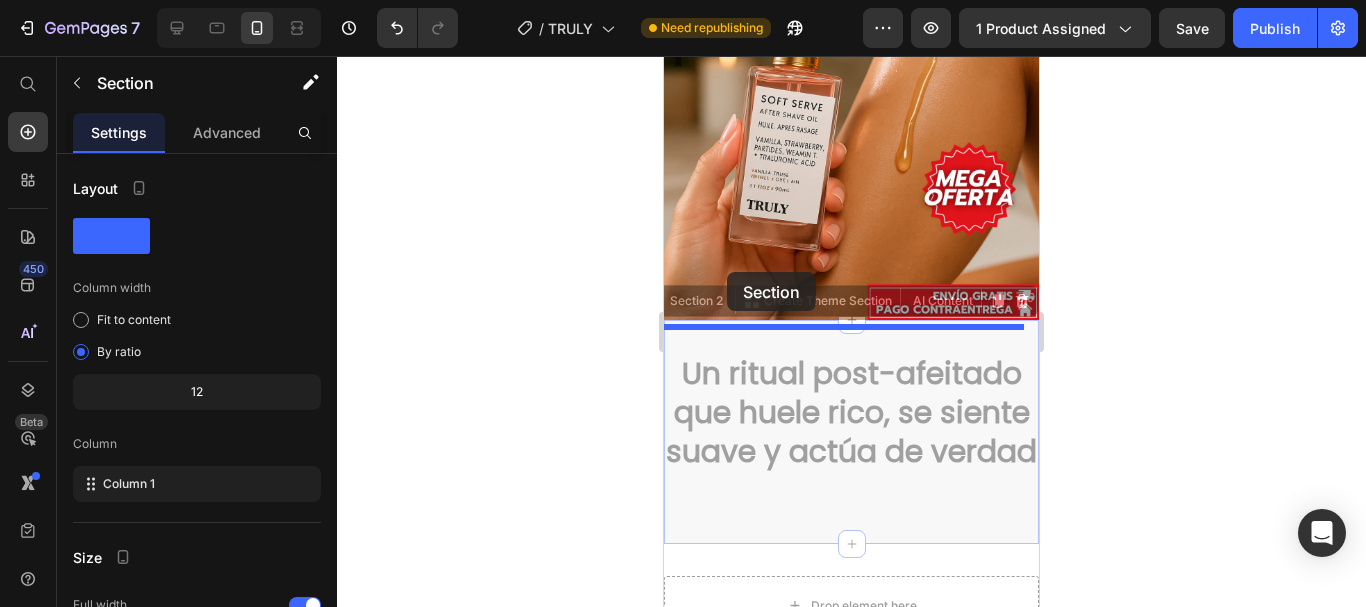 drag, startPoint x: 691, startPoint y: 317, endPoint x: 727, endPoint y: 272, distance: 57.628117 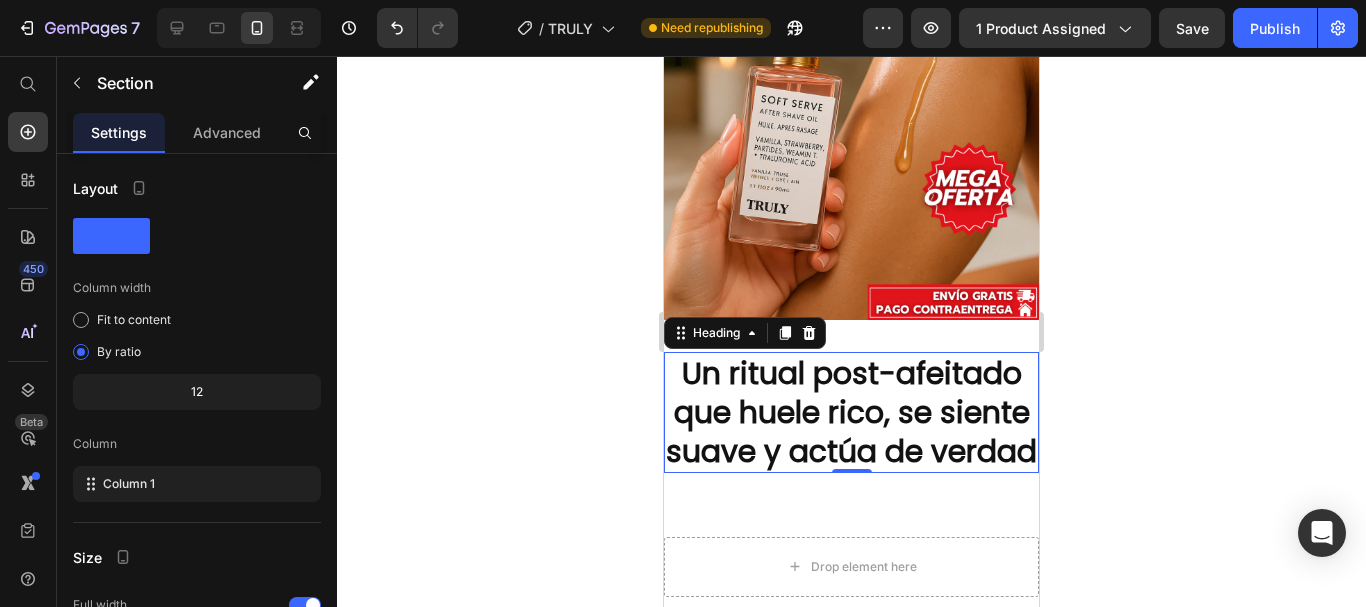 click on "Un ritual post-afeitado que huele rico, se siente suave y actúa de verdad" at bounding box center [851, 412] 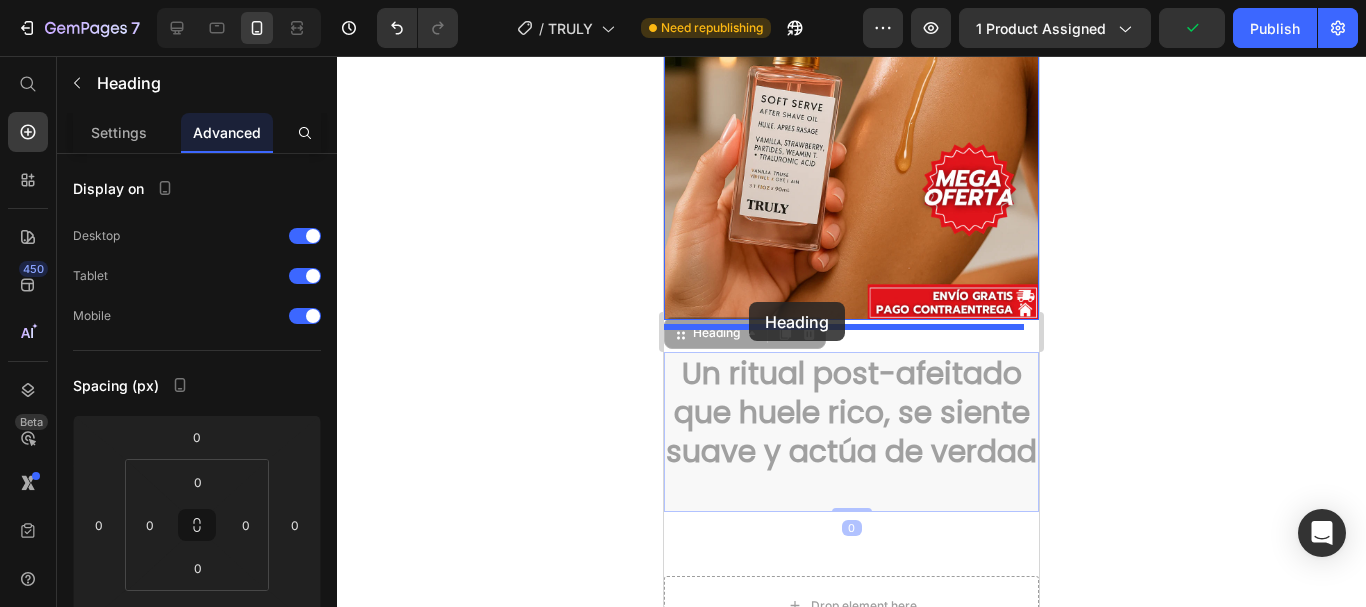 drag, startPoint x: 695, startPoint y: 347, endPoint x: 749, endPoint y: 302, distance: 70.292244 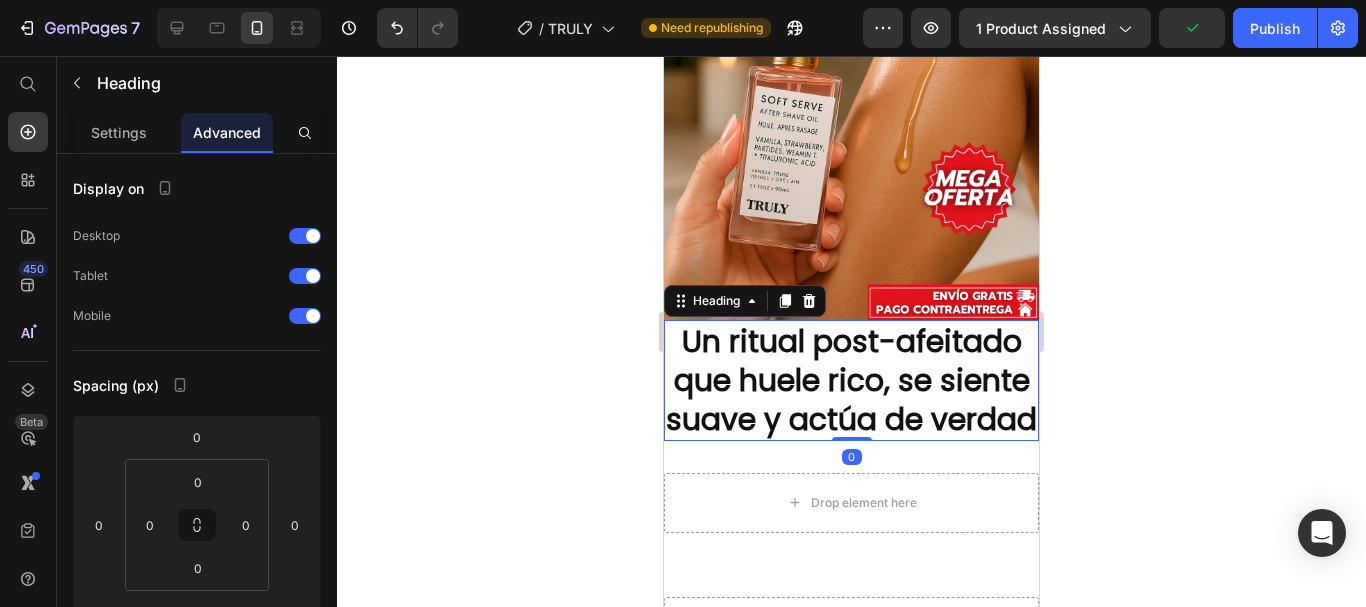 drag, startPoint x: 1141, startPoint y: 433, endPoint x: 1125, endPoint y: 437, distance: 16.492422 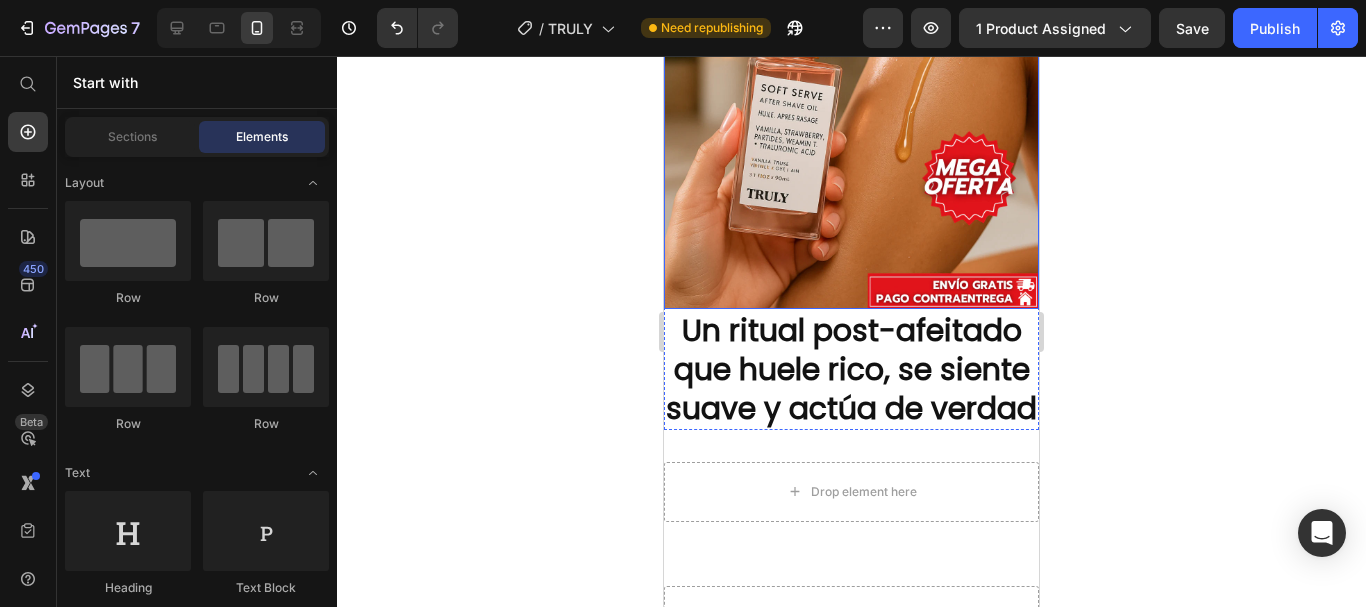 scroll, scrollTop: 3731, scrollLeft: 0, axis: vertical 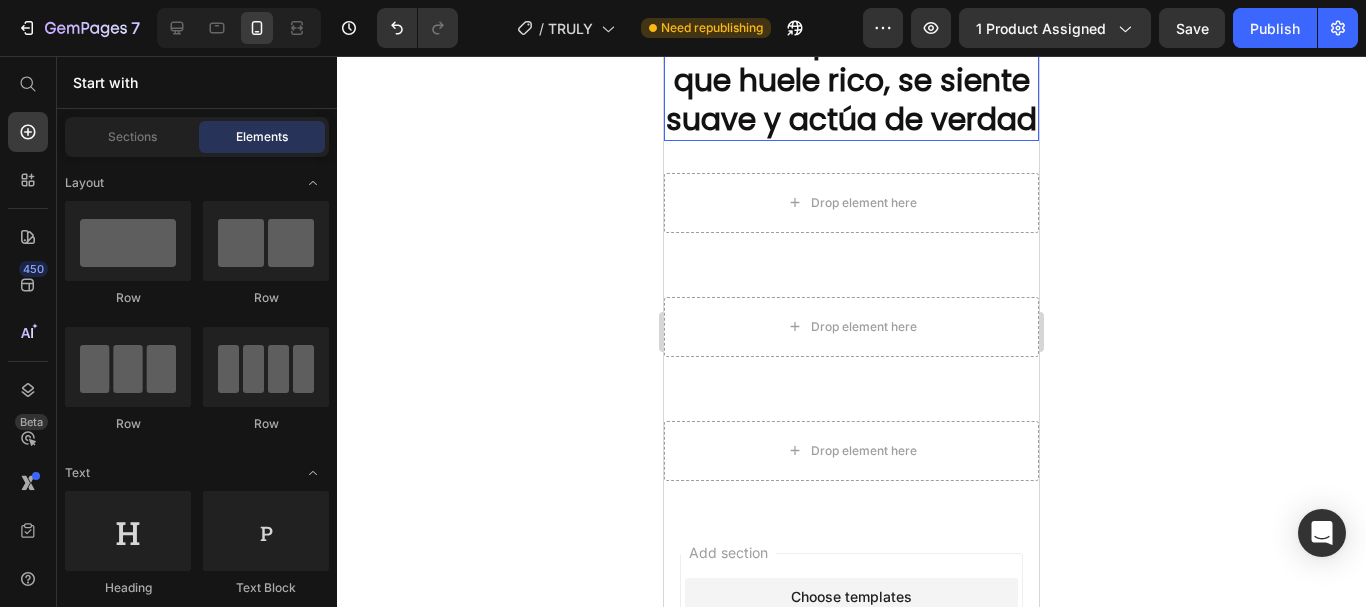 click on "Un ritual post-afeitado que huele rico, se siente suave y actúa de verdad" at bounding box center [851, 80] 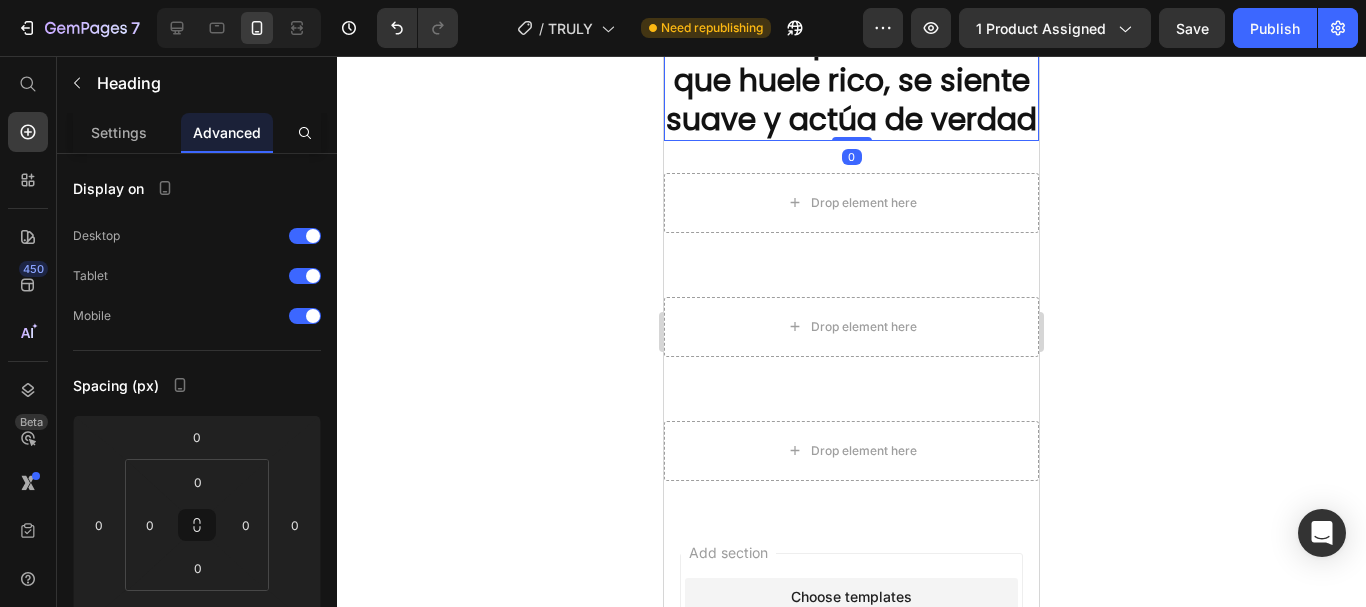 scroll, scrollTop: 3702, scrollLeft: 0, axis: vertical 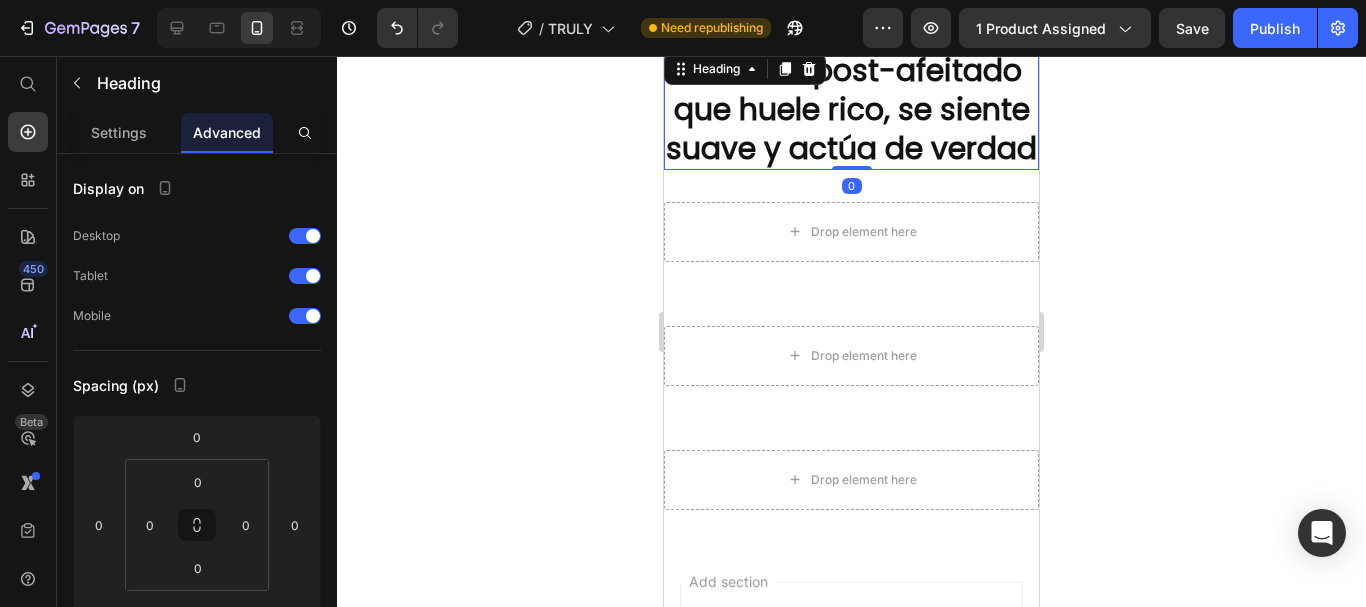 click on "Un ritual post-afeitado que huele rico, se siente suave y actúa de verdad" at bounding box center (851, 109) 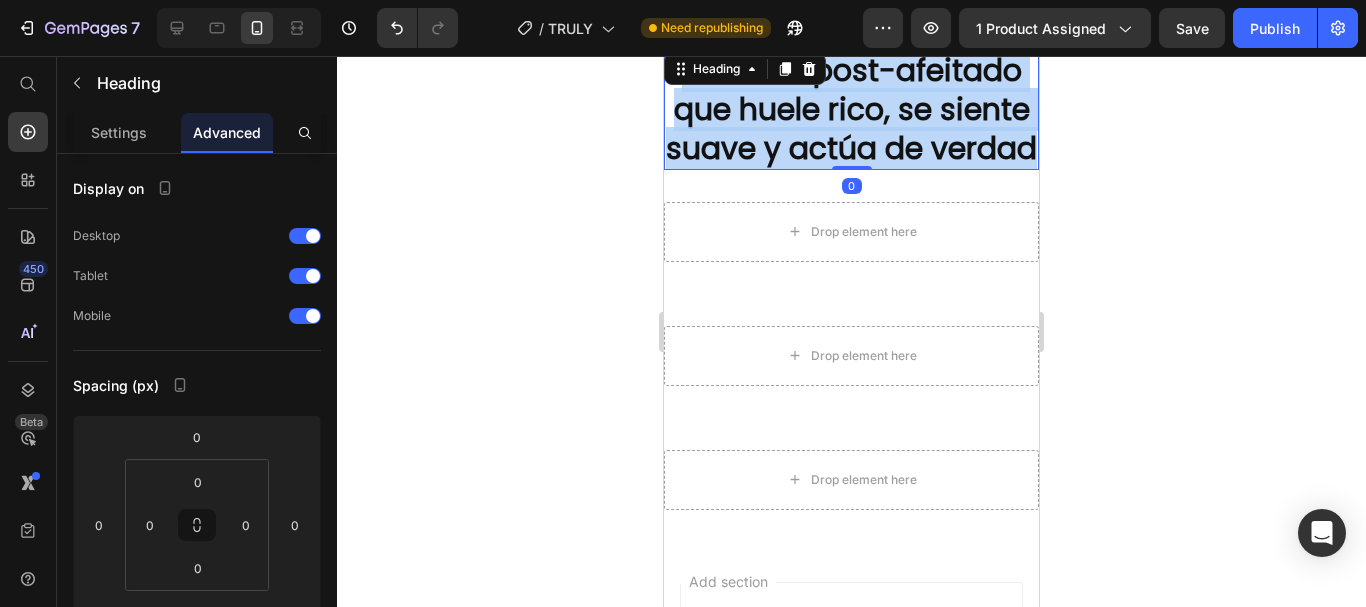 click on "Un ritual post-afeitado que huele rico, se siente suave y actúa de verdad" at bounding box center [851, 109] 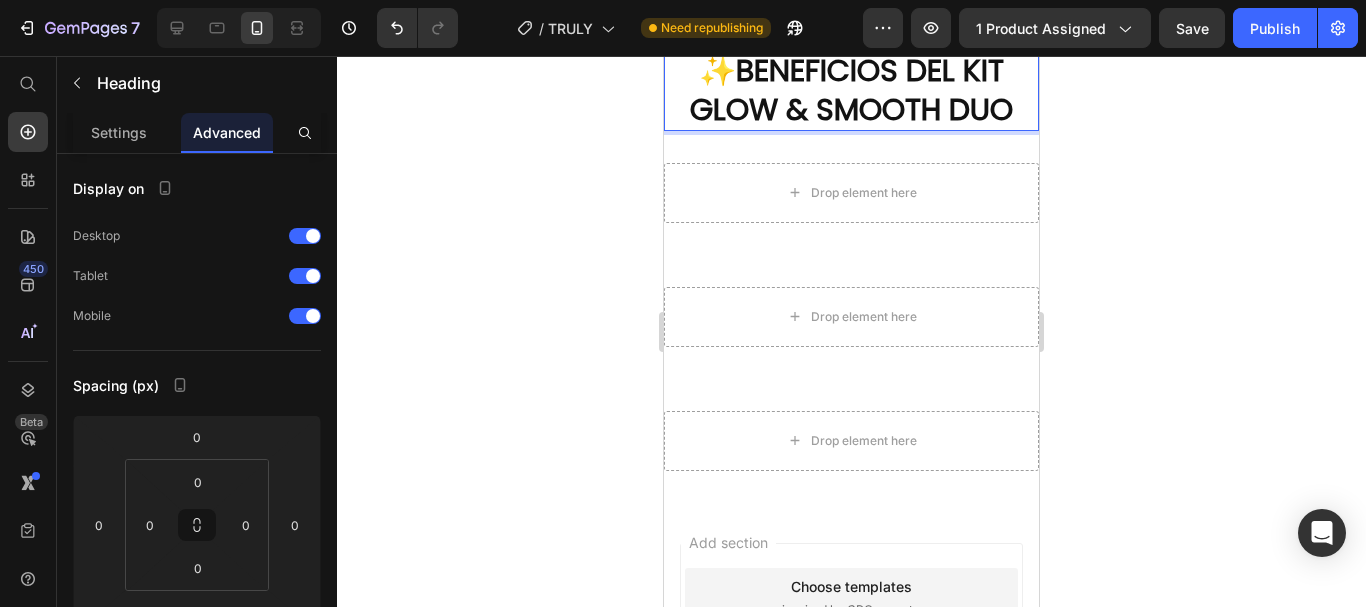 click 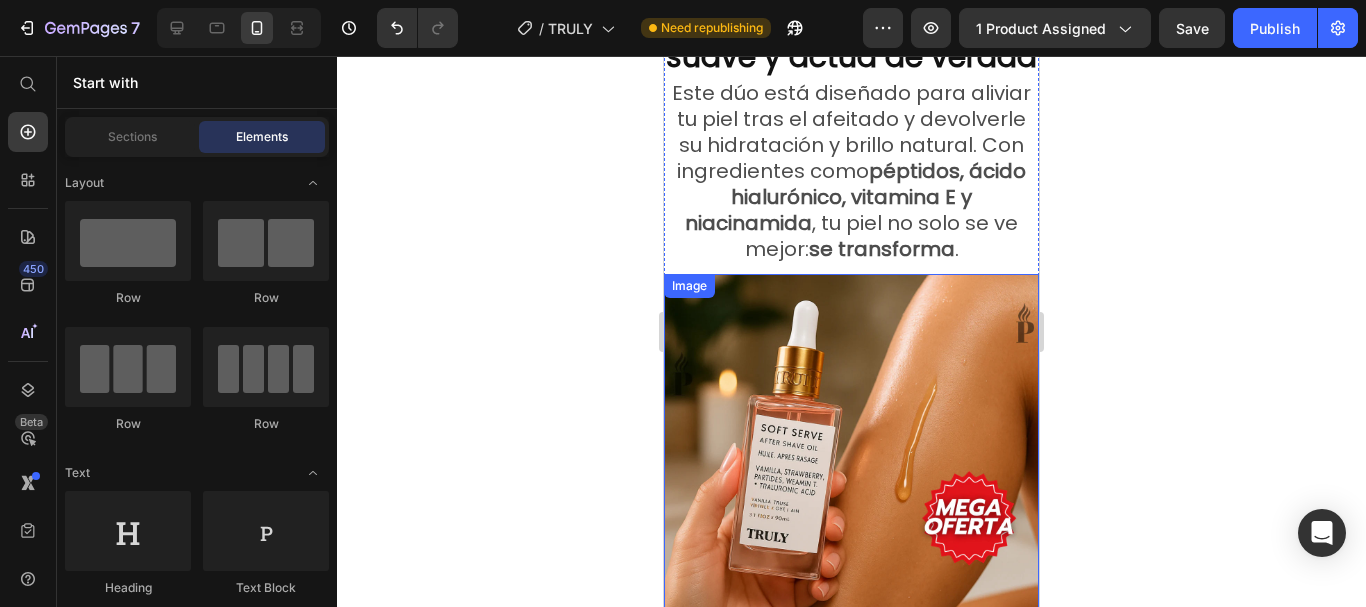 scroll, scrollTop: 2702, scrollLeft: 0, axis: vertical 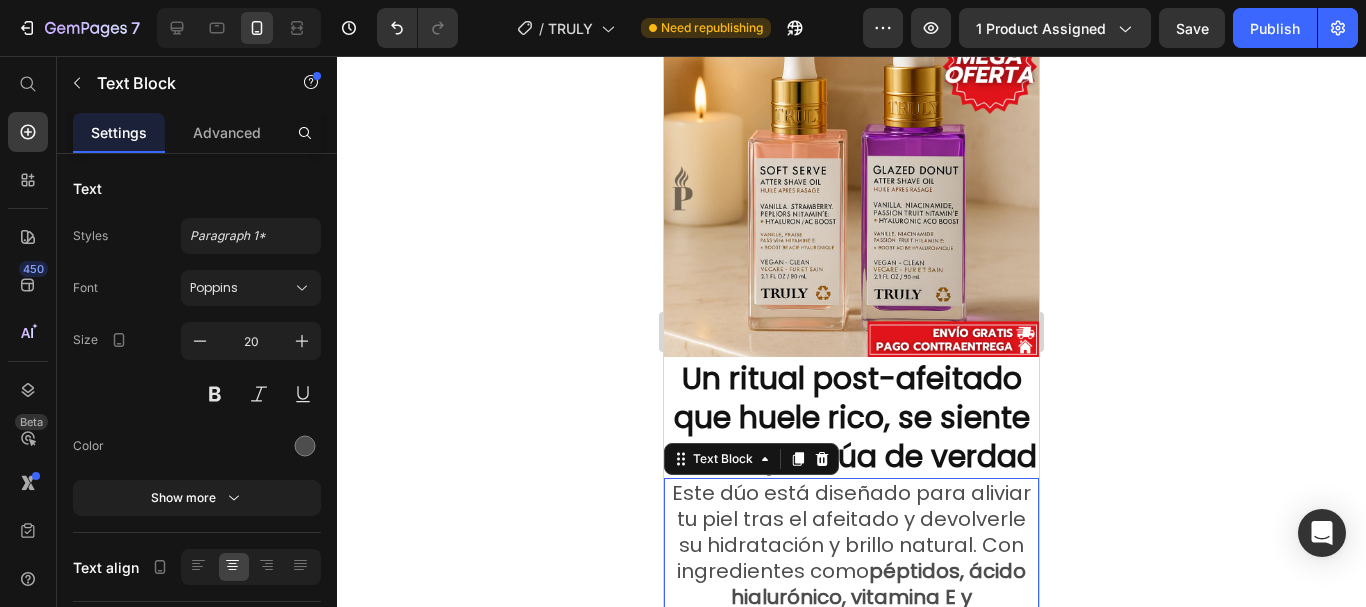 click on "Este dúo está diseñado para aliviar tu piel tras el afeitado y devolverle su hidratación y brillo natural. Con ingredientes como  péptidos, ácido hialurónico, vitamina E y niacinamida , tu piel no solo se ve mejor:  se transforma ." at bounding box center (851, 571) 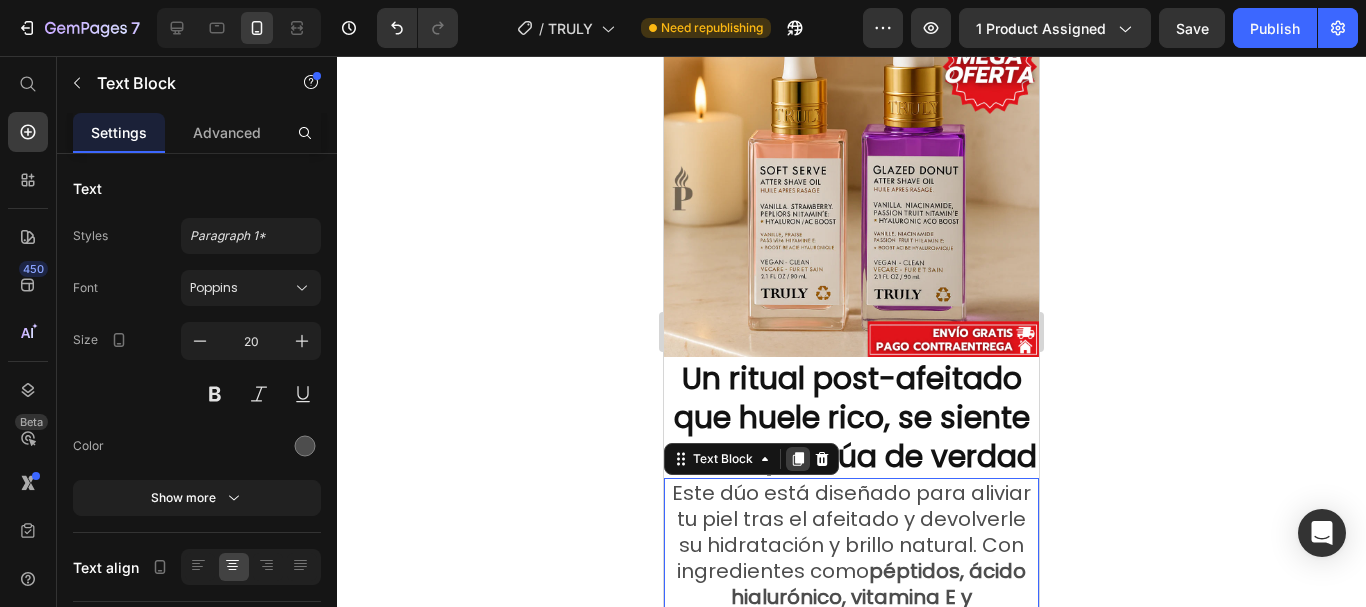 click 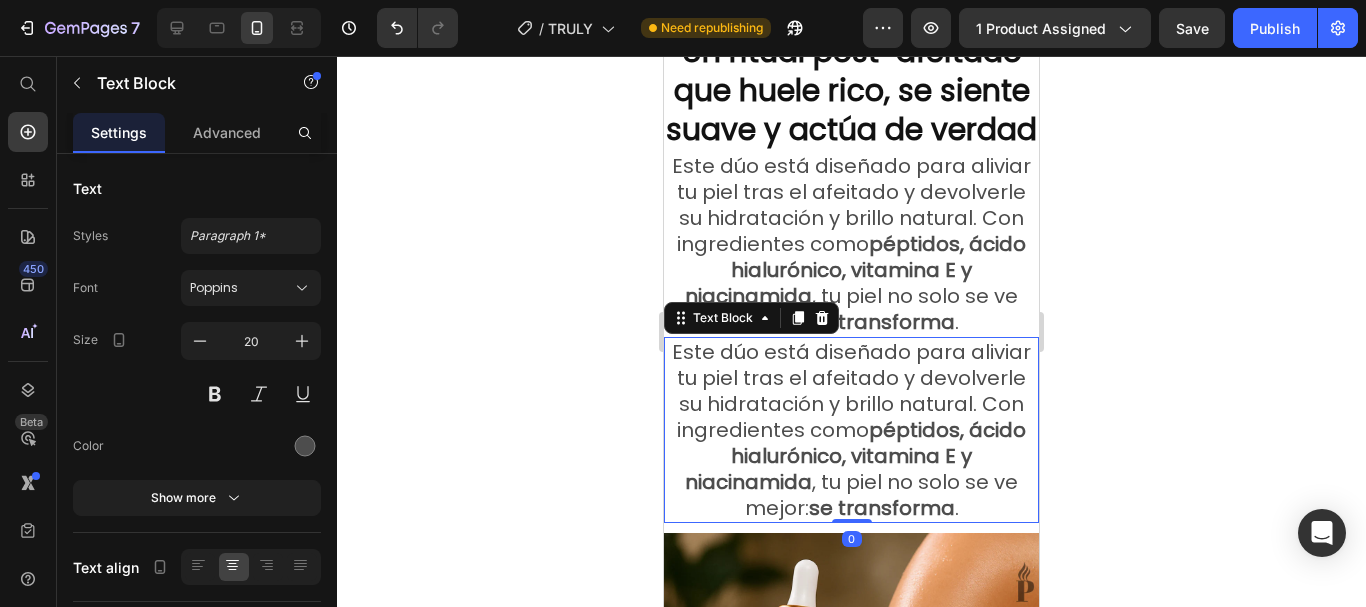 scroll, scrollTop: 3262, scrollLeft: 0, axis: vertical 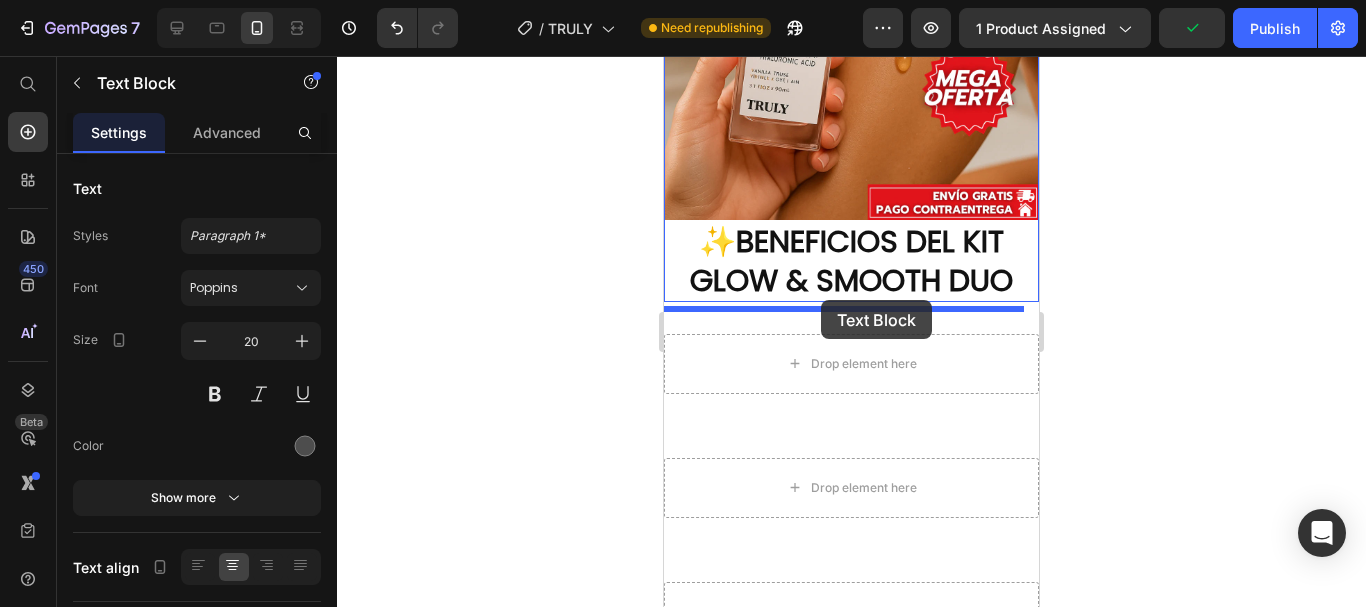 drag, startPoint x: 713, startPoint y: 113, endPoint x: 821, endPoint y: 300, distance: 215.94675 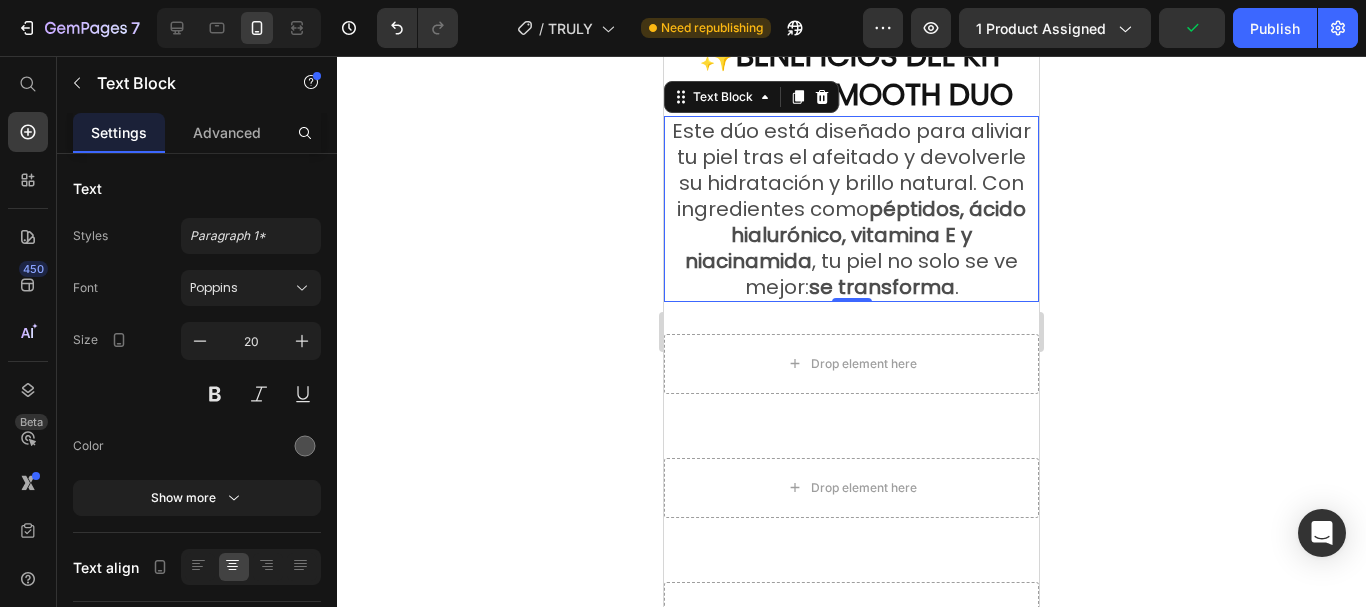 scroll, scrollTop: 3531, scrollLeft: 0, axis: vertical 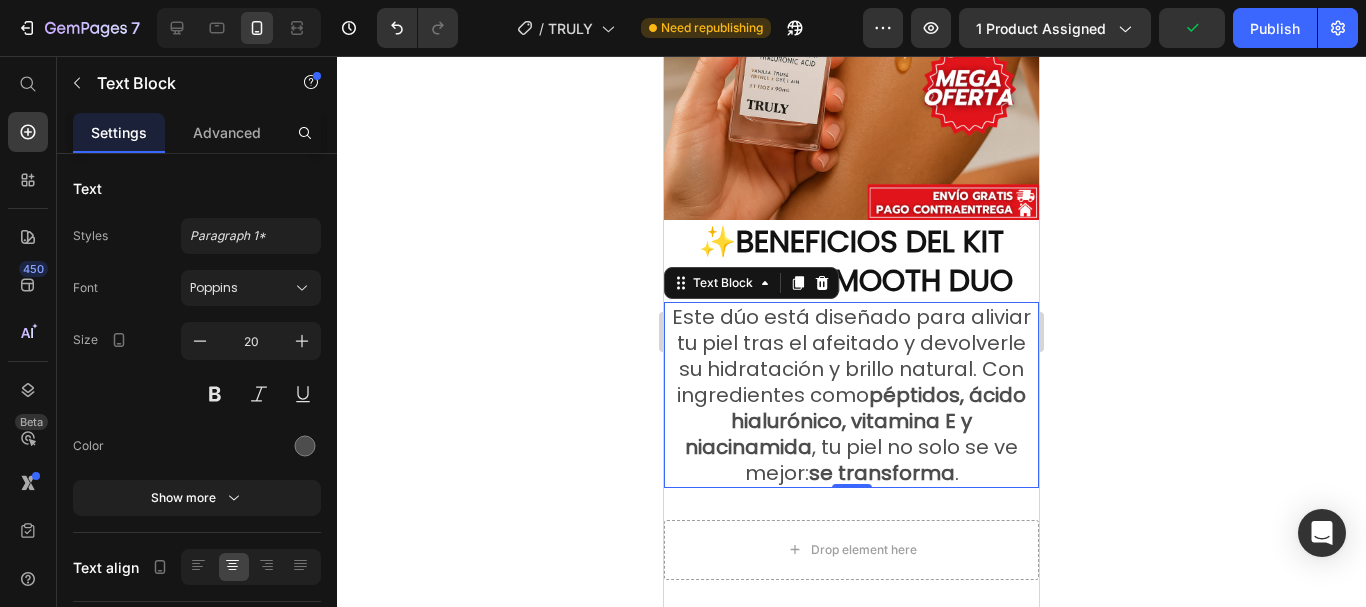 click 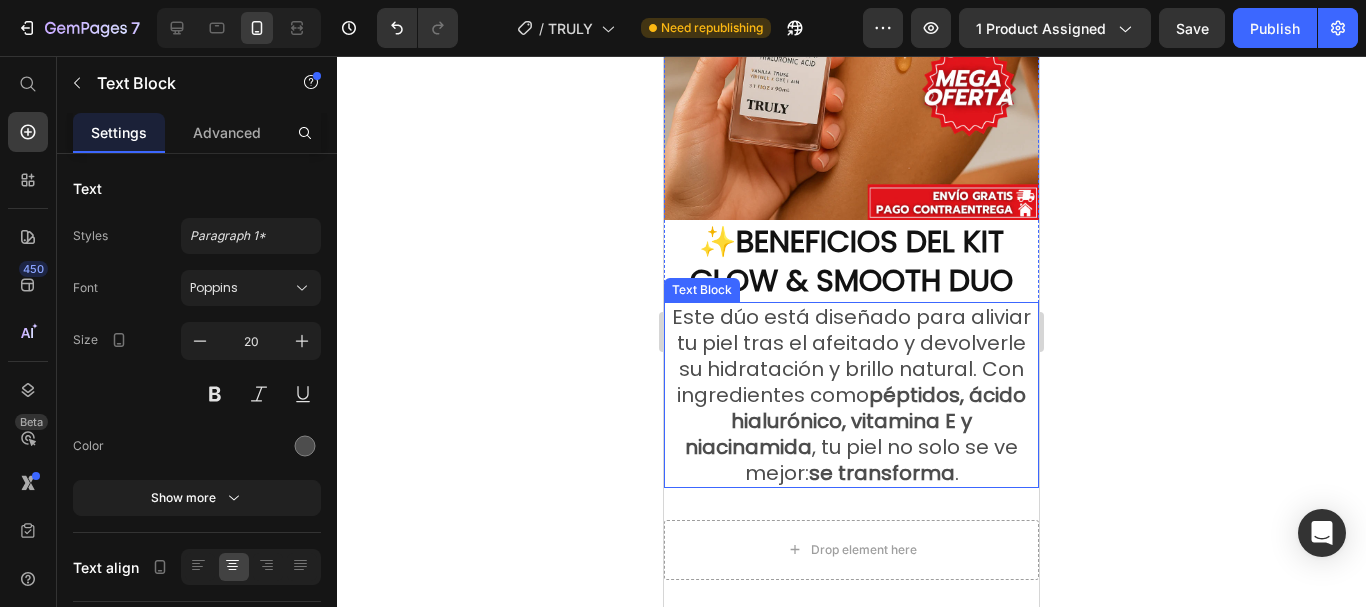 click on "Este dúo está diseñado para aliviar tu piel tras el afeitado y devolverle su hidratación y brillo natural. Con ingredientes como  péptidos, ácido hialurónico, vitamina E y niacinamida , tu piel no solo se ve mejor:  se transforma ." at bounding box center [851, 395] 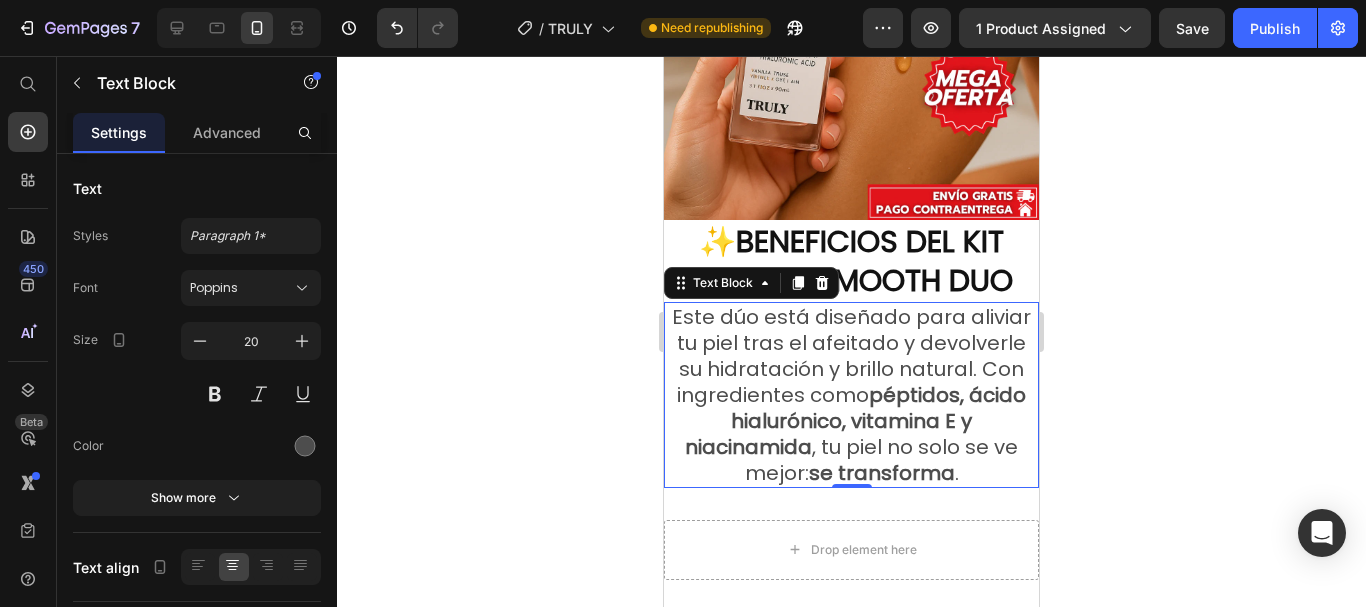 click on "Este dúo está diseñado para aliviar tu piel tras el afeitado y devolverle su hidratación y brillo natural. Con ingredientes como  péptidos, ácido hialurónico, vitamina E y niacinamida , tu piel no solo se ve mejor:  se transforma ." at bounding box center (851, 395) 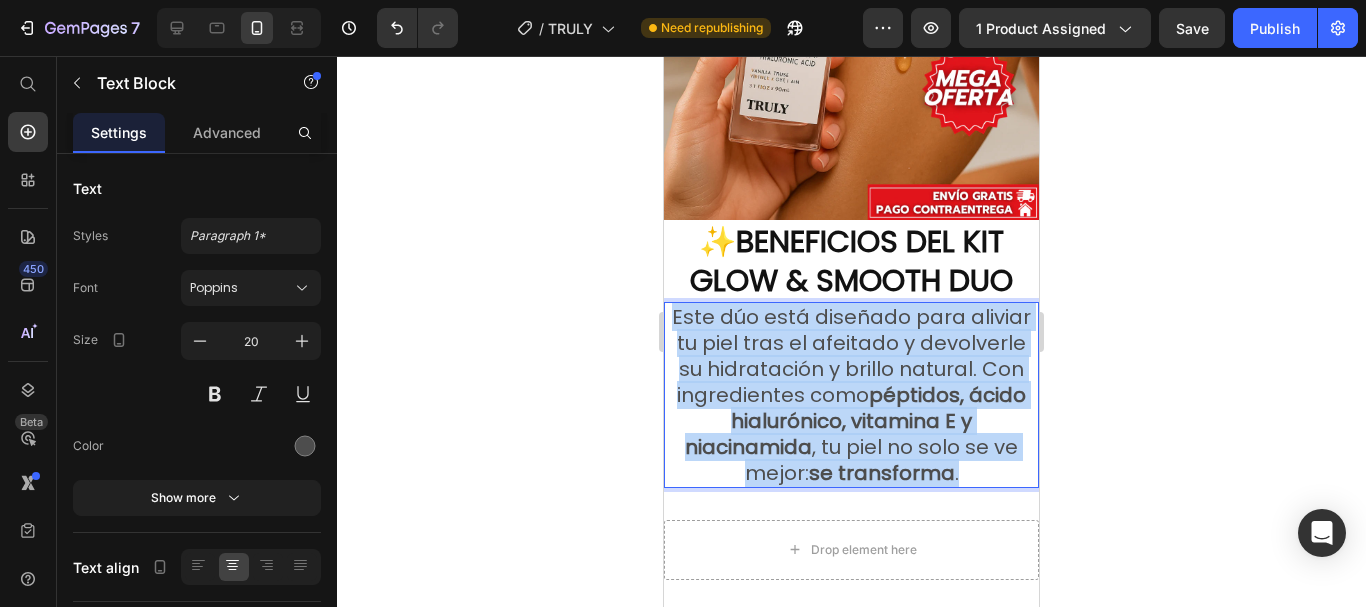 click on "Este dúo está diseñado para aliviar tu piel tras el afeitado y devolverle su hidratación y brillo natural. Con ingredientes como  péptidos, ácido hialurónico, vitamina E y niacinamida , tu piel no solo se ve mejor:  se transforma ." at bounding box center (851, 395) 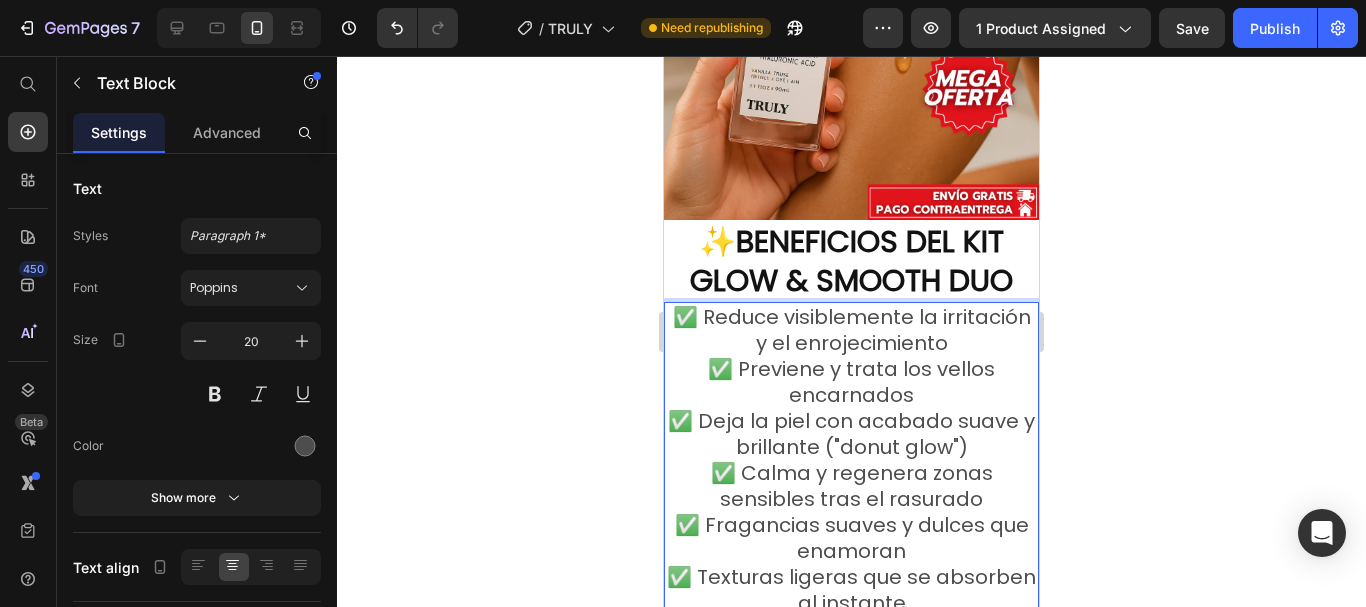scroll, scrollTop: 3672, scrollLeft: 0, axis: vertical 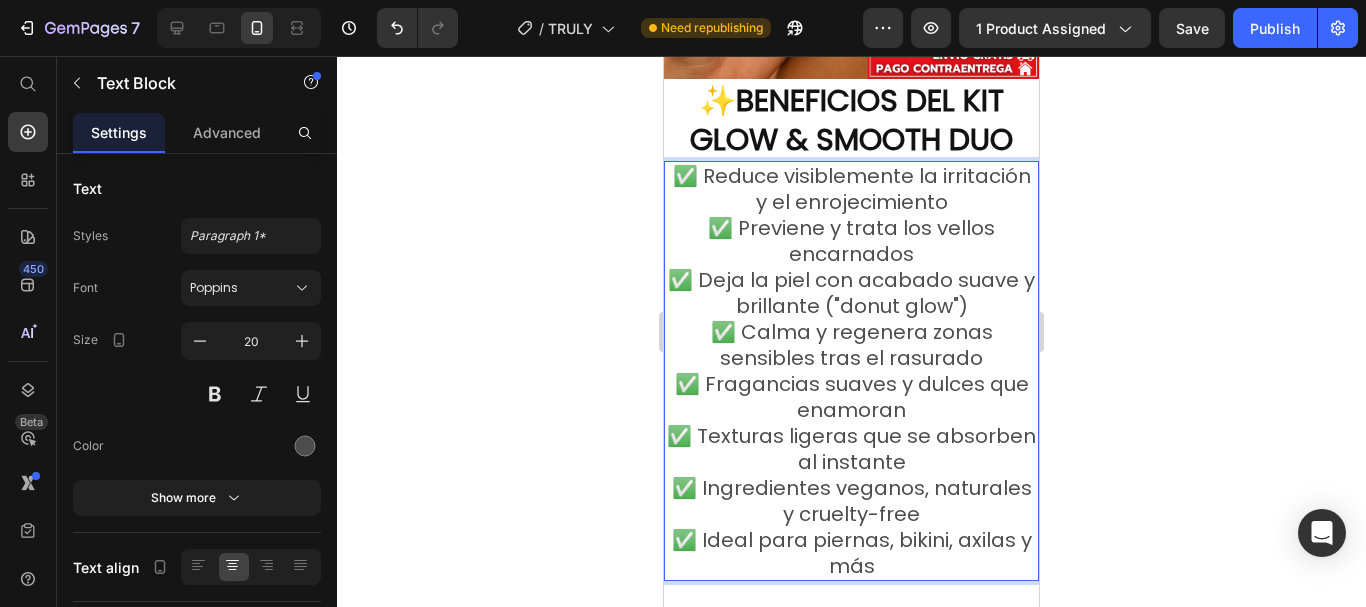 click 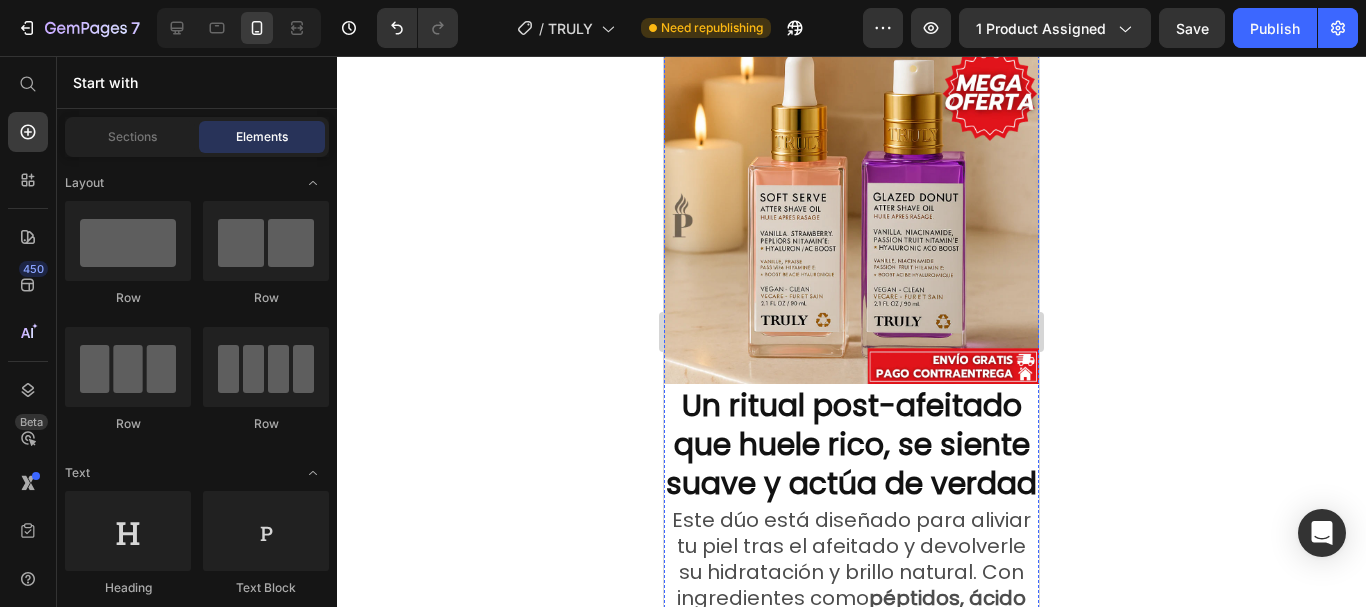 scroll, scrollTop: 2772, scrollLeft: 0, axis: vertical 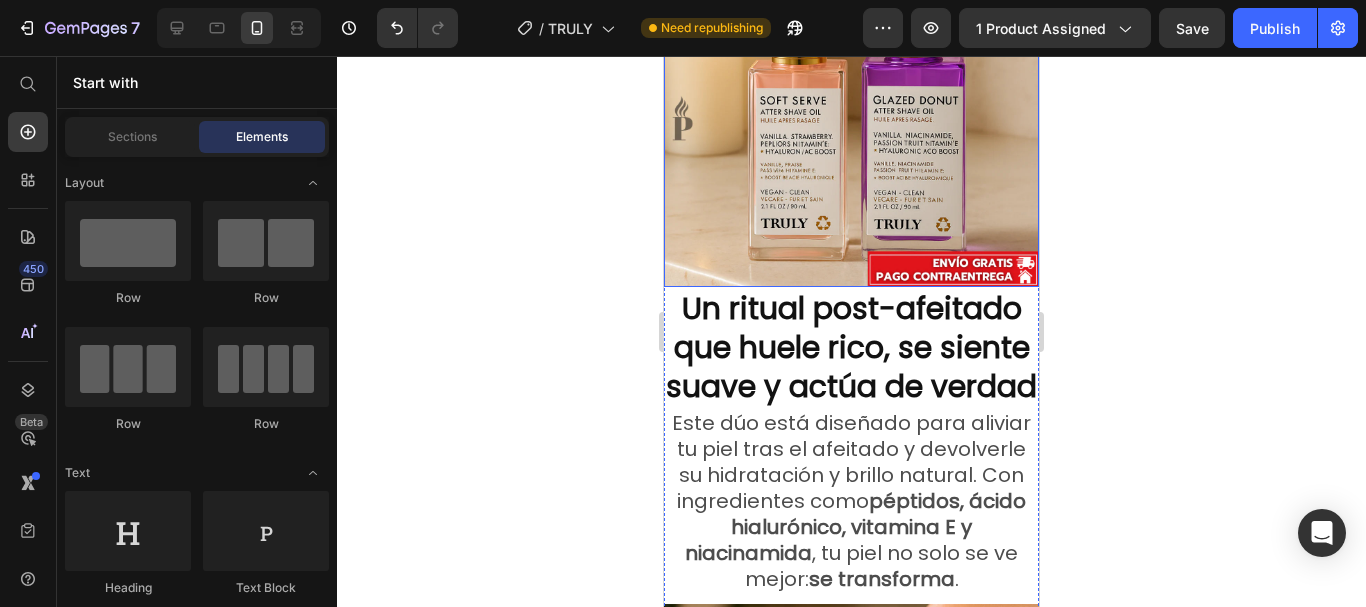 click at bounding box center (851, 99) 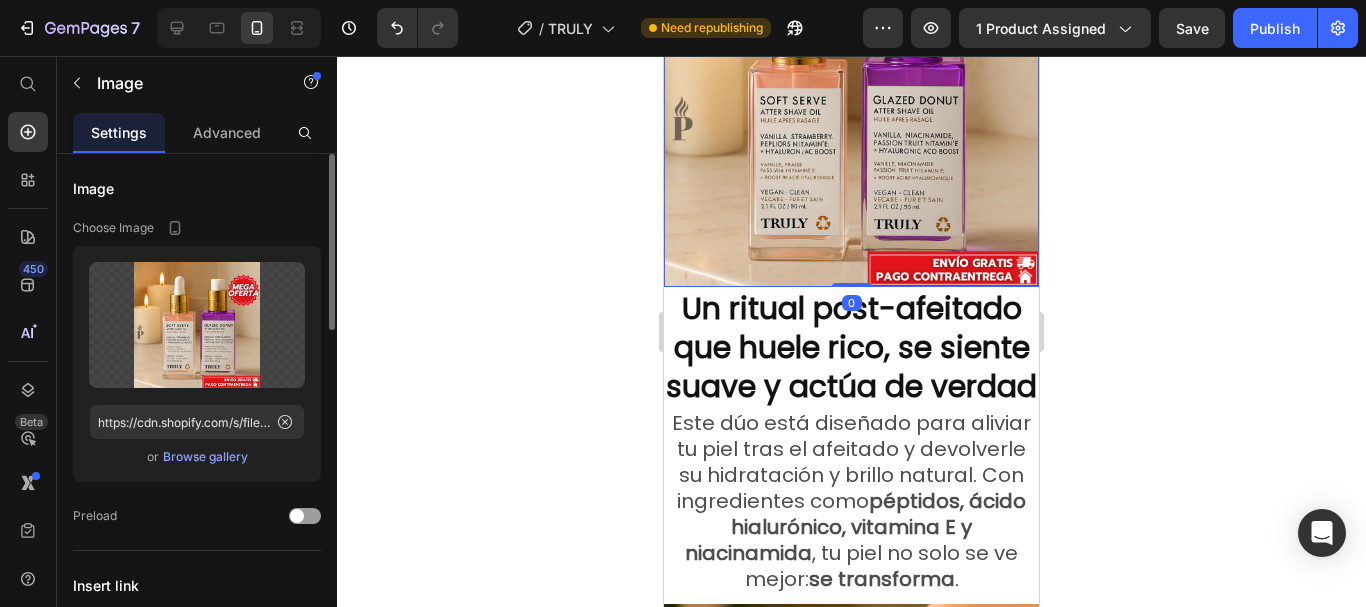 click on "Browse gallery" at bounding box center [205, 457] 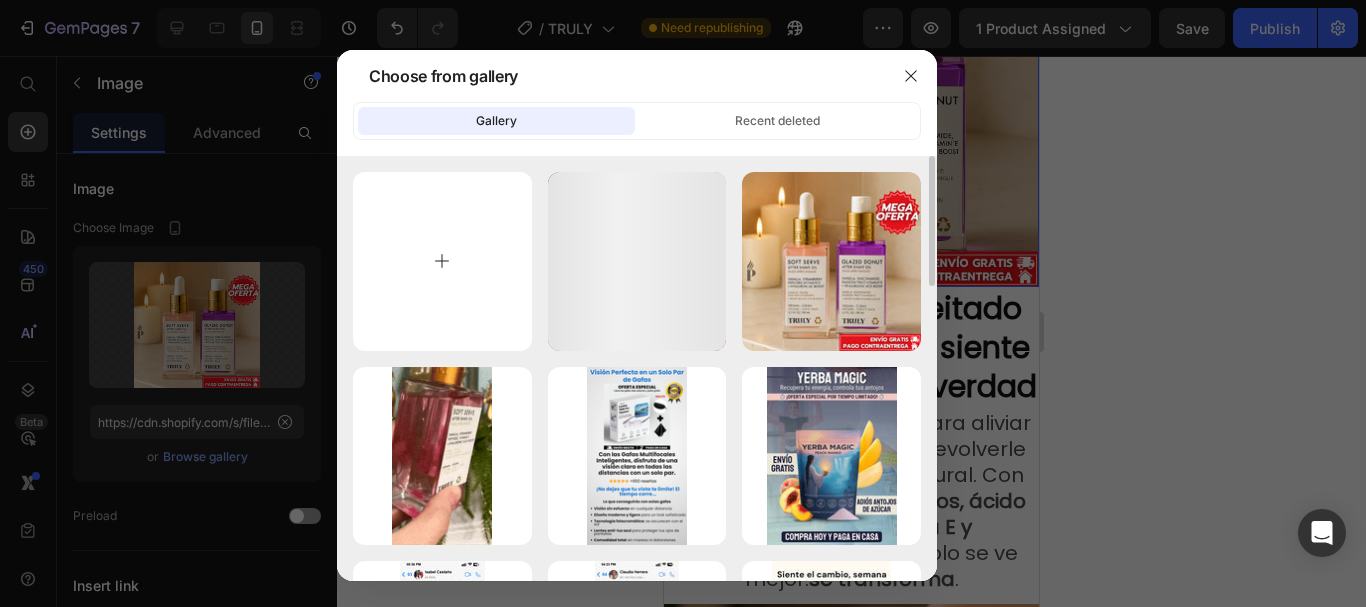 click at bounding box center [442, 261] 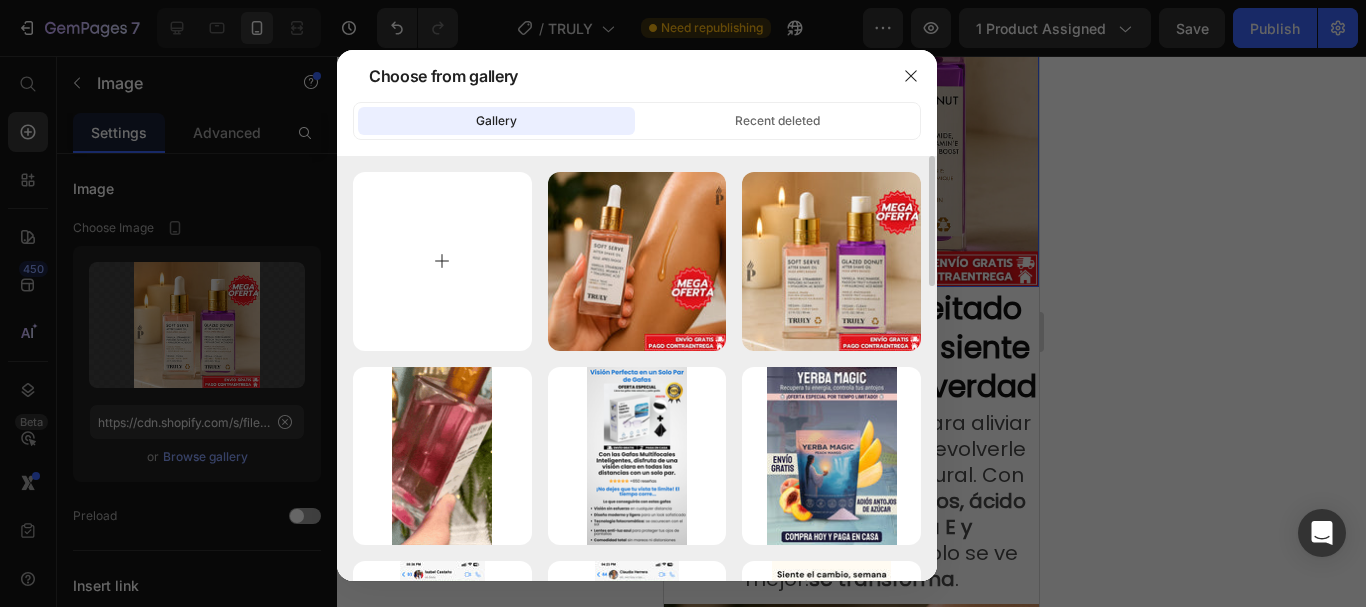 type on "C:\fakepath\ChatGPT Image 13 jul 2025, 06_29_23 p.m..png" 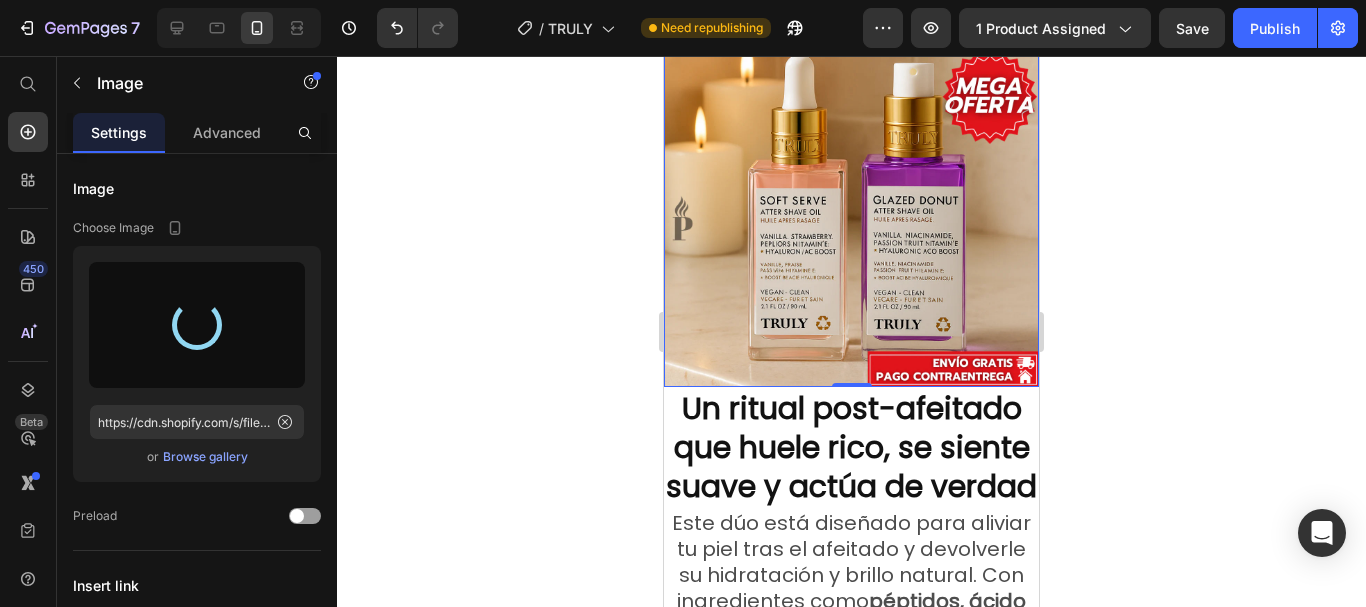 scroll, scrollTop: 2572, scrollLeft: 0, axis: vertical 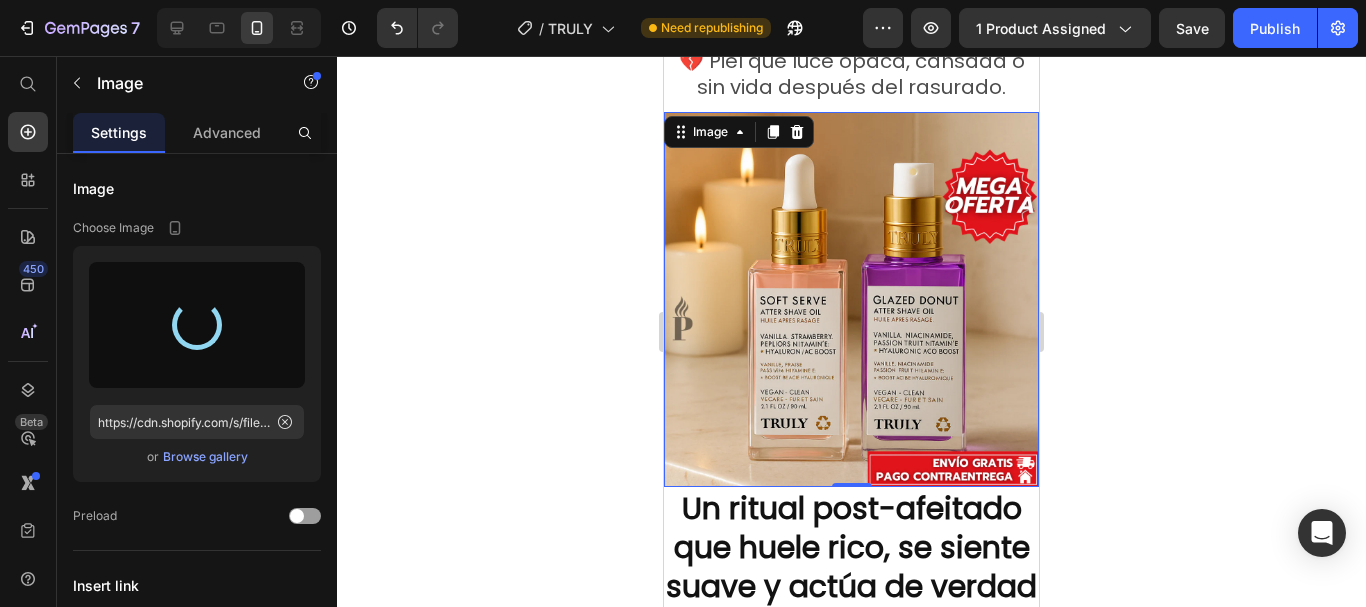 type on "https://cdn.shopify.com/s/files/1/0943/0751/6705/files/gempages_570241390701708160-70b91547-b1ac-42cd-8723-5f630855fe23.png" 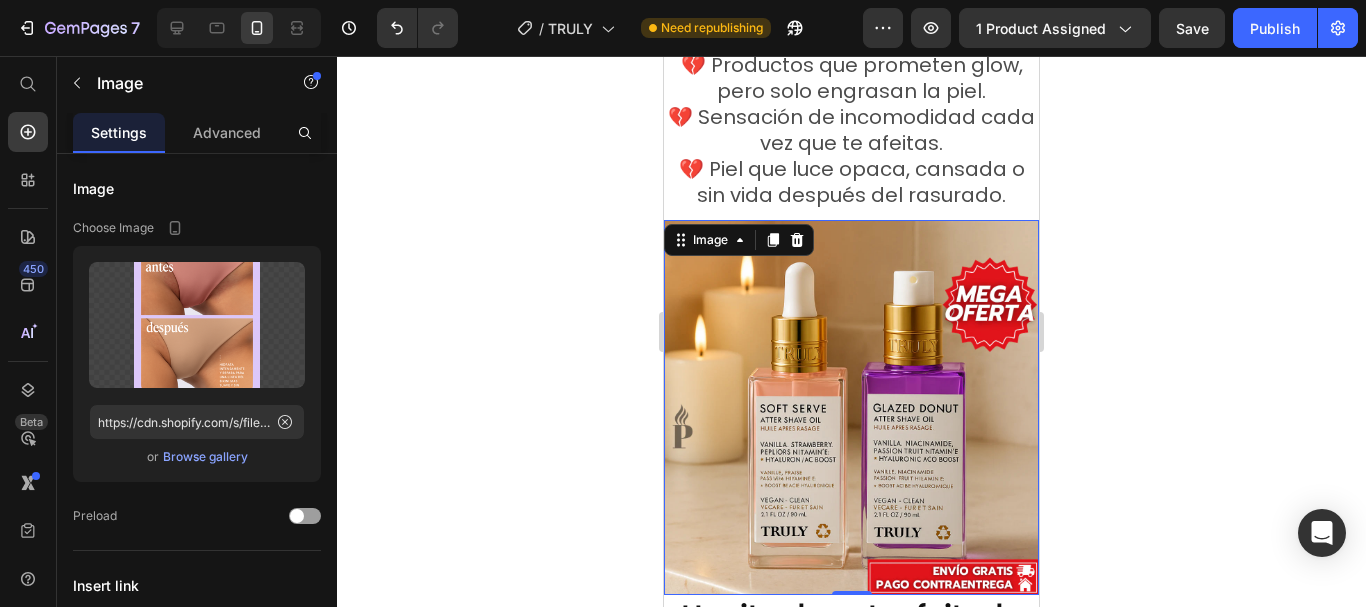 scroll, scrollTop: 2372, scrollLeft: 0, axis: vertical 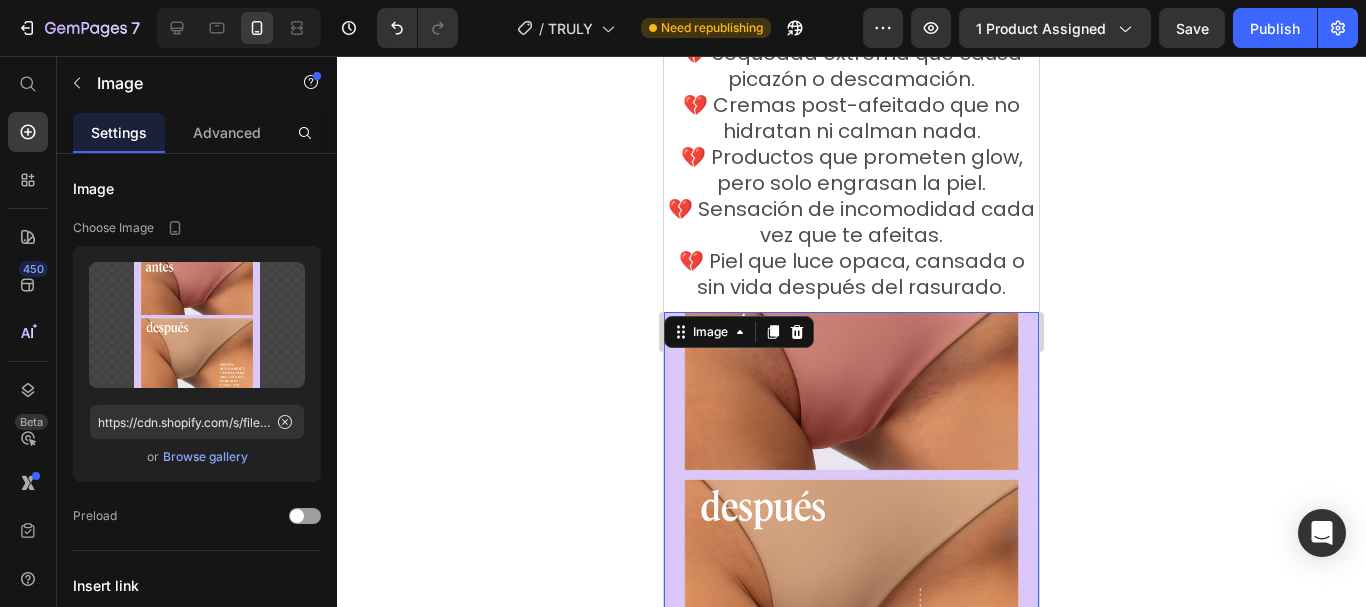 click 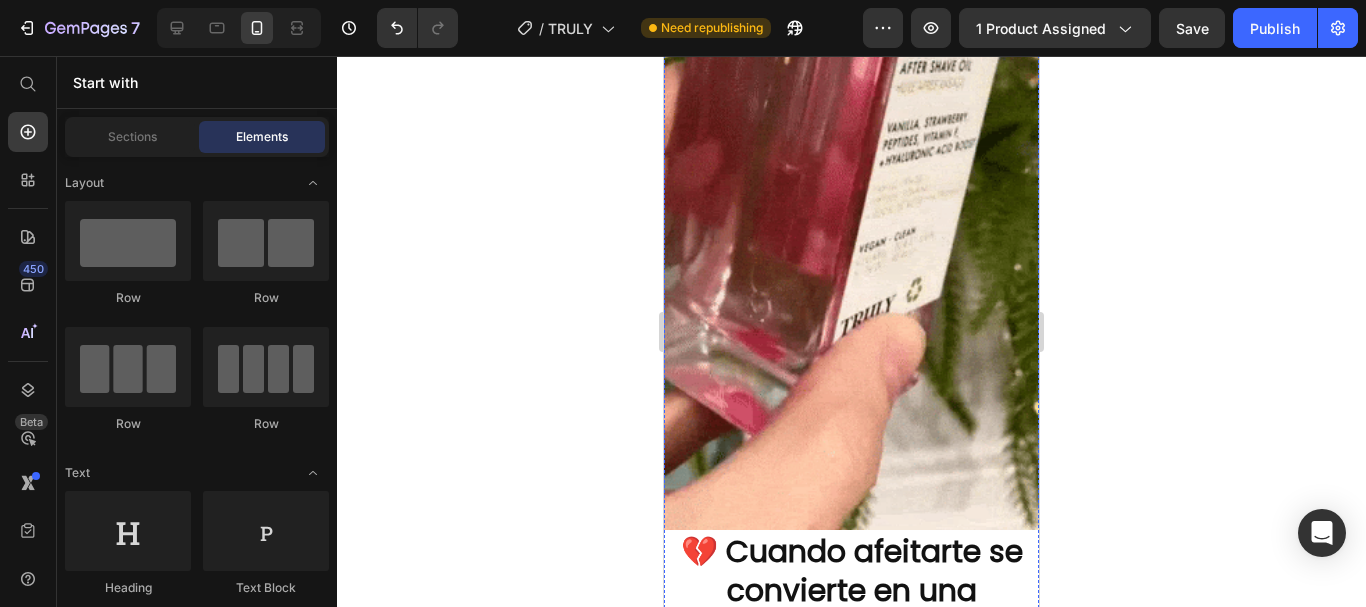 scroll, scrollTop: 1572, scrollLeft: 0, axis: vertical 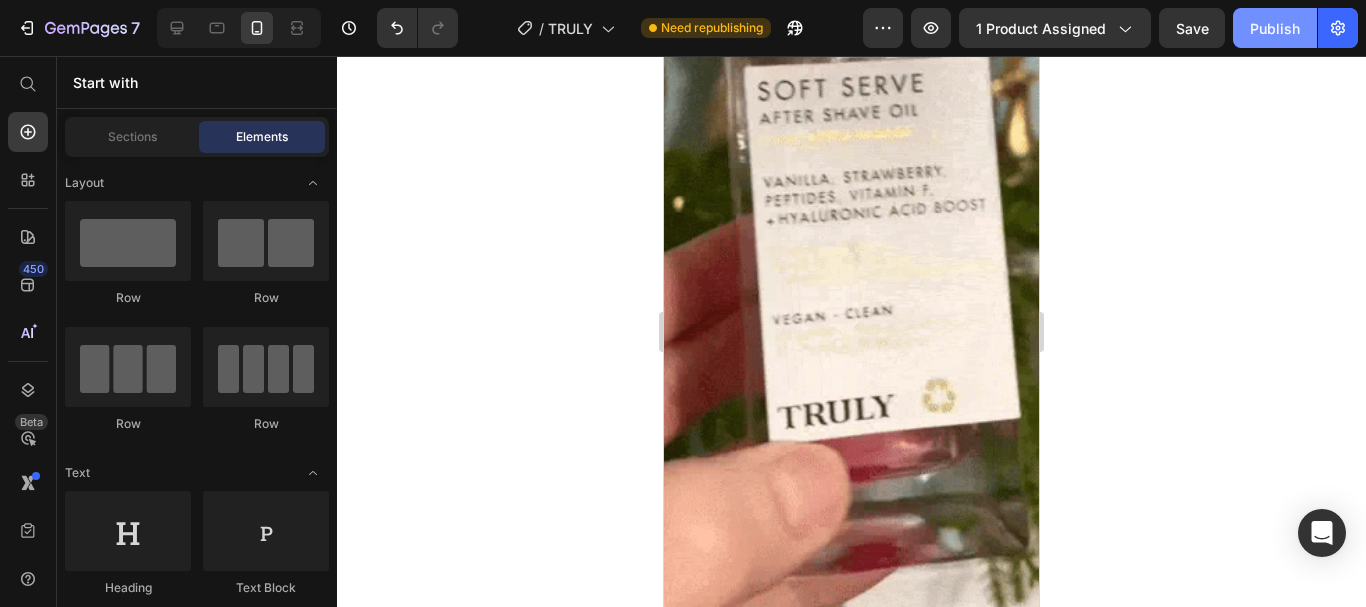 click on "Publish" at bounding box center [1275, 28] 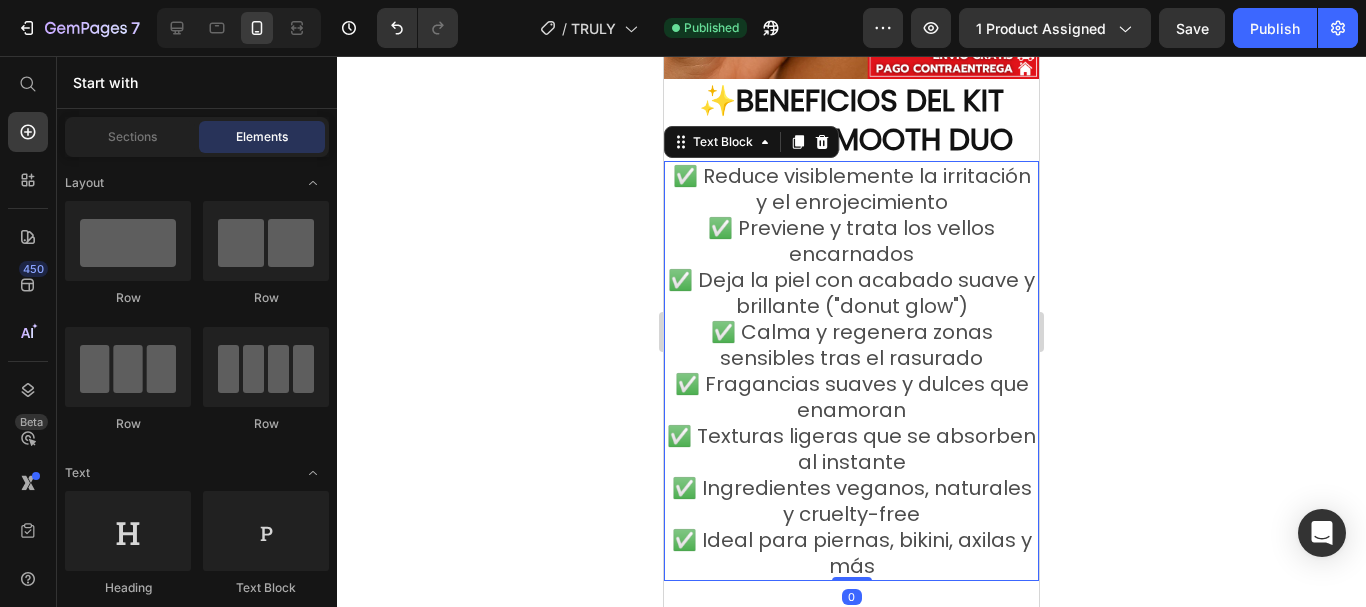 click on "✅ Reduce visiblemente la irritación y el enrojecimiento ✅ Previene y trata los vellos encarnados ✅ Deja la piel con acabado suave y brillante ("donut glow") ✅ Calma y regenera zonas sensibles tras el rasurado ✅ Fragancias suaves y dulces que enamoran ✅ Texturas ligeras que se absorben al instante ✅ Ingredientes veganos, naturales y cruelty-free ✅ Ideal para piernas, bikini, axilas y más" at bounding box center [851, 371] 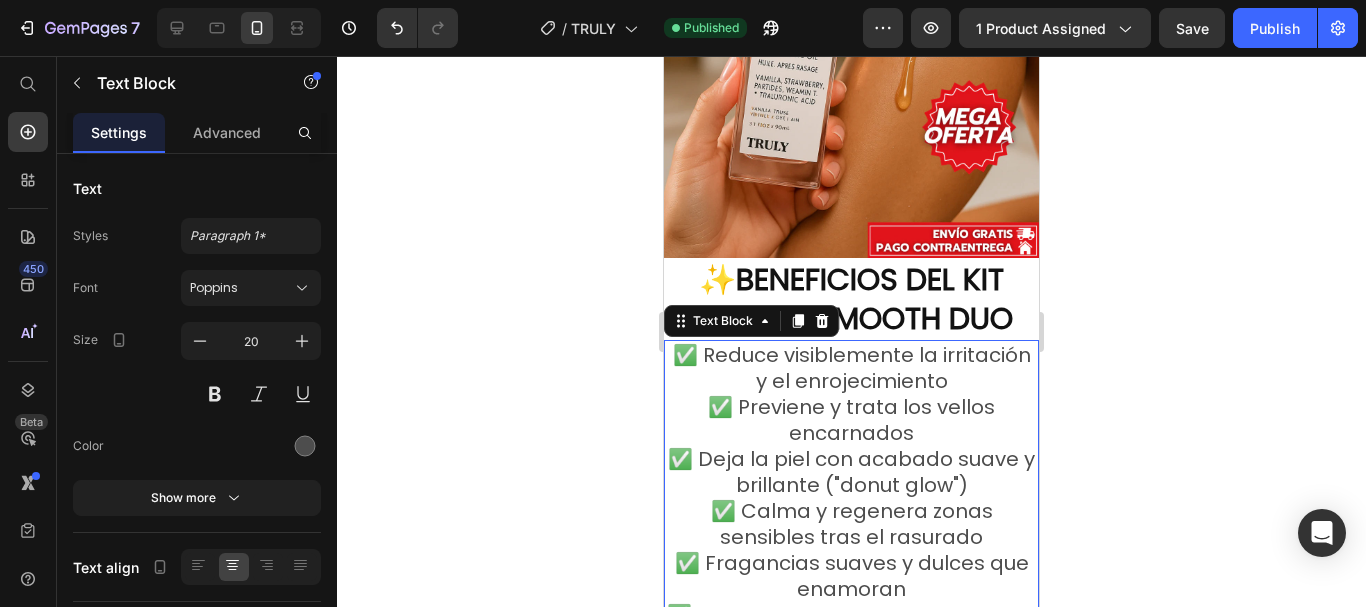 scroll, scrollTop: 3172, scrollLeft: 0, axis: vertical 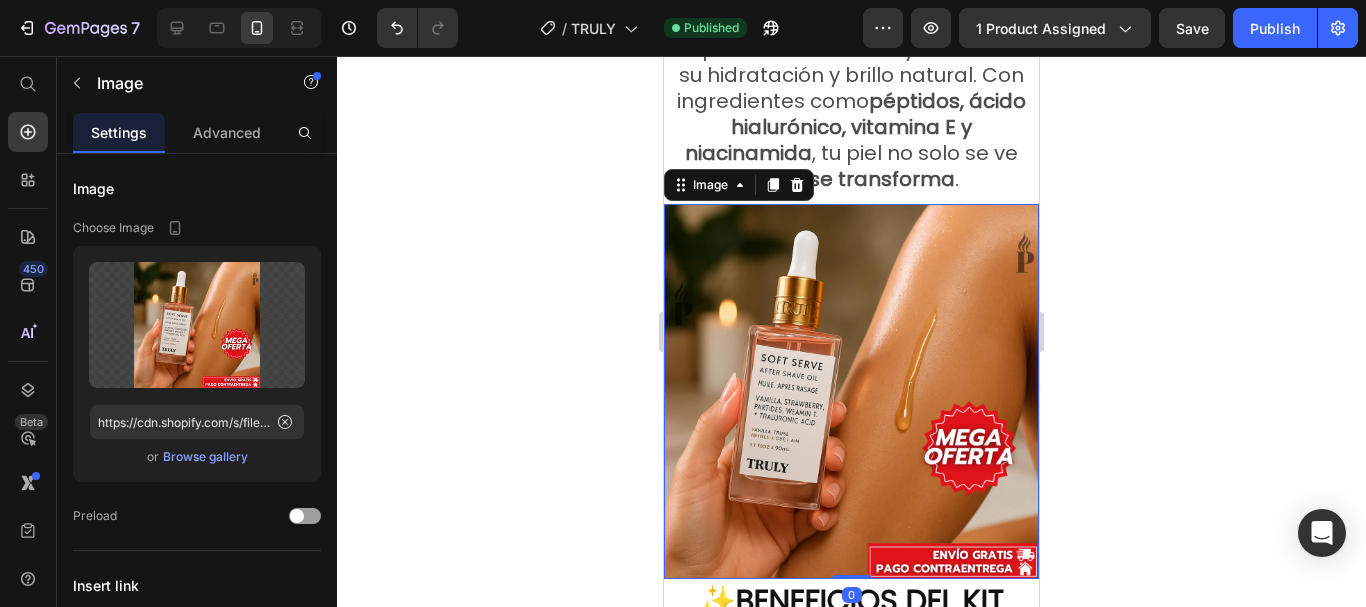 click at bounding box center [851, 391] 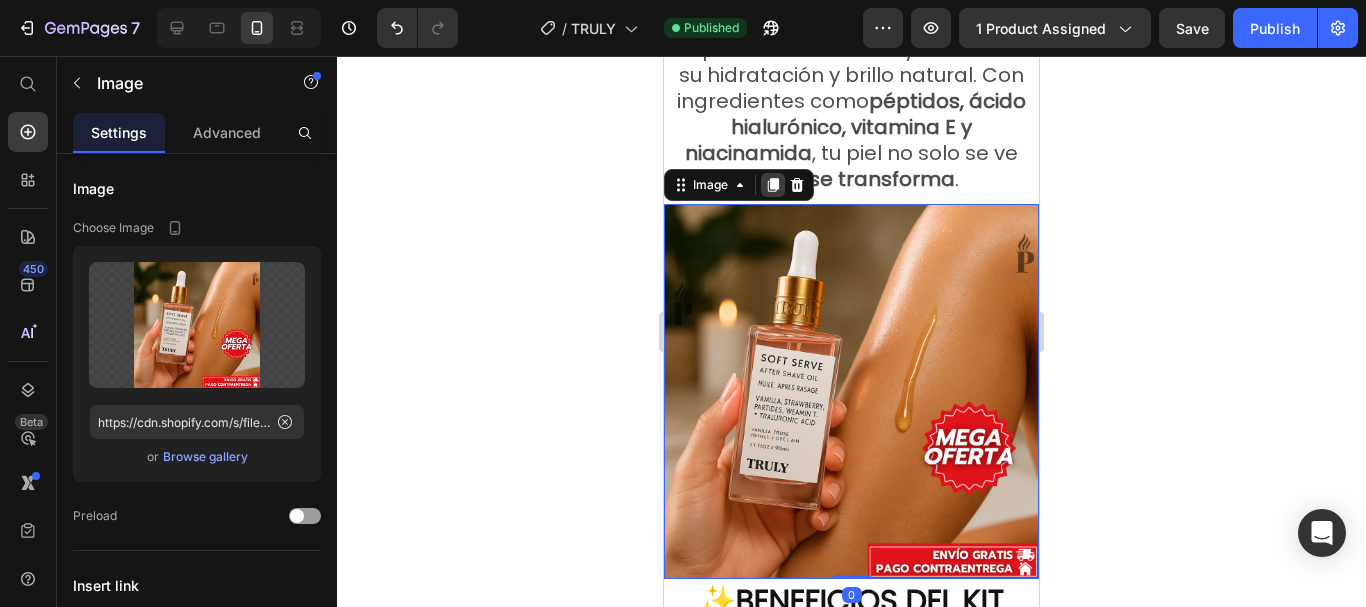 click at bounding box center (773, 185) 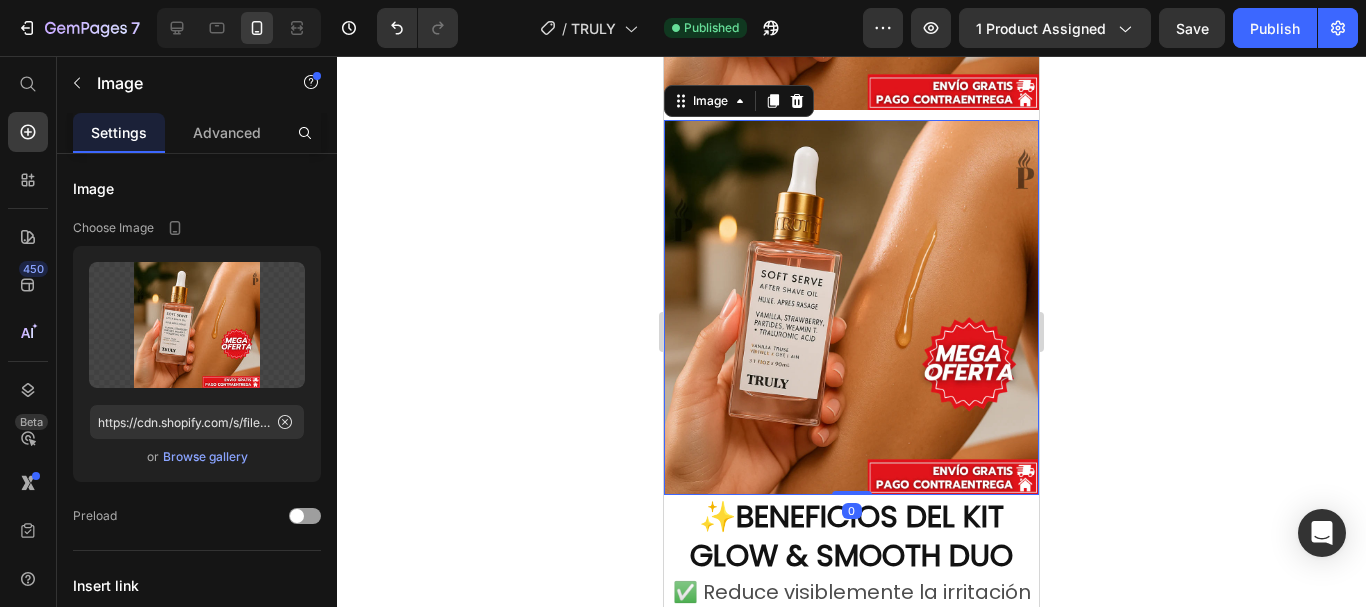 scroll, scrollTop: 3642, scrollLeft: 0, axis: vertical 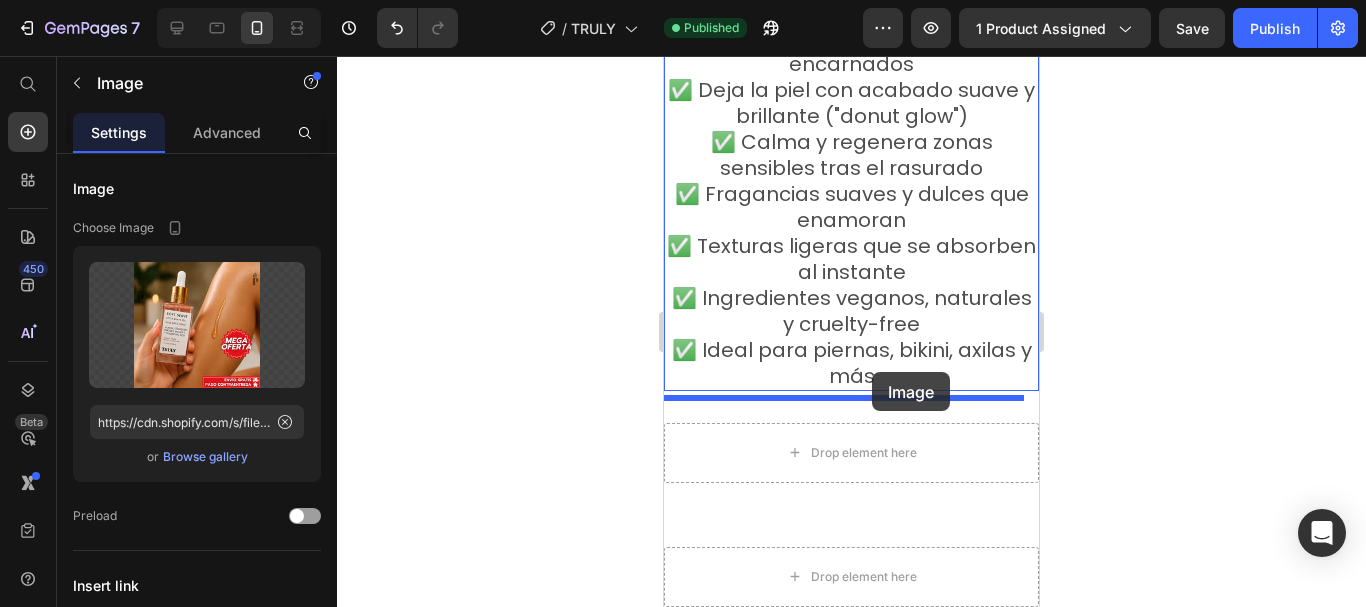 drag, startPoint x: 708, startPoint y: 109, endPoint x: 872, endPoint y: 372, distance: 309.94354 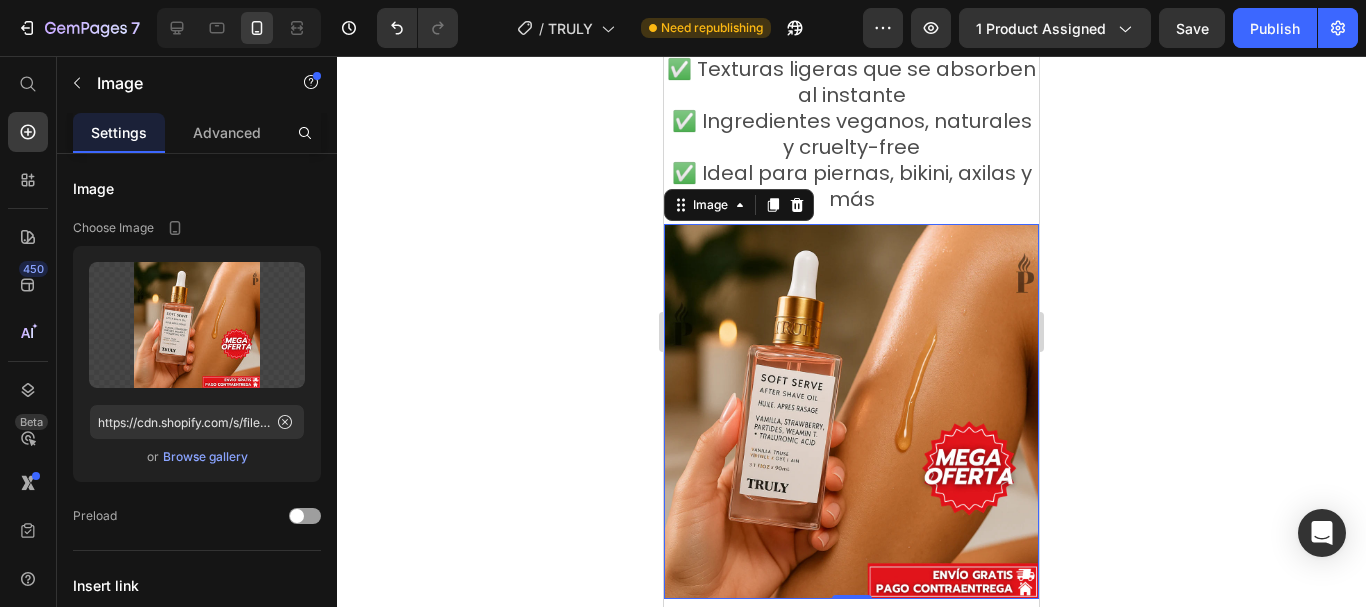 scroll, scrollTop: 4362, scrollLeft: 0, axis: vertical 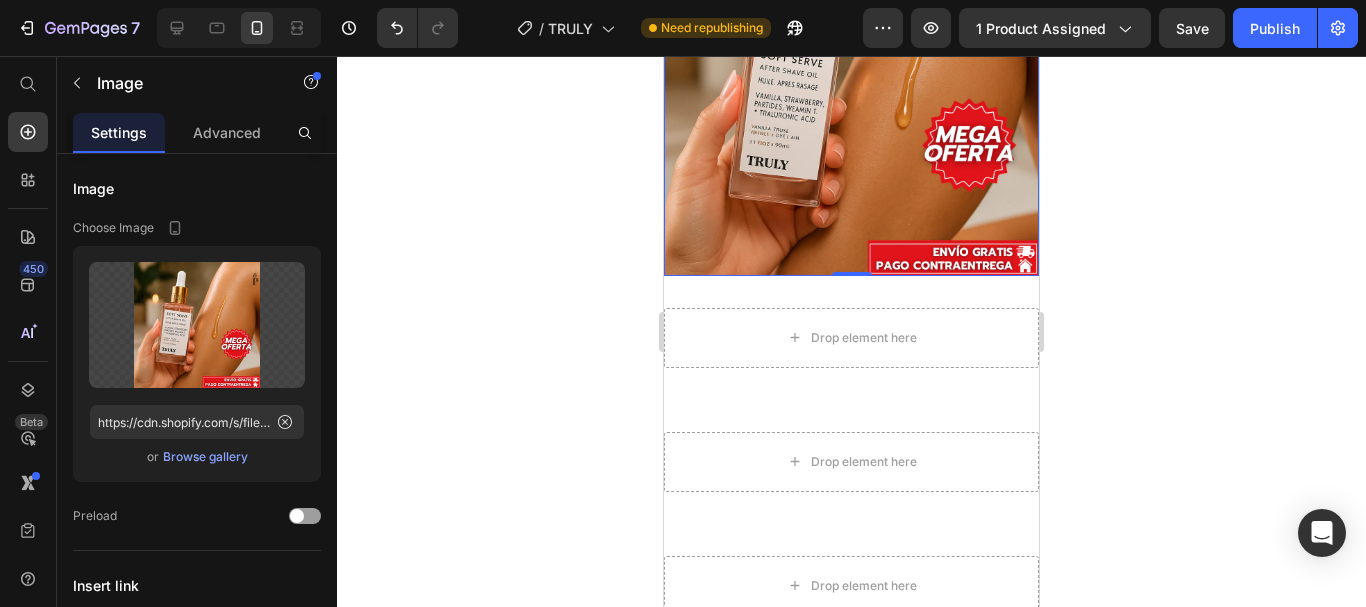 click at bounding box center (851, 88) 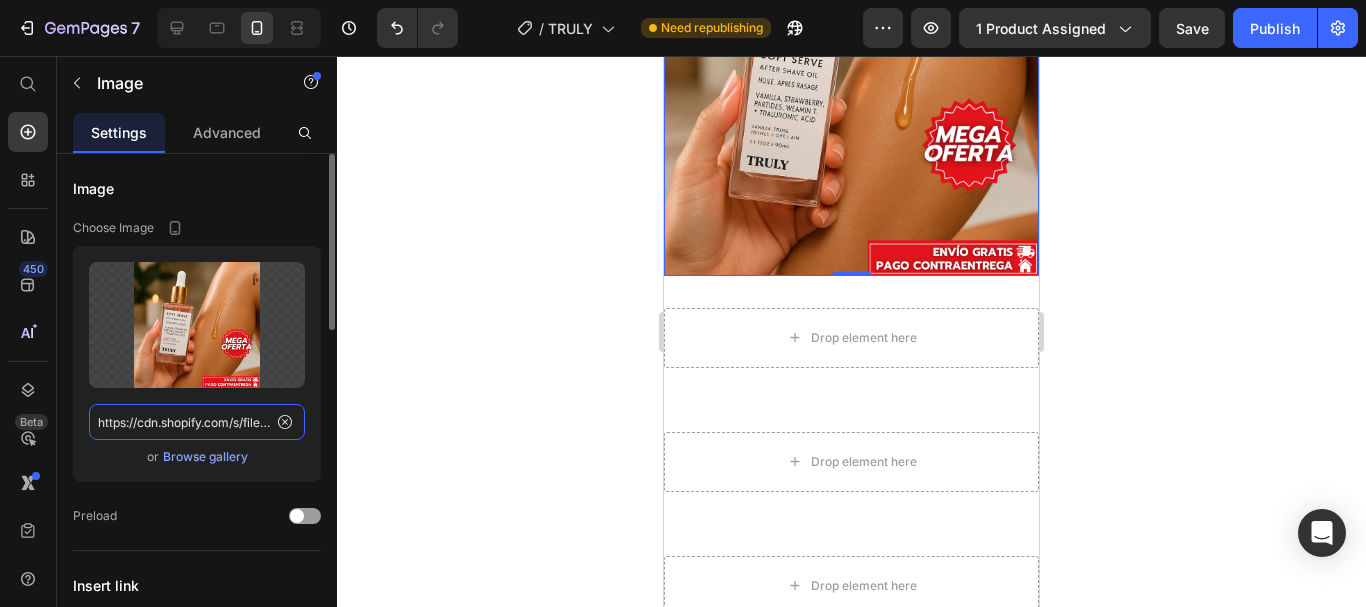 click on "https://cdn.shopify.com/s/files/1/0943/0751/6705/files/gempages_570241390701708160-882a65a9-d219-4c9b-8da8-91a46aa88e80.webp" 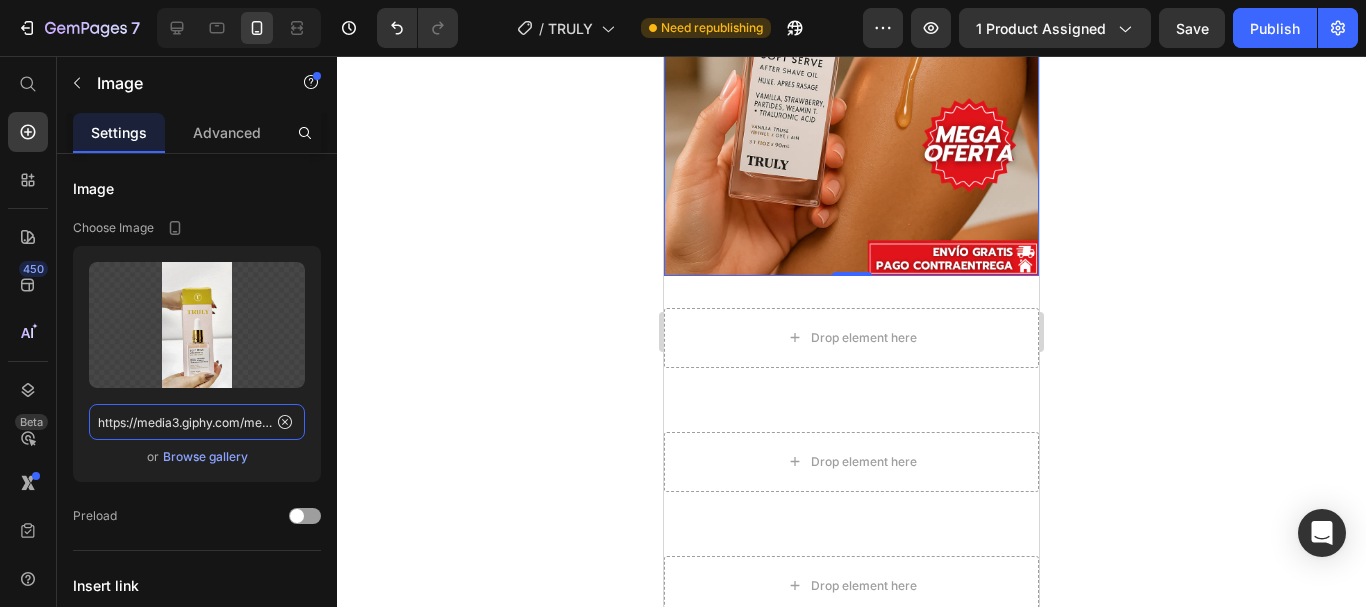 scroll, scrollTop: 0, scrollLeft: 1041, axis: horizontal 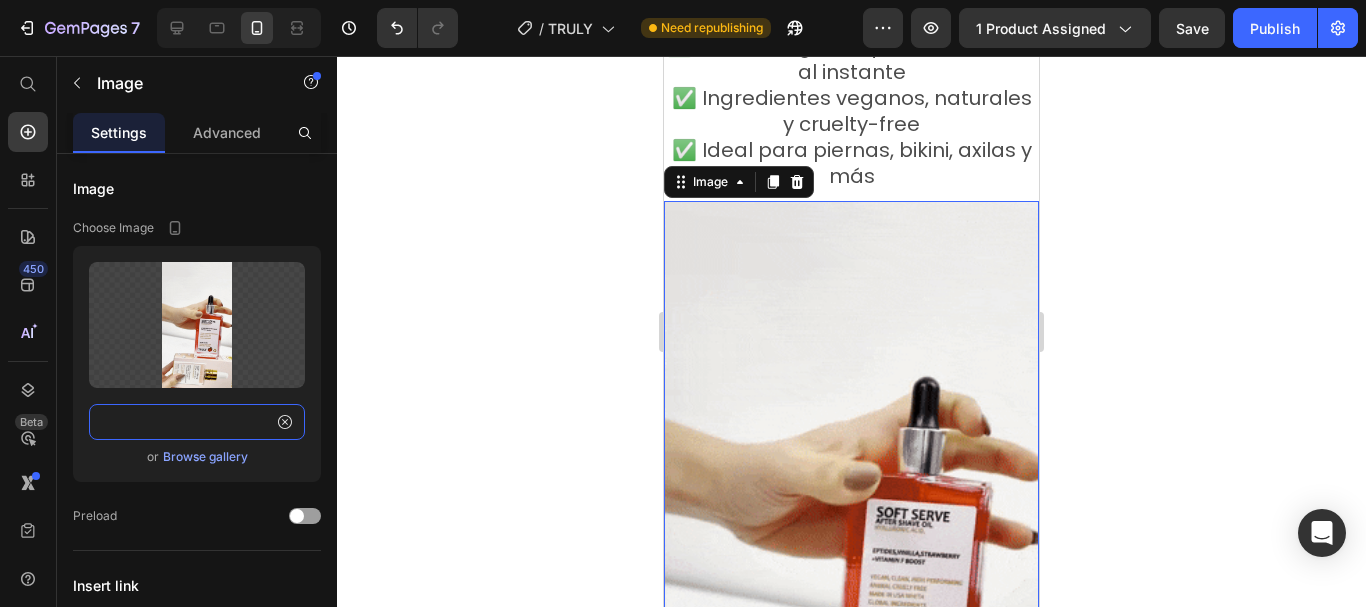 type on "https://media3.giphy.com/media/v1.Y2lkPTc5MGI3NjExMGQ3ZXAxaDd2MGpscTNwMTk2aW9vNThtaXJyN3J5czkzczdzd2R1diZlcD12MV9pbnRlcm5hbF9naWZfYnlfaWQmY3Q9Zw/X32R50OohMzcMHupWq/giphy.gif" 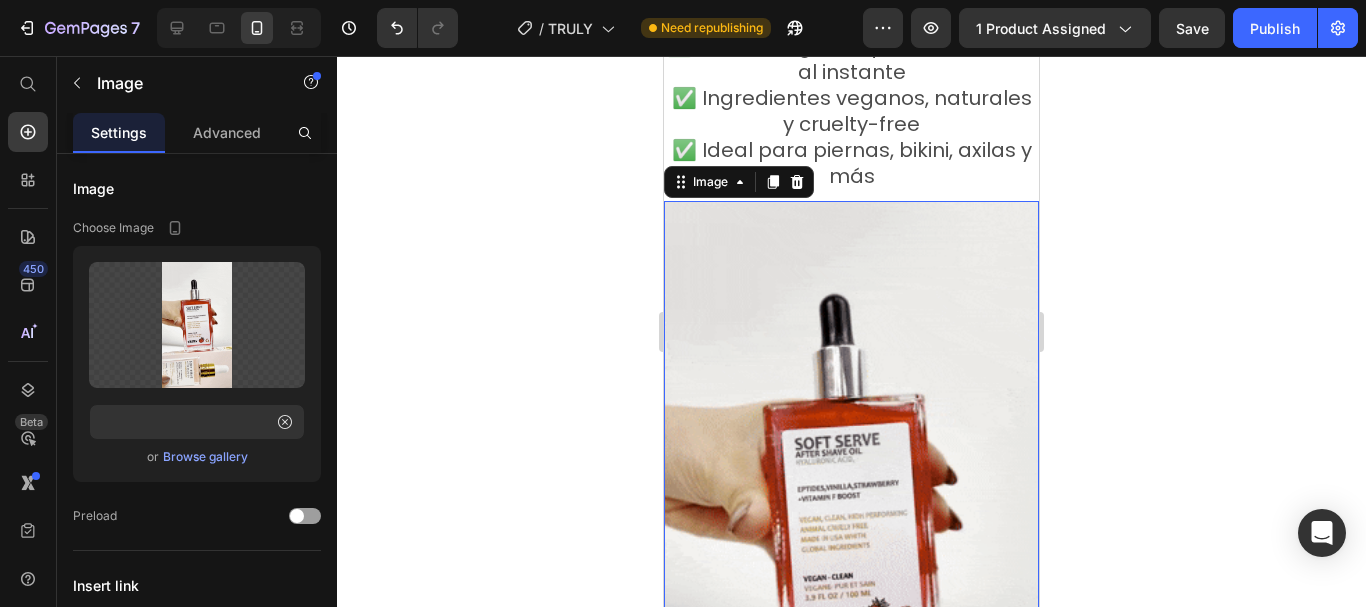 click 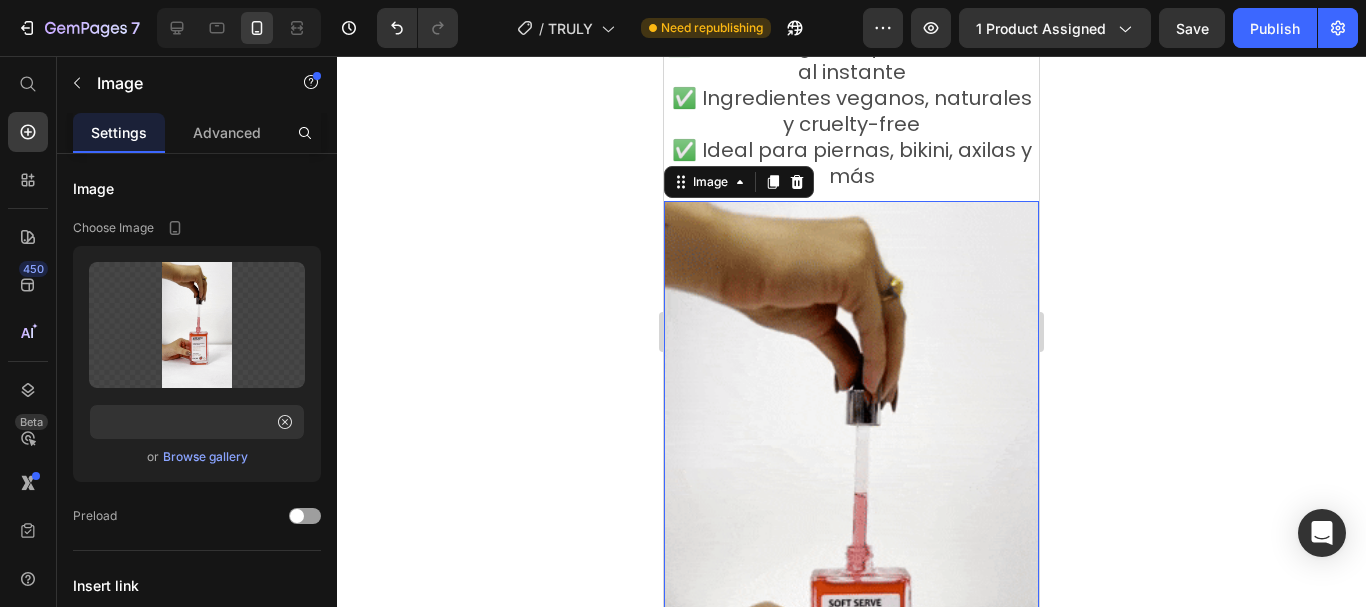 scroll, scrollTop: 0, scrollLeft: 0, axis: both 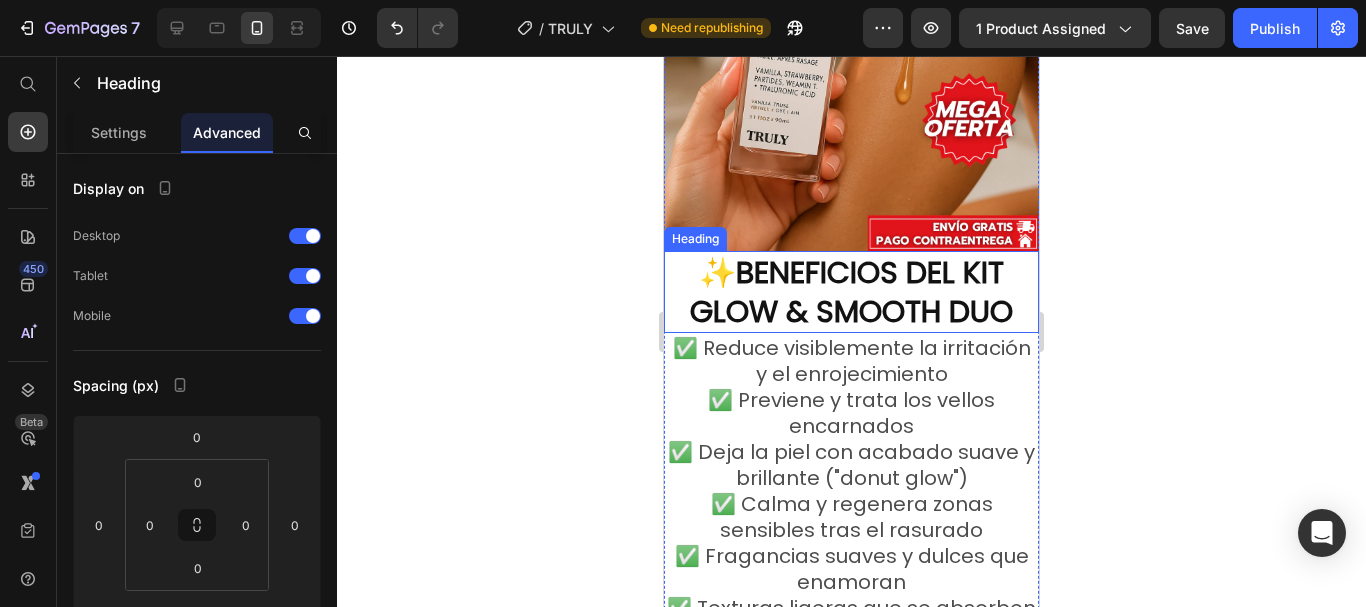 click on "BENEFICIOS DEL KIT GLOW & SMOOTH DUO" at bounding box center [851, 292] 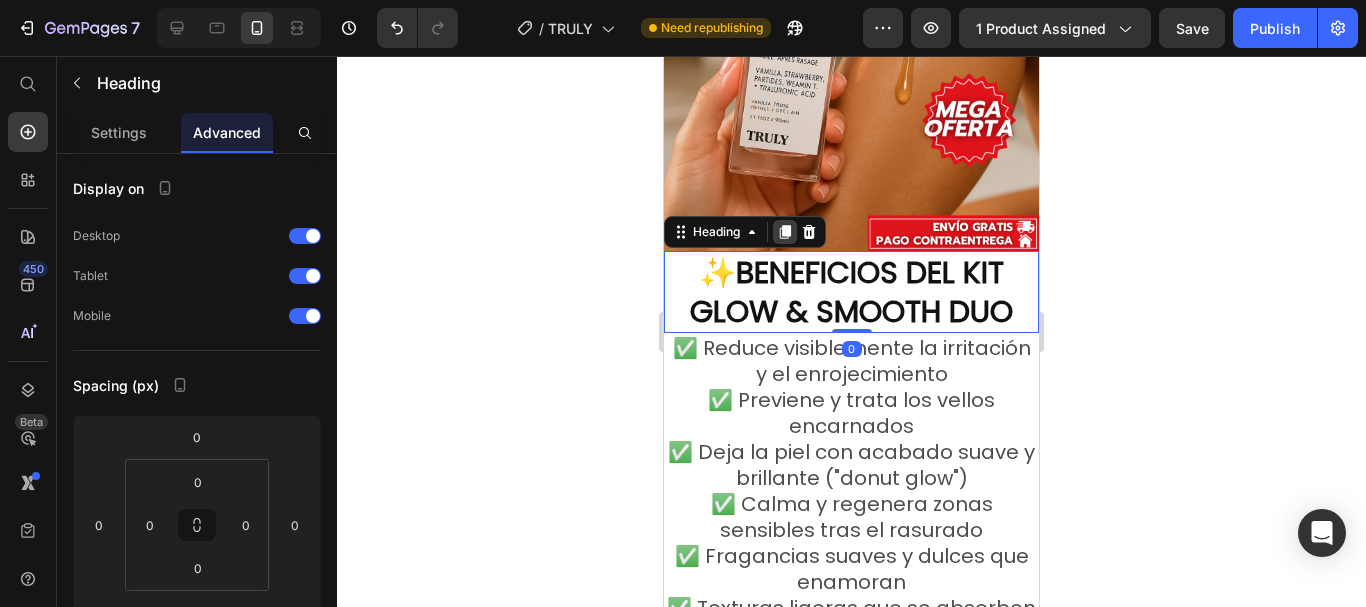 click 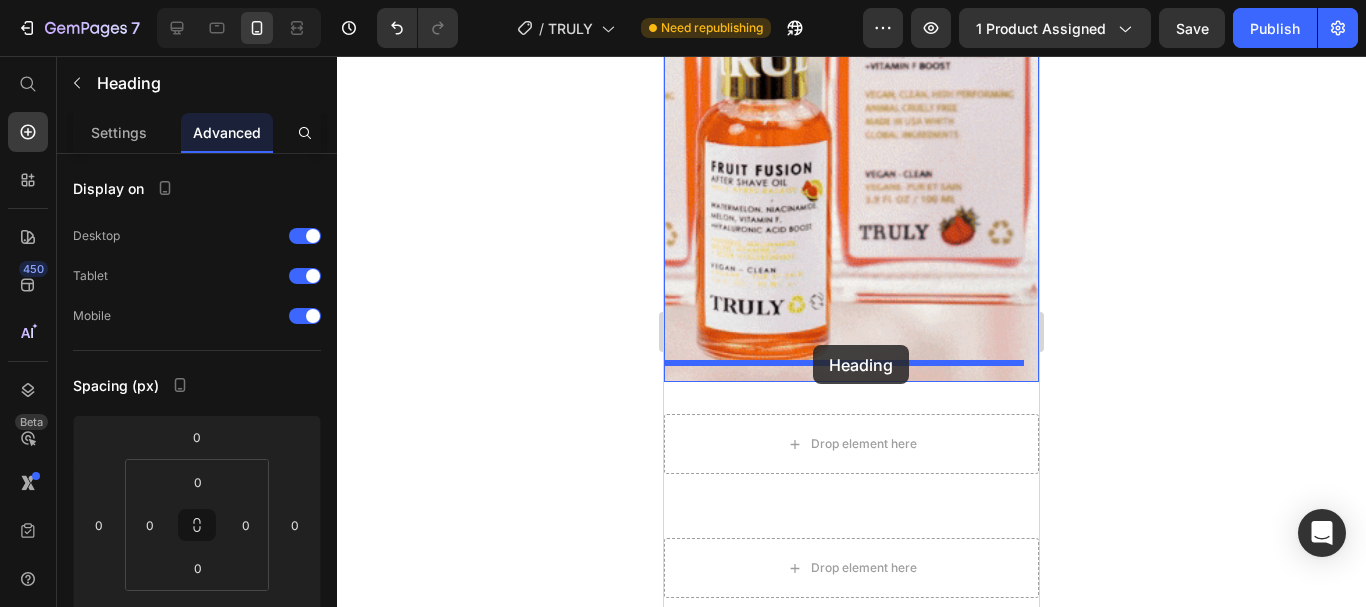 drag, startPoint x: 694, startPoint y: 323, endPoint x: 813, endPoint y: 345, distance: 121.016525 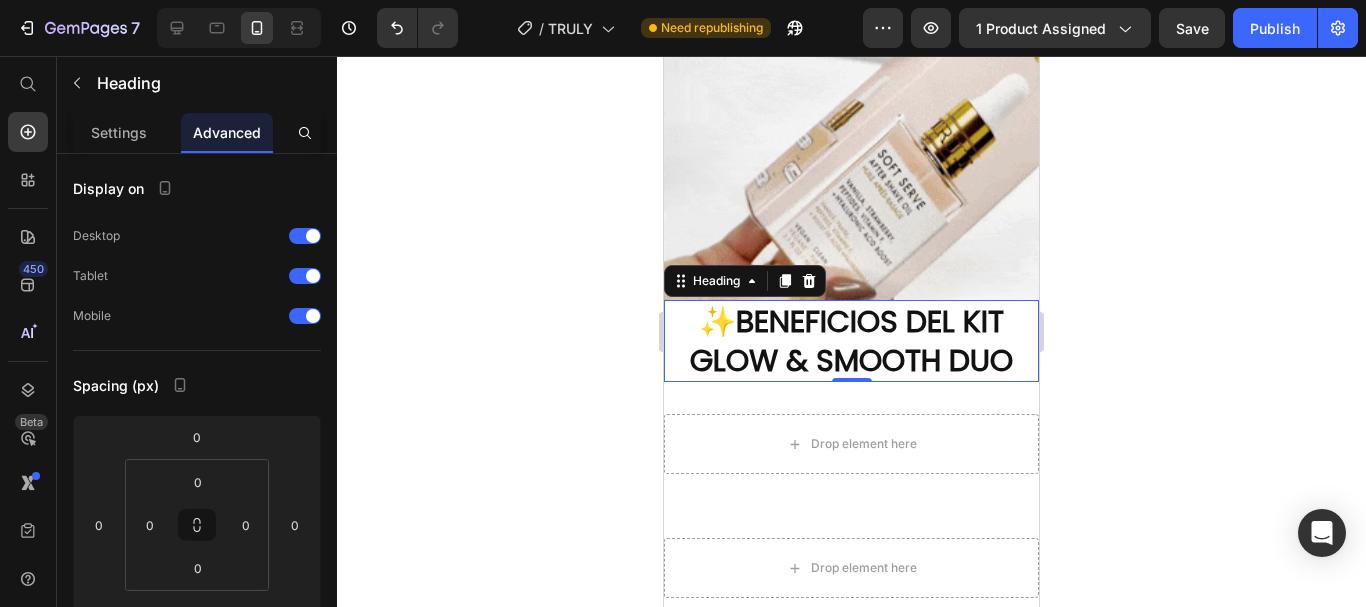 scroll, scrollTop: 4547, scrollLeft: 0, axis: vertical 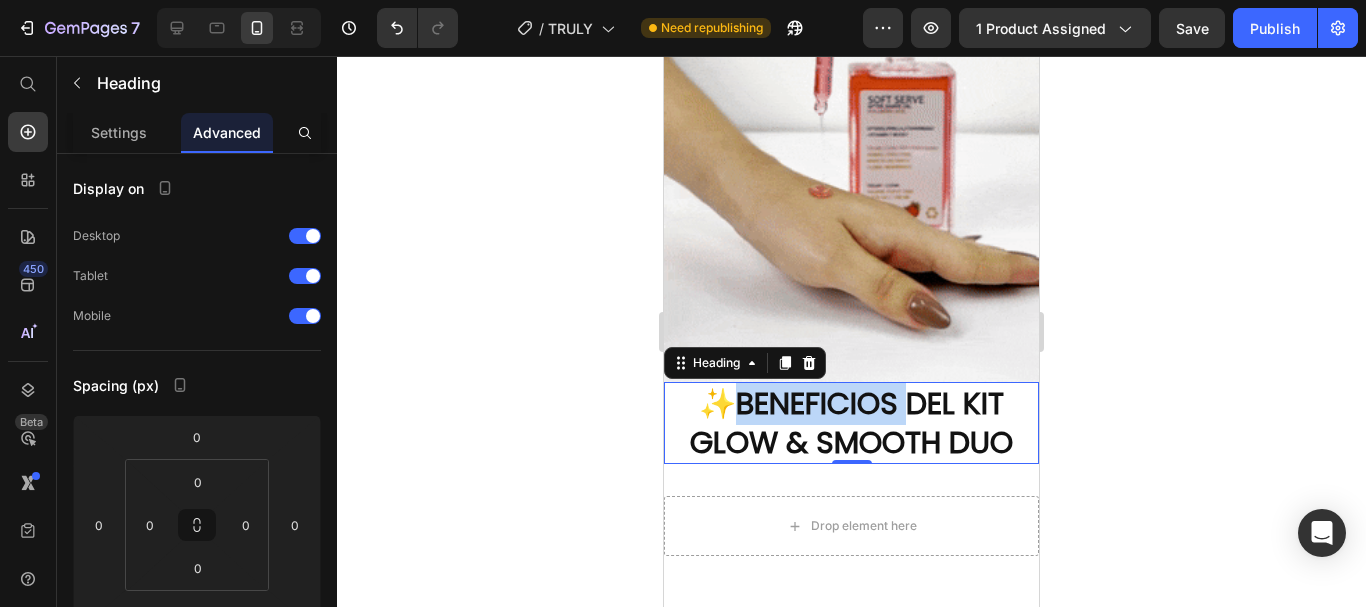 click on "BENEFICIOS DEL KIT GLOW & SMOOTH DUO" at bounding box center (851, 423) 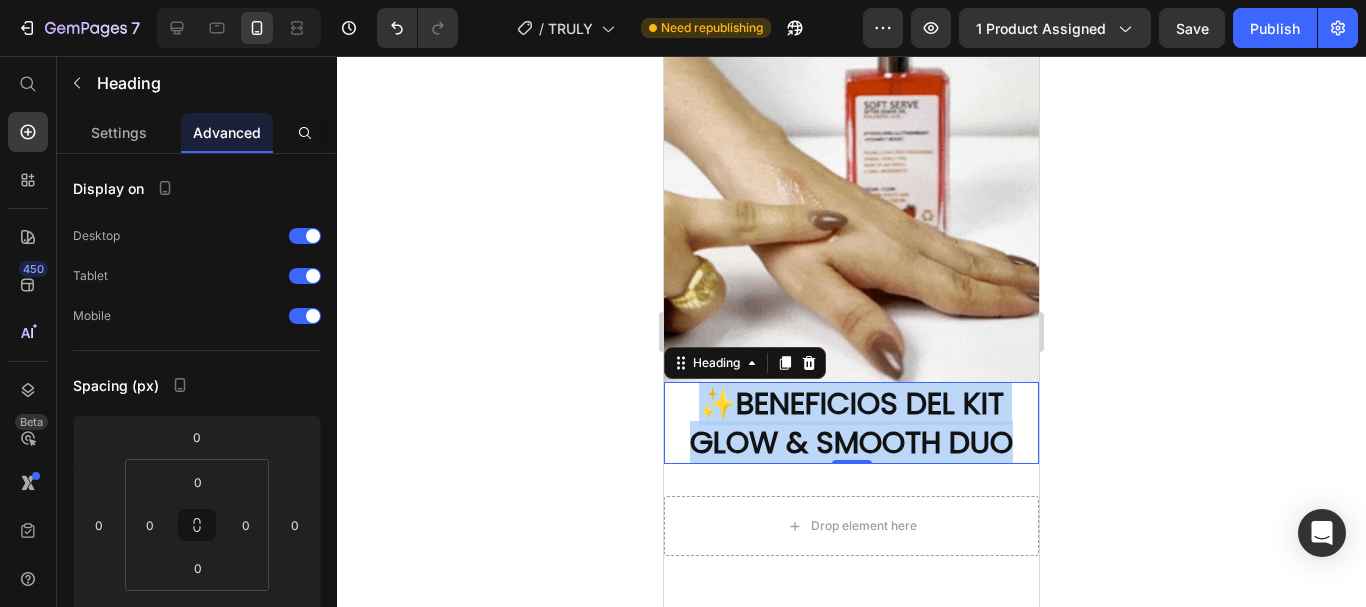 click on "BENEFICIOS DEL KIT GLOW & SMOOTH DUO" at bounding box center [851, 423] 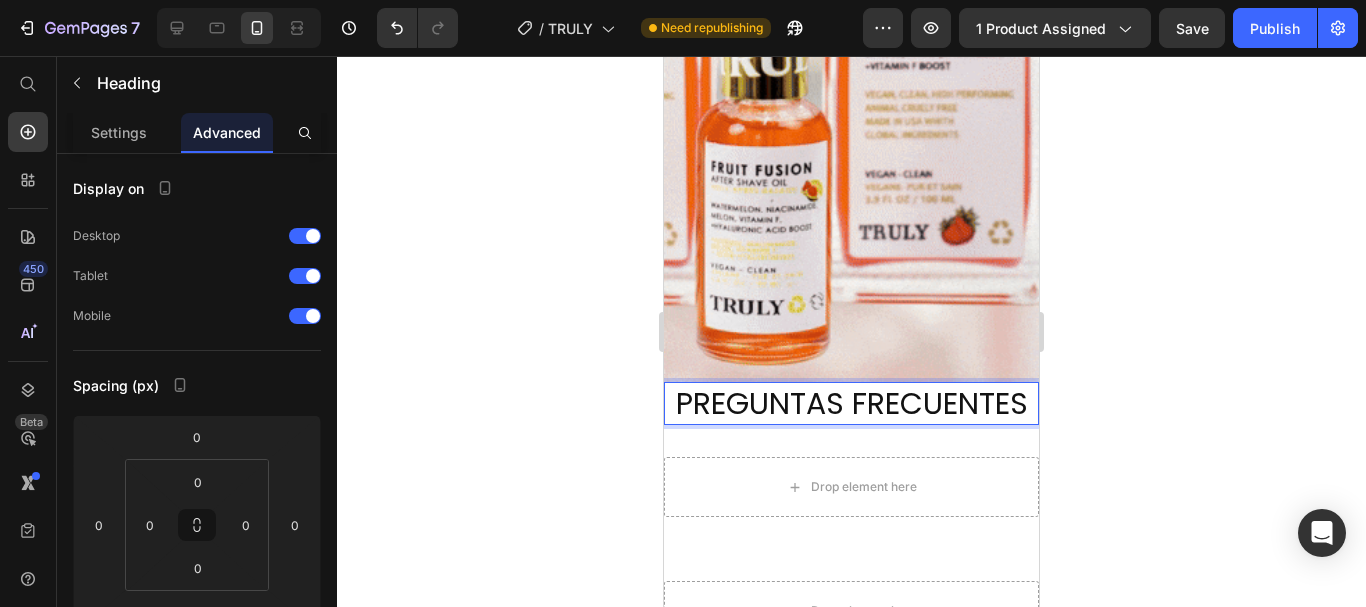 click 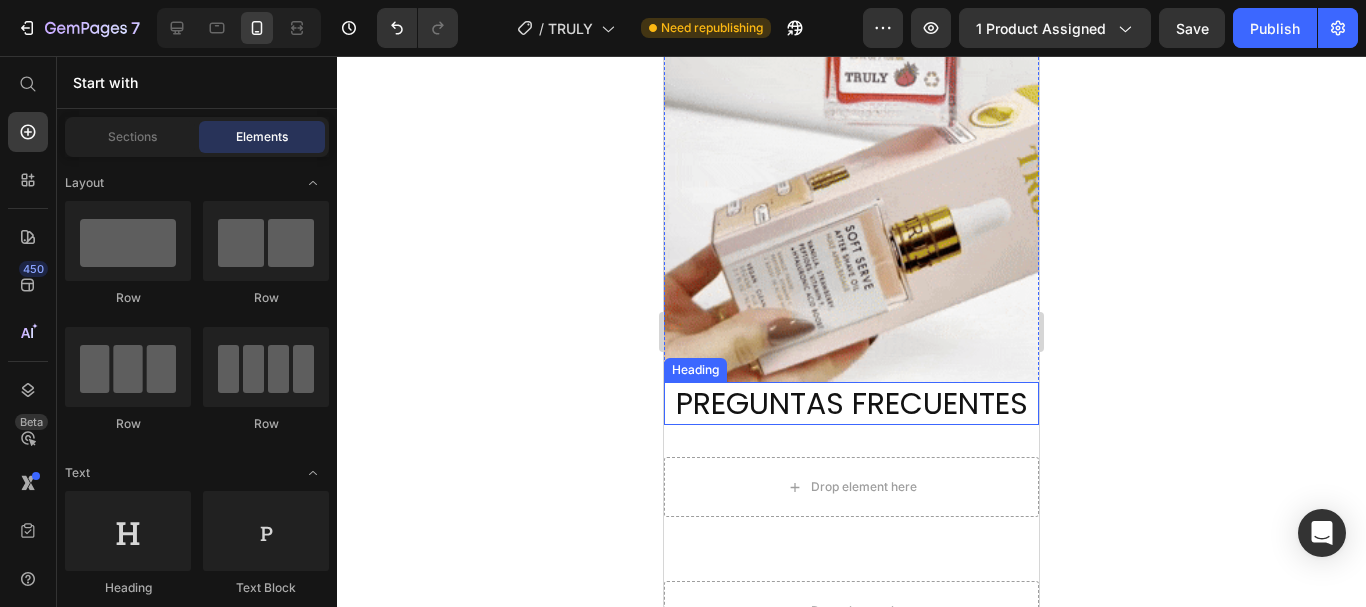 click on "PREGUNTAS FRECUENTES" at bounding box center (851, 403) 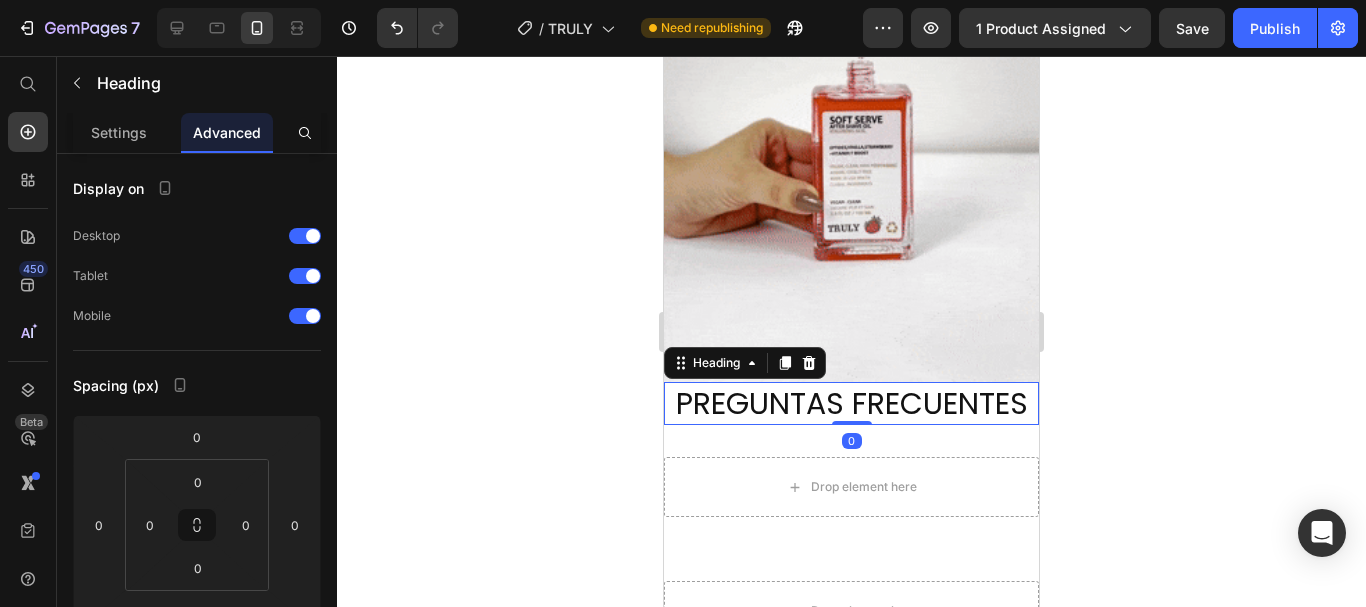 click on "PREGUNTAS FRECUENTES" at bounding box center (851, 403) 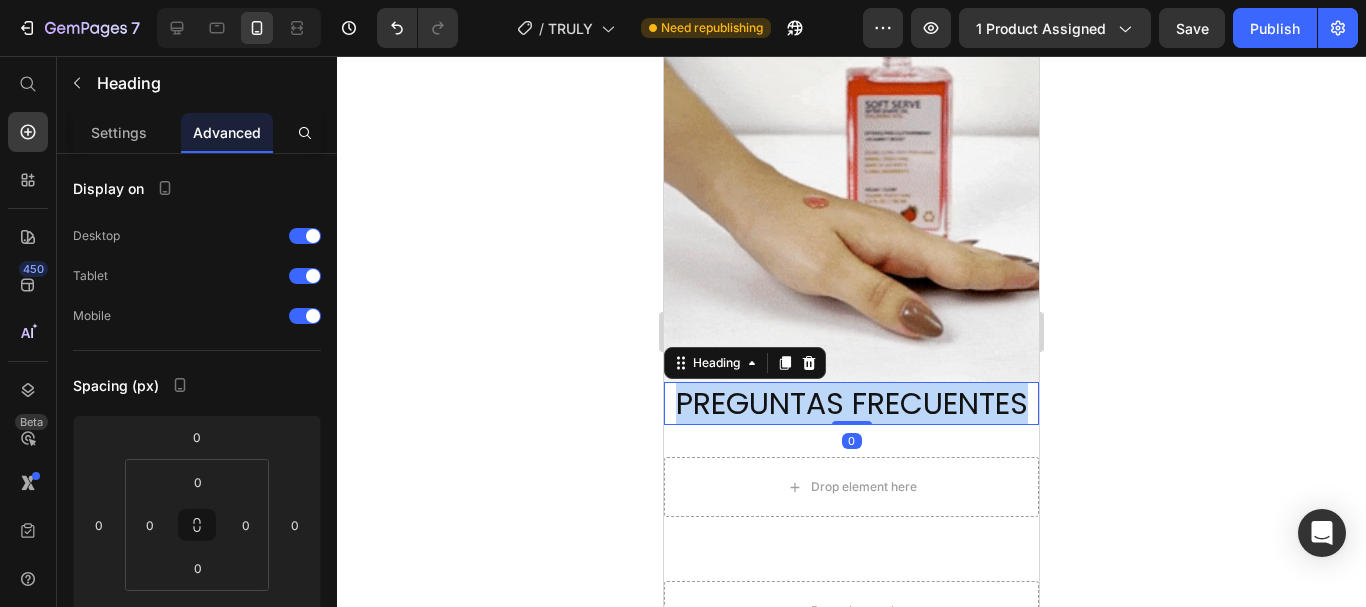 click on "PREGUNTAS FRECUENTES" at bounding box center (851, 403) 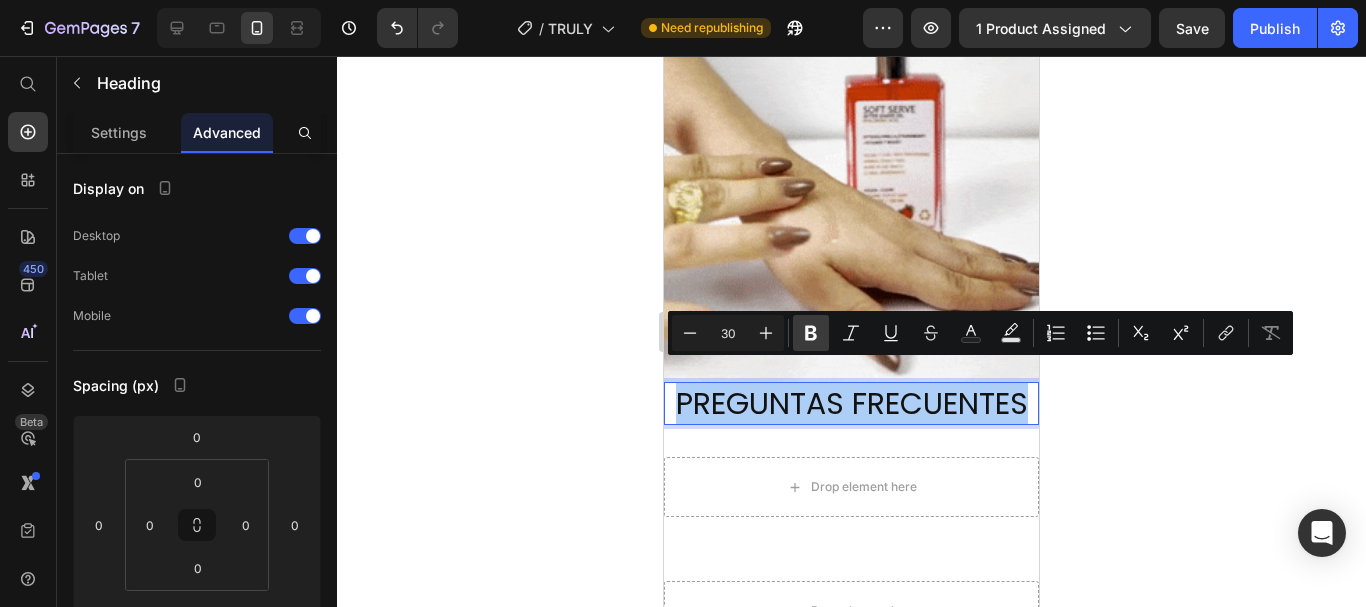 click 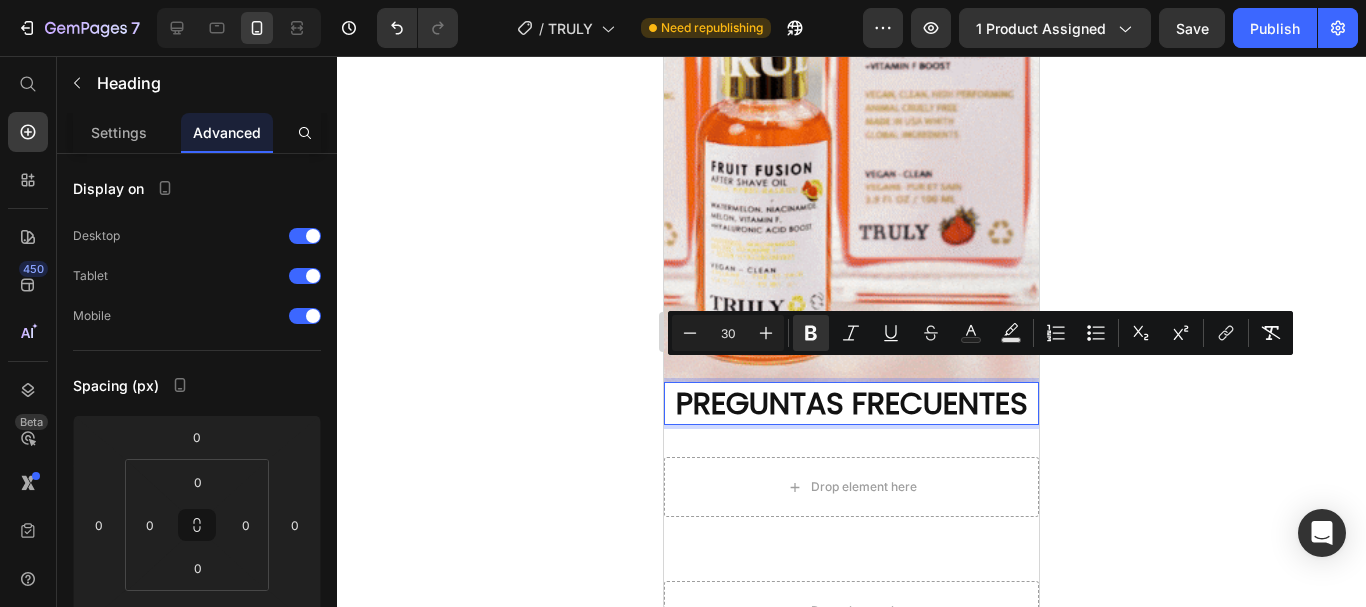 click 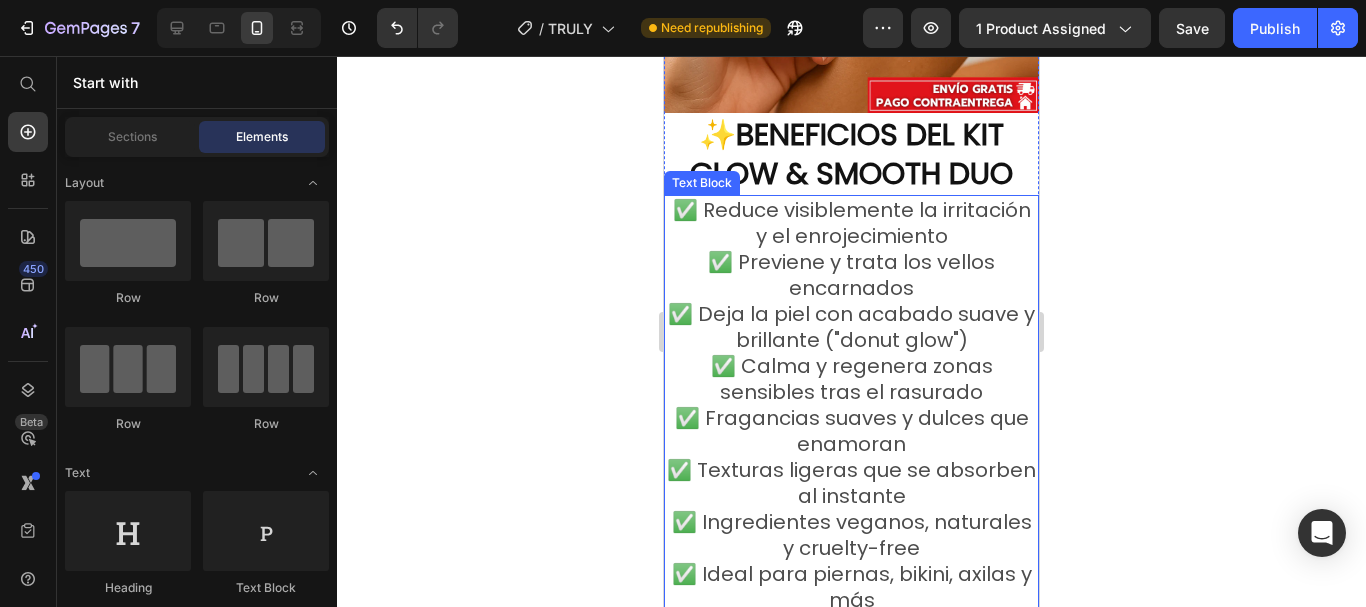 scroll, scrollTop: 3647, scrollLeft: 0, axis: vertical 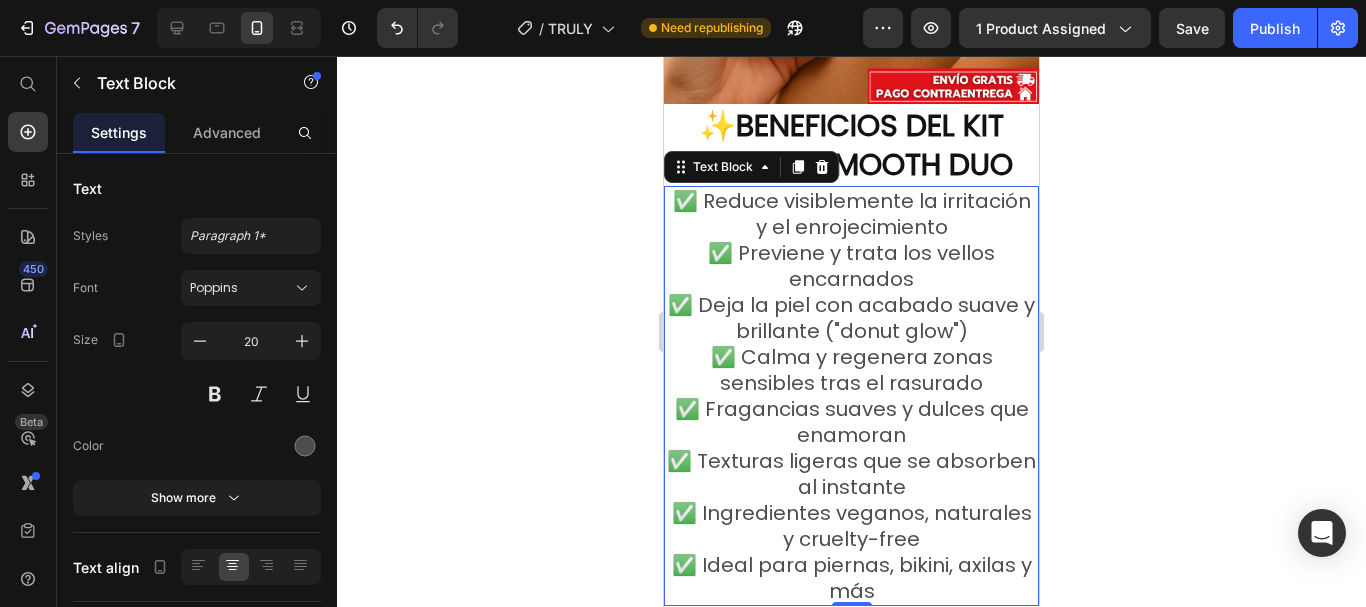 click on "✅ Reduce visiblemente la irritación y el enrojecimiento ✅ Previene y trata los vellos encarnados ✅ Deja la piel con acabado suave y brillante ("donut glow") ✅ Calma y regenera zonas sensibles tras el rasurado ✅ Fragancias suaves y dulces que enamoran ✅ Texturas ligeras que se absorben al instante ✅ Ingredientes veganos, naturales y cruelty-free ✅ Ideal para piernas, bikini, axilas y más" at bounding box center (851, 396) 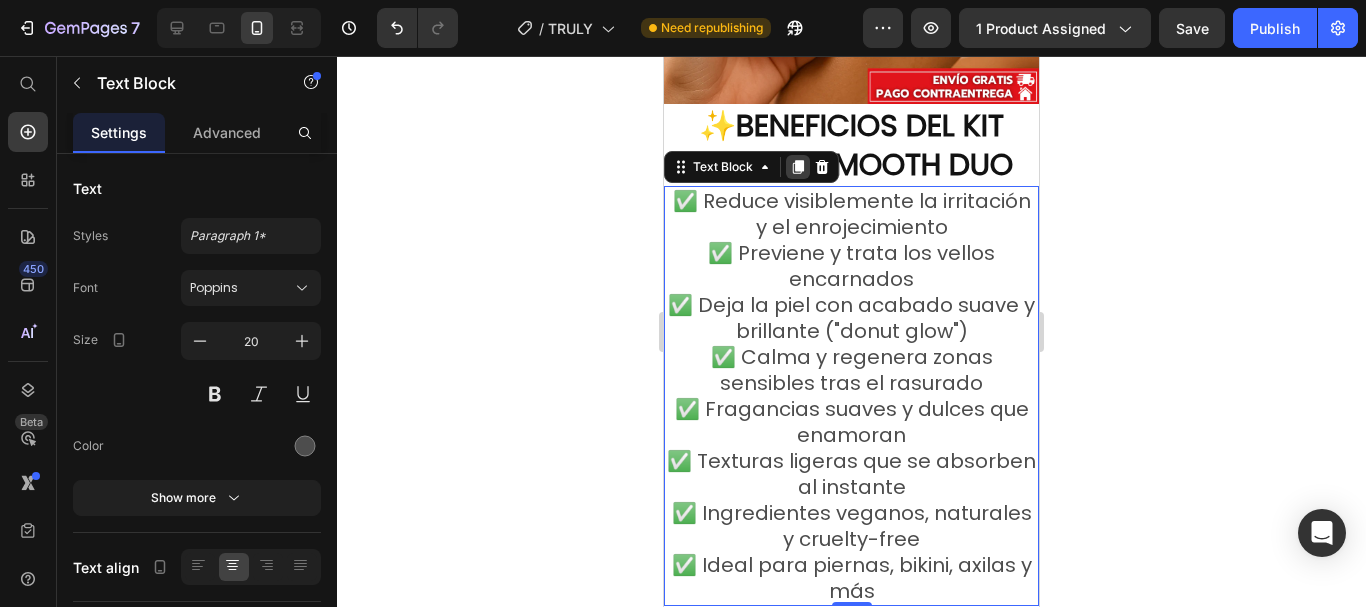 click 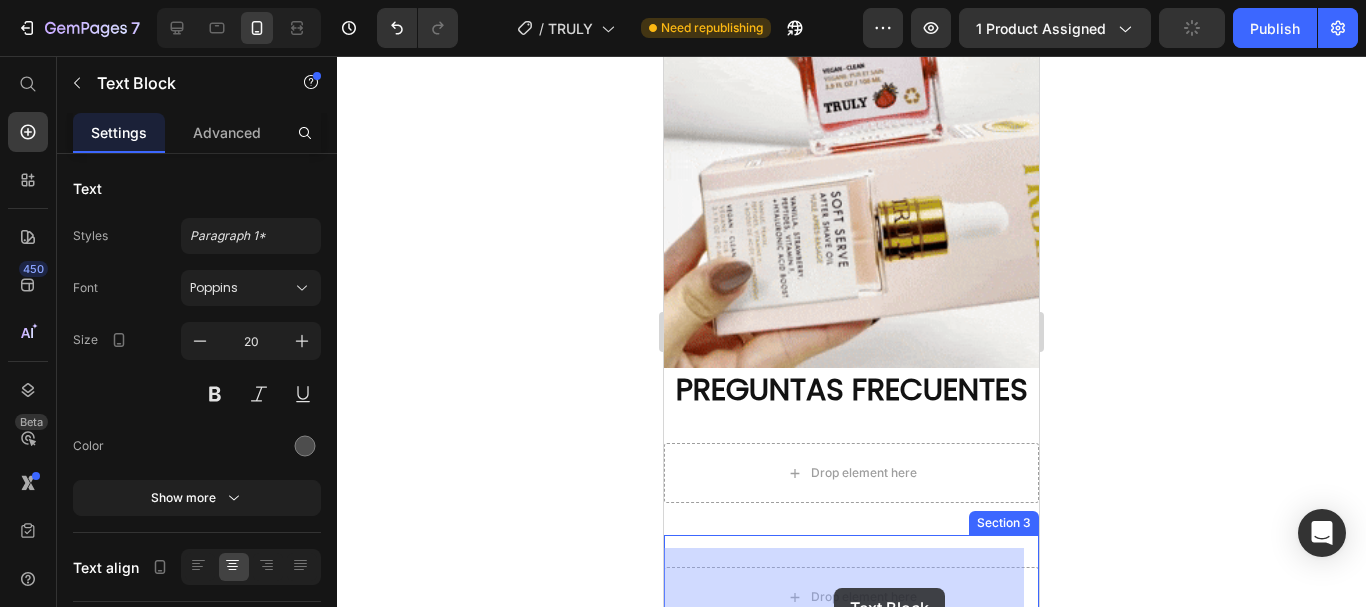 scroll, scrollTop: 5060, scrollLeft: 0, axis: vertical 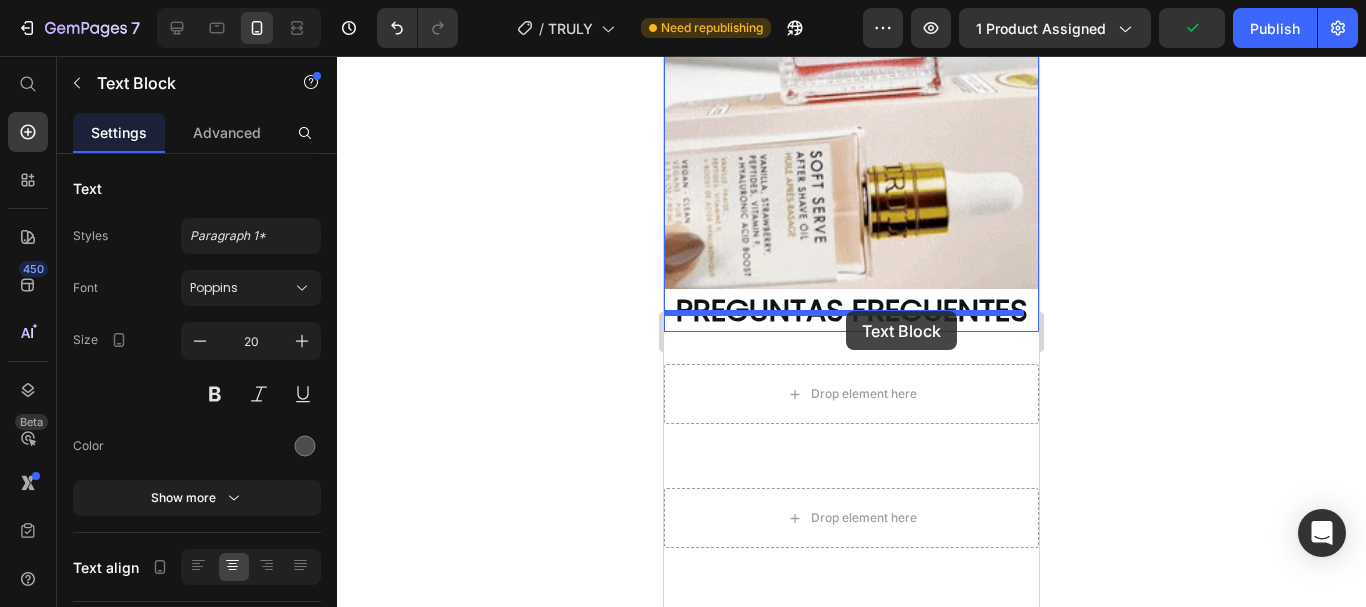 drag, startPoint x: 711, startPoint y: 113, endPoint x: 846, endPoint y: 311, distance: 239.64348 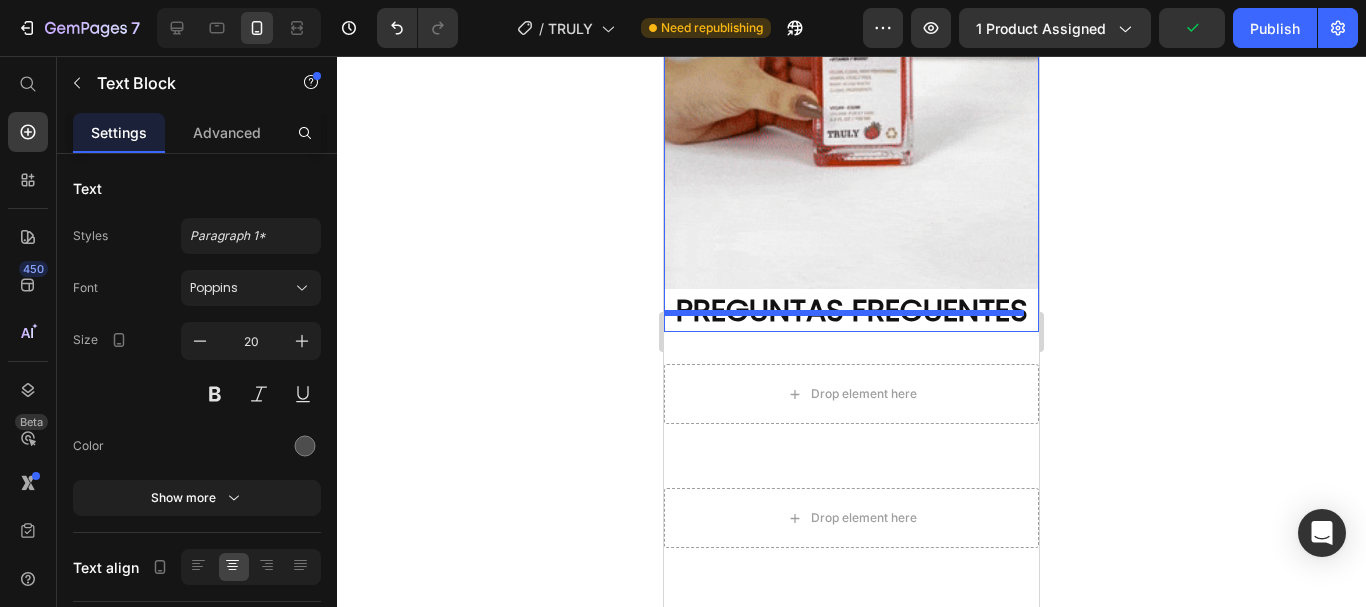 scroll, scrollTop: 4640, scrollLeft: 0, axis: vertical 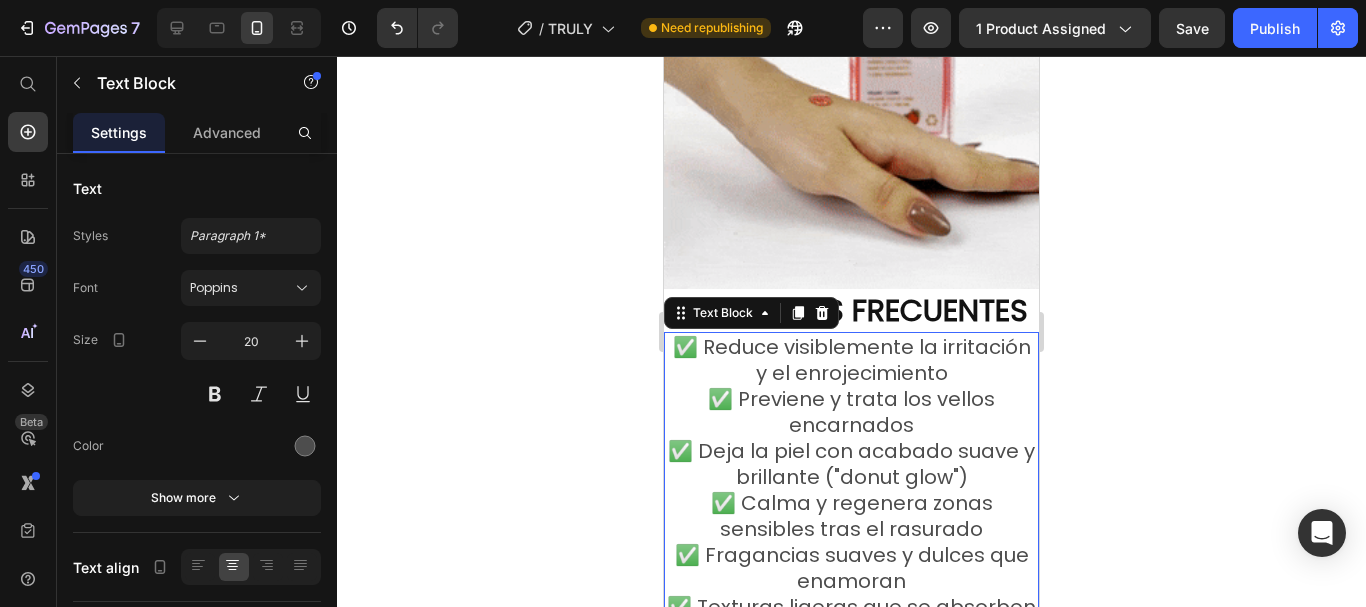 click on "✅ Reduce visiblemente la irritación y el enrojecimiento ✅ Previene y trata los vellos encarnados ✅ Deja la piel con acabado suave y brillante ("donut glow") ✅ Calma y regenera zonas sensibles tras el rasurado ✅ Fragancias suaves y dulces que enamoran ✅ Texturas ligeras que se absorben al instante ✅ Ingredientes veganos, naturales y cruelty-free ✅ Ideal para piernas, bikini, axilas y más" at bounding box center [851, 542] 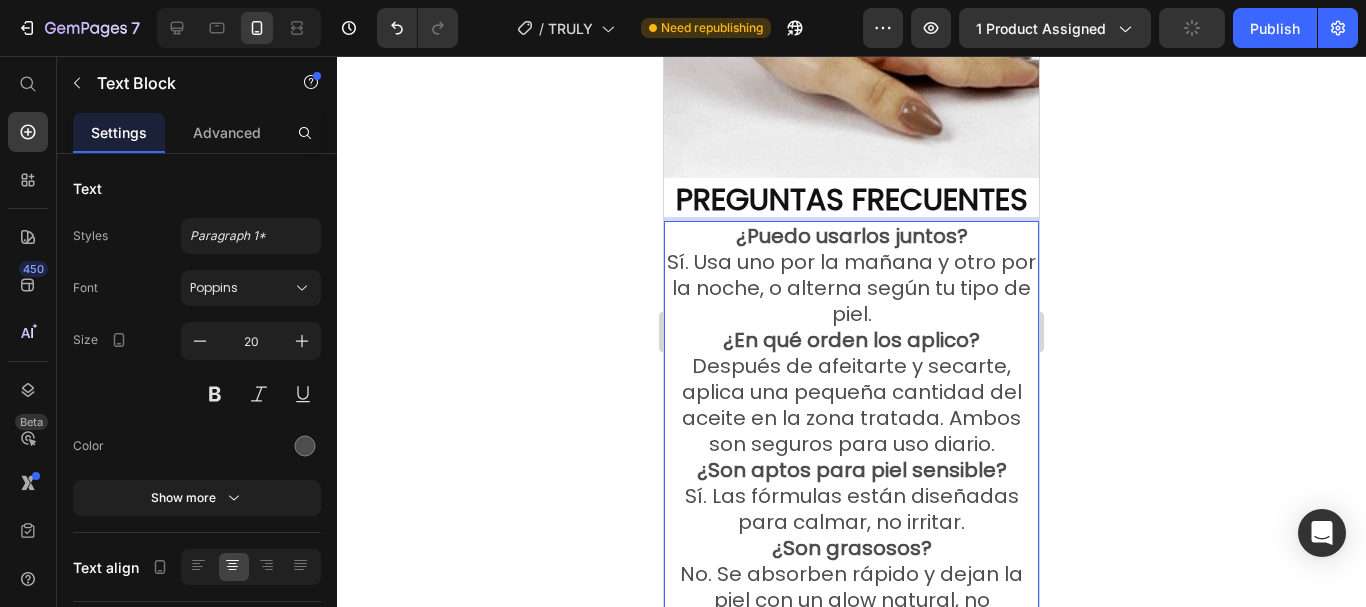 scroll, scrollTop: 4785, scrollLeft: 0, axis: vertical 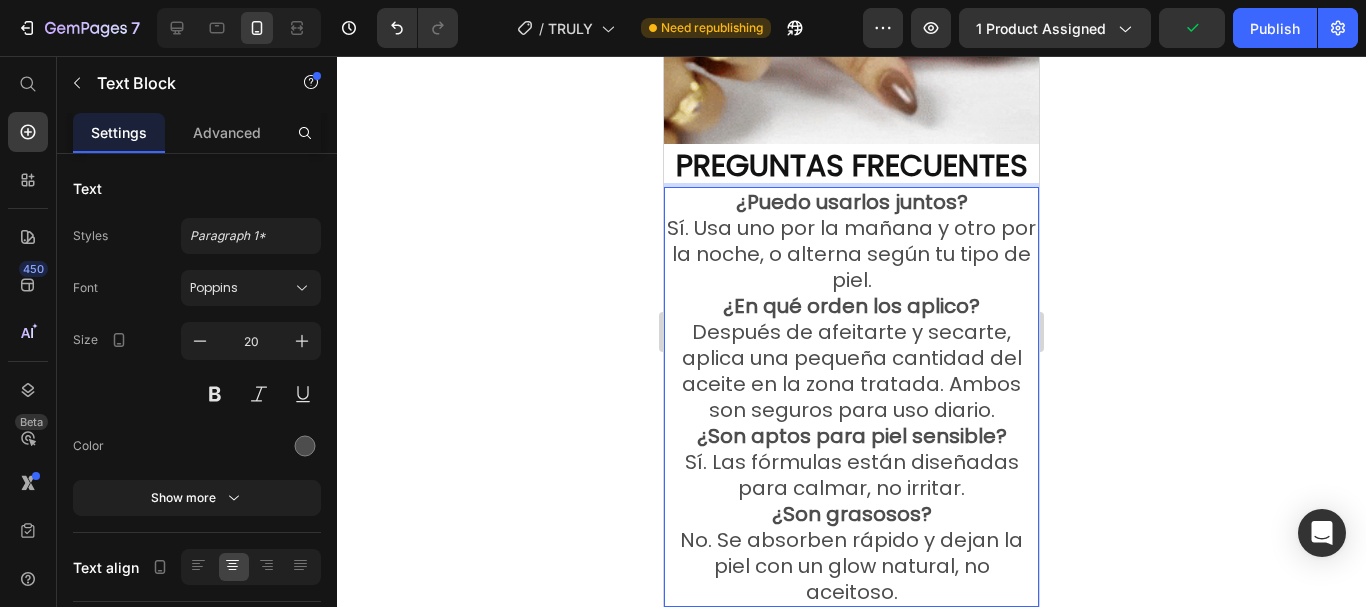 click 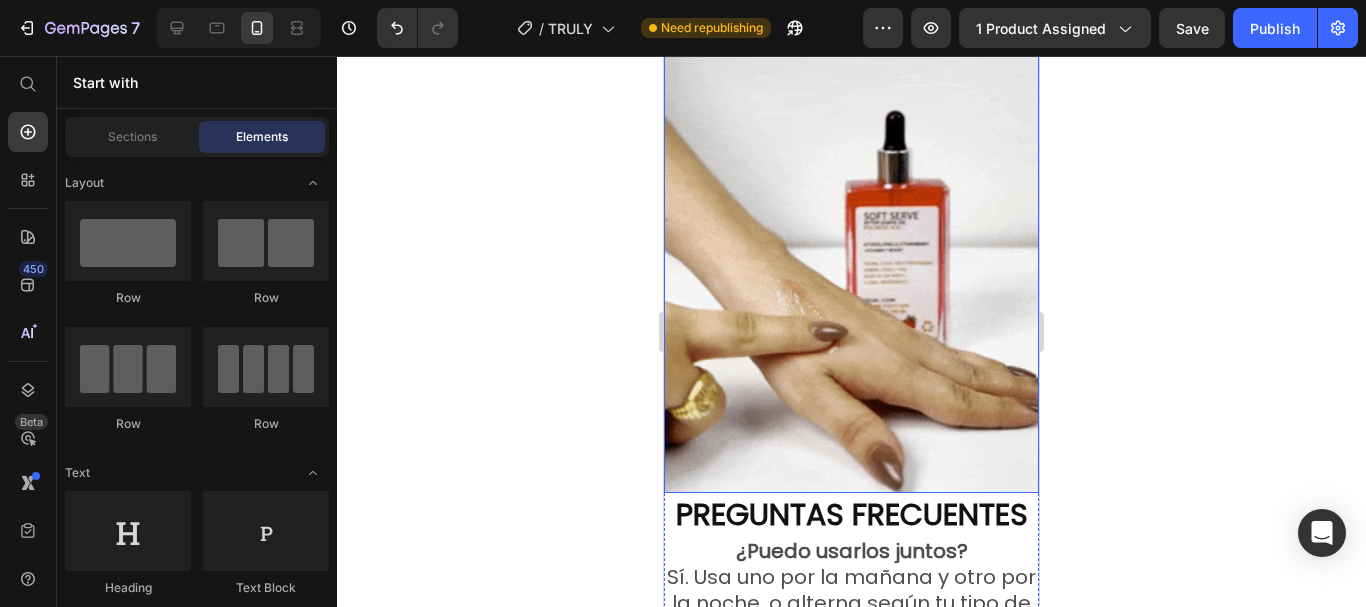 scroll, scrollTop: 4485, scrollLeft: 0, axis: vertical 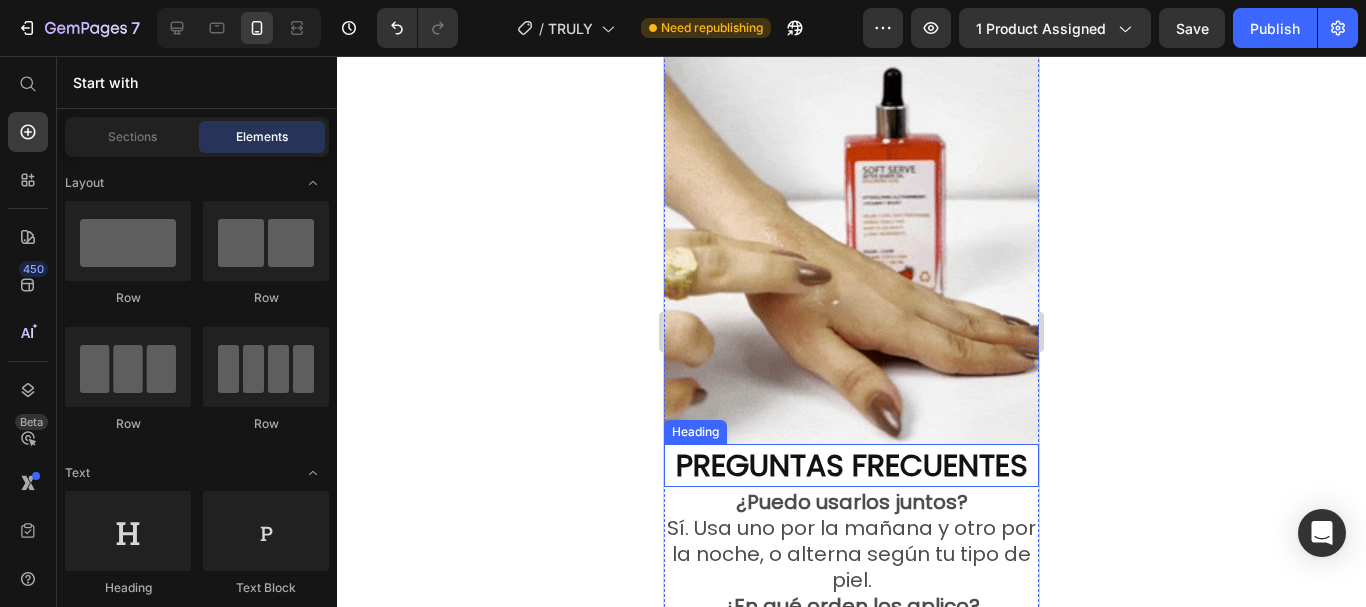 click on "PREGUNTAS FRECUENTES" at bounding box center [852, 465] 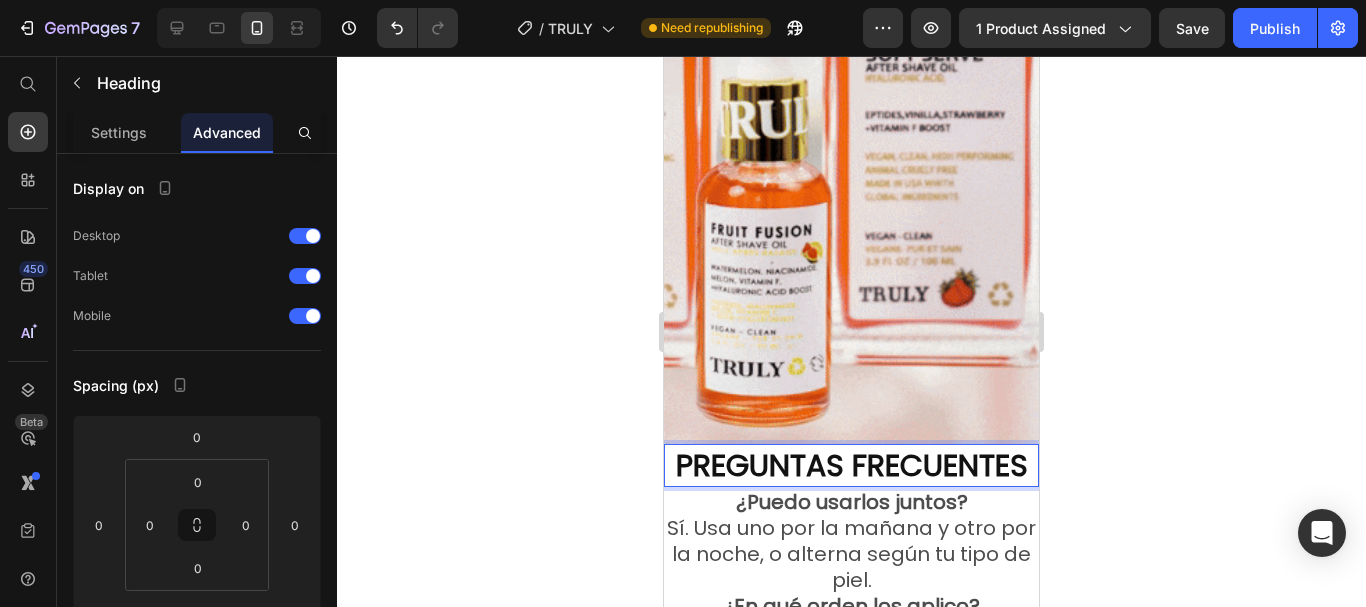 click on "PREGUNTAS FRECUENTES" at bounding box center [852, 465] 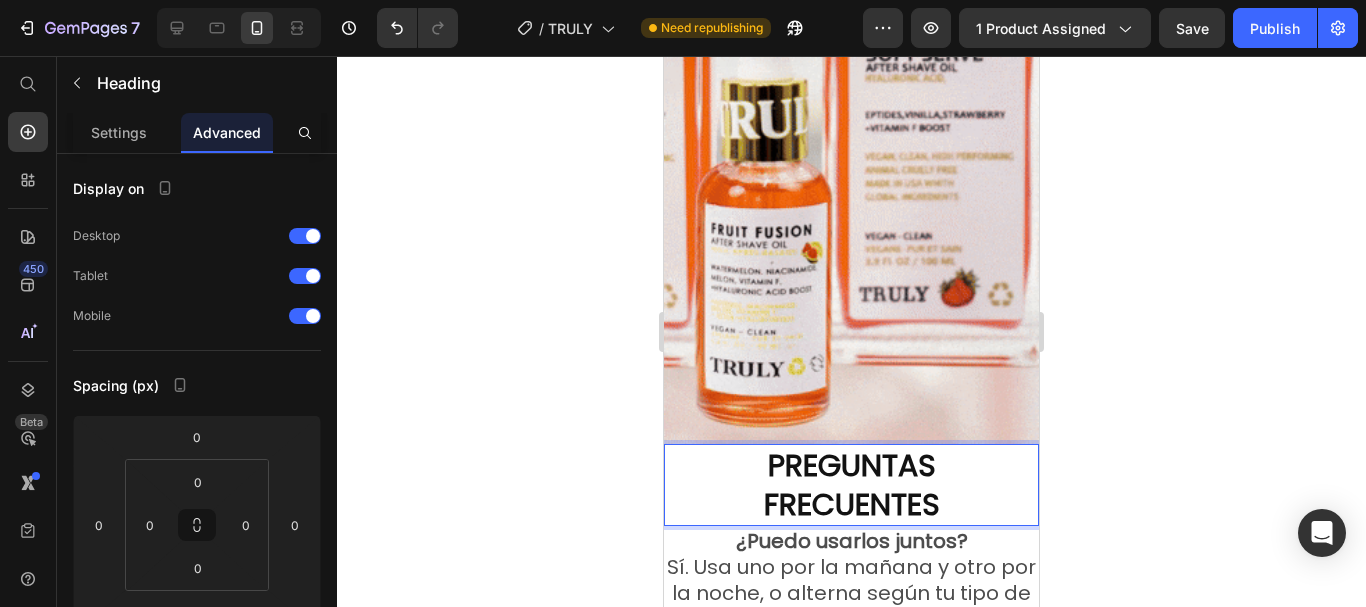 click 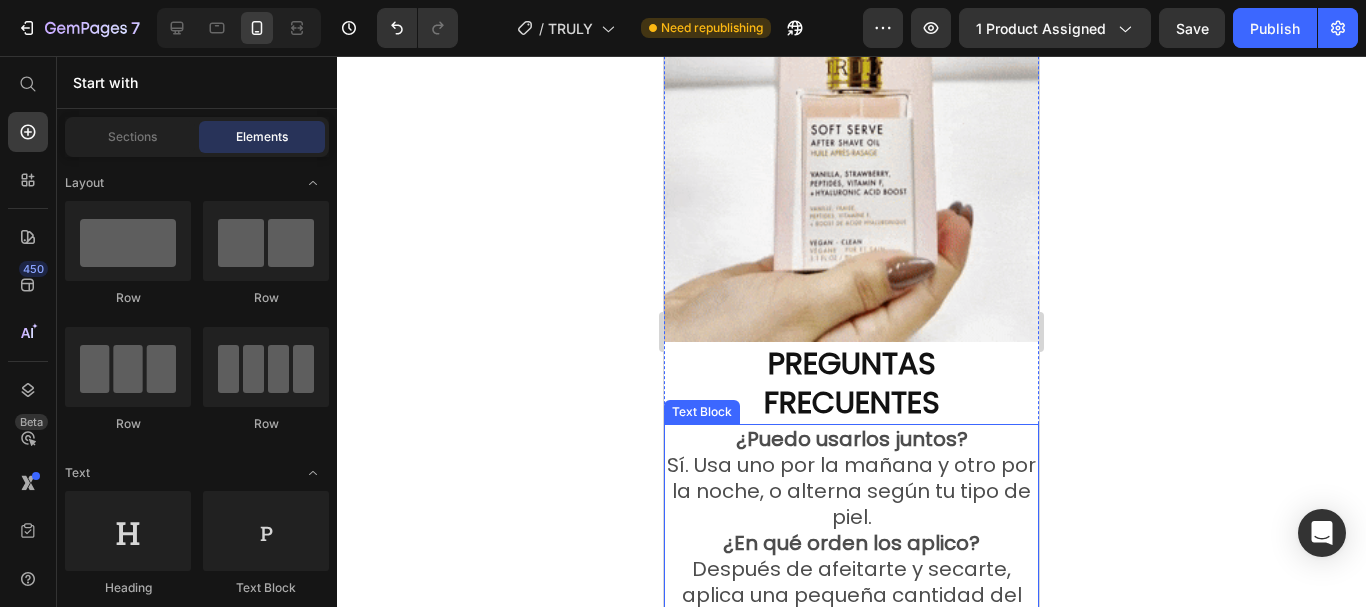 scroll, scrollTop: 4685, scrollLeft: 0, axis: vertical 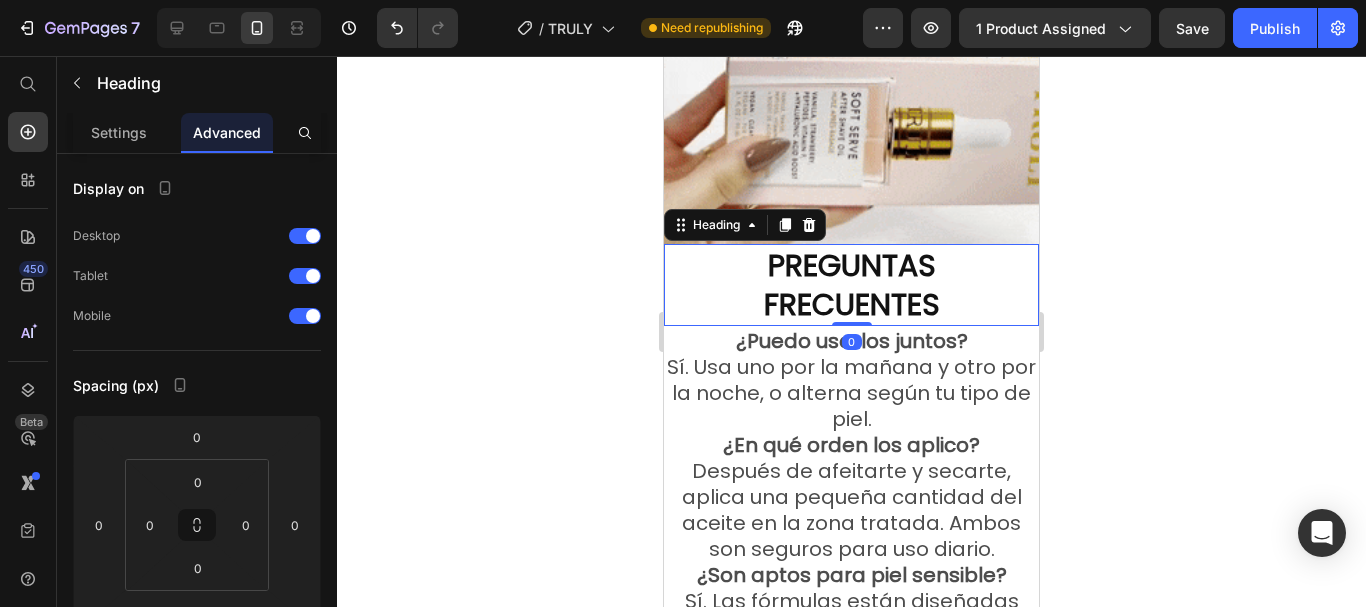 click on "FRECUENTES" at bounding box center (852, 304) 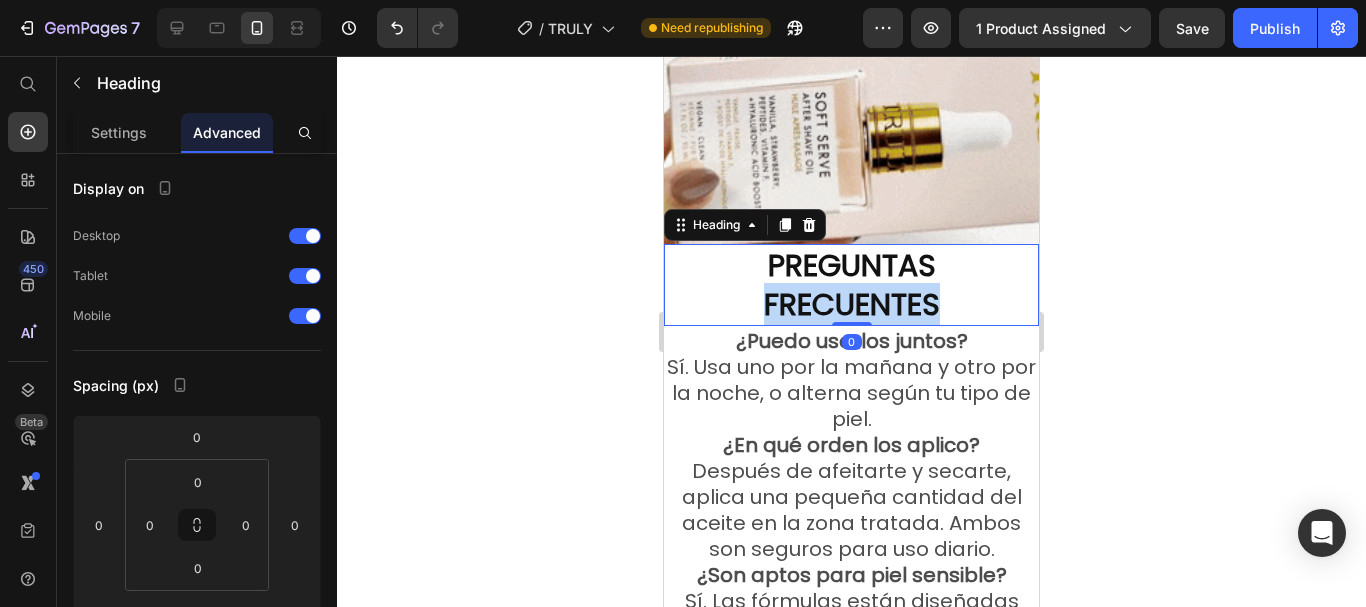 click on "FRECUENTES" at bounding box center [852, 304] 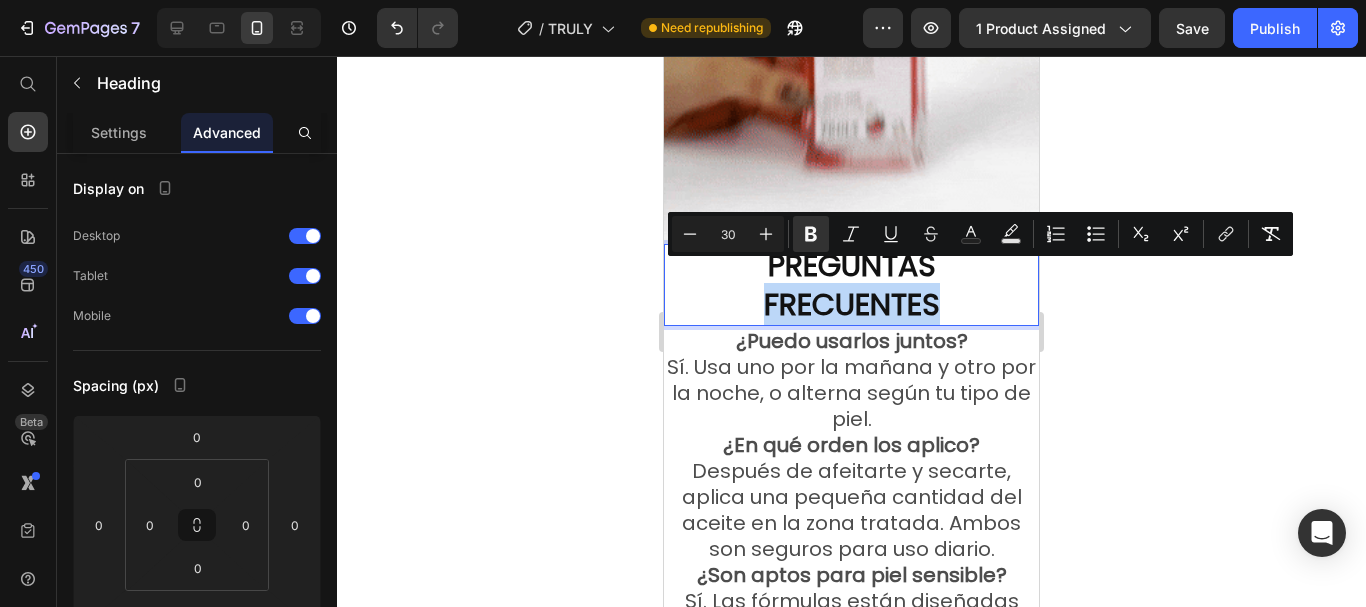 click on "FRECUENTES" at bounding box center [852, 304] 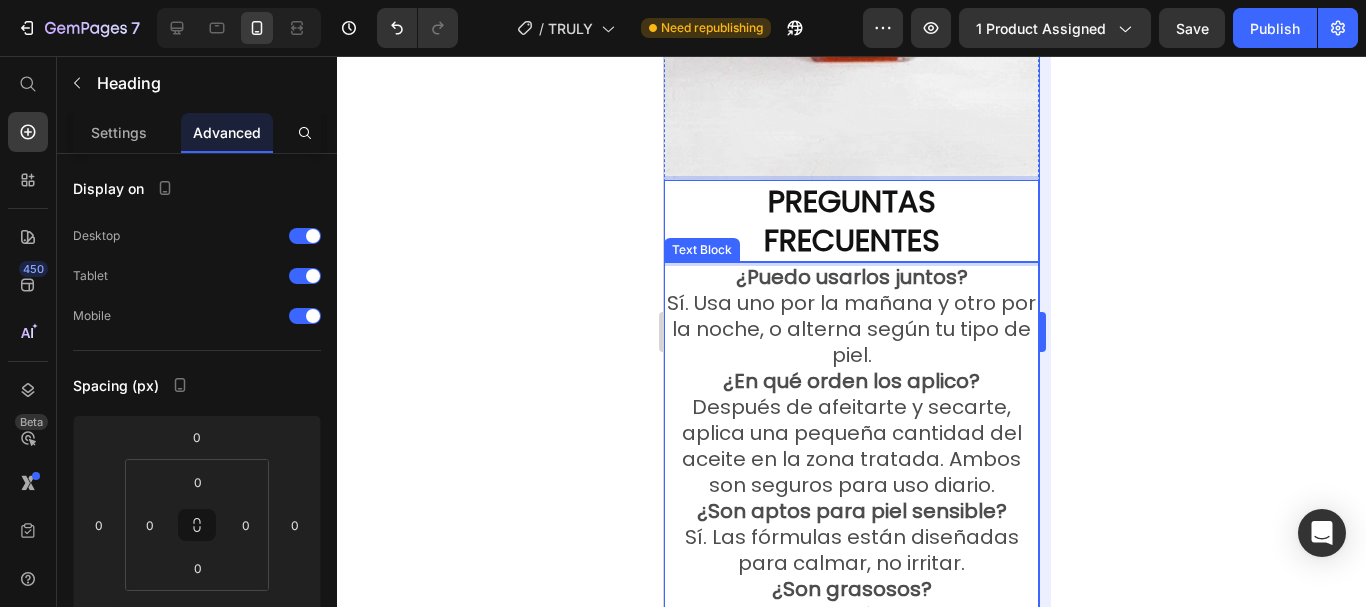 scroll, scrollTop: 4785, scrollLeft: 0, axis: vertical 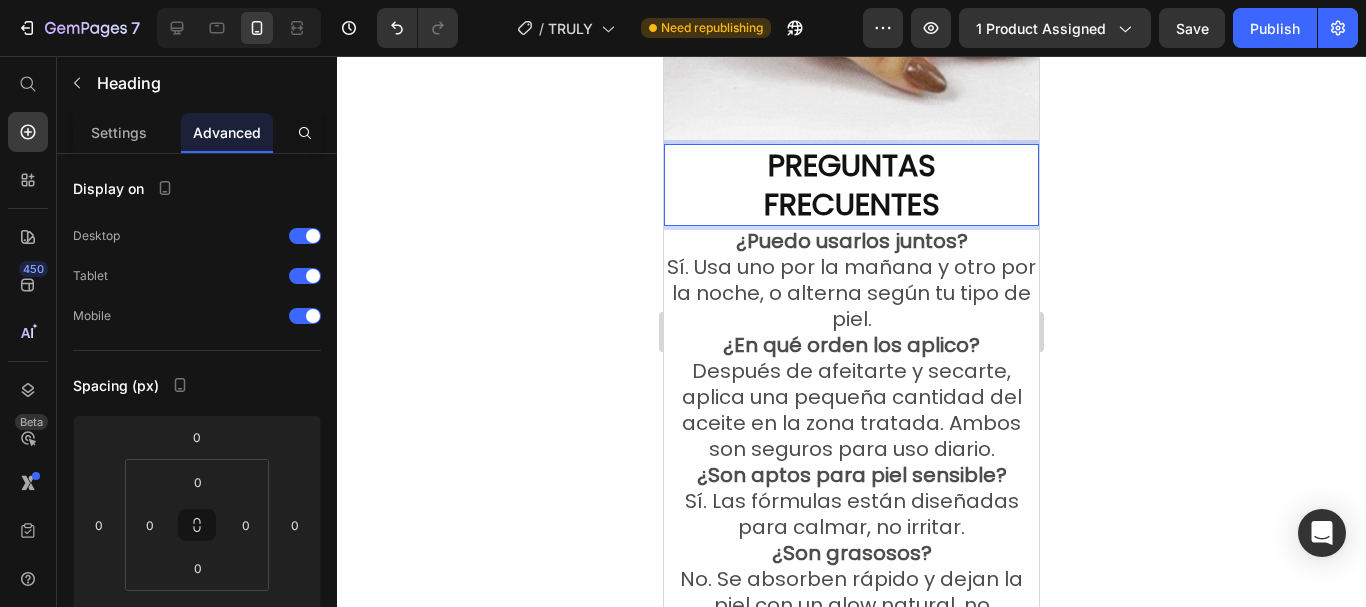 click 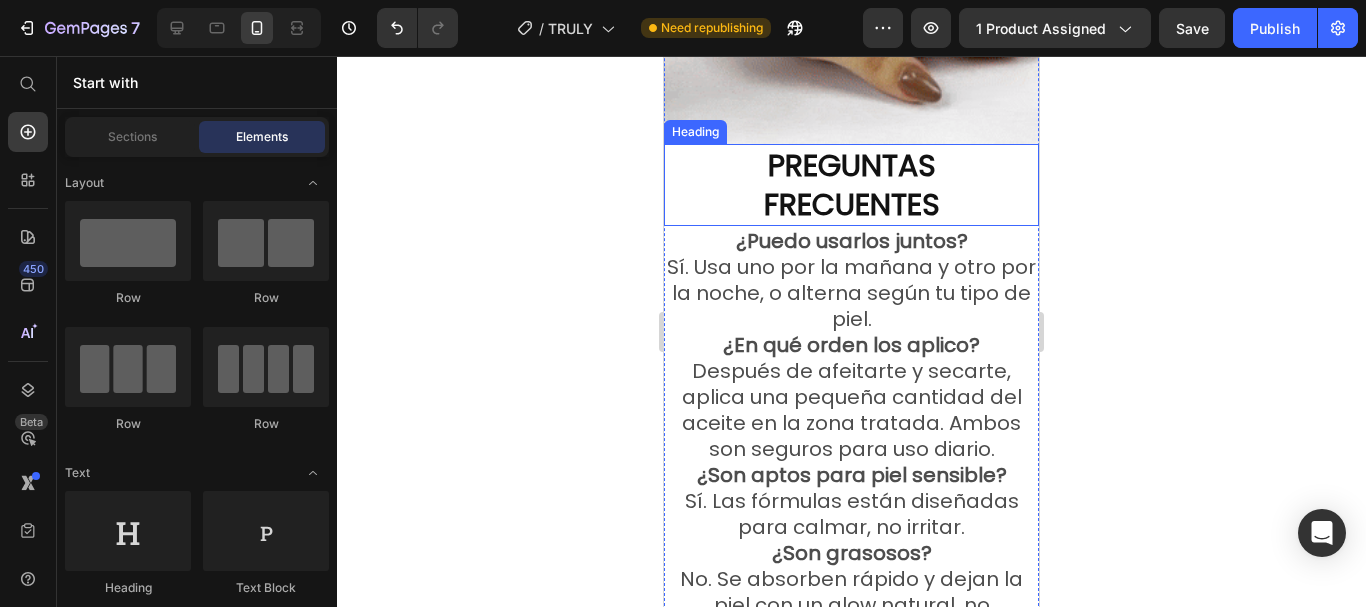 click on "FRECUENTES" at bounding box center (852, 204) 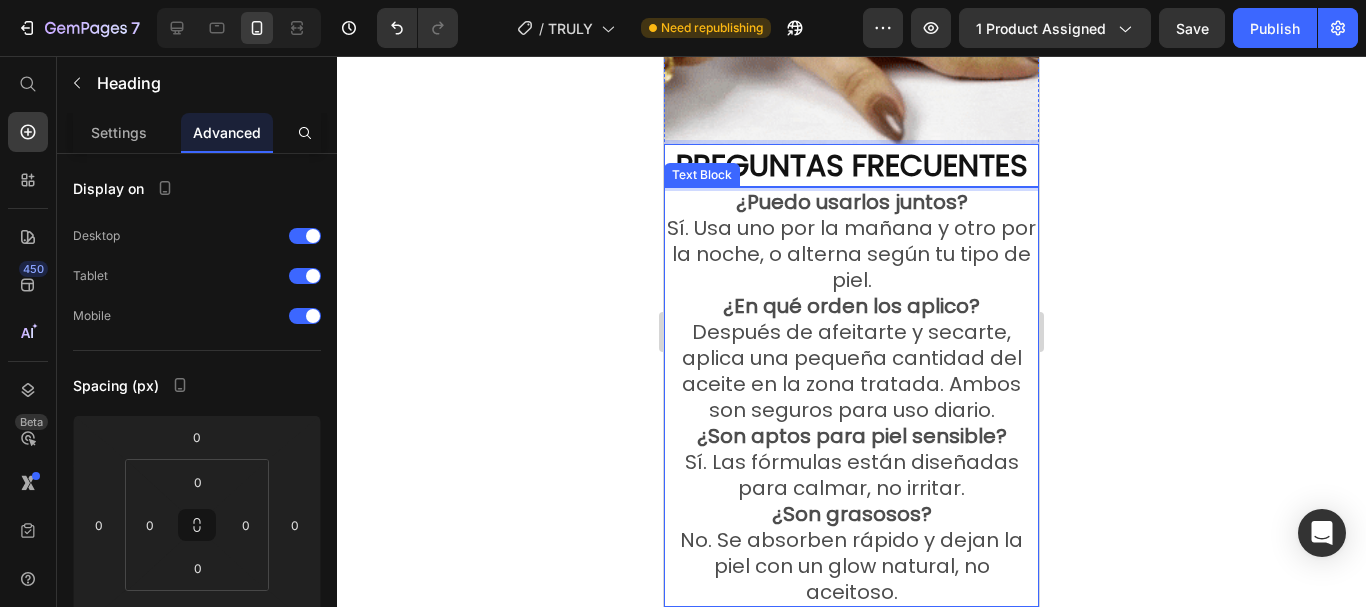 click 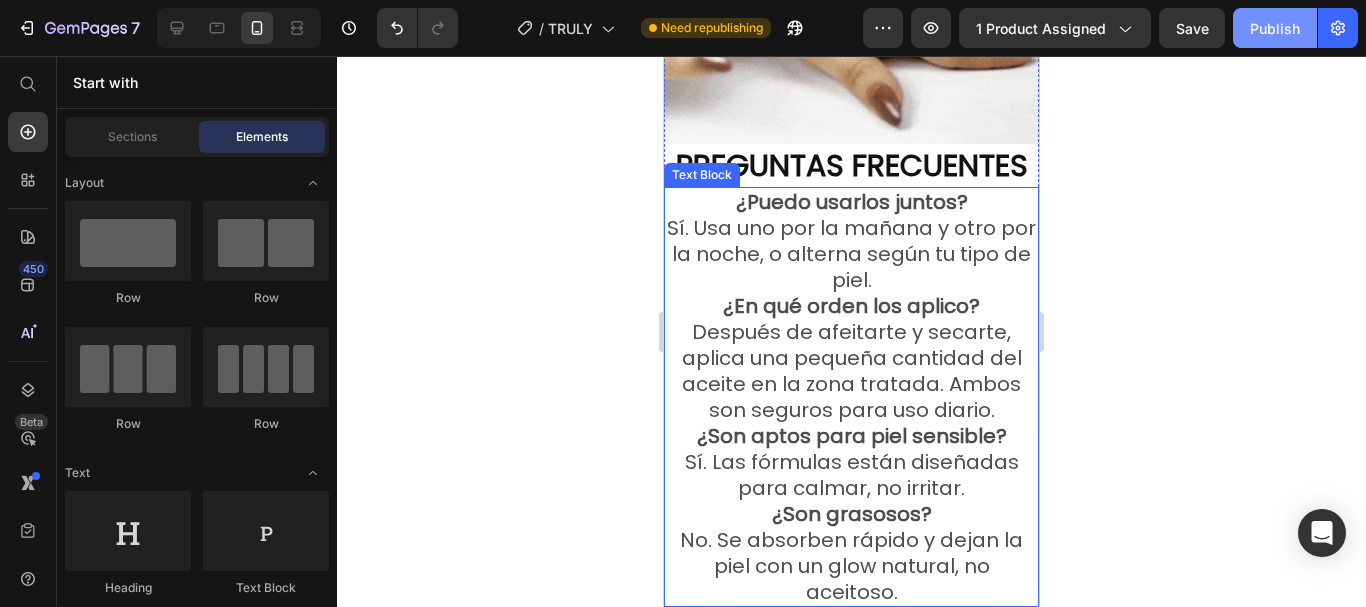 click on "Publish" 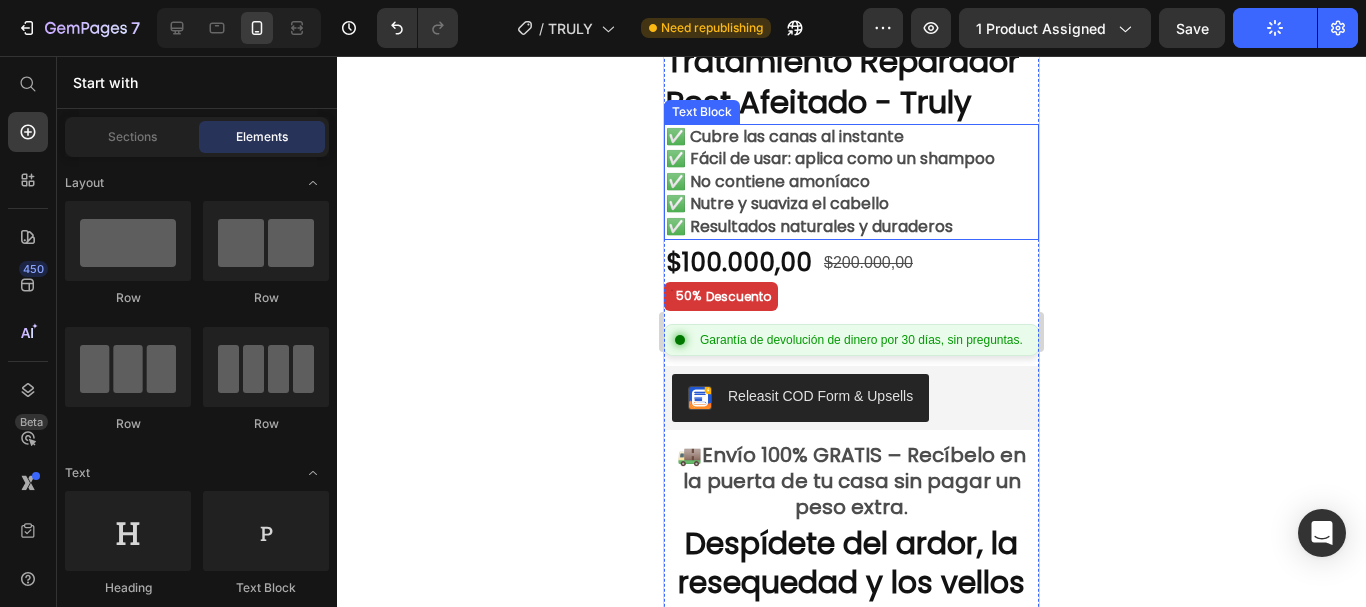 scroll, scrollTop: 800, scrollLeft: 0, axis: vertical 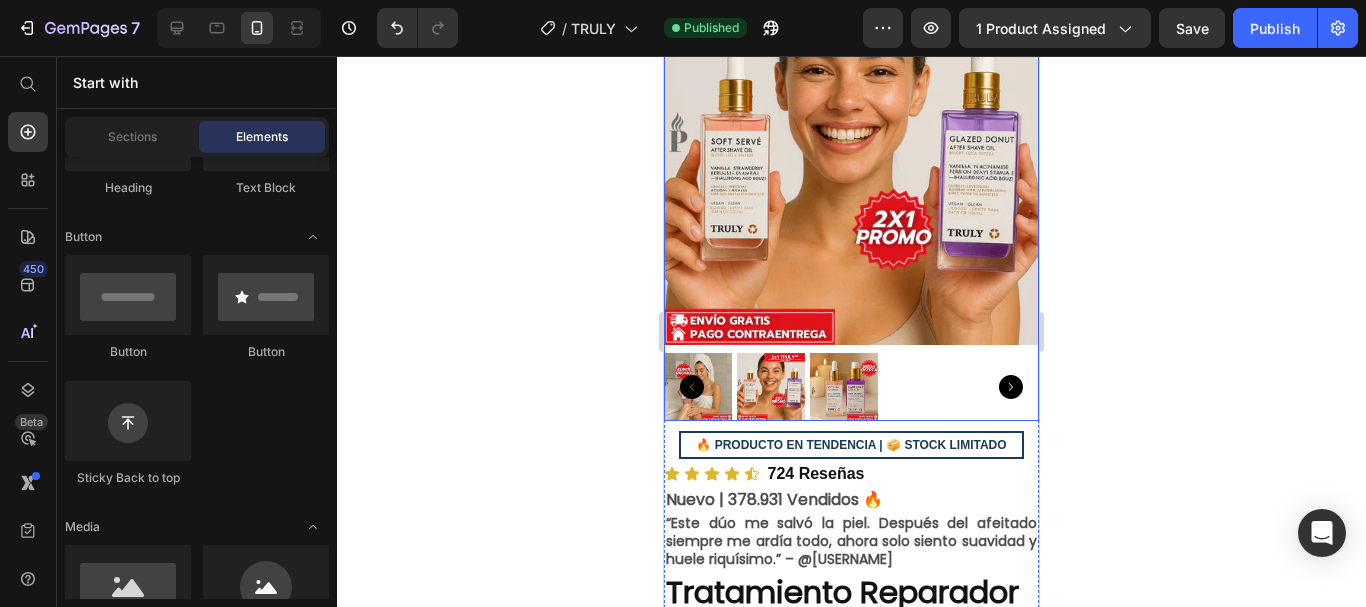 click at bounding box center [851, 157] 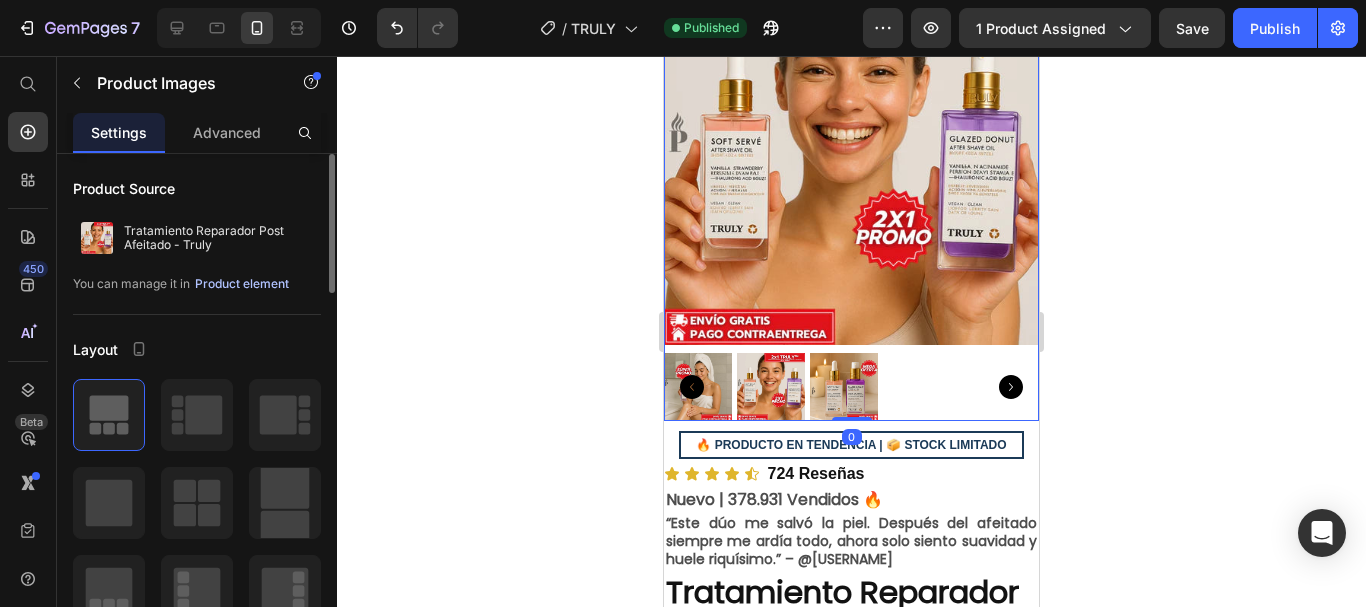 click on "Product element" at bounding box center (242, 284) 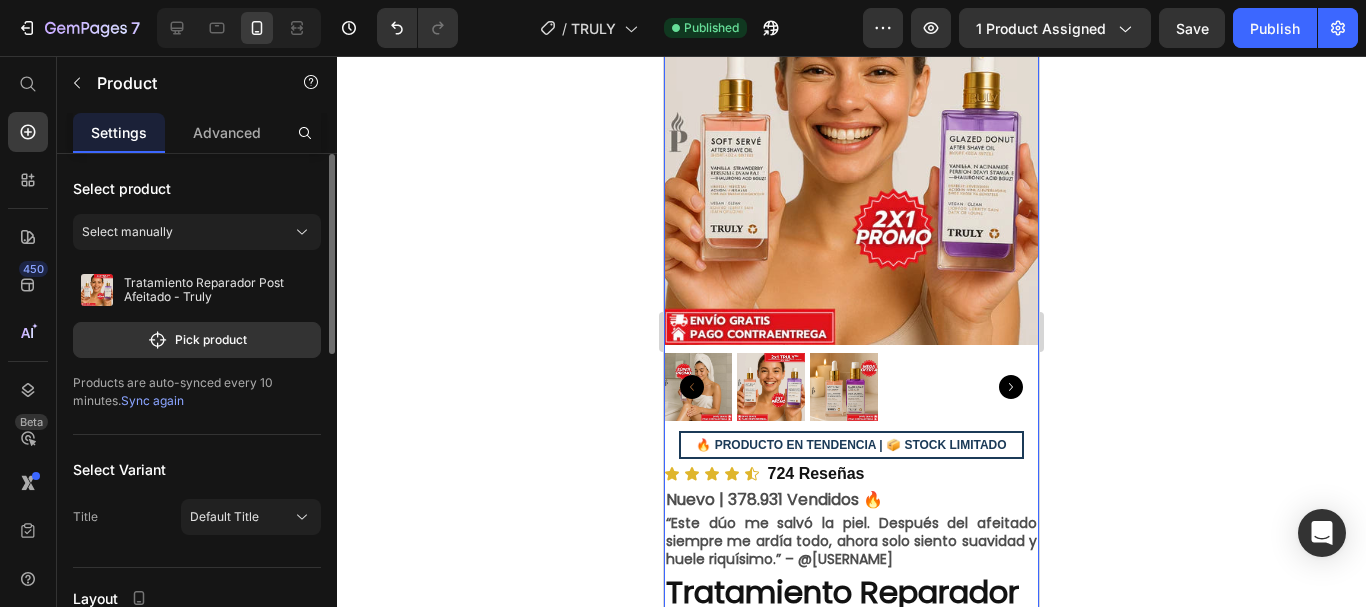 click on "Sync again" at bounding box center (152, 400) 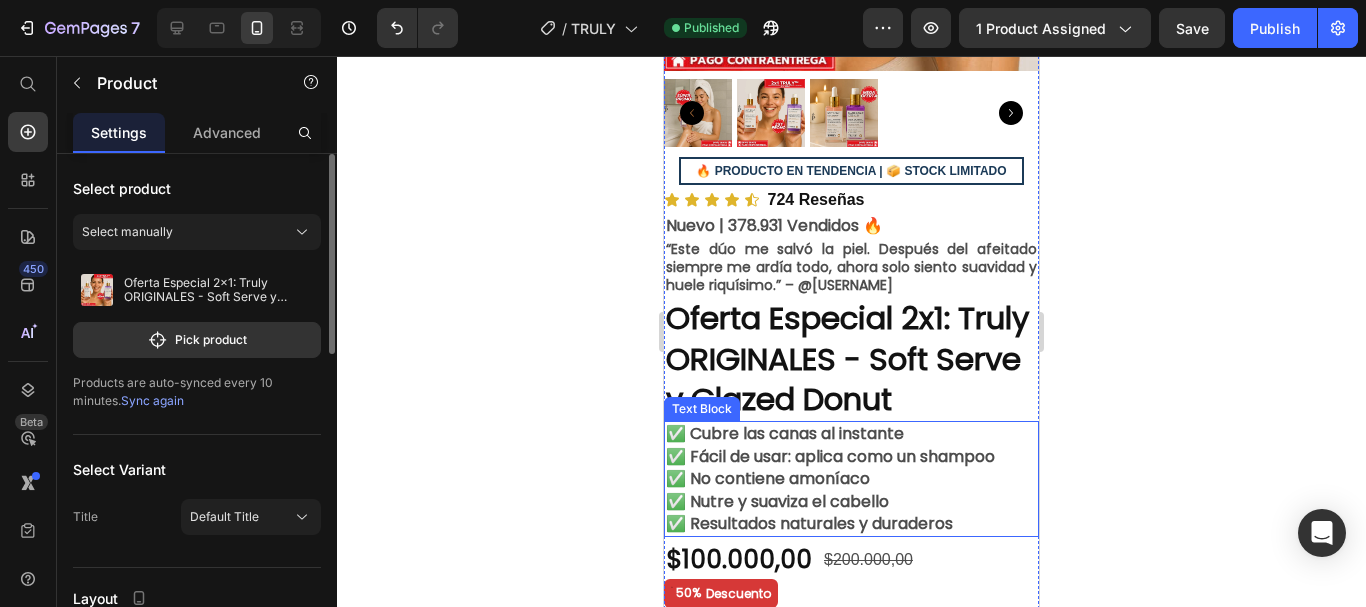 scroll, scrollTop: 500, scrollLeft: 0, axis: vertical 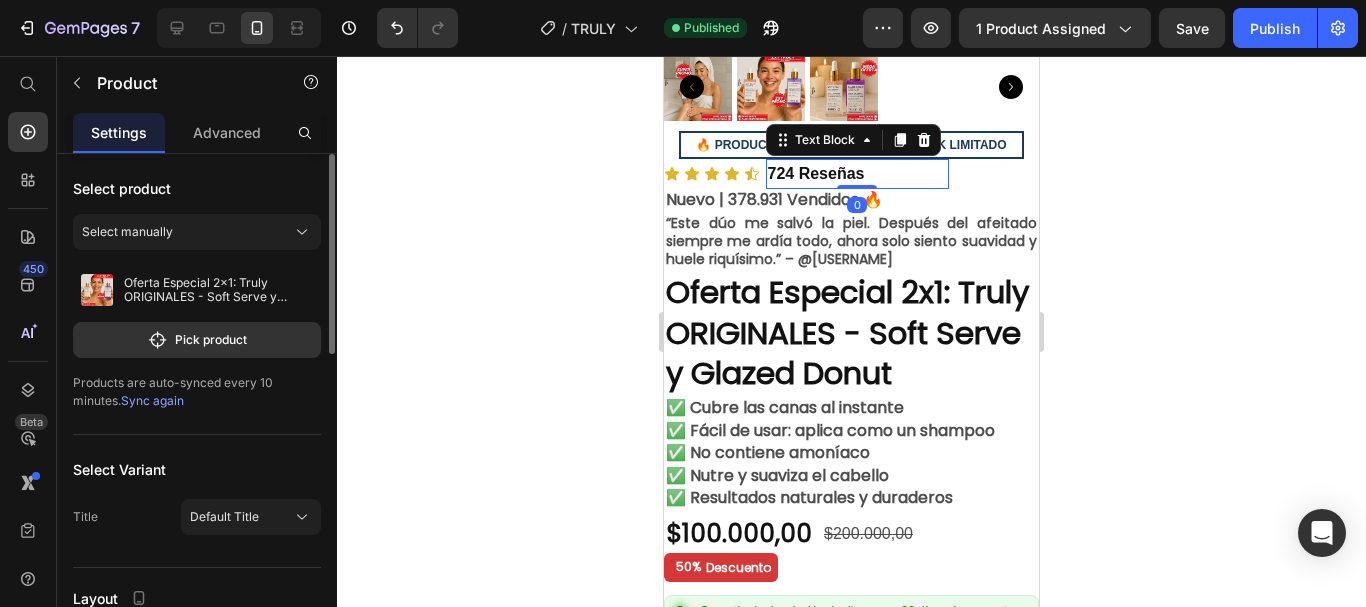 click on "724 Reseñas" at bounding box center [858, 174] 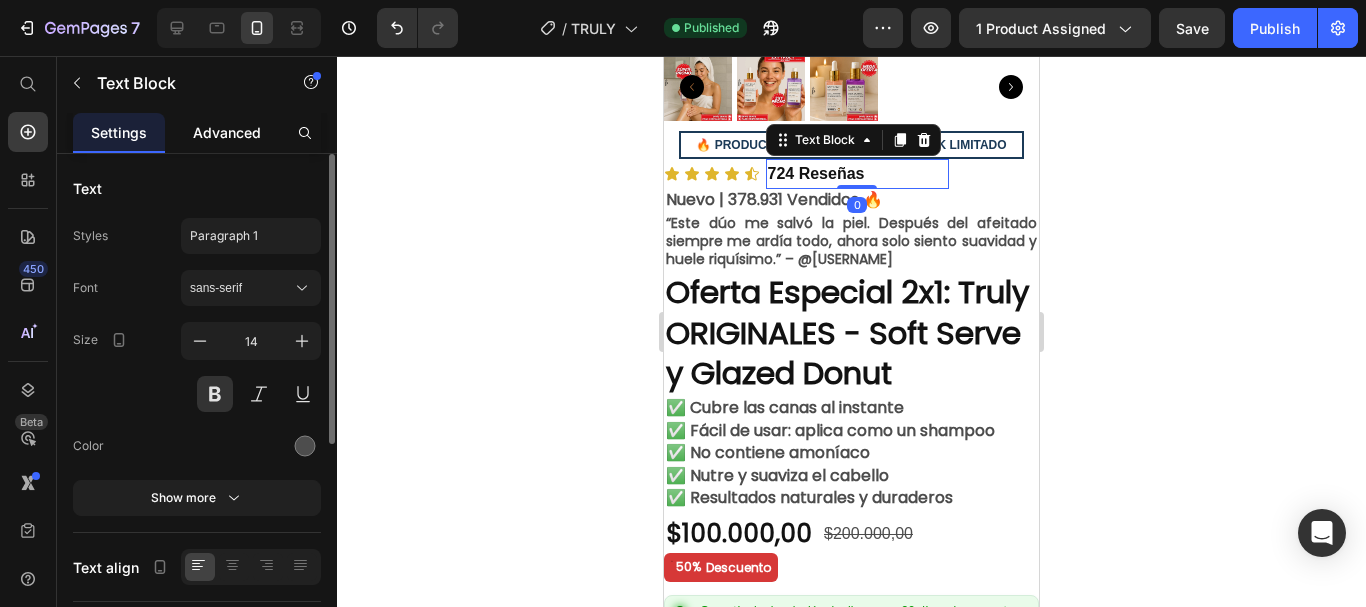 click on "Advanced" at bounding box center (227, 132) 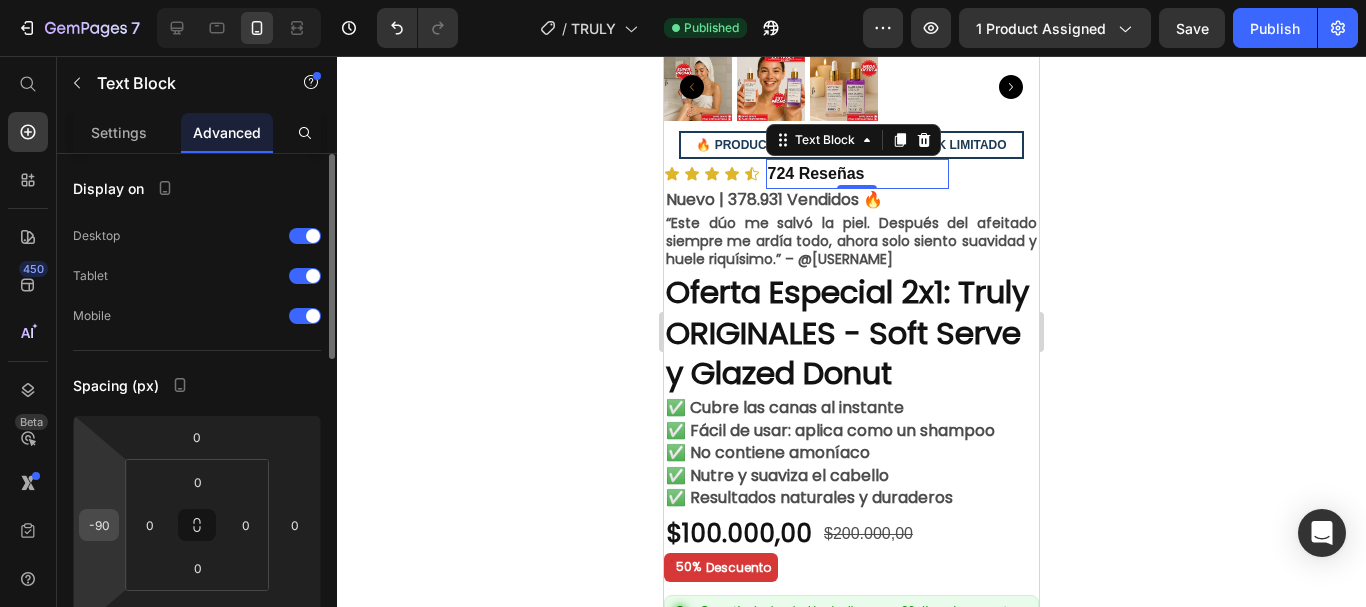 click on "-90" at bounding box center (99, 525) 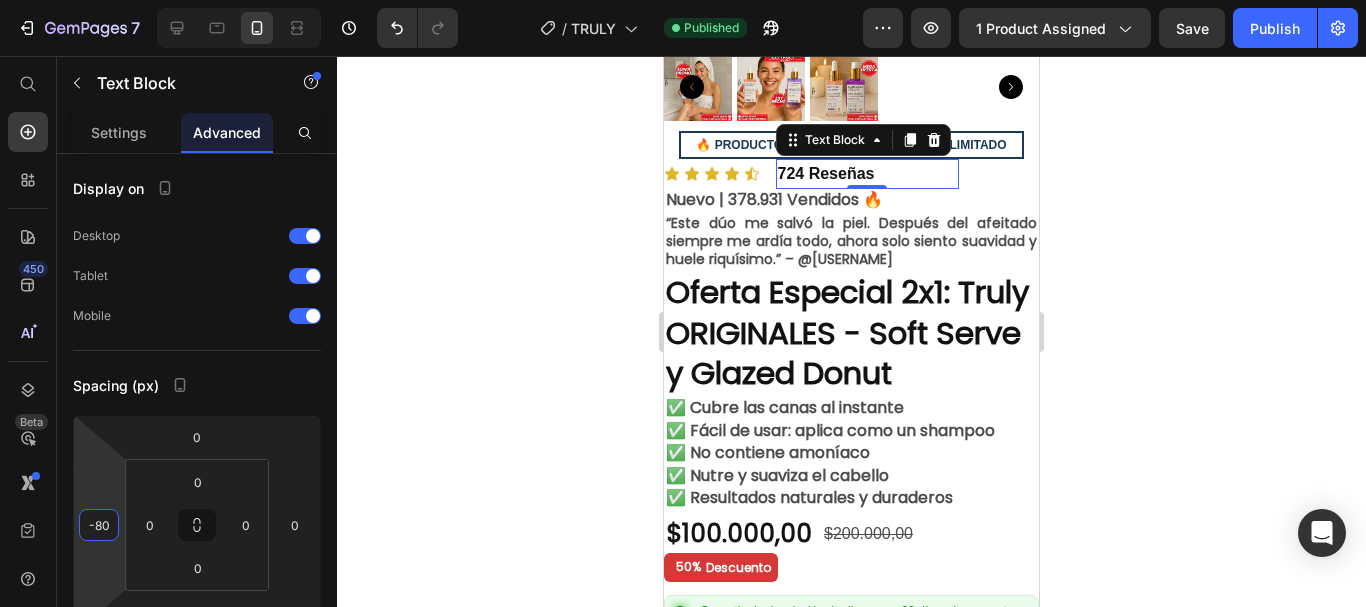type on "-80" 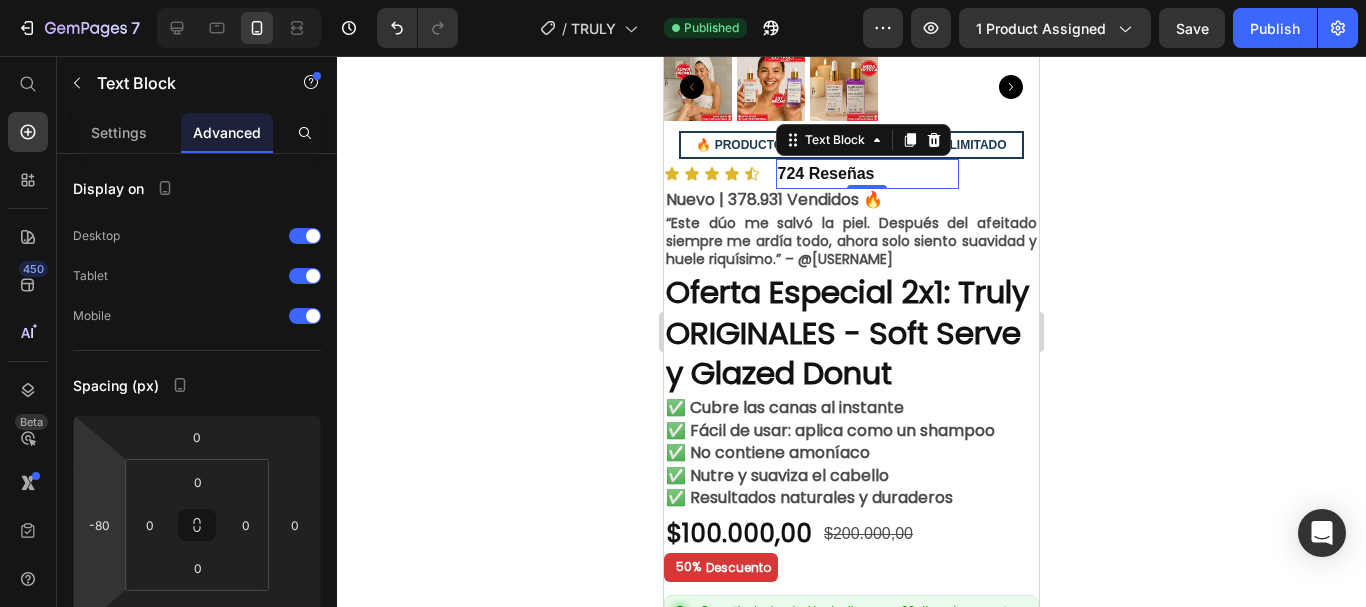 click 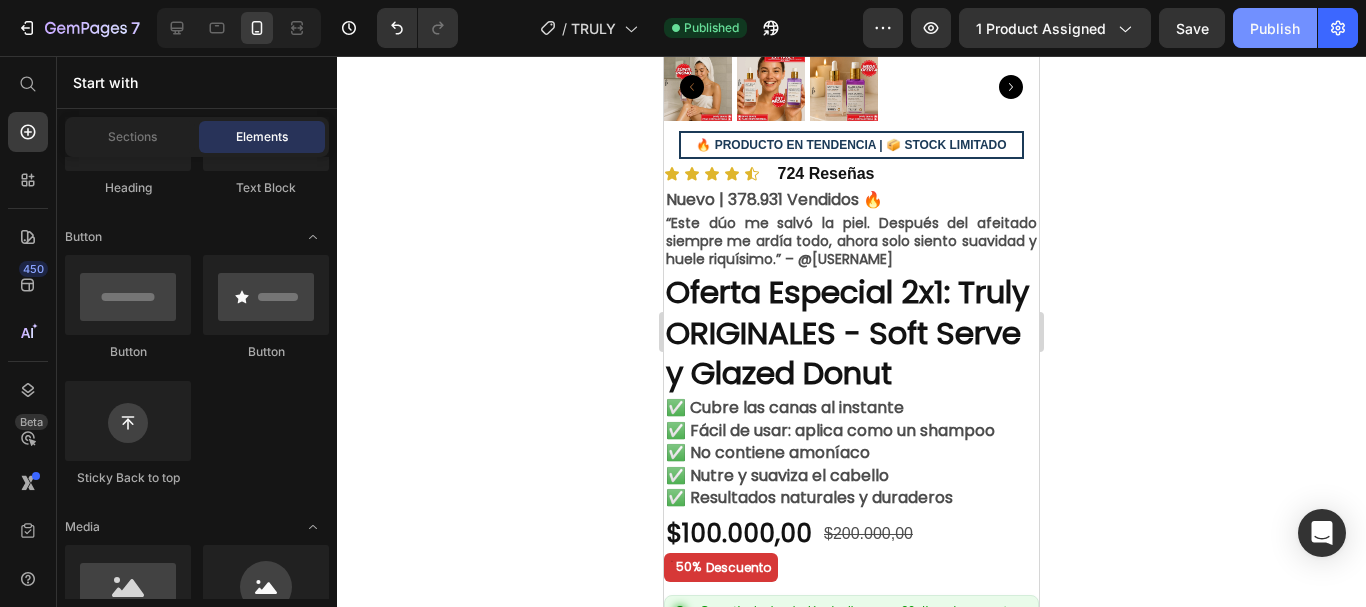 click on "Publish" 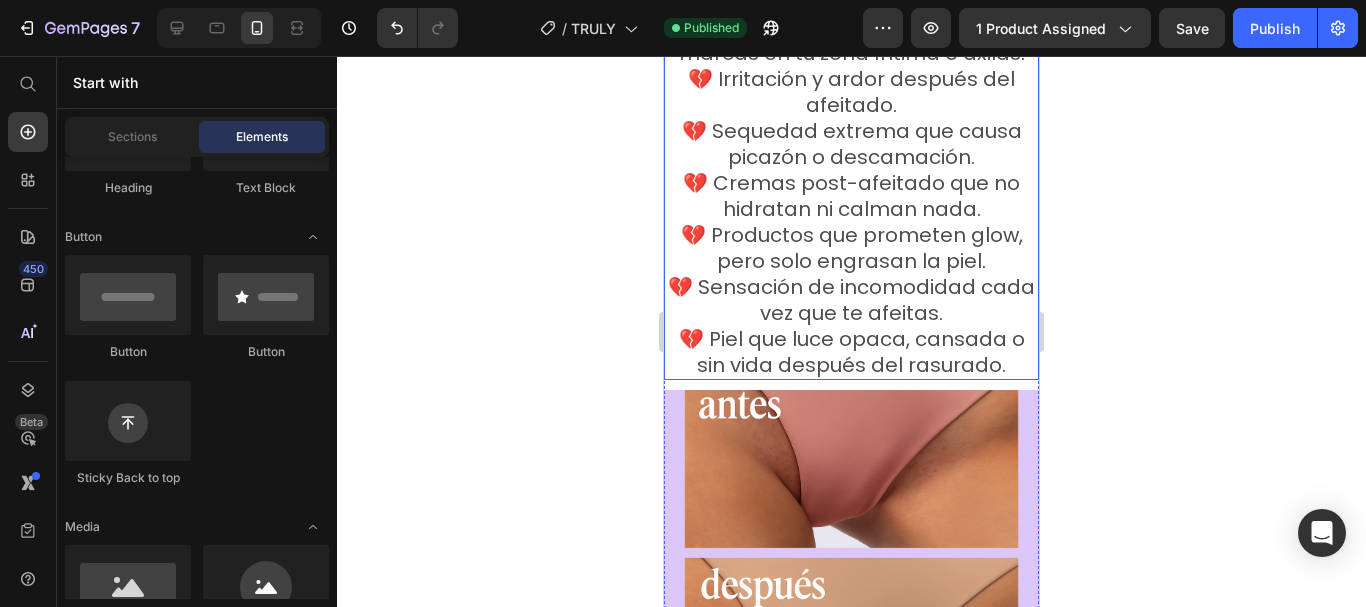 scroll, scrollTop: 2300, scrollLeft: 0, axis: vertical 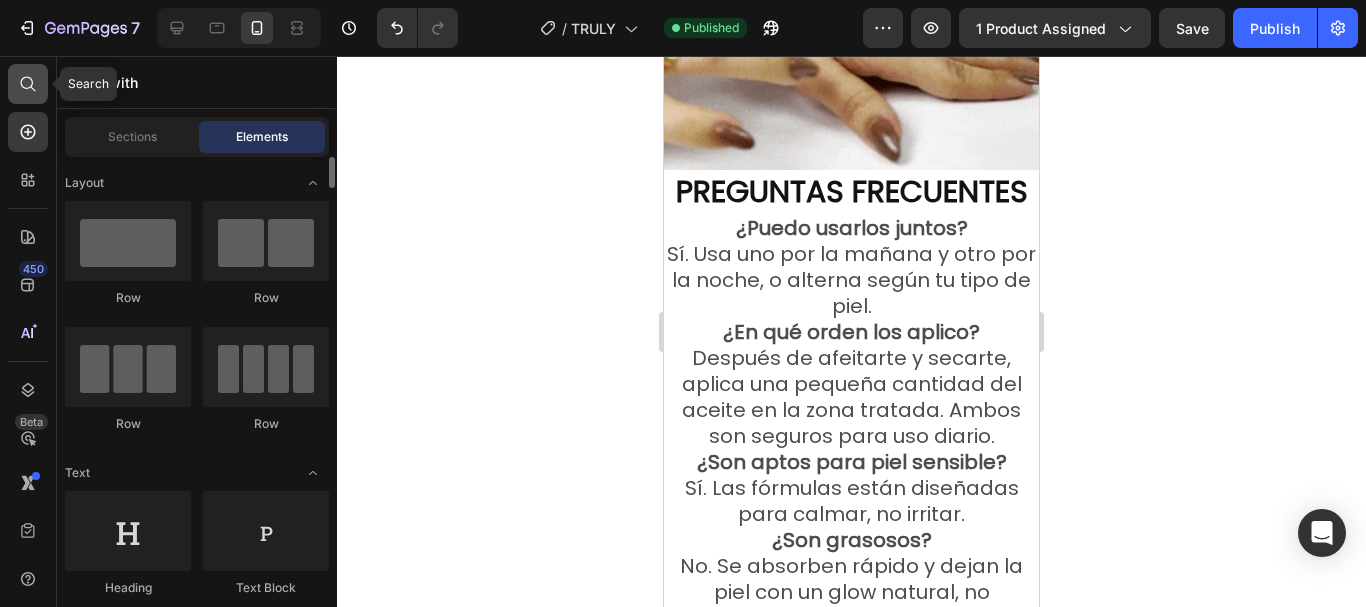 click 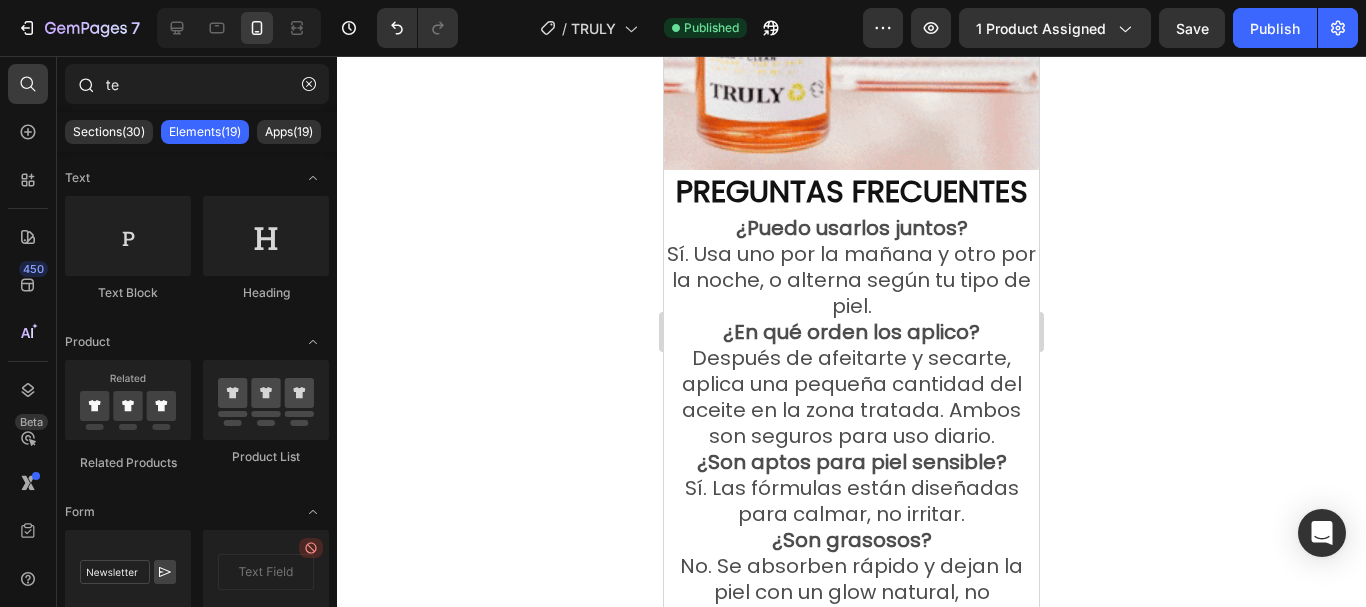 drag, startPoint x: 149, startPoint y: 92, endPoint x: 76, endPoint y: 67, distance: 77.16217 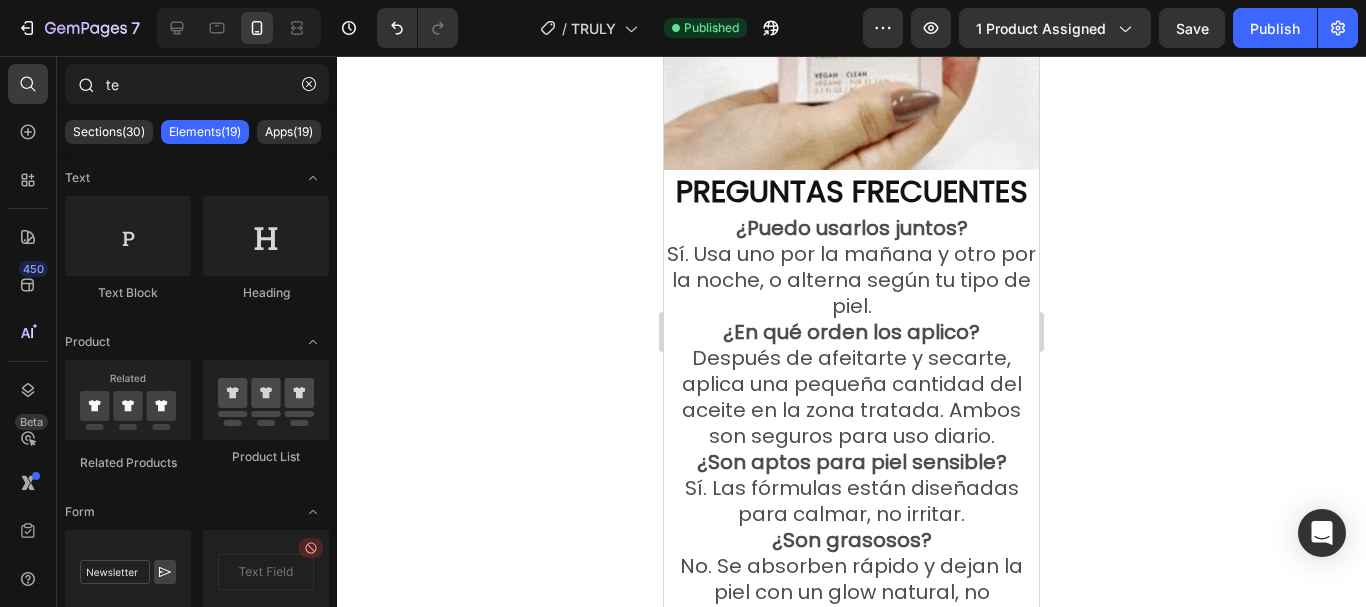 click on "te" 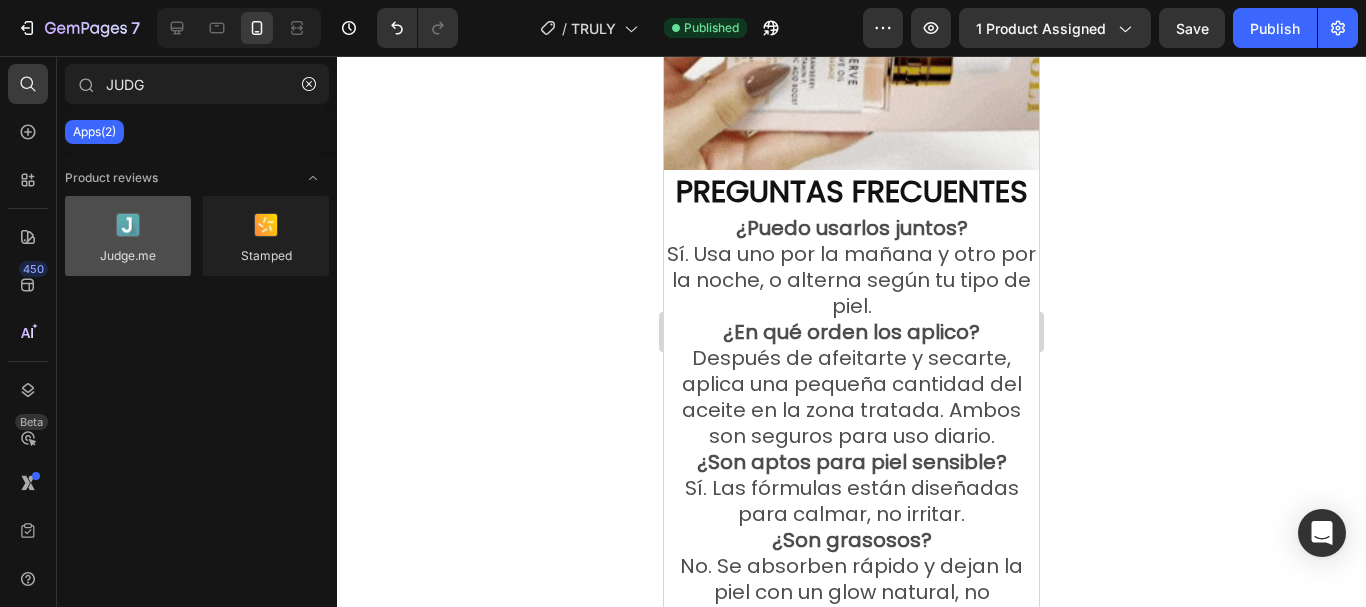 type on "JUDG" 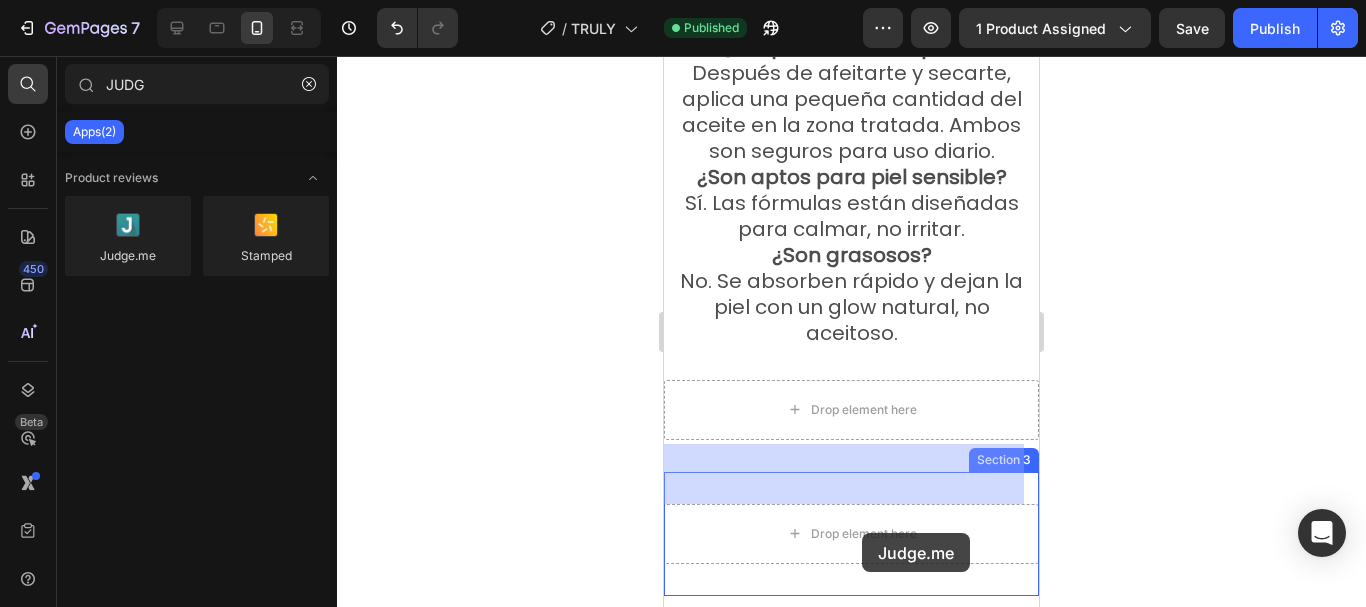 scroll, scrollTop: 5105, scrollLeft: 0, axis: vertical 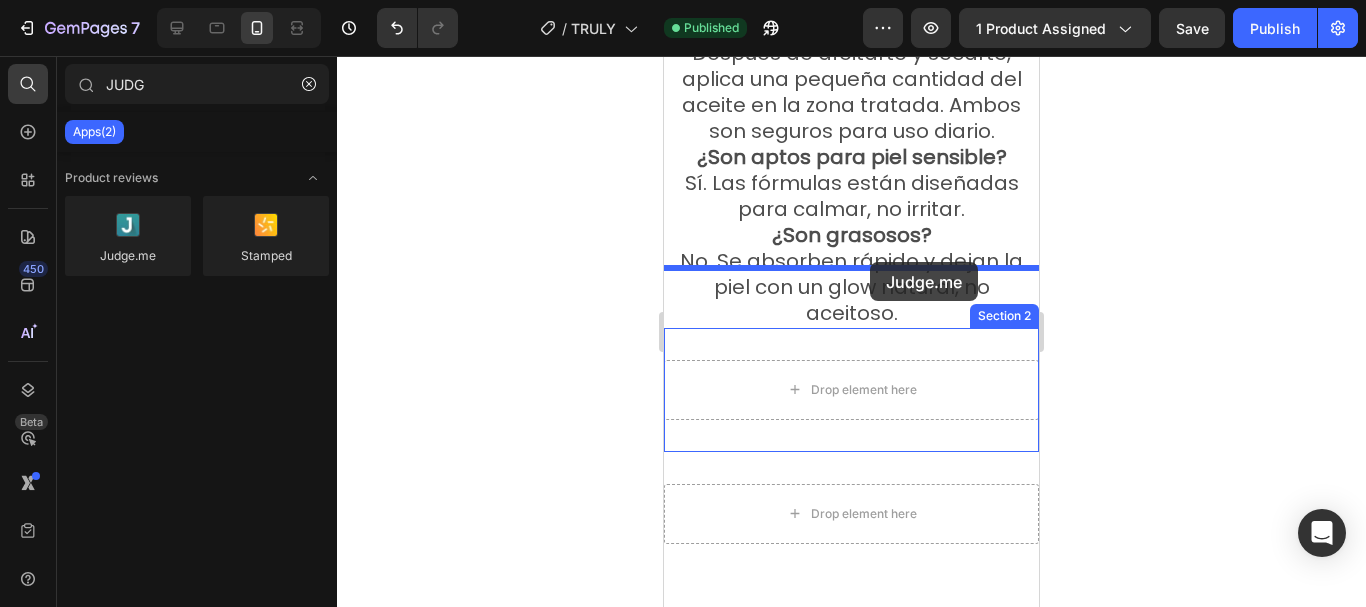 drag, startPoint x: 777, startPoint y: 300, endPoint x: 870, endPoint y: 262, distance: 100.46392 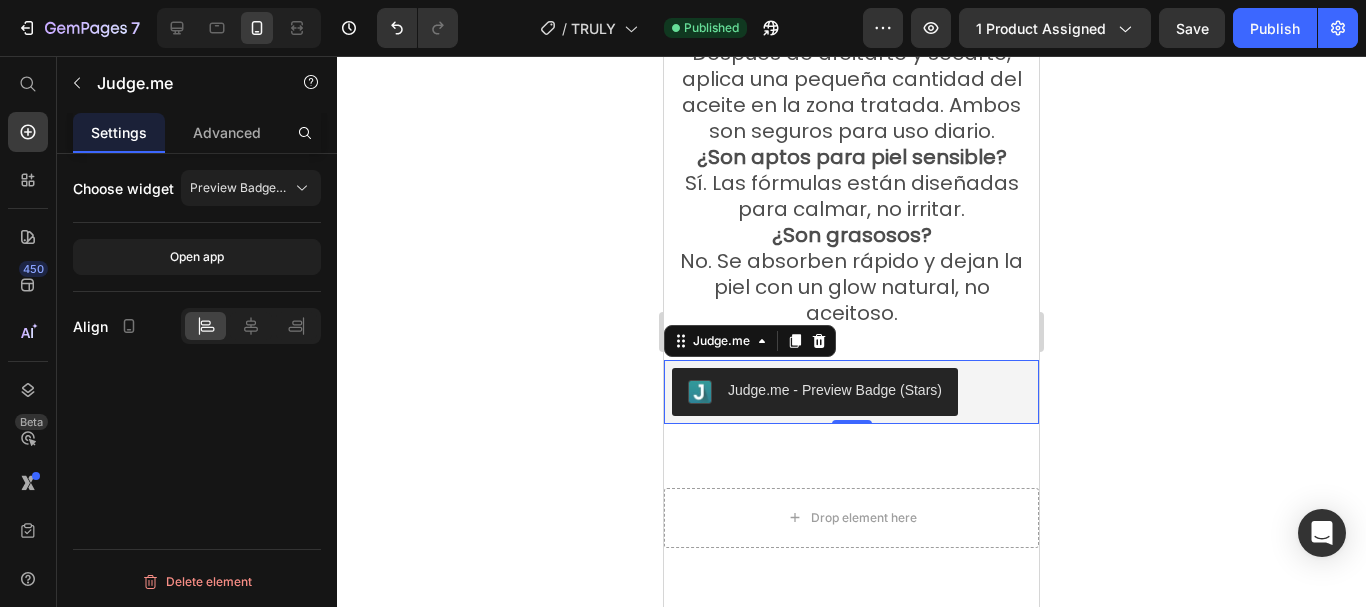 click on "Judge.me - Preview Badge (Stars)" at bounding box center (851, 392) 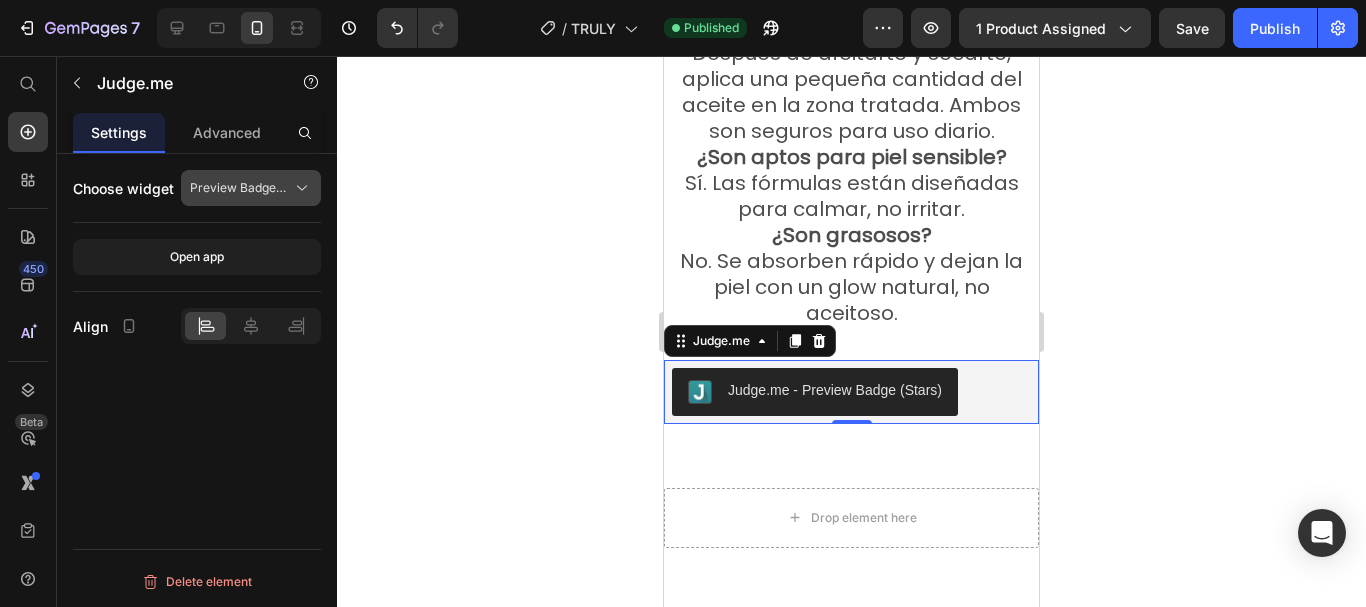 click on "Preview Badge (Stars)" at bounding box center [239, 188] 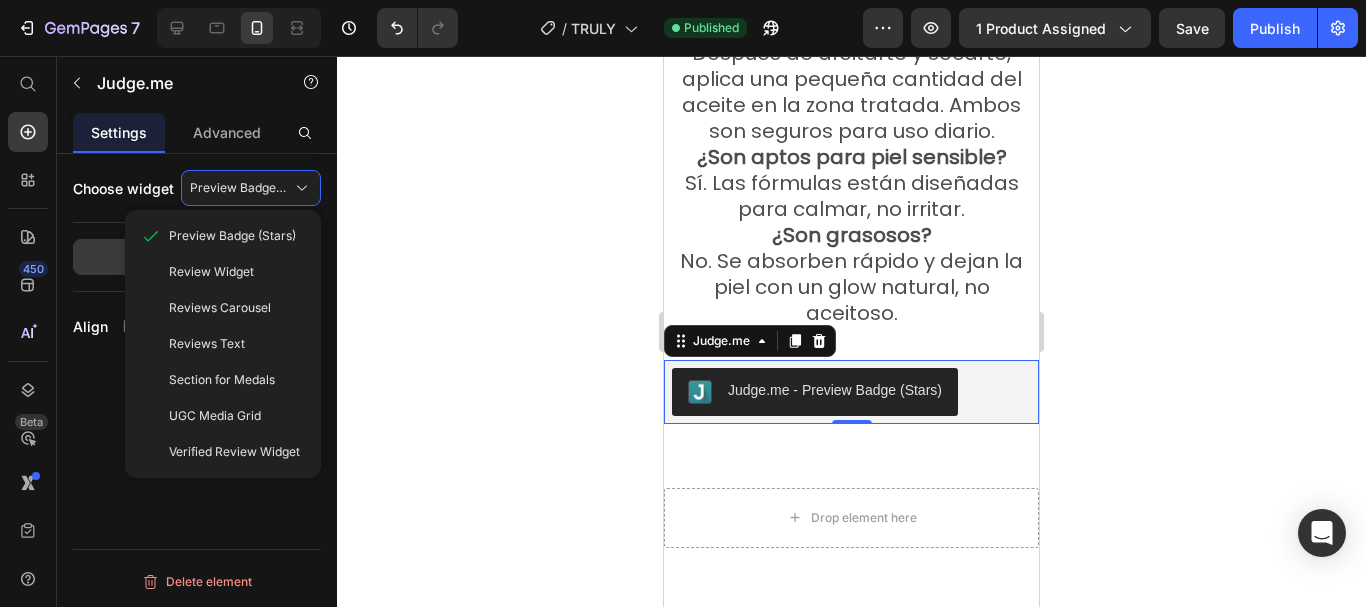 drag, startPoint x: 238, startPoint y: 266, endPoint x: 285, endPoint y: 272, distance: 47.38143 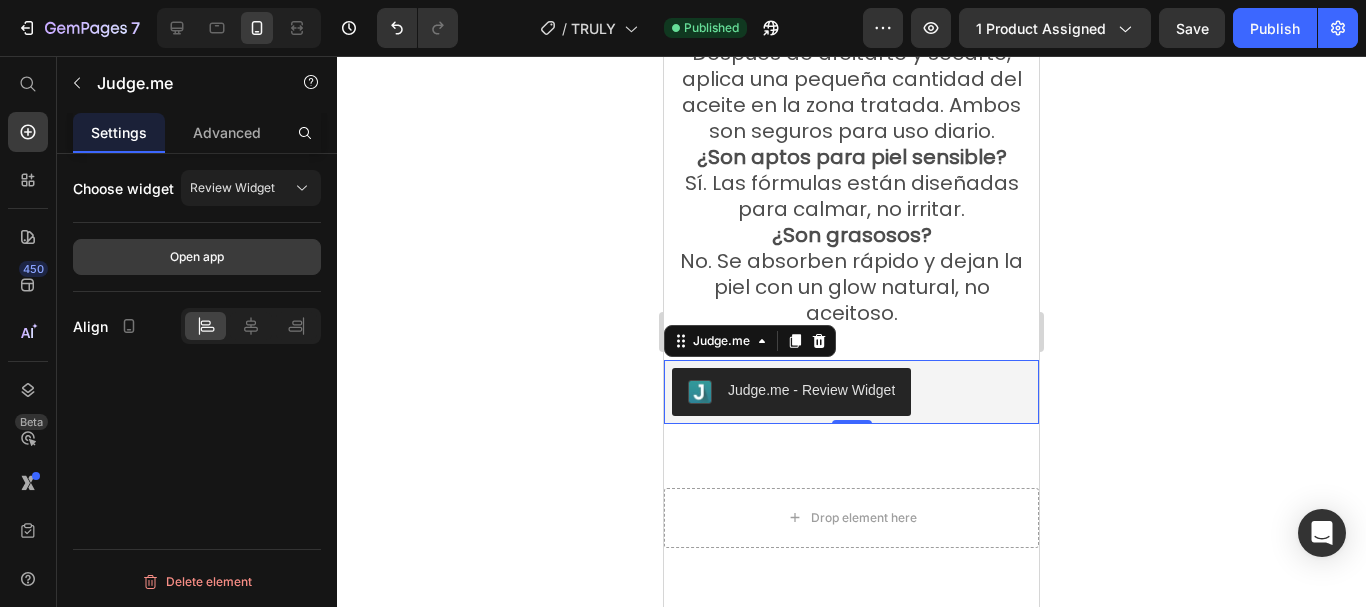 click on "Open app" at bounding box center [197, 257] 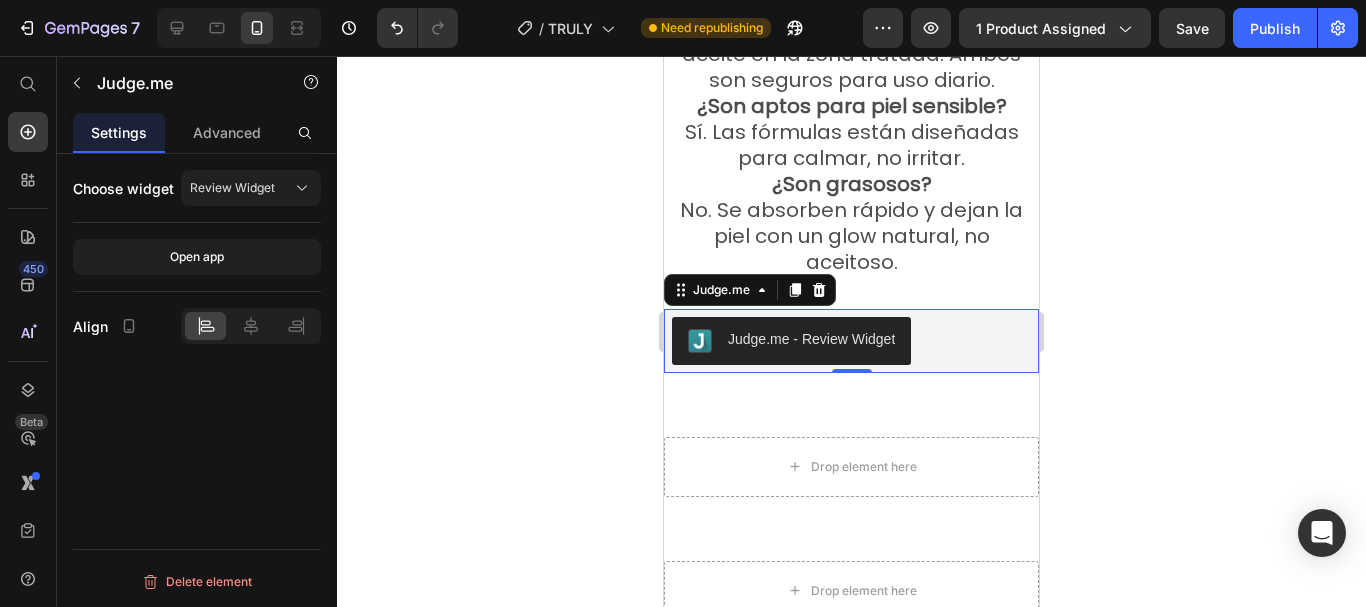 scroll, scrollTop: 5105, scrollLeft: 0, axis: vertical 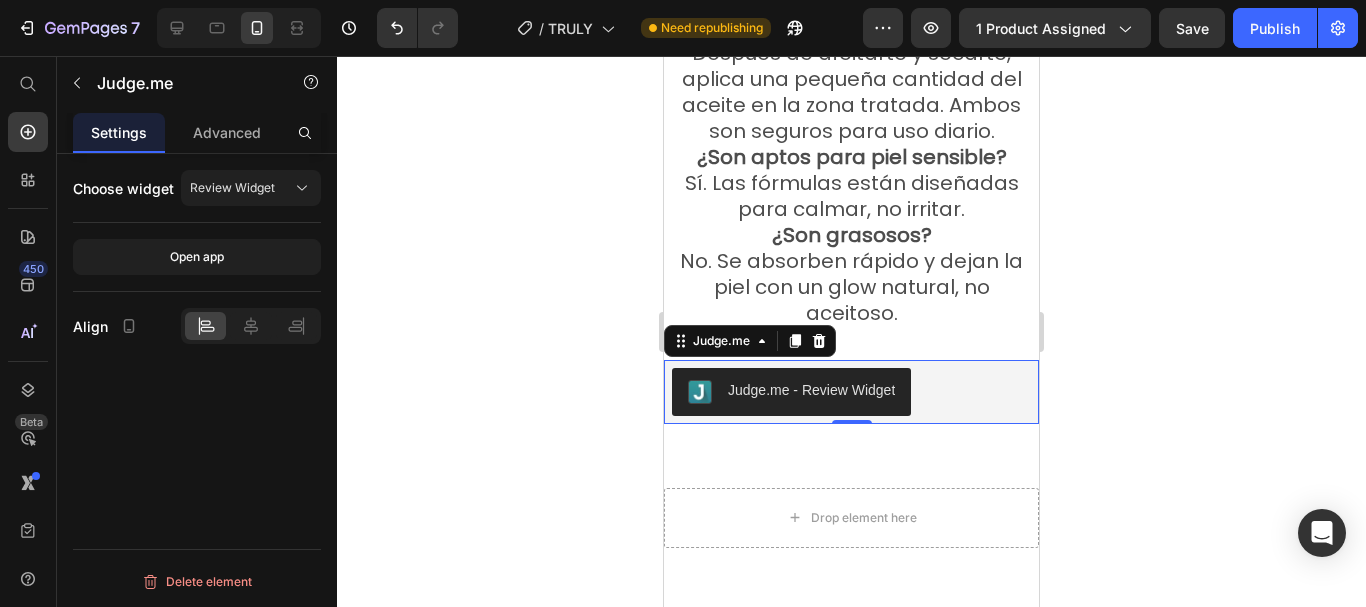 click on "Judge.me - Review Widget" at bounding box center [851, 392] 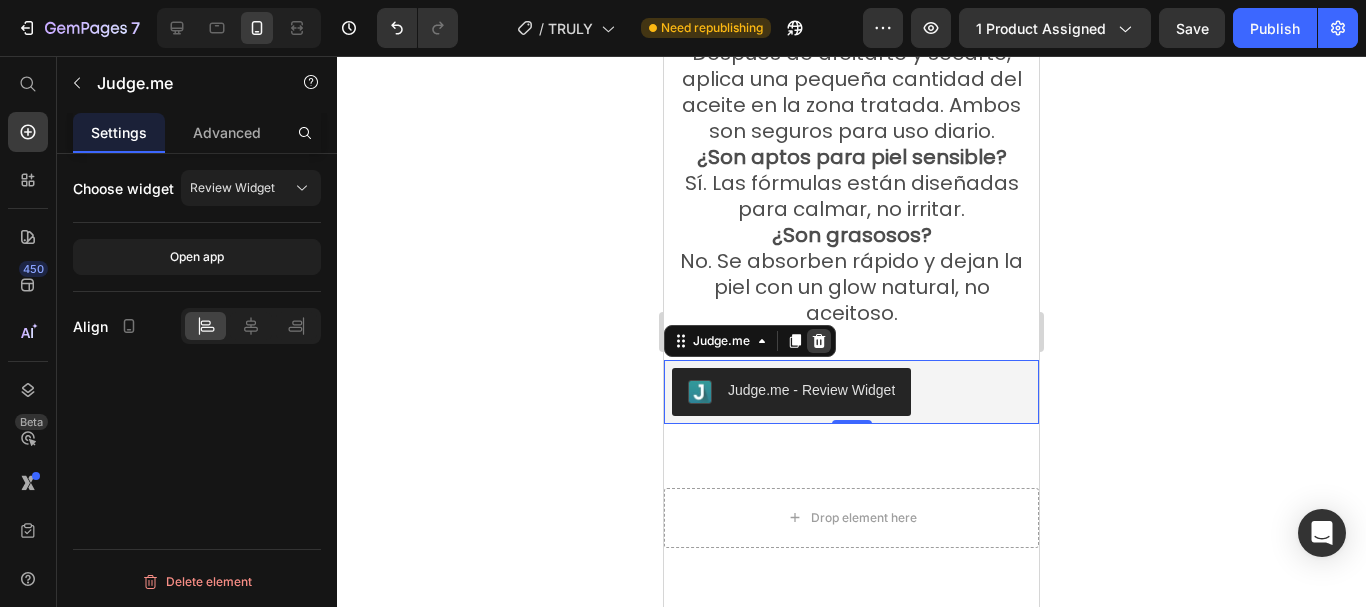 click 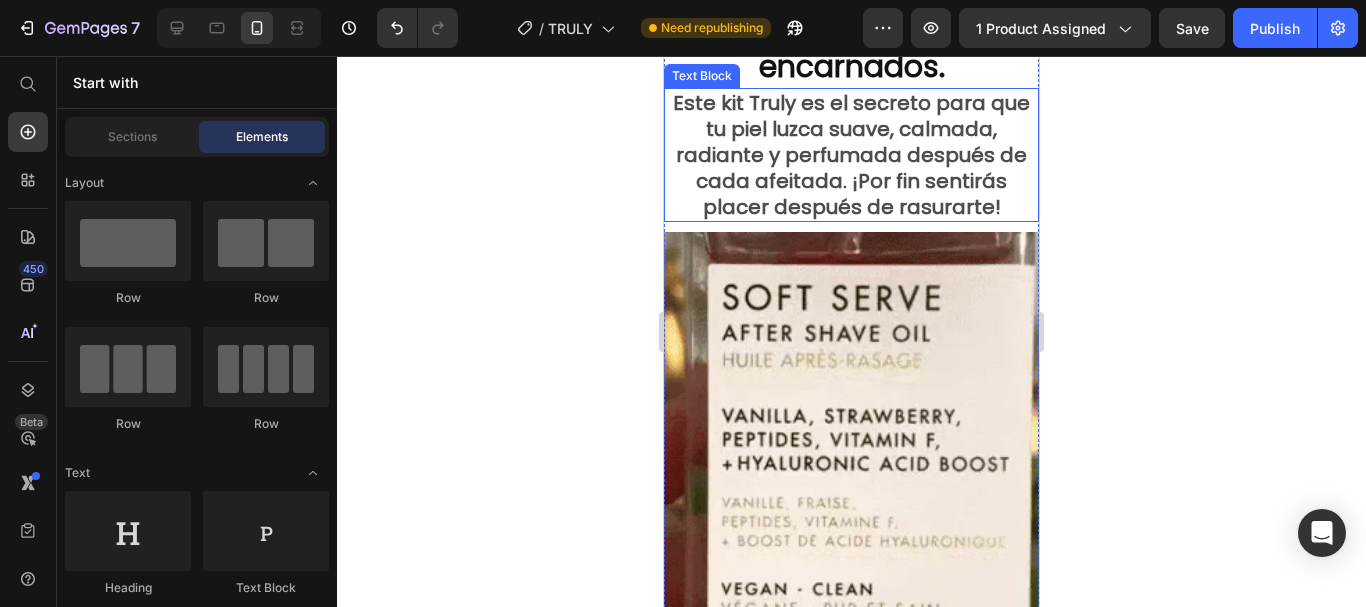 scroll, scrollTop: 1600, scrollLeft: 0, axis: vertical 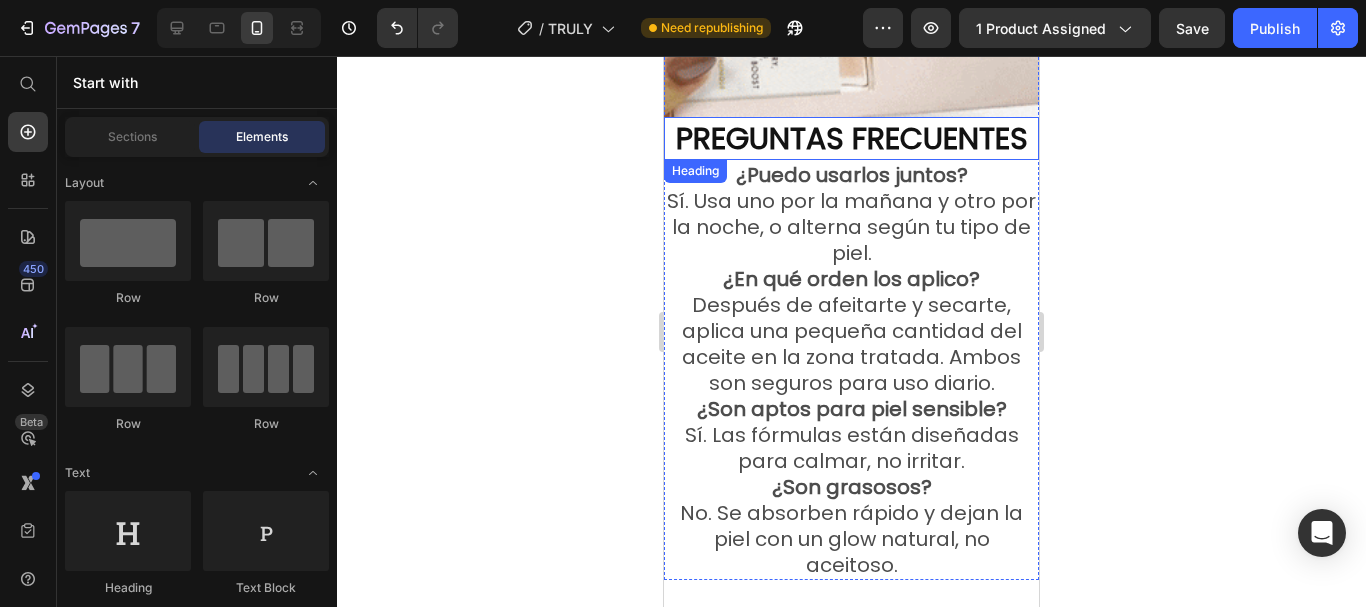 click on "PREGUNTAS FRECUENTES" at bounding box center [852, 138] 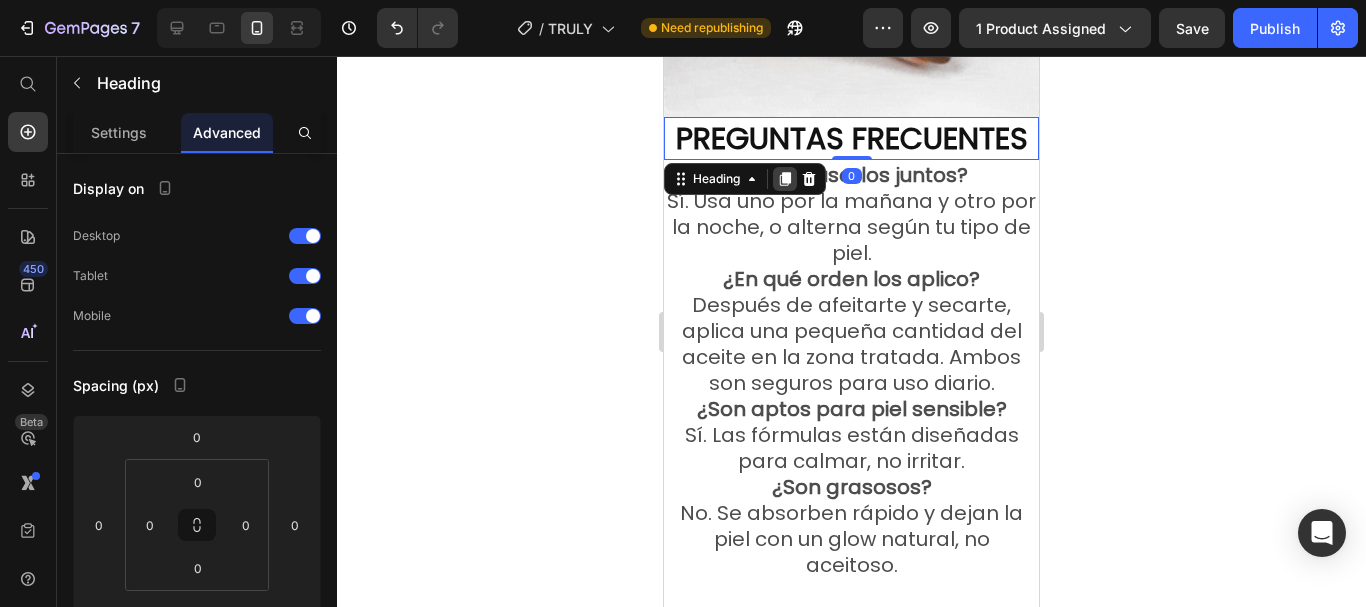 click 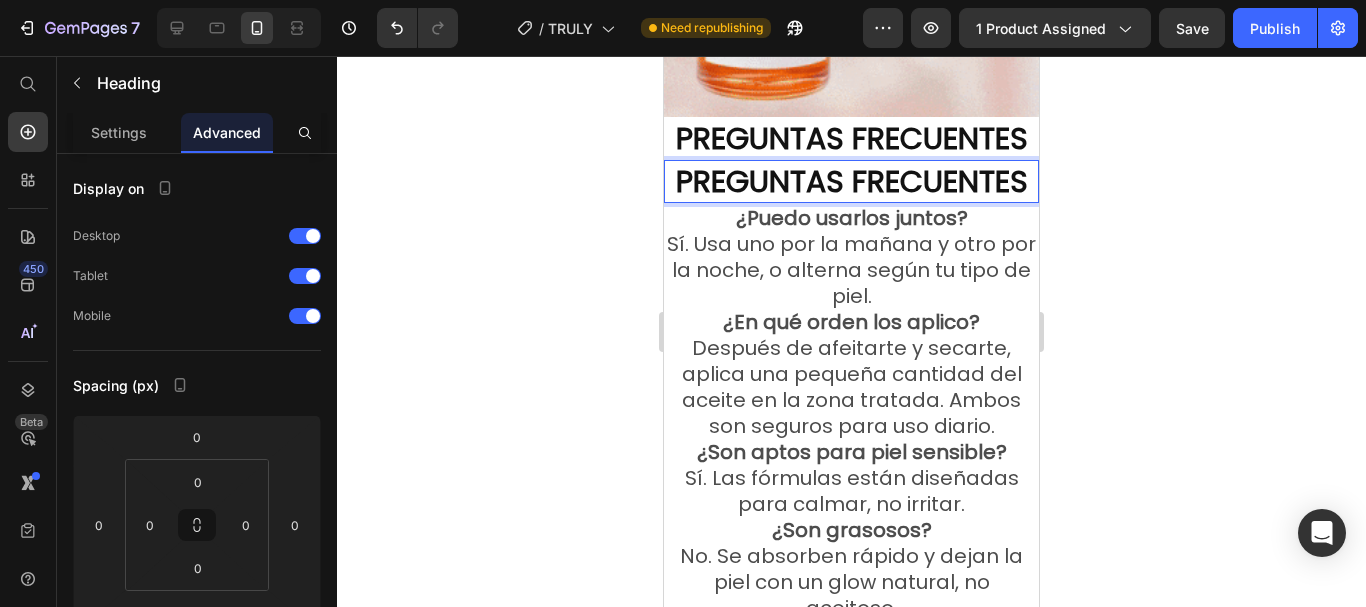 click on "PREGUNTAS FRECUENTES" at bounding box center (852, 181) 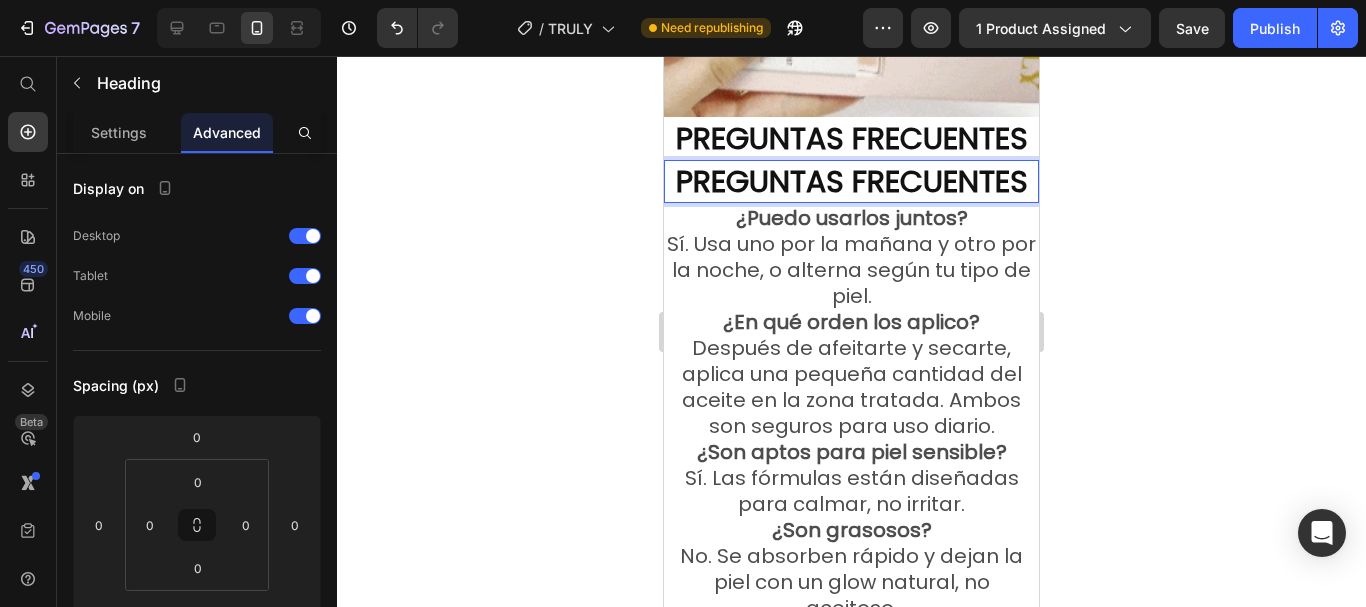 click on "¿Puedo usarlos juntos? Sí. Usa uno por la mañana y otro por la noche, o alterna según tu tipo de piel." at bounding box center (851, 257) 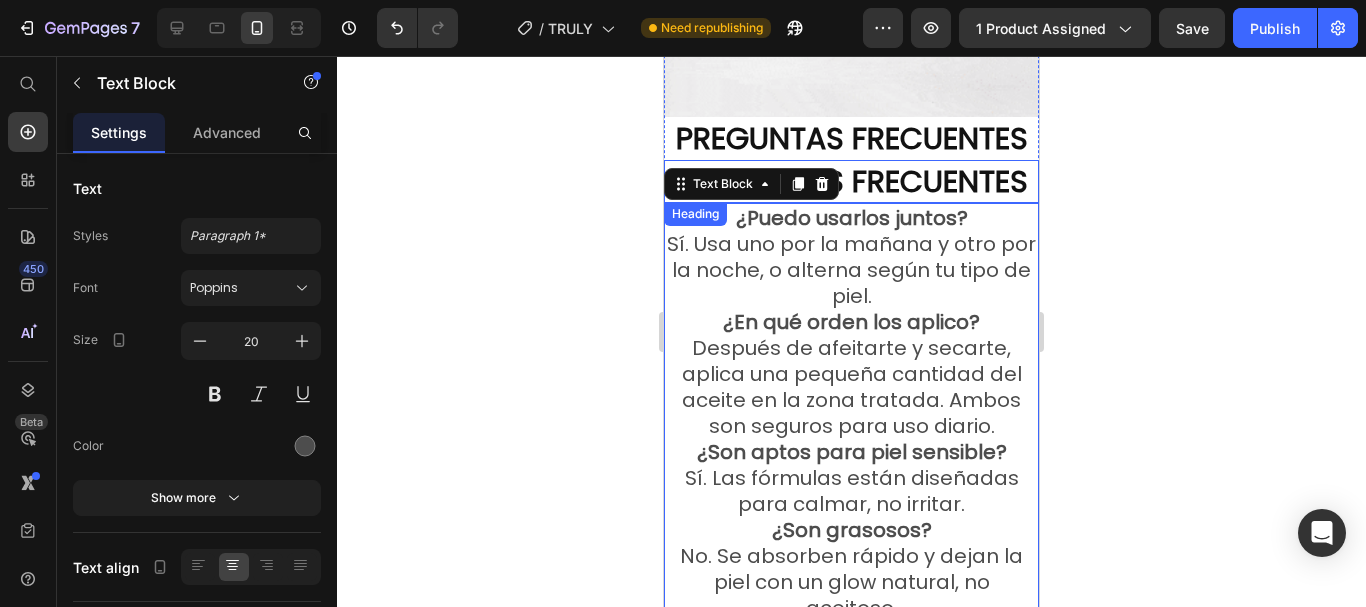 click on "PREGUNTAS FRECUENTES" at bounding box center [852, 181] 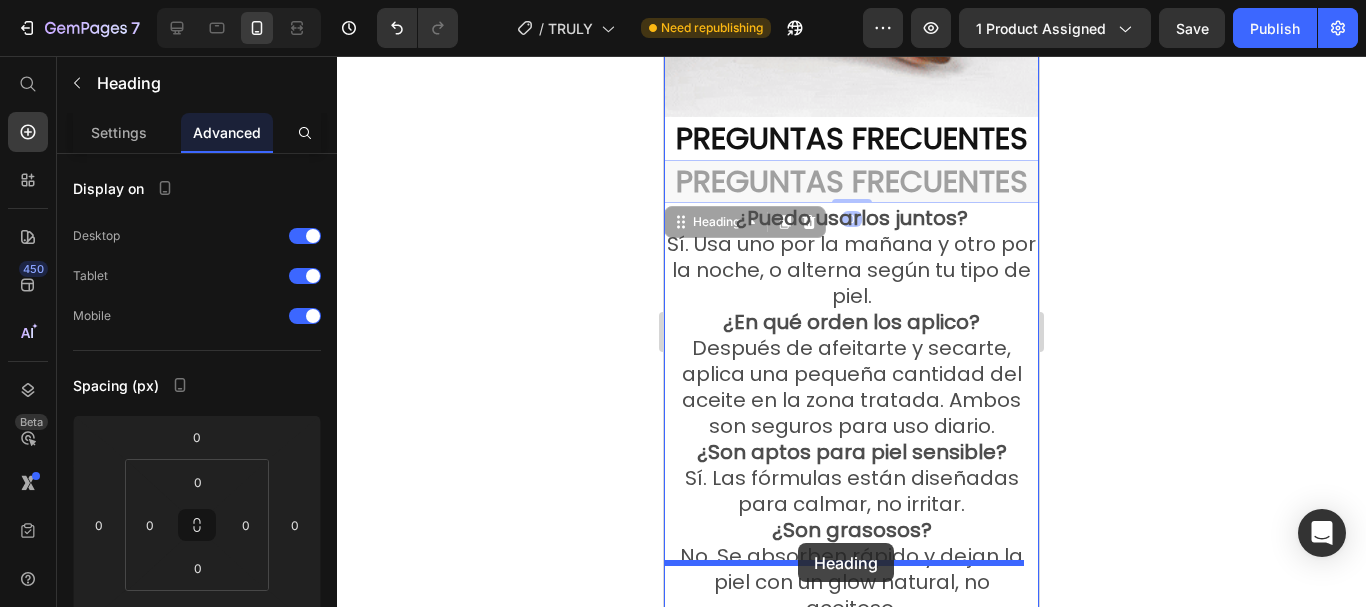 scroll, scrollTop: 4882, scrollLeft: 0, axis: vertical 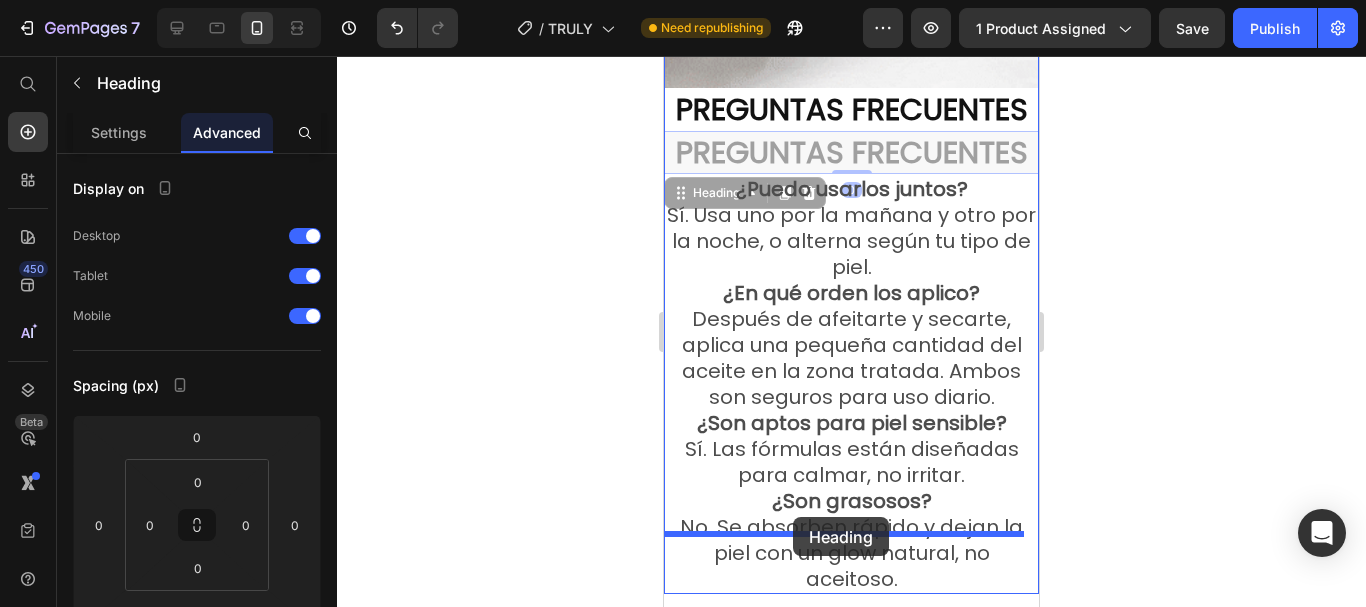 drag, startPoint x: 699, startPoint y: 162, endPoint x: 793, endPoint y: 517, distance: 367.23425 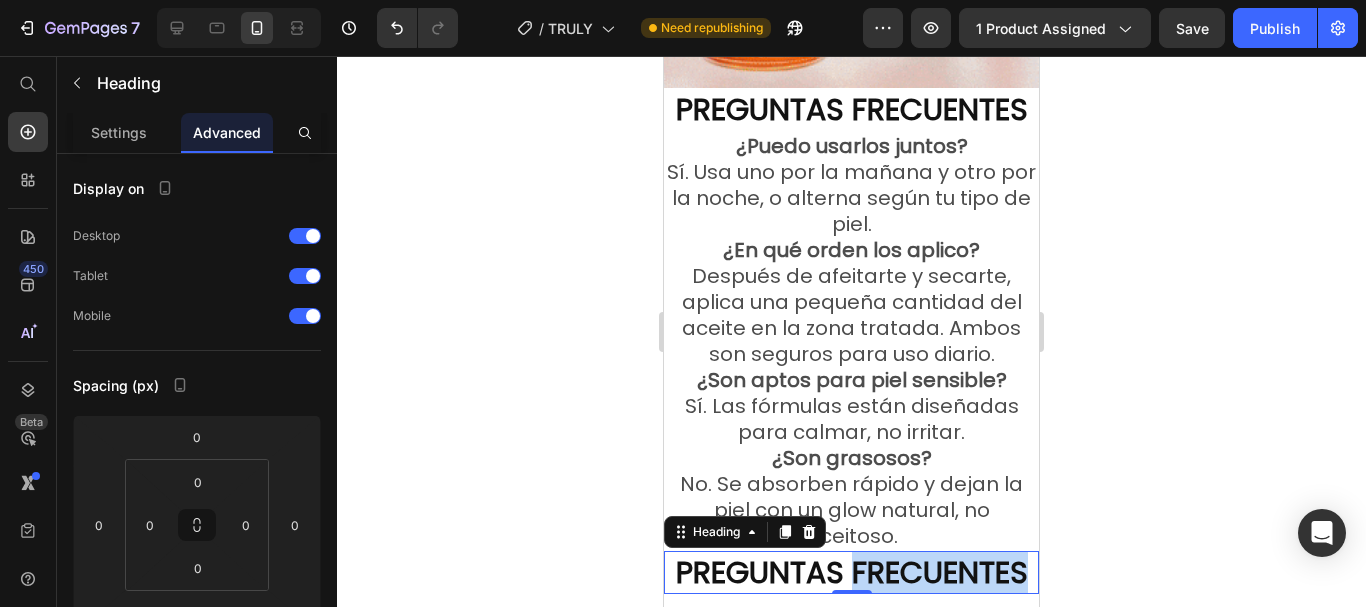 click on "PREGUNTAS FRECUENTES" at bounding box center [852, 572] 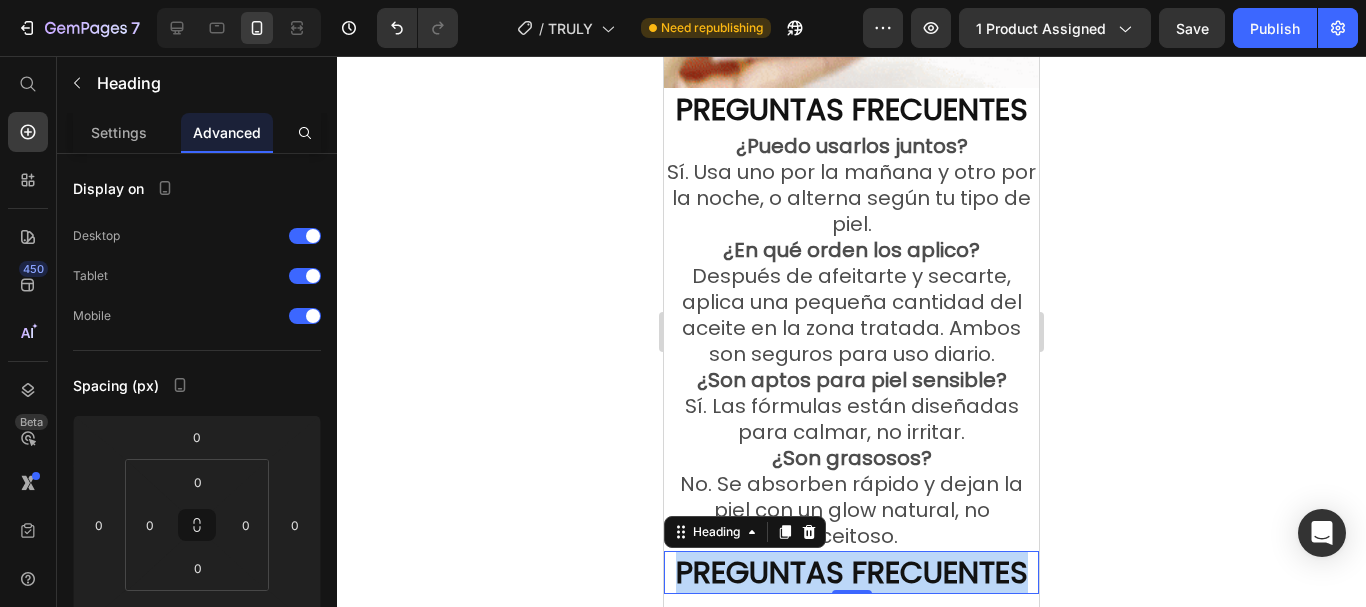 click on "PREGUNTAS FRECUENTES" at bounding box center (852, 572) 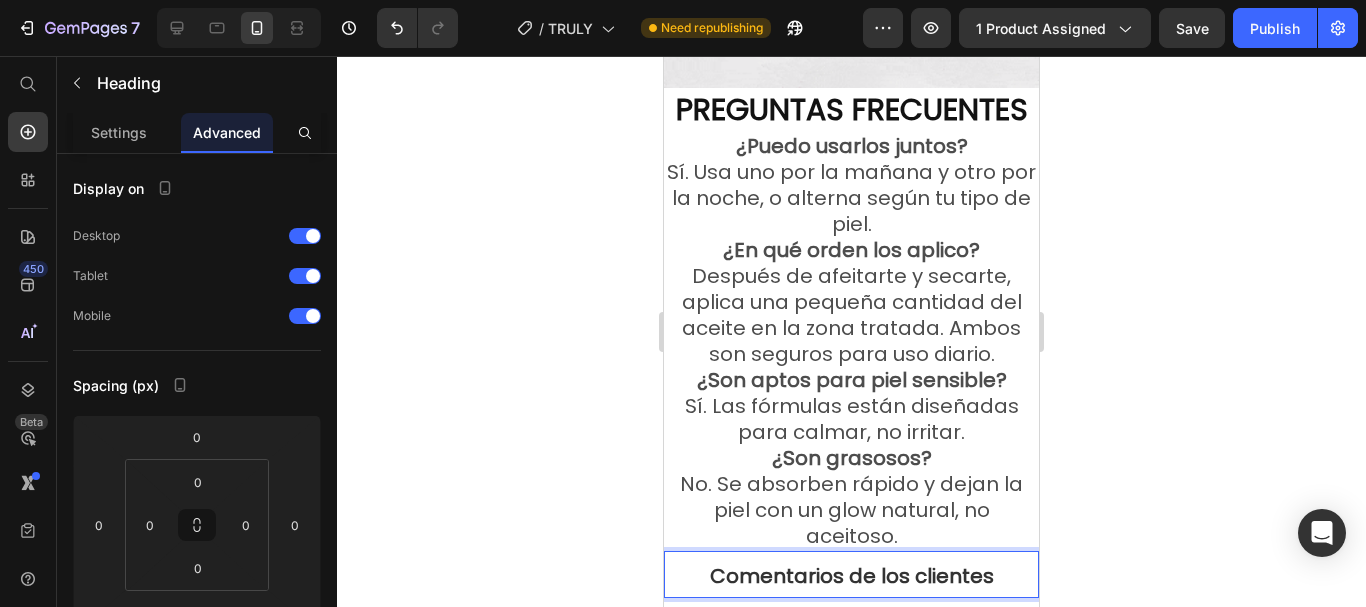 click 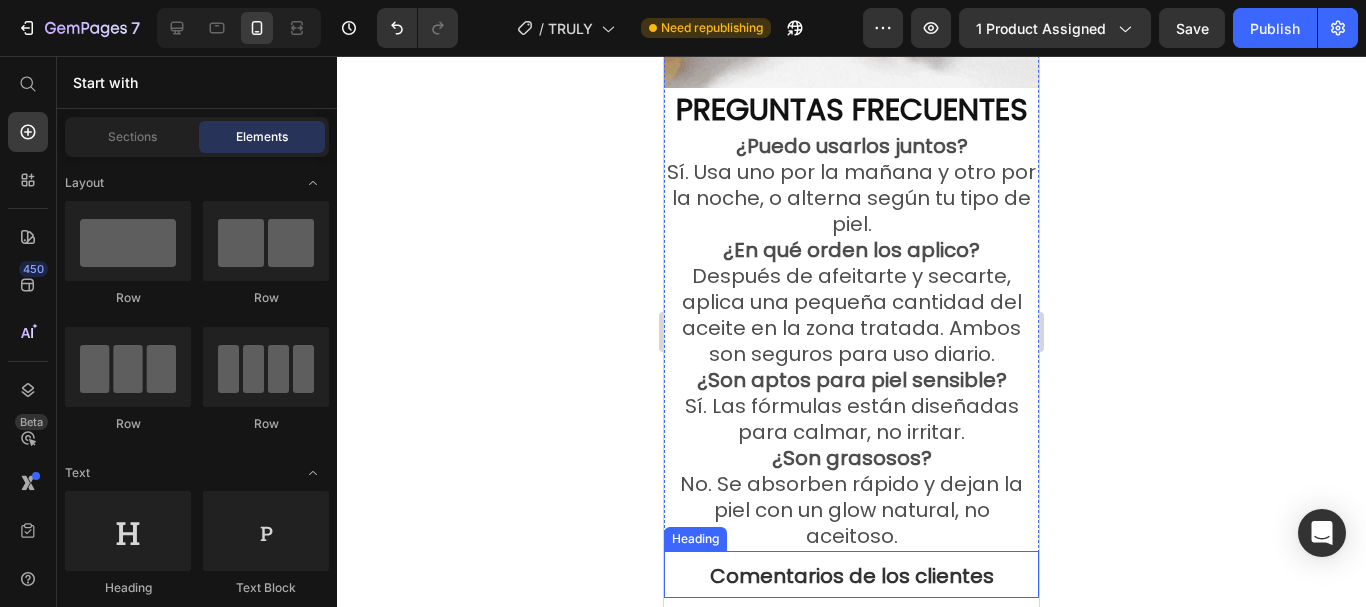 click on "Comentarios de los clientes" at bounding box center [852, 576] 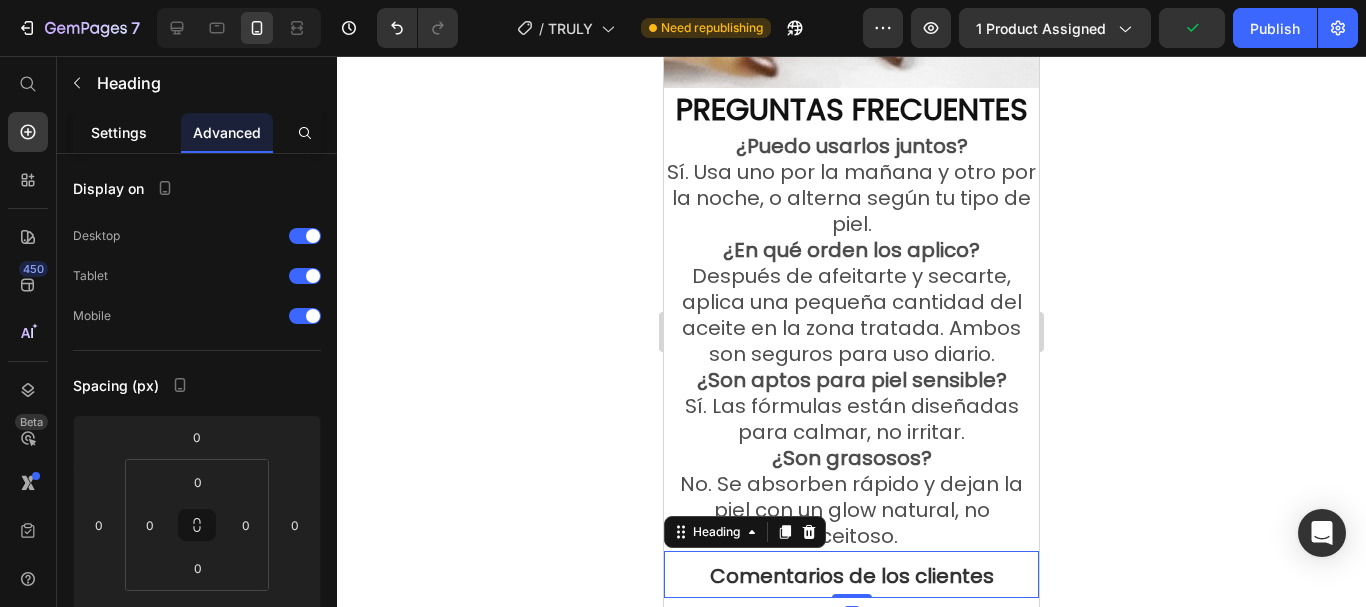 click on "Settings" at bounding box center [119, 132] 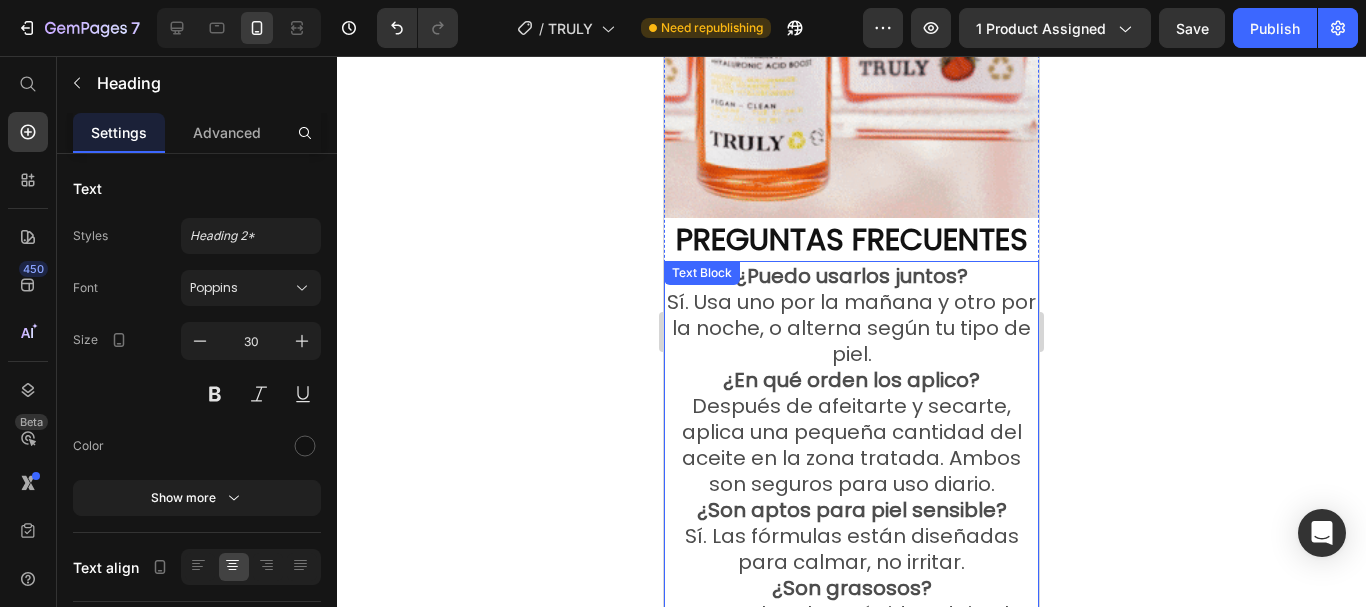 scroll, scrollTop: 4582, scrollLeft: 0, axis: vertical 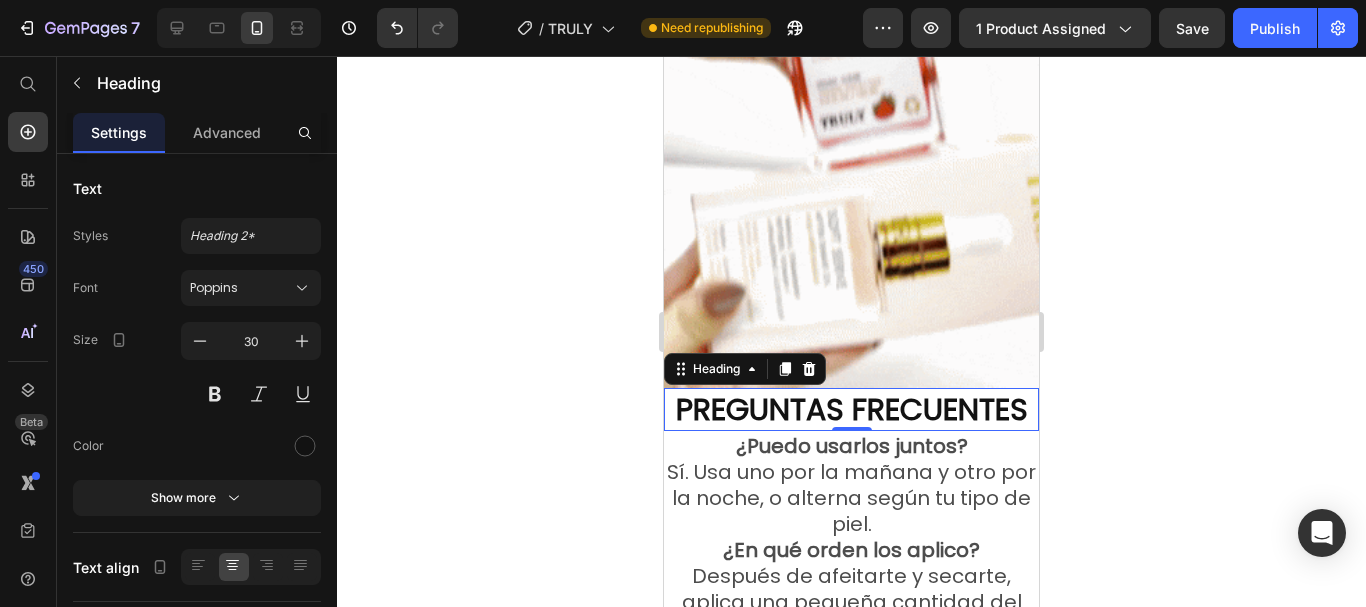 click on "PREGUNTAS FRECUENTES" at bounding box center (852, 409) 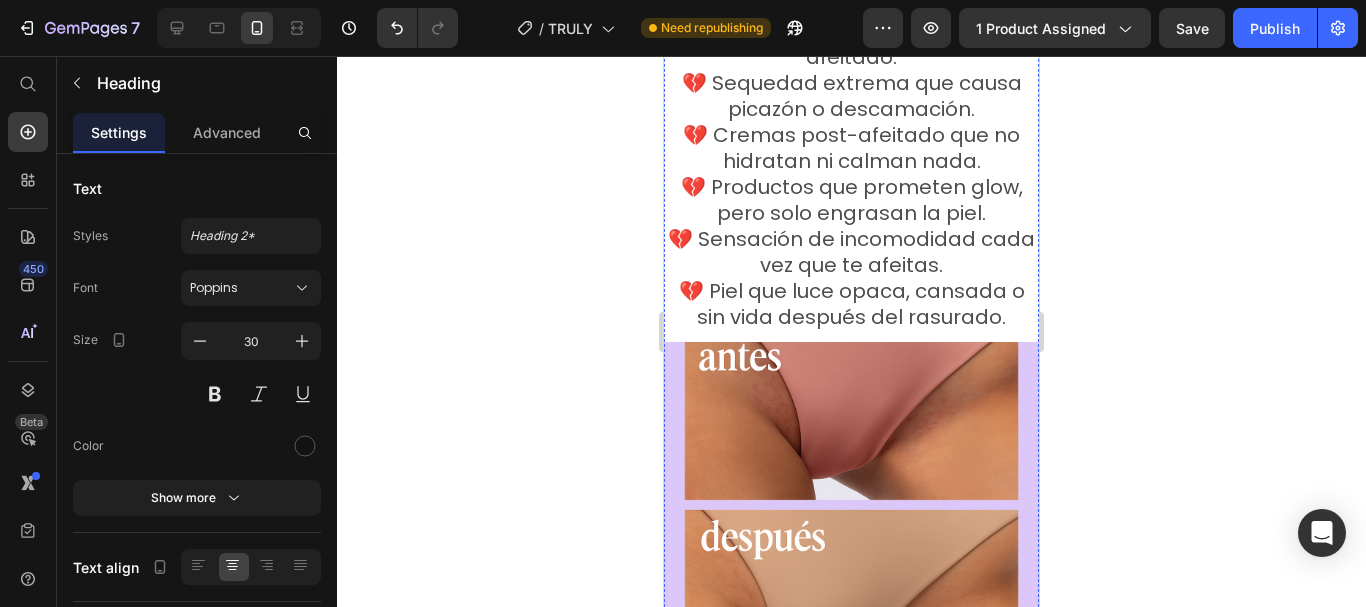 scroll, scrollTop: 2682, scrollLeft: 0, axis: vertical 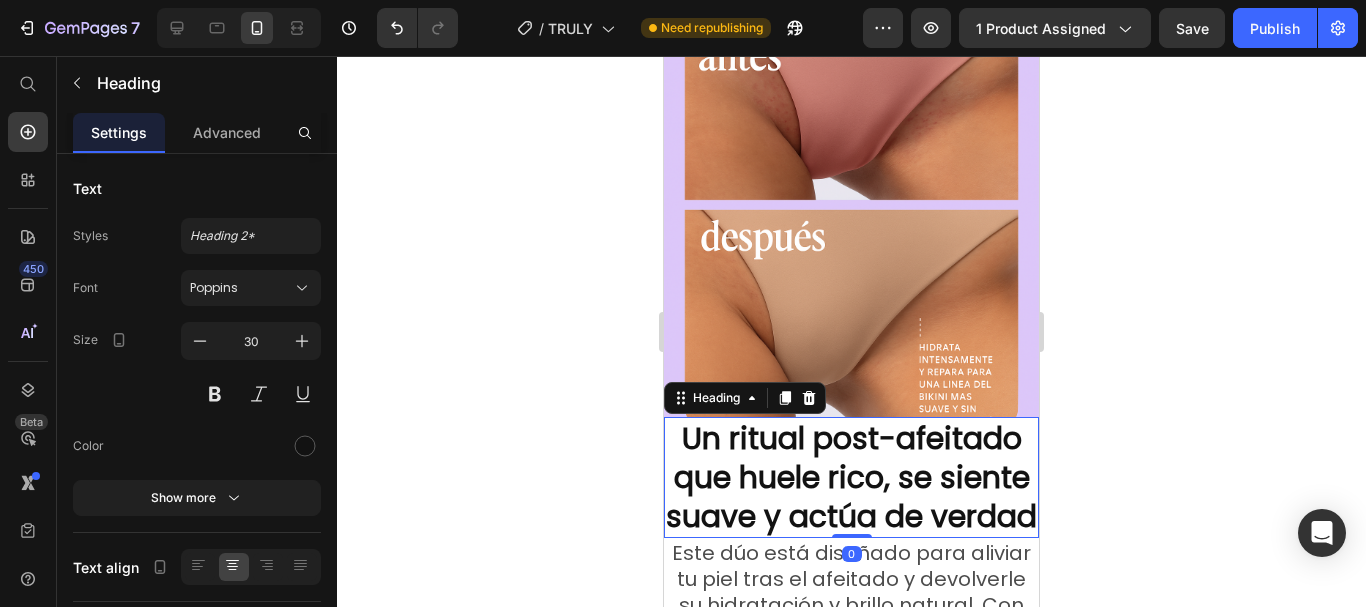 click on "Un ritual post-afeitado que huele rico, se siente suave y actúa de verdad" at bounding box center [851, 477] 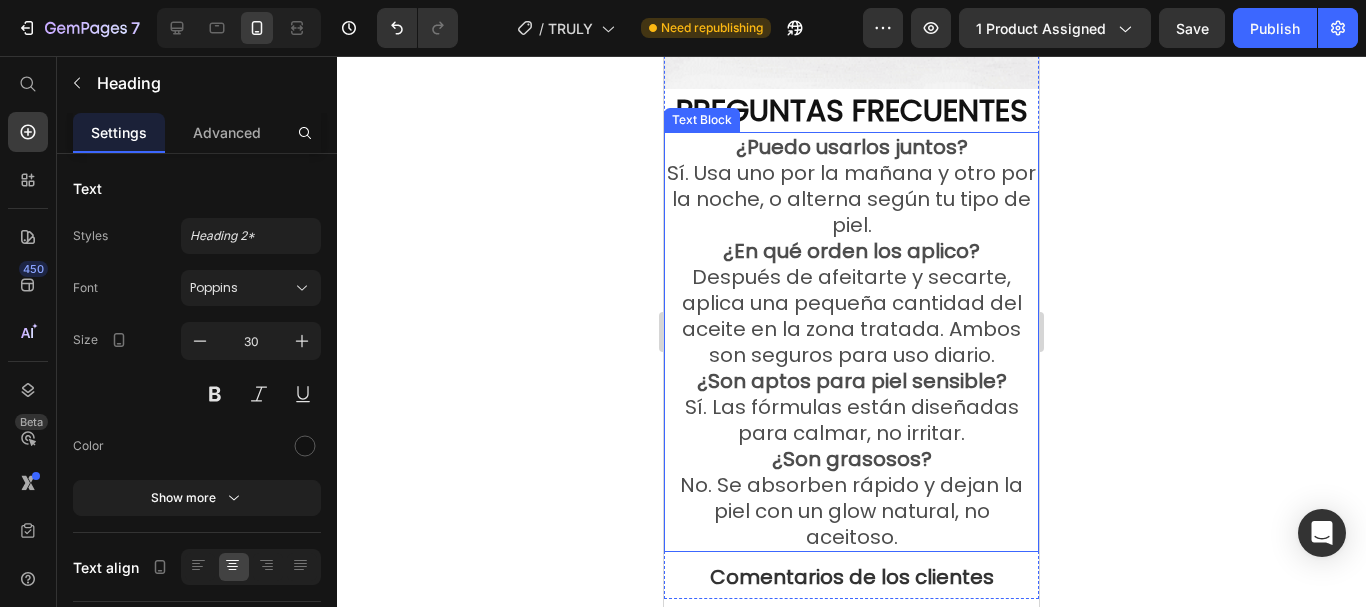 scroll, scrollTop: 4882, scrollLeft: 0, axis: vertical 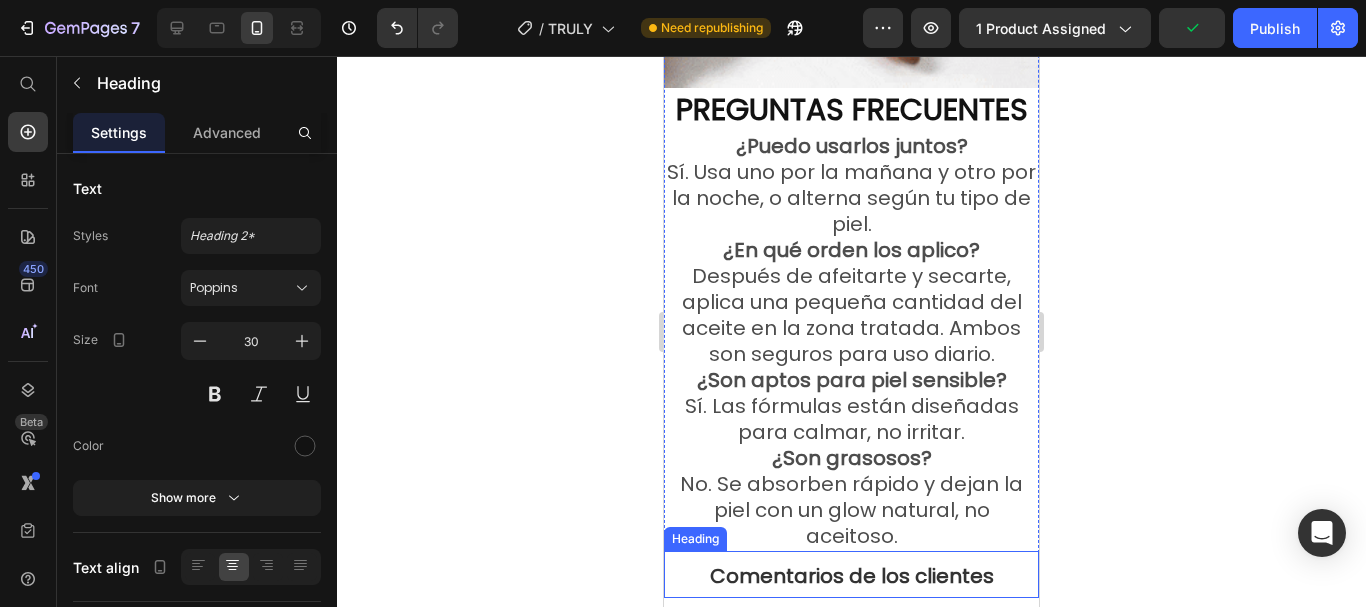 click on "Comentarios de los clientes" at bounding box center [852, 576] 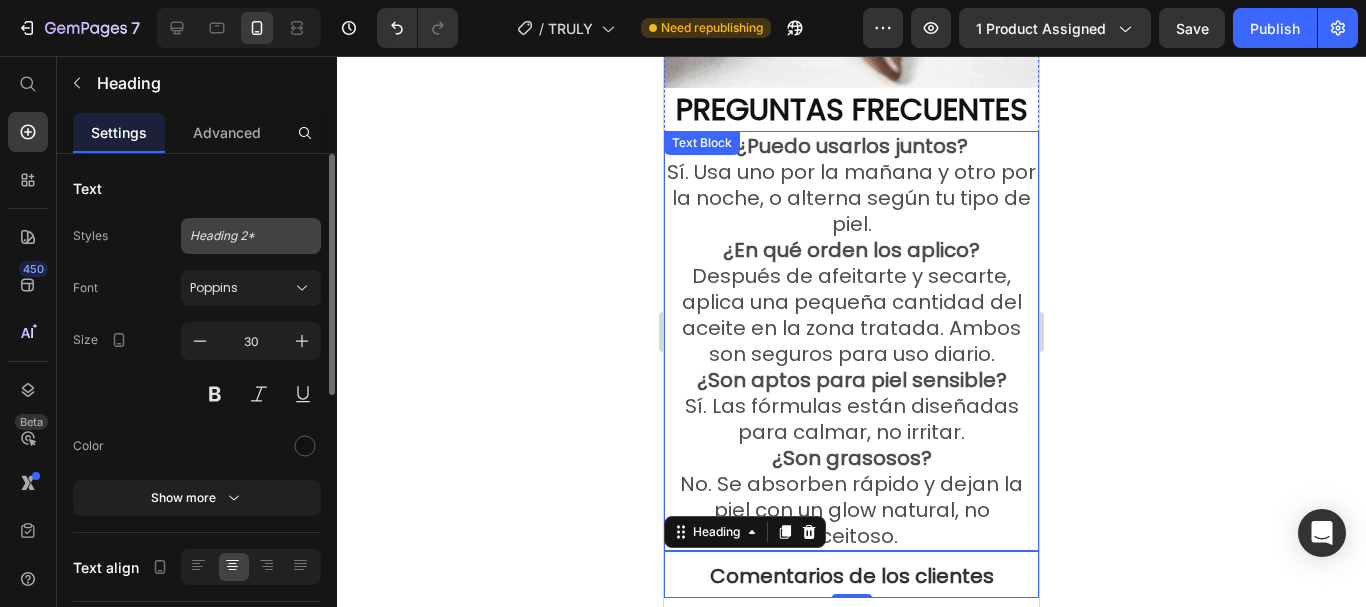 click on "Heading 2*" at bounding box center [251, 236] 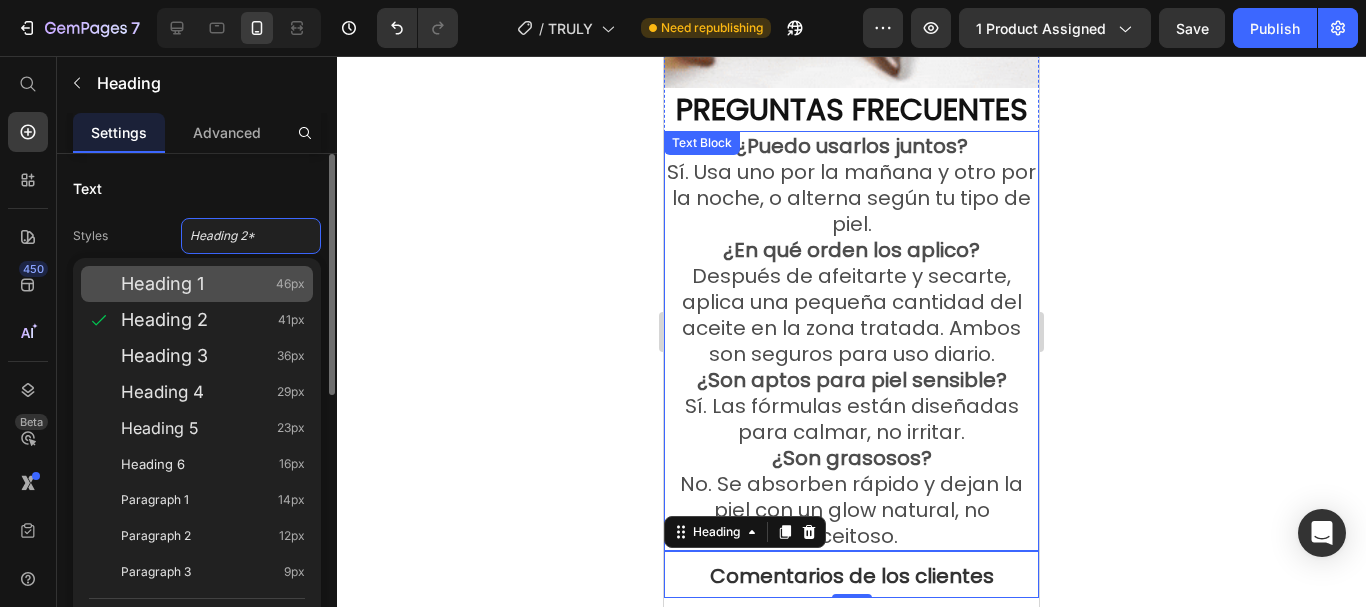 click on "Heading 1" at bounding box center [162, 284] 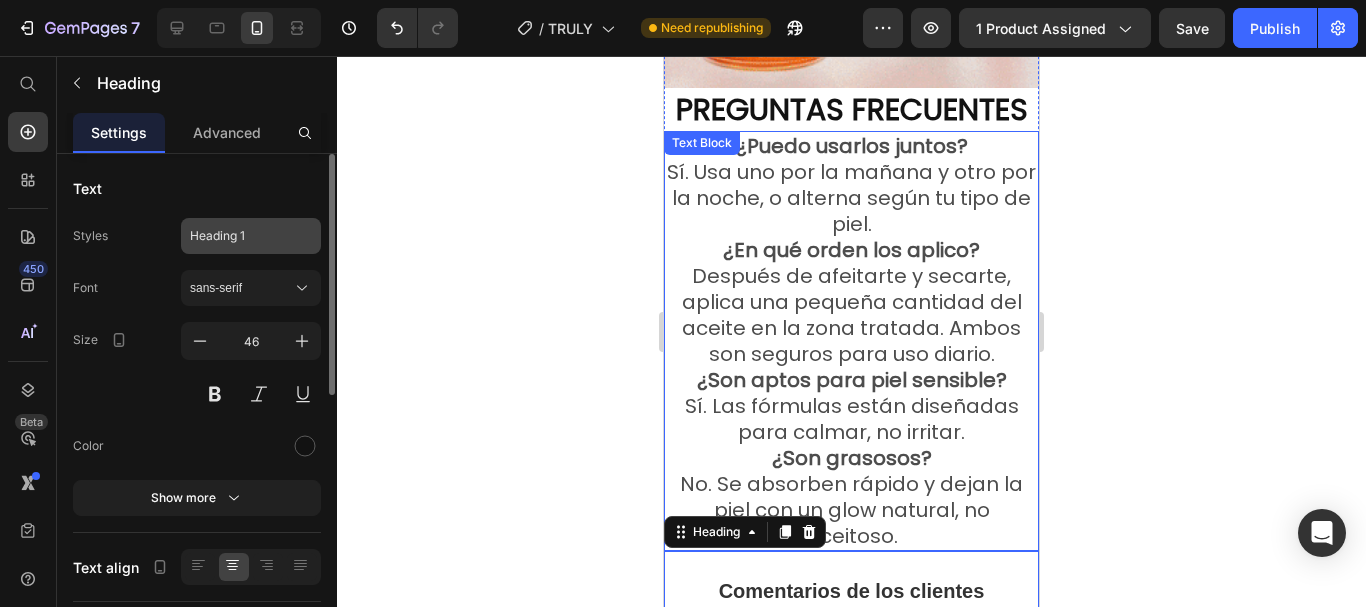 click on "Heading 1" at bounding box center (239, 236) 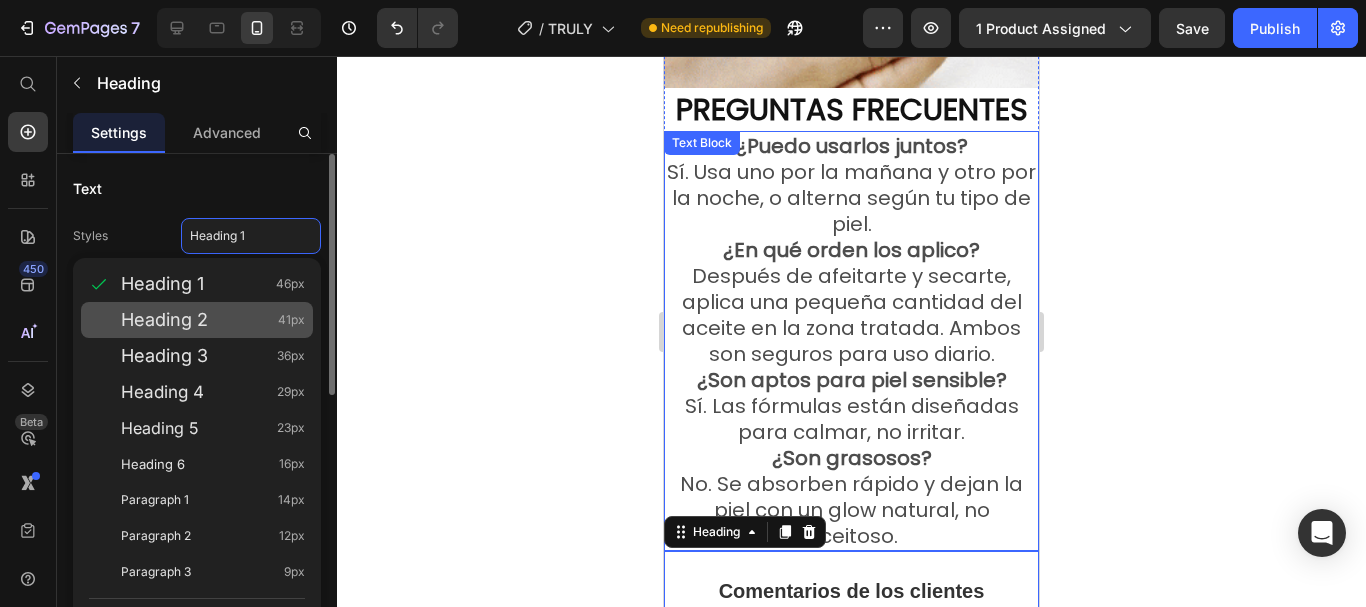 click on "Heading 2 41px" at bounding box center (213, 320) 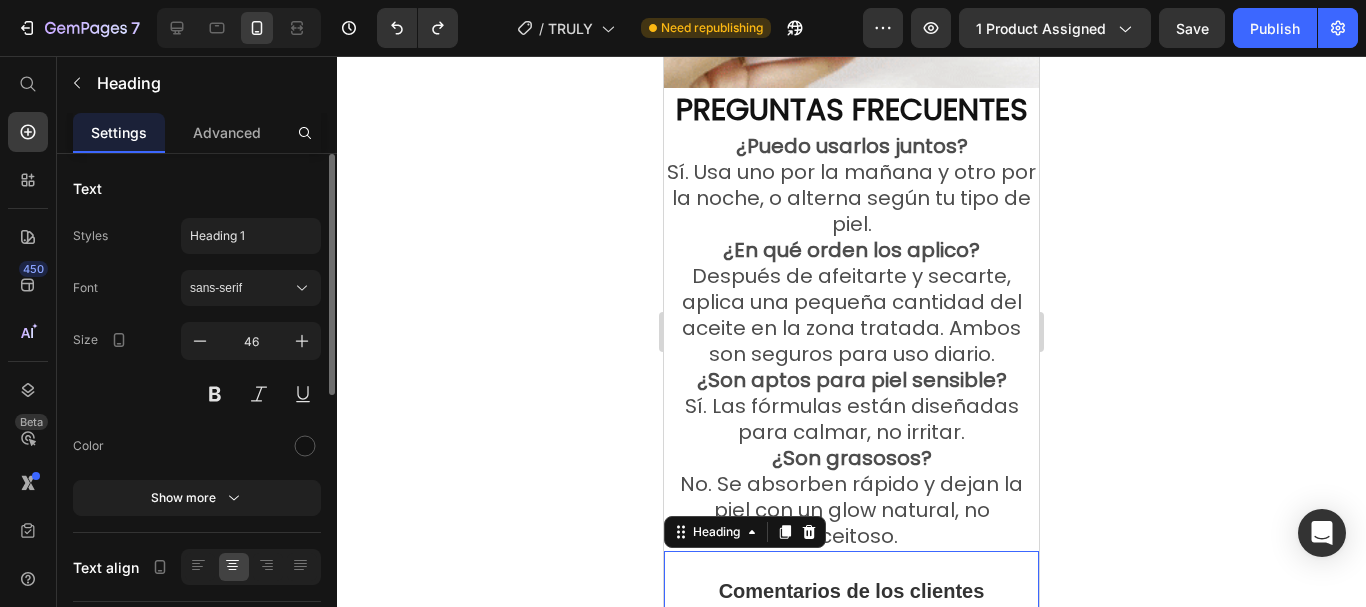type on "30" 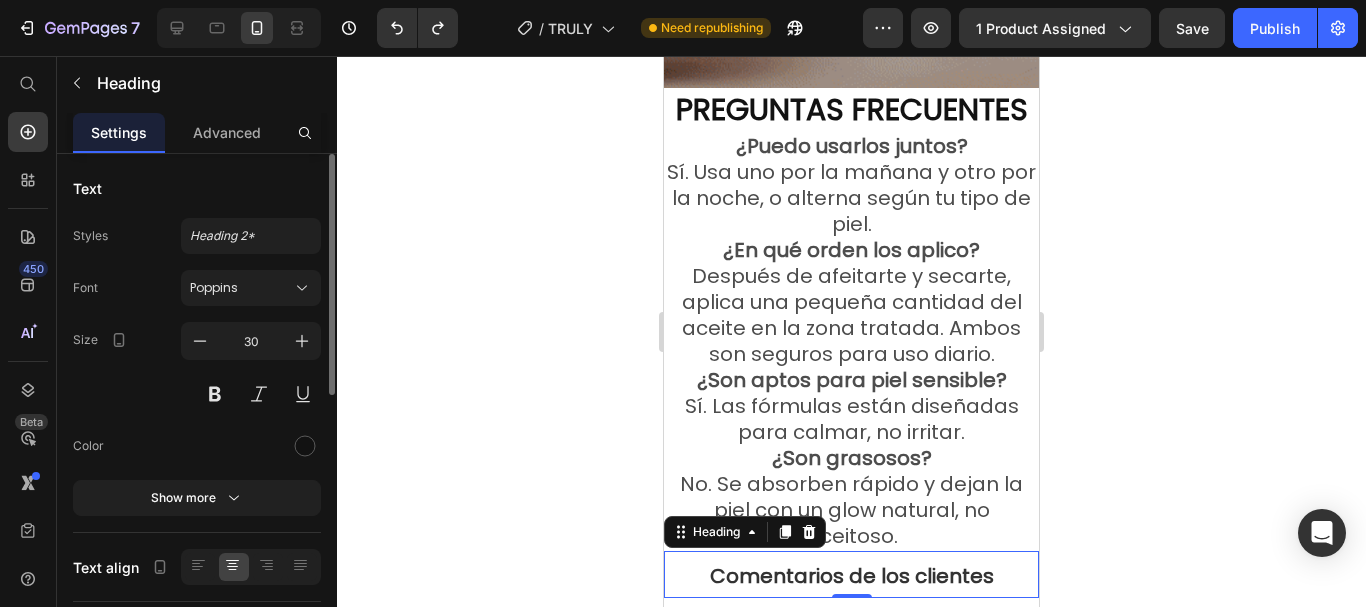 click 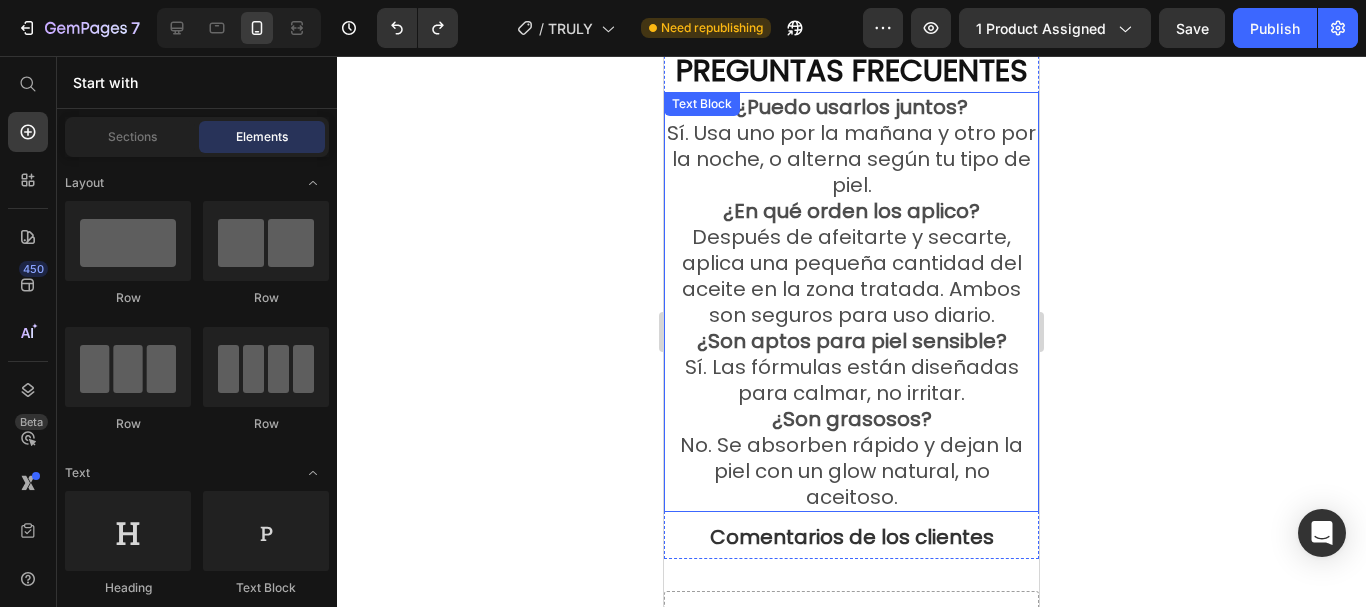 scroll, scrollTop: 4982, scrollLeft: 0, axis: vertical 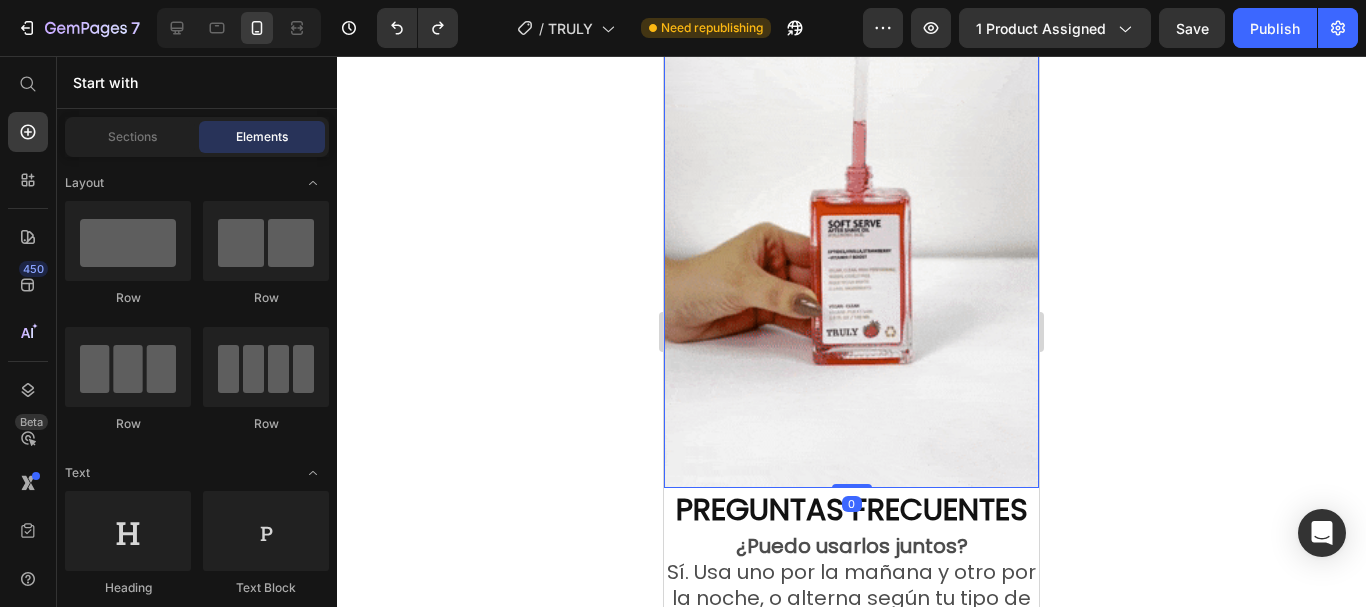 click at bounding box center [851, 154] 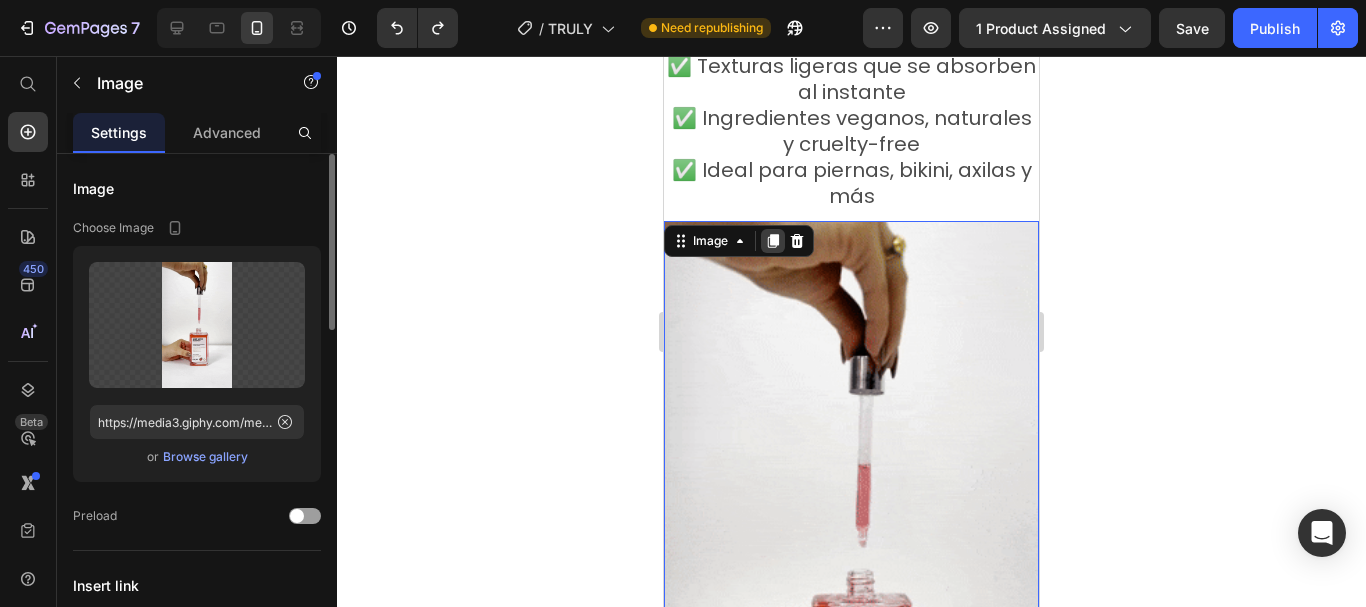 click at bounding box center [773, 241] 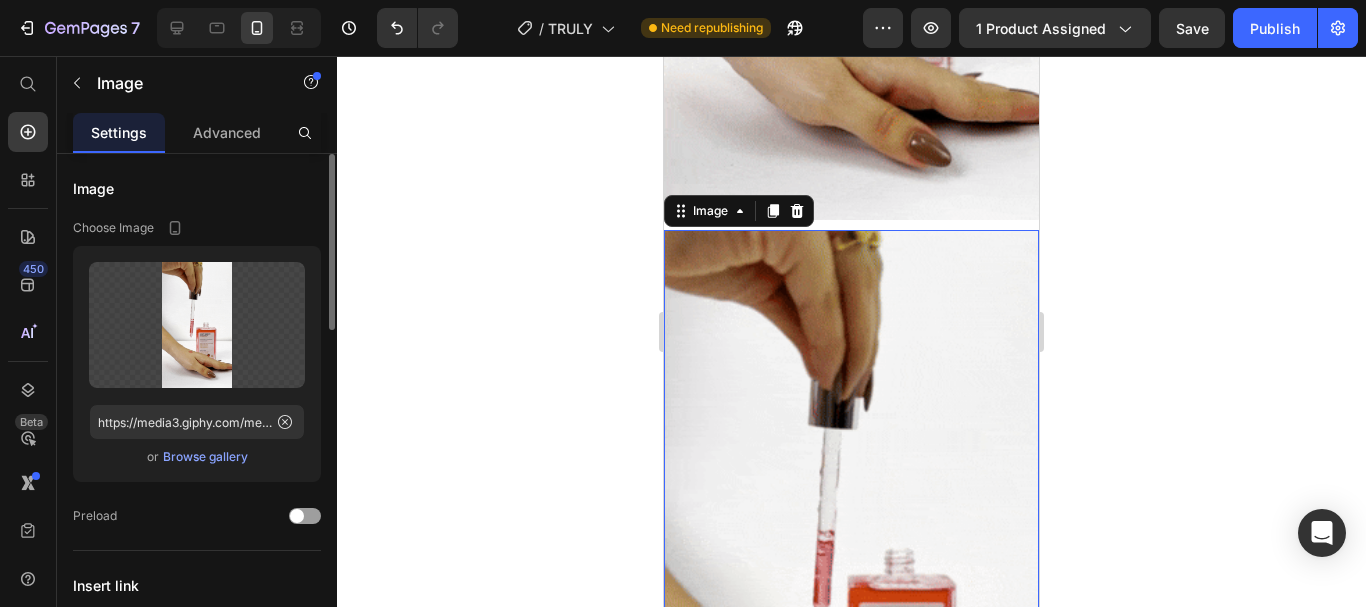scroll, scrollTop: 4794, scrollLeft: 0, axis: vertical 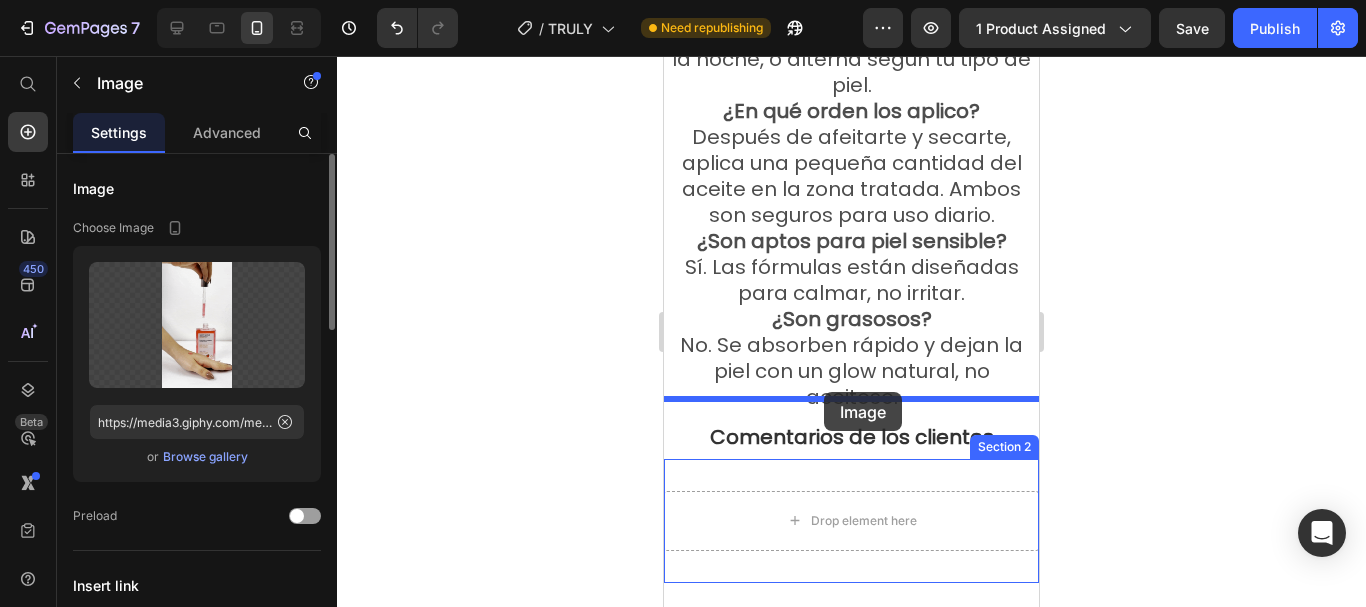 drag, startPoint x: 703, startPoint y: 111, endPoint x: 824, endPoint y: 392, distance: 305.94443 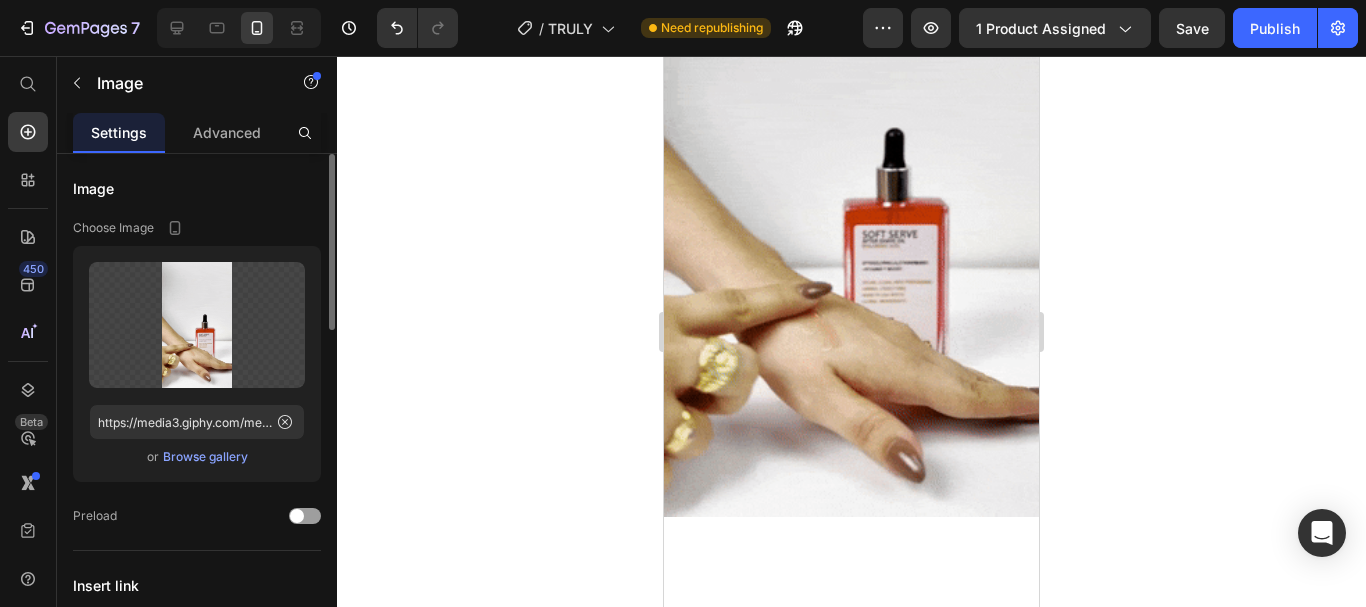 scroll, scrollTop: 5021, scrollLeft: 0, axis: vertical 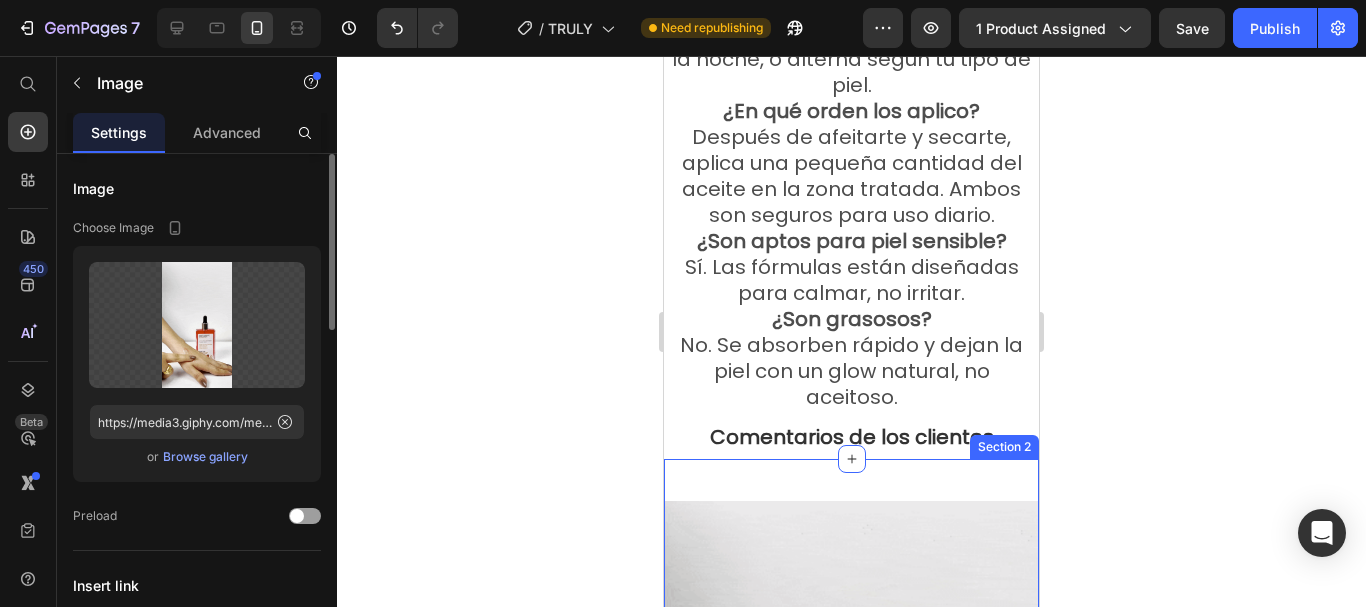 click at bounding box center [851, 834] 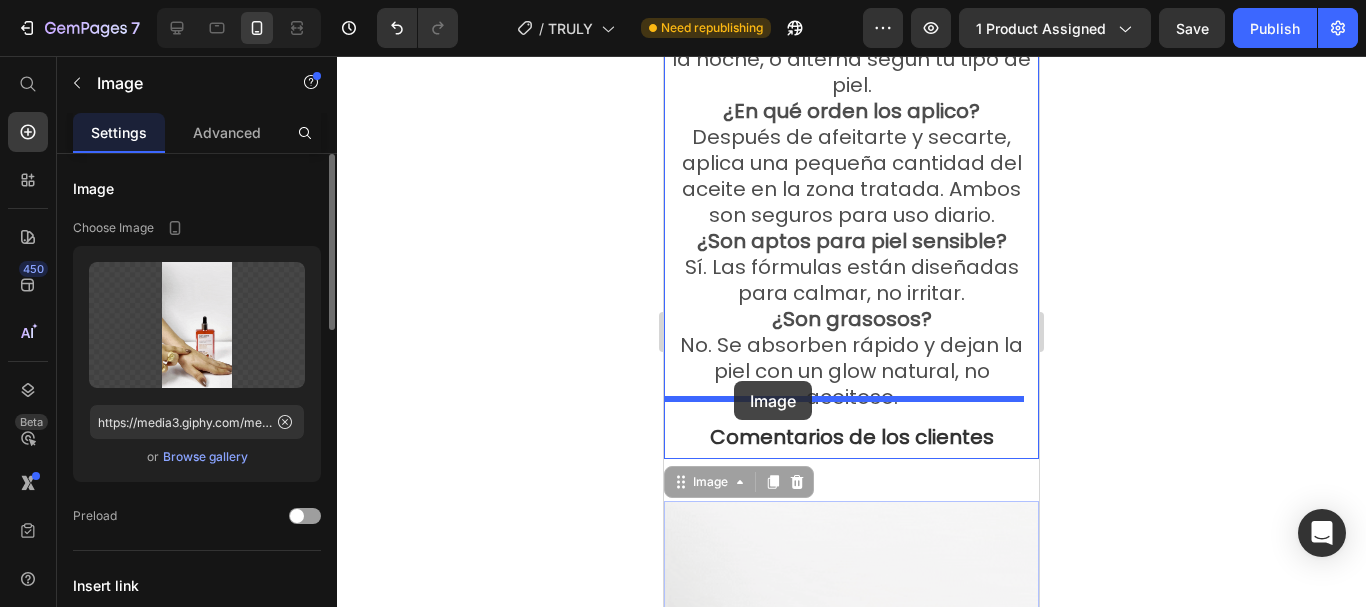 drag, startPoint x: 710, startPoint y: 424, endPoint x: 734, endPoint y: 381, distance: 49.24429 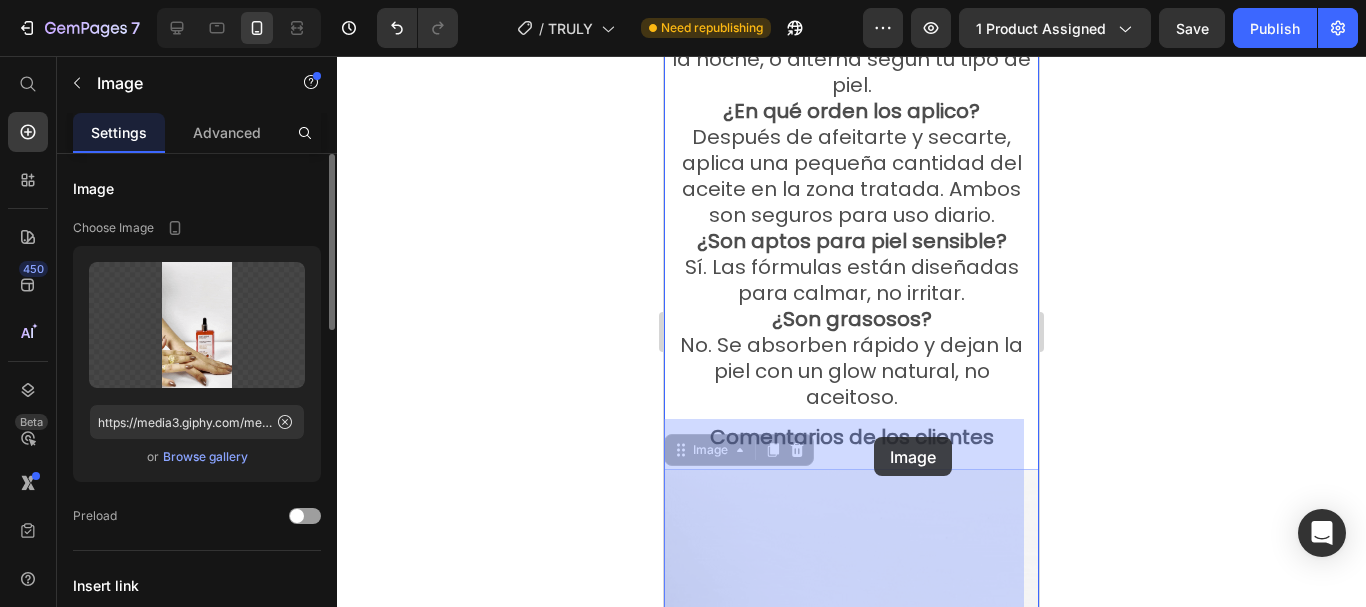 drag, startPoint x: 713, startPoint y: 397, endPoint x: 874, endPoint y: 437, distance: 165.89455 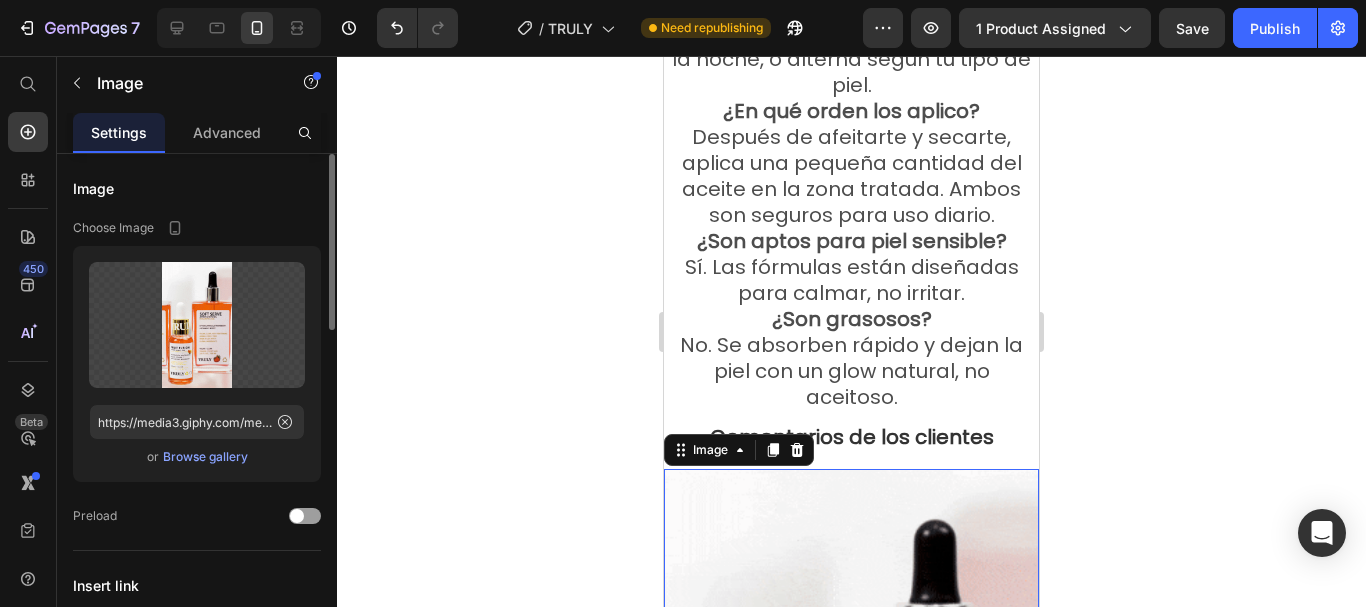 click 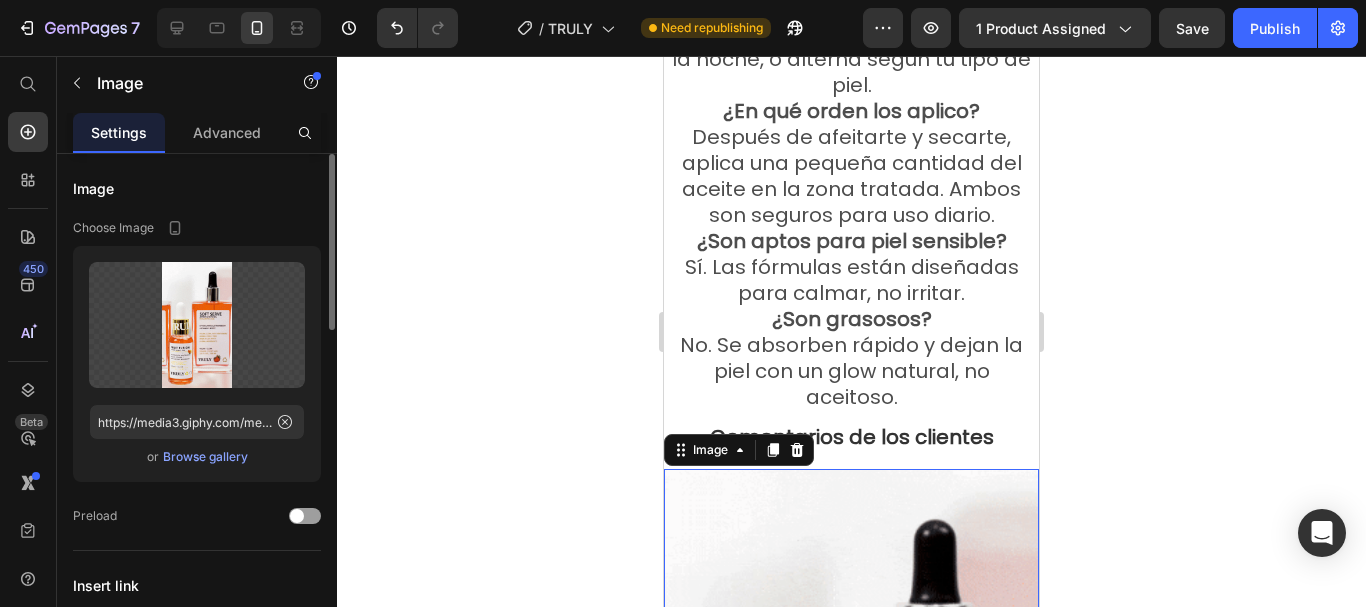 click at bounding box center (851, 802) 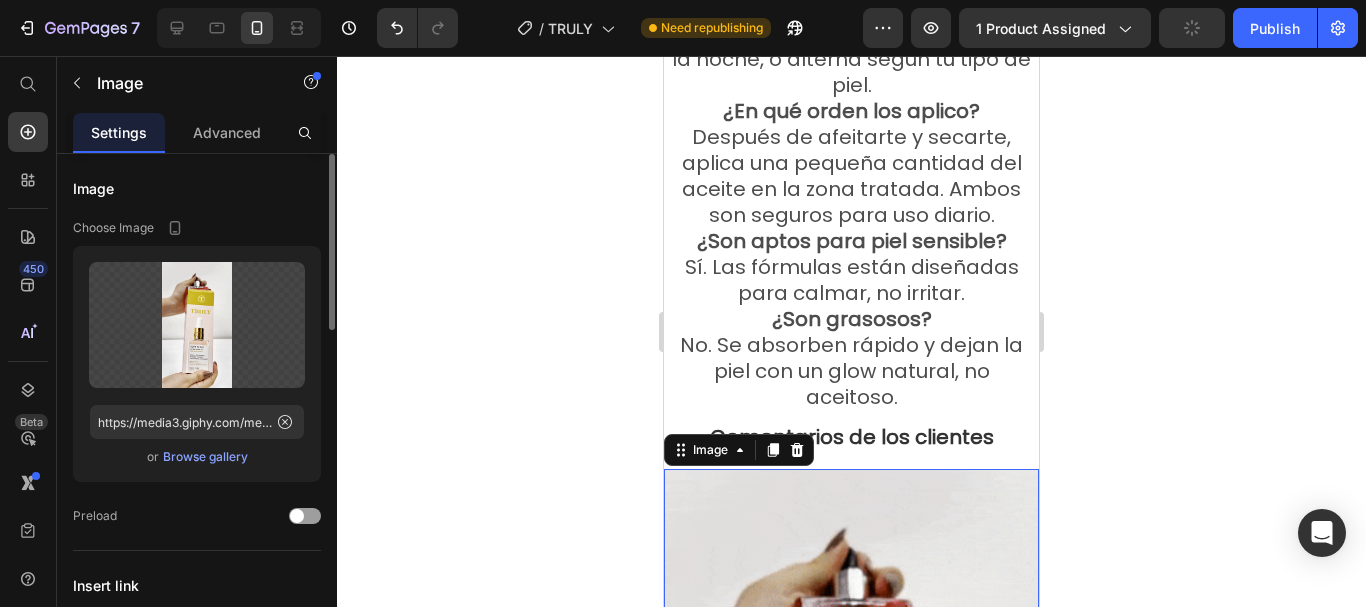 click on "Browse gallery" at bounding box center (205, 457) 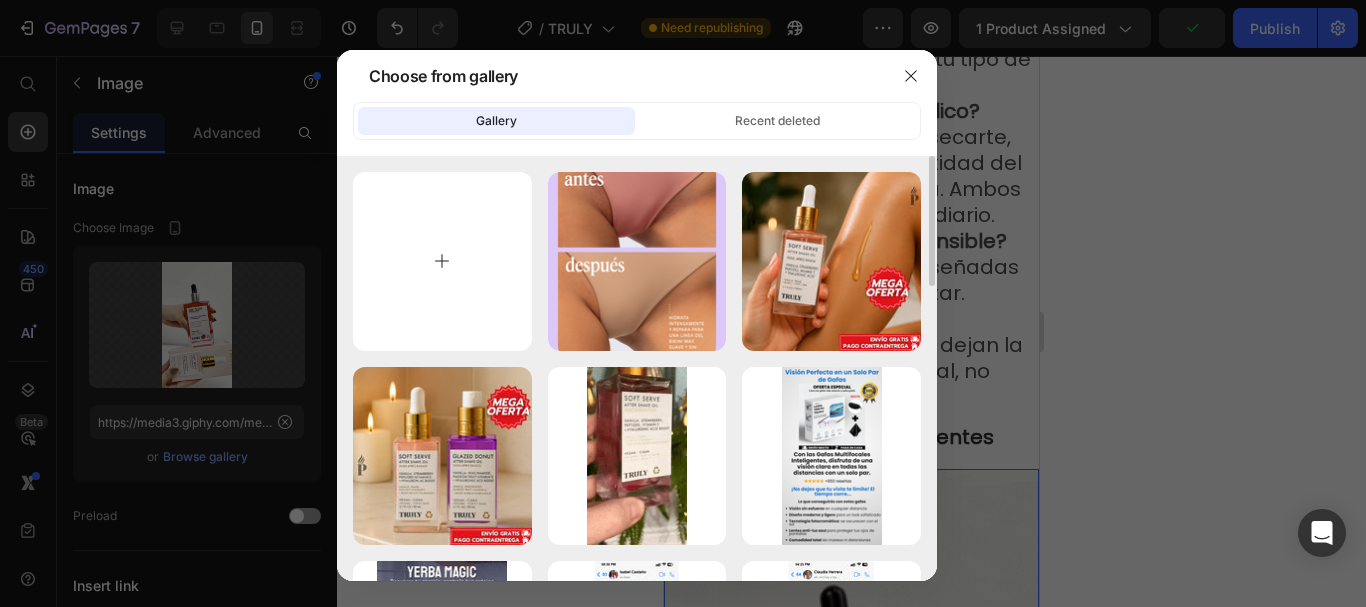 click at bounding box center (442, 261) 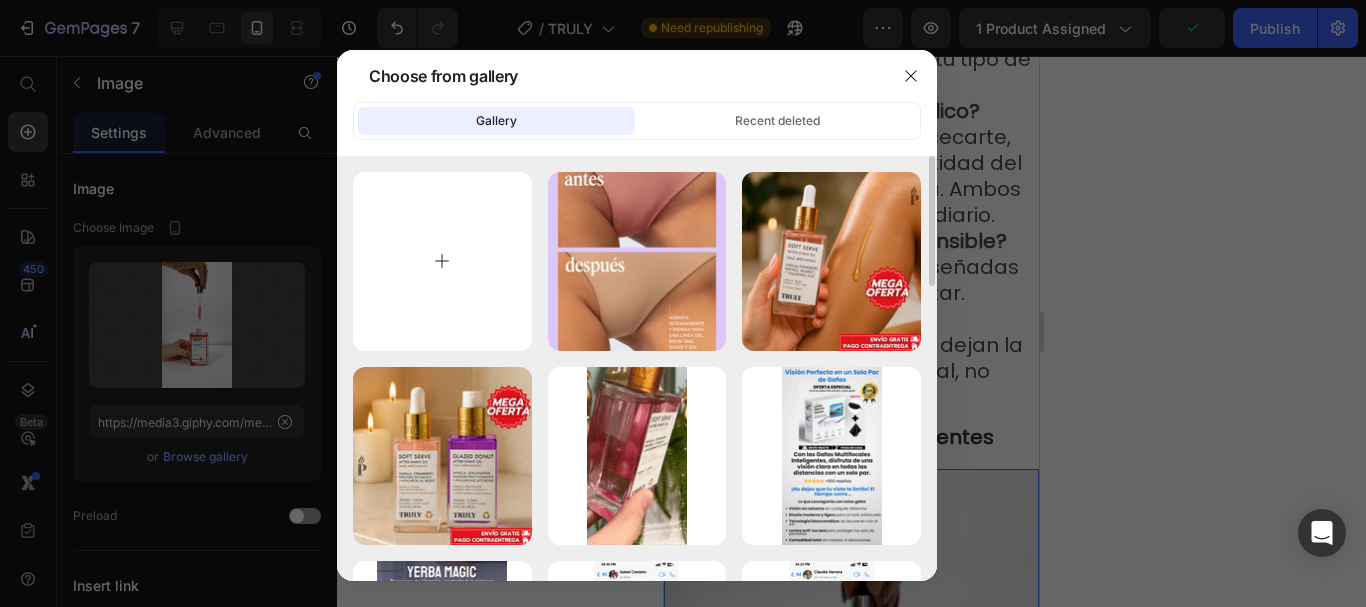 type on "C:\fakepath\Me dejaron la piel suavecita como bebé 😂 cero granitos ni rojez, los amo!!!.png" 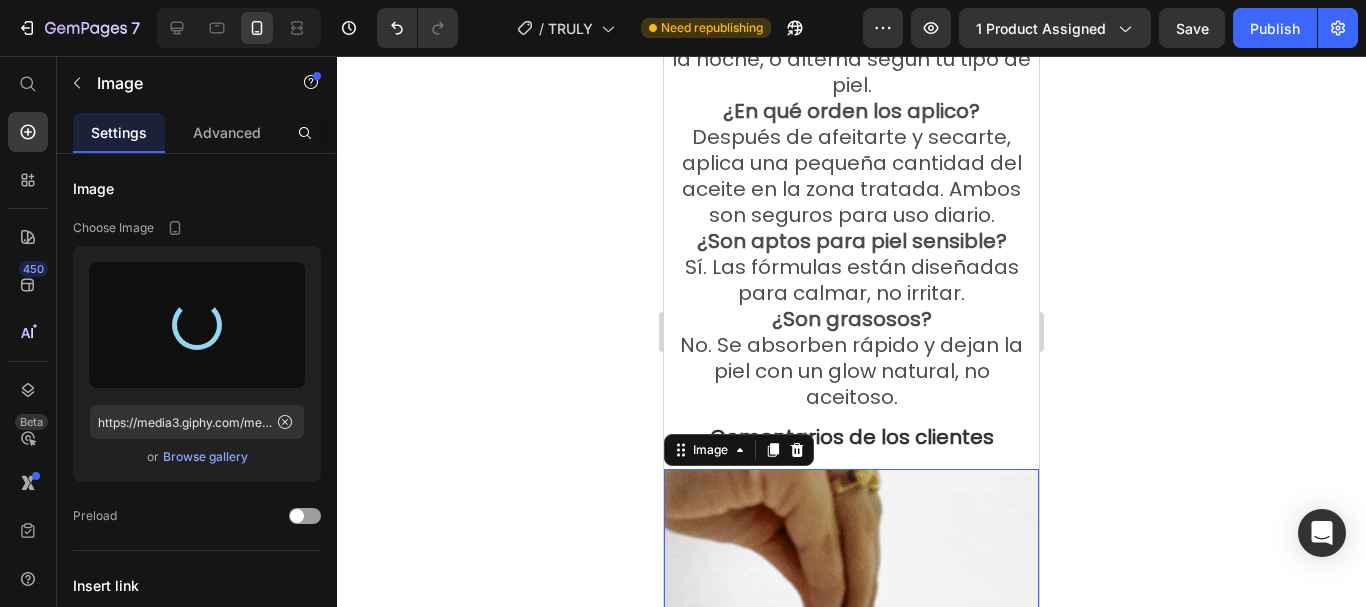 type on "https://cdn.shopify.com/s/files/1/0943/0751/6705/files/gempages_570241390701708160-b6739263-2bdd-4801-9c0d-a15509acf688.png" 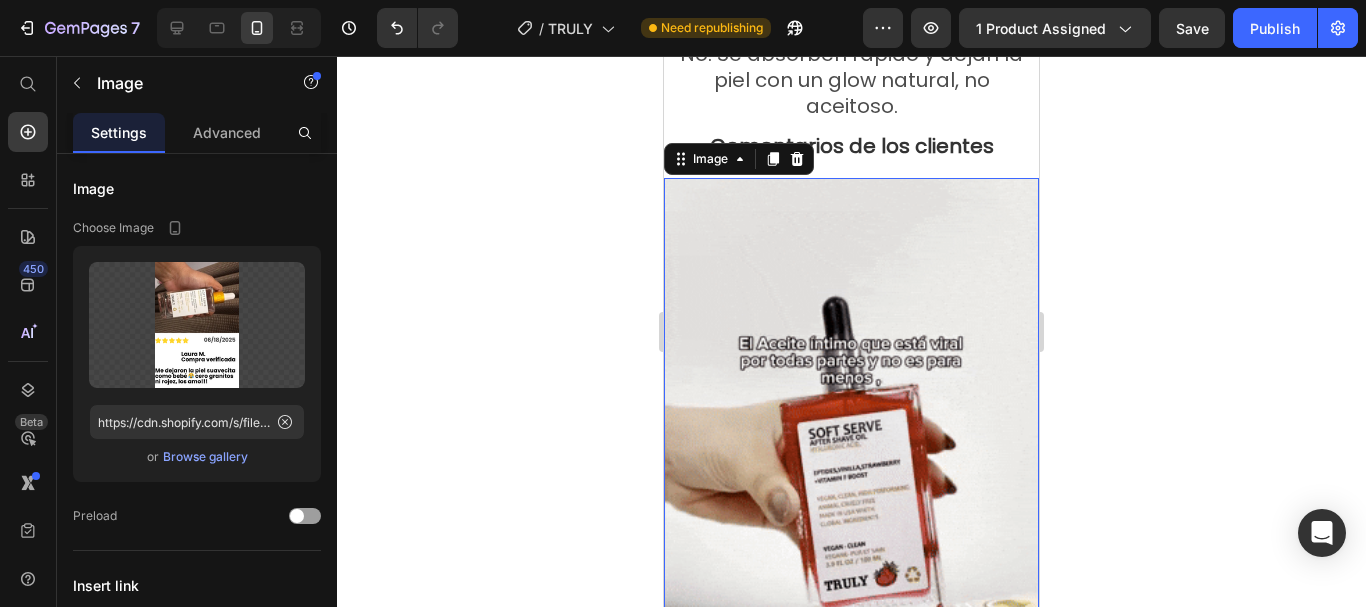 scroll, scrollTop: 5321, scrollLeft: 0, axis: vertical 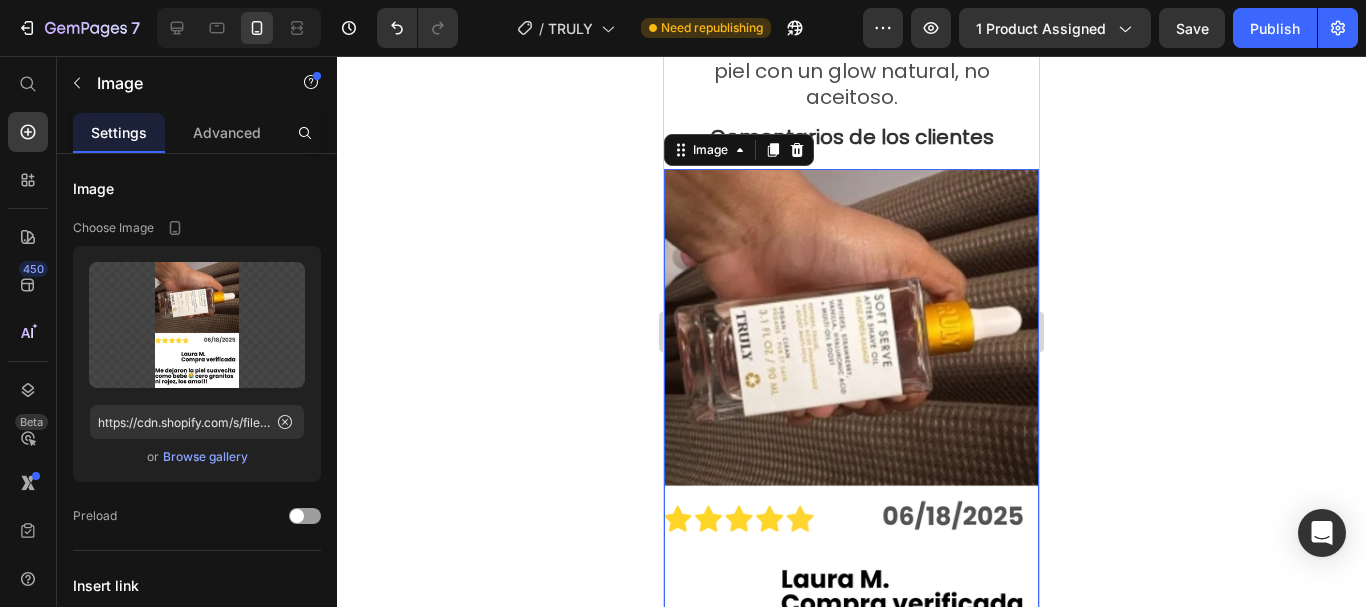 click 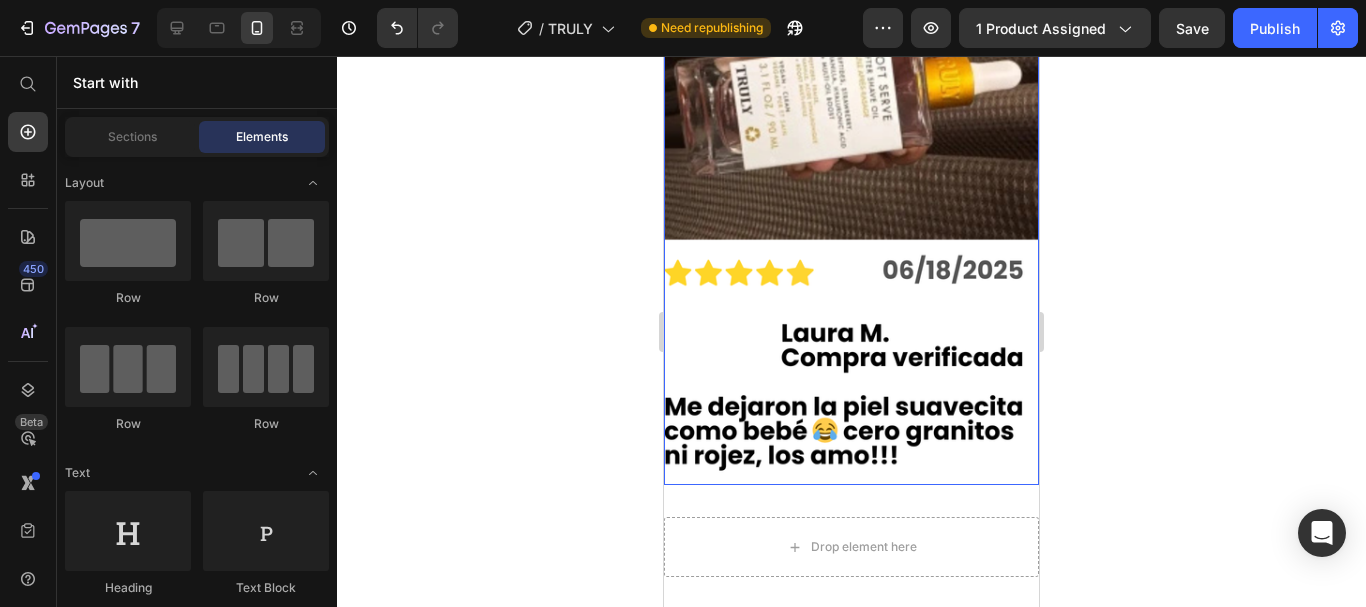 scroll, scrollTop: 5521, scrollLeft: 0, axis: vertical 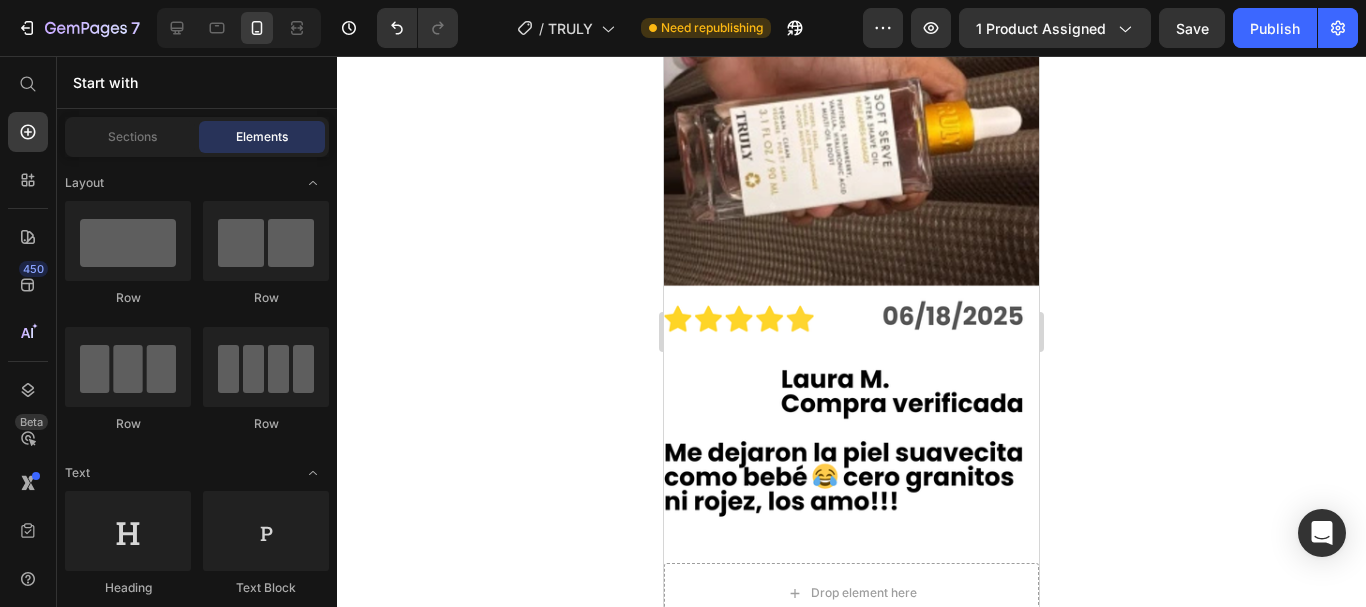 click 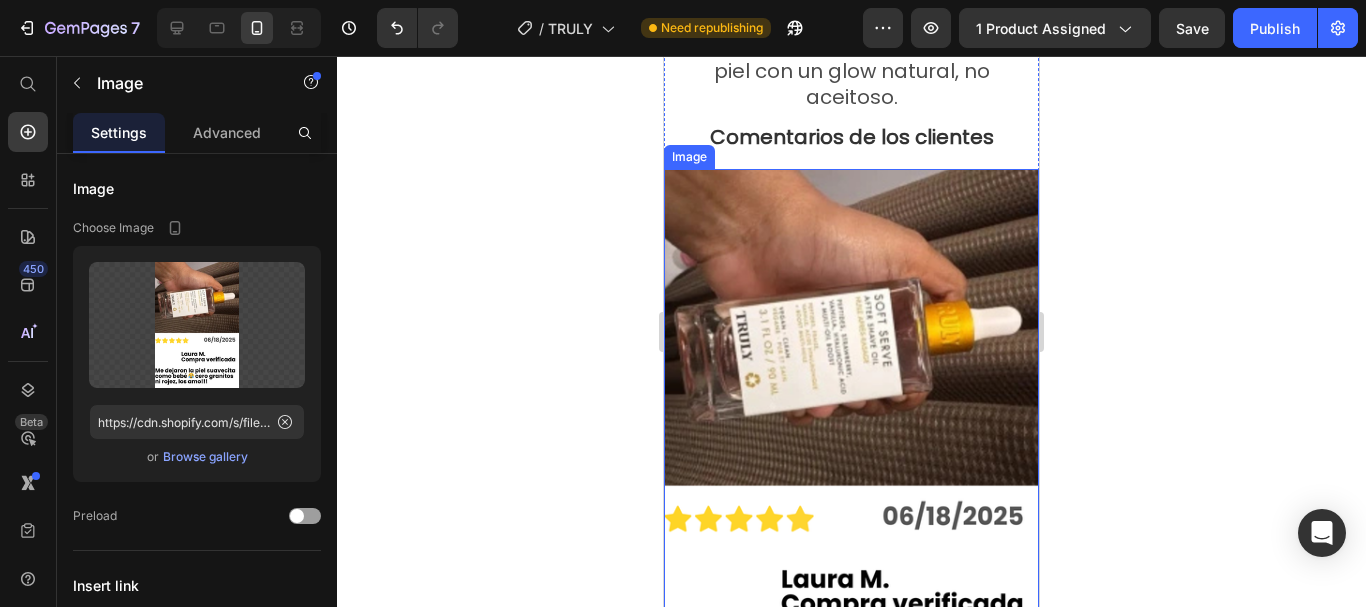 click at bounding box center (851, 450) 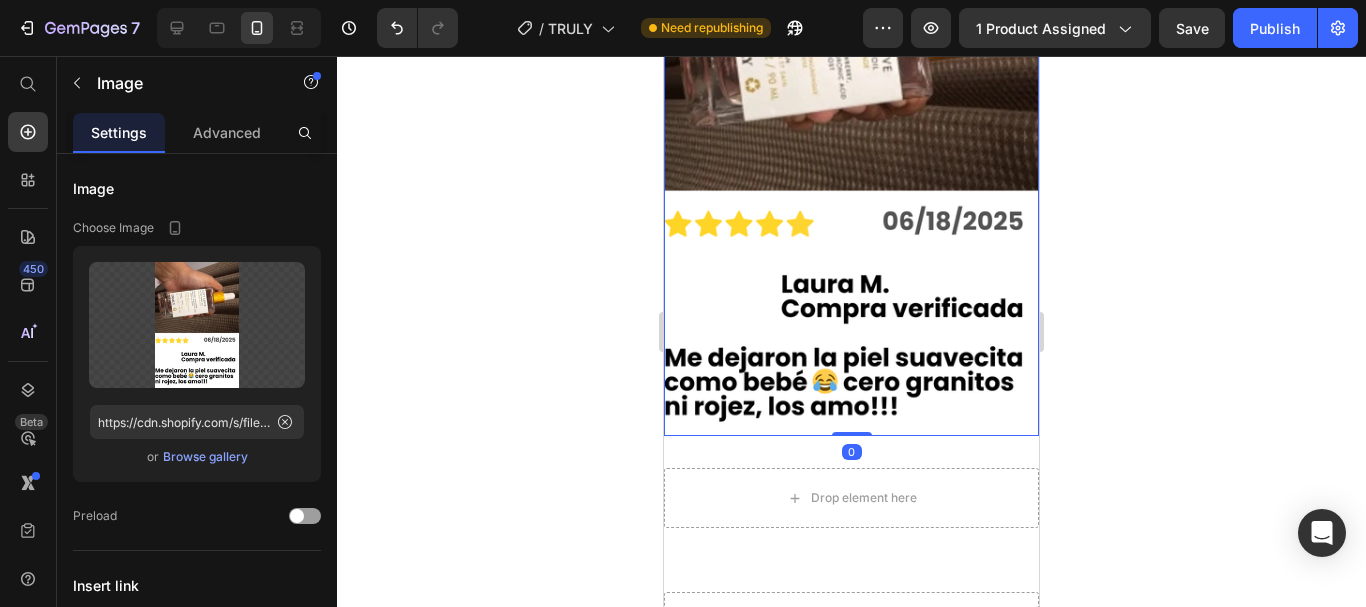 scroll, scrollTop: 5621, scrollLeft: 0, axis: vertical 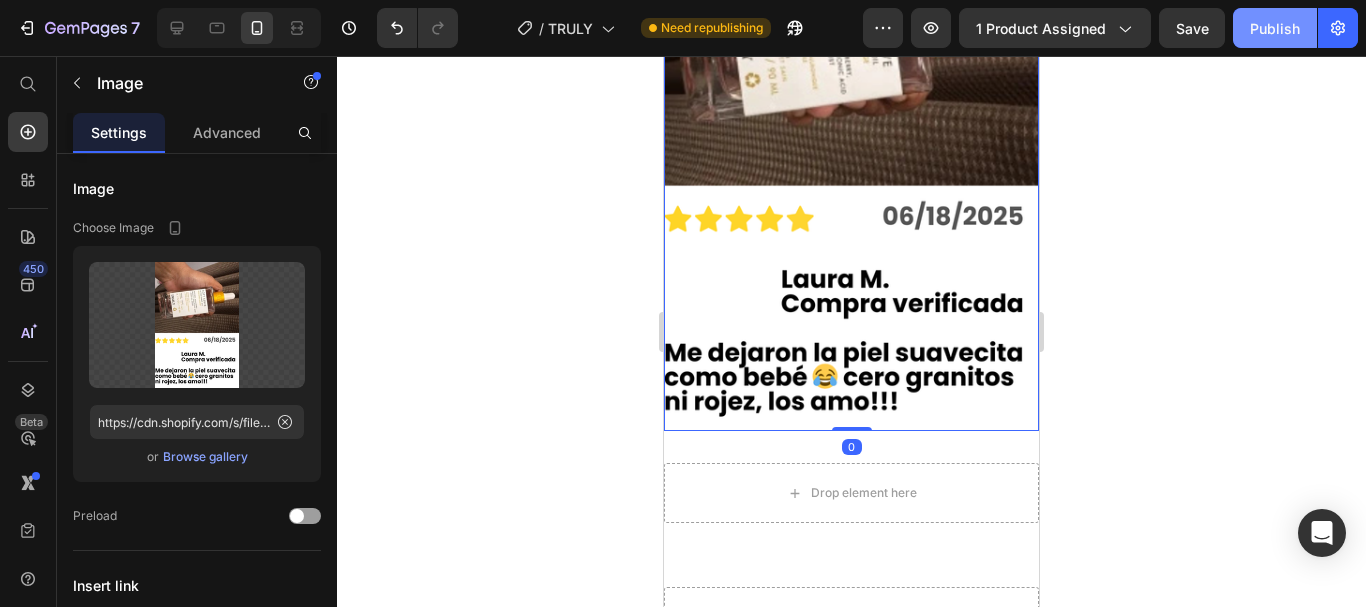 click on "Publish" at bounding box center (1275, 28) 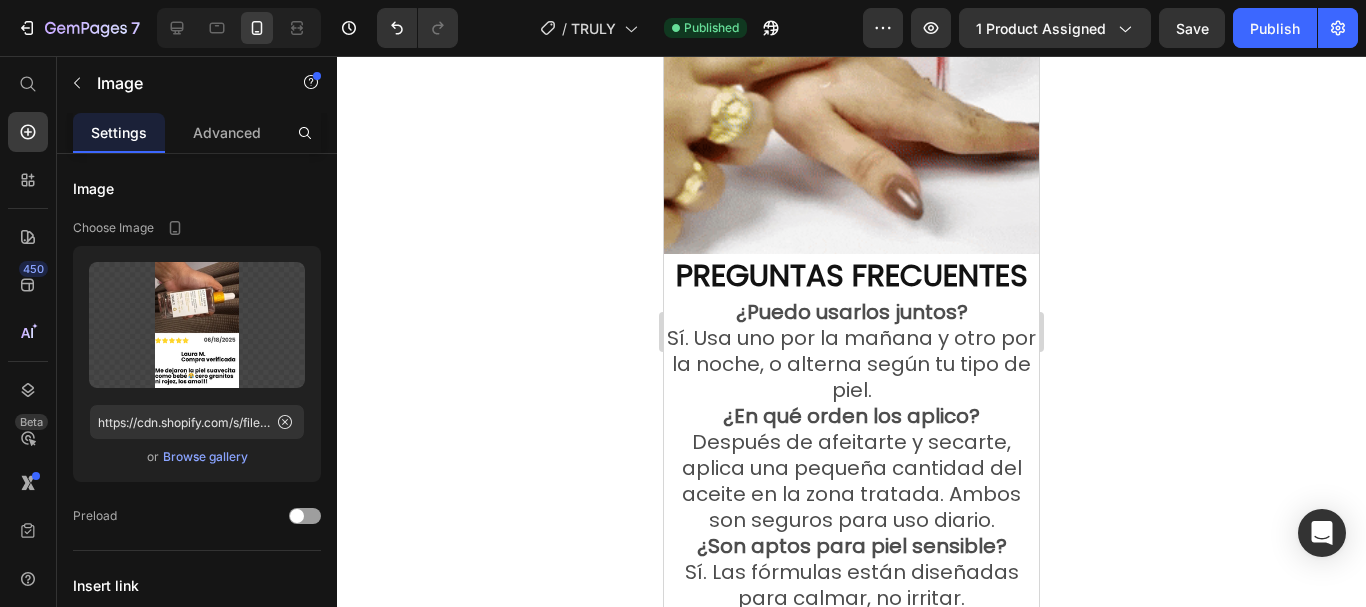 scroll, scrollTop: 4721, scrollLeft: 0, axis: vertical 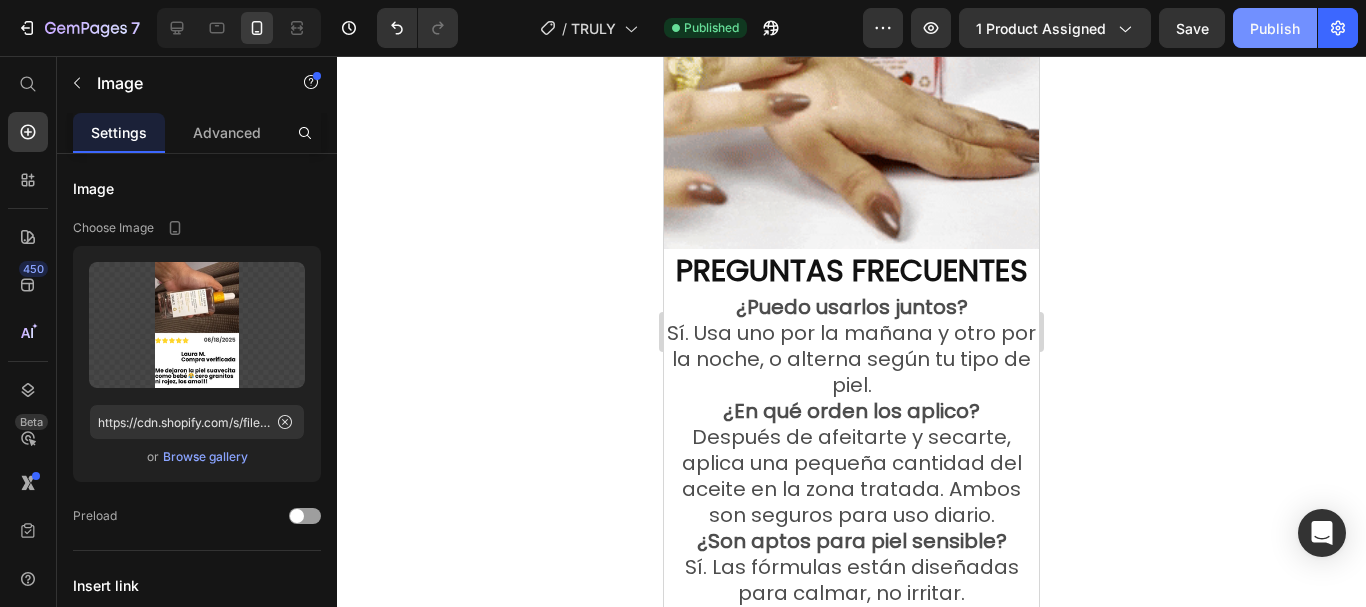 click on "Publish" at bounding box center (1275, 28) 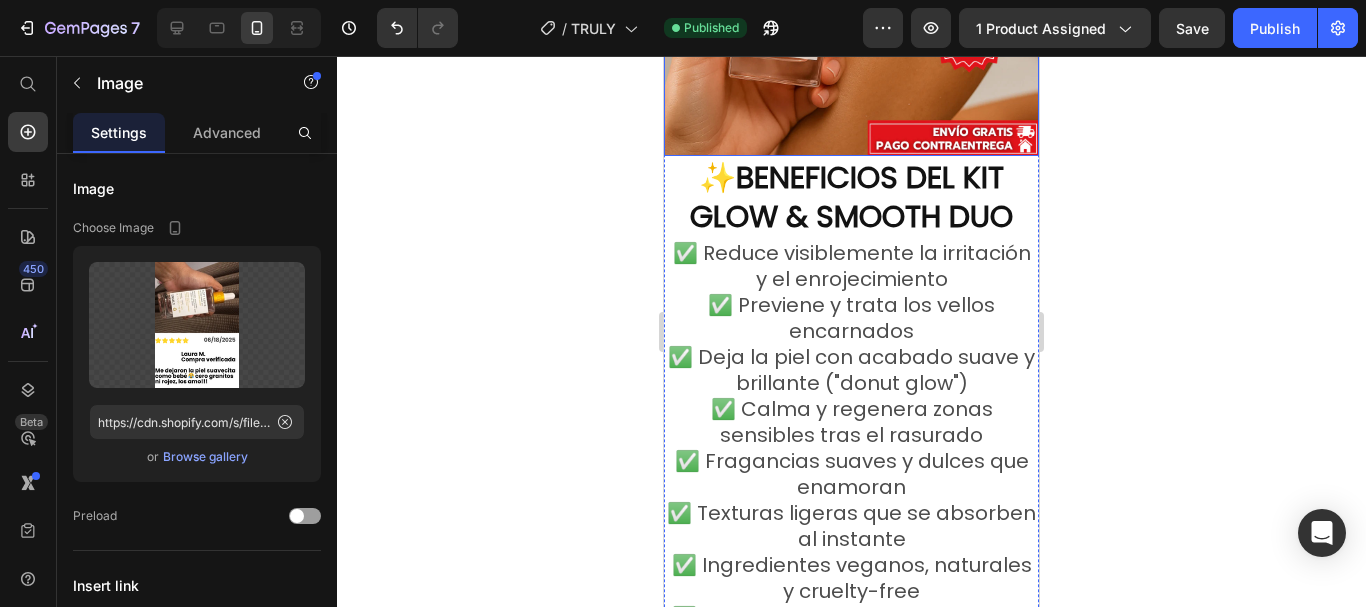 scroll, scrollTop: 3421, scrollLeft: 0, axis: vertical 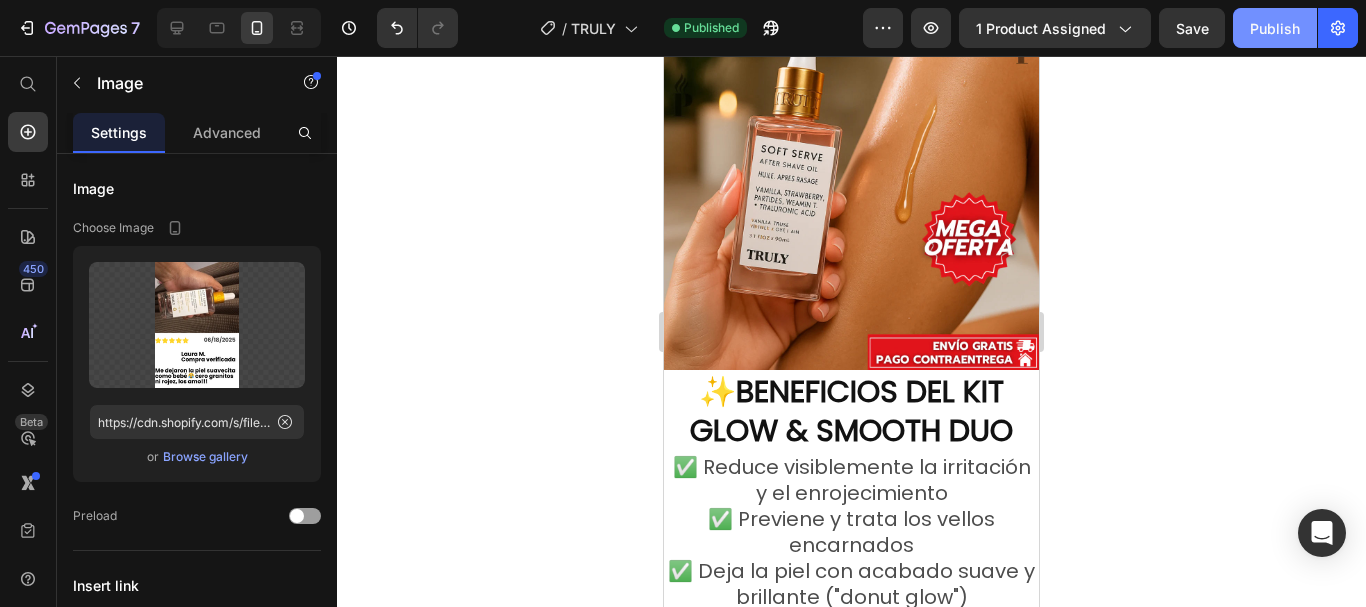 click on "Publish" at bounding box center [1275, 28] 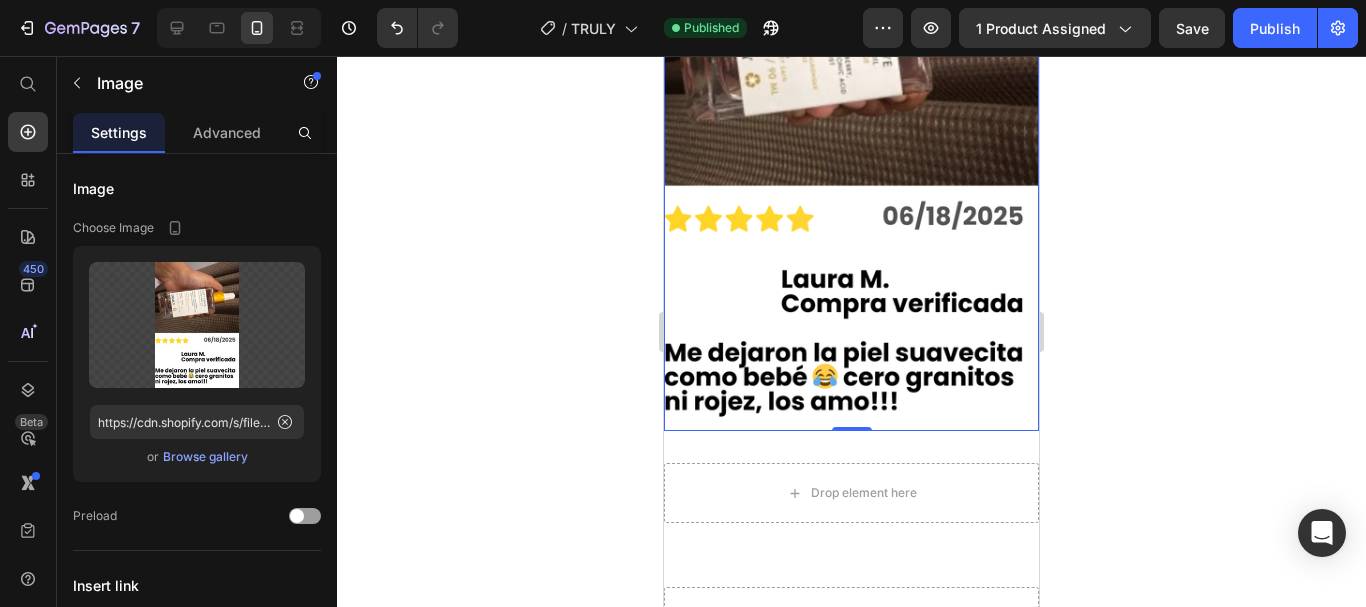 scroll, scrollTop: 5321, scrollLeft: 0, axis: vertical 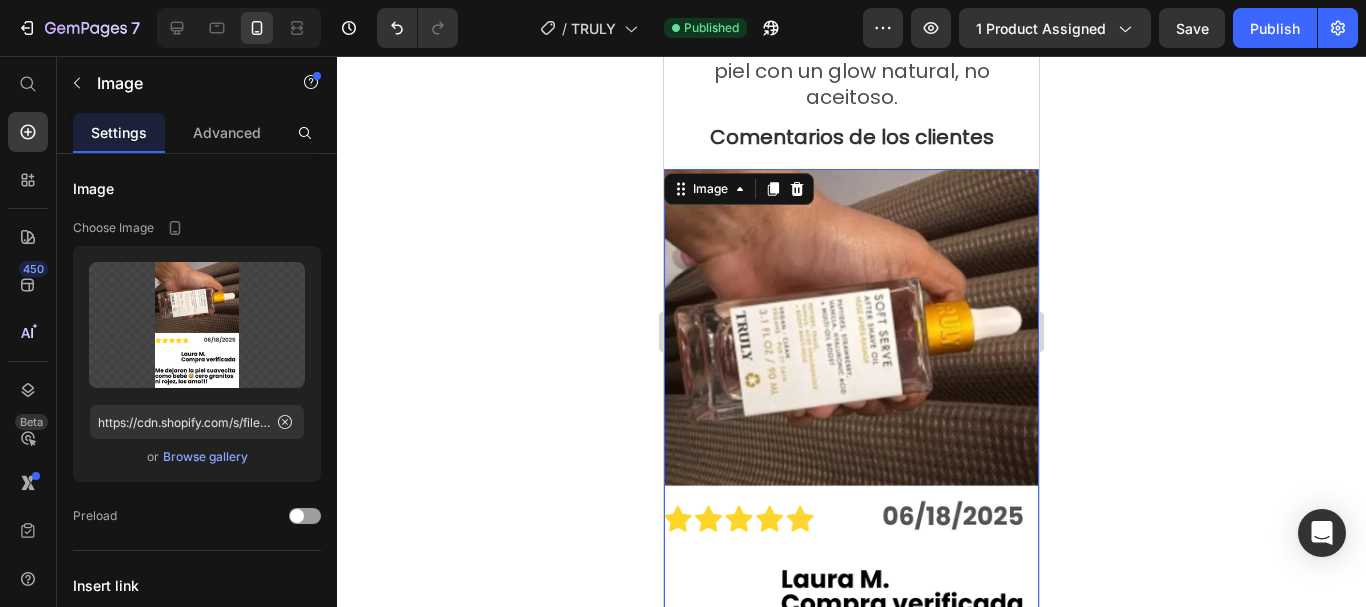 click at bounding box center (851, 450) 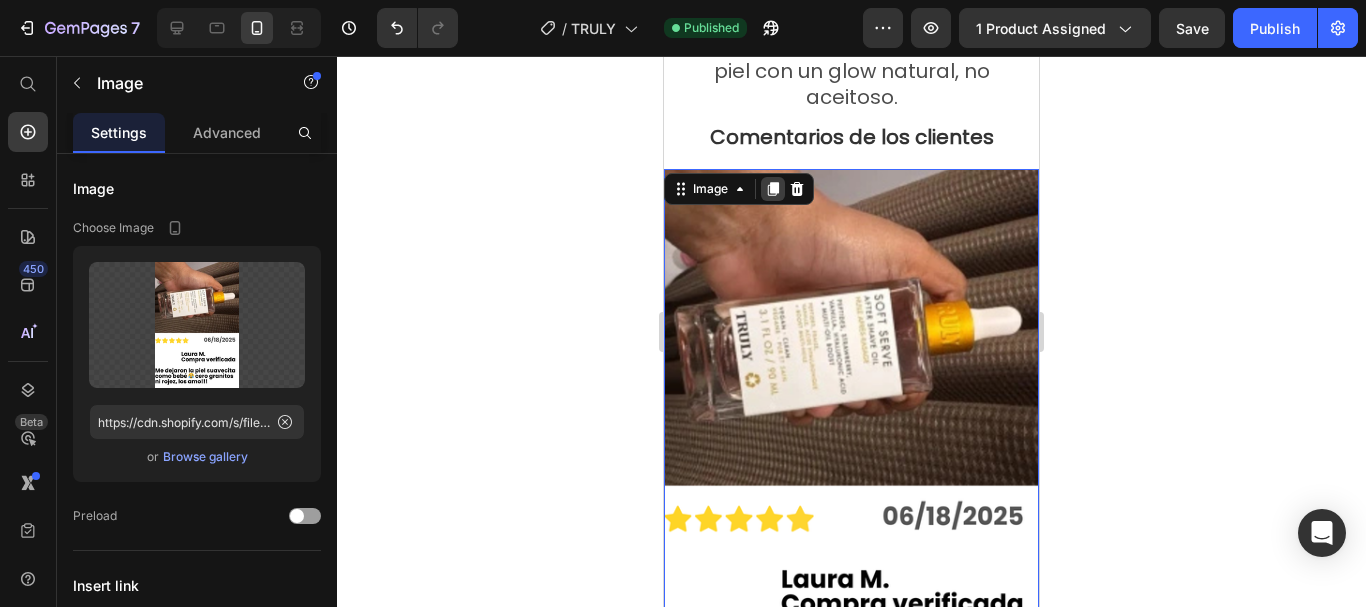 click 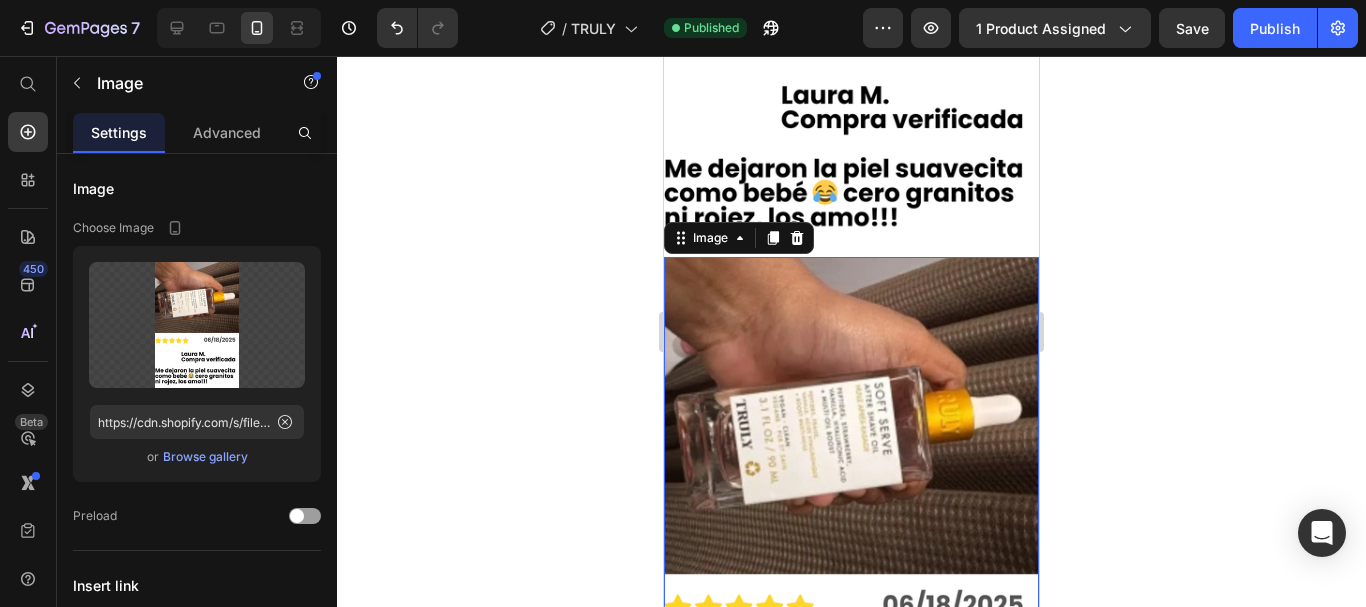 scroll, scrollTop: 5806, scrollLeft: 0, axis: vertical 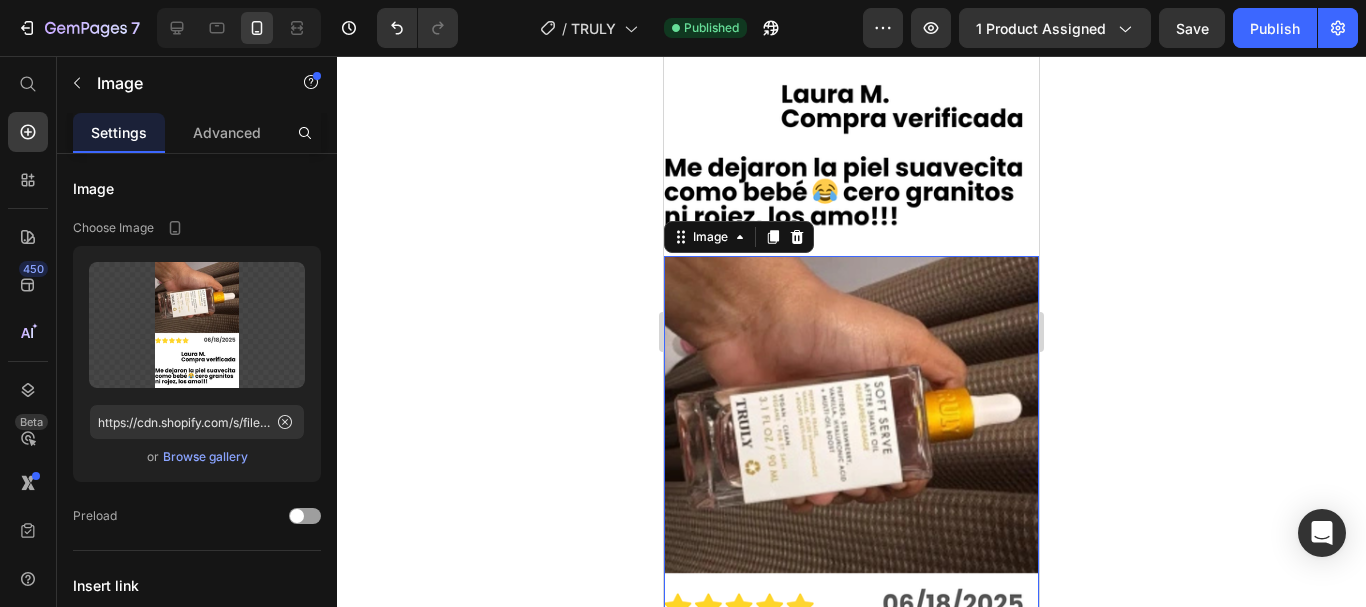 click at bounding box center [851, 537] 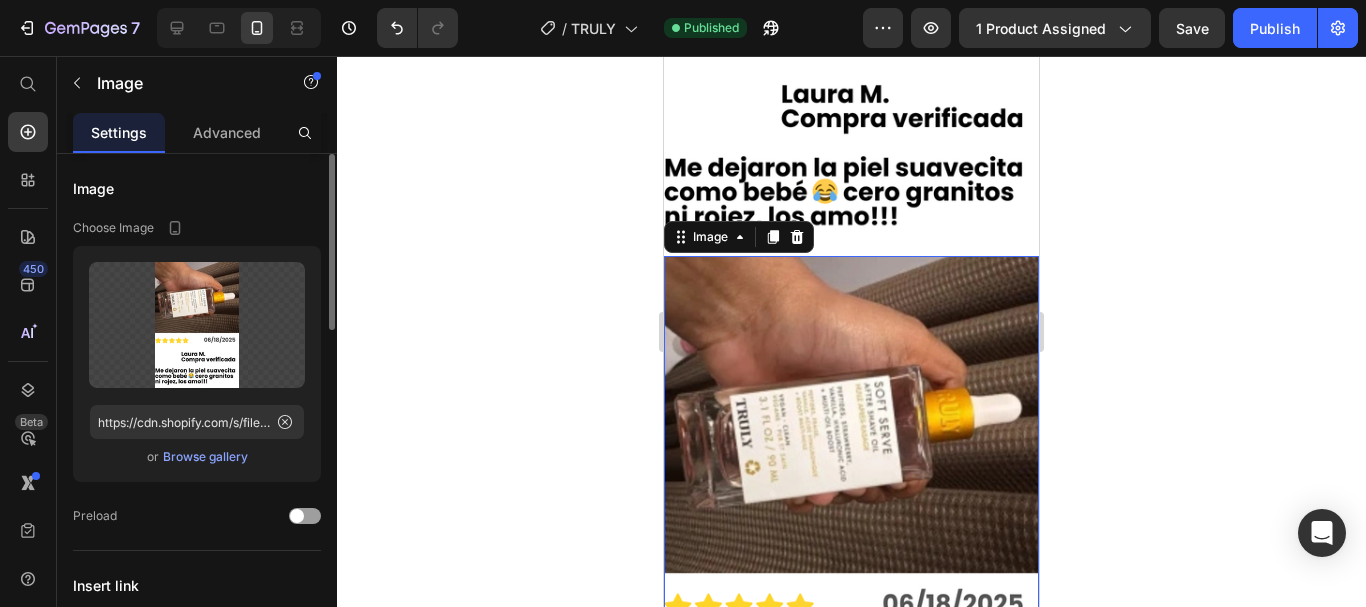 click on "Browse gallery" at bounding box center (205, 457) 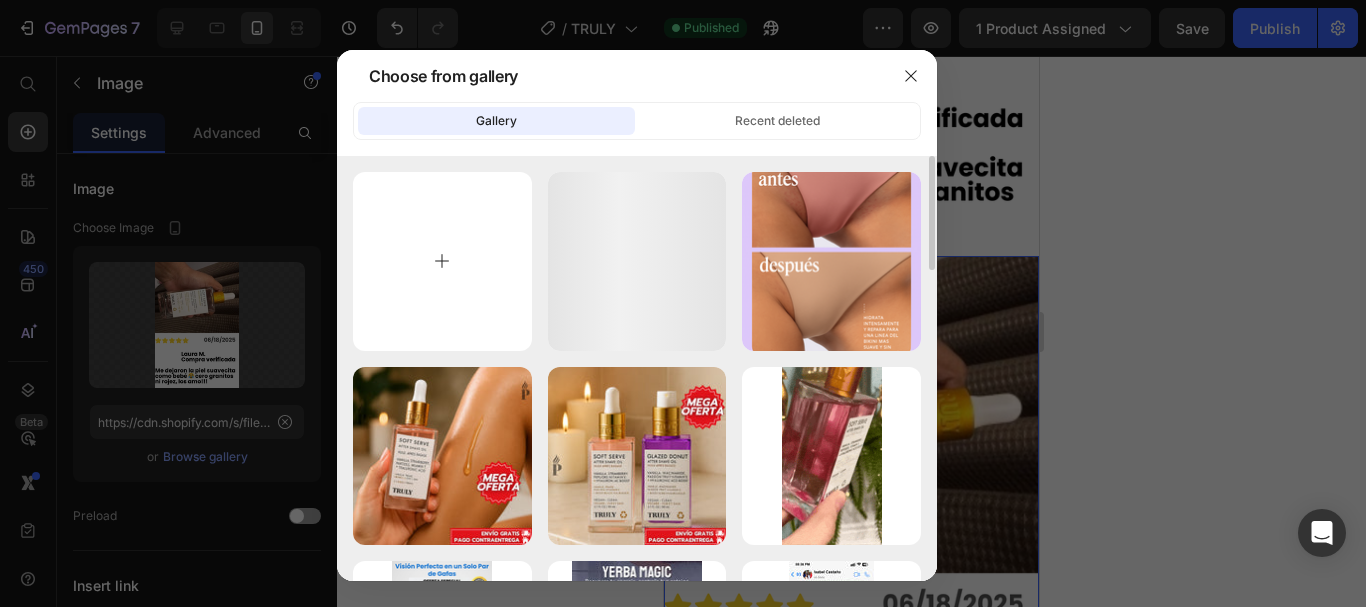 click at bounding box center [442, 261] 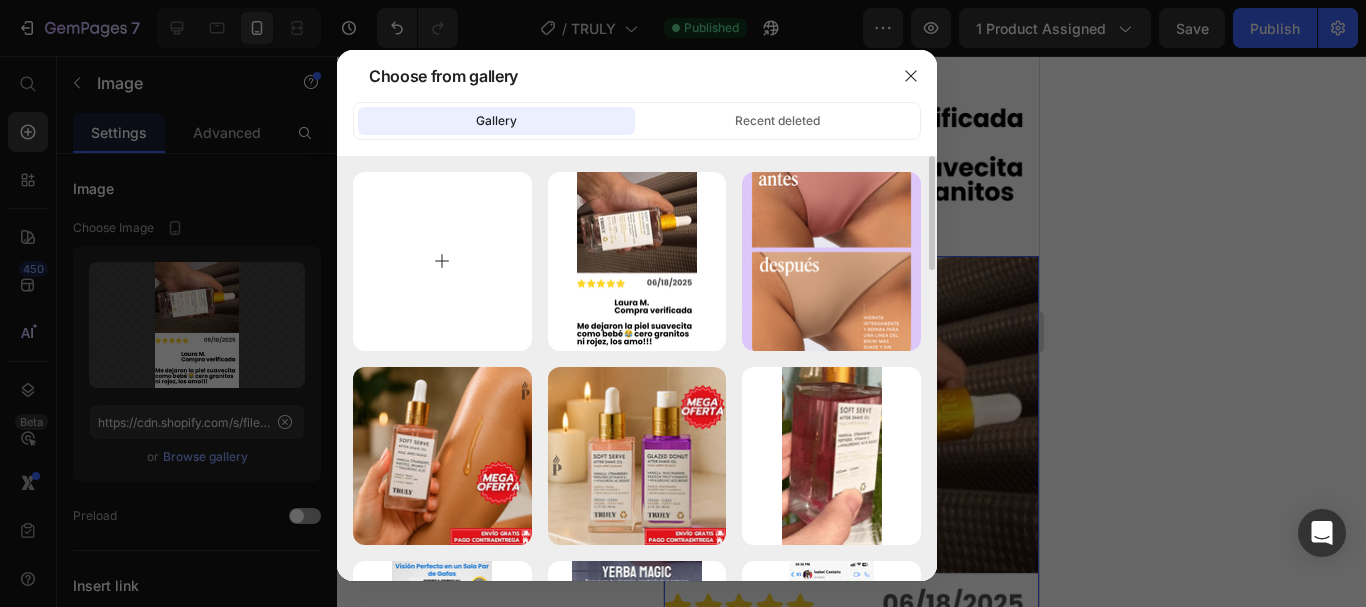 type on "C:\fakepath\Me dejaron la piel suavecita como bebé 😂 cero granitos ni rojez, los amo!!! (1).png" 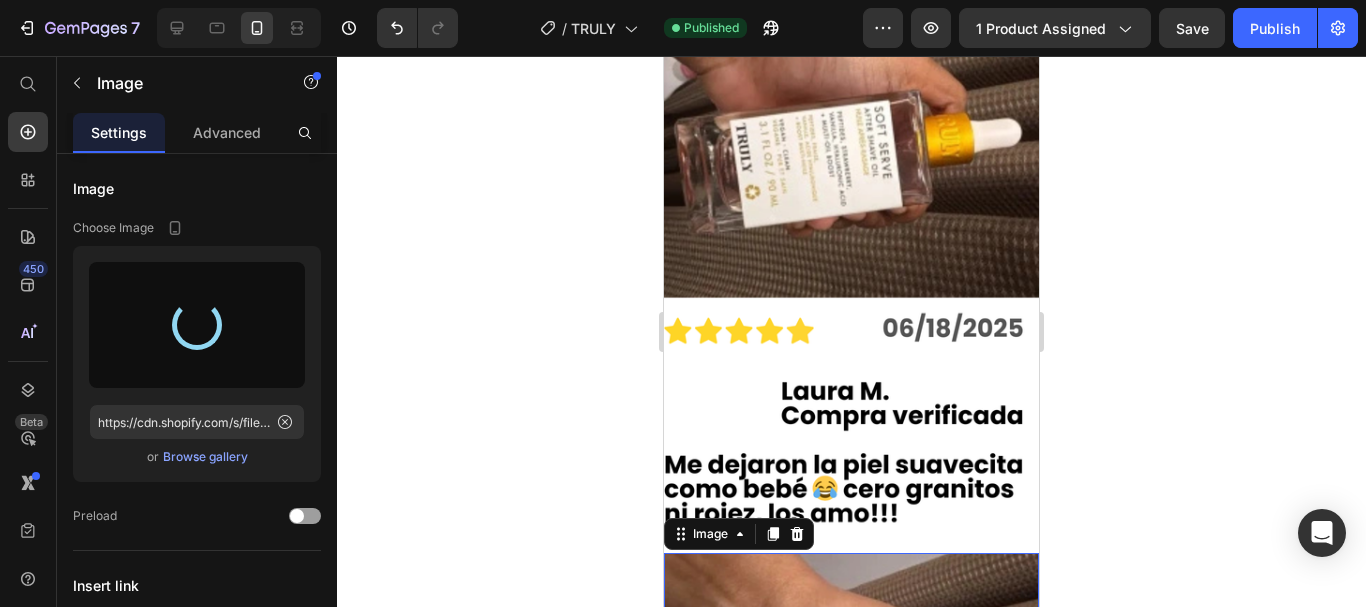 scroll, scrollTop: 5506, scrollLeft: 0, axis: vertical 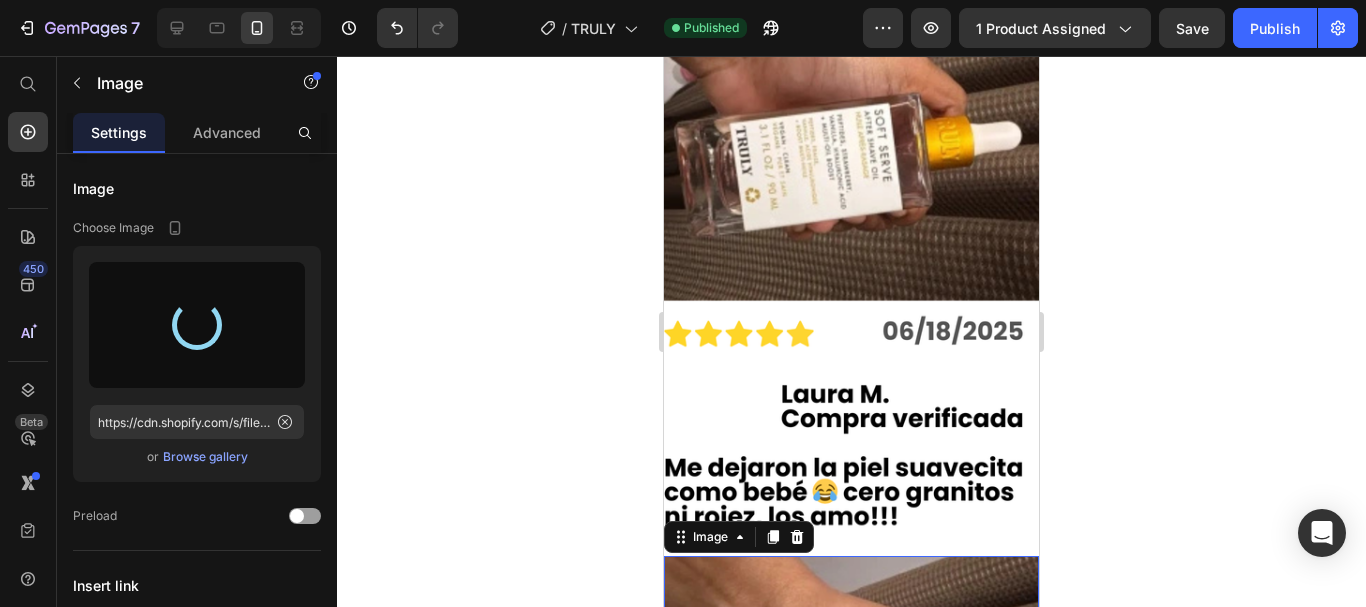 type on "https://cdn.shopify.com/s/files/1/0943/0751/6705/files/gempages_570241390701708160-75b7e2ff-24d0-4789-bb54-d1a309b0a828.png" 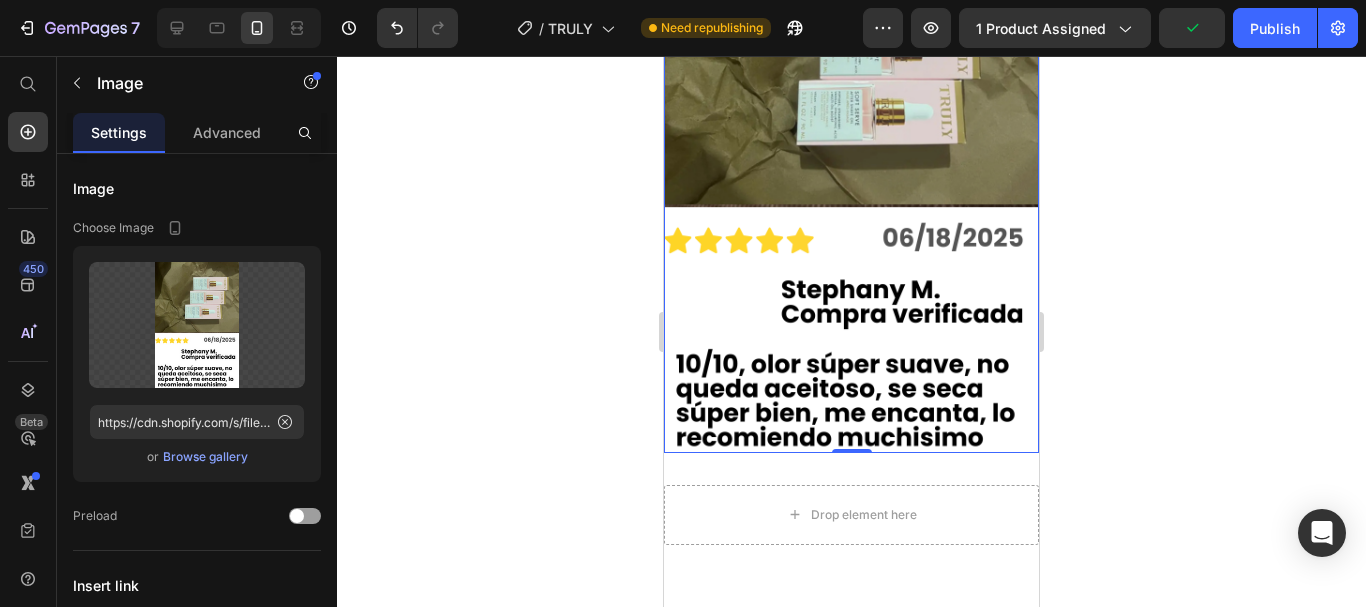 scroll, scrollTop: 6206, scrollLeft: 0, axis: vertical 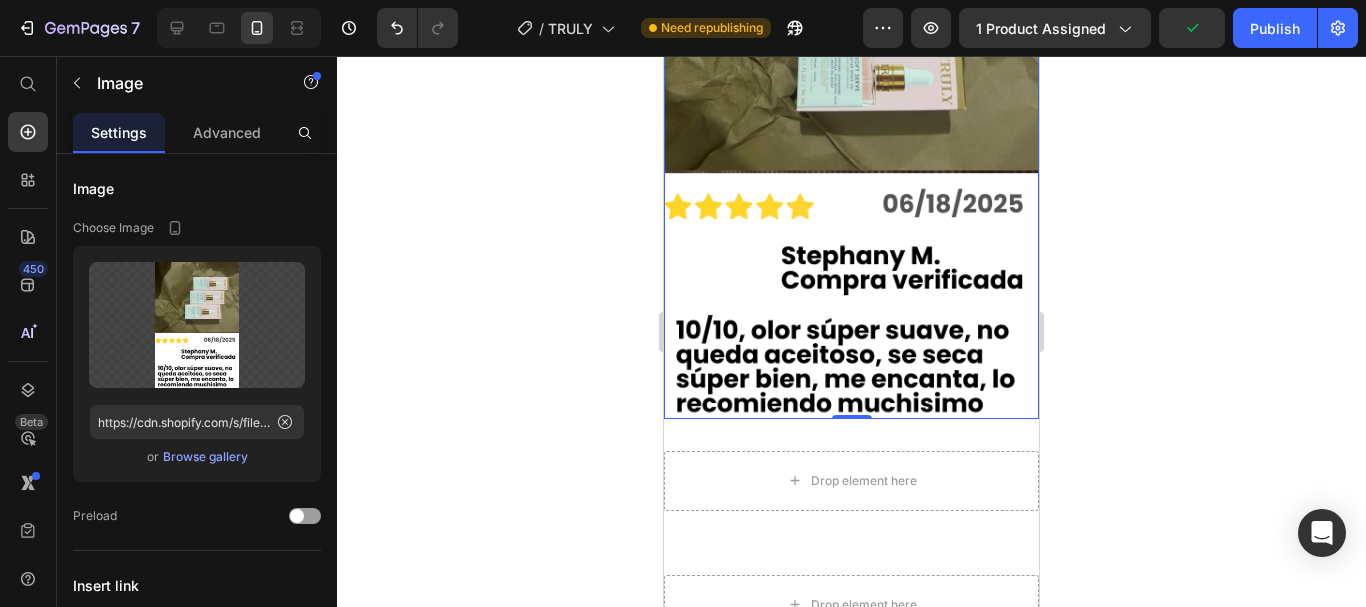 click 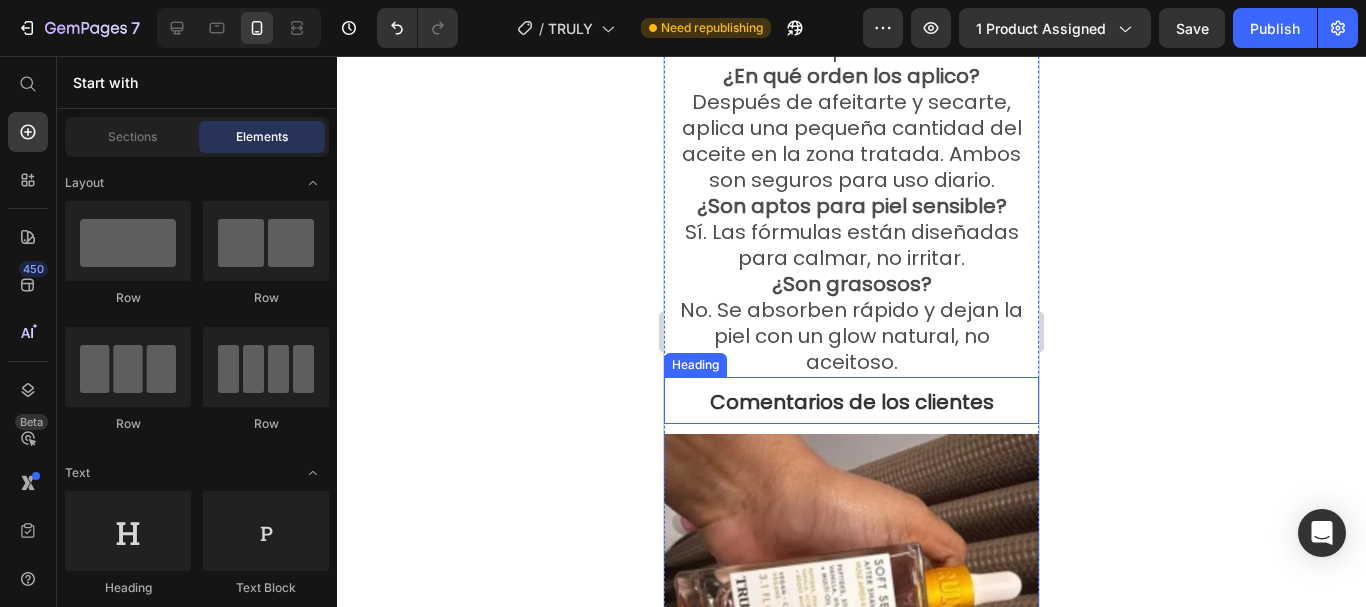 scroll, scrollTop: 5106, scrollLeft: 0, axis: vertical 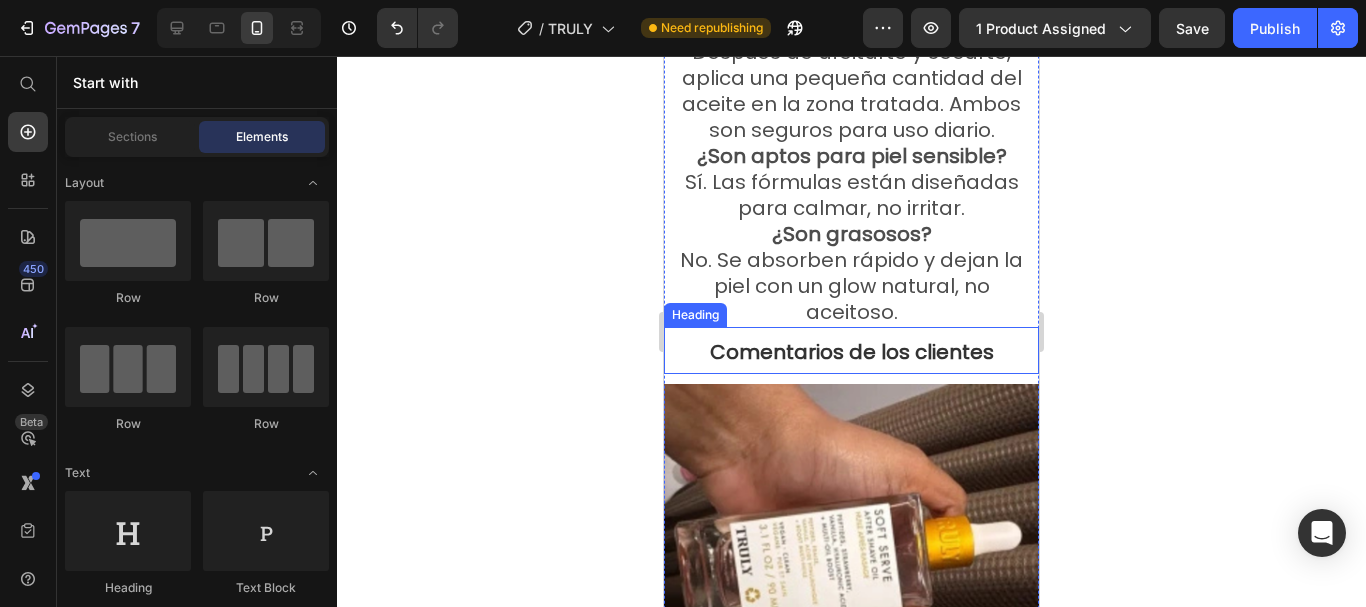 click on "Comentarios de los clientes" at bounding box center [852, 352] 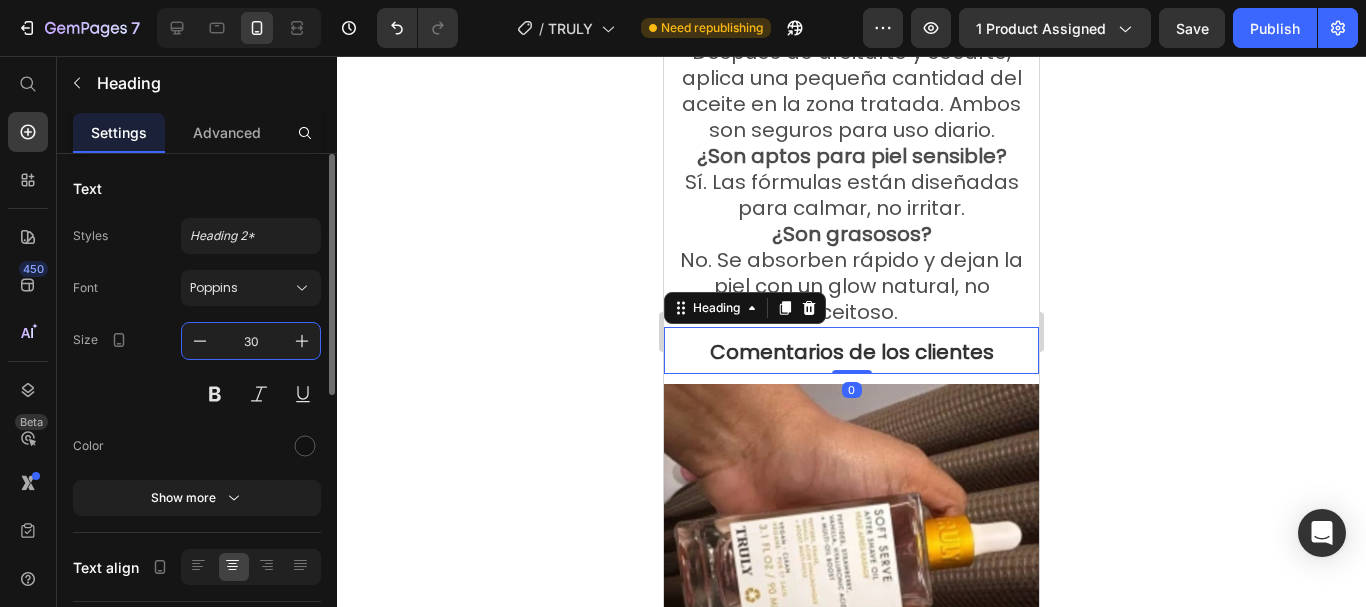 click on "30" at bounding box center (251, 341) 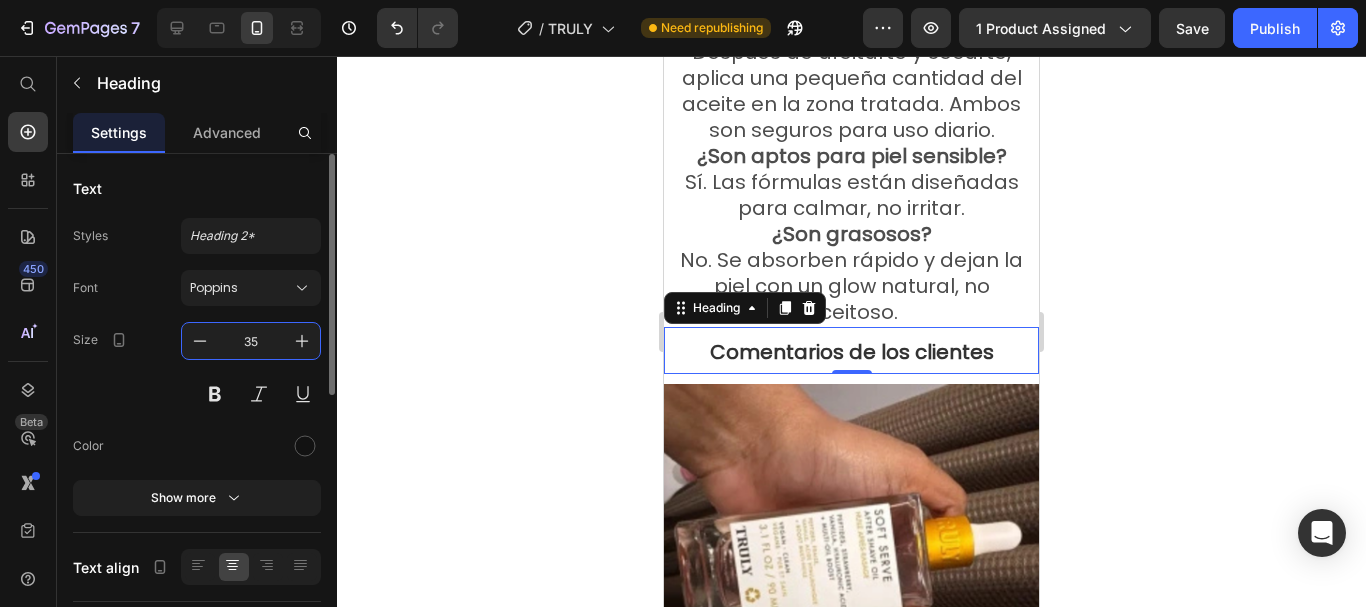type on "35" 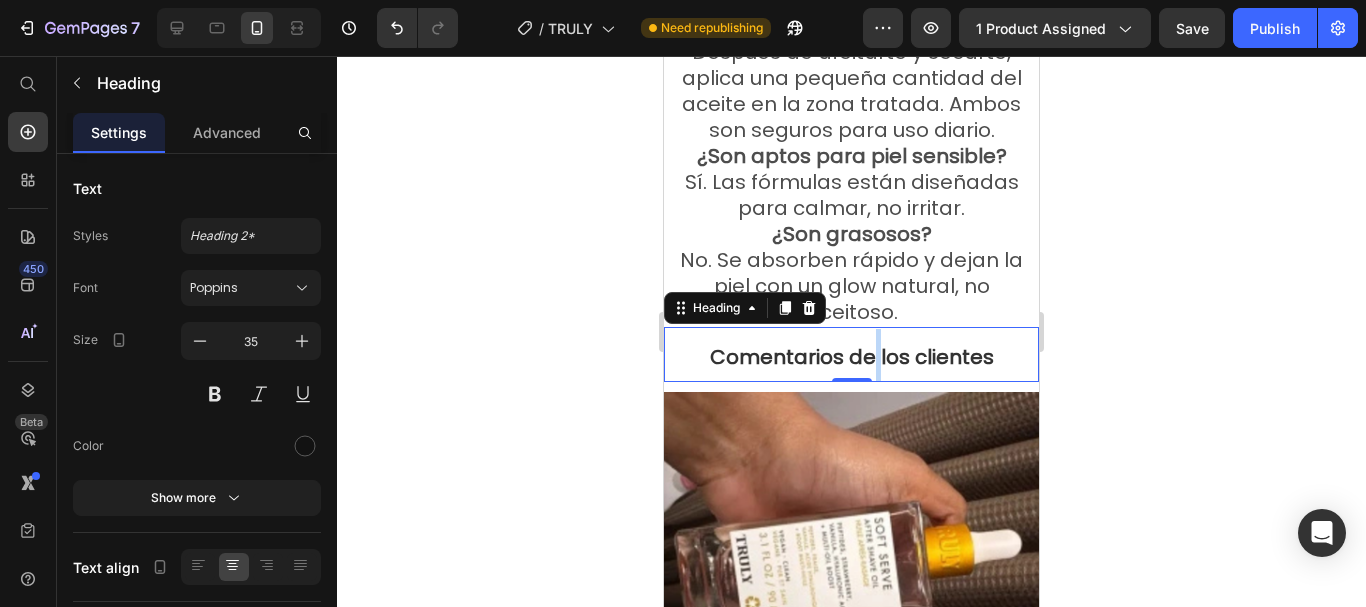 click on "Comentarios de los clientes" at bounding box center (852, 357) 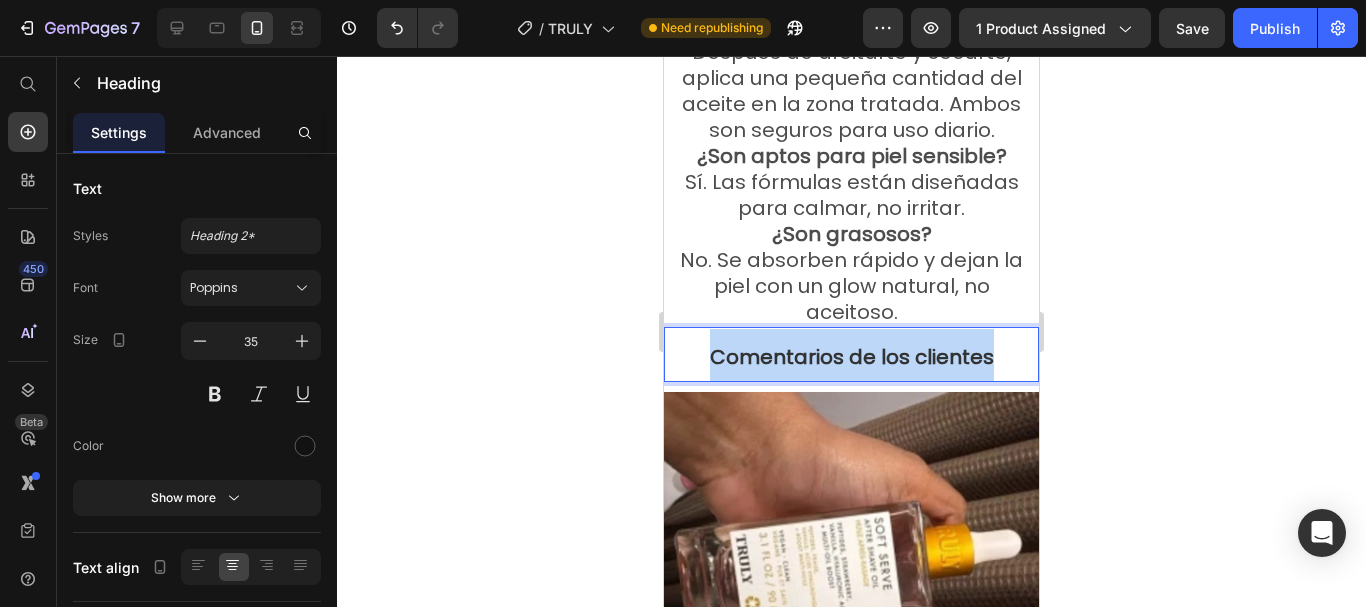 click on "Comentarios de los clientes" at bounding box center [852, 357] 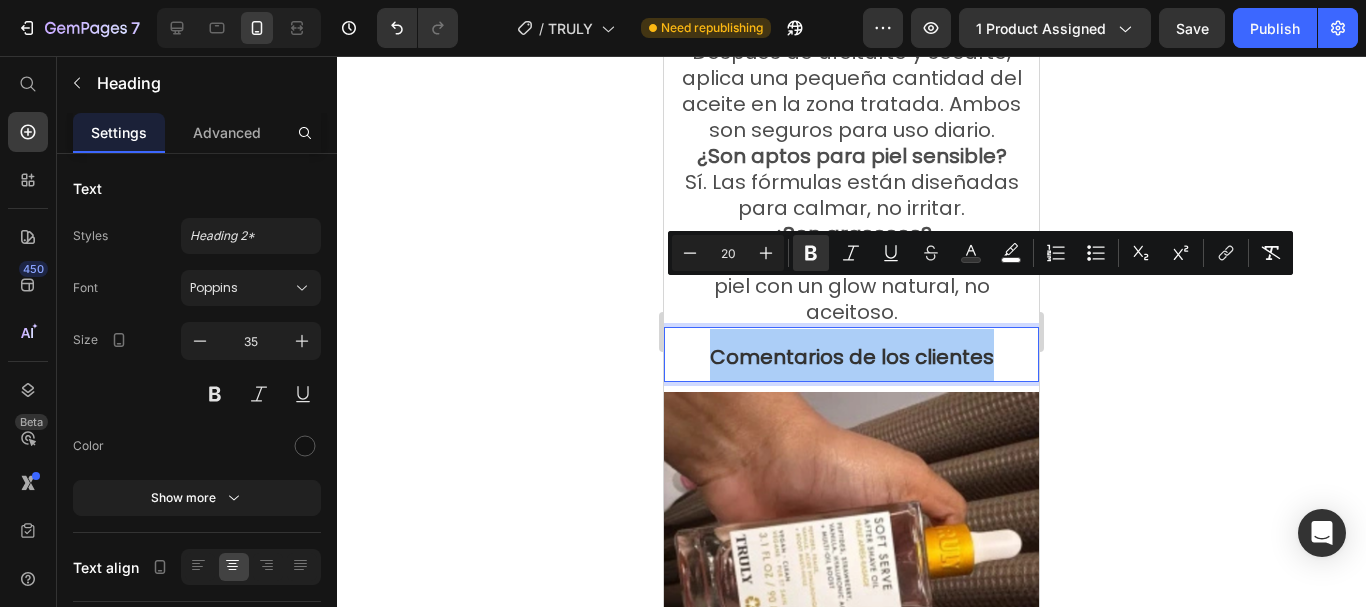 click on "20" at bounding box center [728, 253] 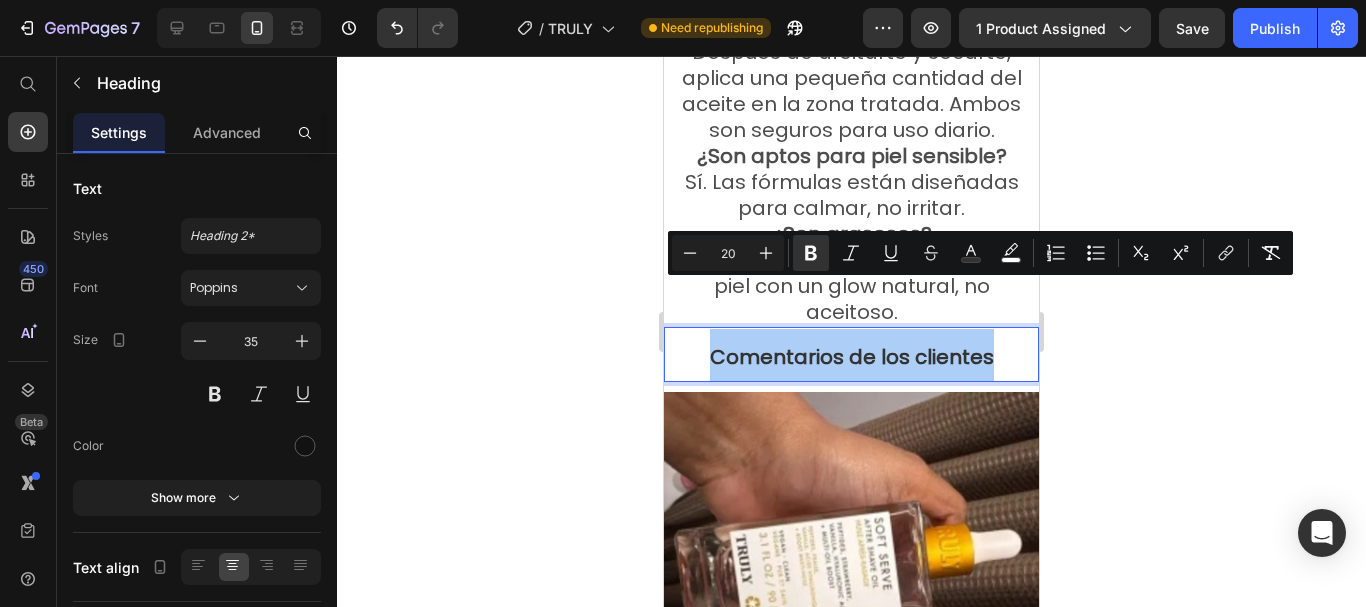 type on "2" 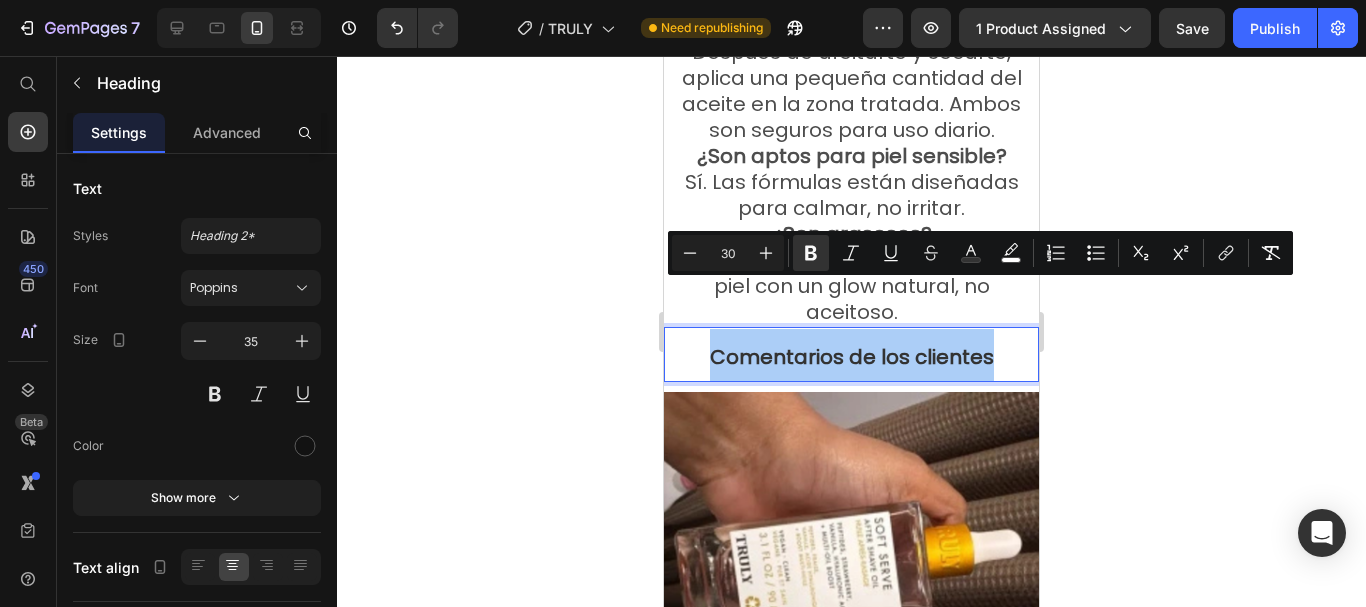 type on "30" 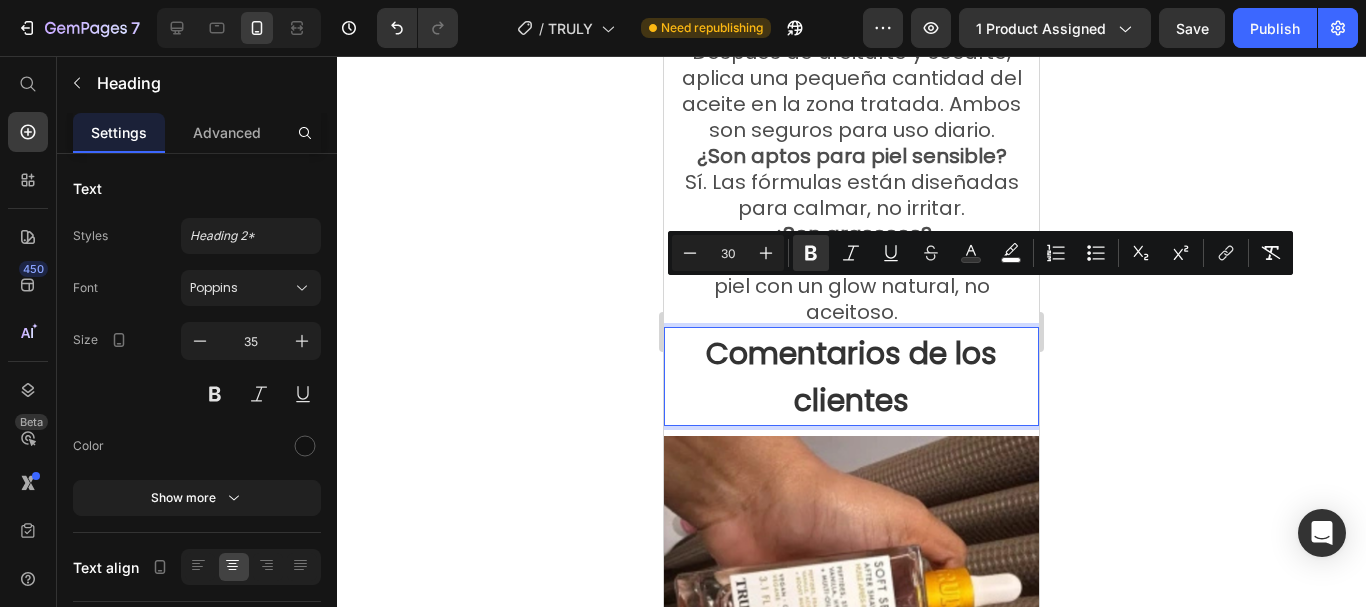 click 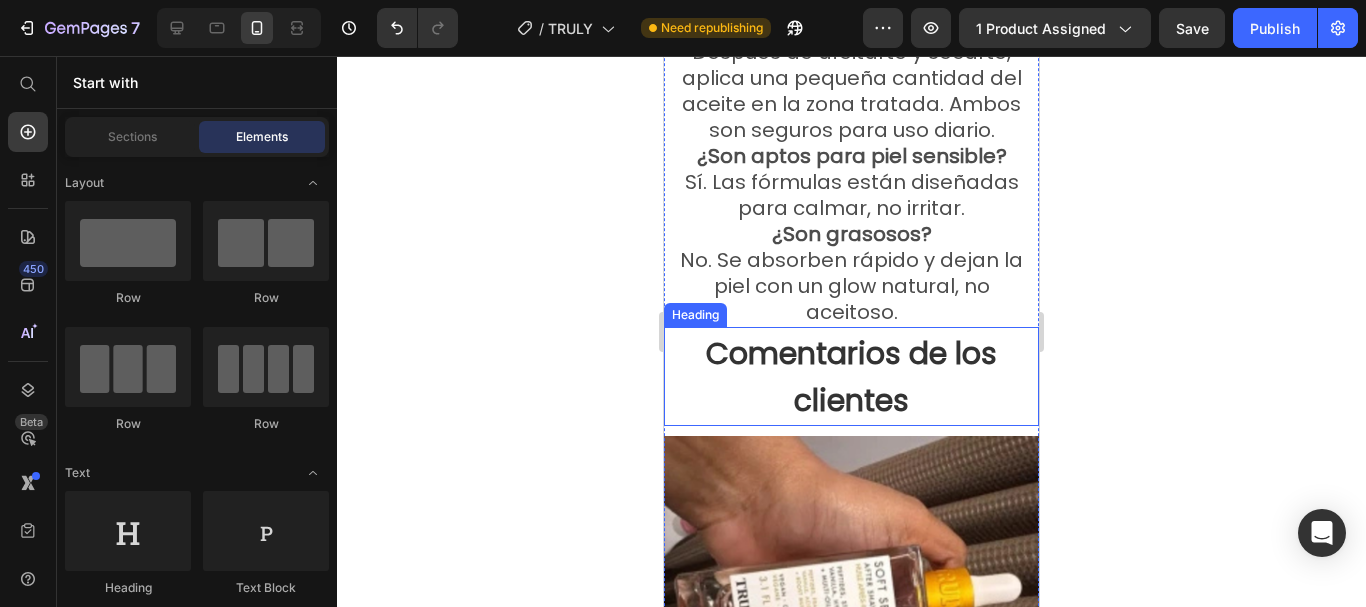 click on "⁠⁠⁠⁠⁠⁠⁠ Comentarios de los clientes" at bounding box center [851, 376] 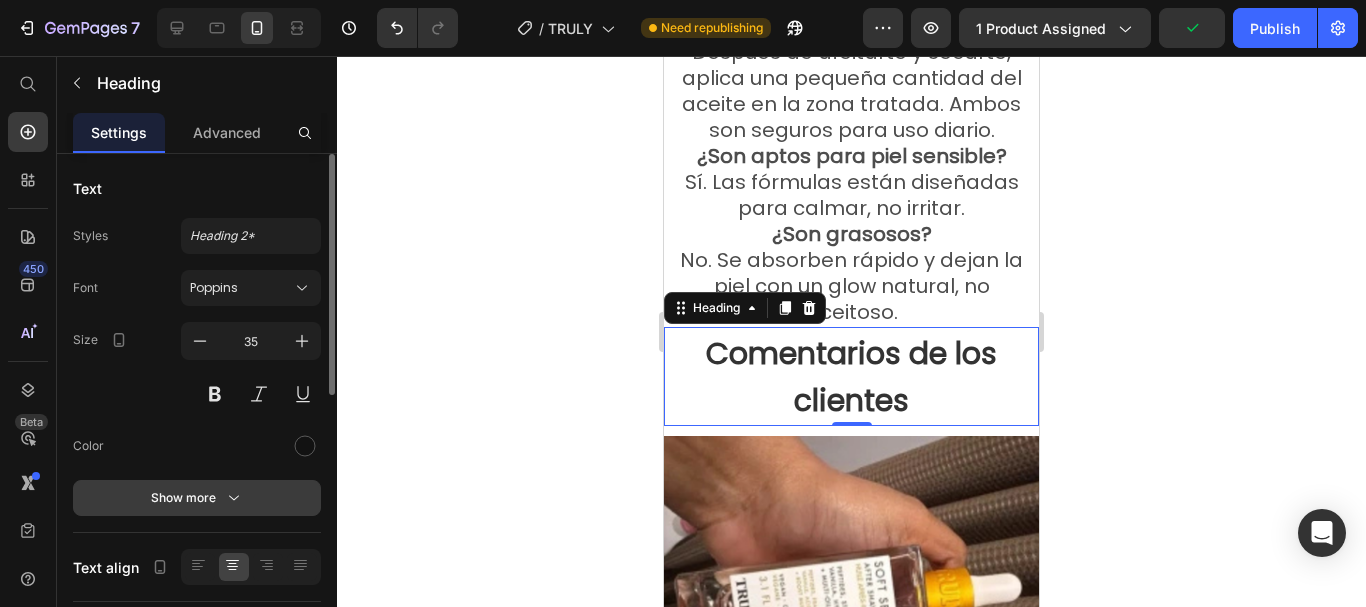 click on "Show more" at bounding box center (197, 498) 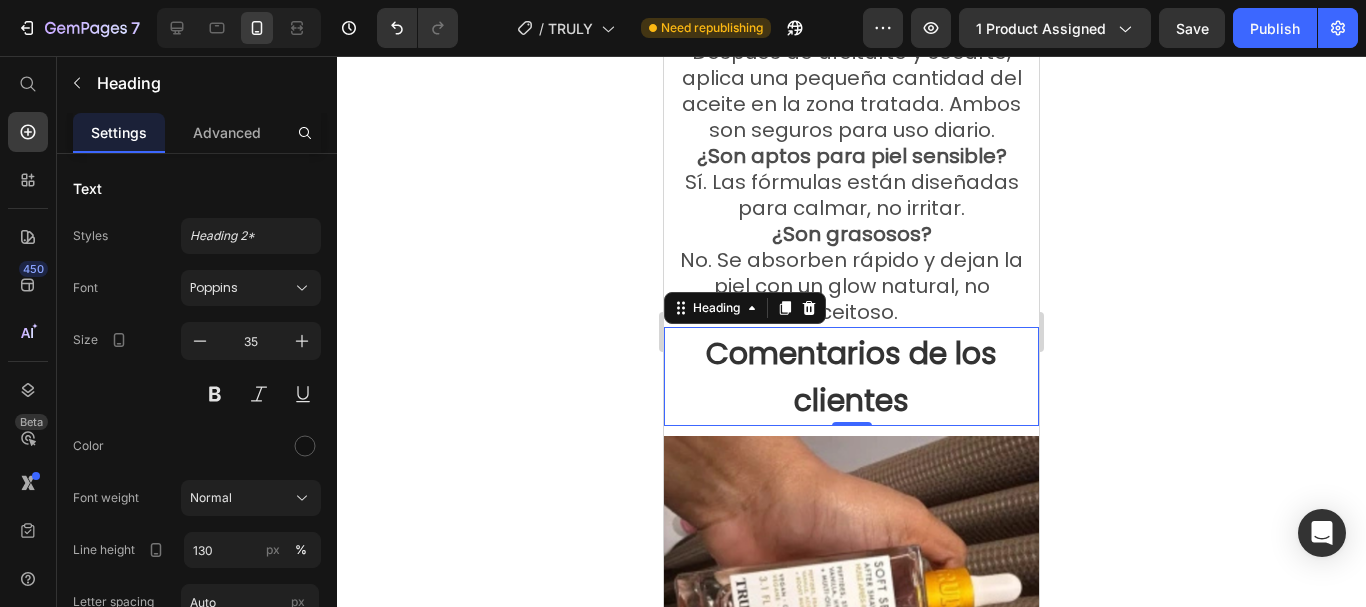click 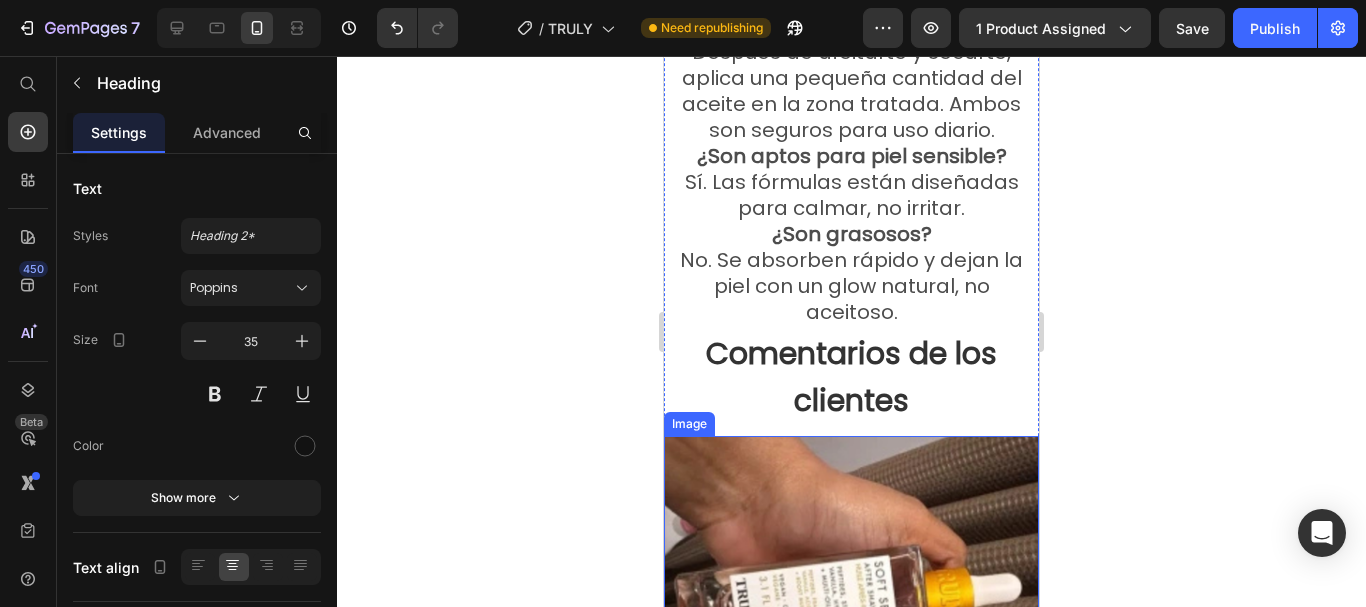 click on "Comentarios de los clientes" at bounding box center [851, 377] 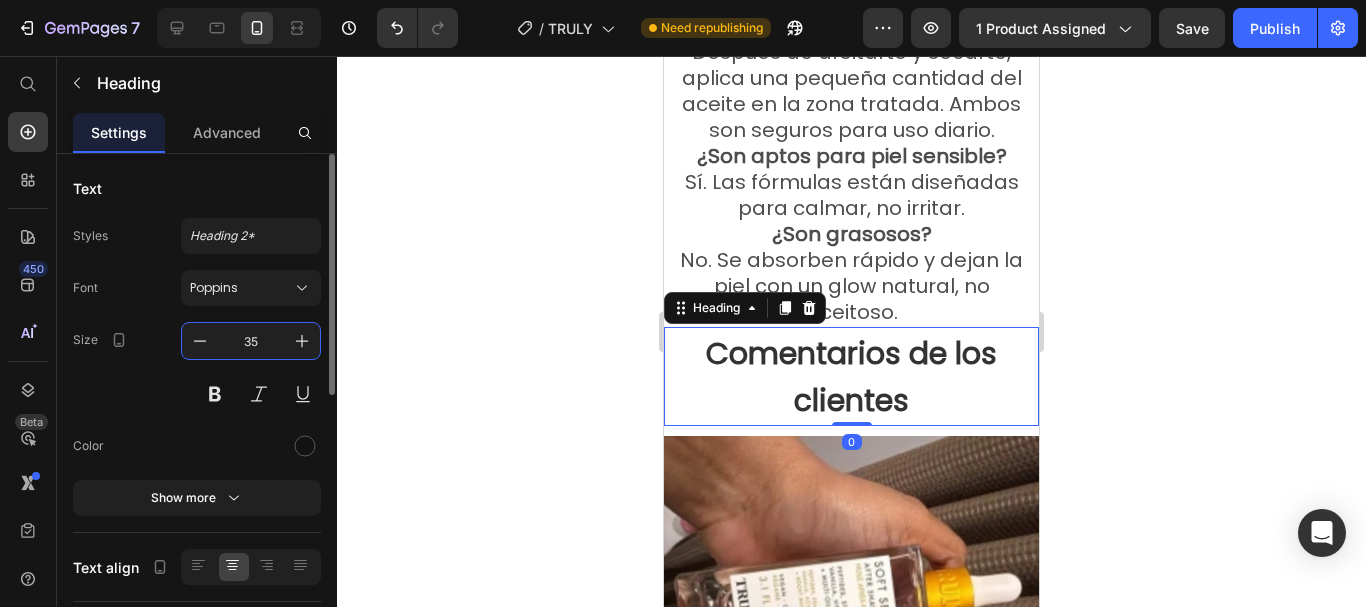 click on "35" at bounding box center [251, 341] 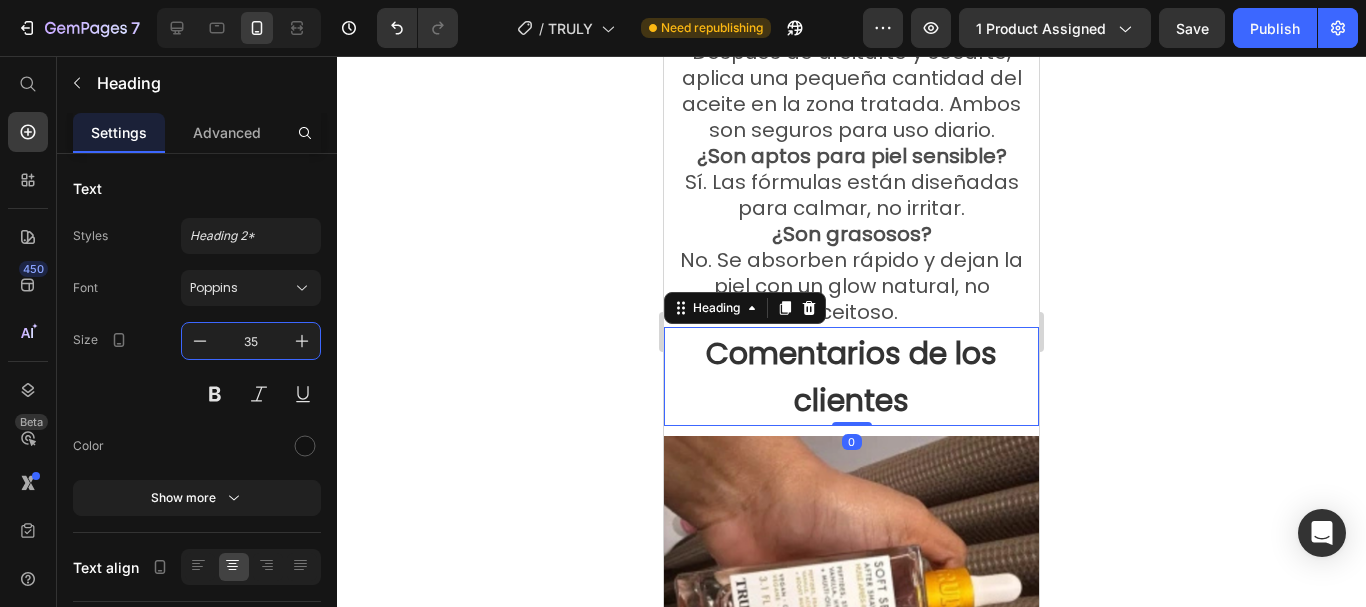 click 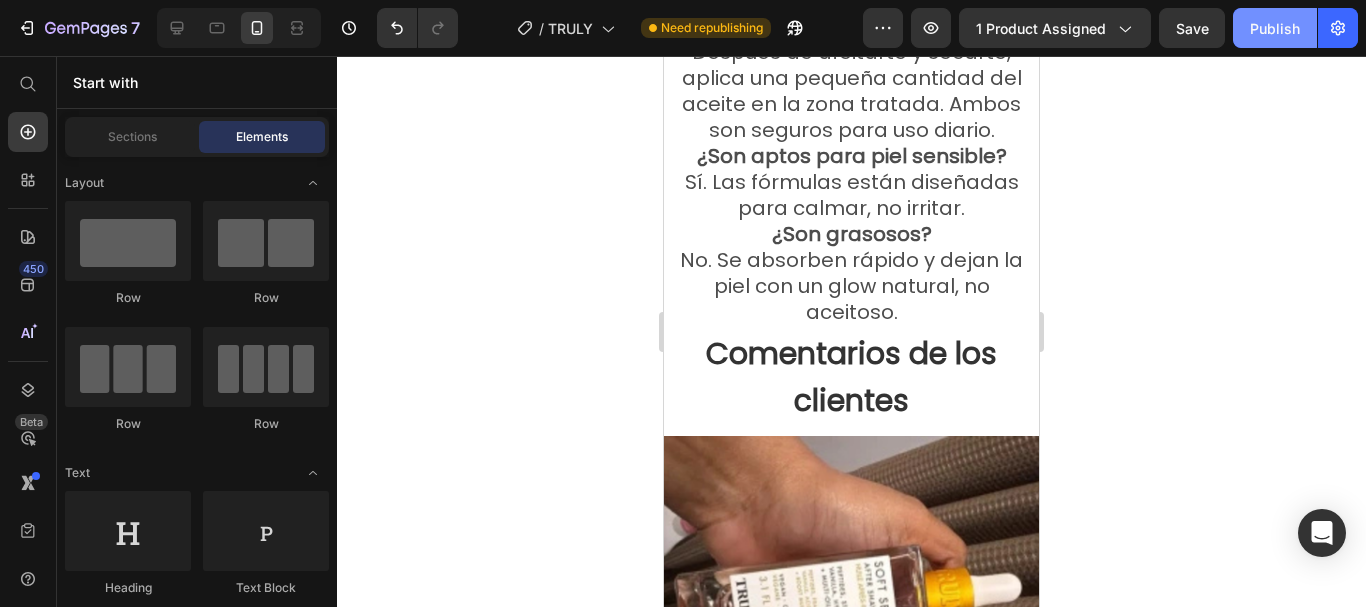 click on "Publish" at bounding box center [1275, 28] 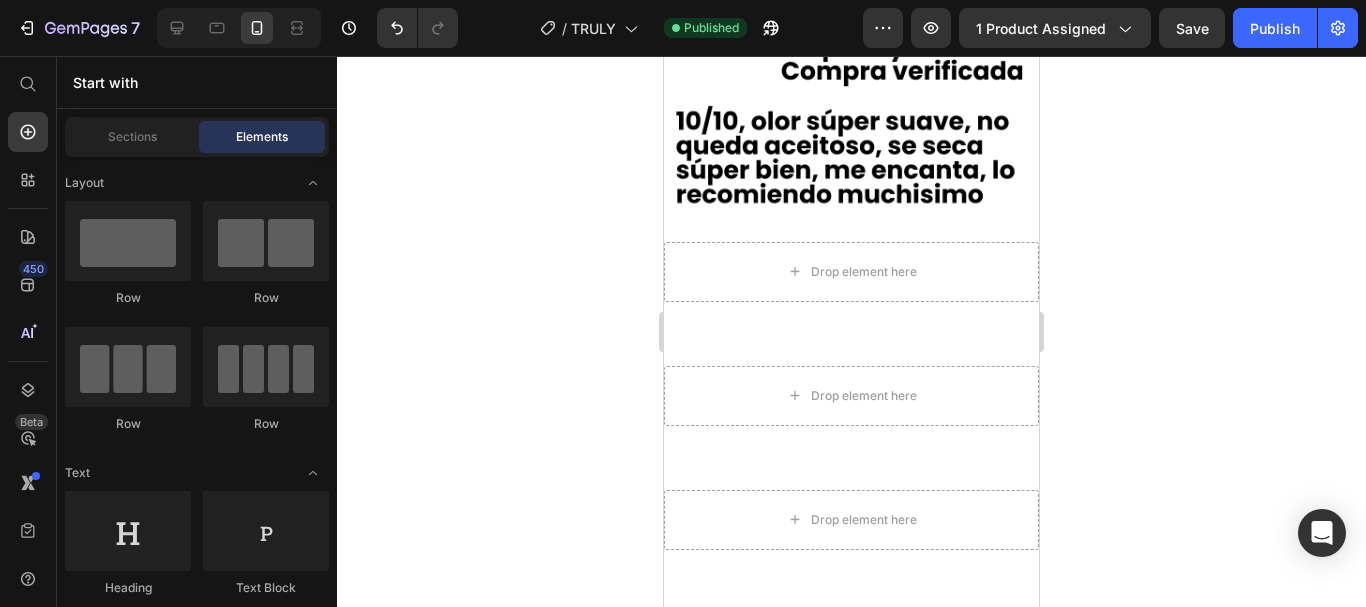 scroll, scrollTop: 6206, scrollLeft: 0, axis: vertical 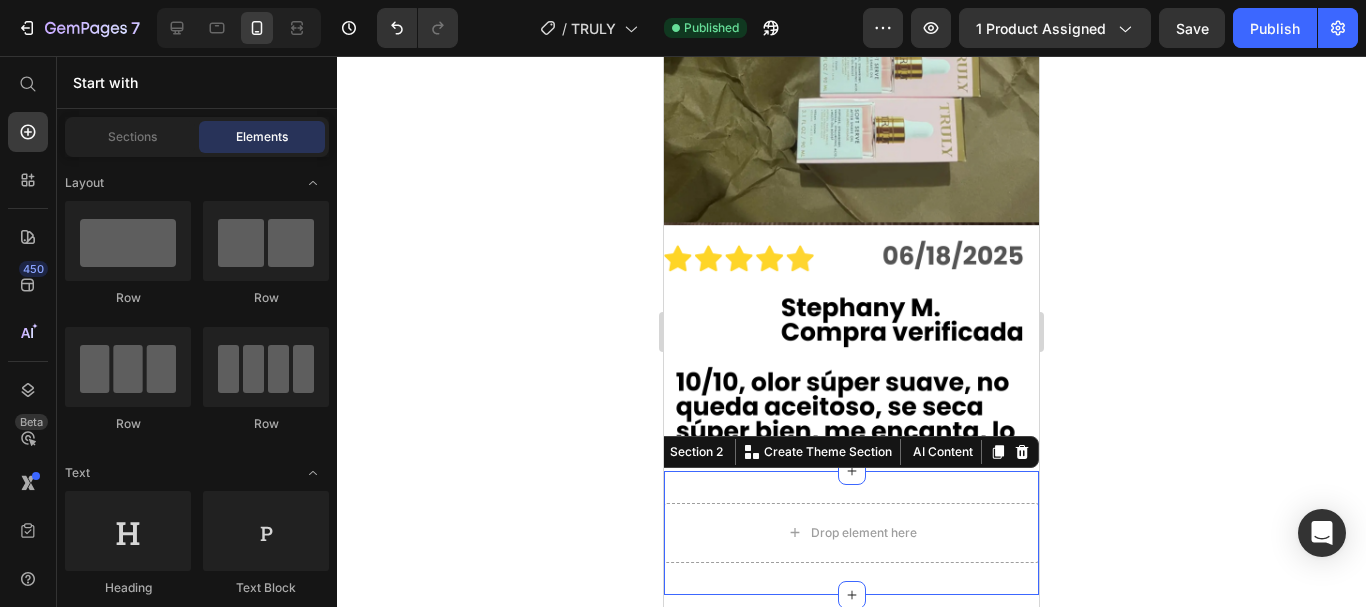 click on "Drop element here Section 2   You can create reusable sections Create Theme Section AI Content Write with GemAI What would you like to describe here? Tone and Voice Persuasive Product Show more Generate" at bounding box center (851, 533) 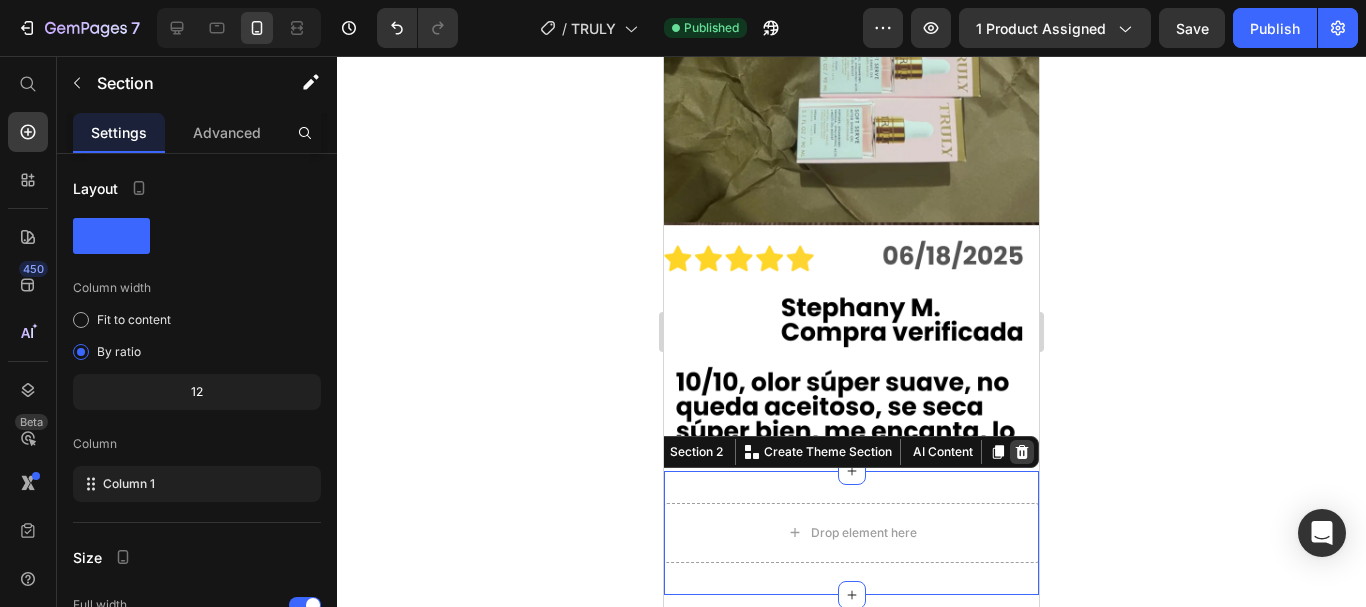 click 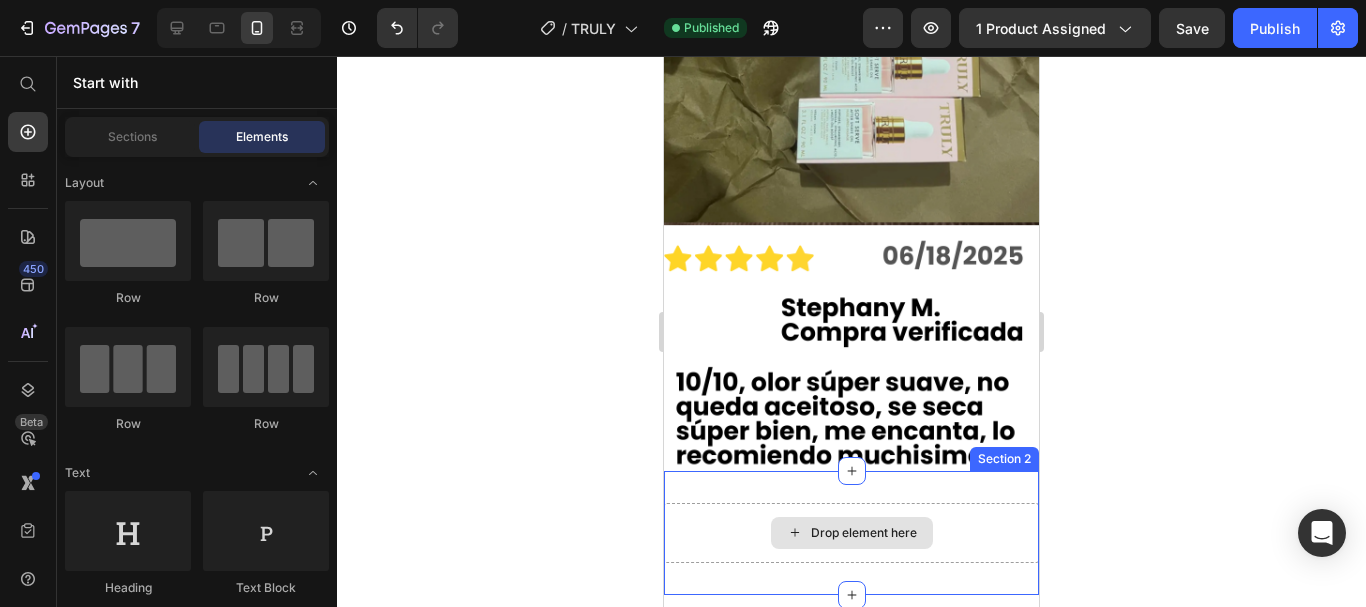 click on "Drop element here" at bounding box center (851, 533) 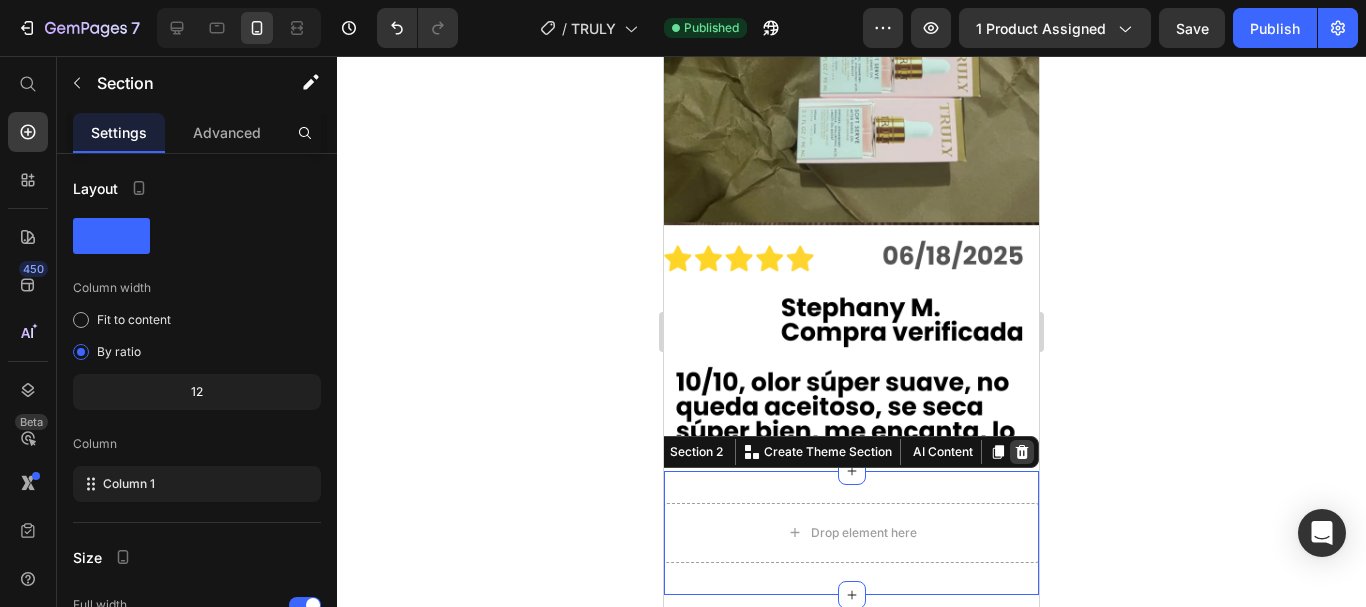 click 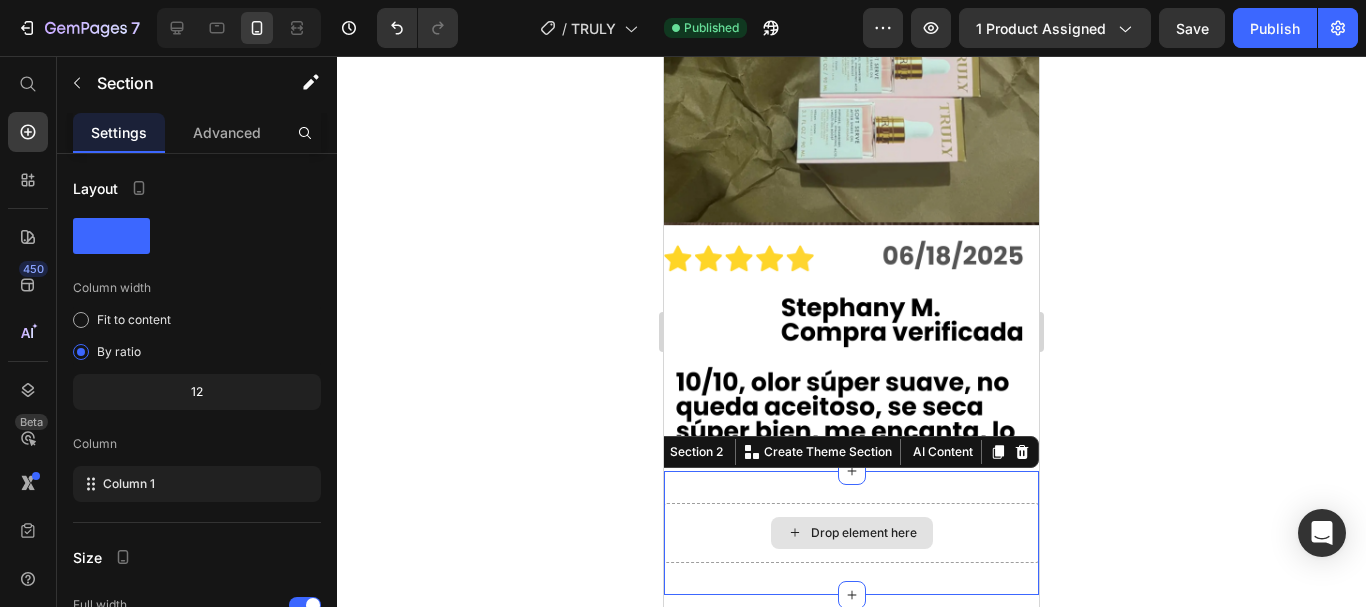 click on "Drop element here" at bounding box center [851, 533] 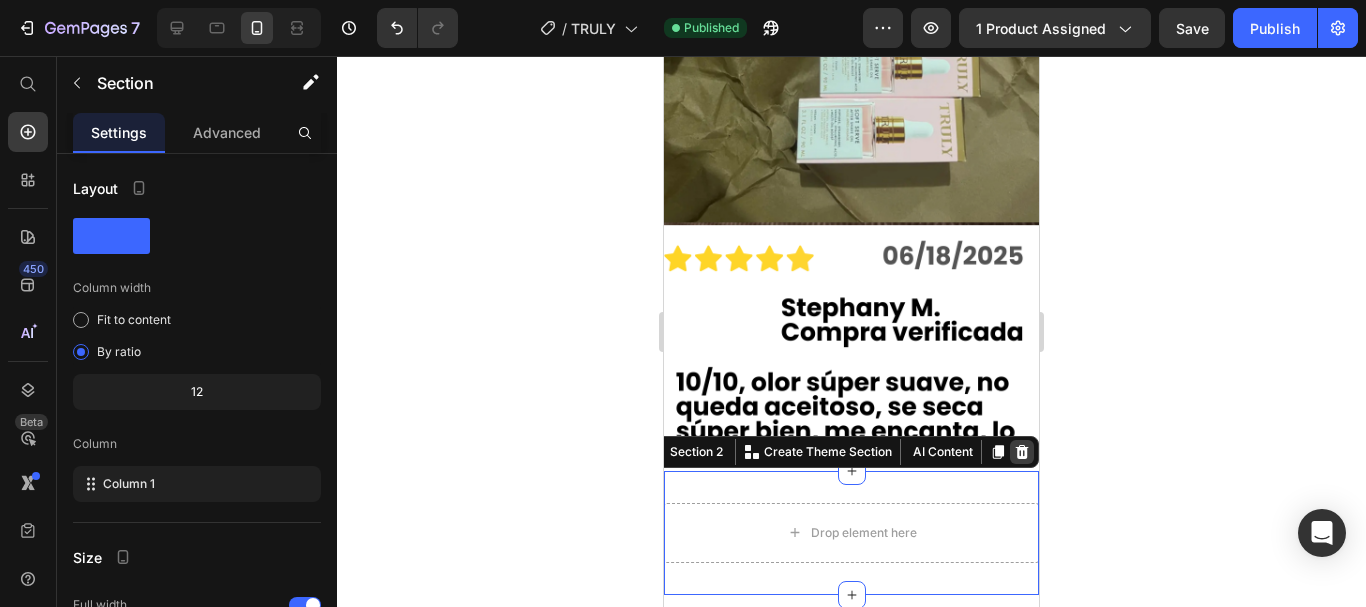 click 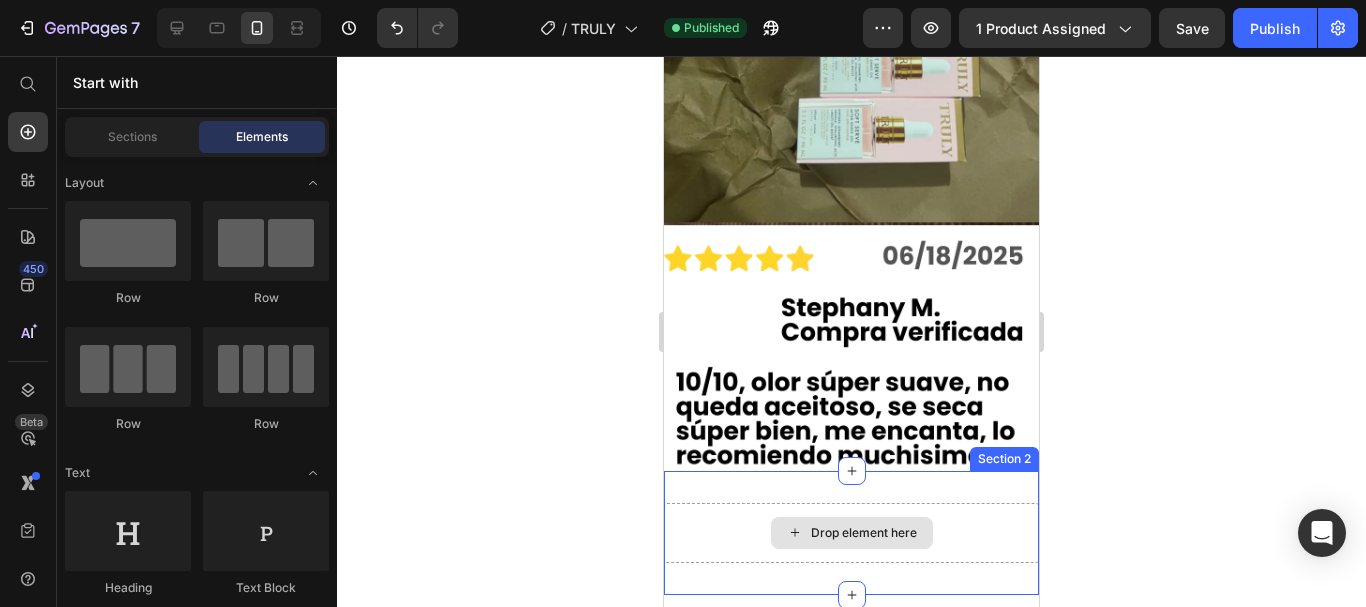 click on "Drop element here" at bounding box center (851, 533) 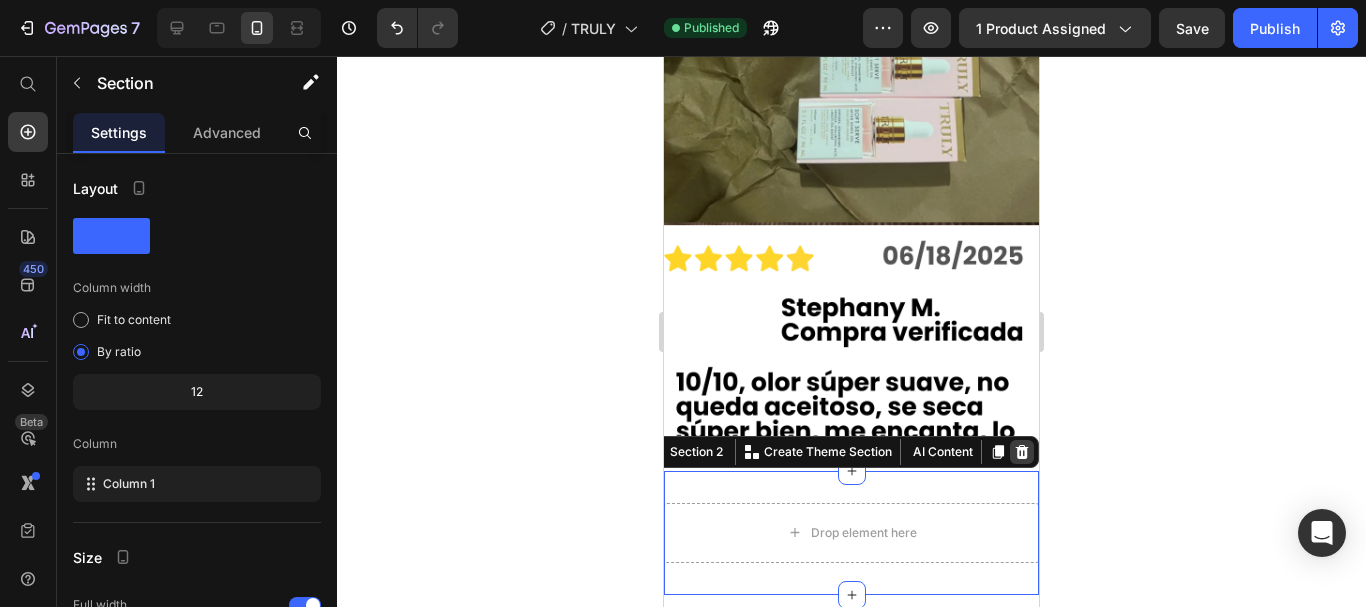 click 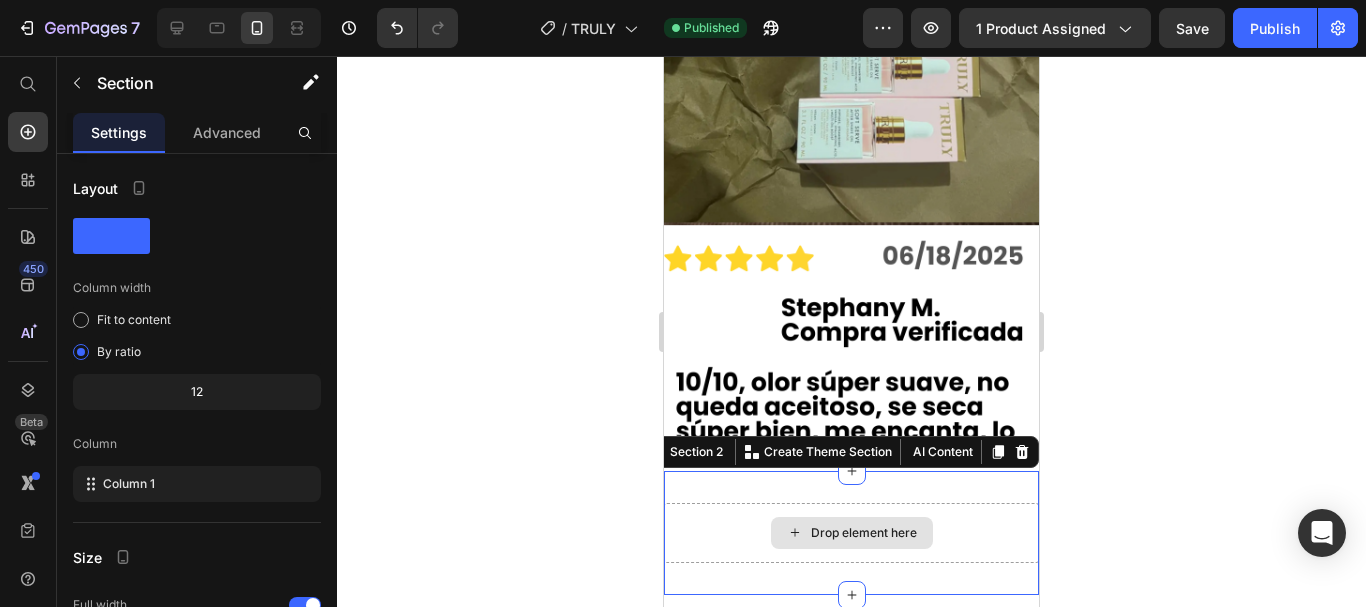 click on "Drop element here" at bounding box center (851, 533) 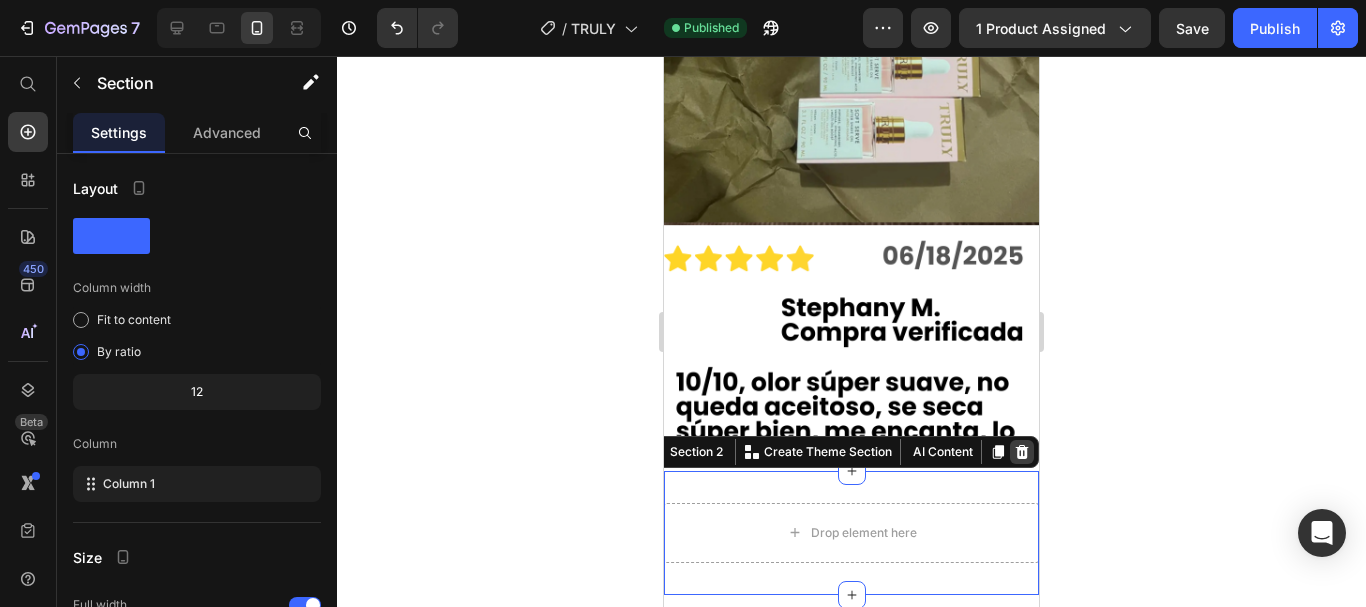 click 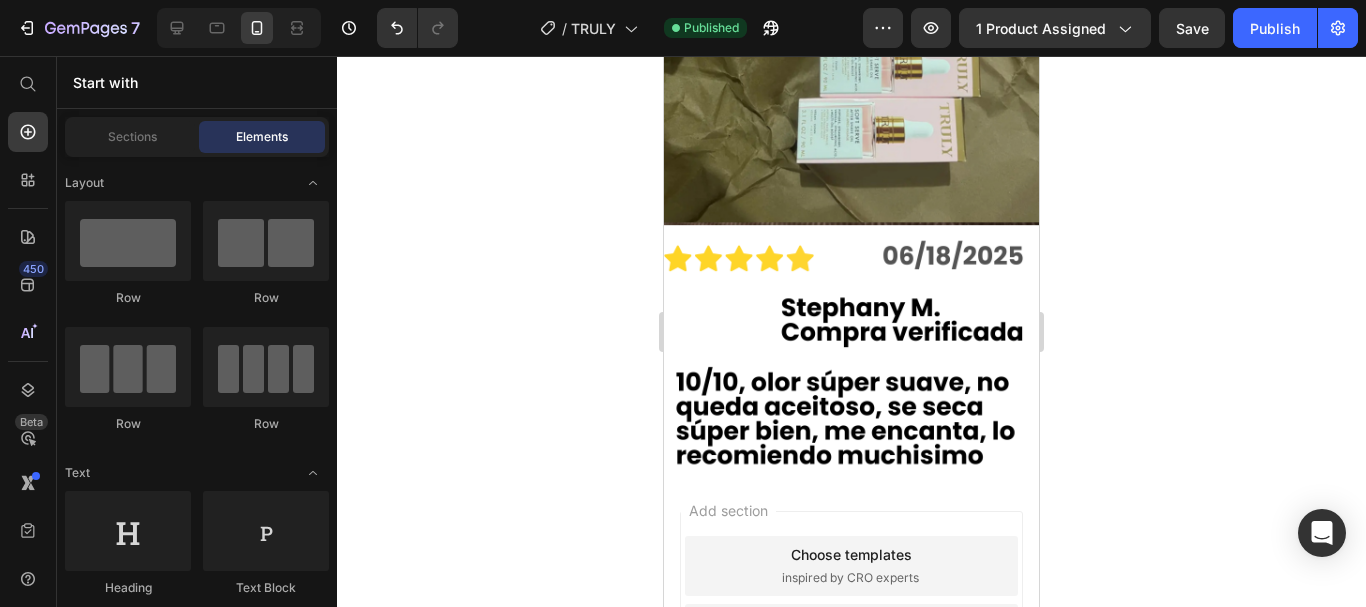 click on "Add section Choose templates inspired by CRO experts Generate layout from URL or image Add blank section then drag & drop elements" at bounding box center [851, 638] 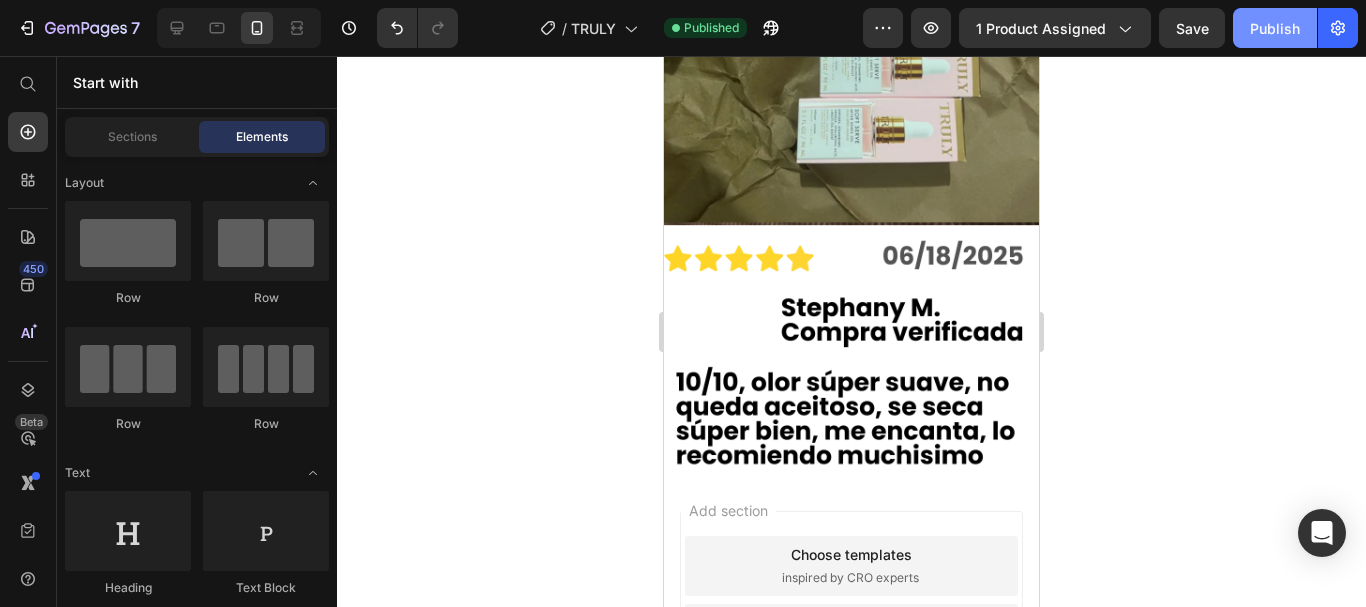 click on "Publish" at bounding box center [1275, 28] 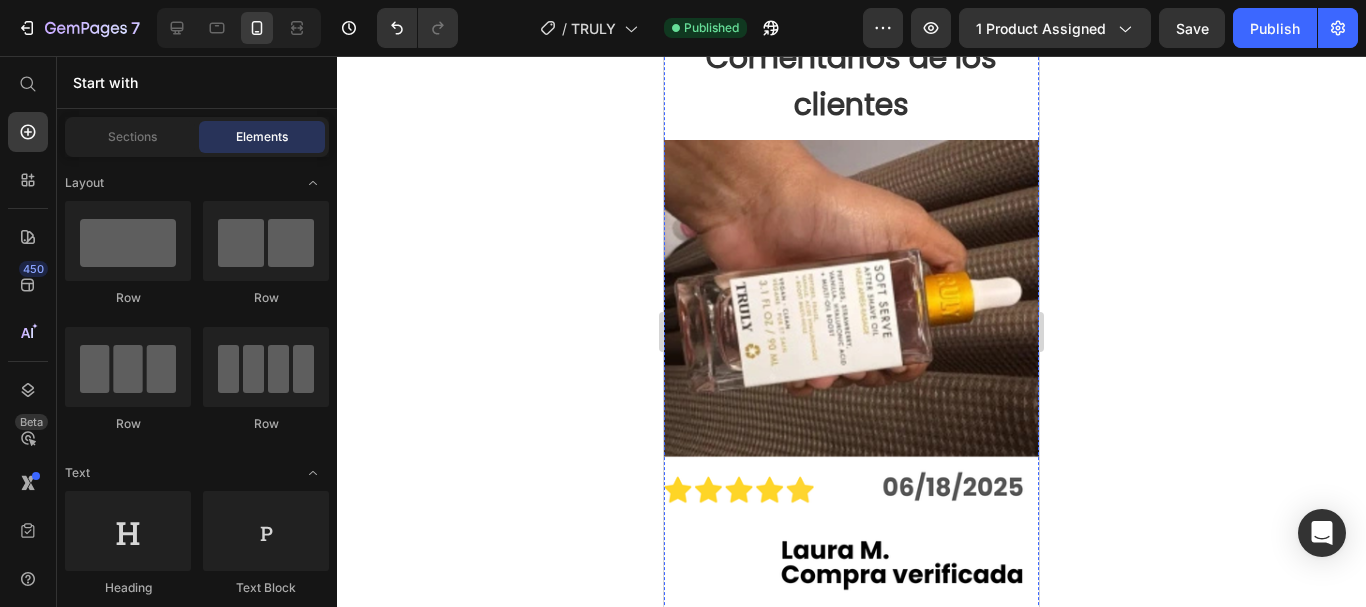 scroll, scrollTop: 5206, scrollLeft: 0, axis: vertical 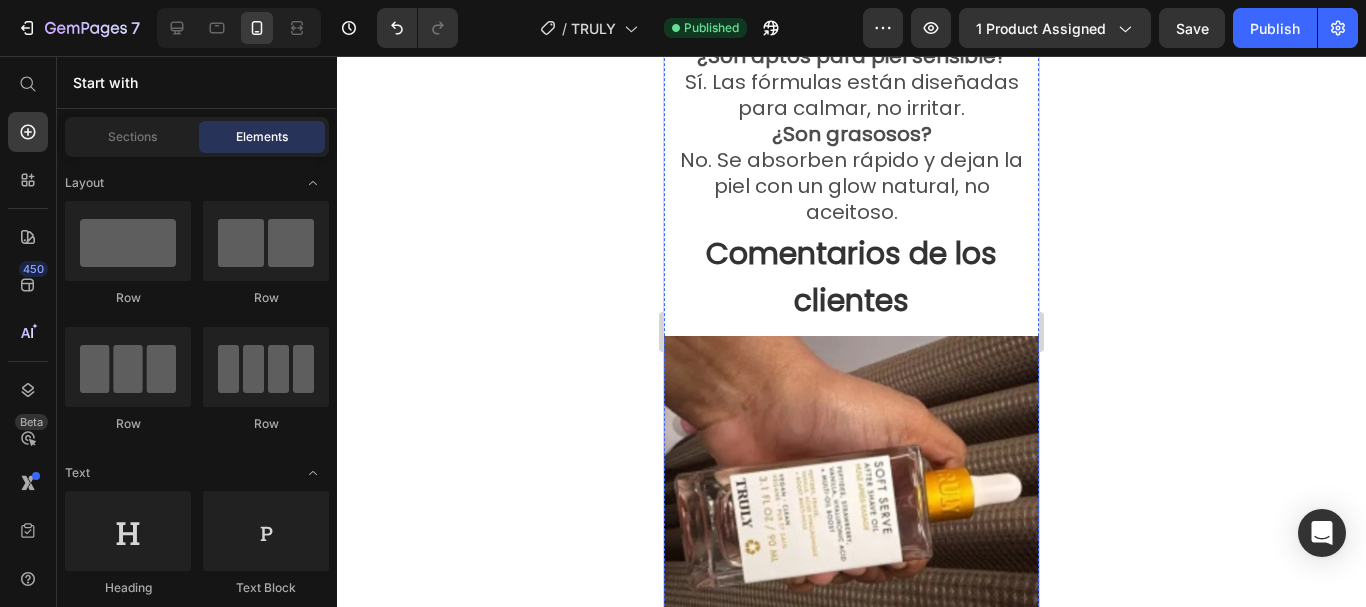 click at bounding box center (851, 617) 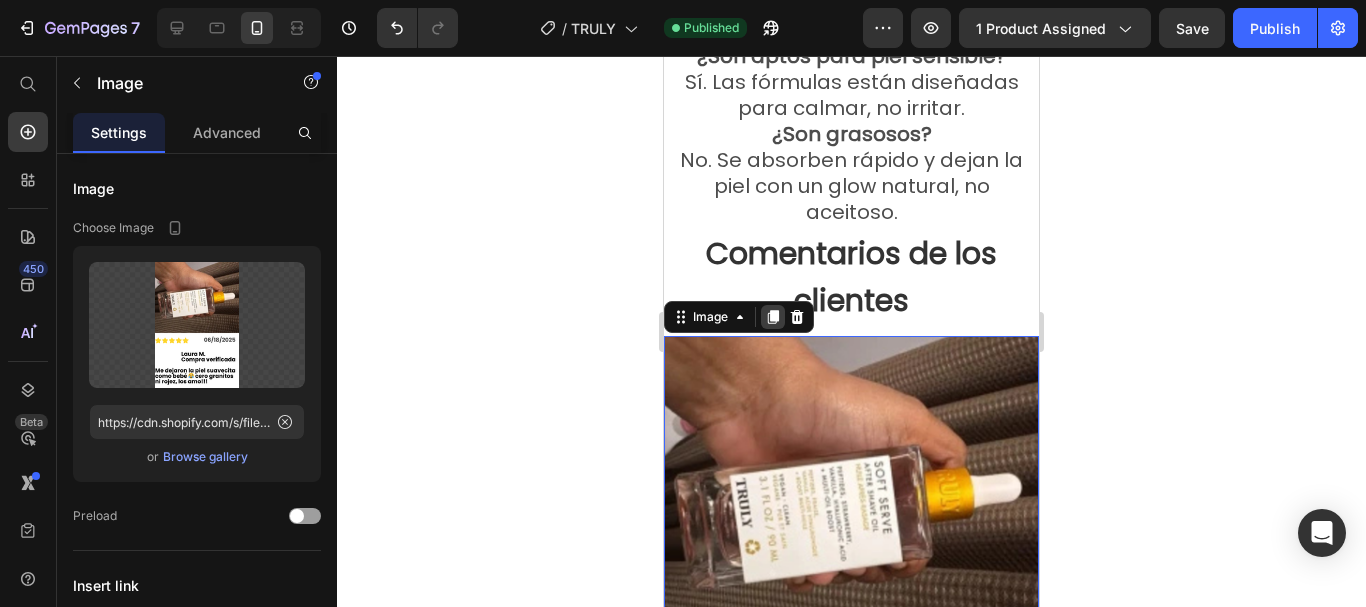 click 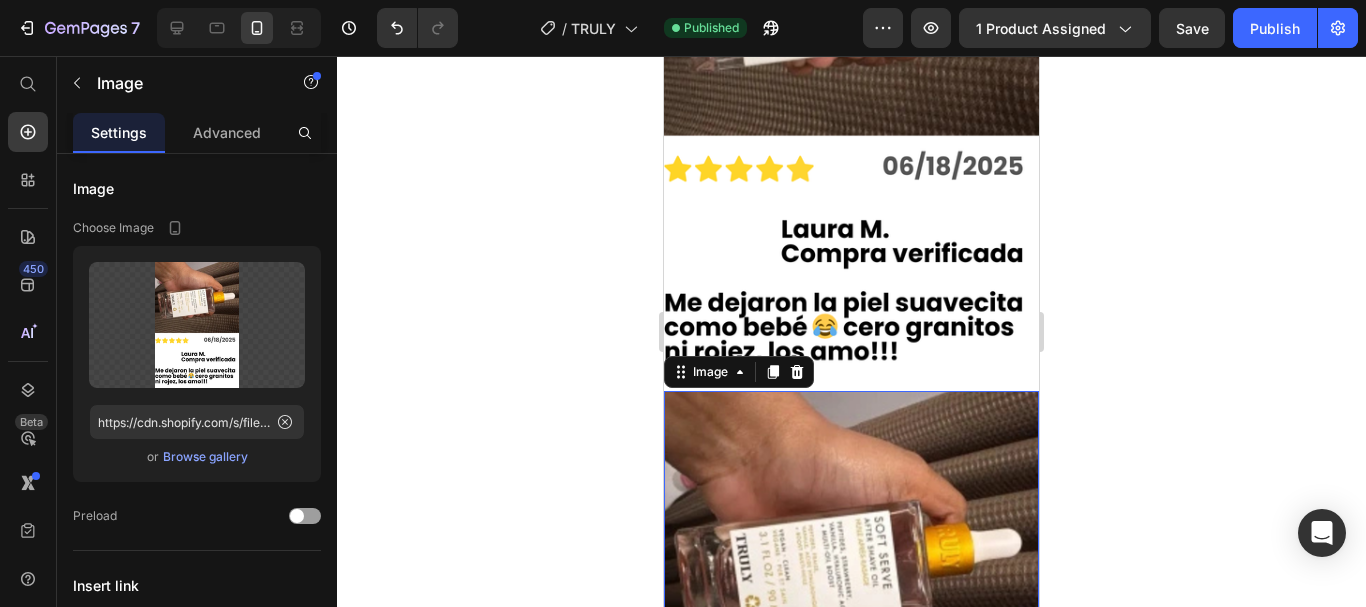 scroll, scrollTop: 5506, scrollLeft: 0, axis: vertical 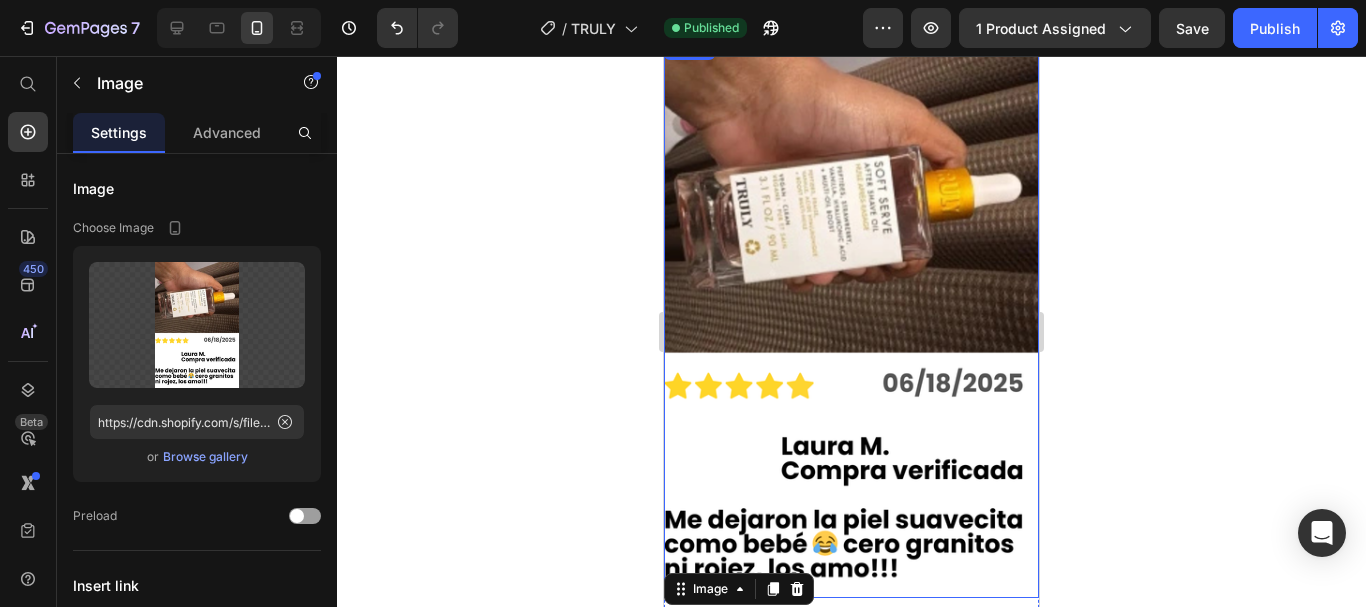 click at bounding box center [851, 317] 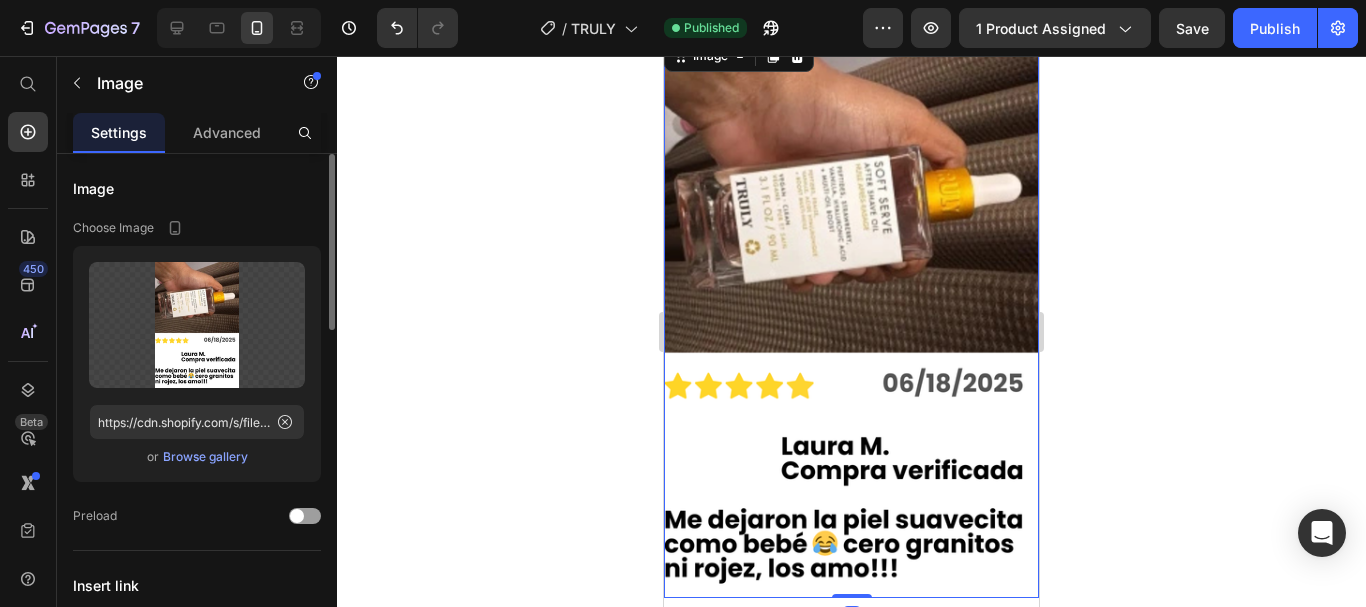 click on "Browse gallery" at bounding box center [205, 457] 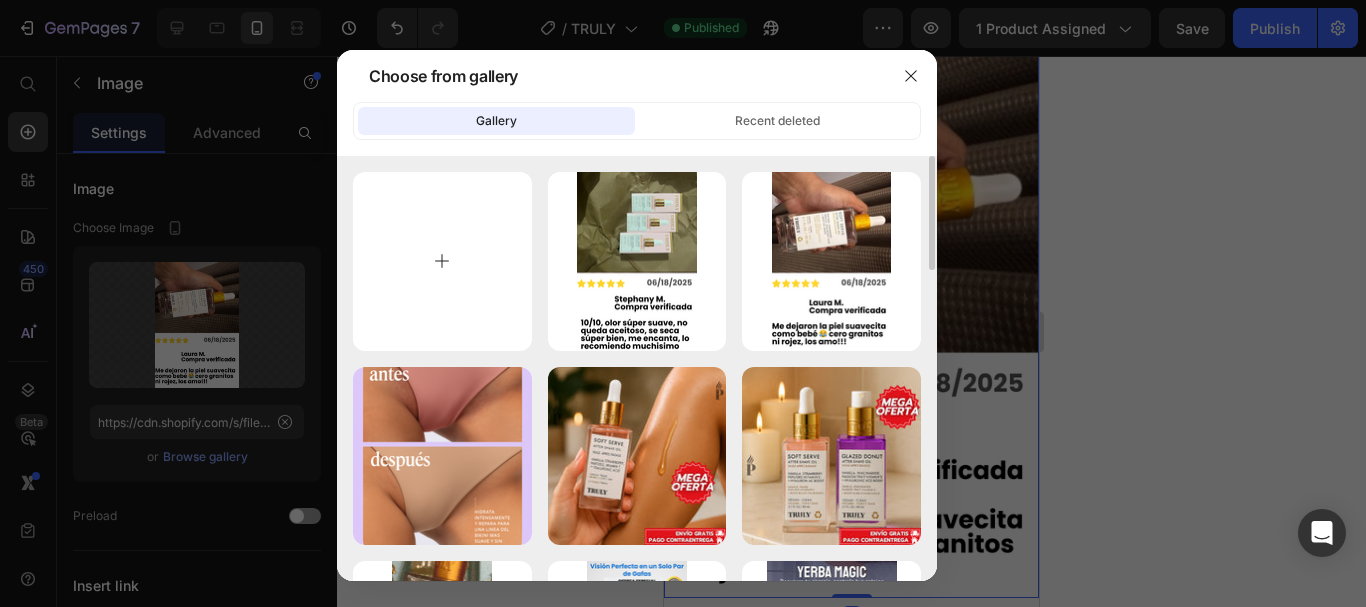 click at bounding box center (442, 261) 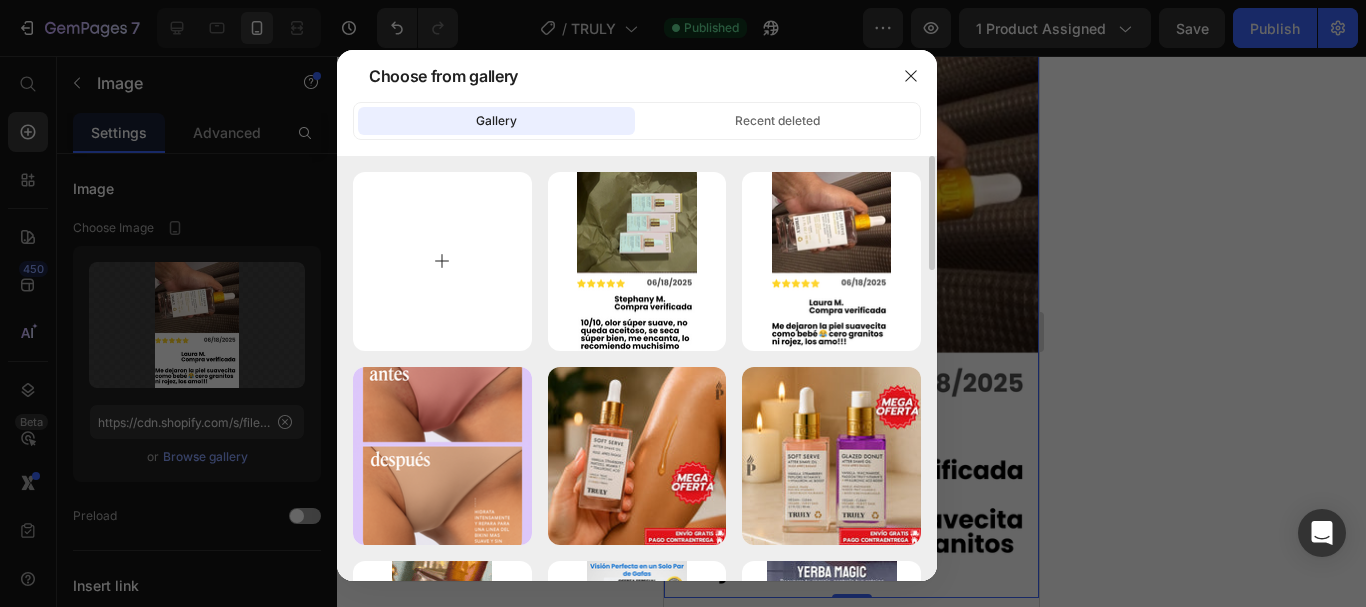 type on "C:\fakepath\Me dejaron la piel suavecita como bebé 😂 cero granitos ni rojez, los amo!!! (2).png" 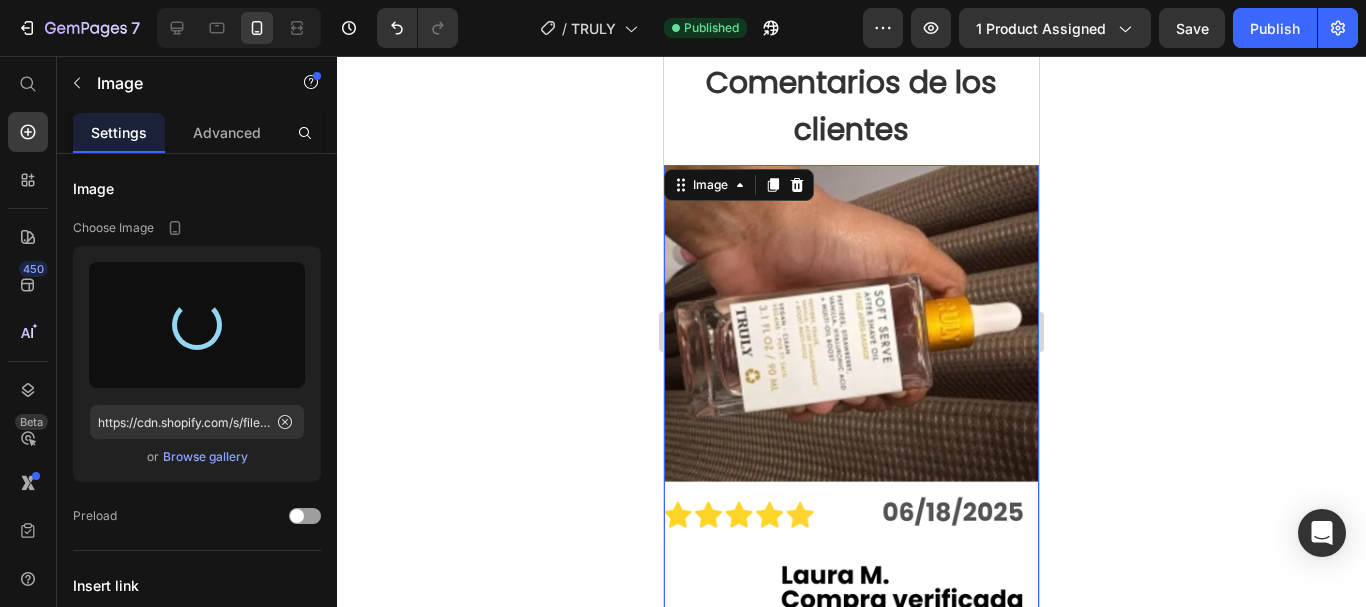 scroll, scrollTop: 5206, scrollLeft: 0, axis: vertical 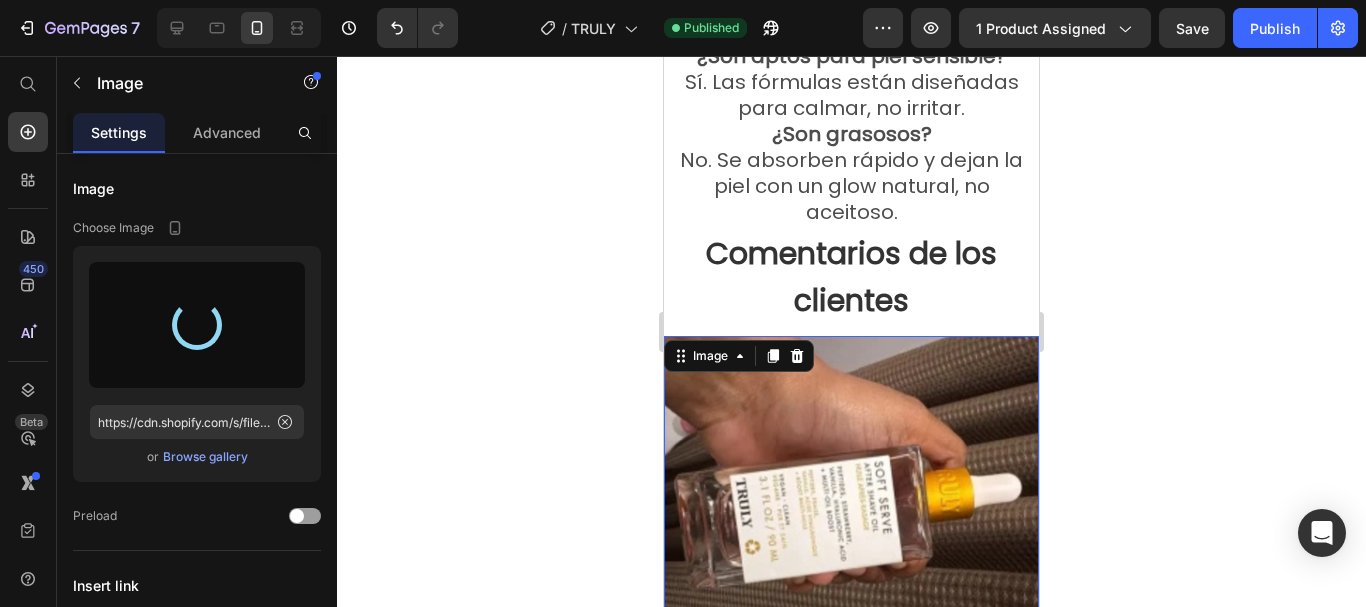 type on "https://cdn.shopify.com/s/files/1/0943/0751/6705/files/gempages_570241390701708160-6be853b5-b2d0-4fa0-8a49-8c08faf58be6.png" 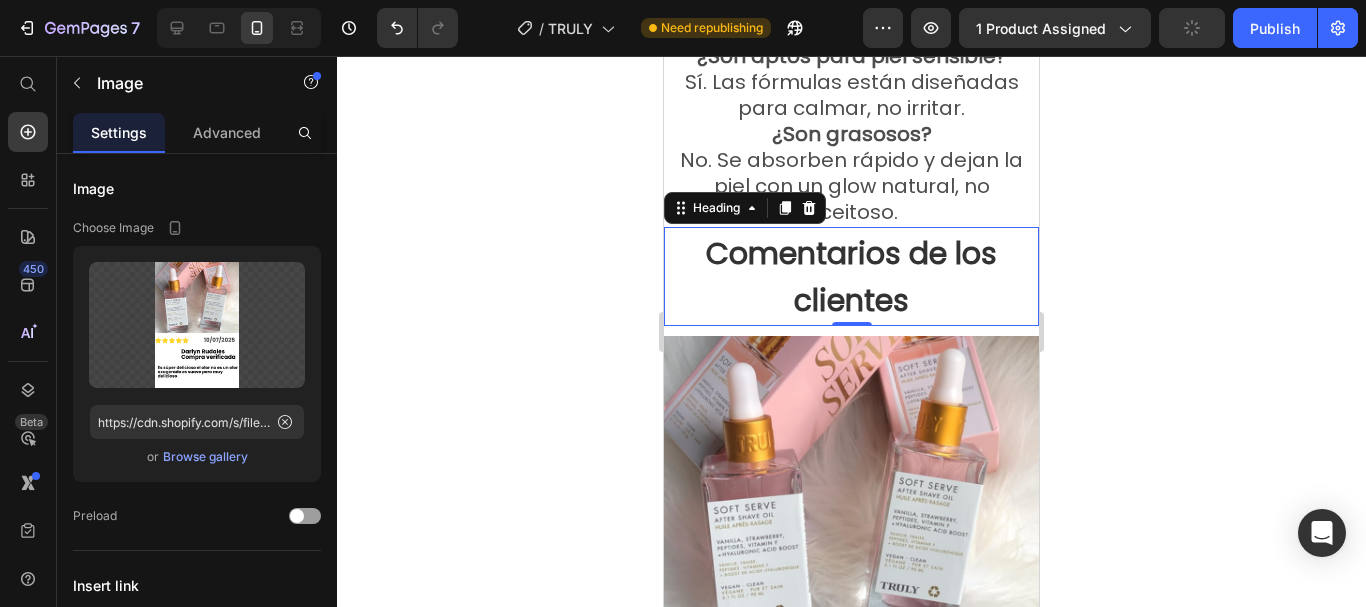 click on "Comentarios de los clientes" at bounding box center [851, 277] 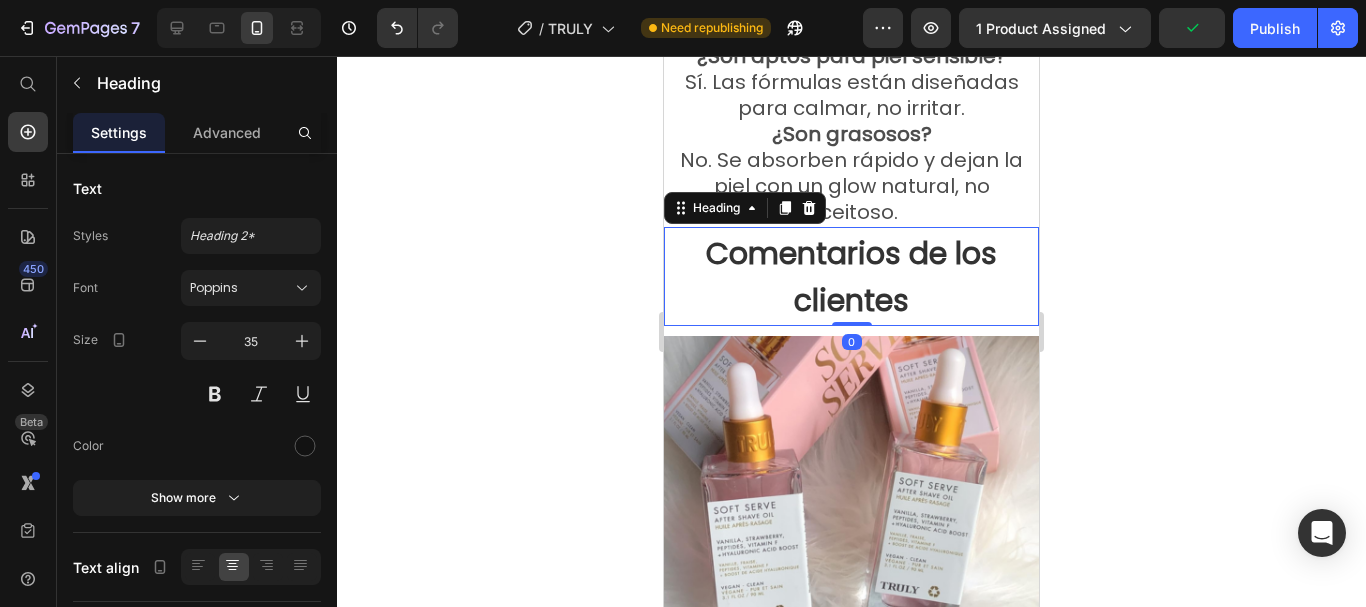 click on "Comentarios de los clientes" at bounding box center (851, 276) 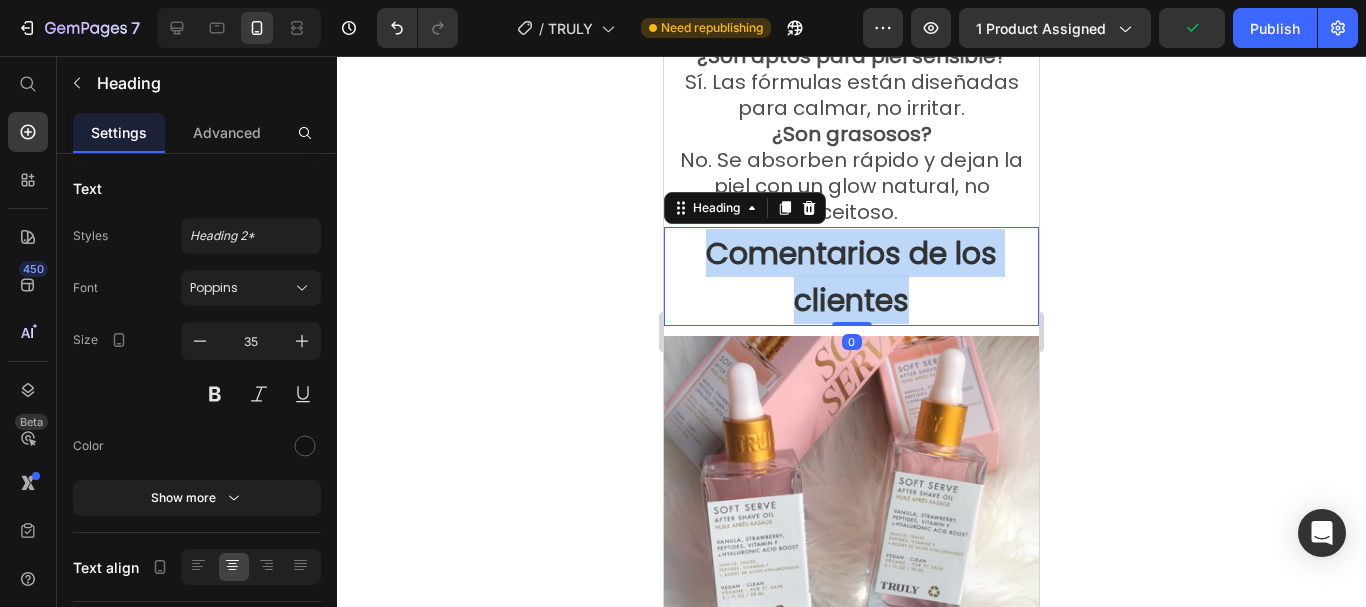 click on "Comentarios de los clientes" at bounding box center (851, 276) 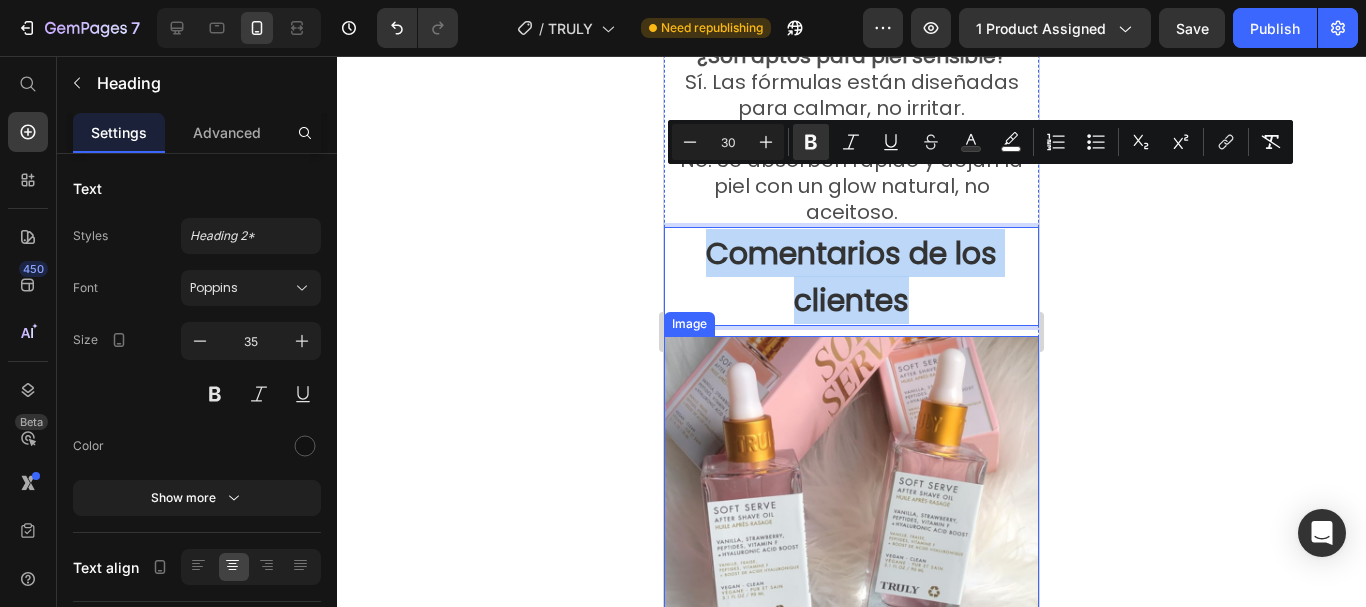 click at bounding box center [851, 617] 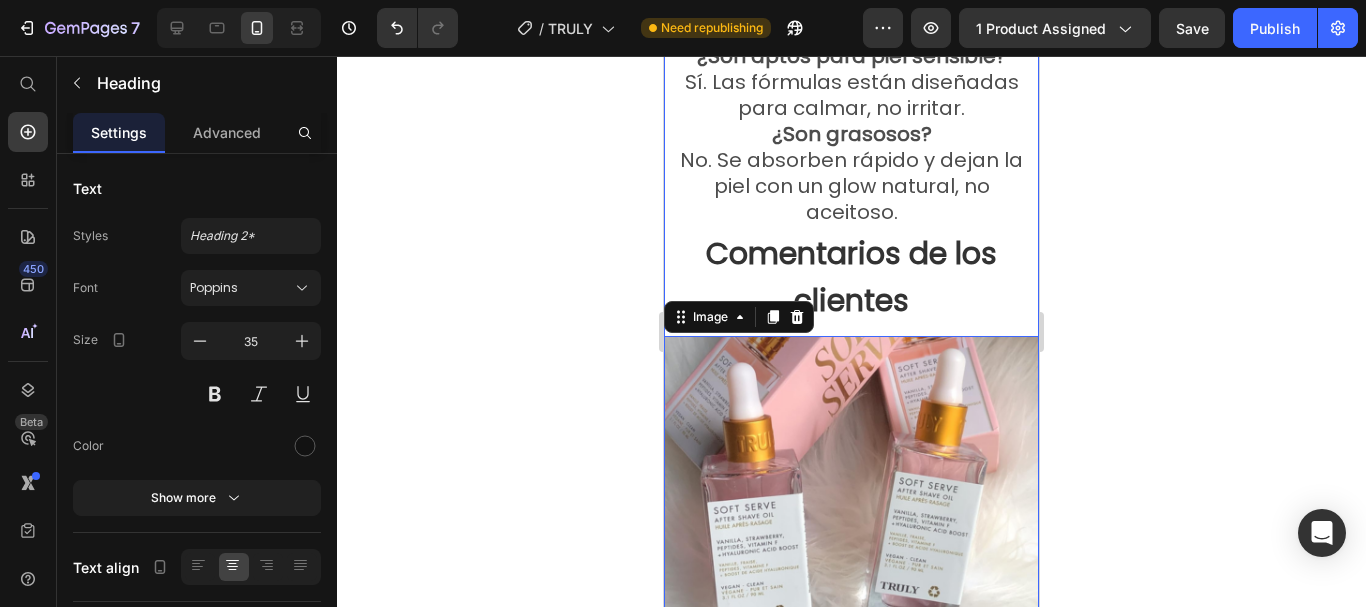 click on "⁠⁠⁠⁠⁠⁠⁠ Comentarios de los clientes" at bounding box center (851, 276) 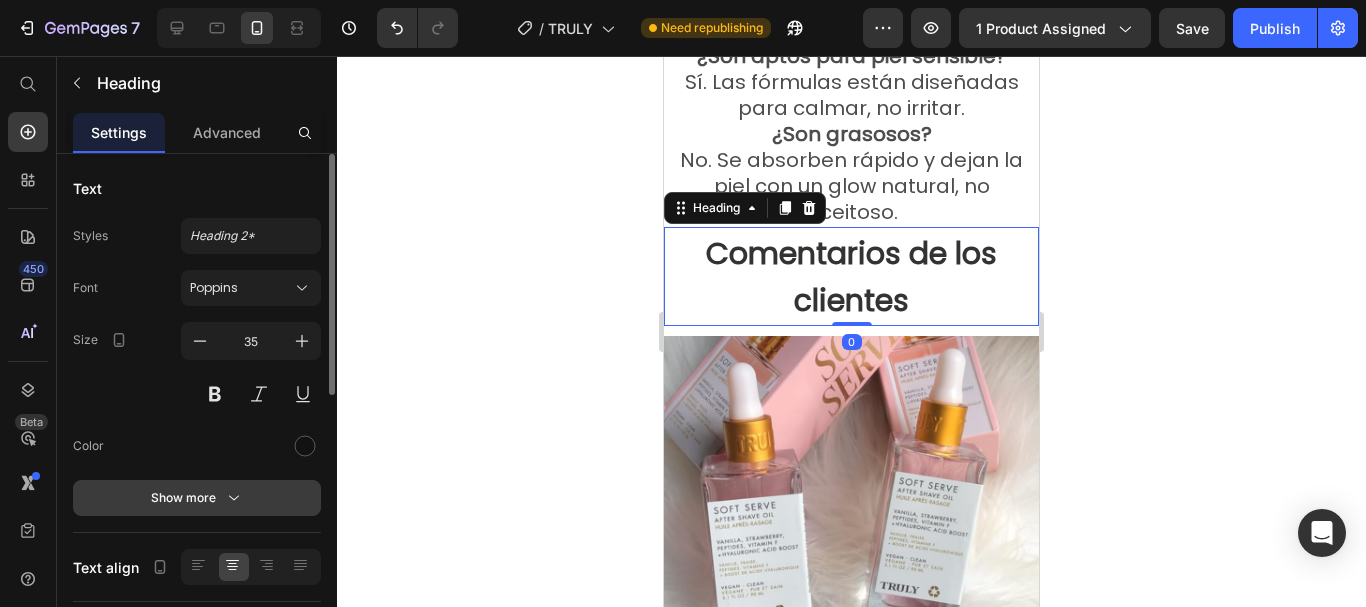 click on "Show more" at bounding box center [197, 498] 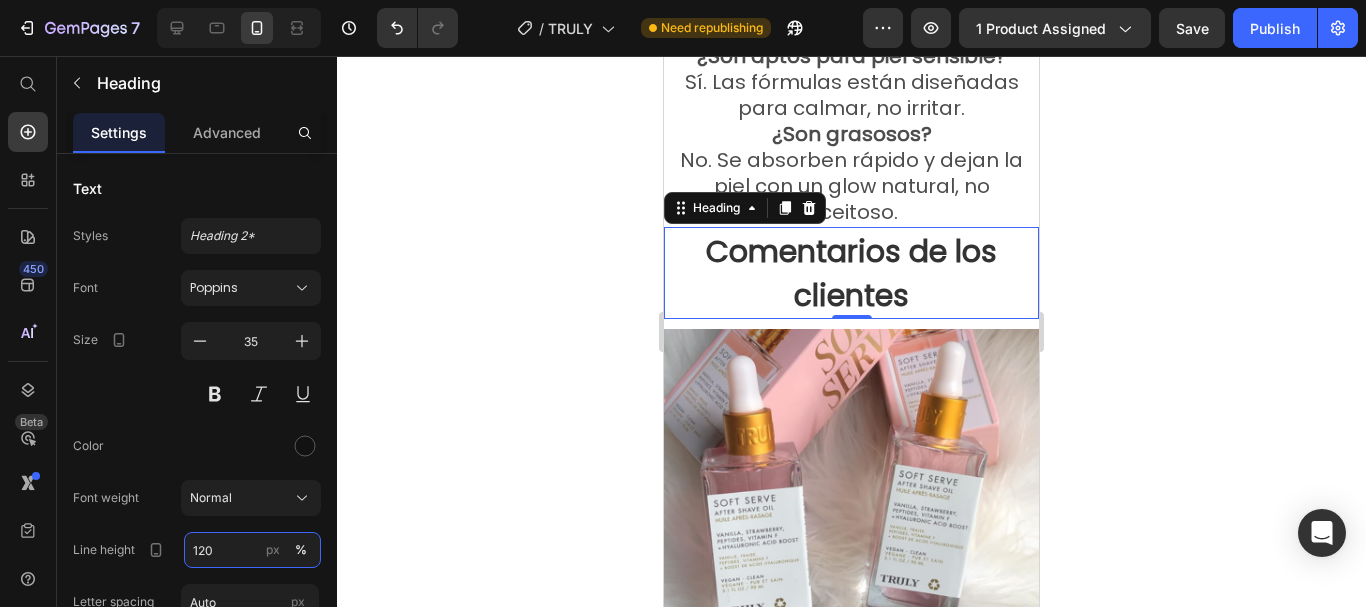 type on "120" 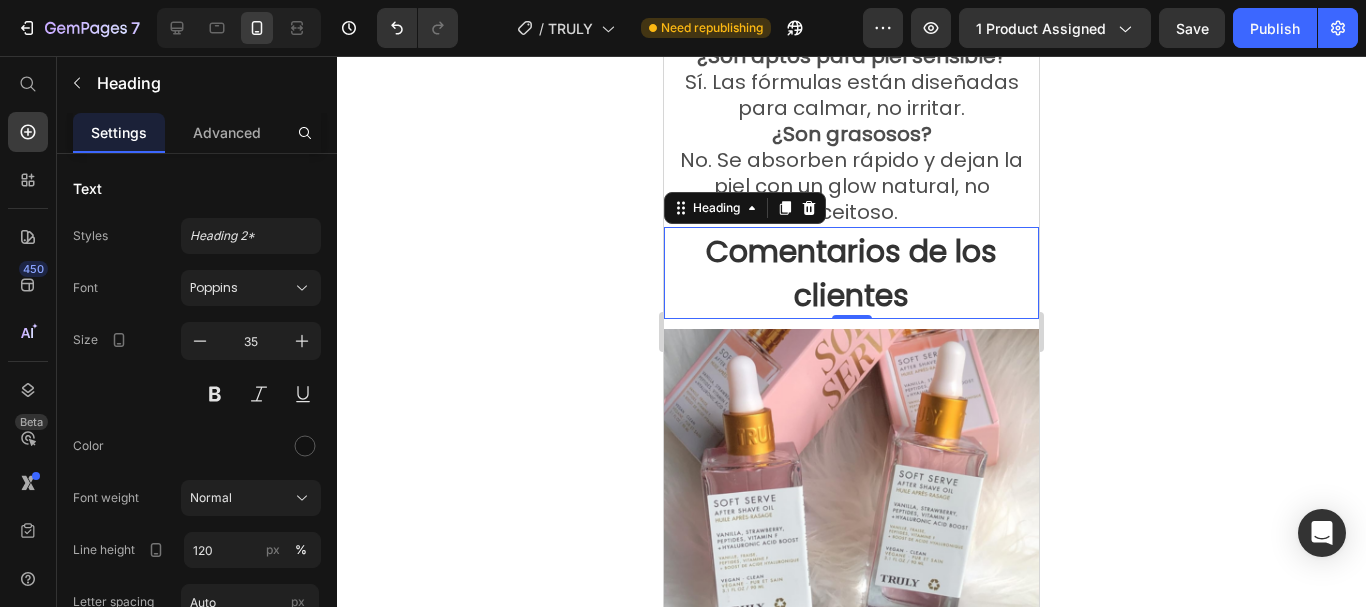 click 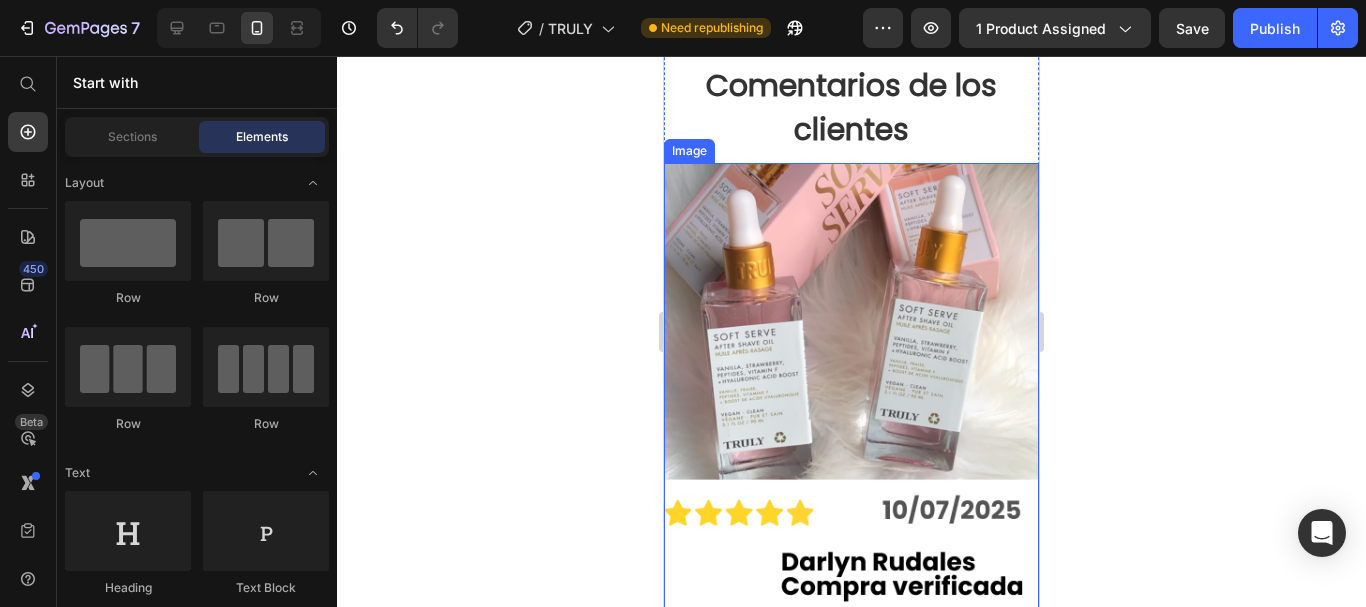 scroll, scrollTop: 5606, scrollLeft: 0, axis: vertical 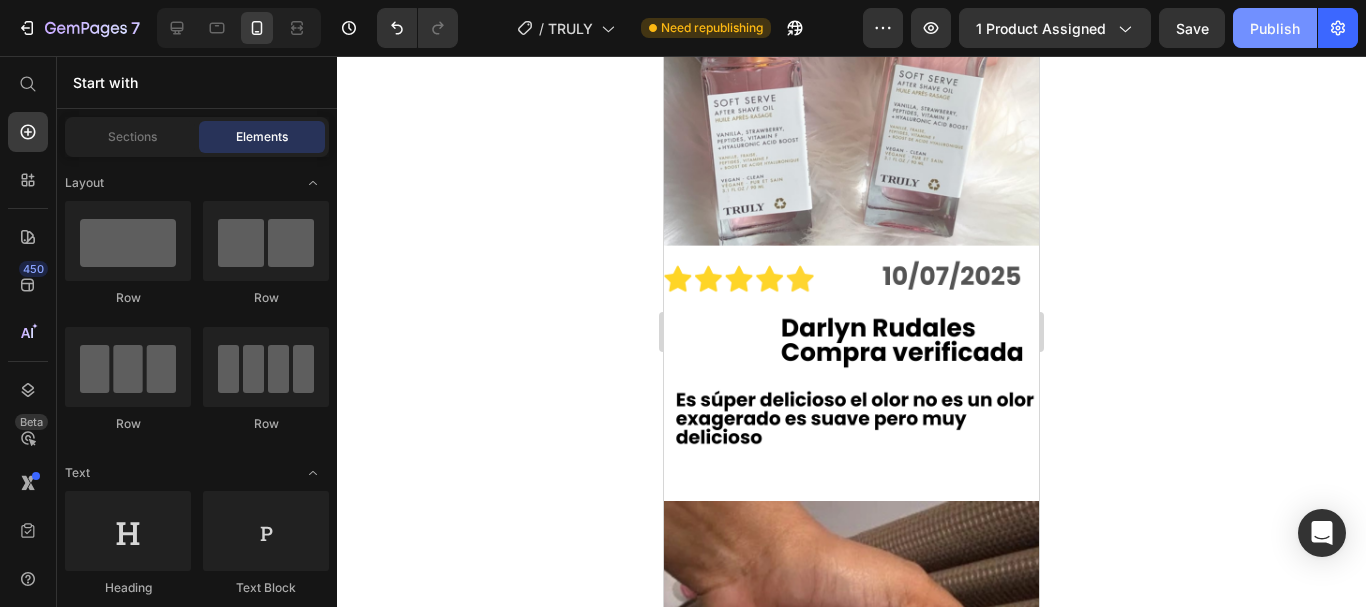 click on "Publish" at bounding box center [1275, 28] 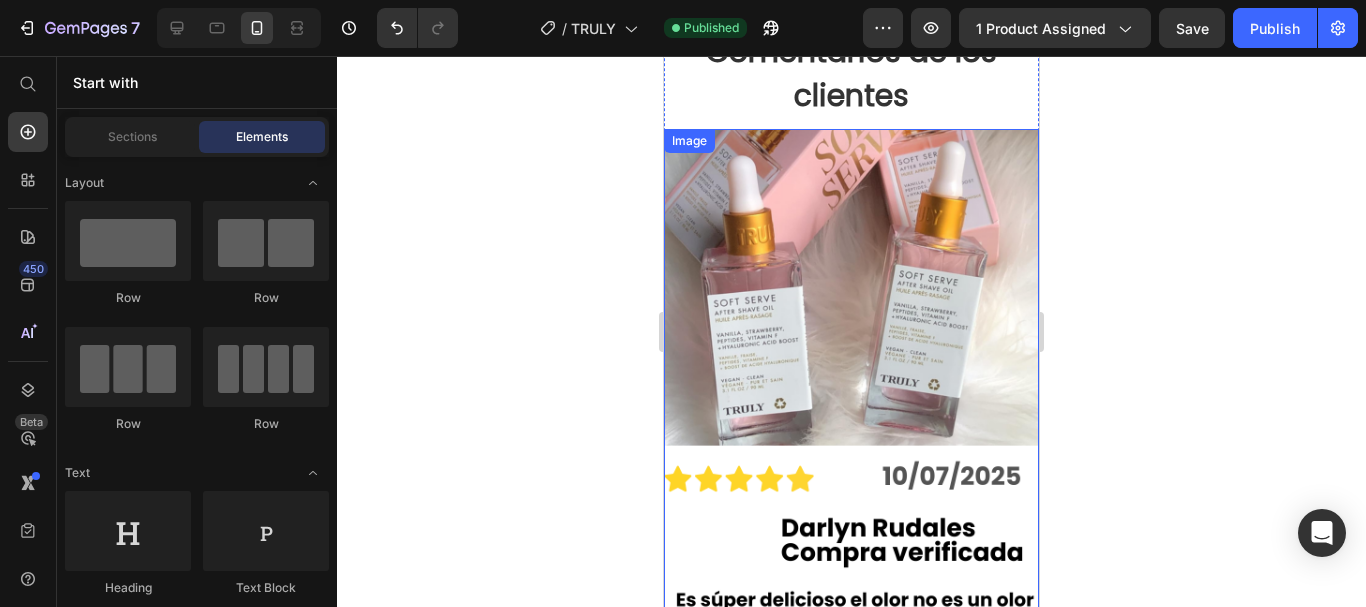 click at bounding box center [851, 410] 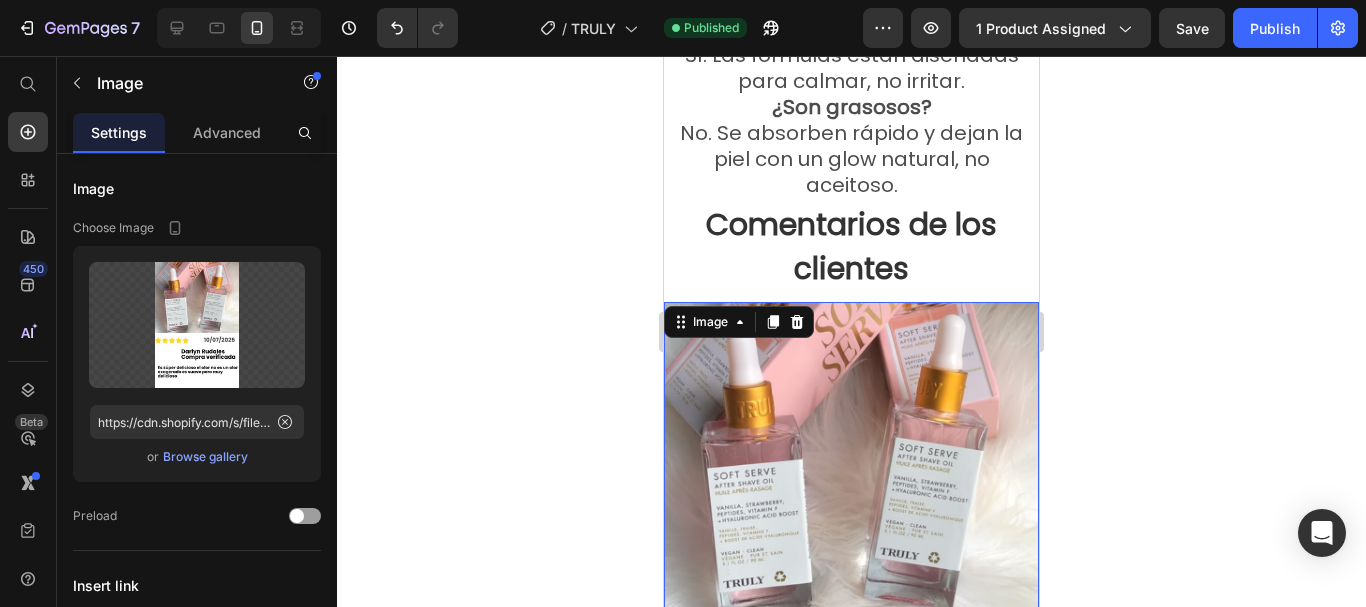 scroll, scrollTop: 5006, scrollLeft: 0, axis: vertical 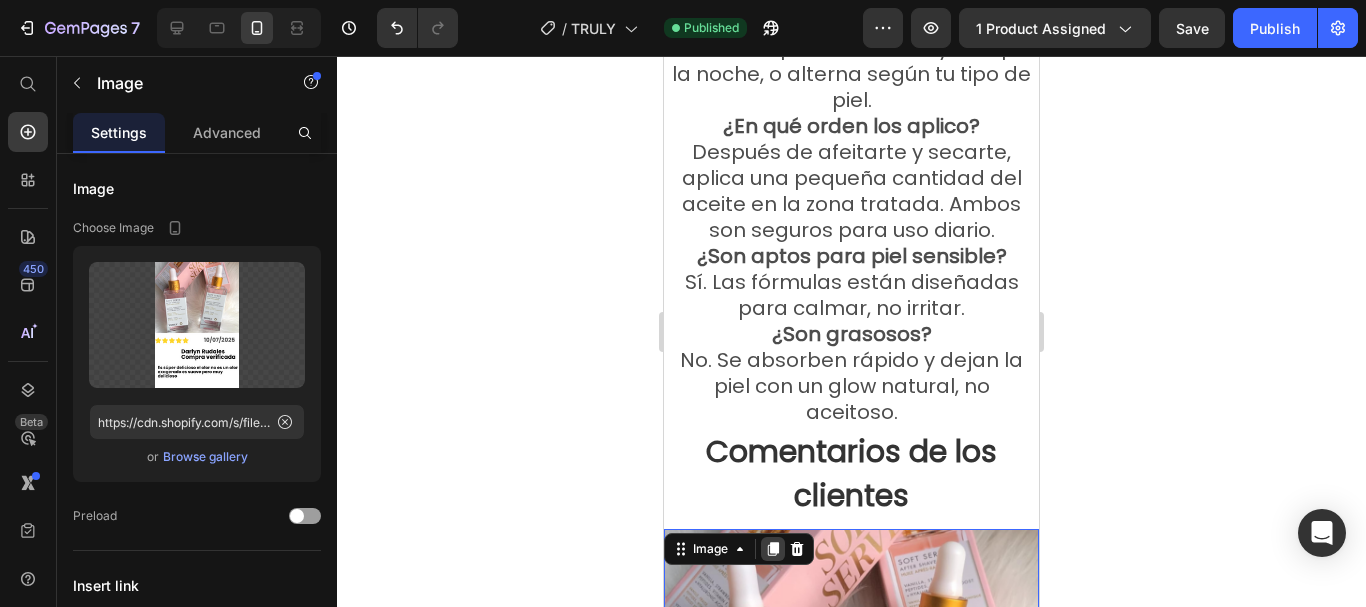 click at bounding box center [773, 549] 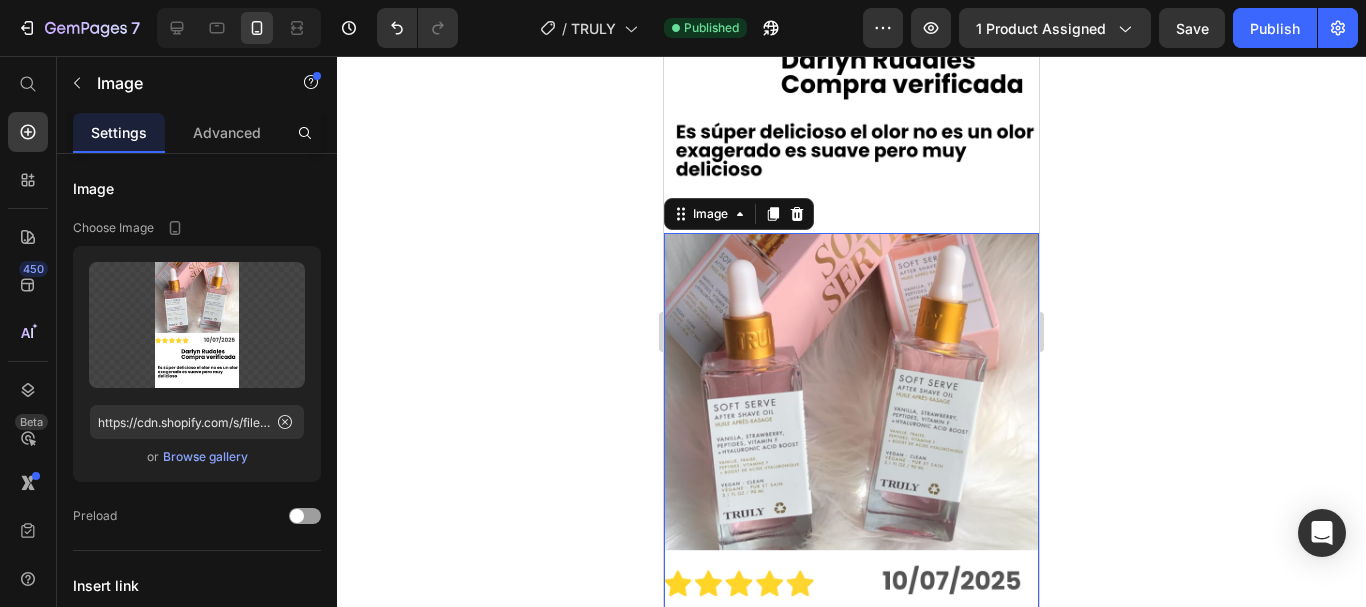 scroll, scrollTop: 5799, scrollLeft: 0, axis: vertical 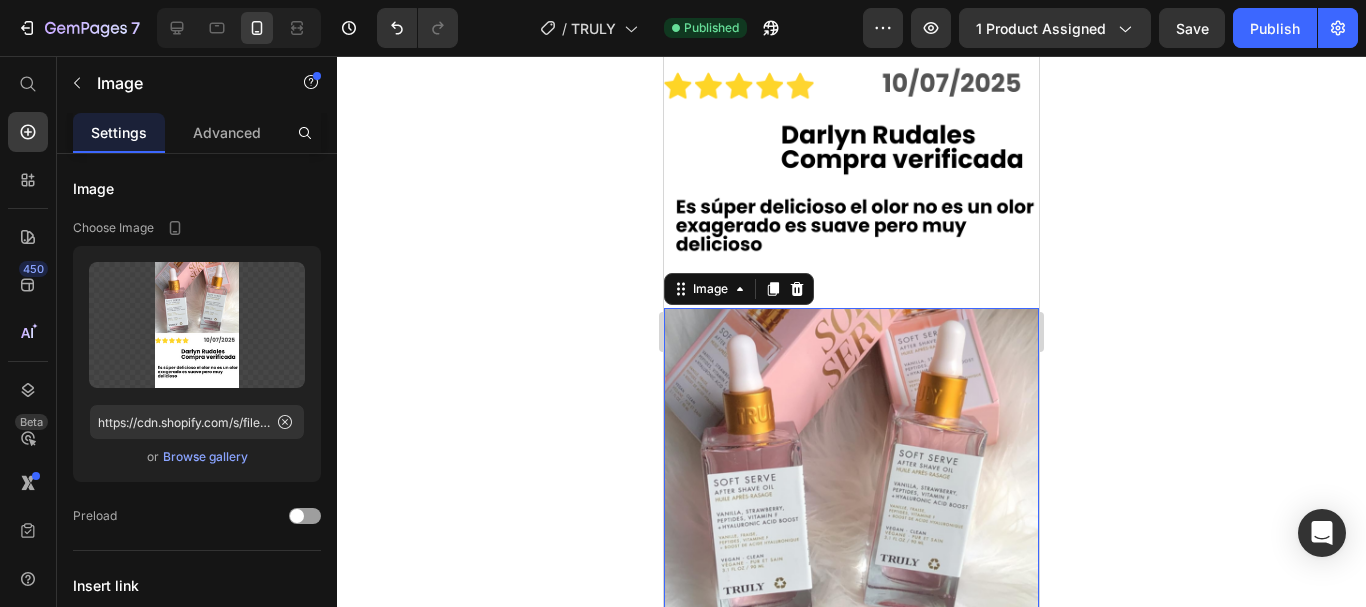 click at bounding box center (851, 589) 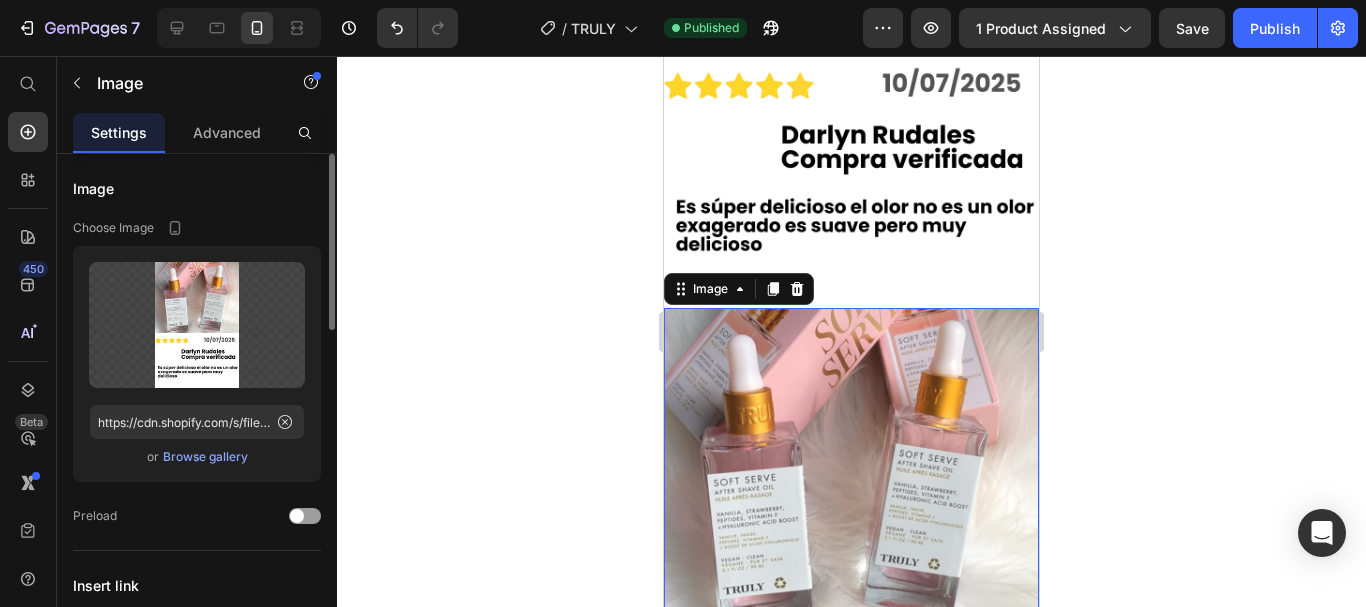 click on "Upload Image https://cdn.shopify.com/s/files/1/0943/0751/6705/files/gempages_570241390701708160-6be853b5-b2d0-4fa0-8a49-8c08faf58be6.png  or   Browse gallery" 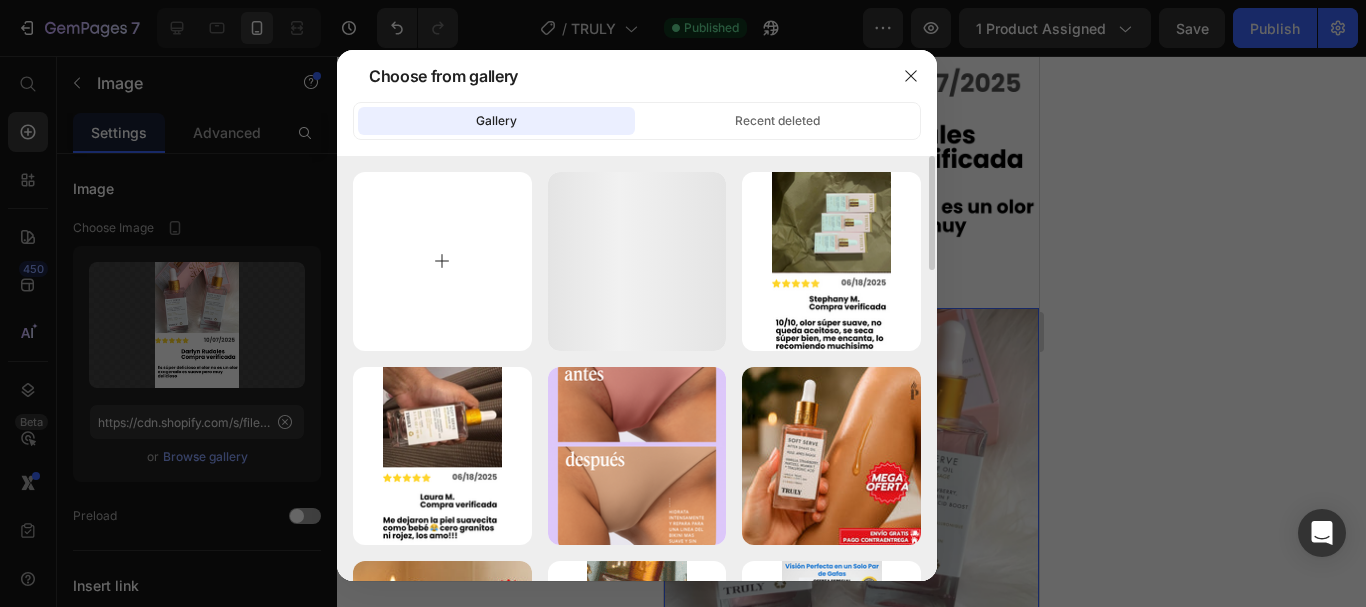 click at bounding box center (442, 261) 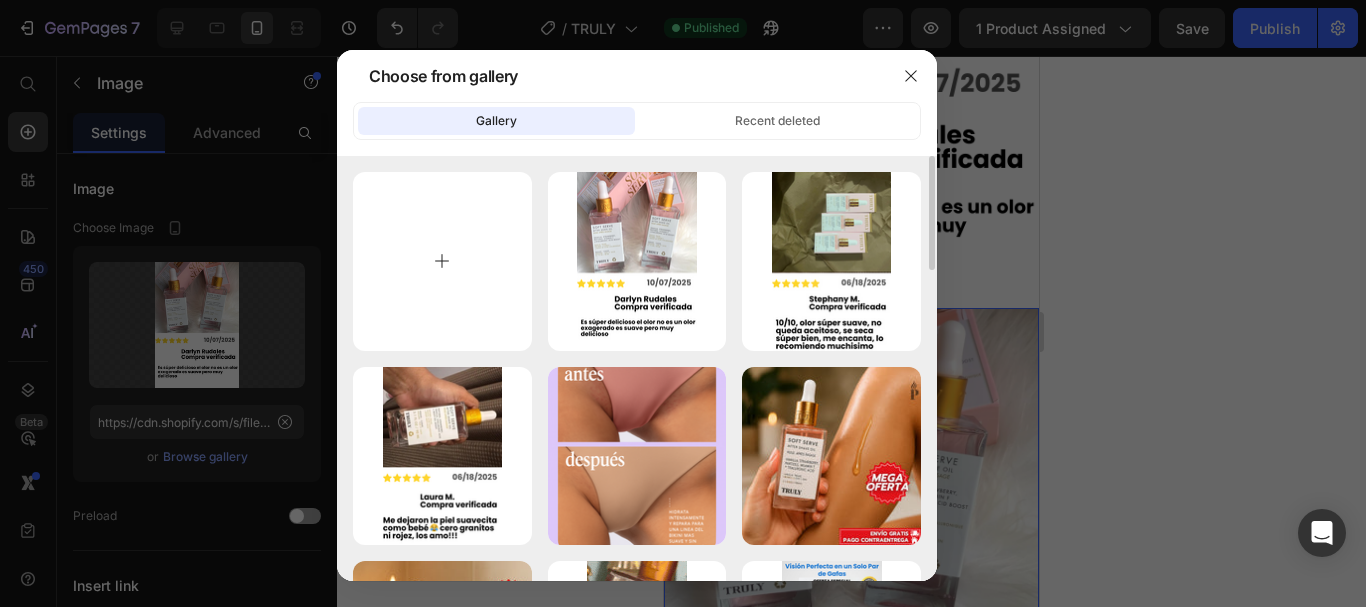 type on "C:\fakepath\Me dejaron la piel suavecita como bebé 😂 cero granitos ni rojez, los amo!!! (3).png" 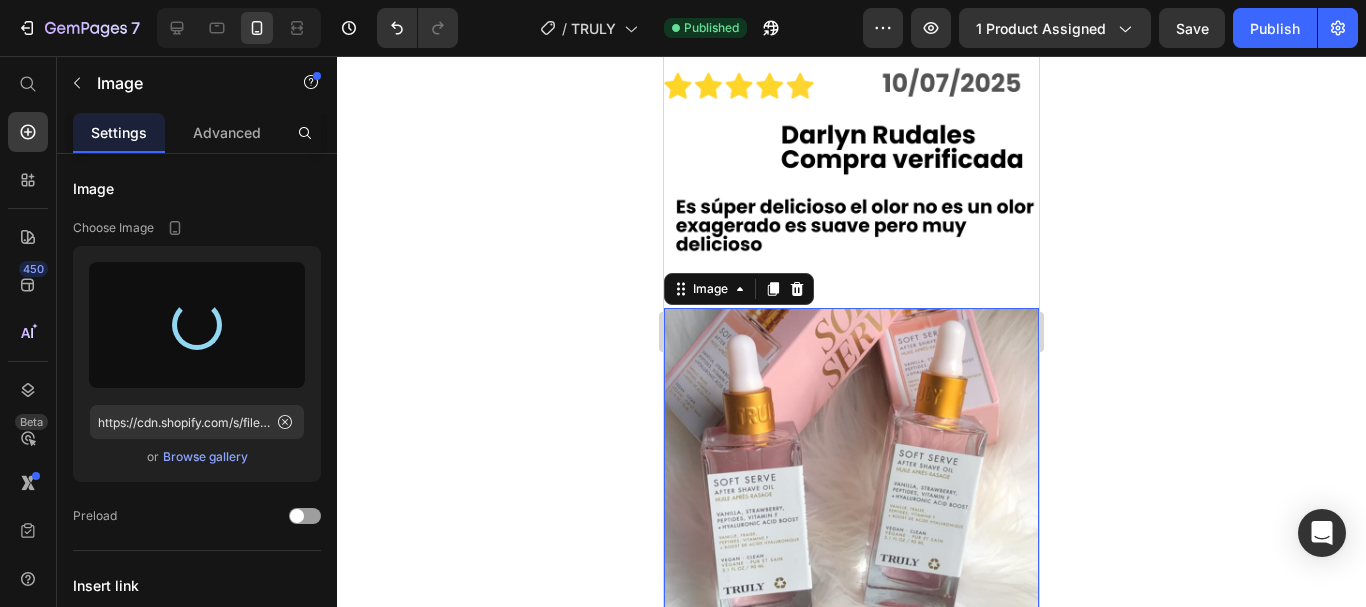 type on "https://cdn.shopify.com/s/files/1/0943/0751/6705/files/gempages_570241390701708160-209e6b1e-0201-440e-98c7-6a892a3b4069.png" 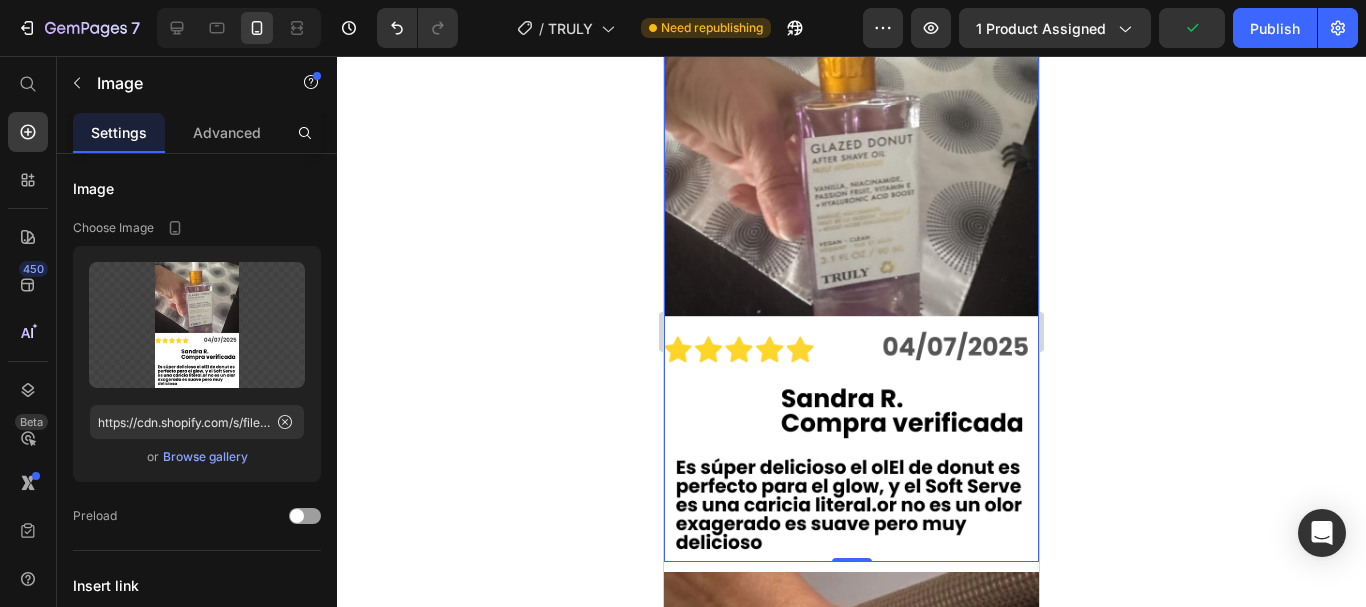 scroll, scrollTop: 5899, scrollLeft: 0, axis: vertical 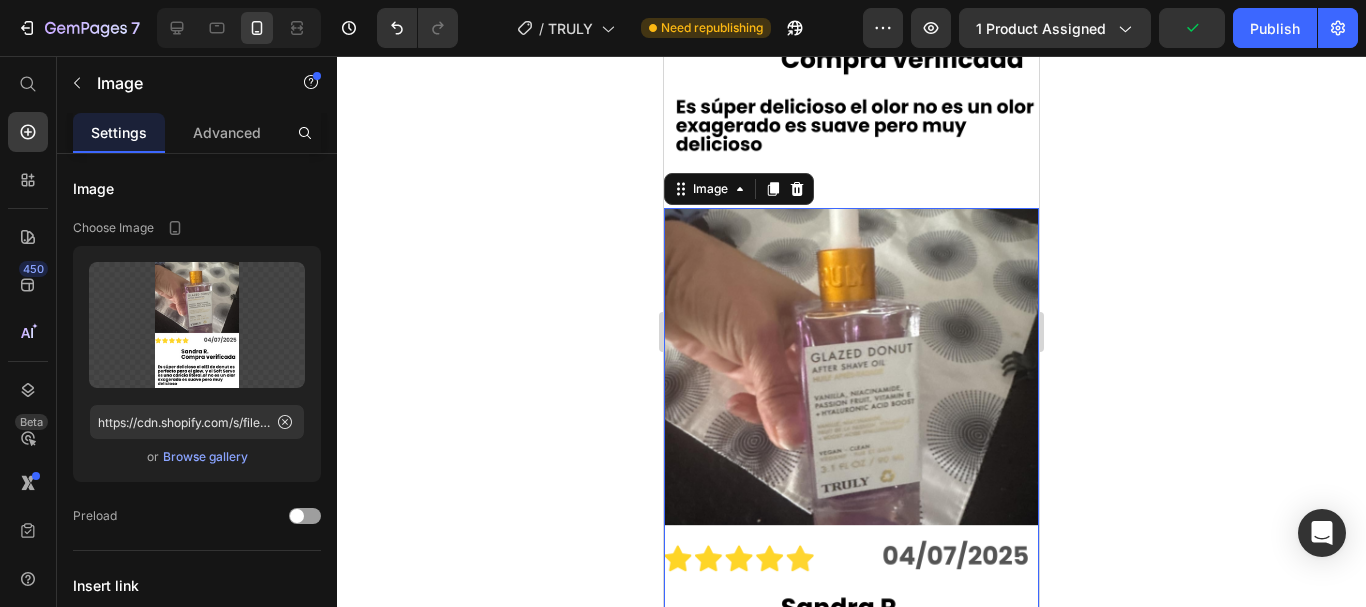 click 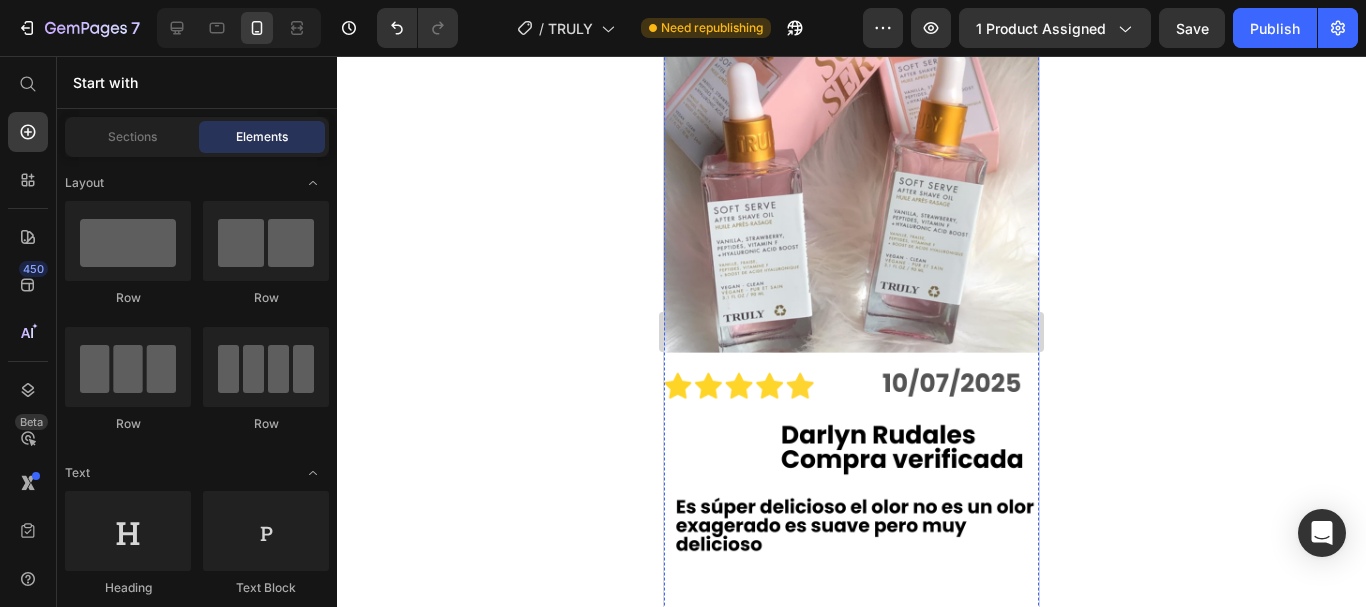scroll, scrollTop: 5399, scrollLeft: 0, axis: vertical 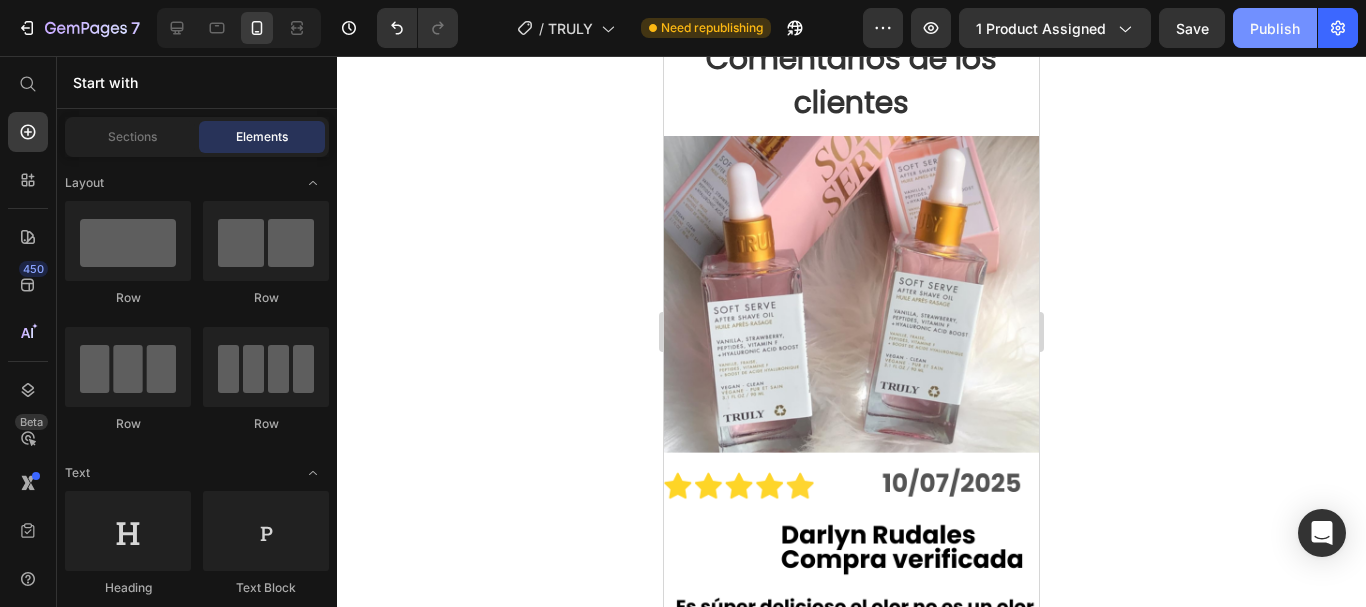 click on "Publish" at bounding box center [1275, 28] 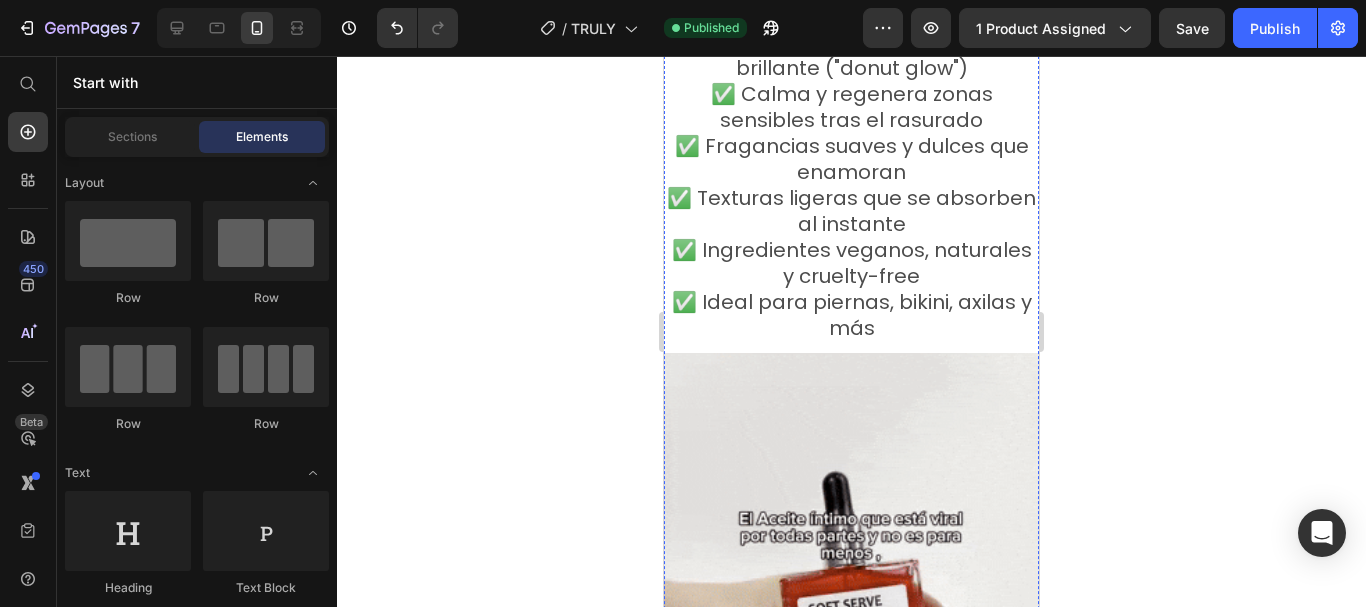 scroll, scrollTop: 3599, scrollLeft: 0, axis: vertical 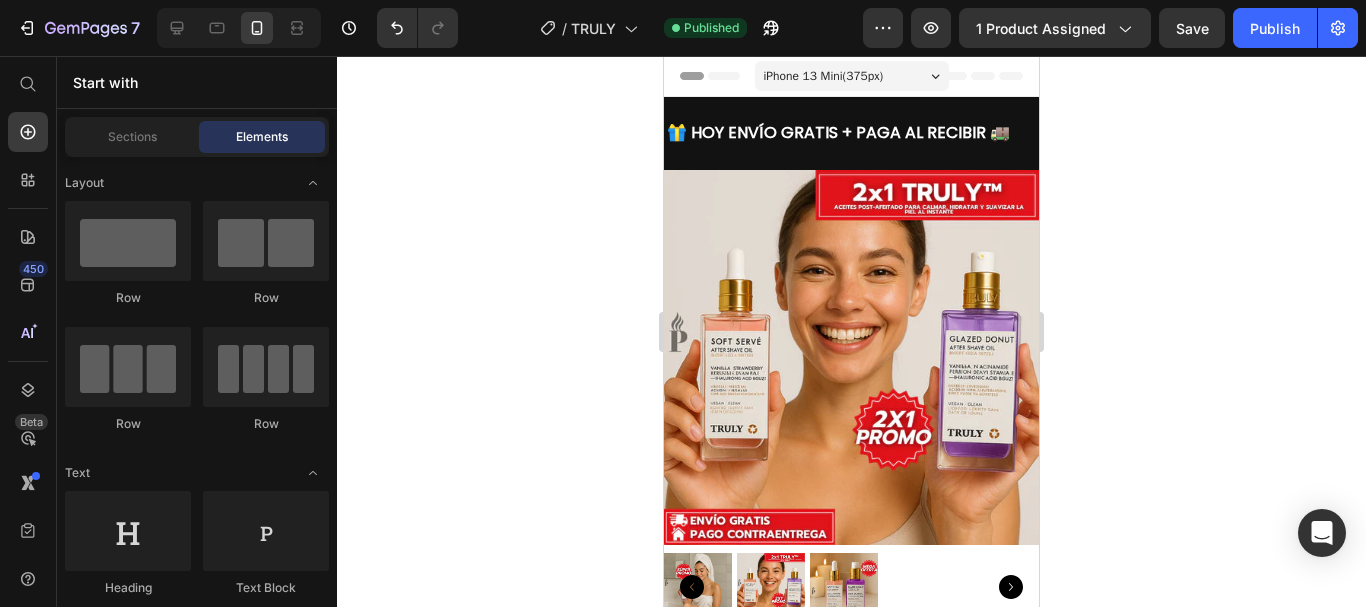 drag, startPoint x: 1029, startPoint y: 322, endPoint x: 1681, endPoint y: 107, distance: 686.53406 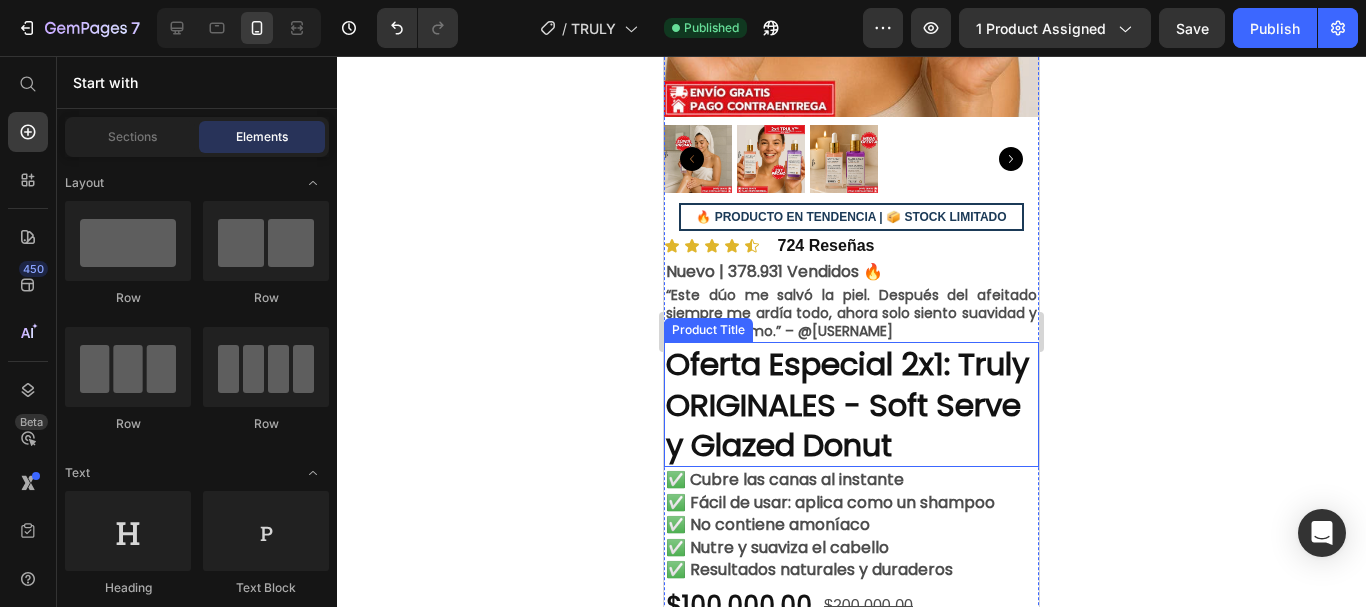scroll, scrollTop: 400, scrollLeft: 0, axis: vertical 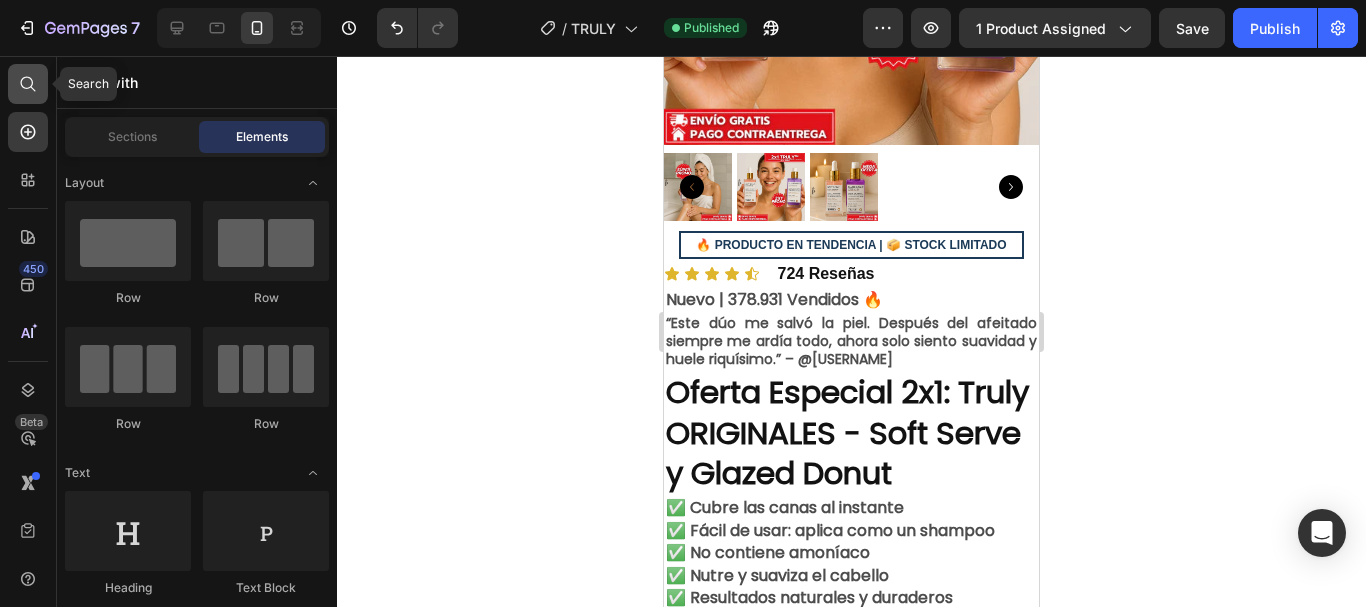 click 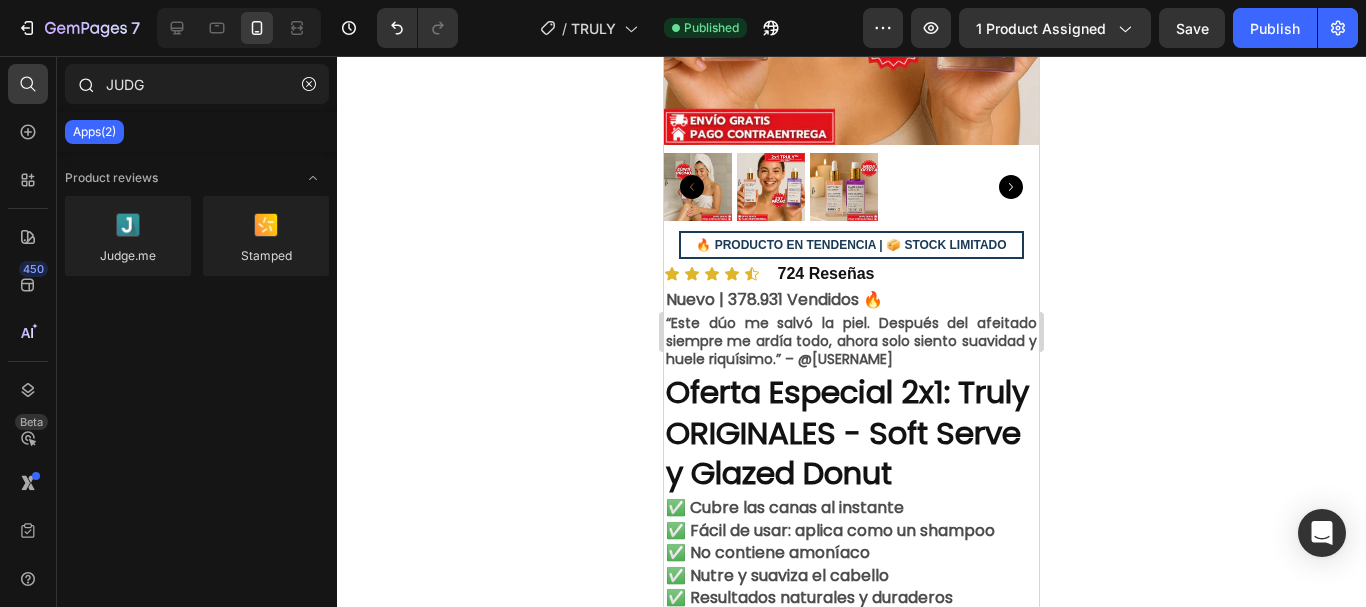 drag, startPoint x: 166, startPoint y: 86, endPoint x: 76, endPoint y: 83, distance: 90.04999 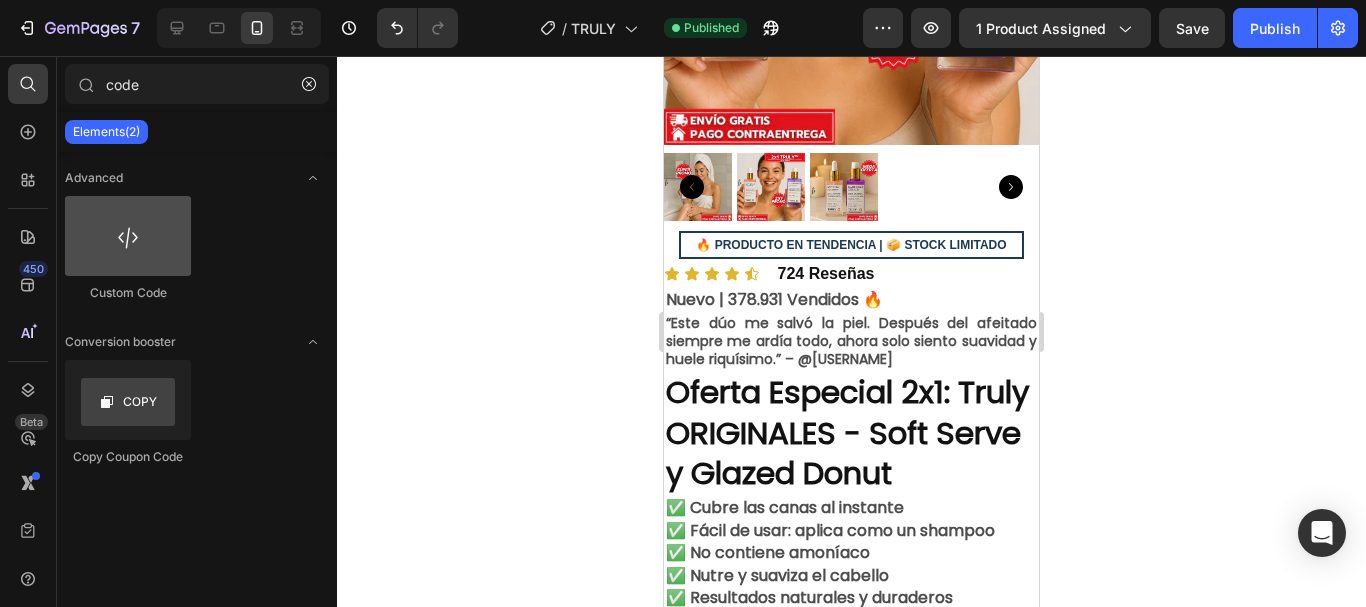 type on "code" 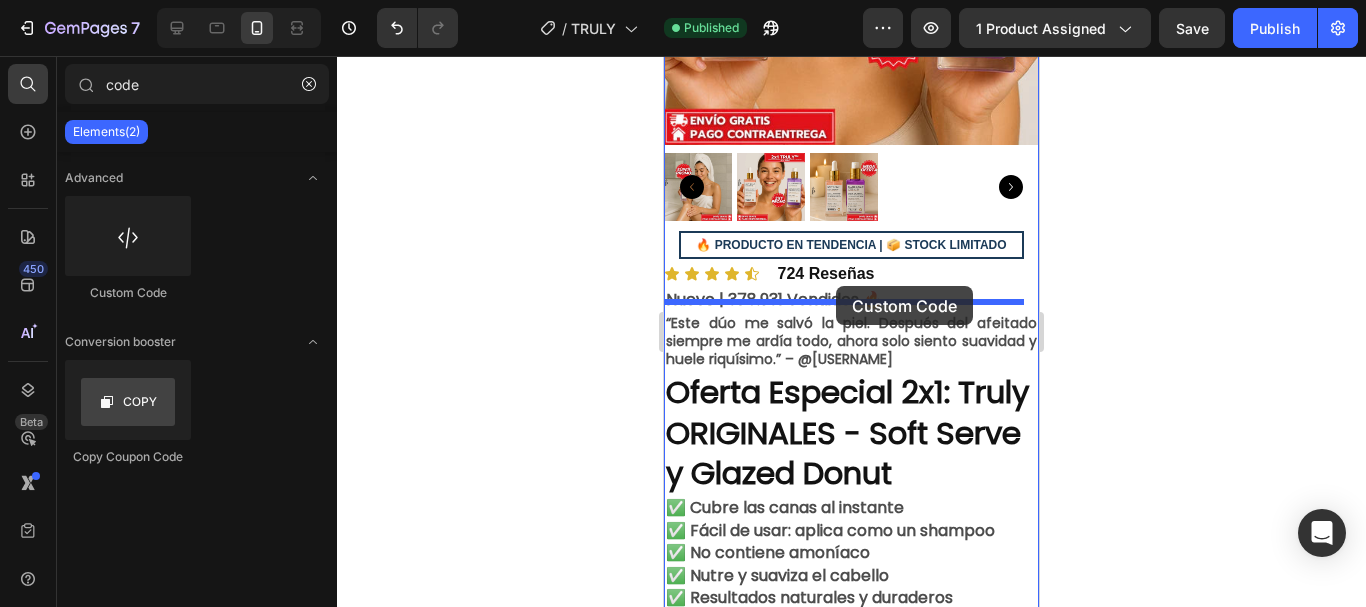 drag, startPoint x: 797, startPoint y: 295, endPoint x: 836, endPoint y: 286, distance: 40.024994 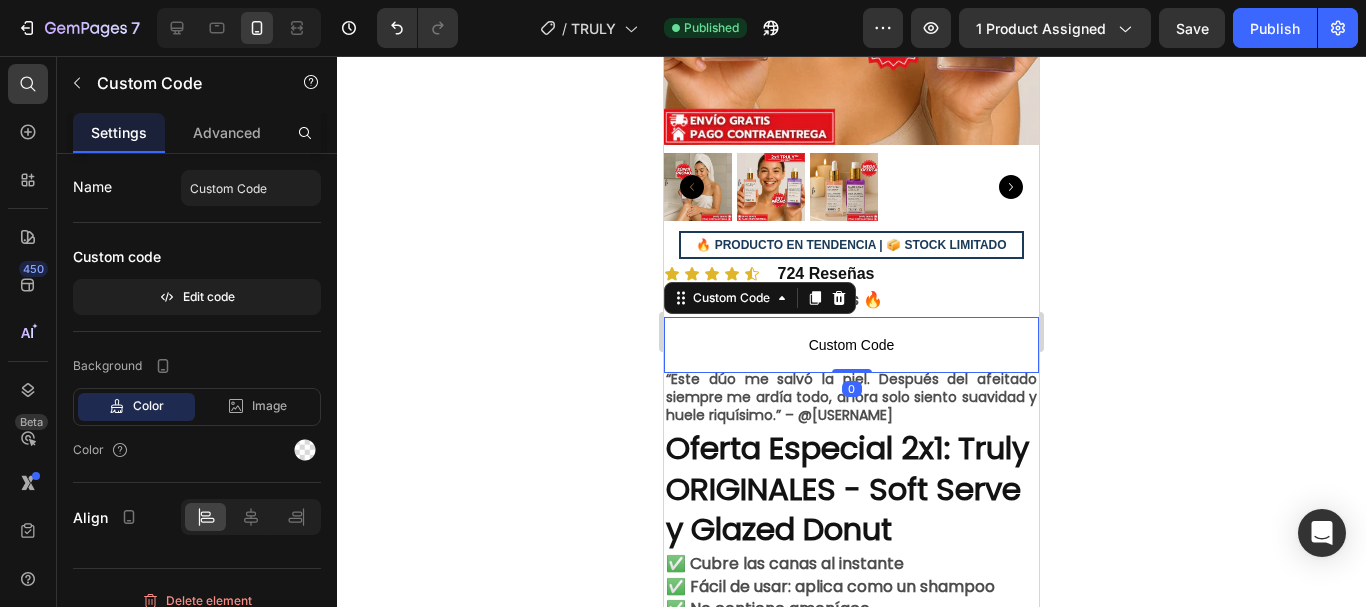 click on "Custom Code" at bounding box center (851, 345) 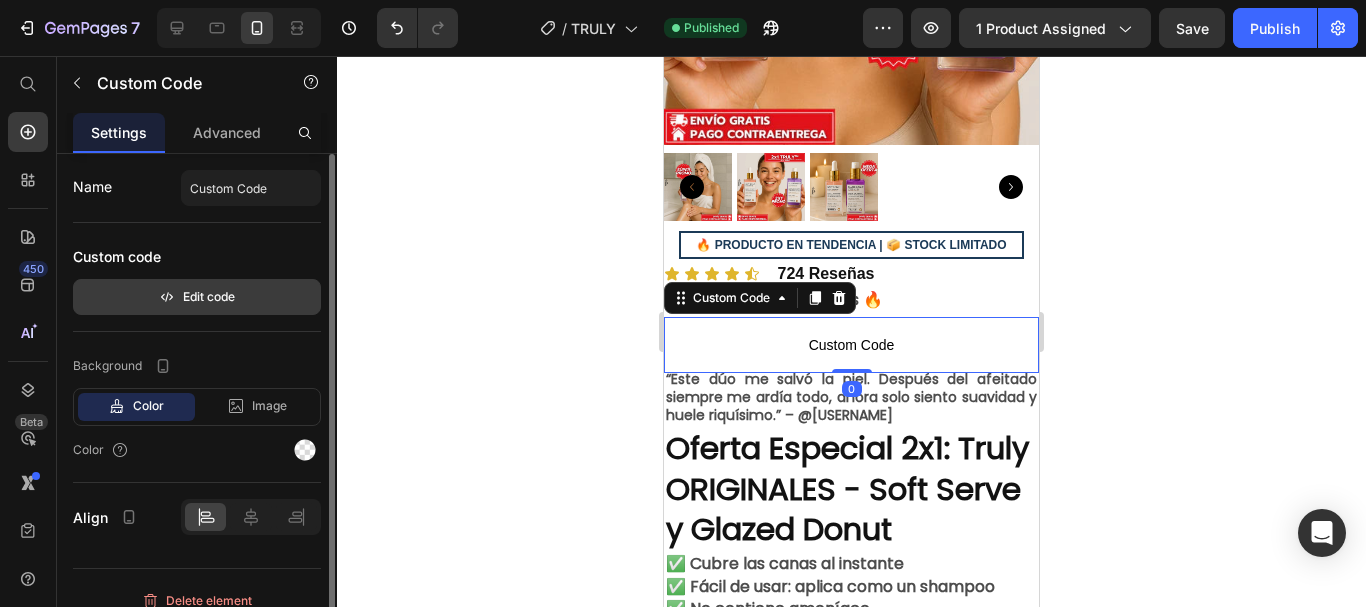 click on "Edit code" at bounding box center (197, 297) 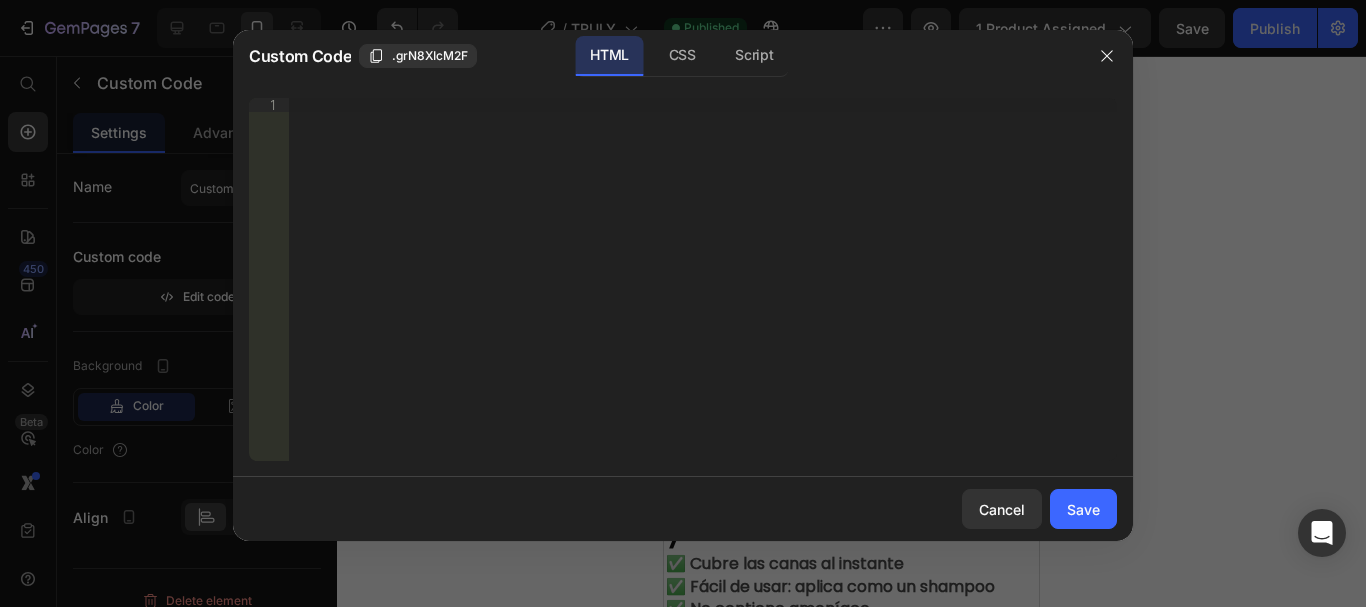 click on "Insert the 3rd-party installation code, HTML code, or Liquid code to display custom content." at bounding box center [703, 293] 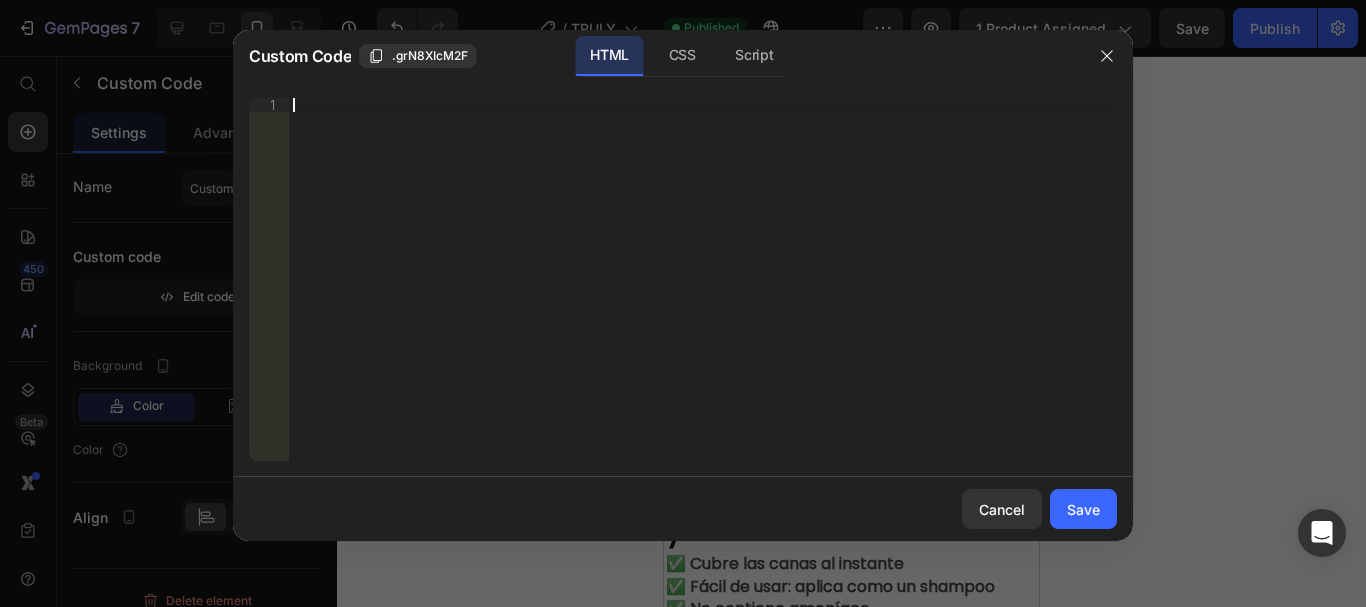 paste on "</style>" 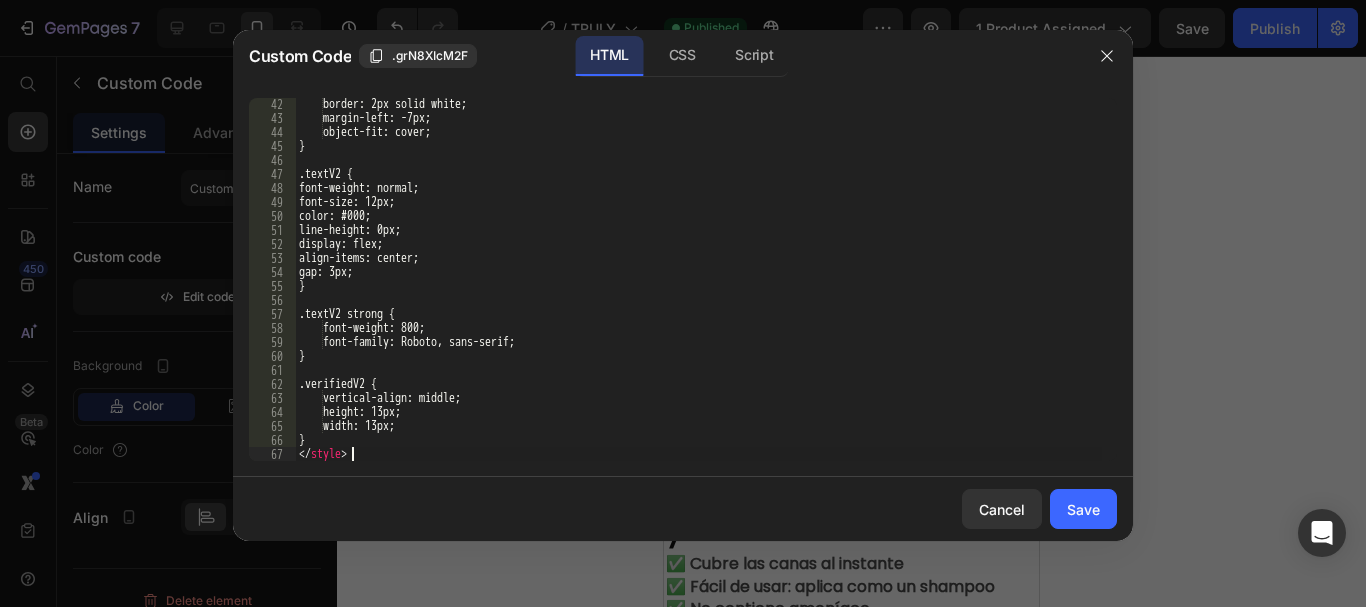 scroll, scrollTop: 645, scrollLeft: 0, axis: vertical 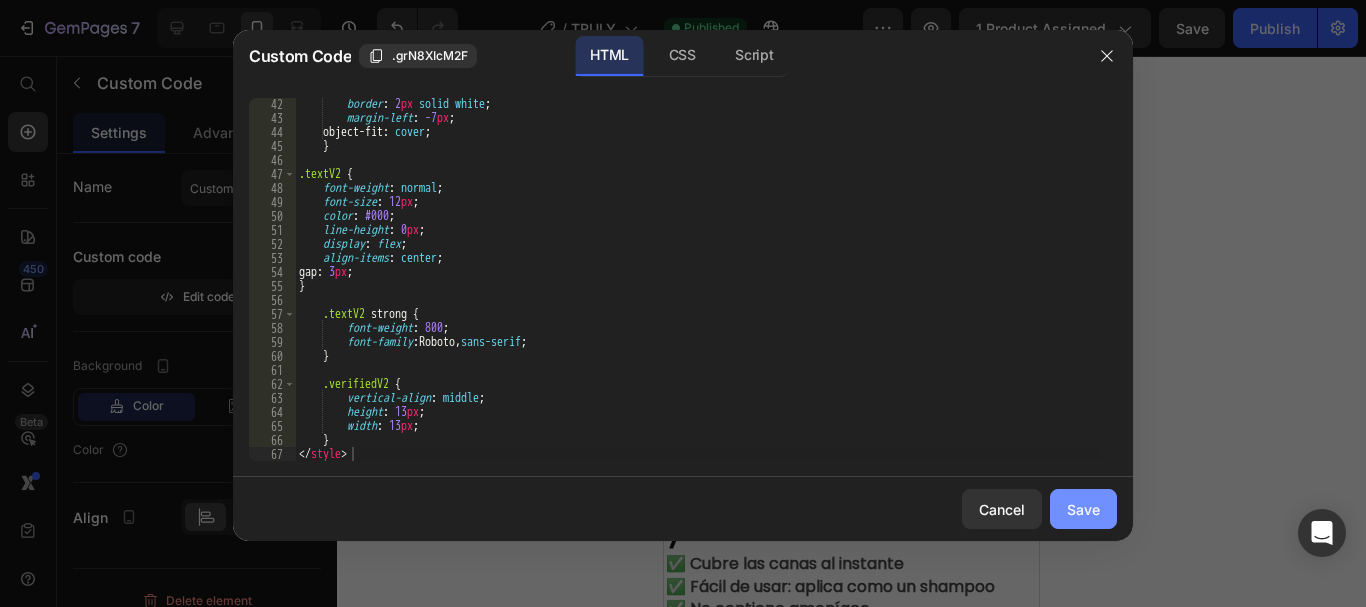 click on "Save" 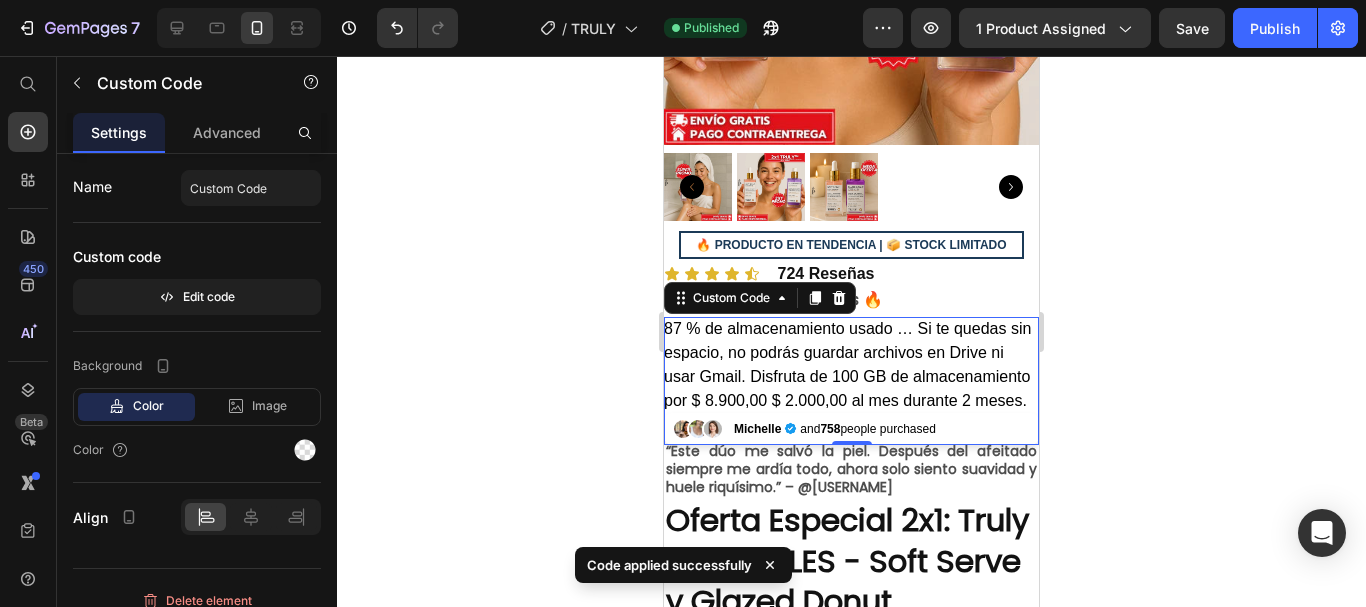 click 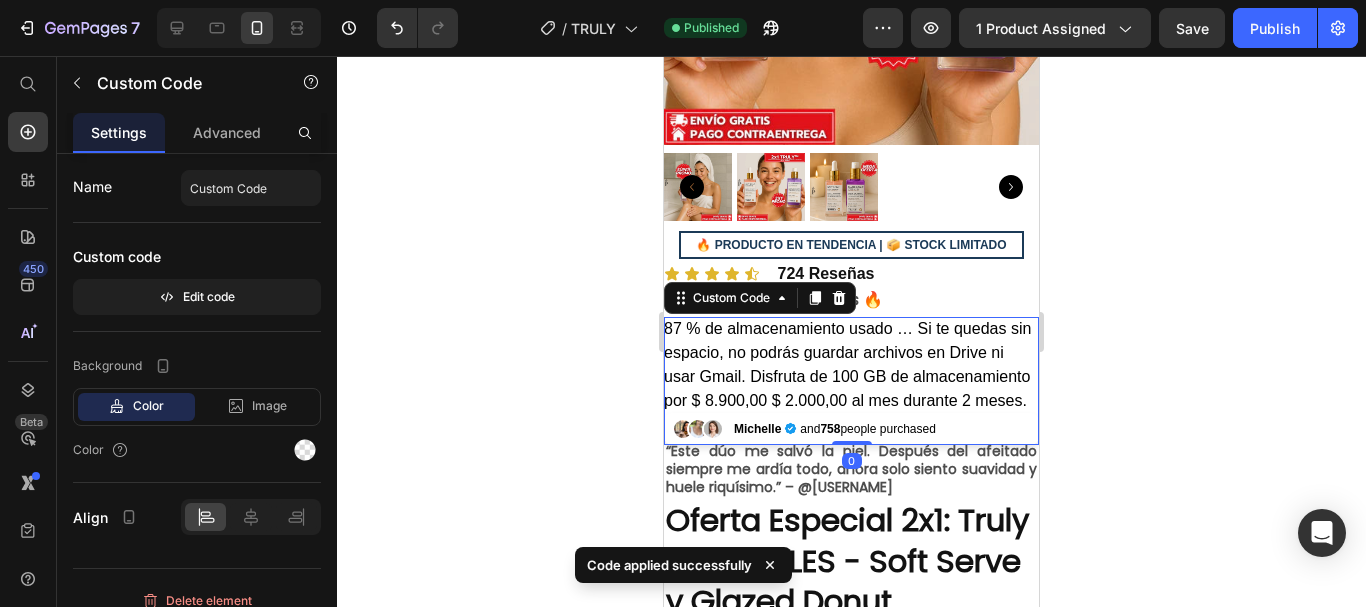 click on "87 % de almacenamiento usado … Si te quedas sin espacio, no podrás guardar archivos en Drive ni usar Gmail. Disfruta de 100 GB de almacenamiento por $ 8.900,00 $ 2.000,00 al mes durante 2 meses.
Michelle
and  758  people purchased" at bounding box center [851, 381] 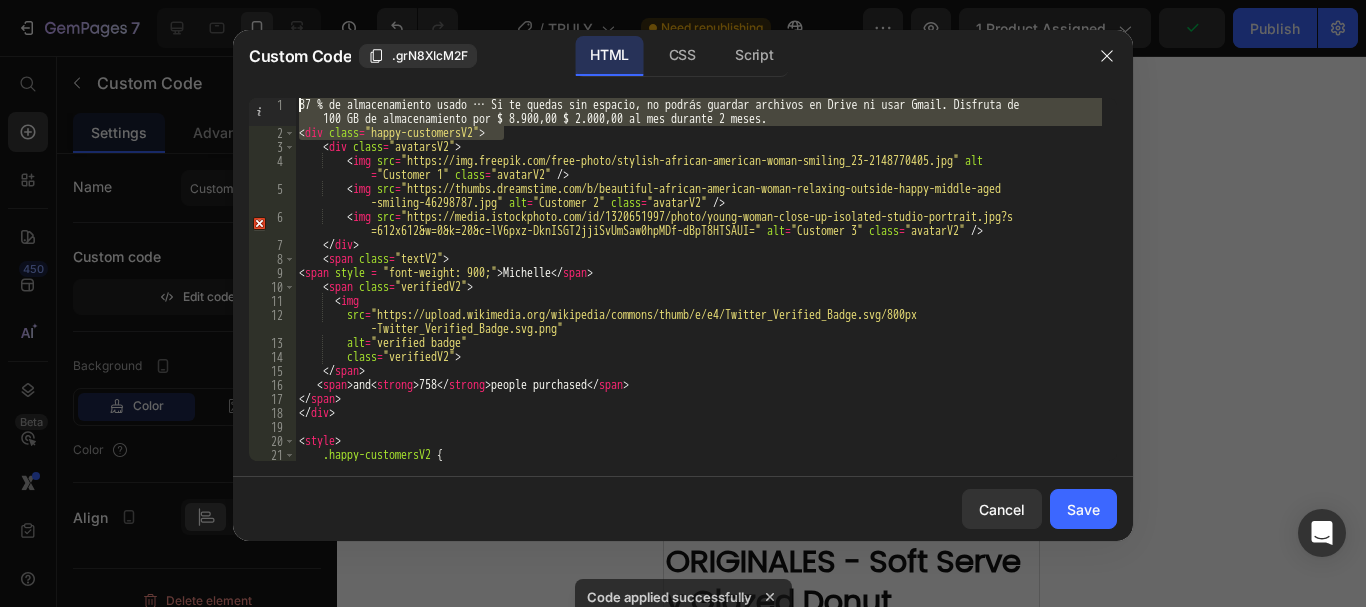 drag, startPoint x: 836, startPoint y: 127, endPoint x: 285, endPoint y: 23, distance: 560.729 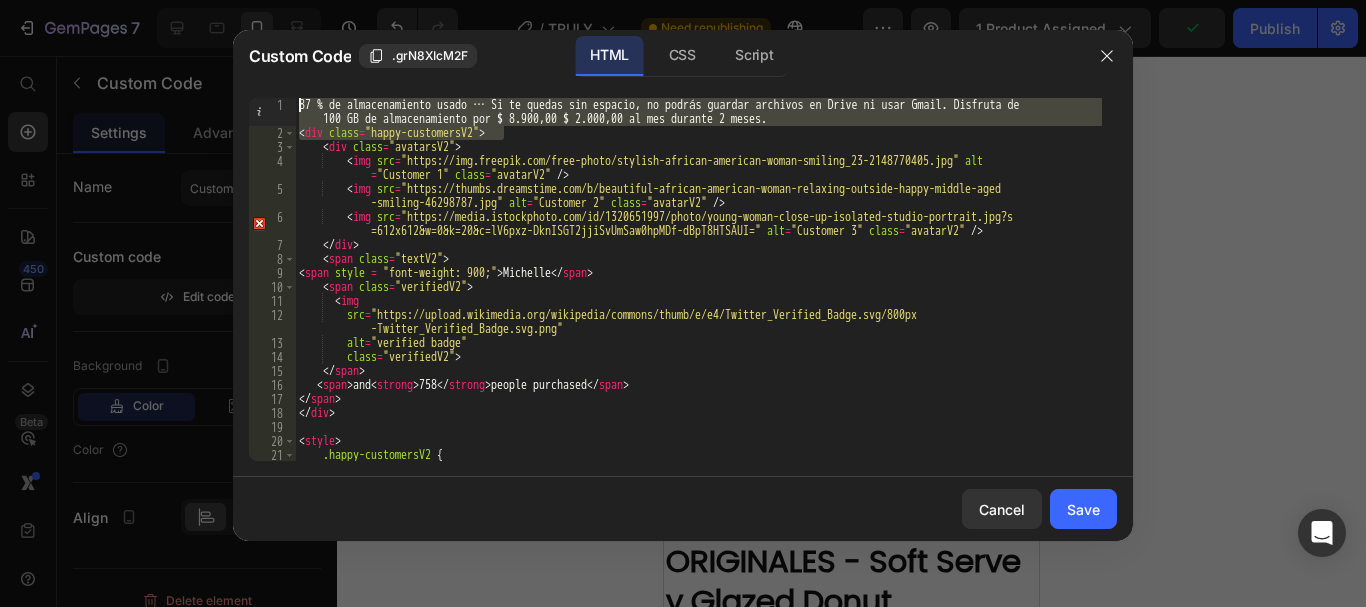 click on "87 % de almacenamiento usado … Si te quedas sin espacio, no podrás guardar archivos en Drive ni usar Gmail. Disfruta de 100 GB de almacenamiento por $ 8.900,00 $ 2.000,00 al mes durante 2 meses.
<div class="happy-customersV2"> 1 2 3 4 5 6 7 8 9 10 11 12 13 14 15 16 17 18 19 20 21 22 87 % de almacenamiento usado … Si te quedas sin espacio, no podrás guardar archivos en Drive ni usar Gmail. Disfruta de       100 GB de almacenamiento por $ 8.900,00 $ 2.000,00 al mes durante 2 meses. < div   class = "happy-customersV2" >      < div   class = "avatarsV2" >           < img   src = "https://img.freepik.com/free-photo/stylish-african-american-woman-smiling_23-2148770405.jpg"   alt              = "Customer 1"   class = "avatarV2"   />           < img   src = "https://thumbs.dreamstime.com/b/beautiful-african-american-woman-relaxing-outside-happy-middle-aged              -smiling-46298787.jpg"   alt = "Customer 2"   class = "avatarV2"   />           < img   src =   alt = "Customer 3"" 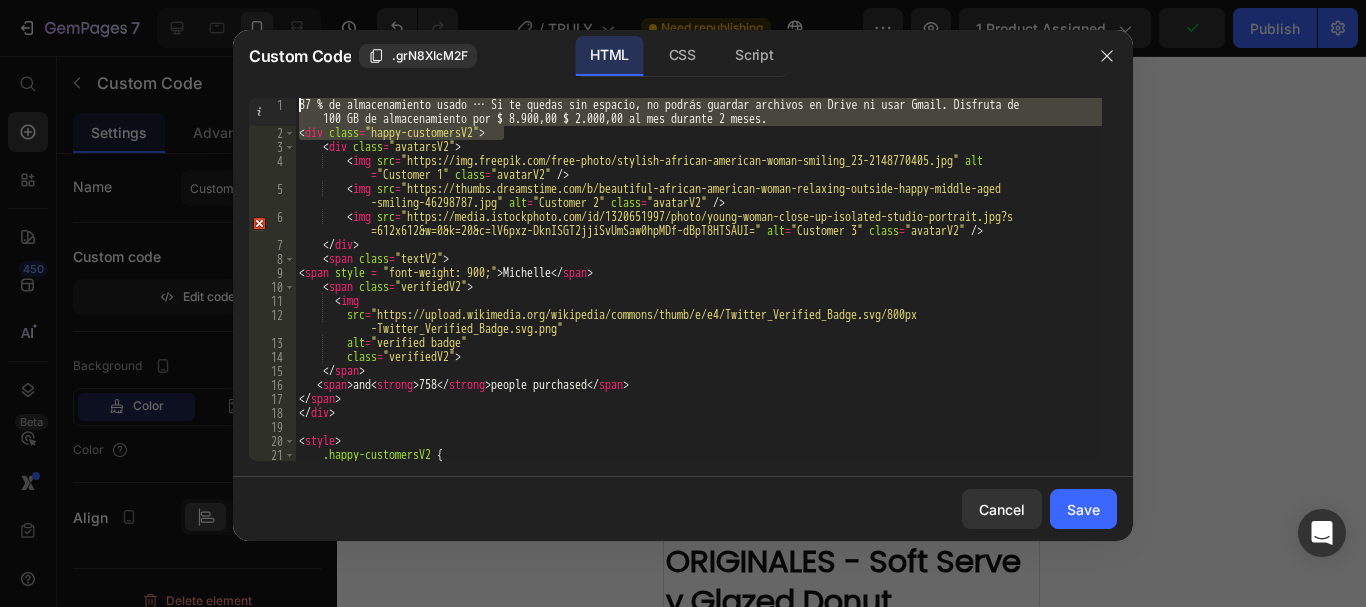 click on "87 % de almacenamiento usado … Si te quedas sin espacio, no podrás guardar archivos en Drive ni usar Gmail. Disfruta de       100 GB de almacenamiento por $ 8.900,00 $ 2.000,00 al mes durante 2 meses. < div   class = "happy-customersV2" >      < div   class = "avatarsV2" >           < img   src = "https://img.freepik.com/free-photo/stylish-african-american-woman-smiling_23-2148770405.jpg"   alt              = "Customer 1"   class = "avatarV2"   />           < img   src = "https://thumbs.dreamstime.com/b/beautiful-african-american-woman-relaxing-outside-happy-middle-aged              -smiling-46298787.jpg"   alt = "Customer 2"   class = "avatarV2"   />           < img   src = "https://media.istockphoto.com/id/1320651997/photo/young-woman-close-up-isolated-studio-portrait.jpg?s              =612x612&w=0&k=20&c=lV6pxz-DknISGT2jjiSvUmSaw0hpMDf-dBpT8HTSAUI="   alt = "Customer 3"   class = "avatarV2"   />      </ div >      < span   class = "textV2" > < span   style   =" at bounding box center [698, 279] 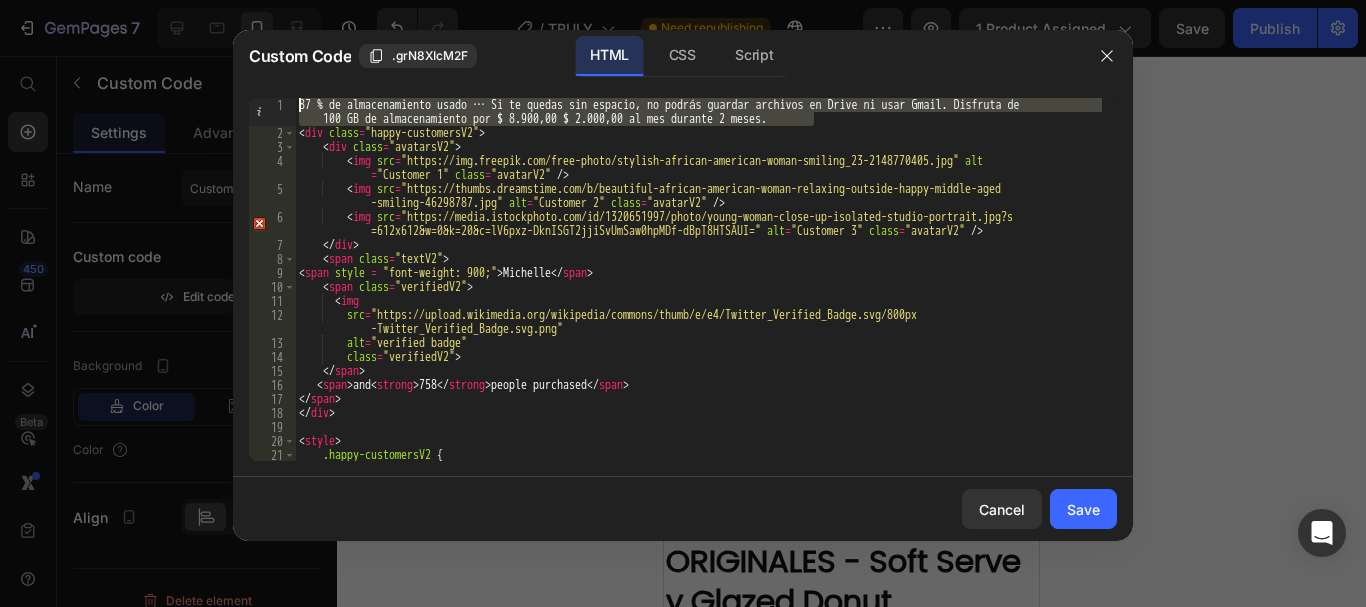 drag, startPoint x: 817, startPoint y: 117, endPoint x: 300, endPoint y: 98, distance: 517.349 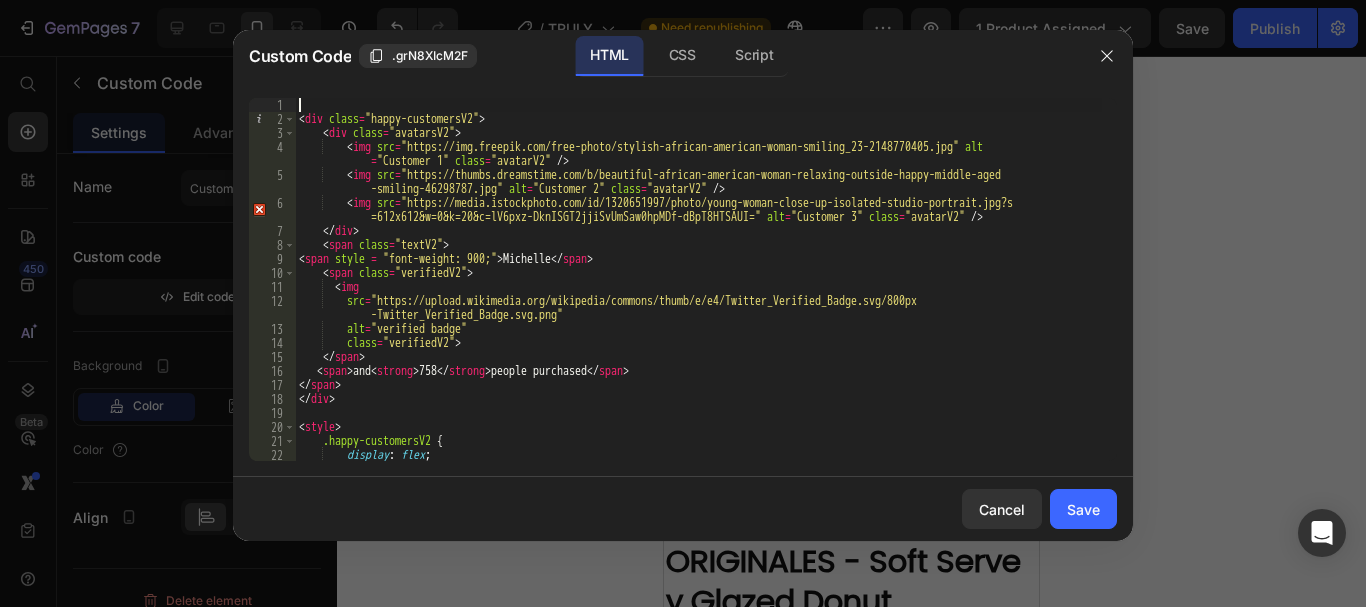 click on "< div   class = "happy-customersV2" >      < div   class = "avatarsV2" >           < img   src = "https://img.freepik.com/free-photo/stylish-african-american-woman-smiling_23-2148770405.jpg"   alt              = "Customer 1"   class = "avatarV2"   />           < img   src = "https://thumbs.dreamstime.com/b/beautiful-african-american-woman-relaxing-outside-happy-middle-aged              -smiling-46298787.jpg"   alt = "Customer 2"   class = "avatarV2"   />           < img   src = "https://media.istockphoto.com/id/1320651997/photo/young-woman-close-up-isolated-studio-portrait.jpg?s              =612x612&w=0&k=20&c=lV6pxz-DknISGT2jjiSvUmSaw0hpMDf-dBpT8HTSAUI="   alt = "Customer 3"   class = "avatarV2"   />      </ div >      < span   class = "textV2" > < span   style   =   "font-weight: 900;" > Michelle </ span >      < span   class = "verifiedV2" >         < img           src = "https://upload.wikimedia.org/wikipedia/commons/thumb/e/e4/Twitter_Verified_Badge.svg/800px      alt" at bounding box center (698, 293) 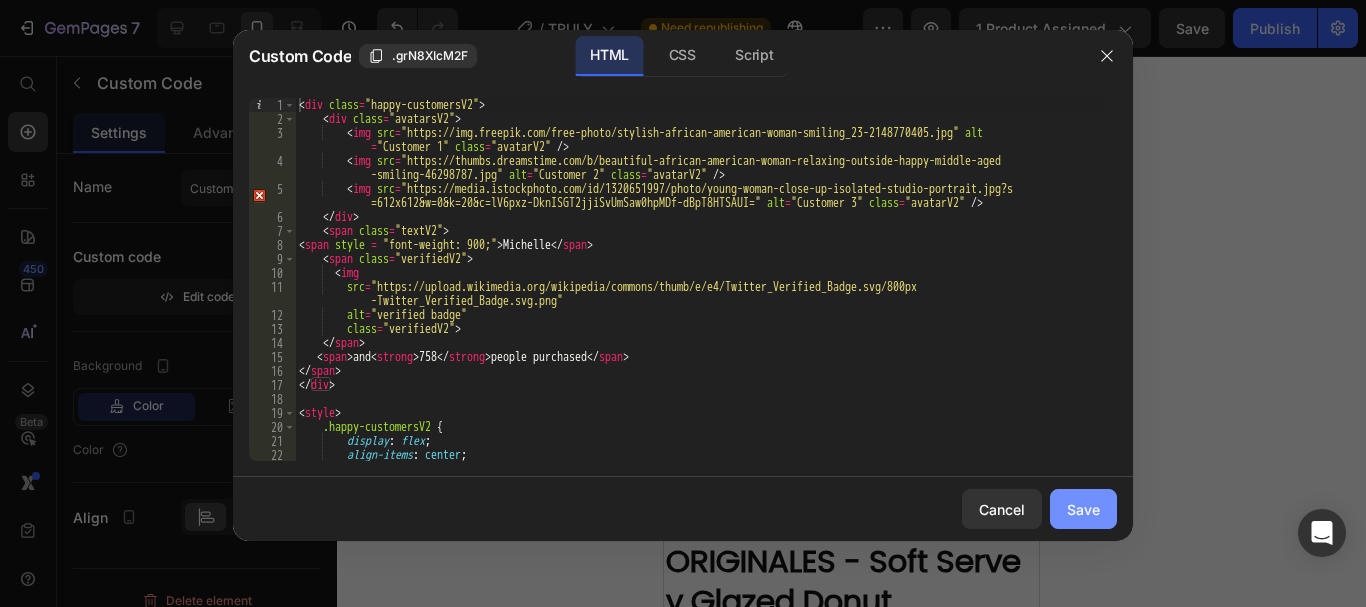 click on "Save" at bounding box center (1083, 509) 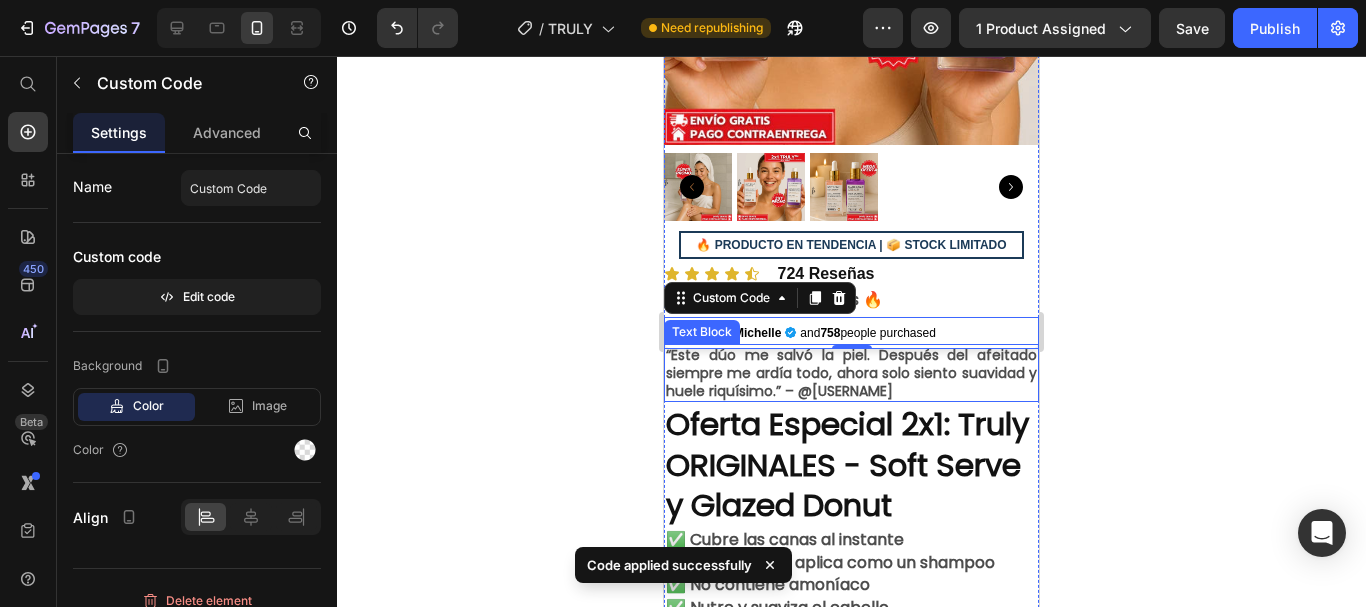 click 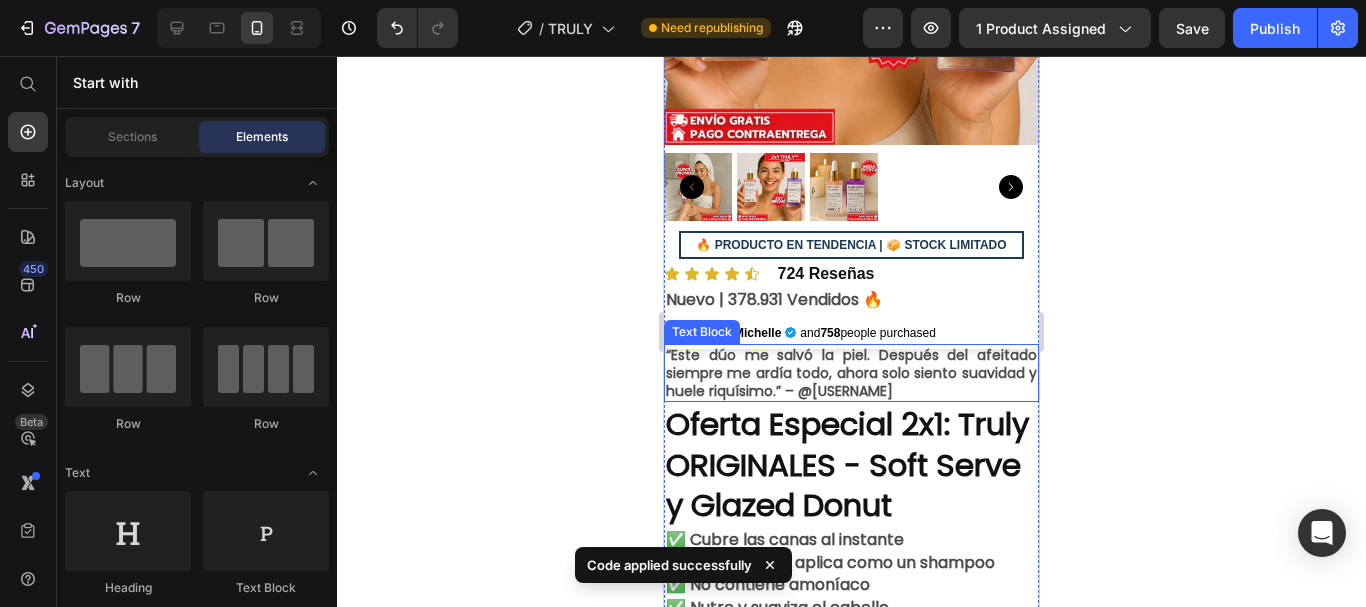 click 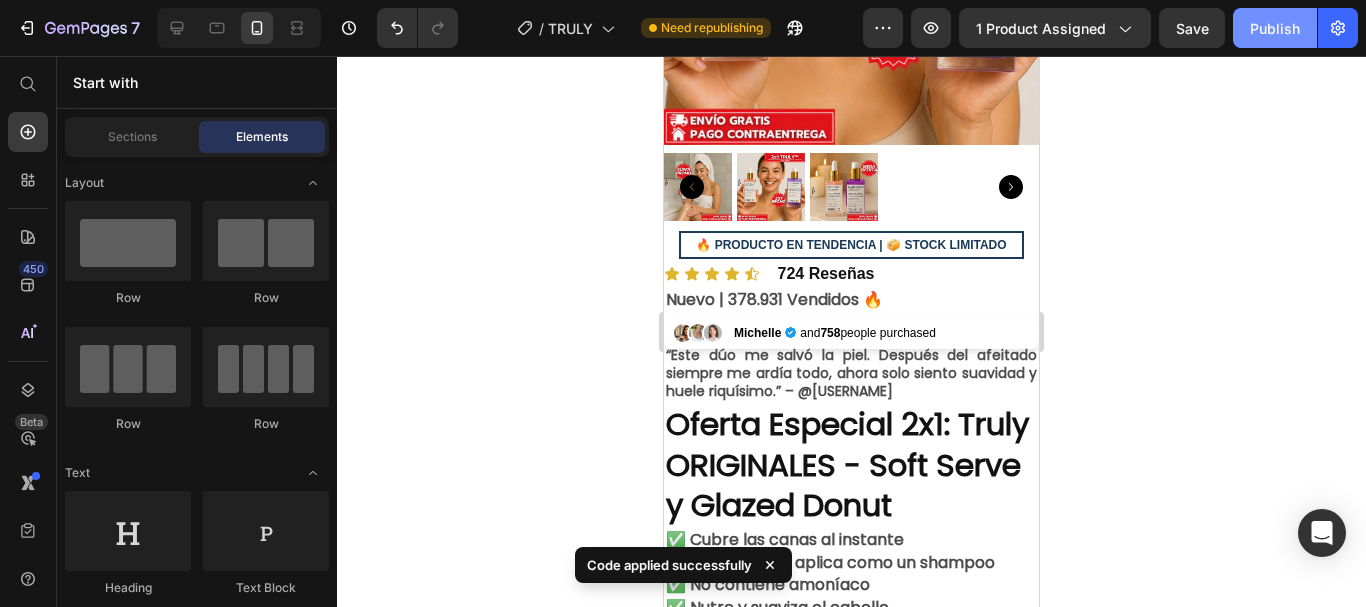 click on "Publish" at bounding box center (1275, 28) 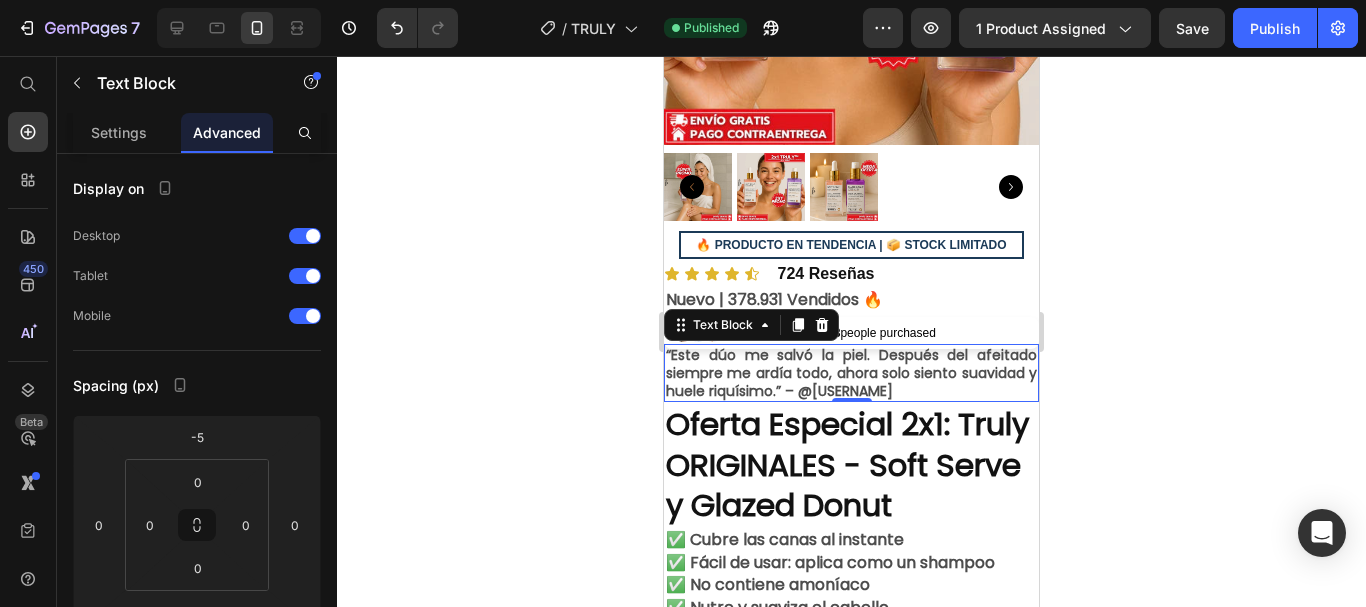 click on "“Este dúo me salvó la piel. Después del afeitado siempre me ardía todo, ahora solo siento suavidad y huele riquísimo.” – @[USERNAME]" at bounding box center (851, 373) 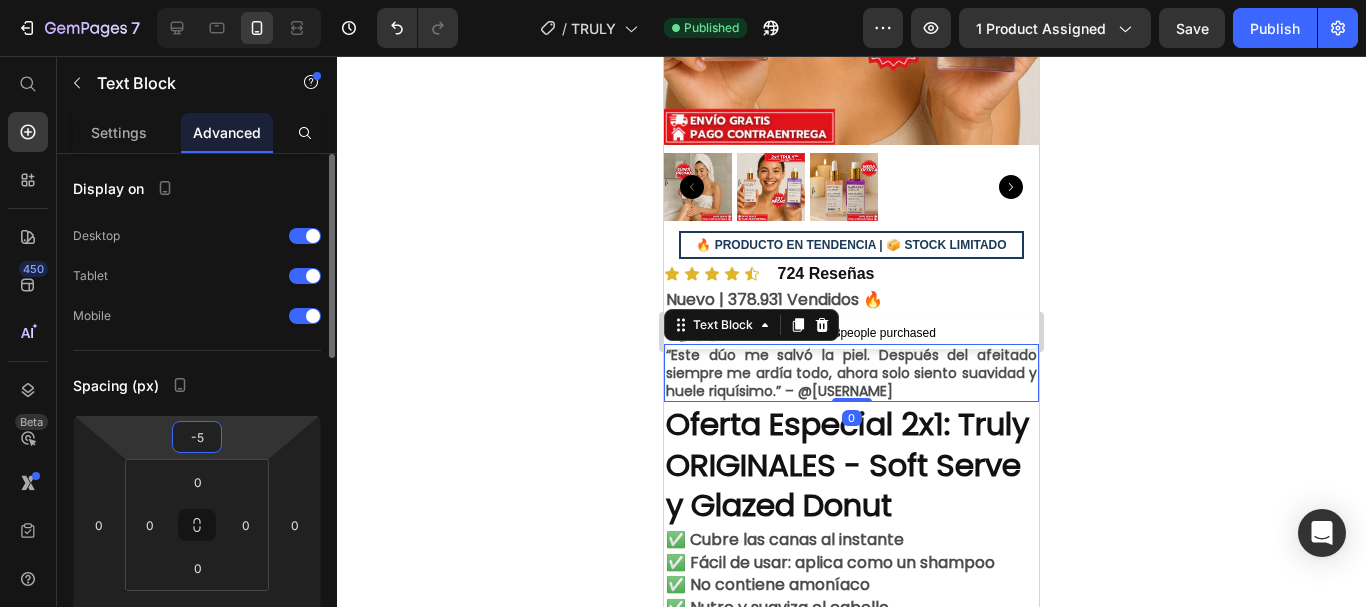 click on "-5" at bounding box center [197, 437] 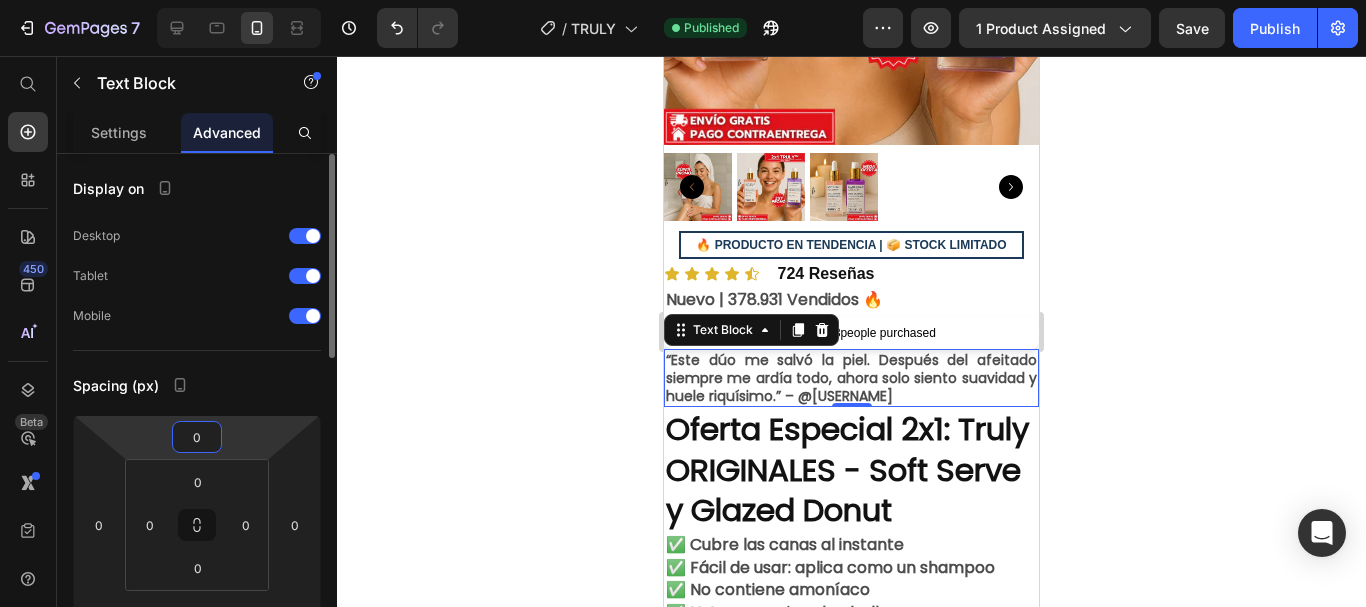 drag, startPoint x: 204, startPoint y: 439, endPoint x: 179, endPoint y: 437, distance: 25.079872 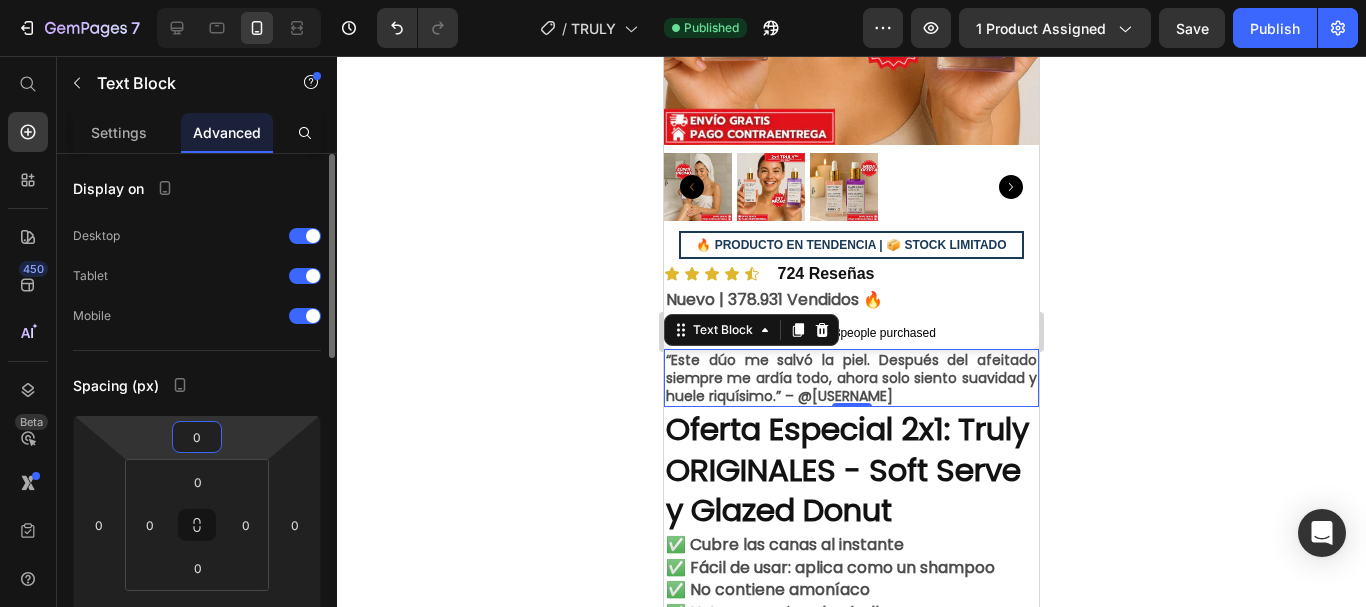 click on "0" at bounding box center [197, 437] 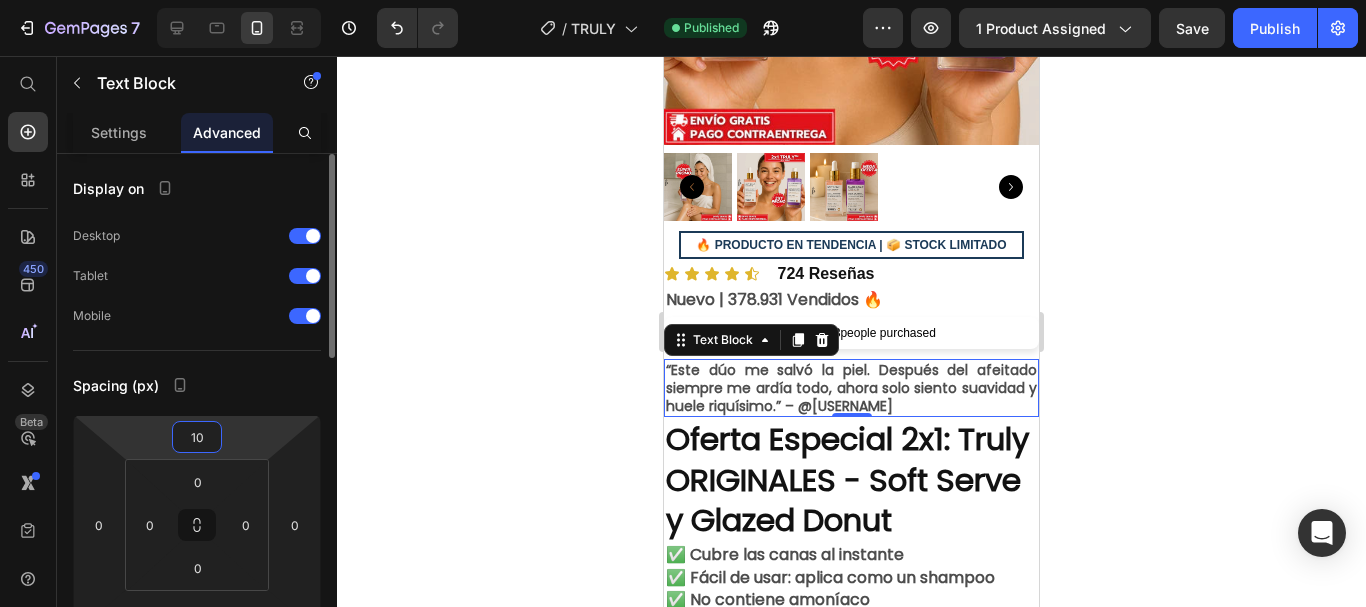 drag, startPoint x: 208, startPoint y: 437, endPoint x: 157, endPoint y: 438, distance: 51.009804 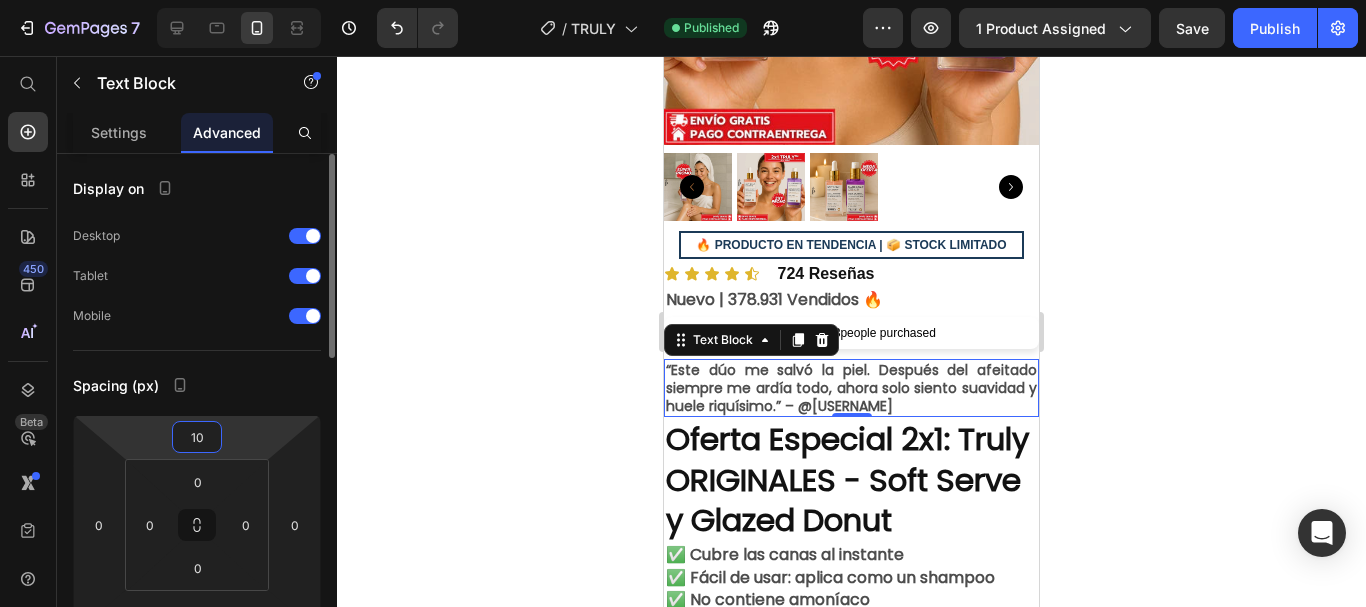 click on "10 0 0 0" at bounding box center [197, 525] 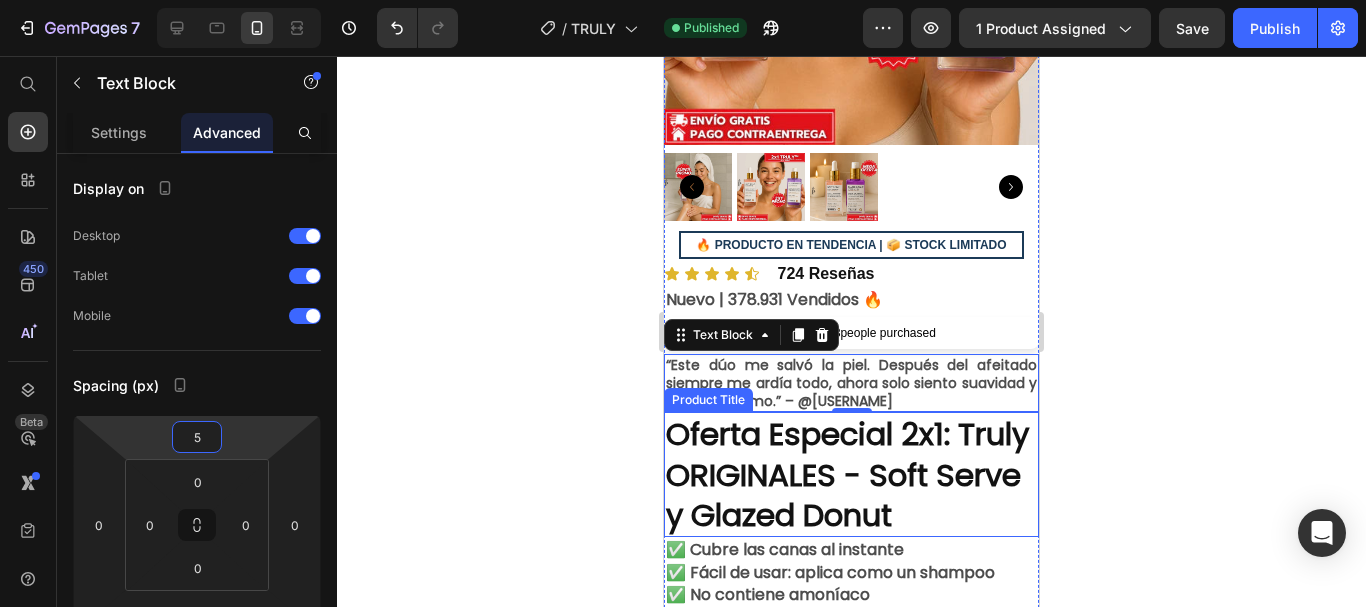 click 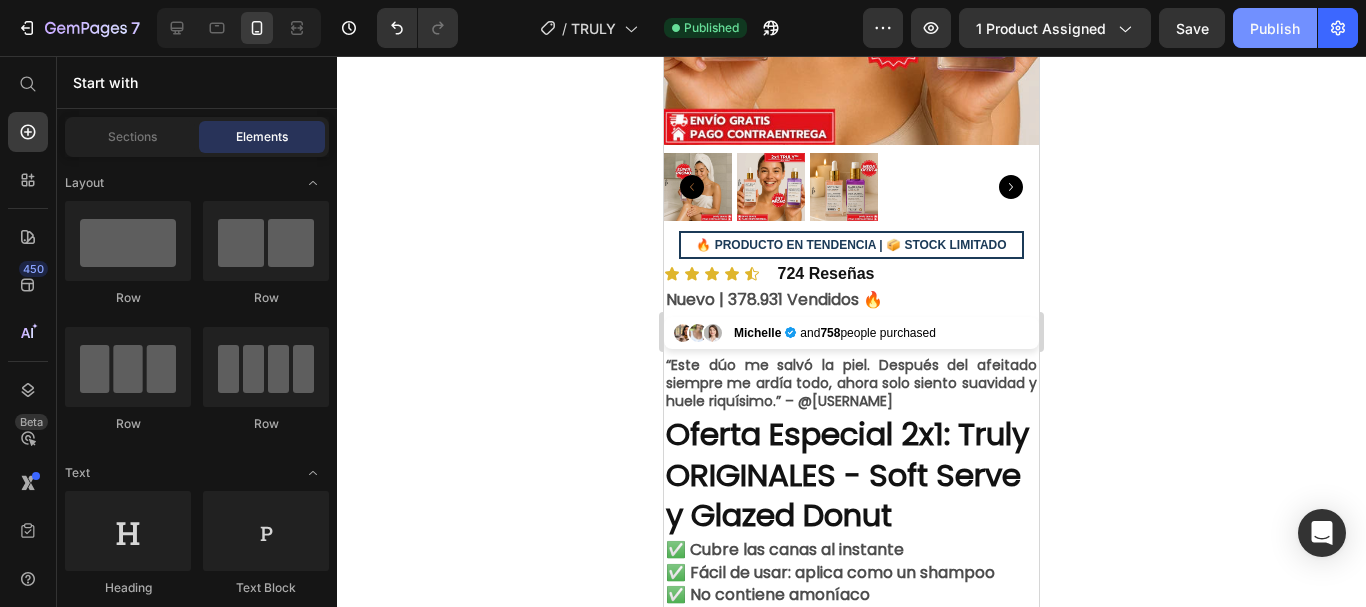 click on "Publish" at bounding box center (1275, 28) 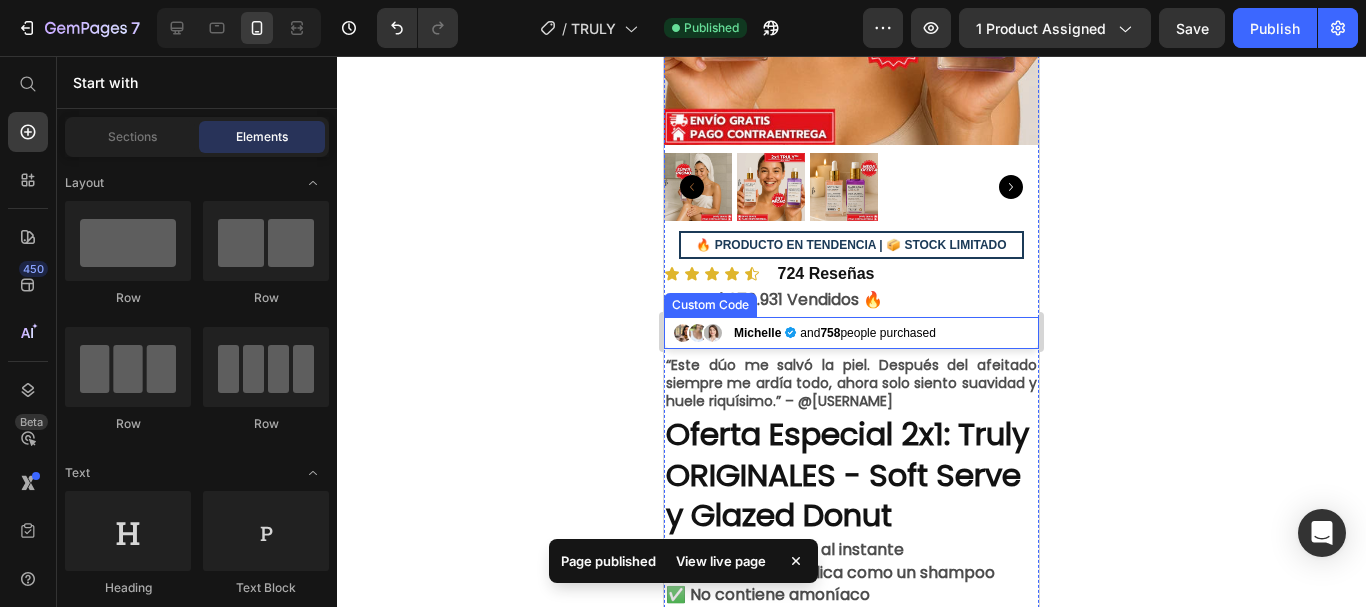 click on "and  758  people purchased" at bounding box center [867, 333] 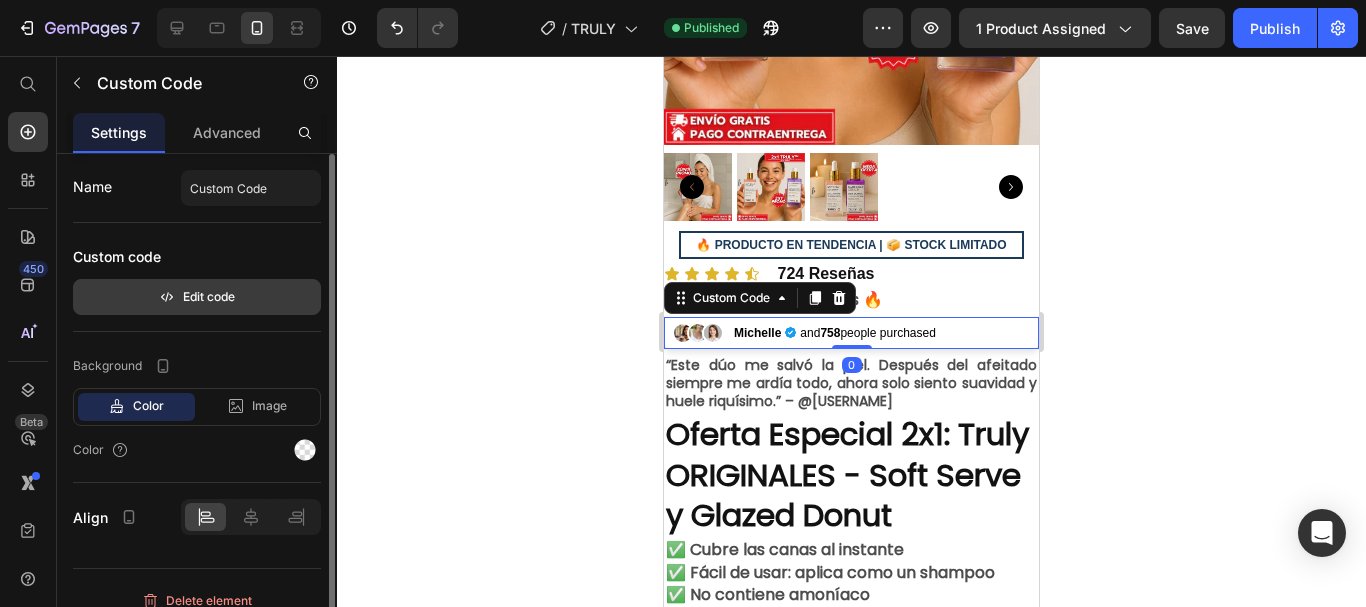 click on "Edit code" at bounding box center (197, 297) 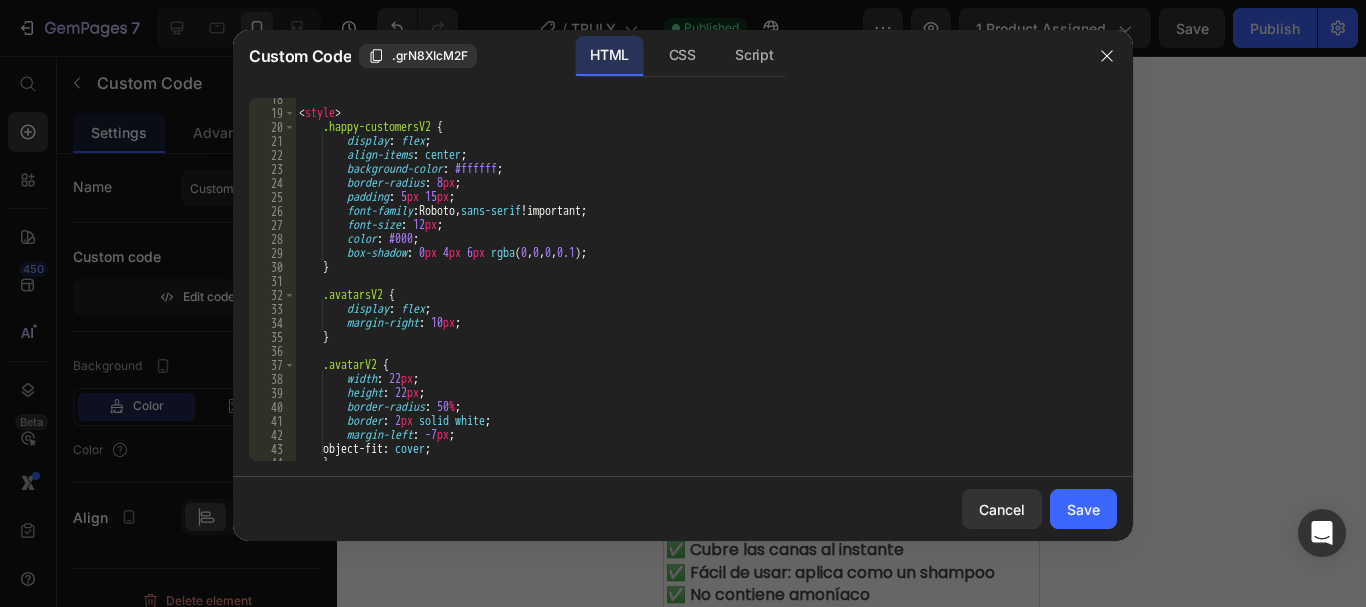 scroll, scrollTop: 300, scrollLeft: 0, axis: vertical 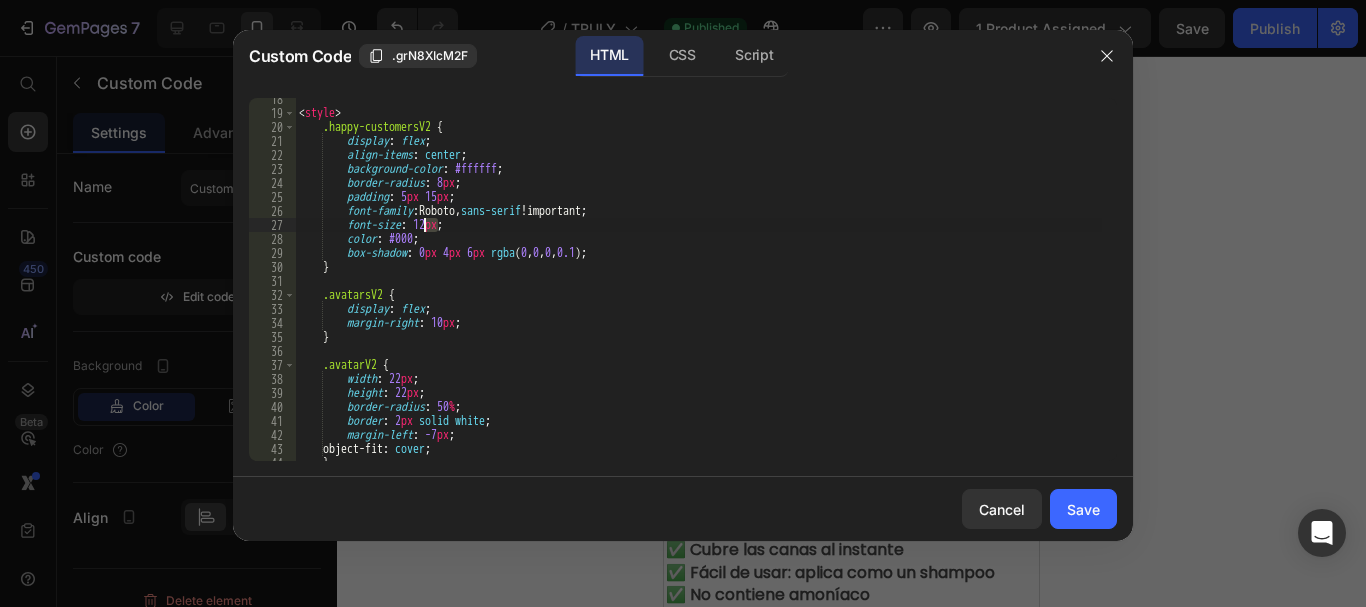 drag, startPoint x: 437, startPoint y: 224, endPoint x: 423, endPoint y: 224, distance: 14 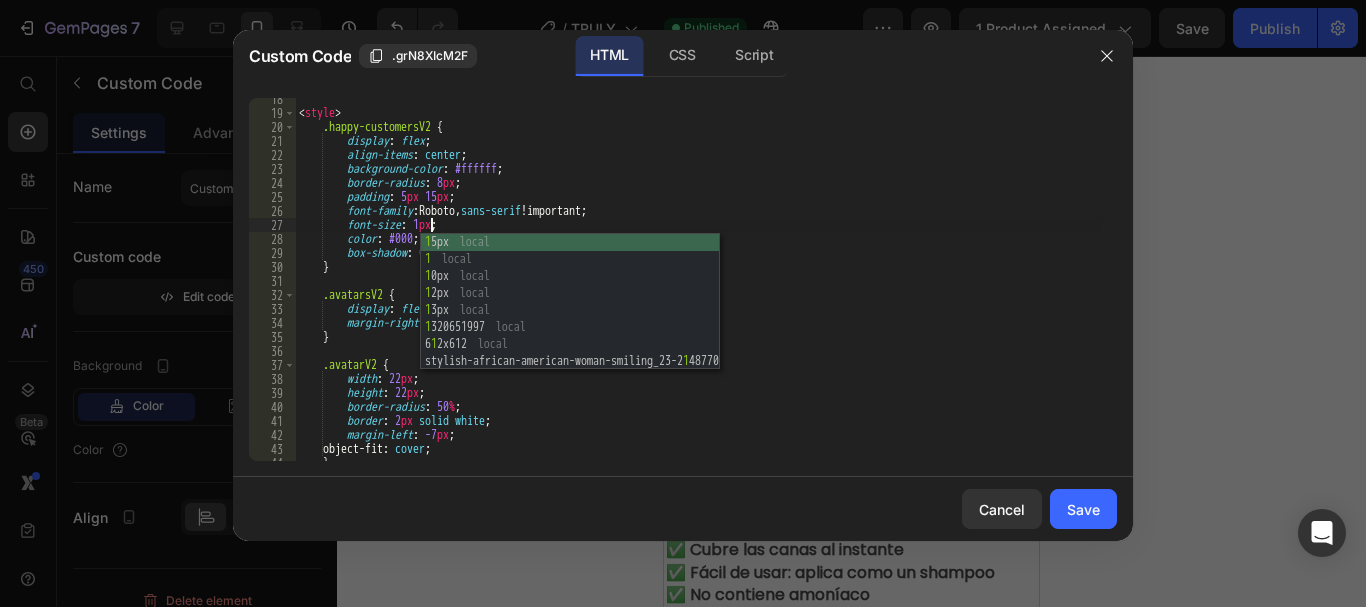 type on "font-size: 16px;" 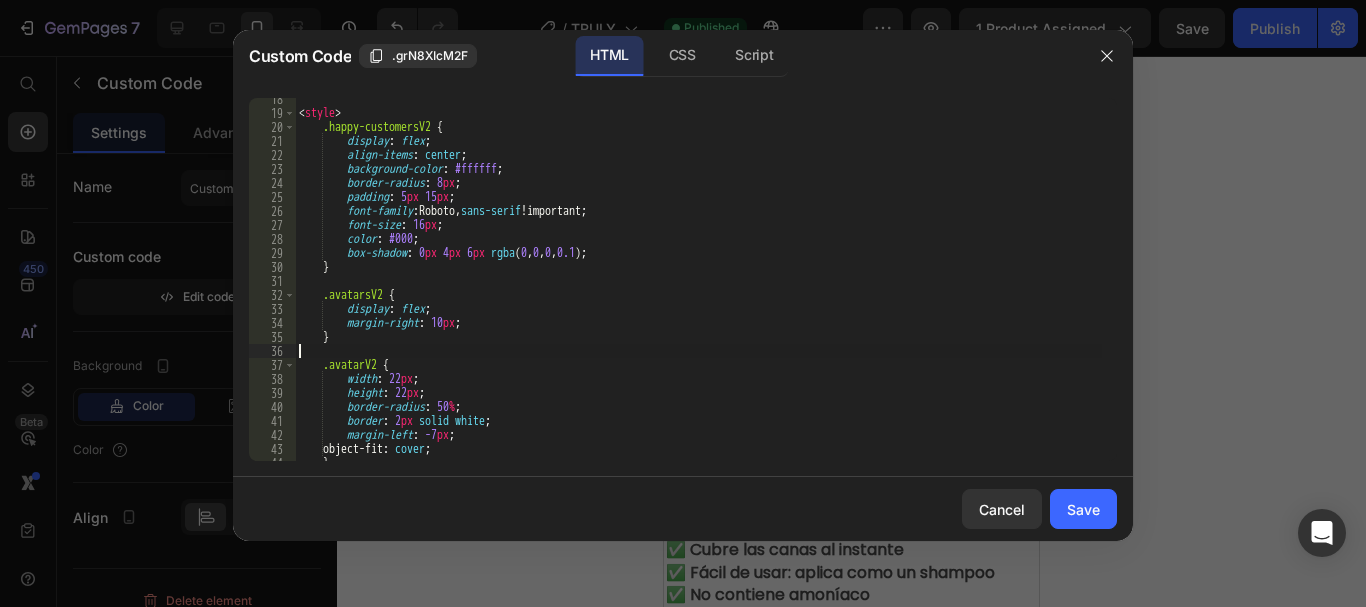 click on "< style >      .happy-customersV2   {           display :   flex ;           align-items :   center ;           background-color :   #ffffff ;           border-radius :   8 px ;           padding :   5 px   15 px ;           font-family :  Roboto,  sans-serif  !important ;           font-size :   16 px ;           color :   #000 ;           box-shadow :   0 px   4 px   6 px   rgba ( 0 ,  0 ,  0 ,  0.1 ) ;      }      .avatarsV2   {           display :   flex ;           margin-right :   10 px ;      }      .avatarV2   {           width :   22 px ;           height :   22 px ;           border-radius :   50 % ;           border :   2 px   solid   white ;           margin-left :   -7 px ;          object-fit :   cover ;      }" at bounding box center [698, 287] 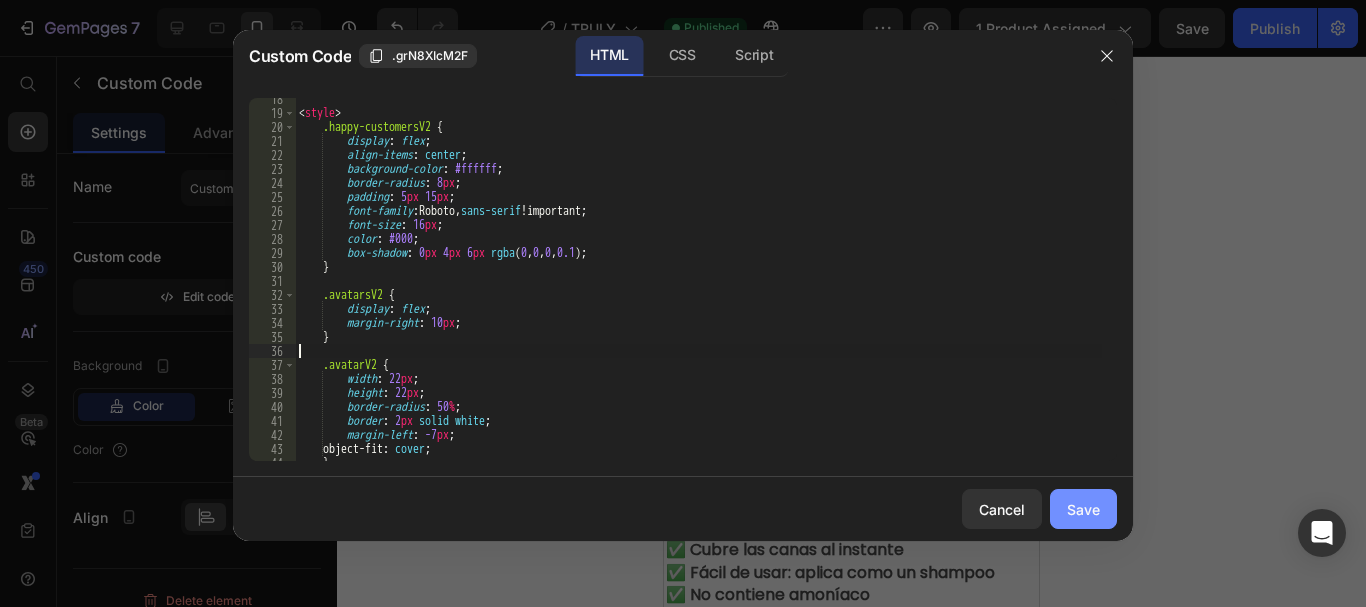 type 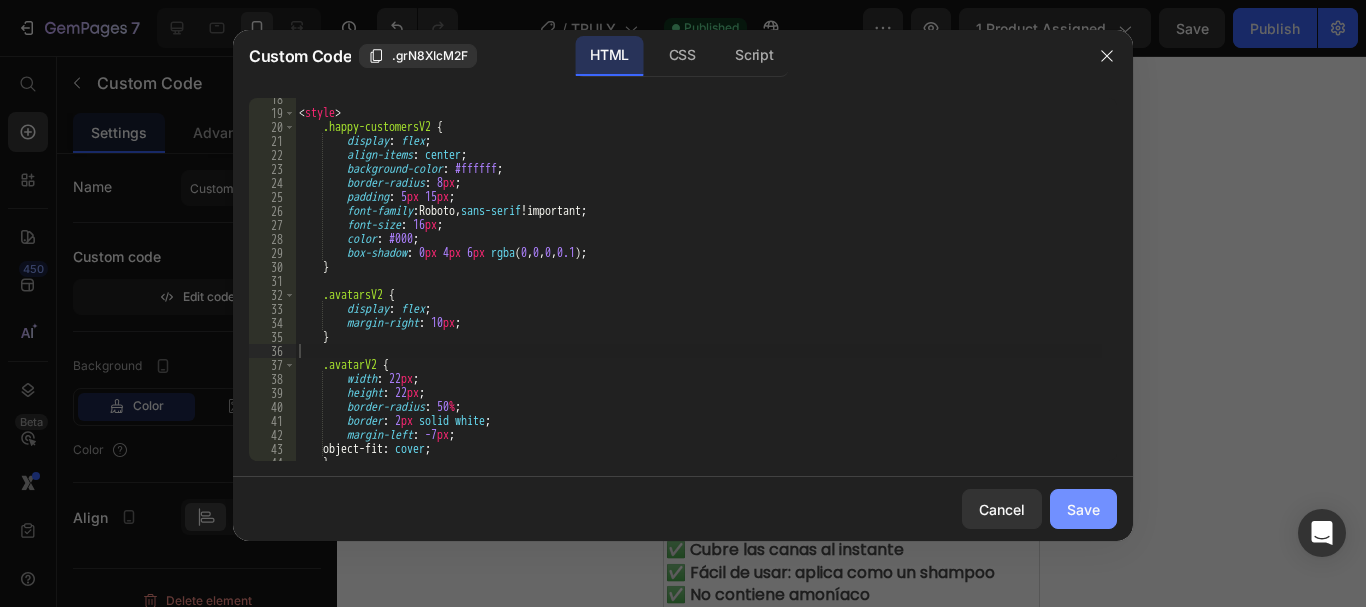 click on "Save" 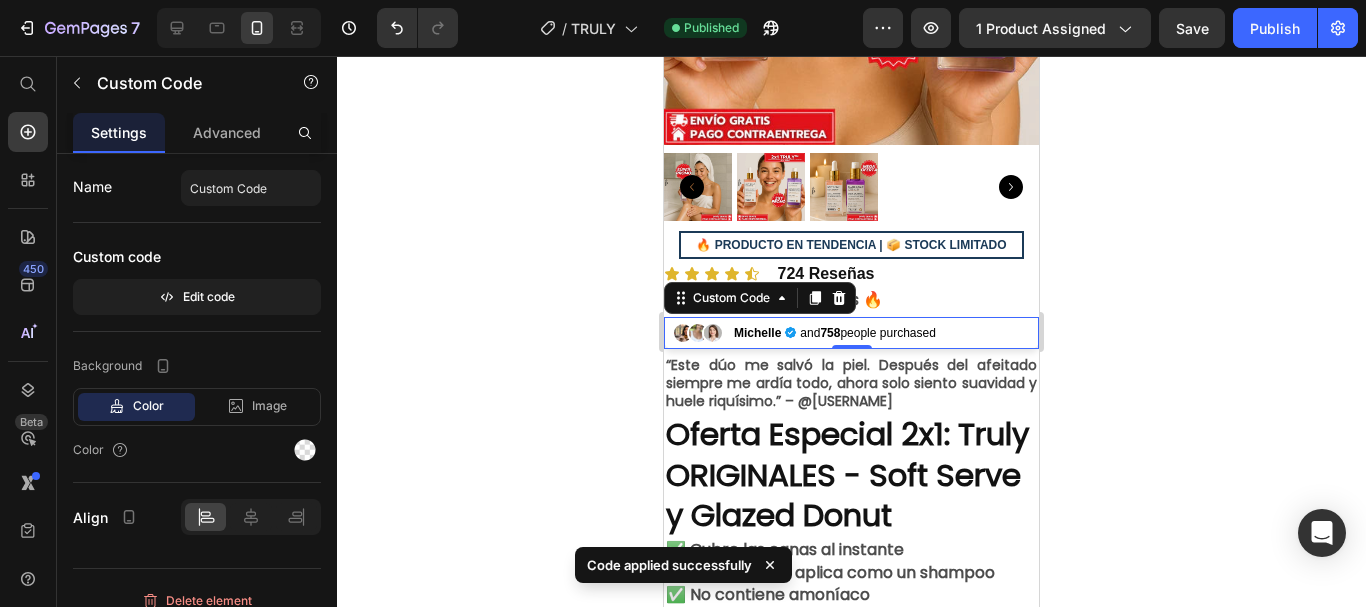 click on "“Este dúo me salvó la piel. Después del afeitado siempre me ardía todo, ahora solo siento suavidad y huele riquísimo.” – @[USERNAME]" at bounding box center (851, 383) 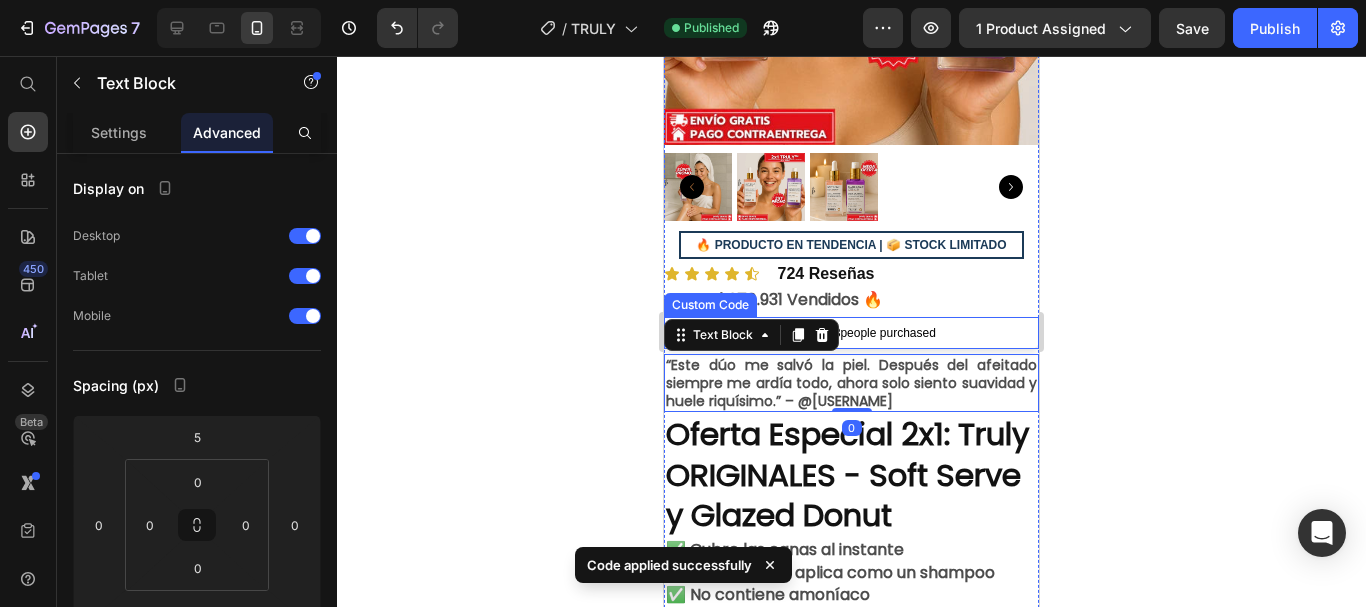 click on "Michelle
and  758  people purchased" at bounding box center [851, 333] 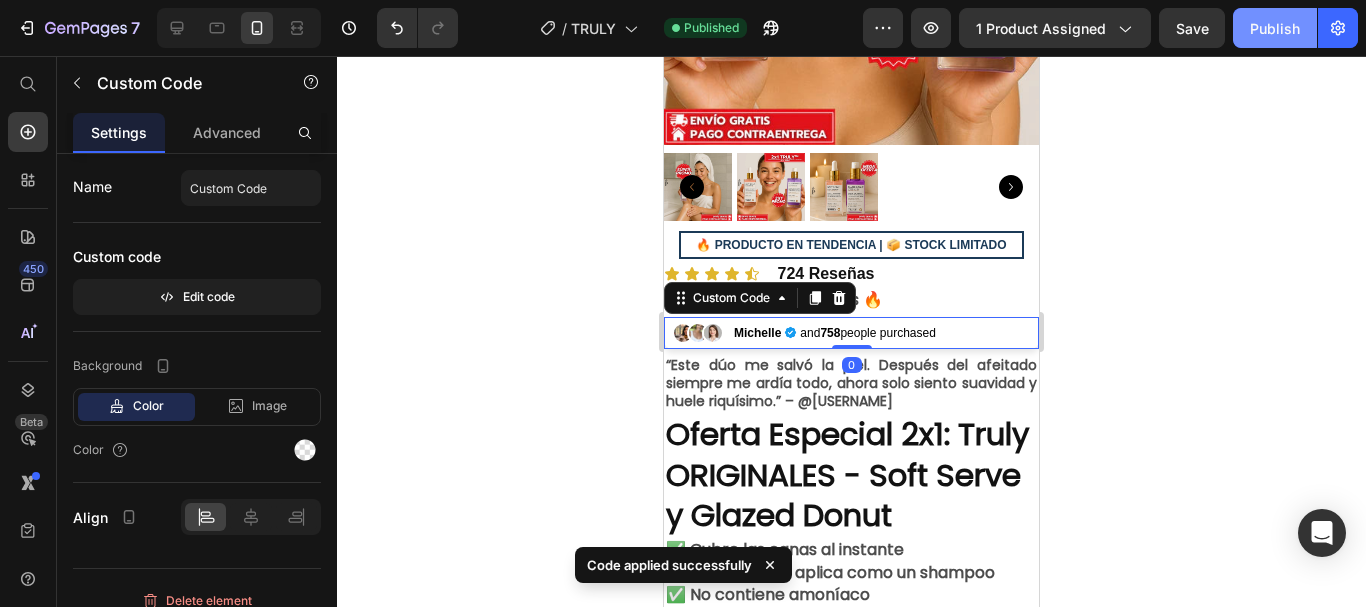 click on "Publish" at bounding box center [1275, 28] 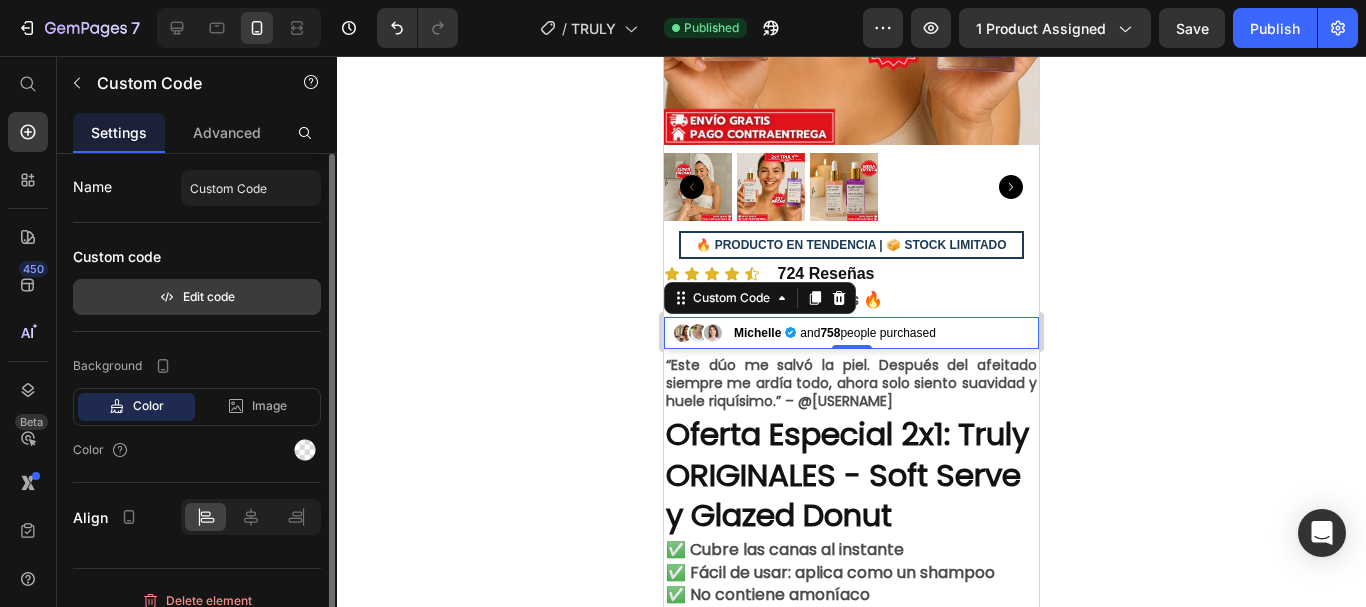click on "Edit code" at bounding box center [197, 297] 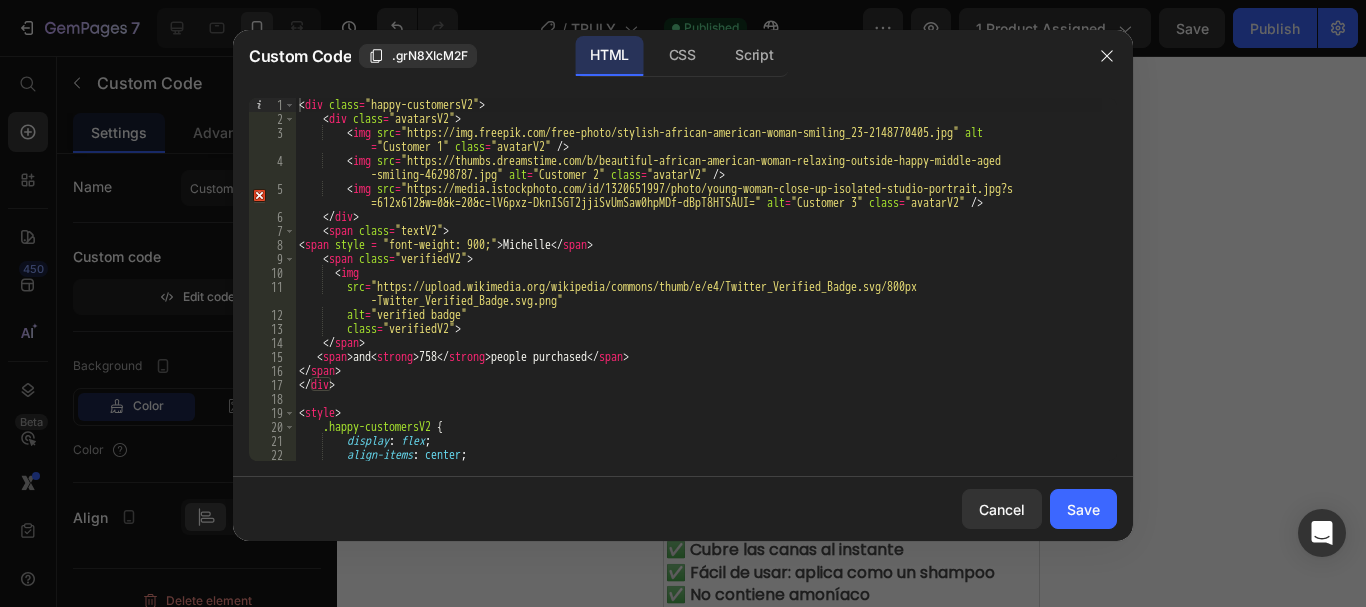 scroll, scrollTop: 0, scrollLeft: 0, axis: both 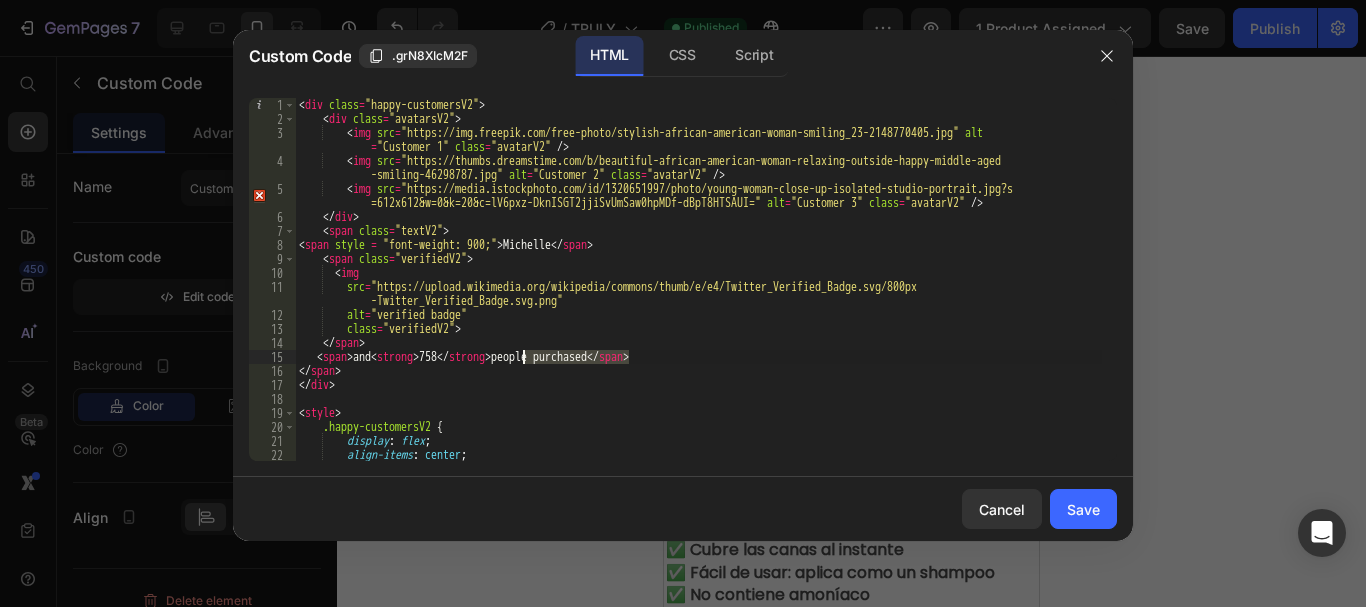 drag, startPoint x: 631, startPoint y: 362, endPoint x: 522, endPoint y: 361, distance: 109.004585 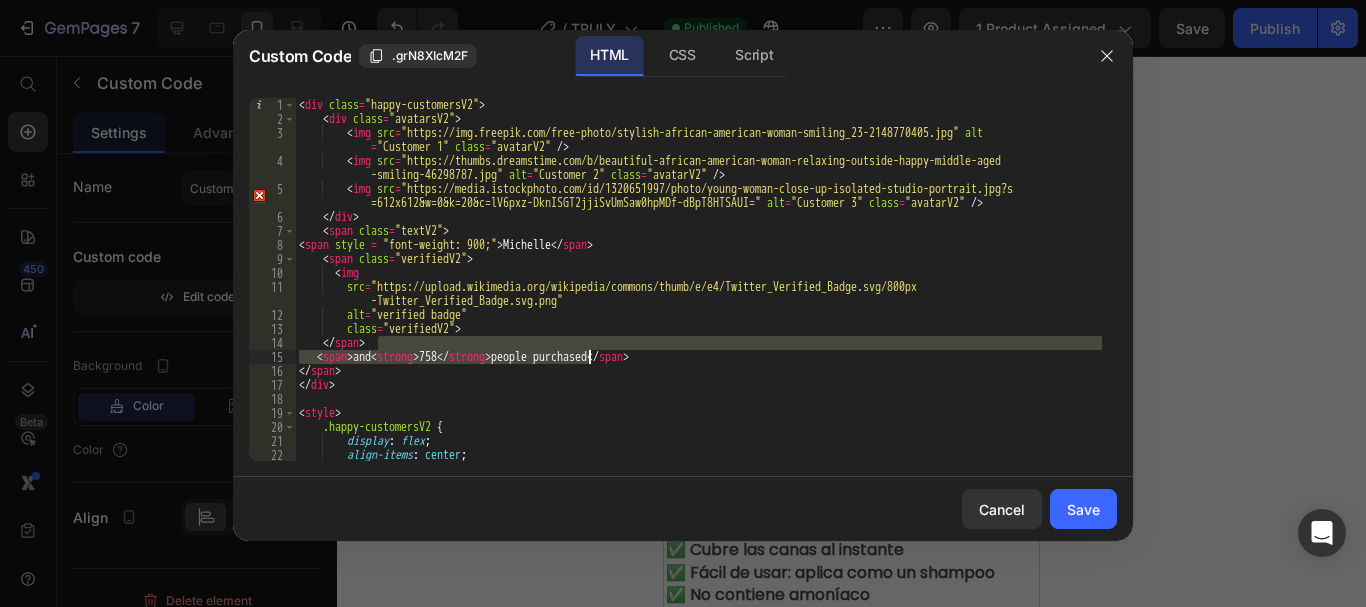drag, startPoint x: 627, startPoint y: 348, endPoint x: 591, endPoint y: 361, distance: 38.27532 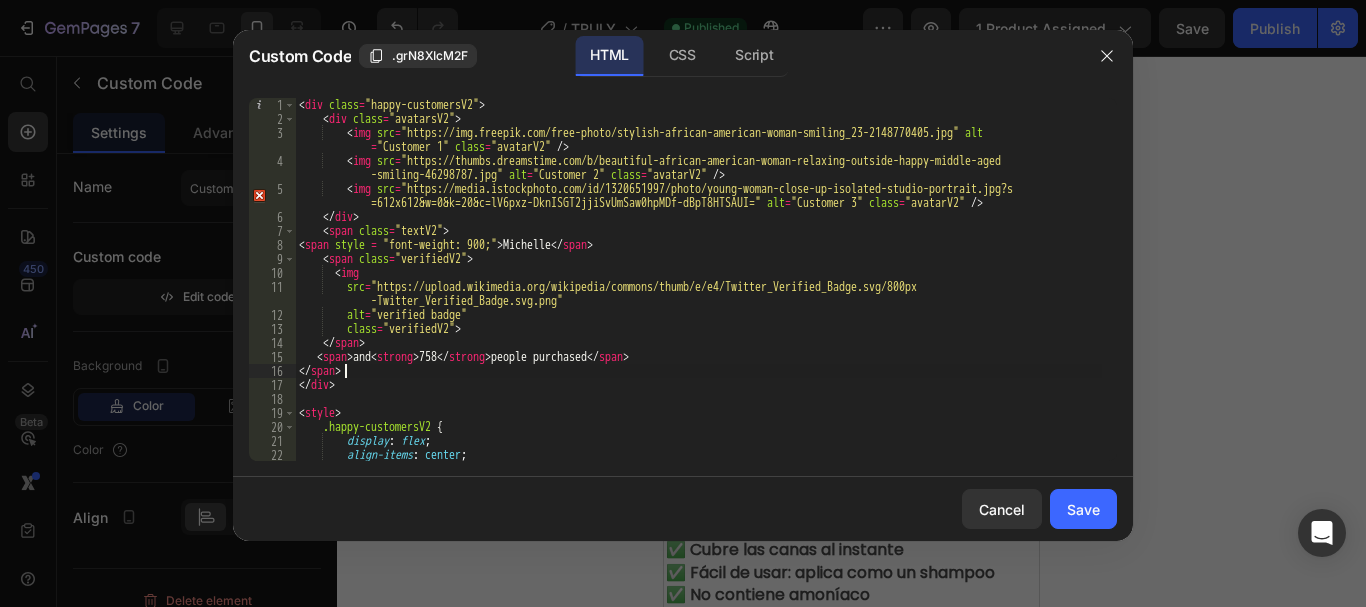 click on "< div   class = "happy-customersV2" >      < div   class = "avatarsV2" >           < img   src = "https://img.freepik.com/free-photo/stylish-african-american-woman-smiling_23-2148770405.jpg"   alt              = "Customer 1"   class = "avatarV2"   />           < img   src = "https://thumbs.dreamstime.com/b/beautiful-african-american-woman-relaxing-outside-happy-middle-aged              -smiling-46298787.jpg"   alt = "Customer 2"   class = "avatarV2"   />           < img   src = "https://media.istockphoto.com/id/1320651997/photo/young-woman-close-up-isolated-studio-portrait.jpg?s              =612x612&w=0&k=20&c=lV6pxz-DknISGT2jjiSvUmSaw0hpMDf-dBpT8HTSAUI="   alt = "Customer 3"   class = "avatarV2"   />      </ div >      < span   class = "textV2" > < span   style   =   "font-weight: 900;" > Michelle </ span >      < span   class = "verifiedV2" >         < img           src = "https://upload.wikimedia.org/wikipedia/commons/thumb/e/e4/Twitter_Verified_Badge.svg/800px      alt" at bounding box center [698, 293] 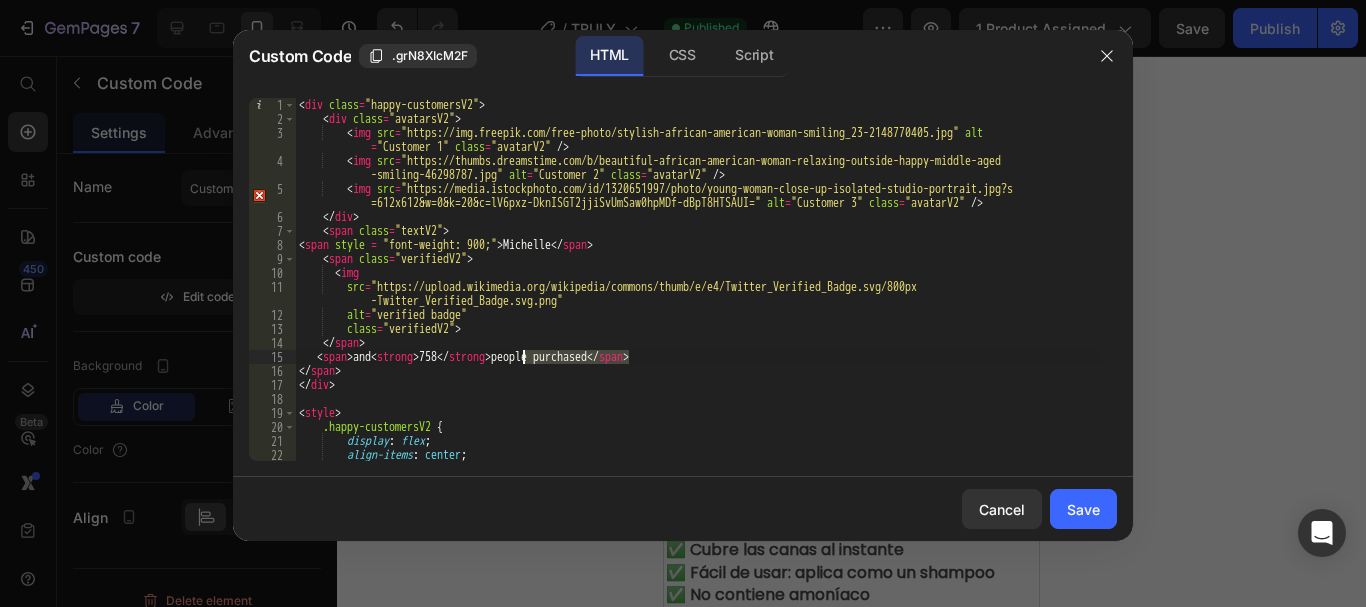 drag, startPoint x: 628, startPoint y: 355, endPoint x: 523, endPoint y: 359, distance: 105.076164 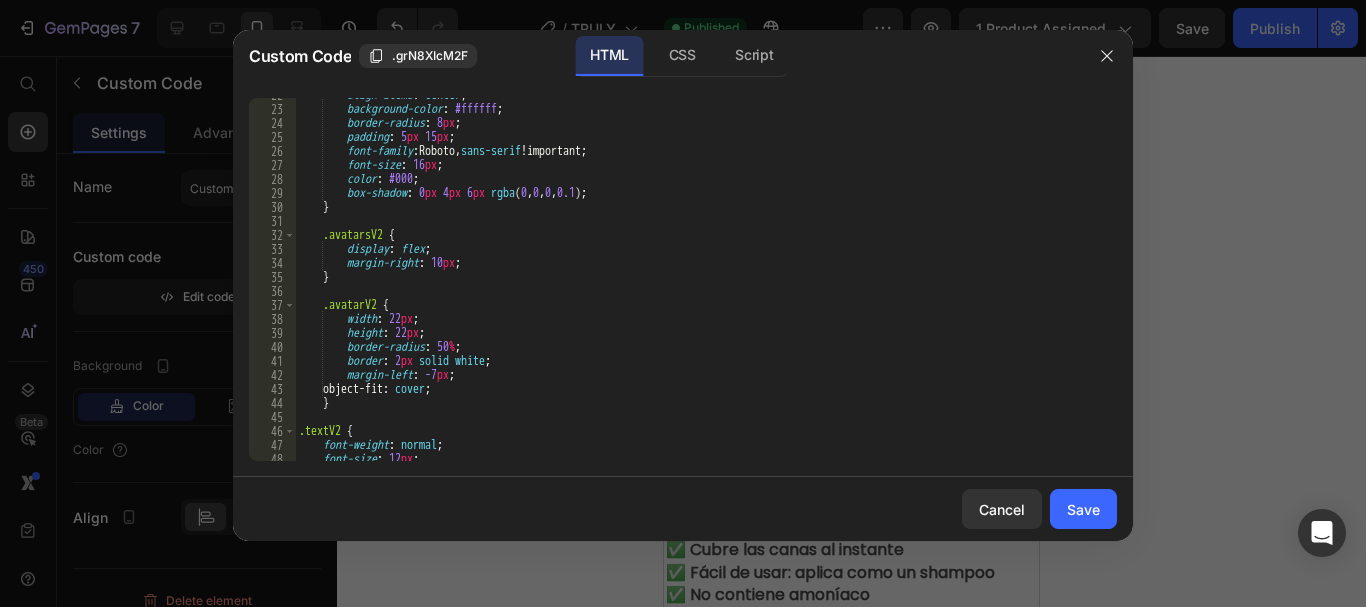 scroll, scrollTop: 617, scrollLeft: 0, axis: vertical 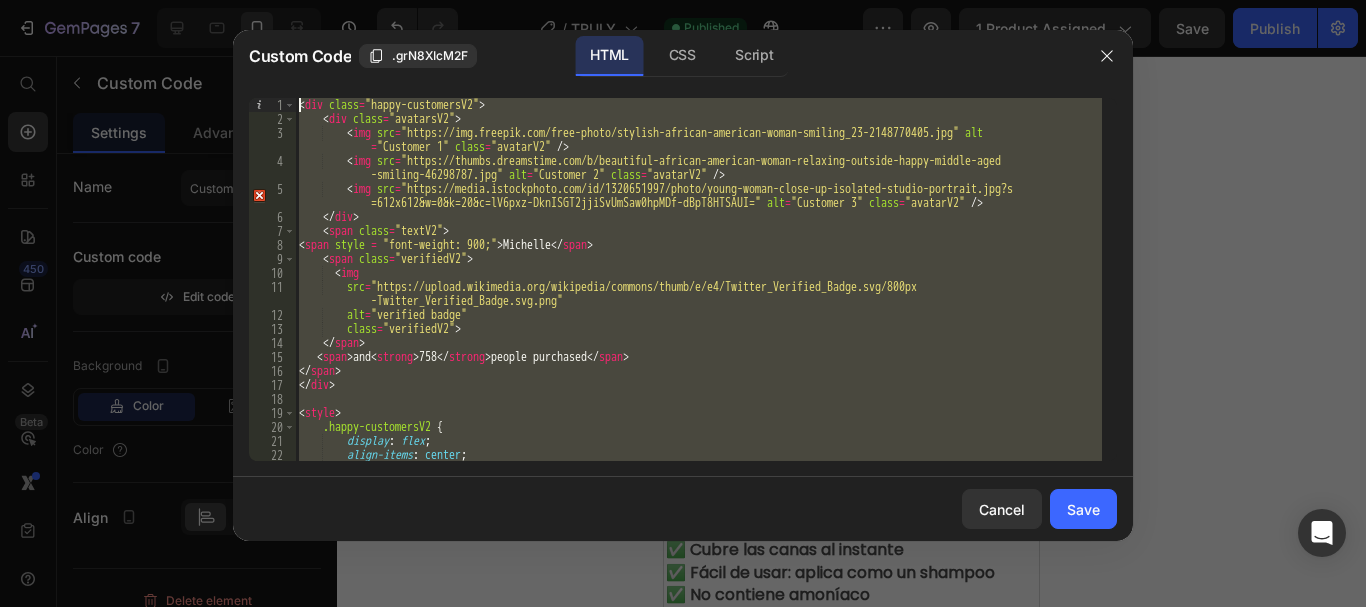 drag, startPoint x: 391, startPoint y: 455, endPoint x: 256, endPoint y: -121, distance: 591.6088 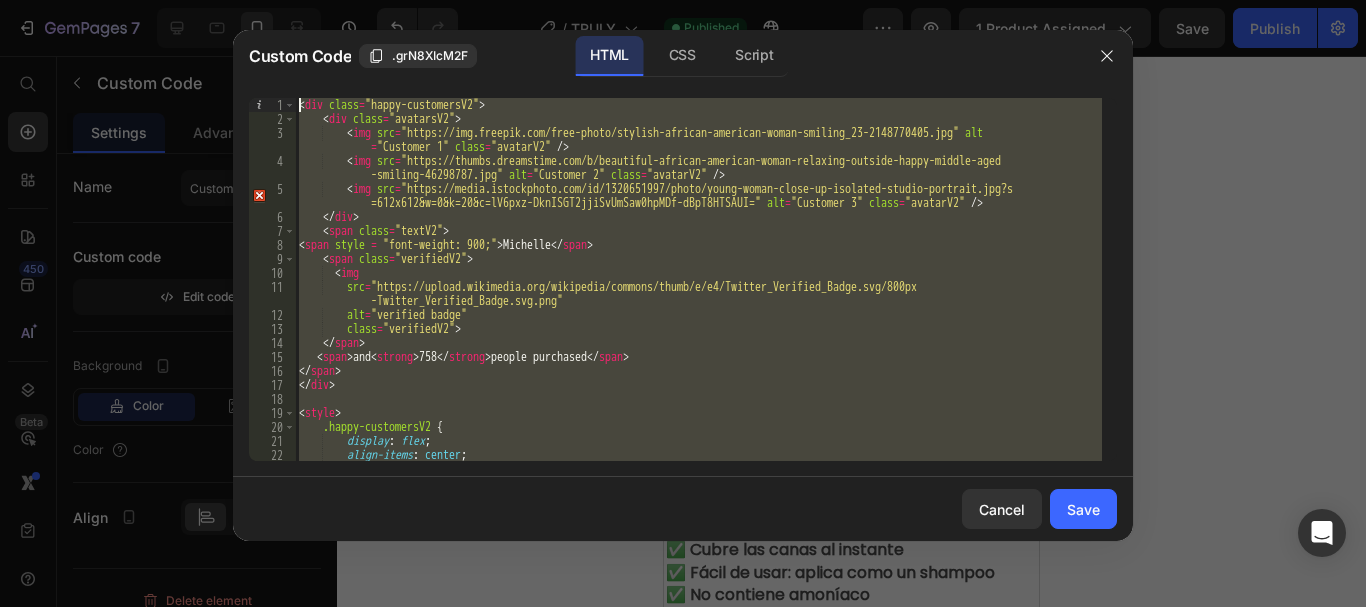 click on "< div   class = "happy-customersV2" >      < div   class = "avatarsV2" >           < img   src = "https://img.freepik.com/free-photo/stylish-african-american-woman-smiling_23-2148770405.jpg"   alt              = "Customer 1"   class = "avatarV2"   />           < img   src = "https://thumbs.dreamstime.com/b/beautiful-african-american-woman-relaxing-outside-happy-middle-aged              -smiling-46298787.jpg"   alt = "Customer 2"   class = "avatarV2"   />           < img   src = "https://media.istockphoto.com/id/1320651997/photo/young-woman-close-up-isolated-studio-portrait.jpg?s              =612x612&w=0&k=20&c=lV6pxz-DknISGT2jjiSvUmSaw0hpMDf-dBpT8HTSAUI="   alt = "Customer 3"   class = "avatarV2"   />      </ div >      < span   class = "textV2" > < span   style   =   "font-weight: 900;" > Michelle </ span >      < span   class = "verifiedV2" >         < img           src = "https://upload.wikimedia.org/wikipedia/commons/thumb/e/e4/Twitter_Verified_Badge.svg/800px      alt" at bounding box center [698, 279] 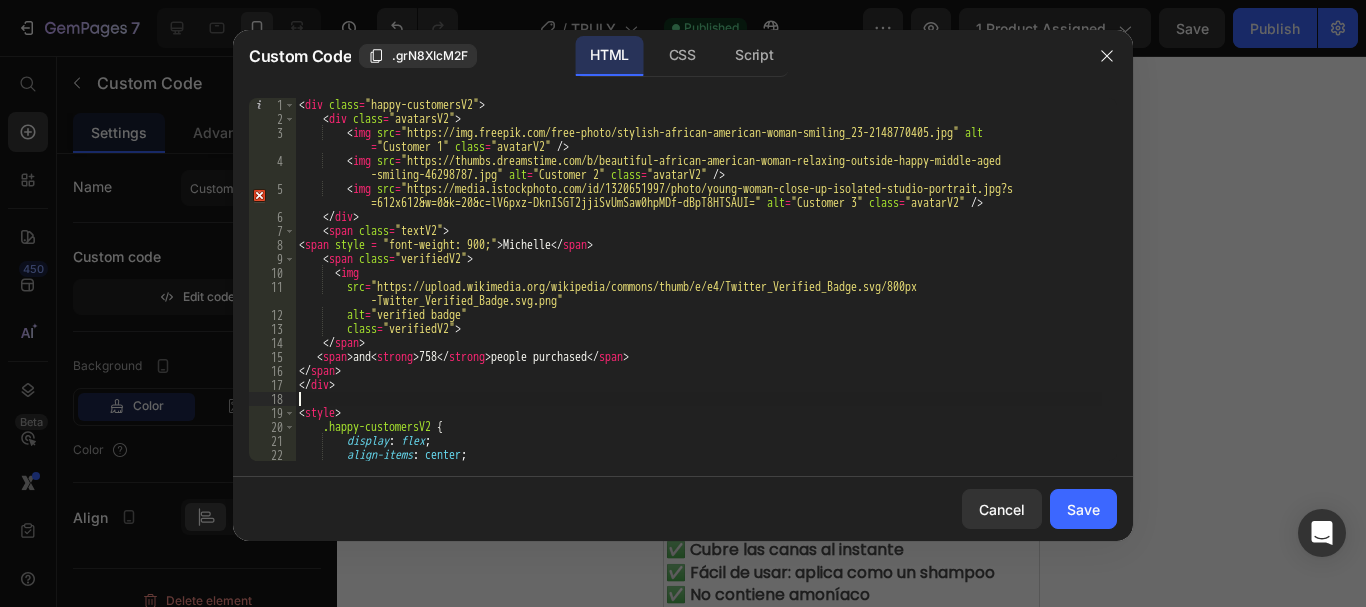 type on "}
</style>" 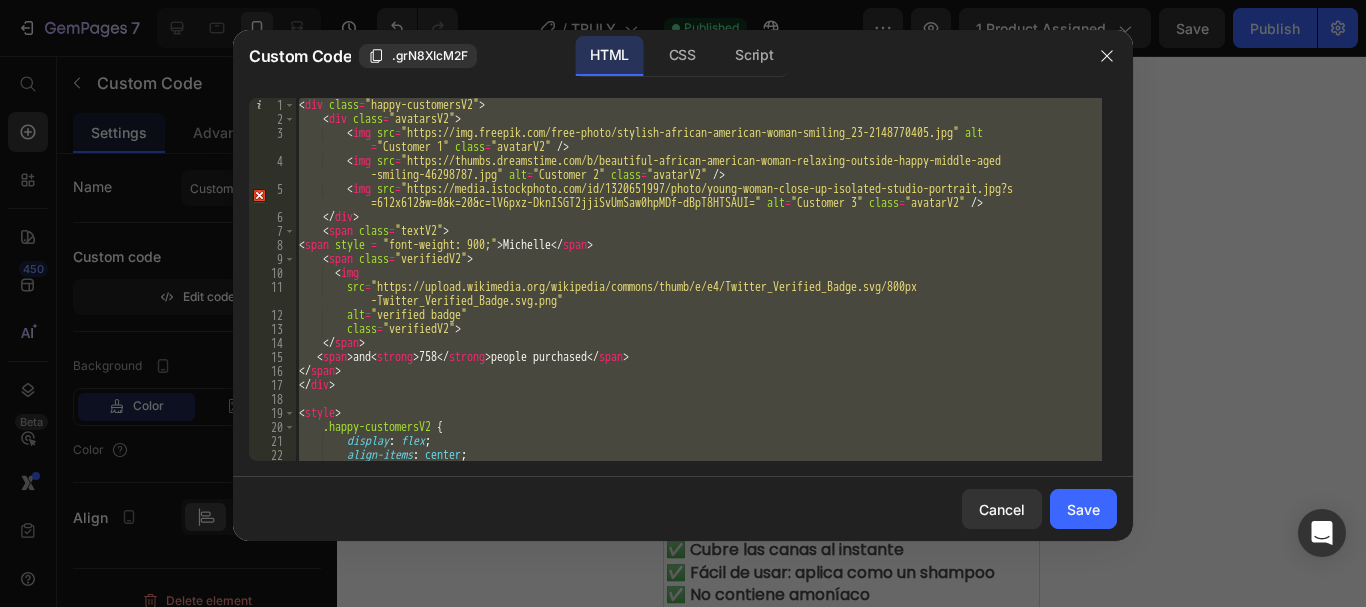 type 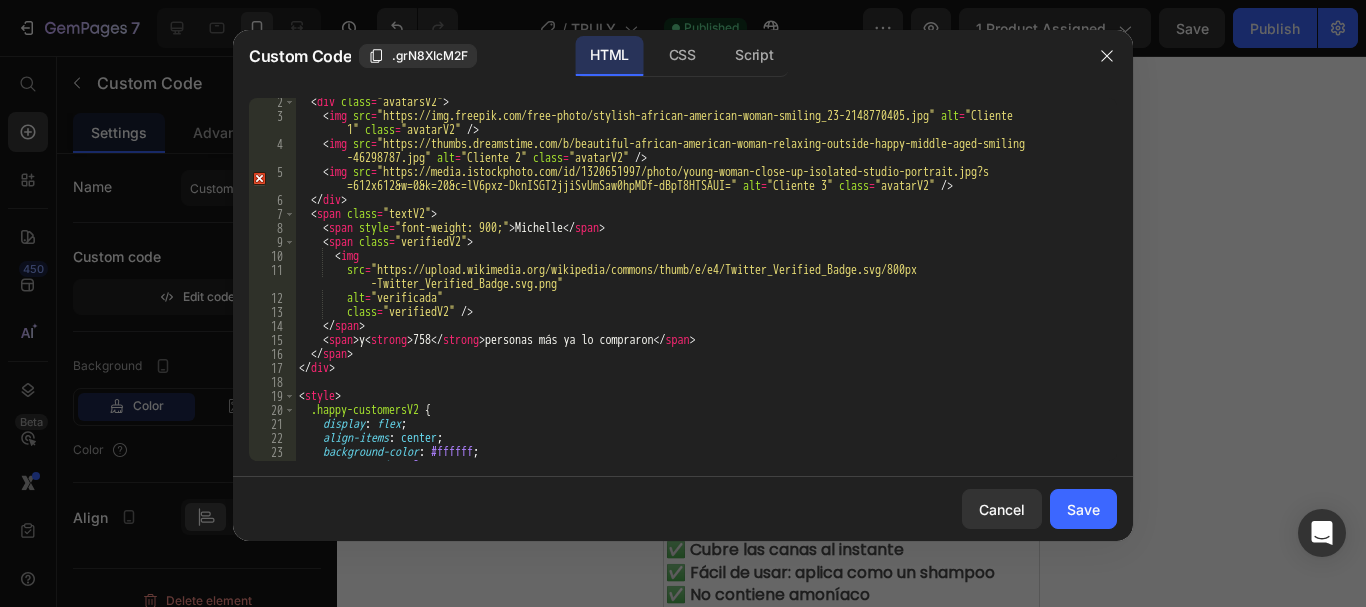 scroll, scrollTop: 0, scrollLeft: 0, axis: both 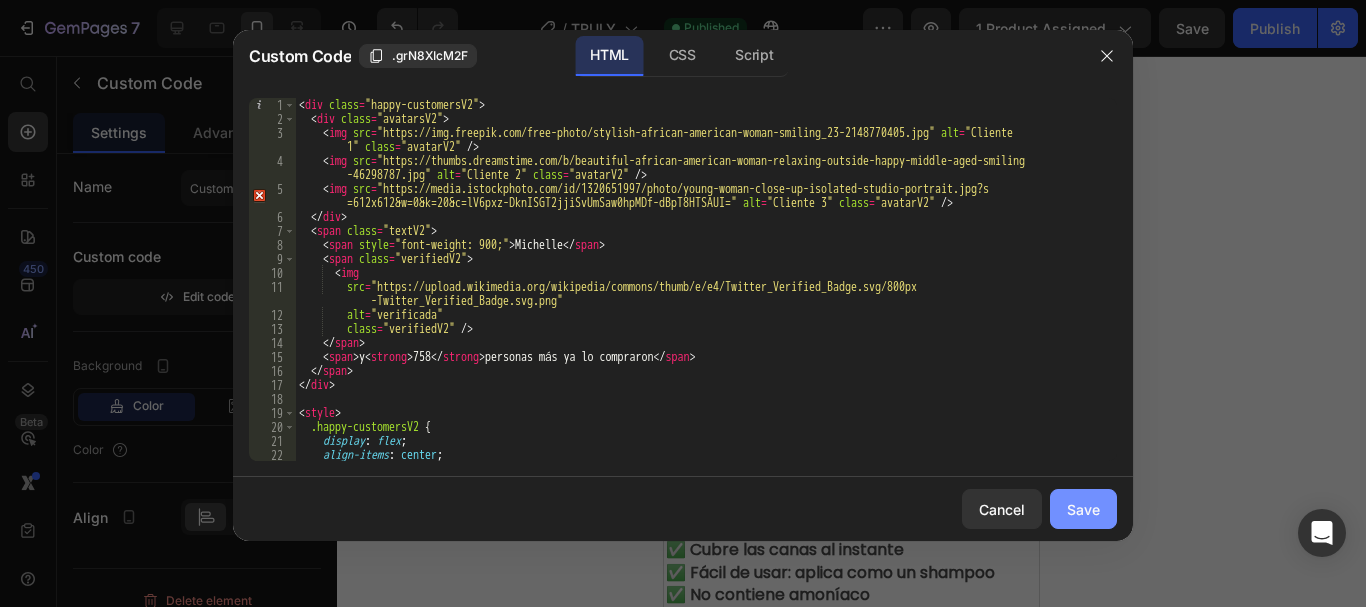 click on "Save" 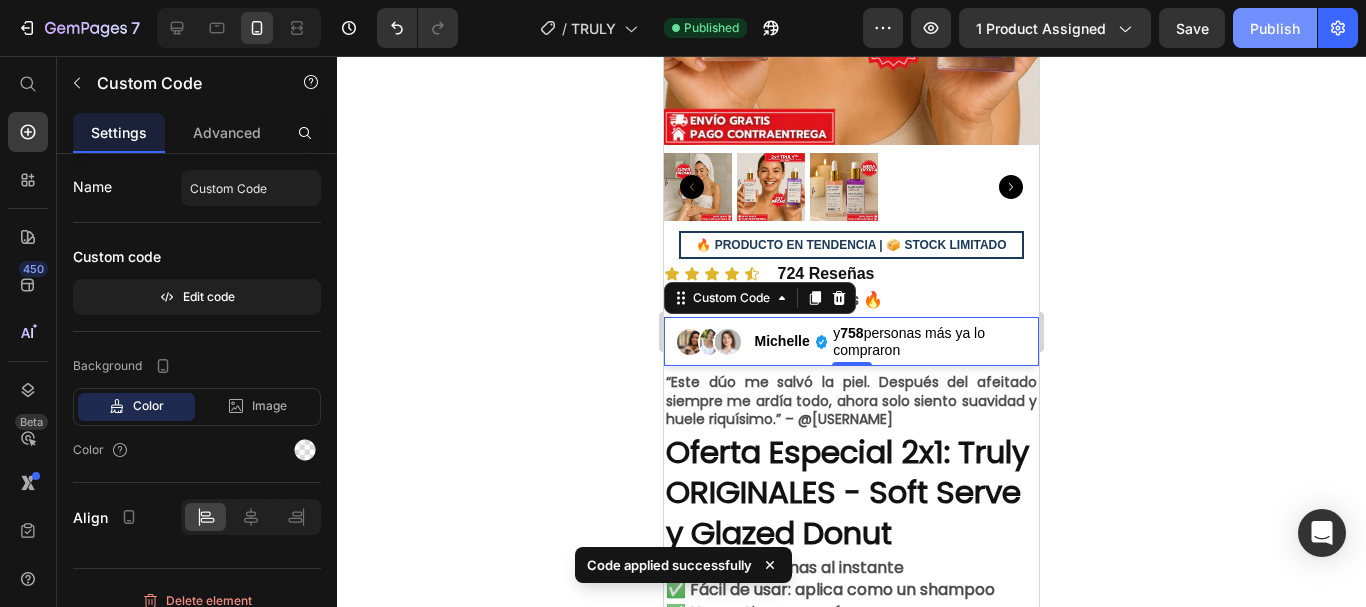 click on "Publish" at bounding box center [1275, 28] 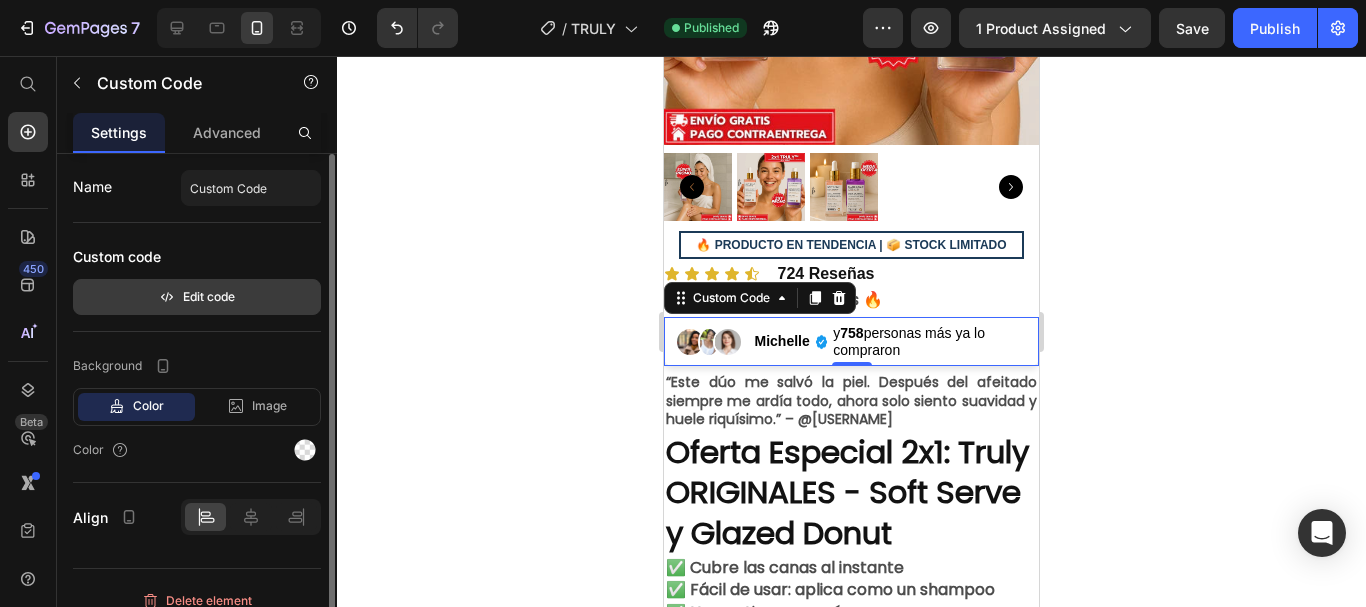 click on "Edit code" at bounding box center (197, 297) 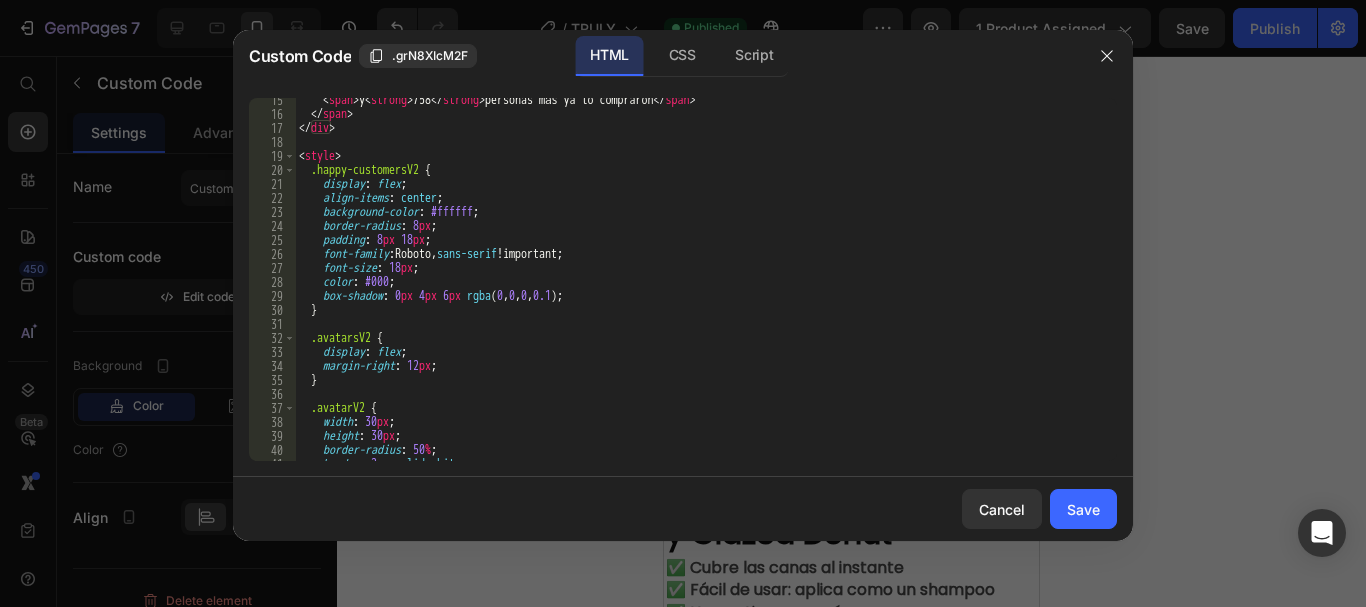 scroll, scrollTop: 137, scrollLeft: 0, axis: vertical 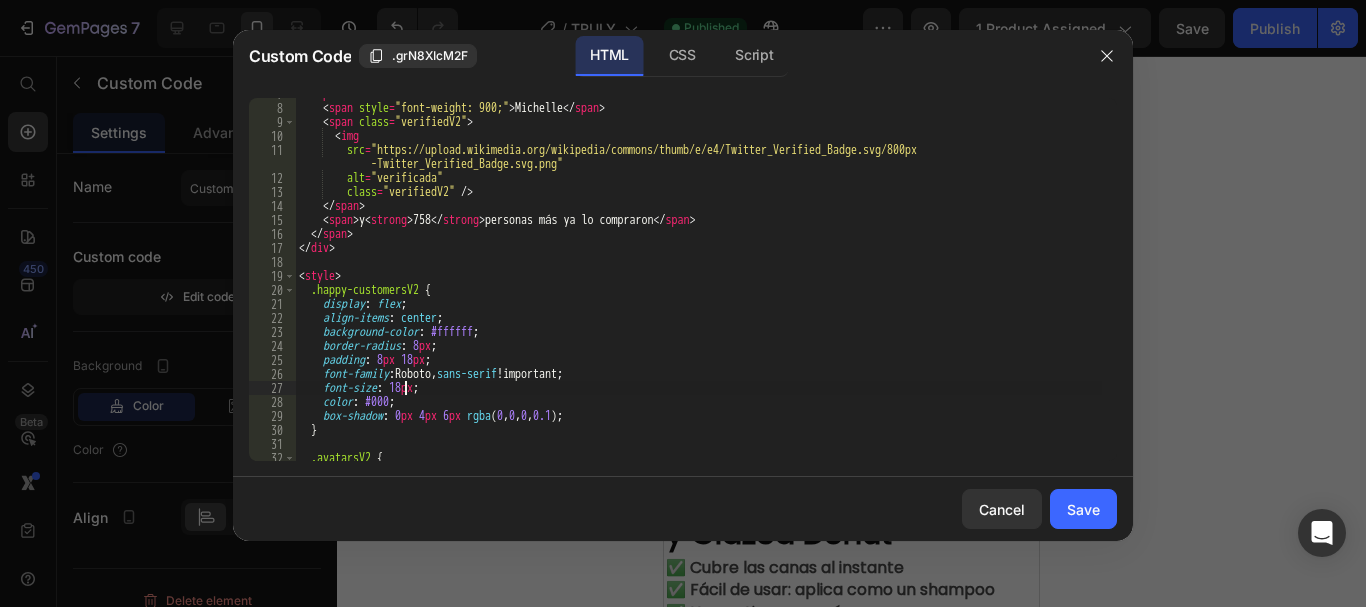 click on "< span   class = "textV2" >      < span   style = "font-weight: 900;" > Michelle </ span >      < span   class = "verifiedV2" >         < img           src = "https://upload.wikimedia.org/wikipedia/commons/thumb/e/e4/Twitter_Verified_Badge.svg/800px              -Twitter_Verified_Badge.svg.png"           alt = "verificada"           class = "verifiedV2"   />      </ span >      < span > y  < strong > 758 </ strong >  personas más ya lo compraron </ span >    </ span > </ div > < style >    .happy-customersV2   {      display :   flex ;      align-items :   center ;      background-color :   #ffffff ;      border-radius :   8 px ;      padding :   8 px   18 px ;      font-family :  Roboto,  sans-serif  !important ;      font-size :   18 px ;      color :   #000 ;      box-shadow :   0 px   4 px   6 px   rgba ( 0 ,  0 ,  0 ,  0.1 ) ;    }    .avatarsV2   {" at bounding box center (698, 282) 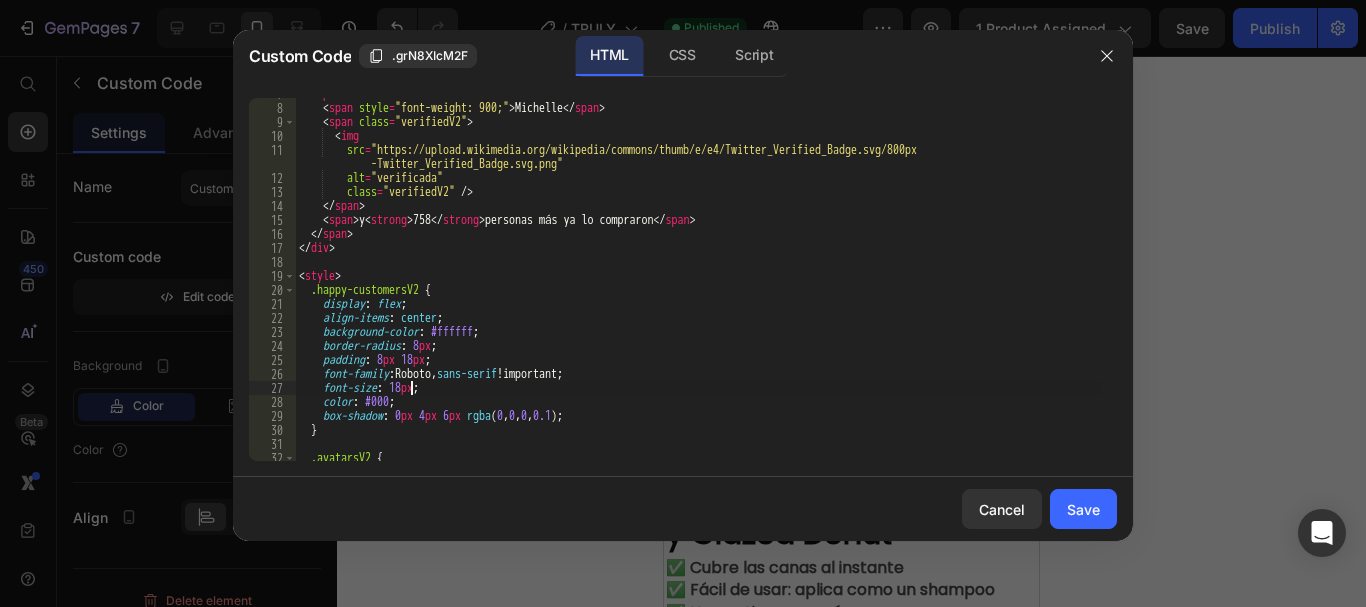 click on "< span   class = "textV2" >      < span   style = "font-weight: 900;" > Michelle </ span >      < span   class = "verifiedV2" >         < img           src = "https://upload.wikimedia.org/wikipedia/commons/thumb/e/e4/Twitter_Verified_Badge.svg/800px              -Twitter_Verified_Badge.svg.png"           alt = "verificada"           class = "verifiedV2"   />      </ span >      < span > y  < strong > 758 </ strong >  personas más ya lo compraron </ span >    </ span > </ div > < style >    .happy-customersV2   {      display :   flex ;      align-items :   center ;      background-color :   #ffffff ;      border-radius :   8 px ;      padding :   8 px   18 px ;      font-family :  Roboto,  sans-serif  !important ;      font-size :   18 px ;      color :   #000 ;      box-shadow :   0 px   4 px   6 px   rgba ( 0 ,  0 ,  0 ,  0.1 ) ;    }    .avatarsV2   {" at bounding box center [698, 282] 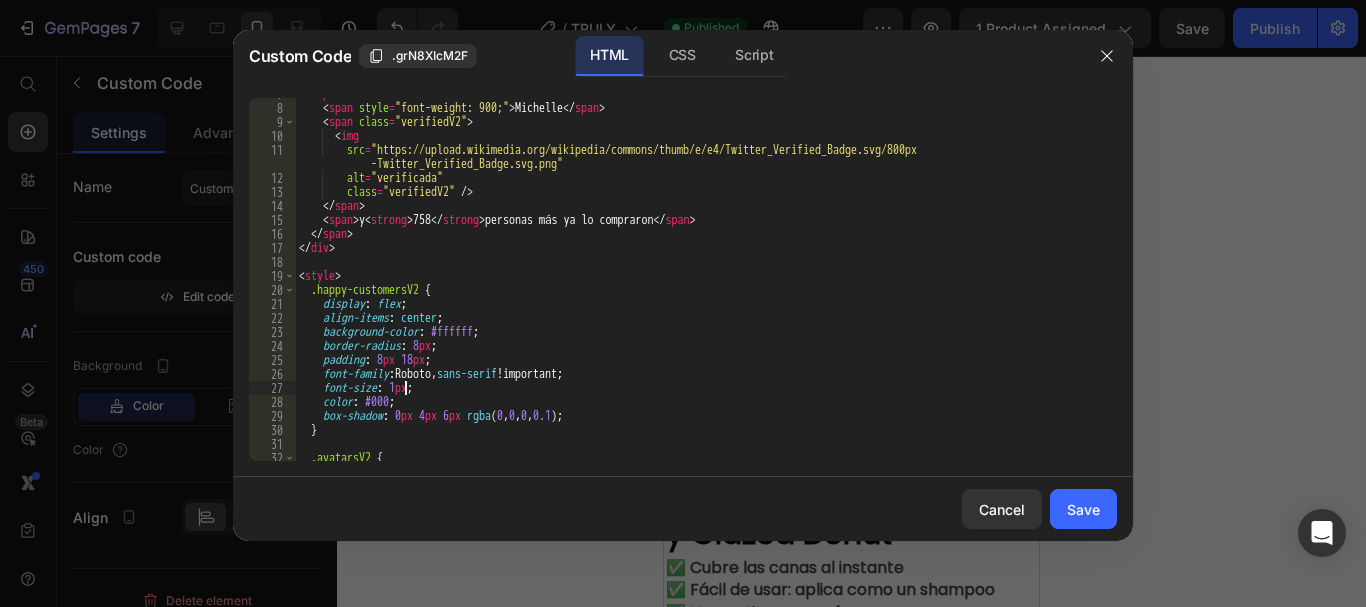 scroll, scrollTop: 0, scrollLeft: 9, axis: horizontal 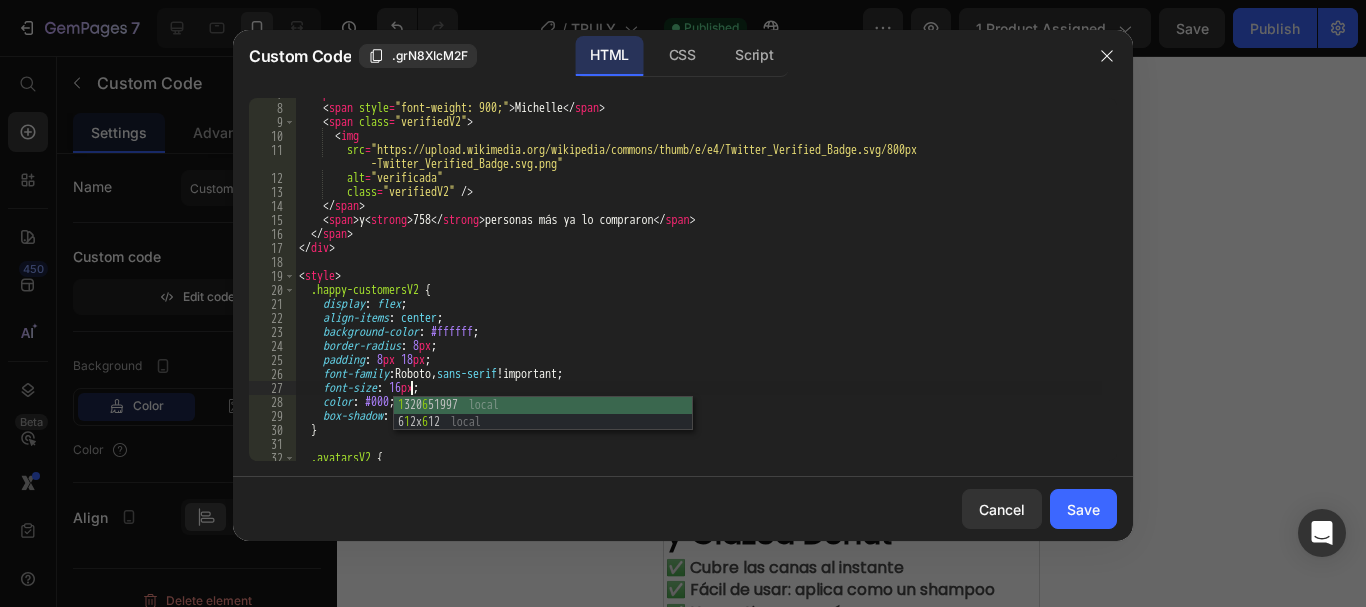 click on "< span   class = "textV2" >      < span   style = "font-weight: 900;" > Michelle </ span >      < span   class = "verifiedV2" >         < img           src = "https://upload.wikimedia.org/wikipedia/commons/thumb/e/e4/Twitter_Verified_Badge.svg/800px              -Twitter_Verified_Badge.svg.png"           alt = "verificada"           class = "verifiedV2"   />      </ span >      < span > y  < strong > 758 </ strong >  personas más ya lo compraron </ span >    </ span > </ div > < style >    .happy-customersV2   {      display :   flex ;      align-items :   center ;      background-color :   #ffffff ;      border-radius :   8 px ;      padding :   8 px   18 px ;      font-family :  Roboto,  sans-serif  !important ;      font-size :   16 px ;      color :   #000 ;      box-shadow :   0 px   4 px   6 px   rgba ( 0 ,  0 ,  0 ,  0.1 ) ;    }    .avatarsV2   {" at bounding box center [698, 282] 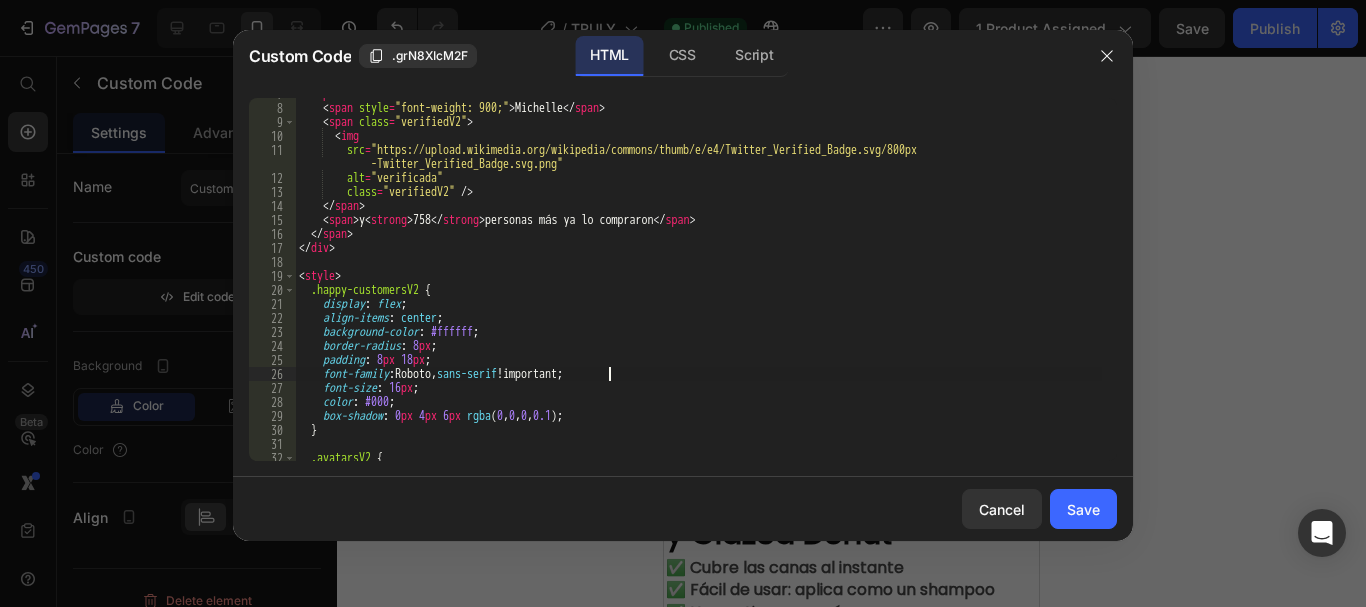 type on "font-family: Roboto, sans-serif !important;" 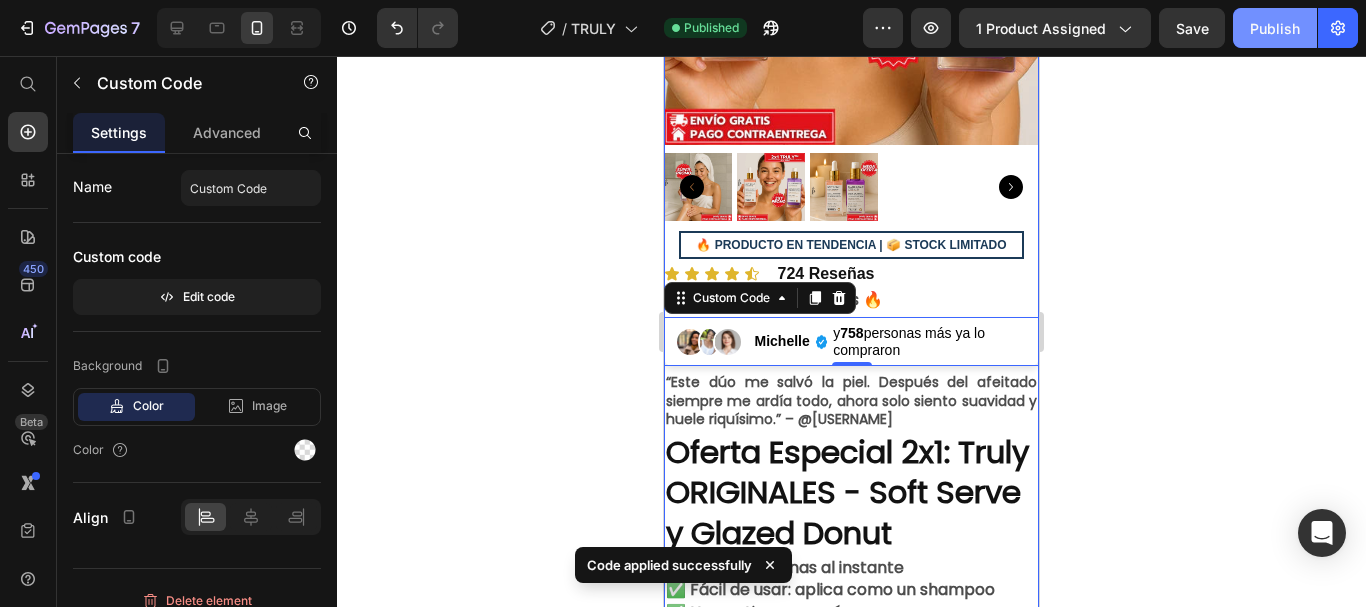click on "Publish" at bounding box center [1275, 28] 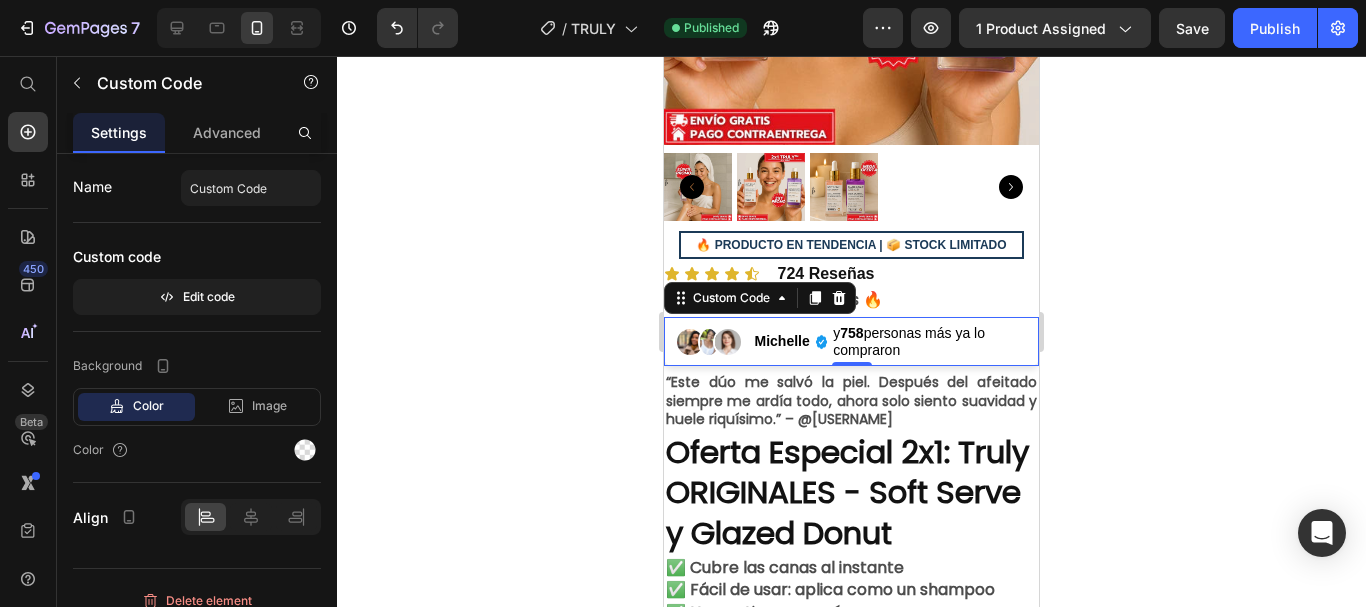 click on "y  758  personas más ya lo compraron" at bounding box center [927, 342] 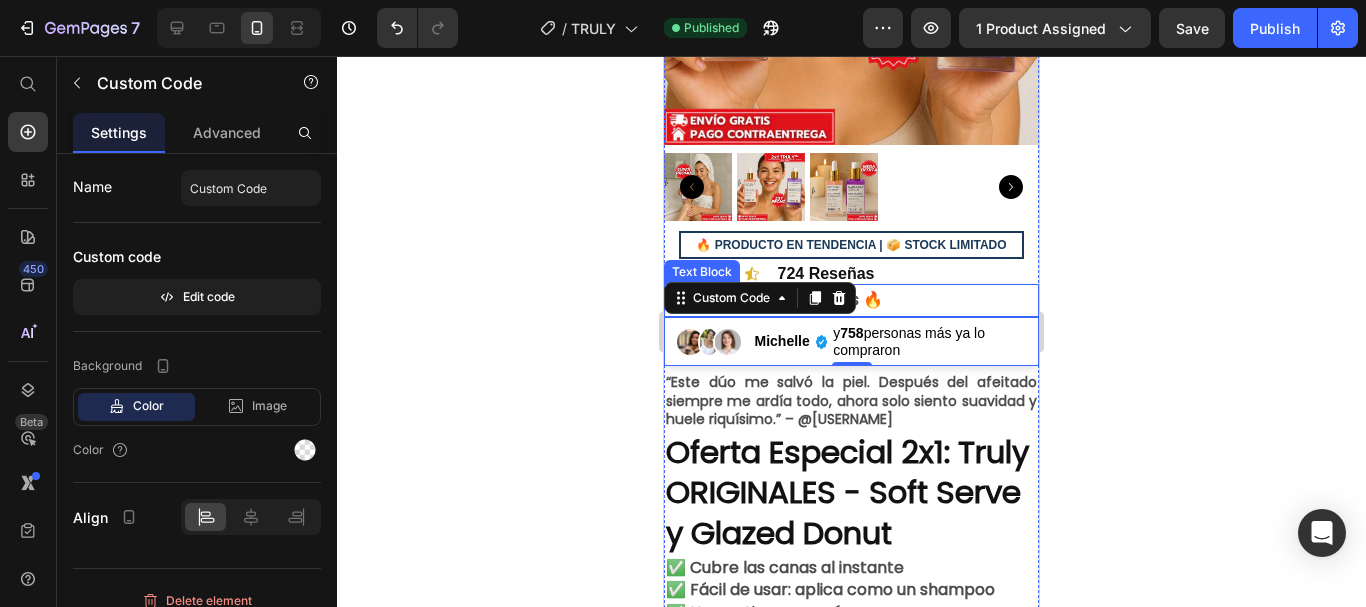 click on "Nuevo | 378.931 Vendidos 🔥" at bounding box center [851, 300] 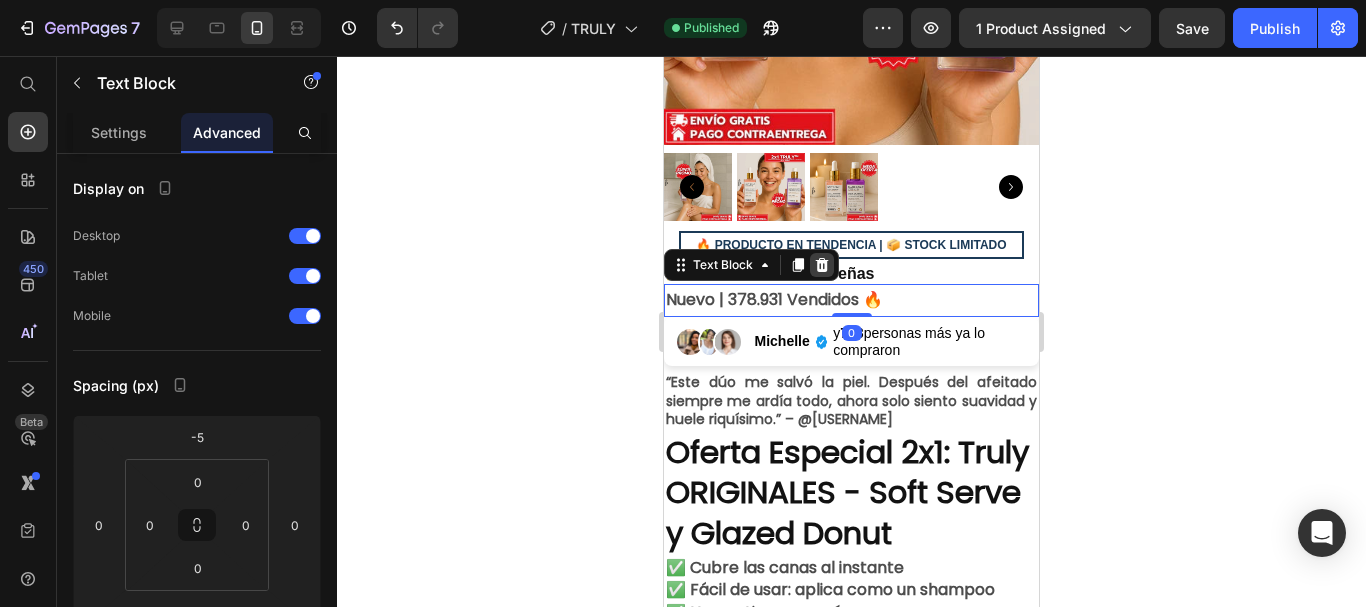 click 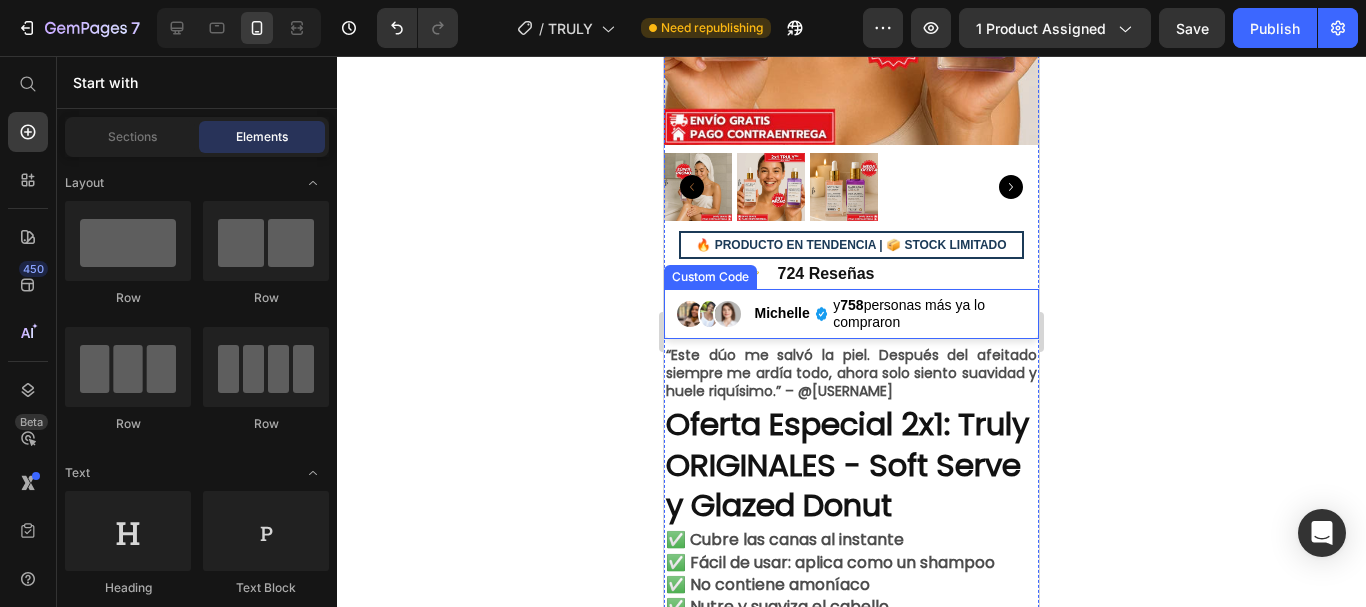click on "y  758  personas más ya lo compraron" at bounding box center [927, 314] 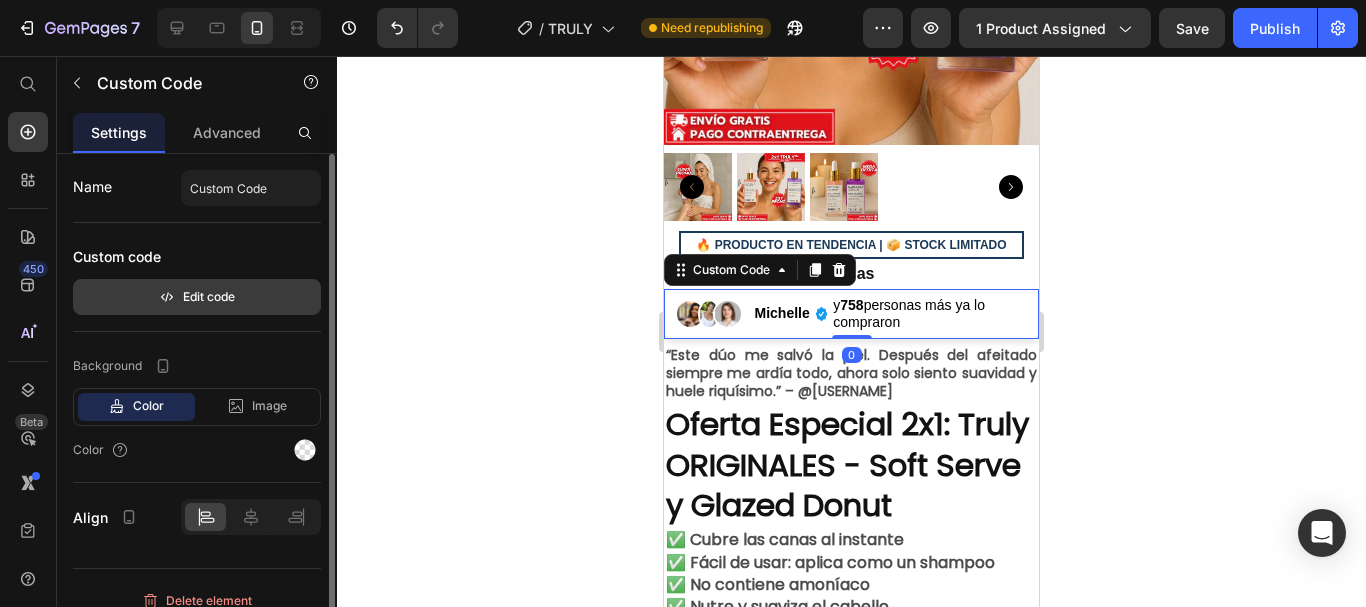 click on "Edit code" at bounding box center [197, 297] 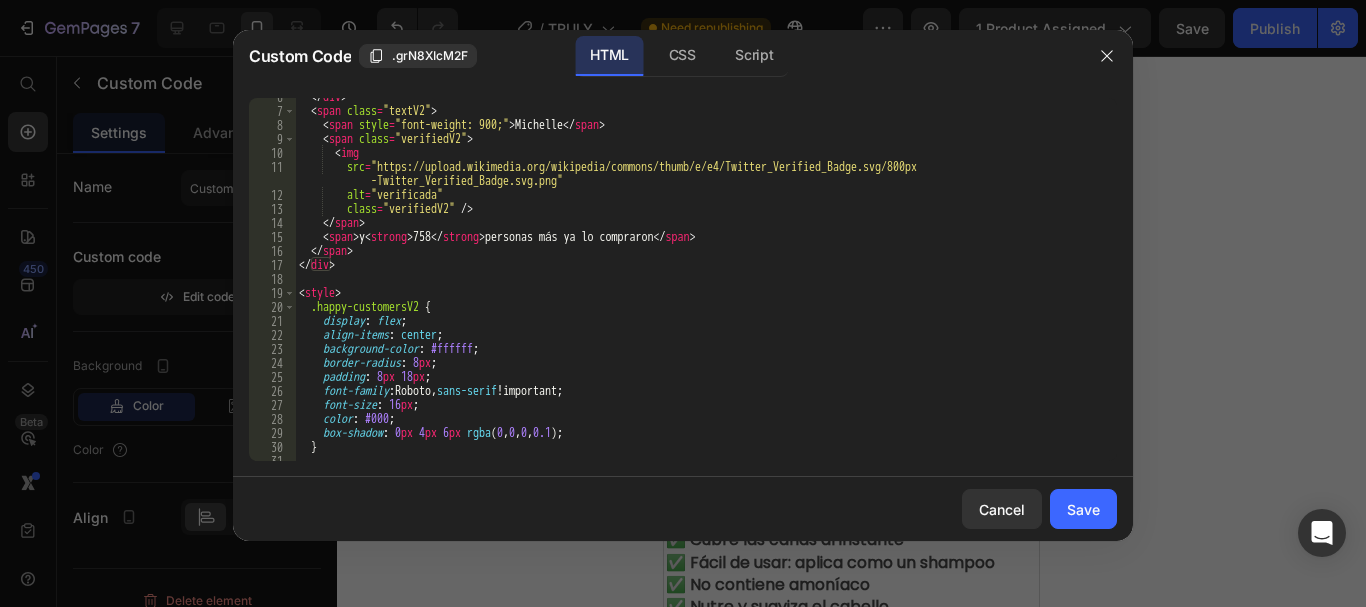 scroll, scrollTop: 120, scrollLeft: 0, axis: vertical 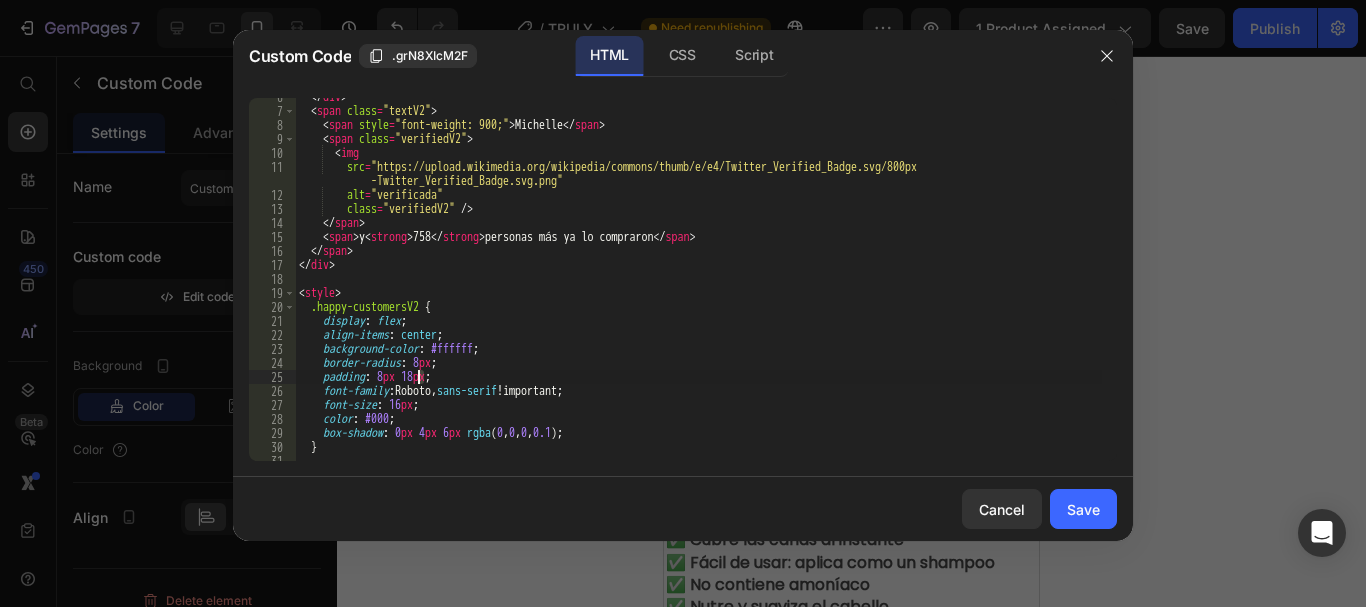 click on "</ div >    < span   class = "textV2" >      < span   style = "font-weight: 900;" > Michelle </ span >      < span   class = "verifiedV2" >         < img           src = "https://upload.wikimedia.org/wikipedia/commons/thumb/e/e4/Twitter_Verified_Badge.svg/800px              -Twitter_Verified_Badge.svg.png"           alt = "verificada"           class = "verifiedV2"   />      </ span >      < span > y  < strong > 758 </ strong >  personas más ya lo compraron </ span >    </ span > </ div > < style >    .happy-customersV2   {      display :   flex ;      align-items :   center ;      background-color :   #ffffff ;      border-radius :   8 px ;      padding :   8 px   18 px ;      font-family :  Roboto,  sans-serif  !important ;      font-size :   16 px ;      color :   #000 ;      box-shadow :   0 px   4 px   6 px   rgba ( 0 ,  0 ,  0 ,  0.1 ) ;    }" at bounding box center (698, 285) 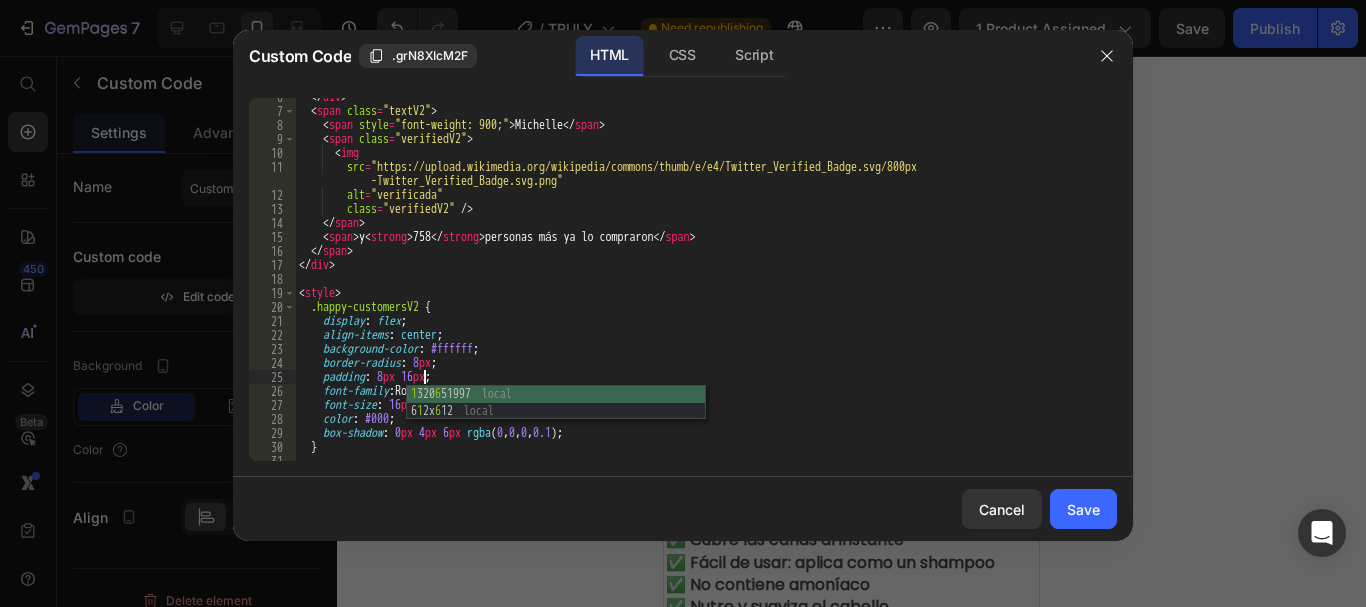 click on "</ div >    < span   class = "textV2" >      < span   style = "font-weight: 900;" > Michelle </ span >      < span   class = "verifiedV2" >         < img           src = "https://upload.wikimedia.org/wikipedia/commons/thumb/e/e4/Twitter_Verified_Badge.svg/800px              -Twitter_Verified_Badge.svg.png"           alt = "verificada"           class = "verifiedV2"   />      </ span >      < span > y  < strong > 758 </ strong >  personas más ya lo compraron </ span >    </ span > </ div > < style >    .happy-customersV2   {      display :   flex ;      align-items :   center ;      background-color :   #ffffff ;      border-radius :   8 px ;      padding :   8 px   16 px ;      font-family :  Roboto,  sans-serif  !important ;      font-size :   16 px ;      color :   #000 ;      box-shadow :   0 px   4 px   6 px   rgba ( 0 ,  0 ,  0 ,  0.1 ) ;    }" at bounding box center [698, 285] 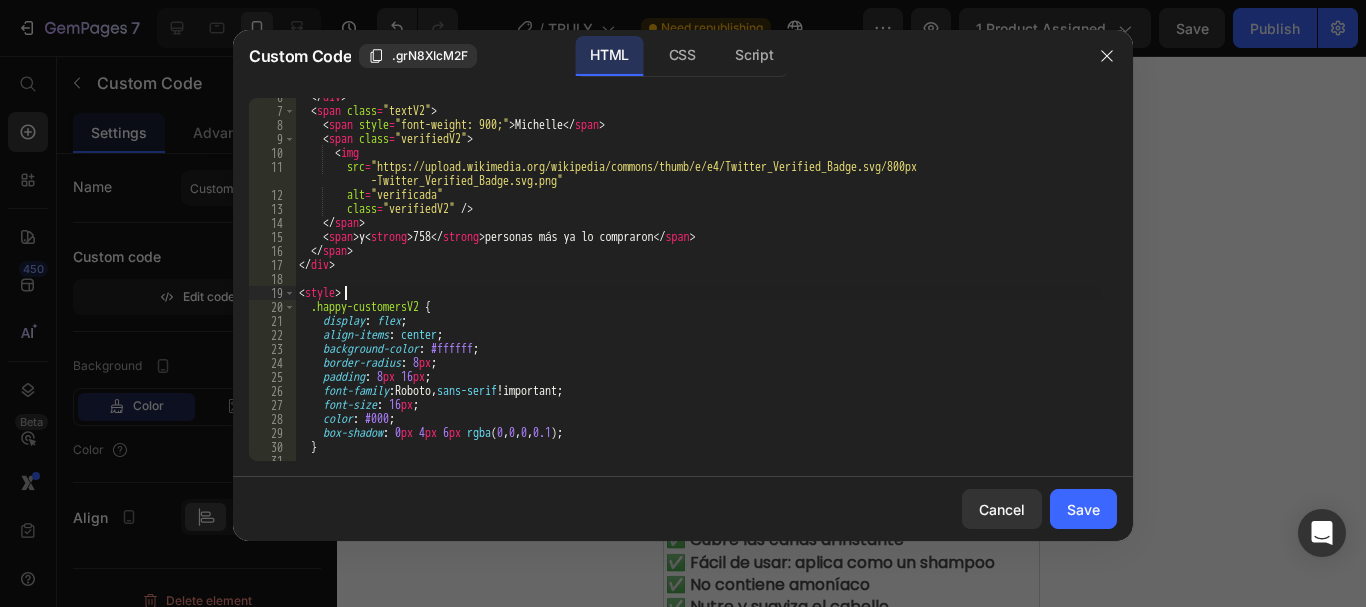 scroll, scrollTop: 0, scrollLeft: 3, axis: horizontal 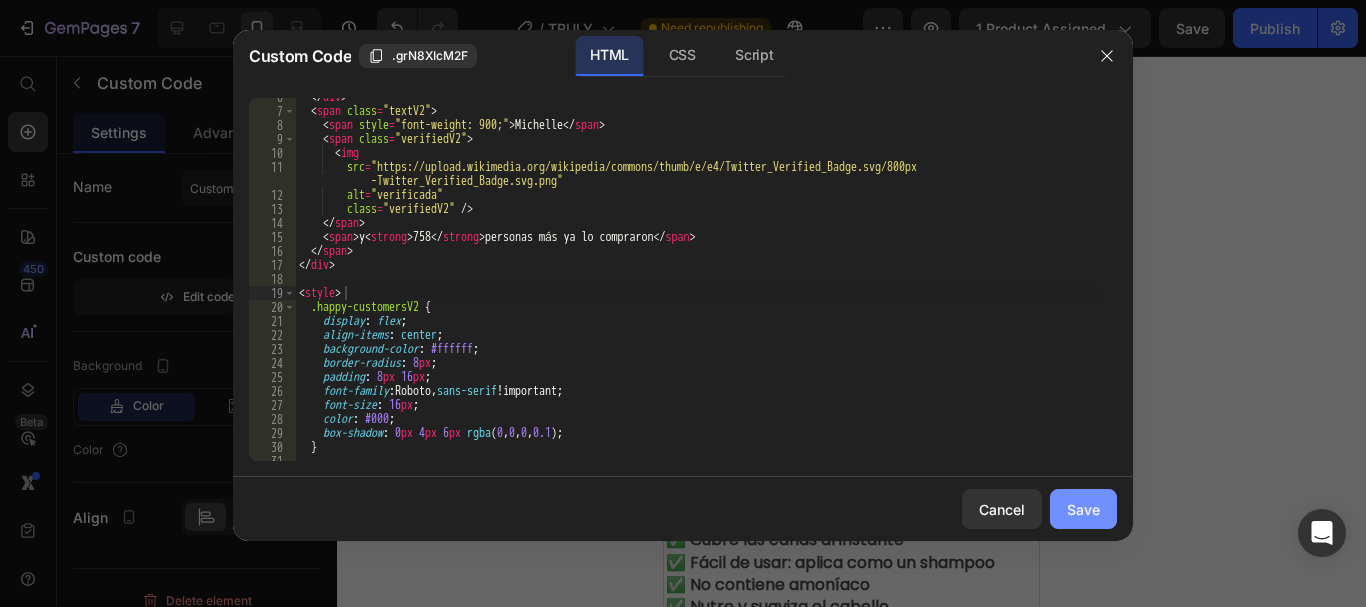 click on "Save" at bounding box center (1083, 509) 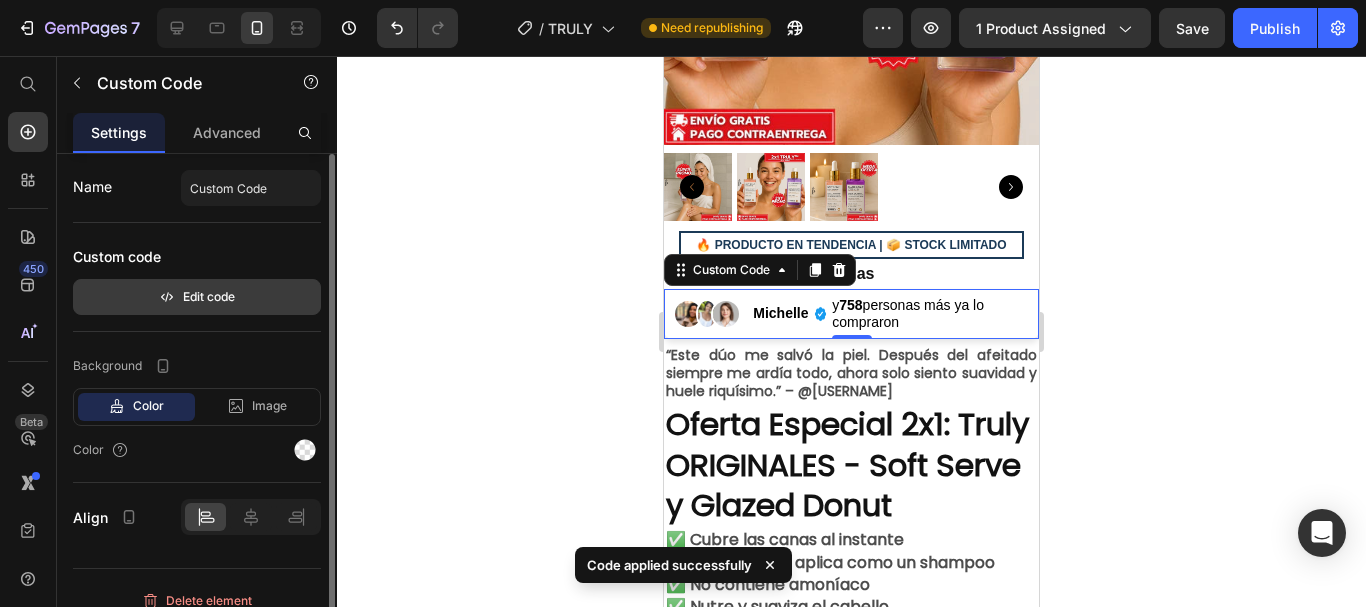 click on "Edit code" at bounding box center [197, 297] 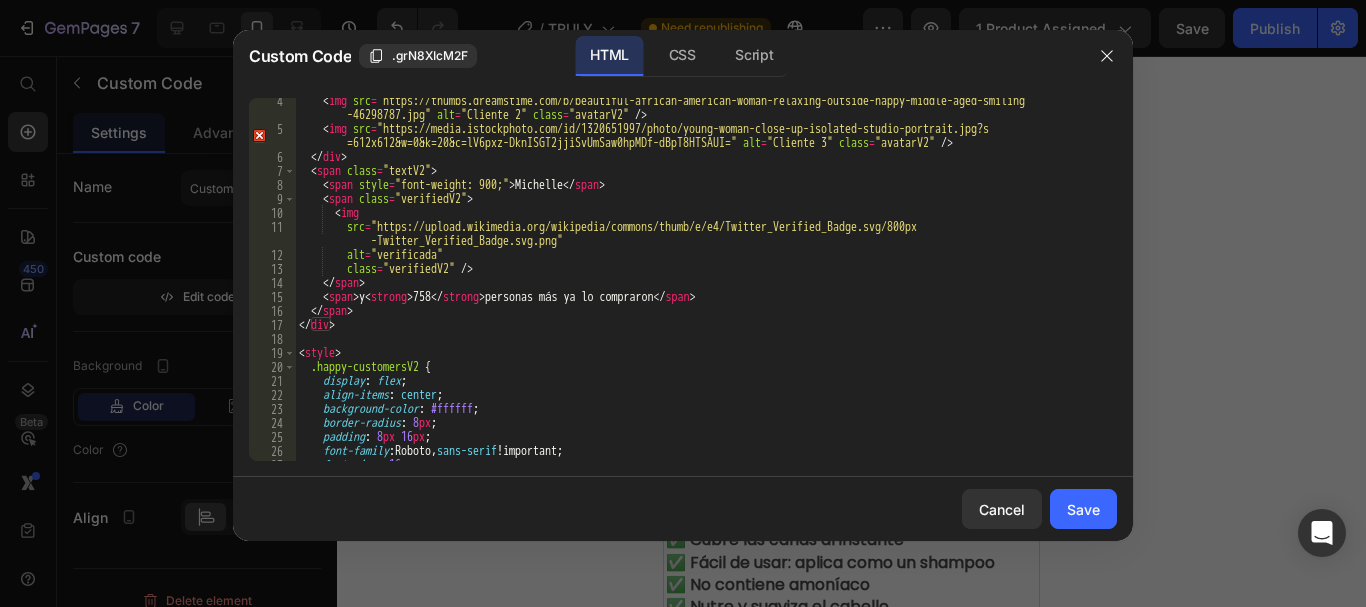 scroll, scrollTop: 180, scrollLeft: 0, axis: vertical 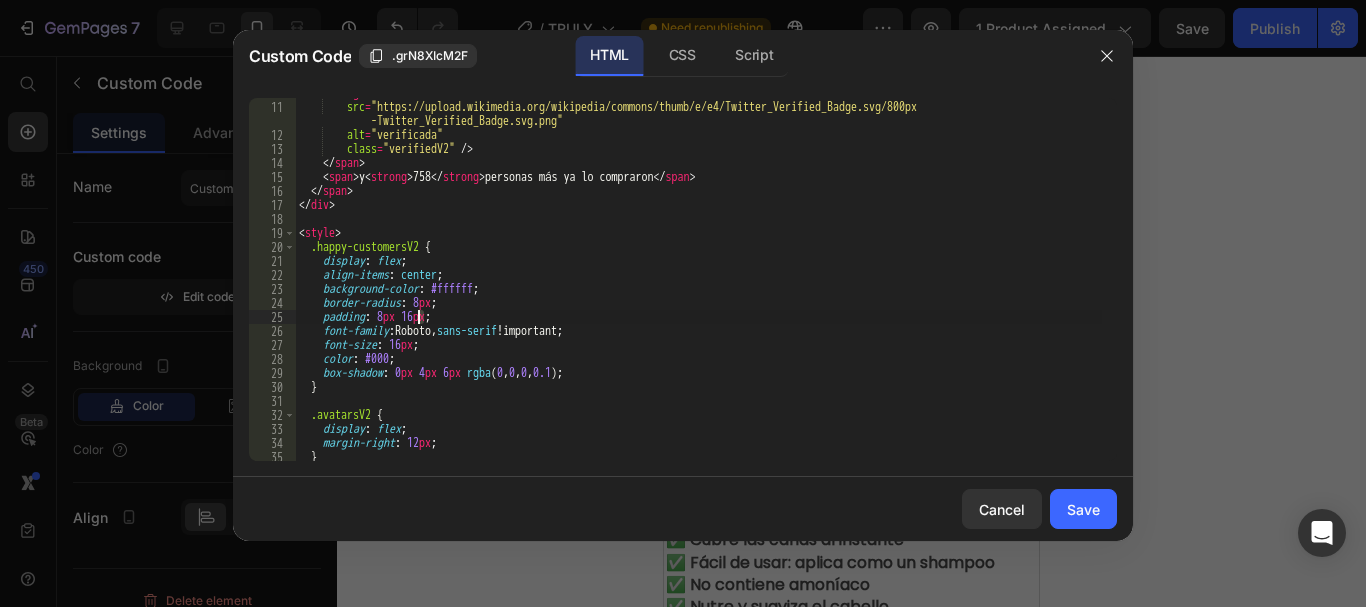 click on "< img           src = "https://upload.wikimedia.org/wikipedia/commons/thumb/e/e4/Twitter_Verified_Badge.svg/800px              -Twitter_Verified_Badge.svg.png"           alt = "verificada"           class = "verifiedV2"   />      </ span >      < span > y  < strong > 758 </ strong >  personas más ya lo compraron </ span >    </ span > </ div > < style >    .happy-customersV2   {      display :   flex ;      align-items :   center ;      background-color :   #ffffff ;      border-radius :   8 px ;      padding :   8 px   16 px ;      font-family :  Roboto,  sans-serif  !important ;      font-size :   16 px ;      color :   #000 ;      box-shadow :   0 px   4 px   6 px   rgba ( 0 ,  0 ,  0 ,  0.1 ) ;    }    .avatarsV2   {      display :   flex ;      margin-right :   12 px ;    }" at bounding box center (698, 281) 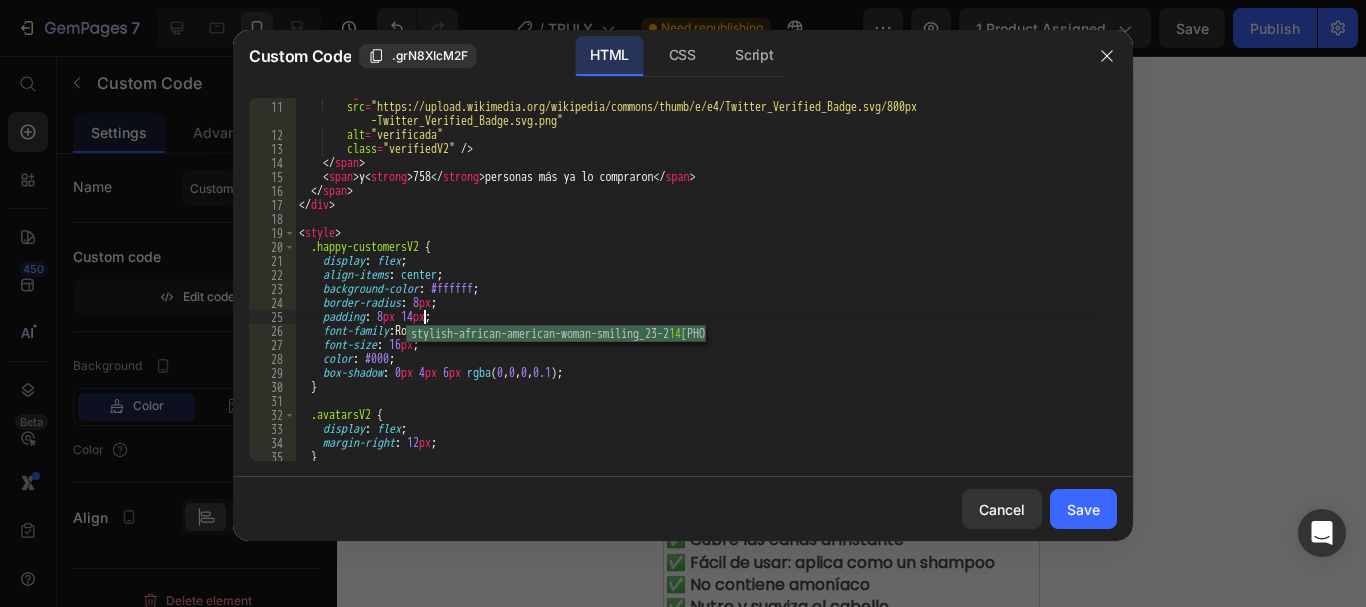 click on "< img           src = "https://upload.wikimedia.org/wikipedia/commons/thumb/e/e4/Twitter_Verified_Badge.svg/800px              -Twitter_Verified_Badge.svg.png"           alt = "verificada"           class = "verifiedV2"   />      </ span >      < span > y  < strong > 758 </ strong >  personas más ya lo compraron </ span >    </ span > </ div > < style >    .happy-customersV2   {      display :   flex ;      align-items :   center ;      background-color :   #ffffff ;      border-radius :   8 px ;      padding :   8 px   14 px ;      font-family :  Roboto,  sans-serif  !important ;      font-size :   16 px ;      color :   #000 ;      box-shadow :   0 px   4 px   6 px   rgba ( 0 ,  0 ,  0 ,  0.1 ) ;    }    .avatarsV2   {      display :   flex ;      margin-right :   12 px ;    }" at bounding box center [698, 281] 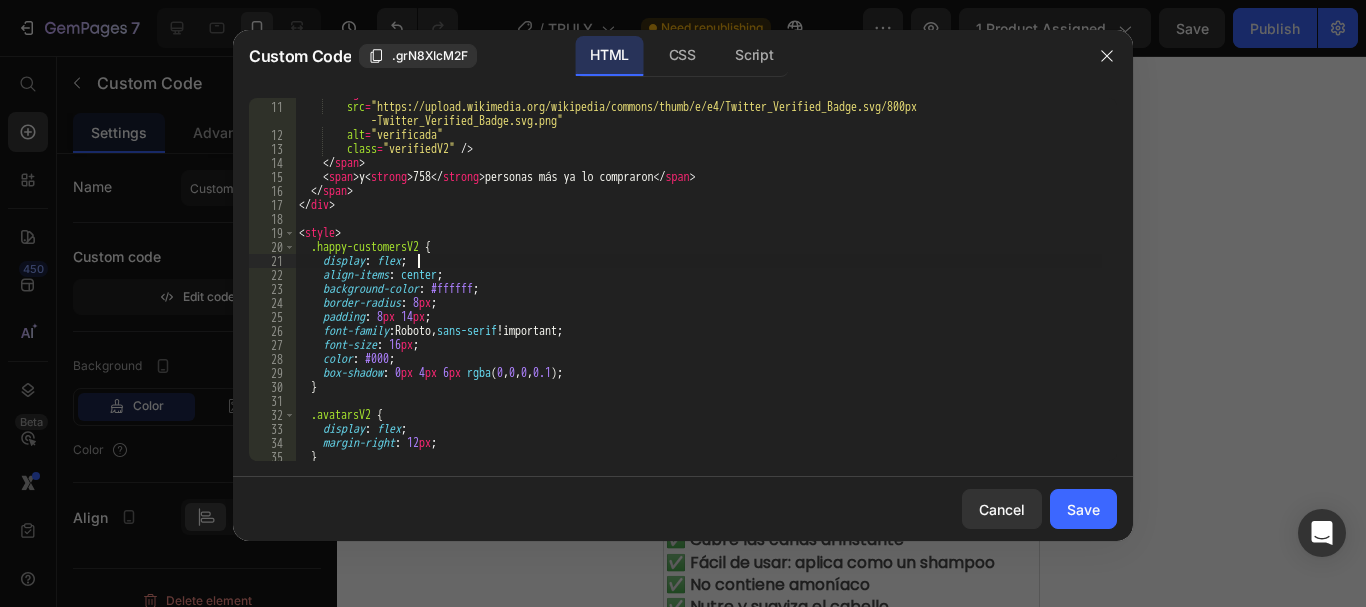 scroll, scrollTop: 0, scrollLeft: 9, axis: horizontal 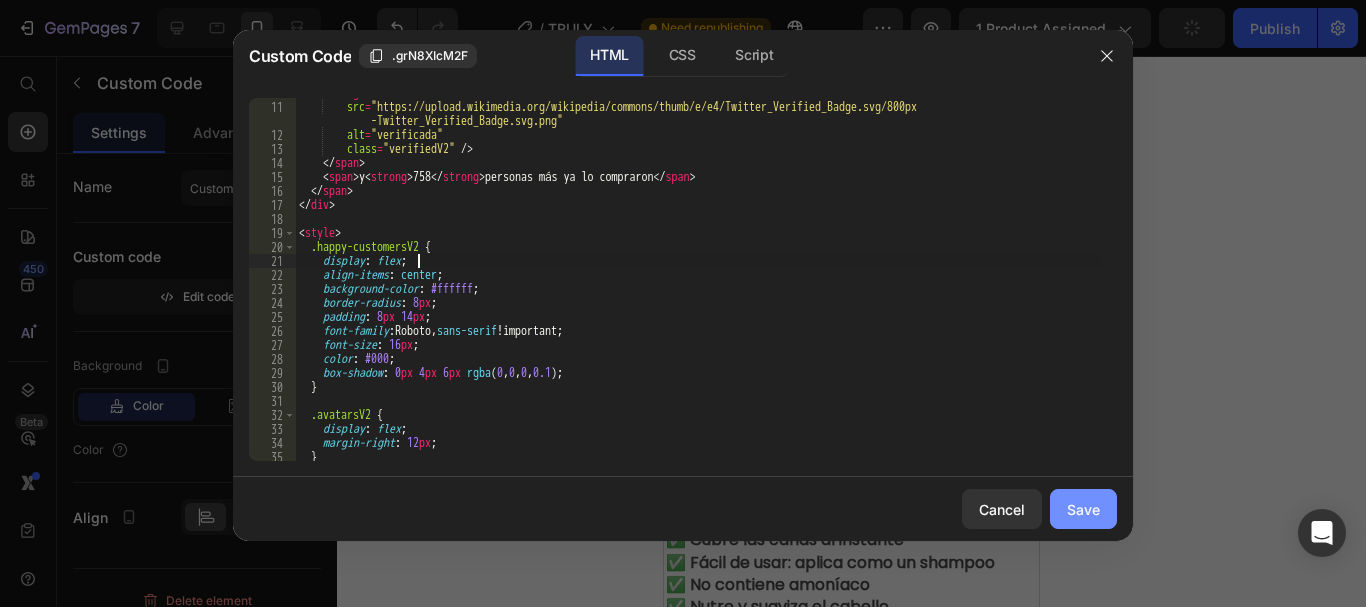 type on "display: flex;" 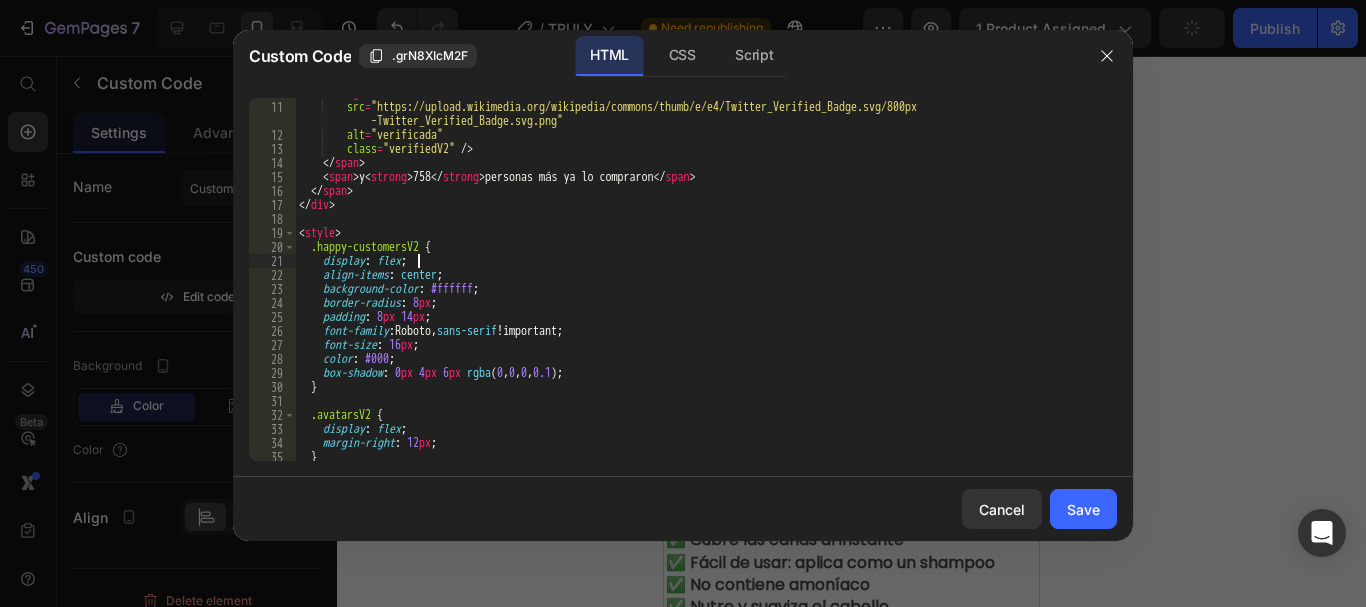 click on "Save" at bounding box center (1083, 509) 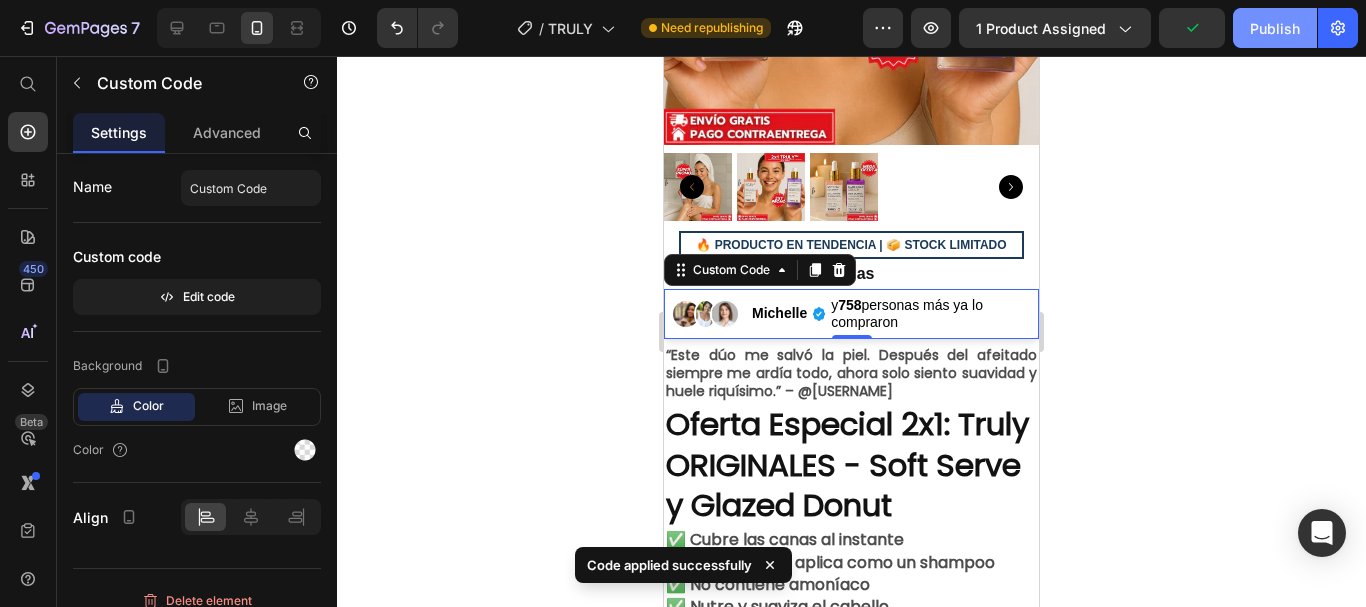 click on "Publish" 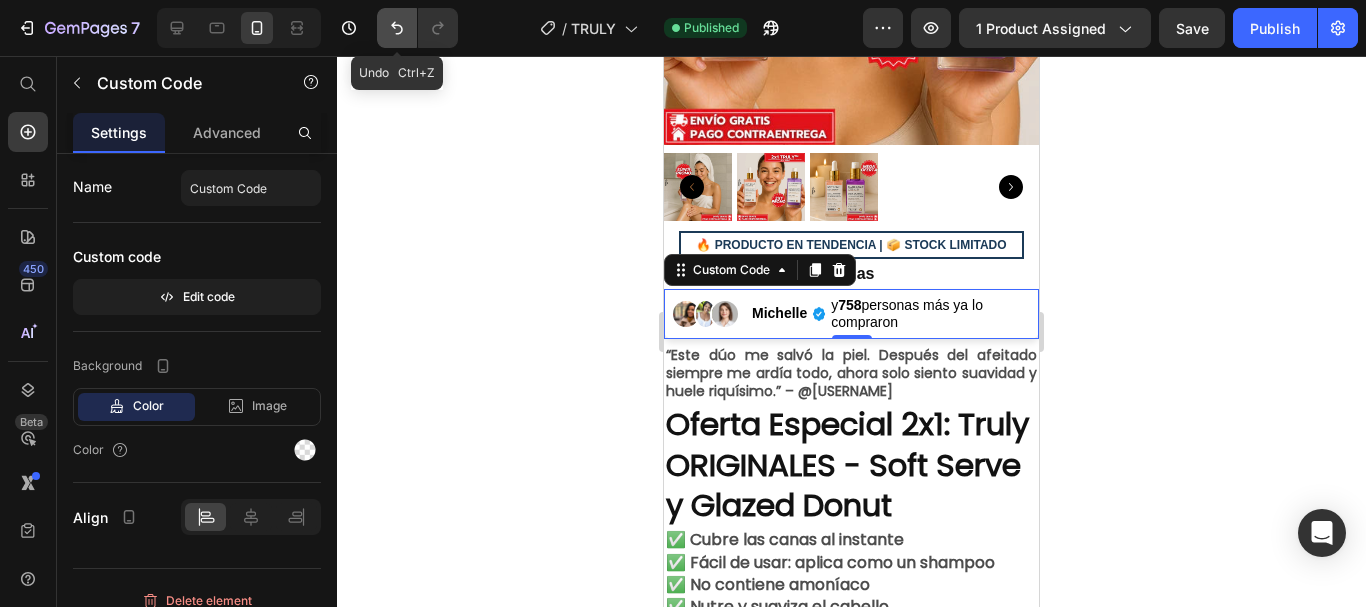 click 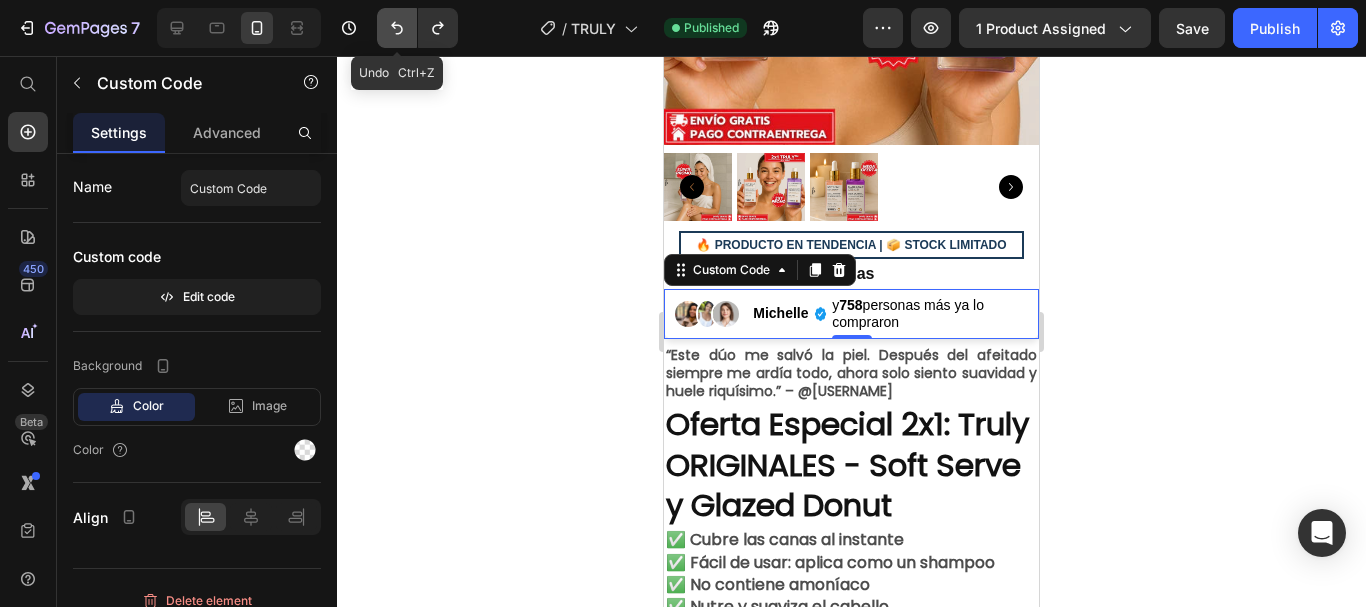 click 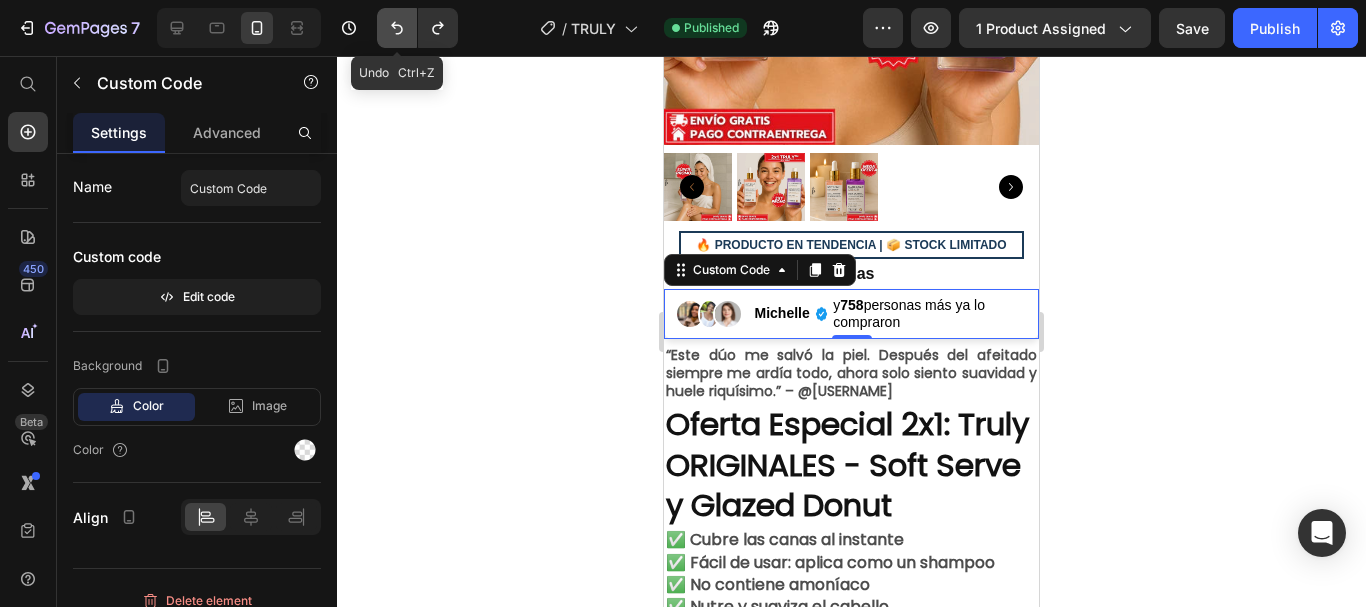 click 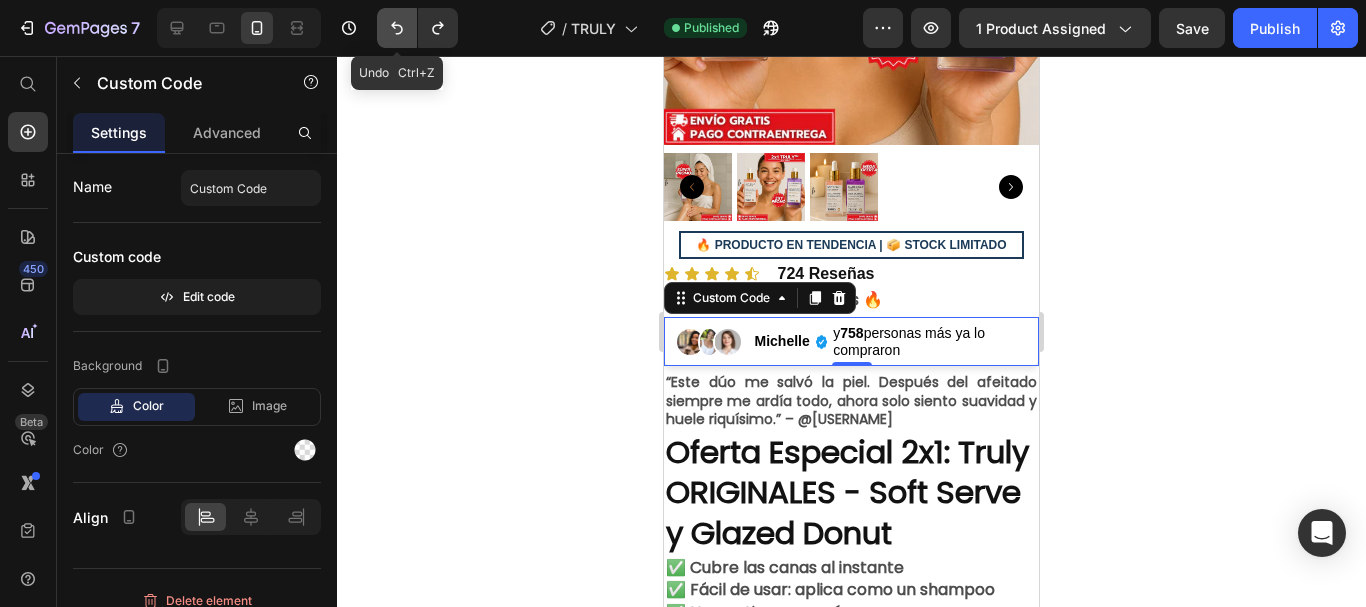 click 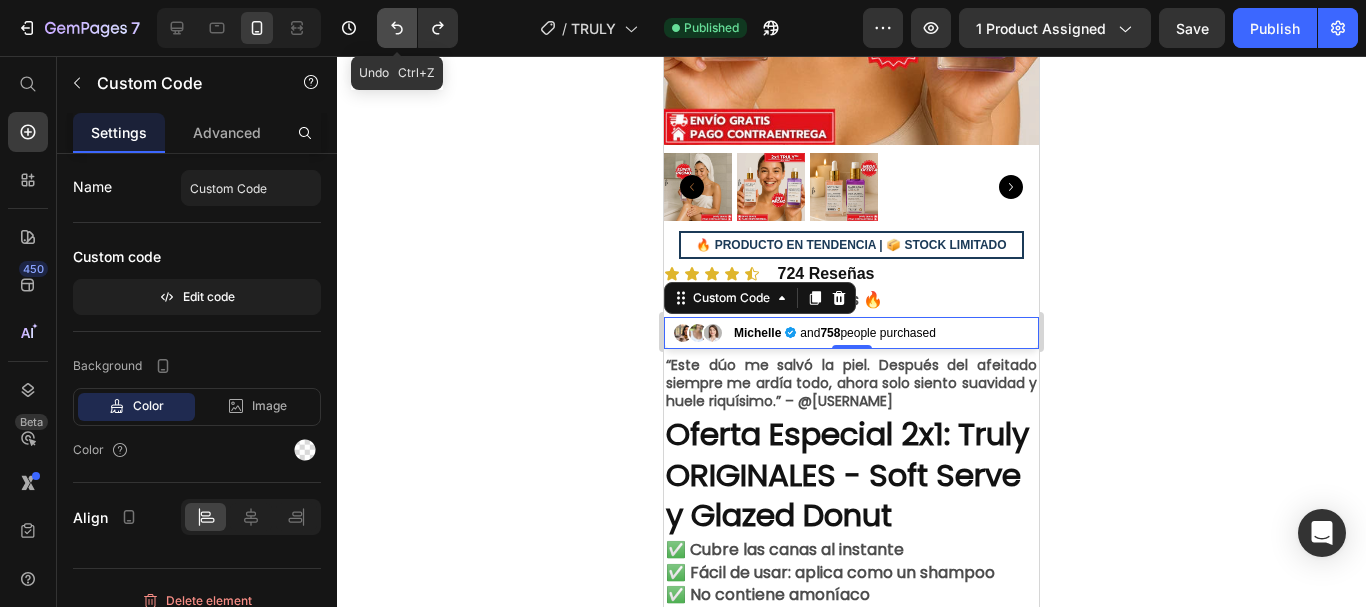 click 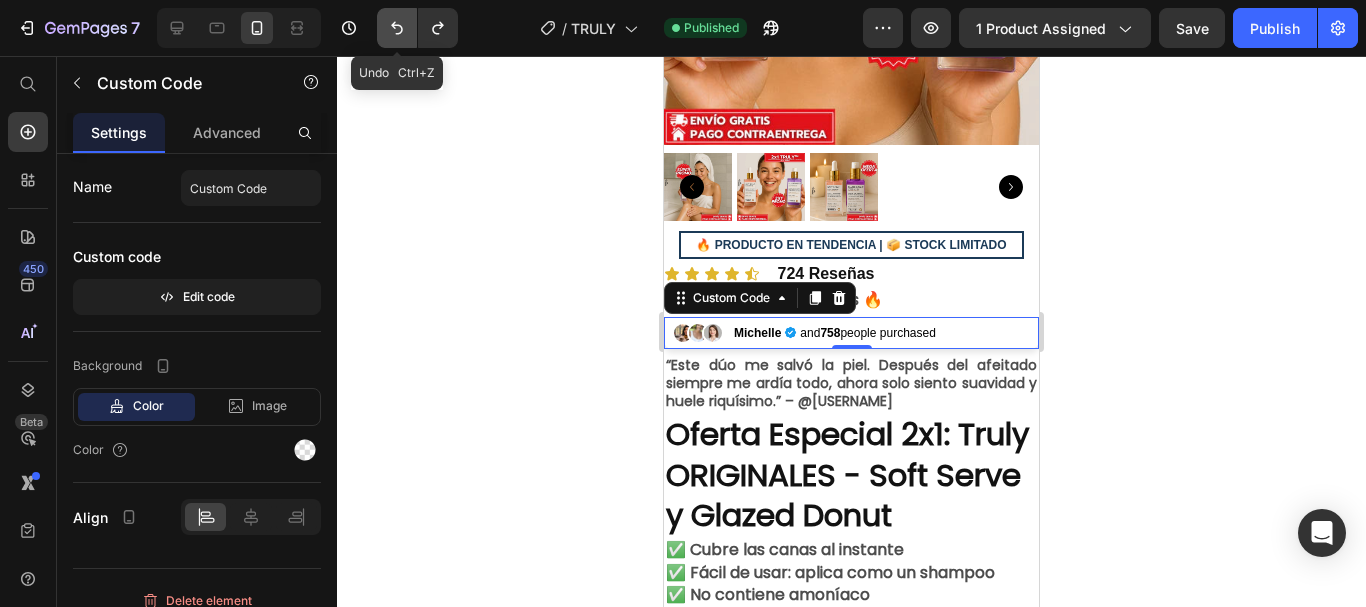 click 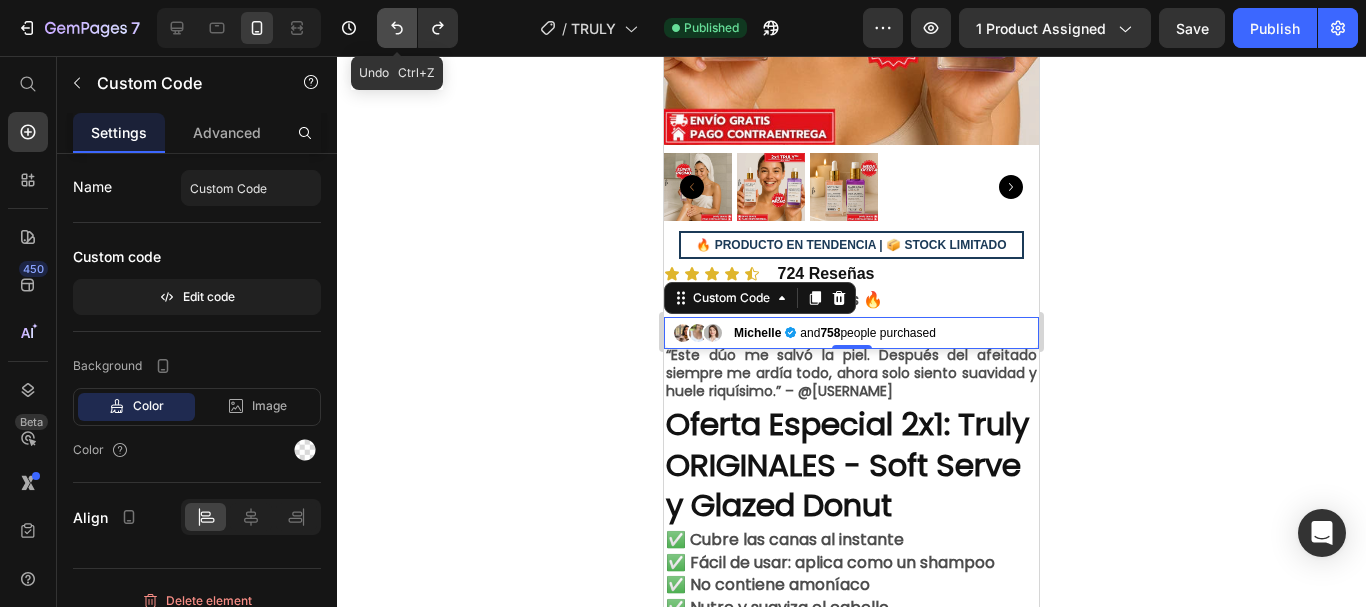 click 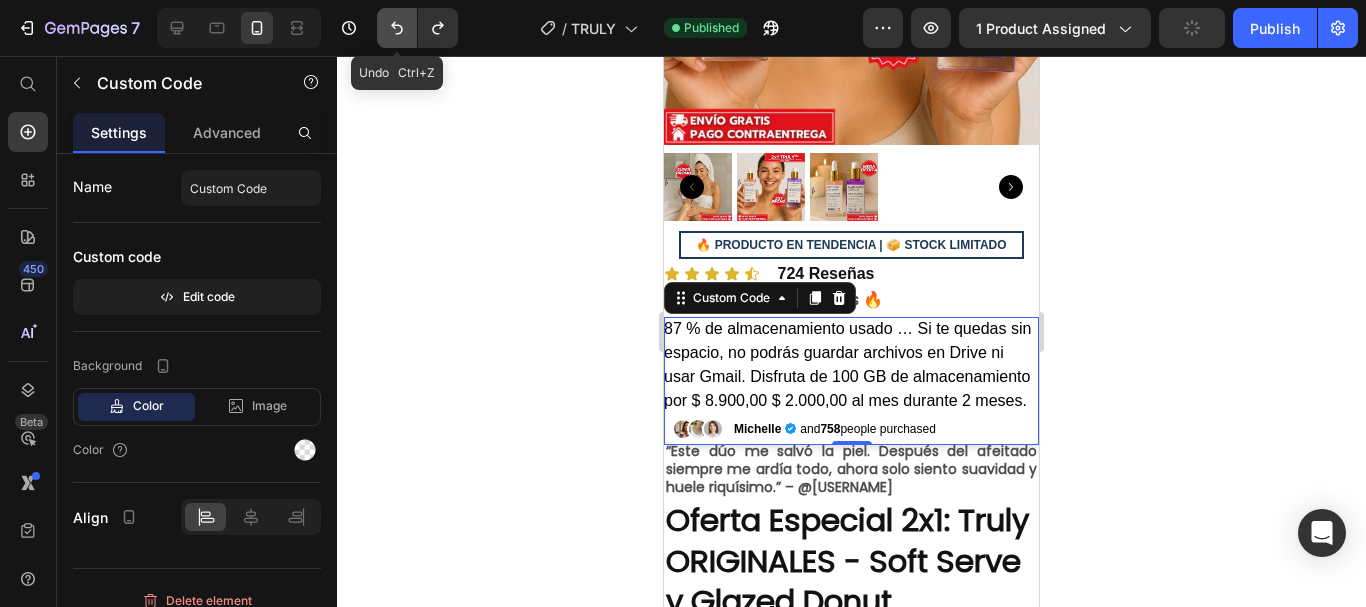 click 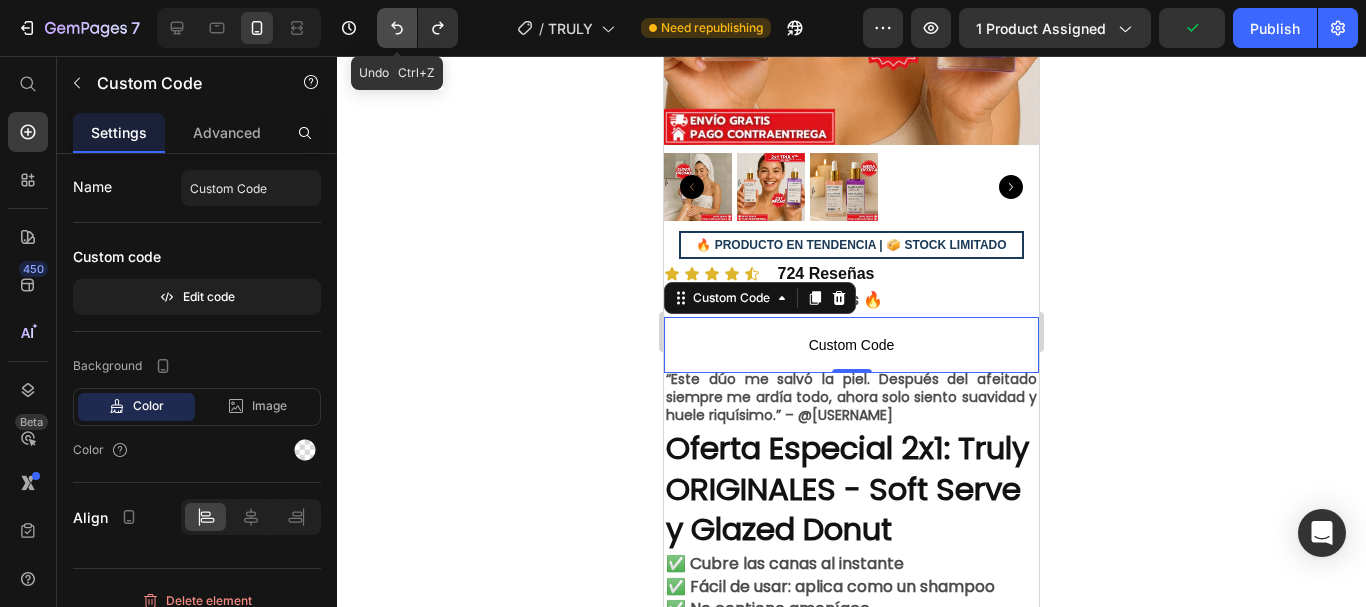 click 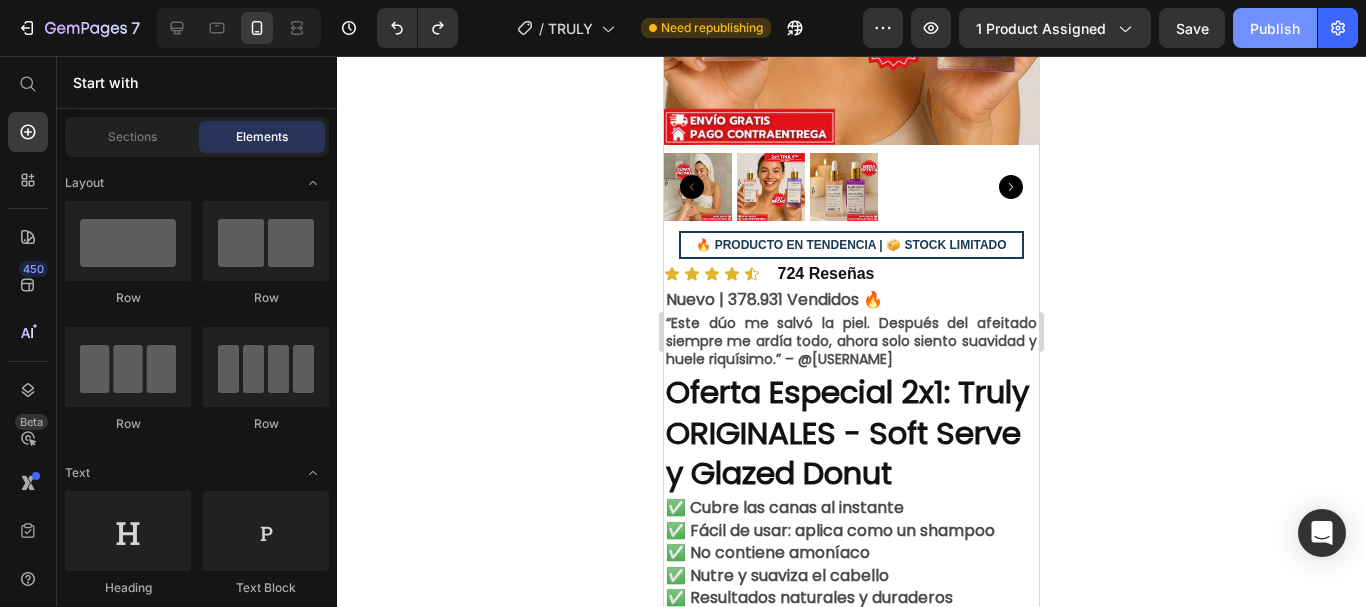 click on "Publish" at bounding box center (1275, 28) 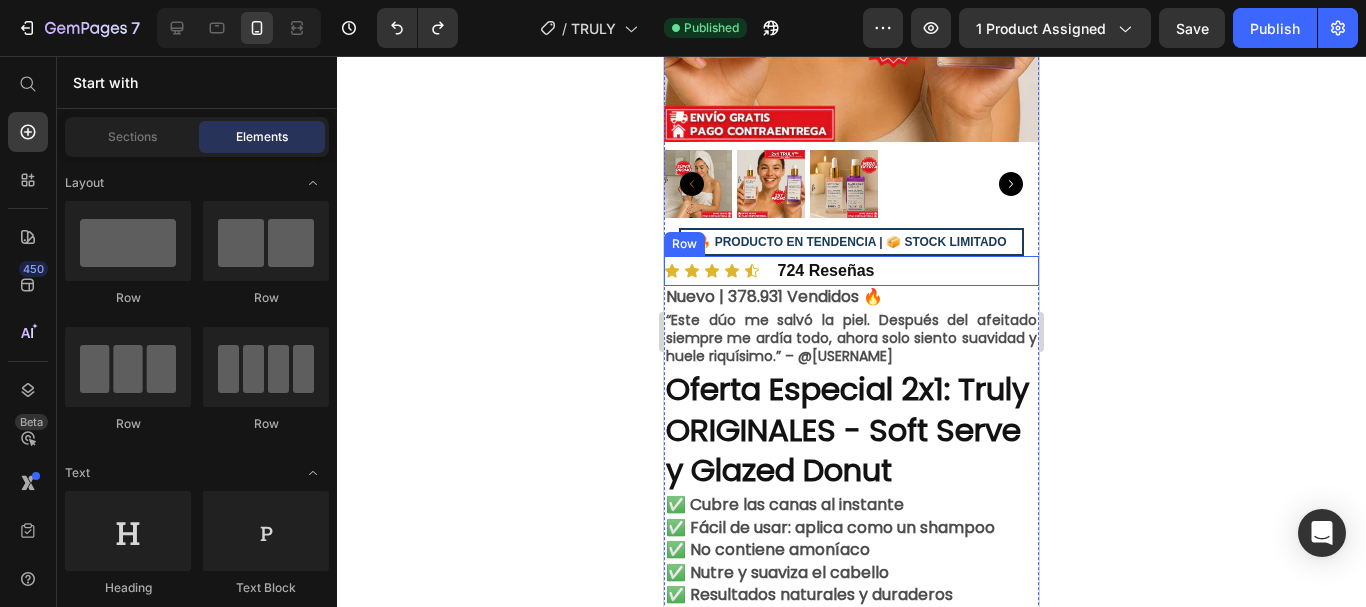 scroll, scrollTop: 600, scrollLeft: 0, axis: vertical 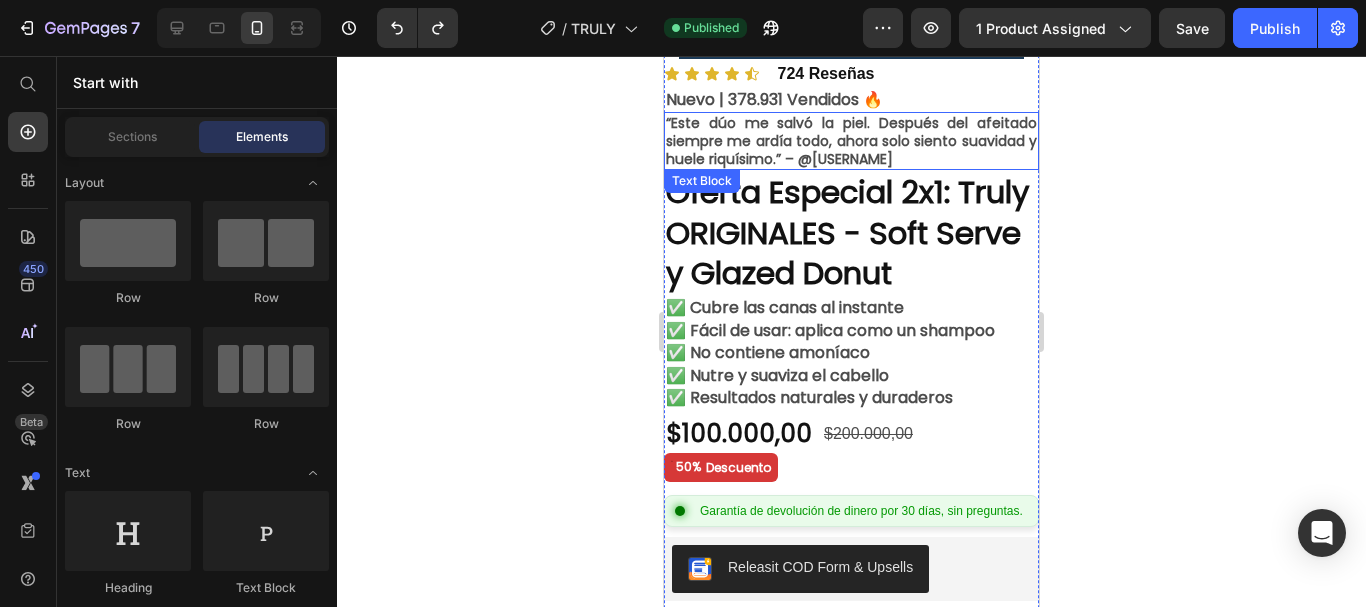 click on "“Este dúo me salvó la piel. Después del afeitado siempre me ardía todo, ahora solo siento suavidad y huele riquísimo.” – @[USERNAME]" at bounding box center (851, 141) 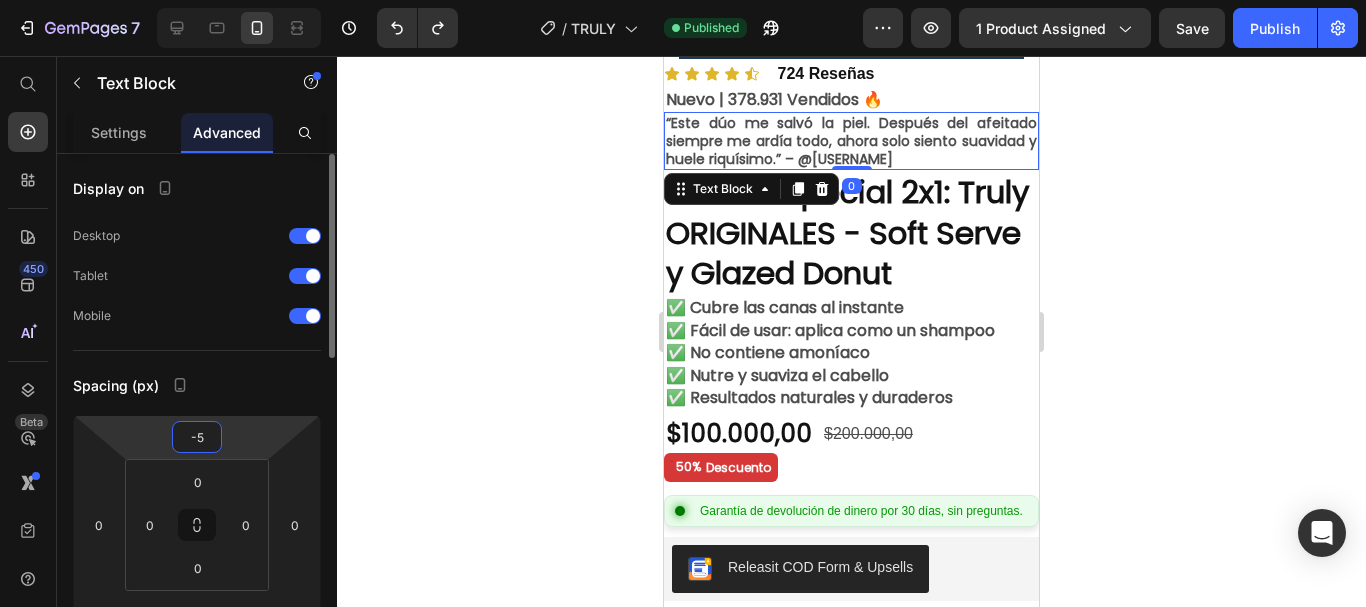 click on "-5" at bounding box center (197, 437) 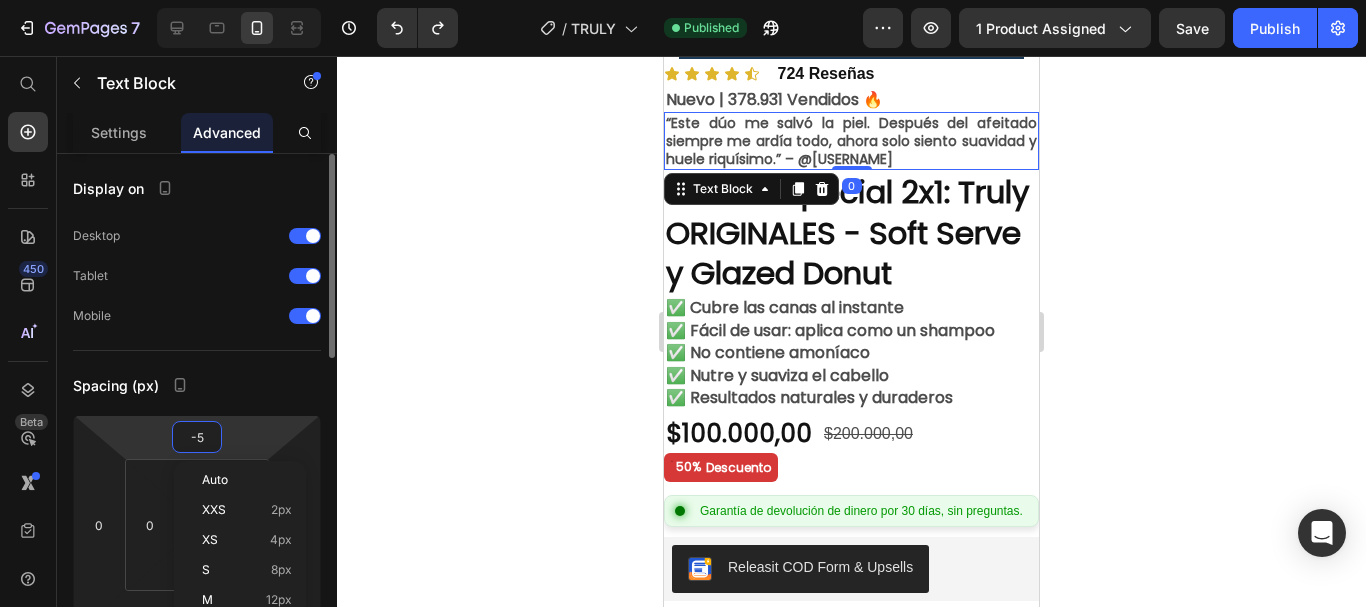 type on "0" 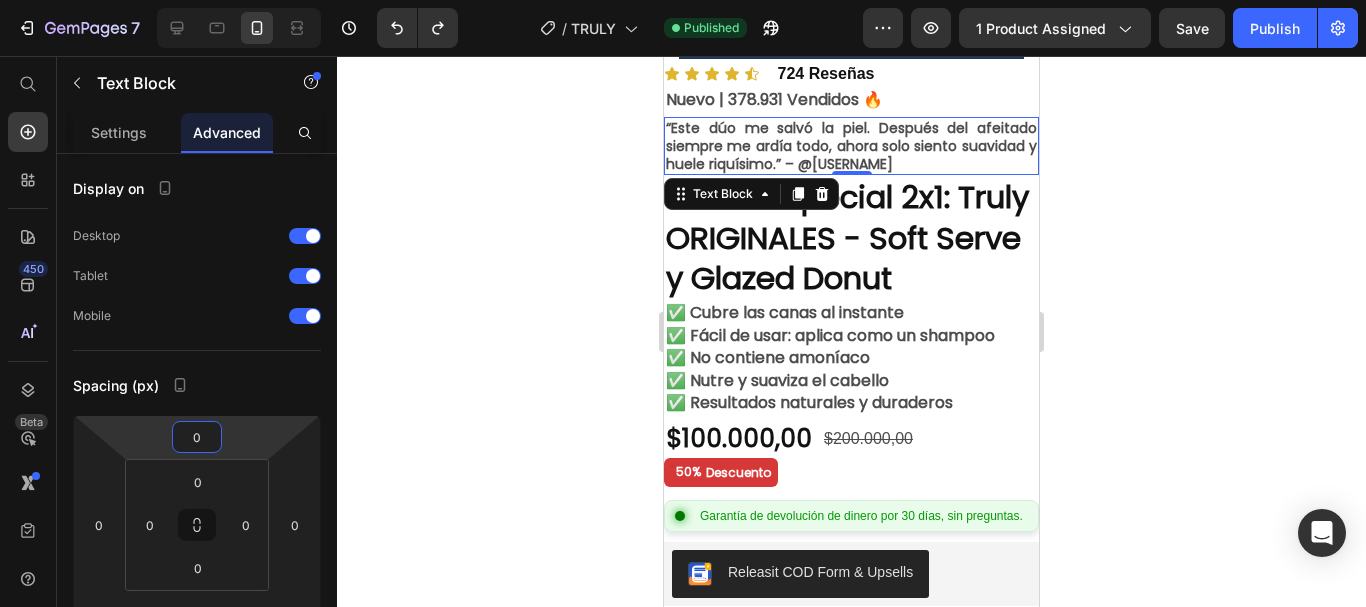 click 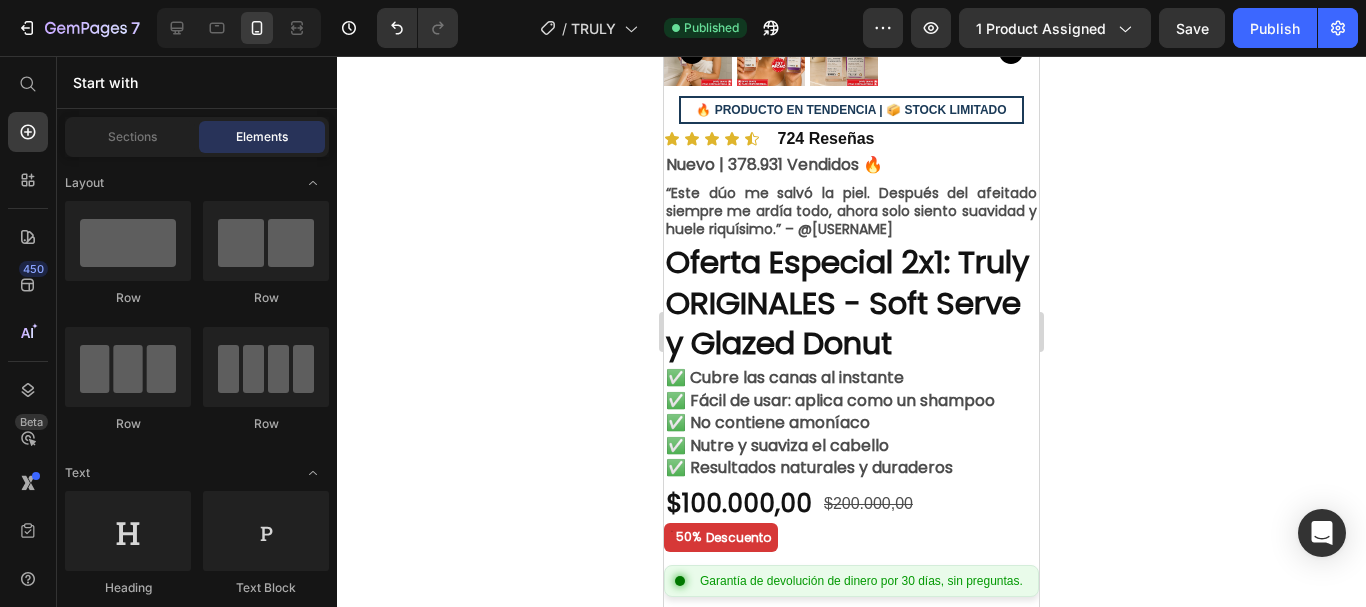 scroll, scrollTop: 500, scrollLeft: 0, axis: vertical 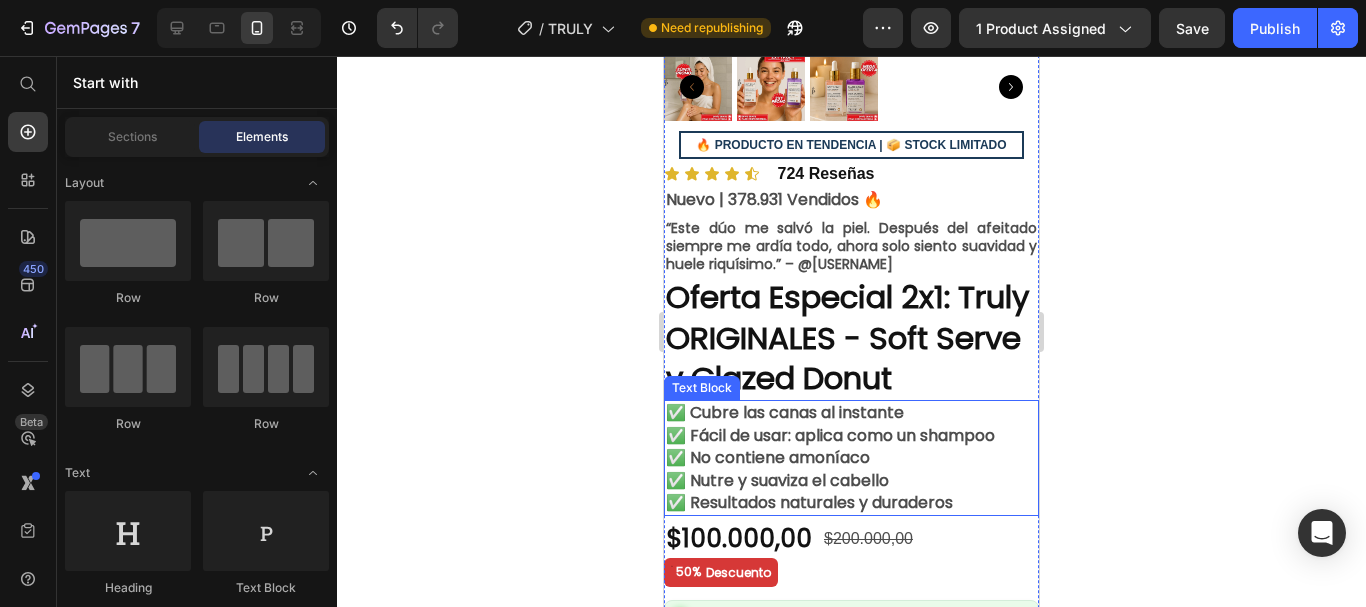 click on "✅ Nutre y suaviza el cabello" at bounding box center [851, 481] 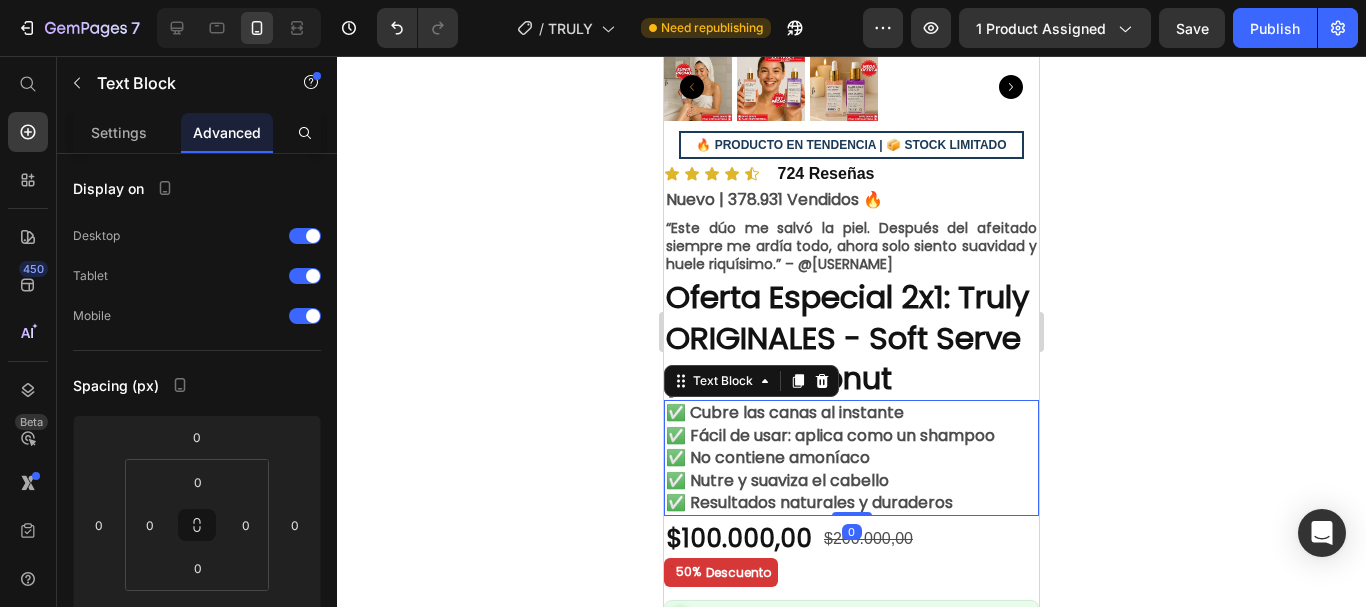 click on "✅ Nutre y suaviza el cabello" at bounding box center [851, 481] 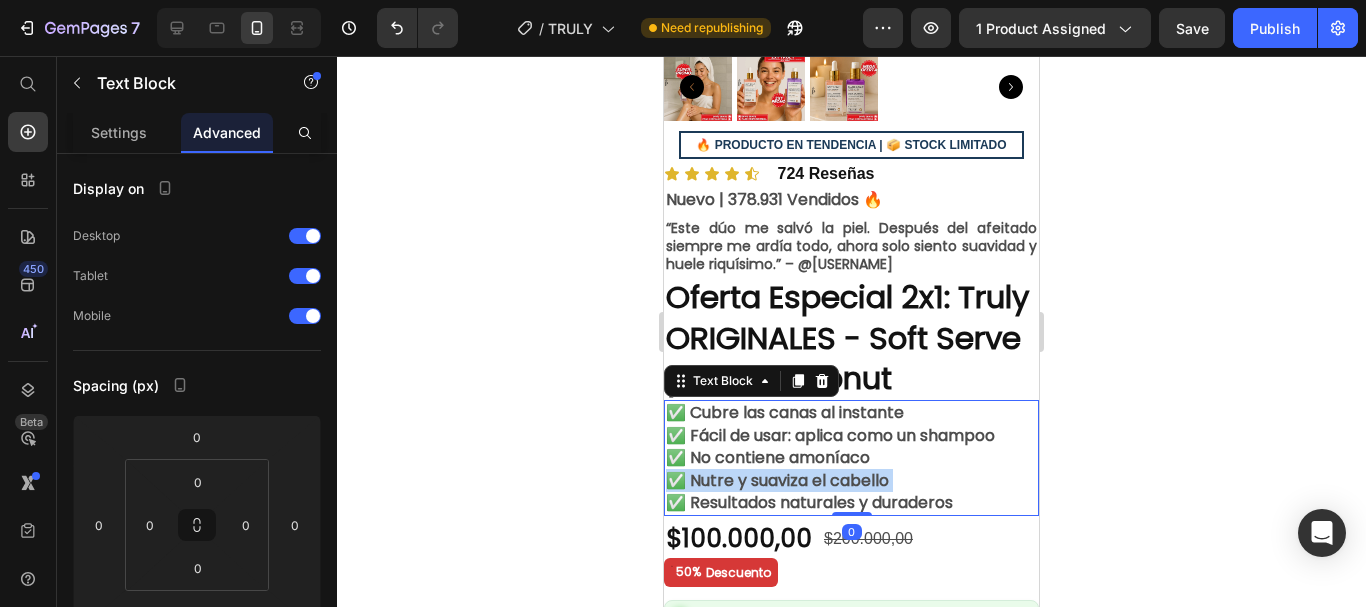 click on "✅ Nutre y suaviza el cabello" at bounding box center [851, 481] 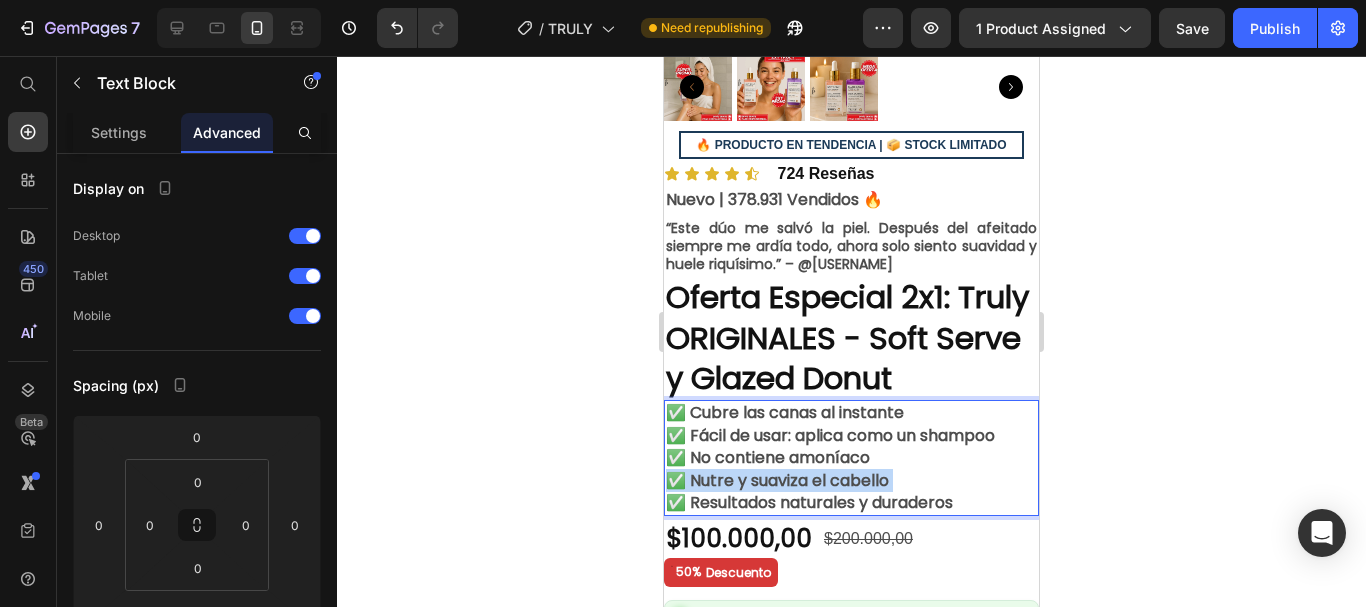 click on "✅ Nutre y suaviza el cabello" at bounding box center (851, 481) 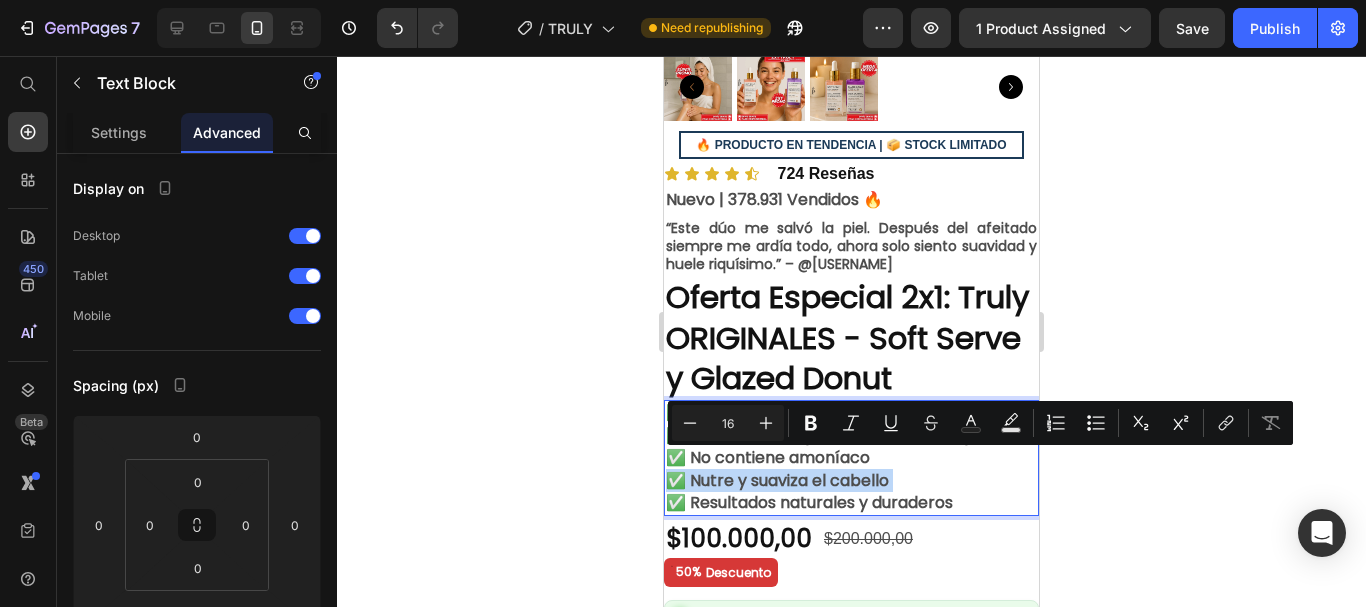 click on "✅ Nutre y suaviza el cabello" at bounding box center [851, 481] 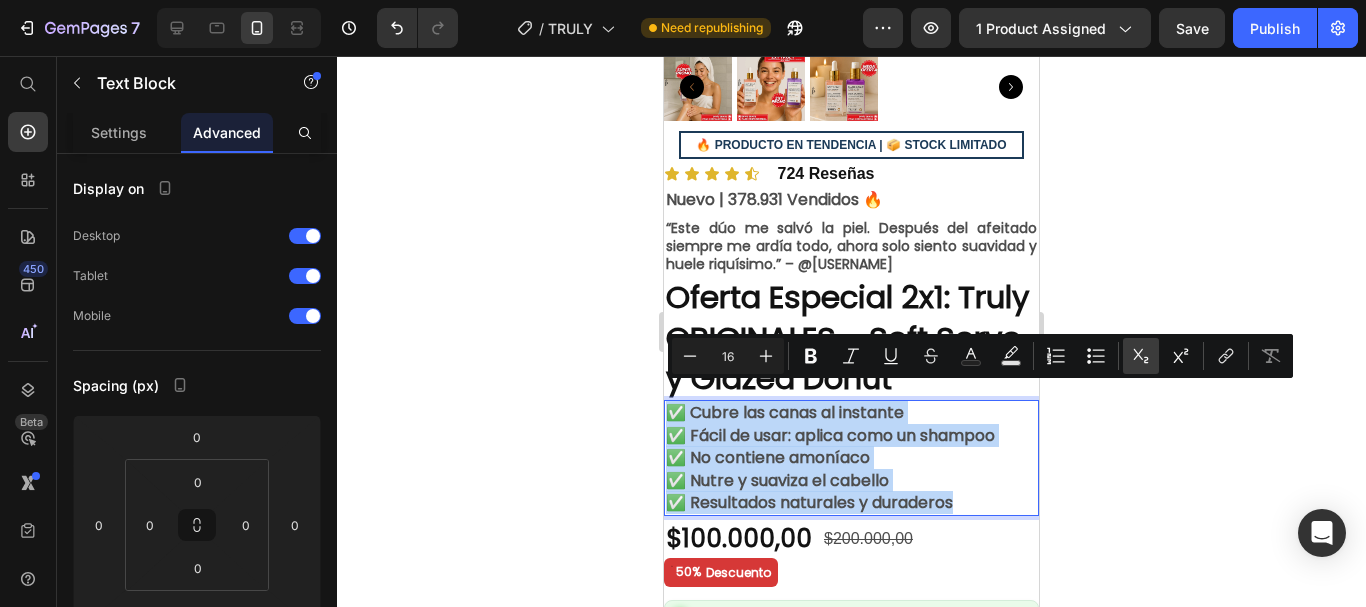 copy on "✅ Cubre las canas al instante  ✅ Fácil de usar: aplica como un shampoo  ✅ No contiene amoníaco  ✅ Nutre y suaviza el cabello  ✅ Resultados naturales y duraderos" 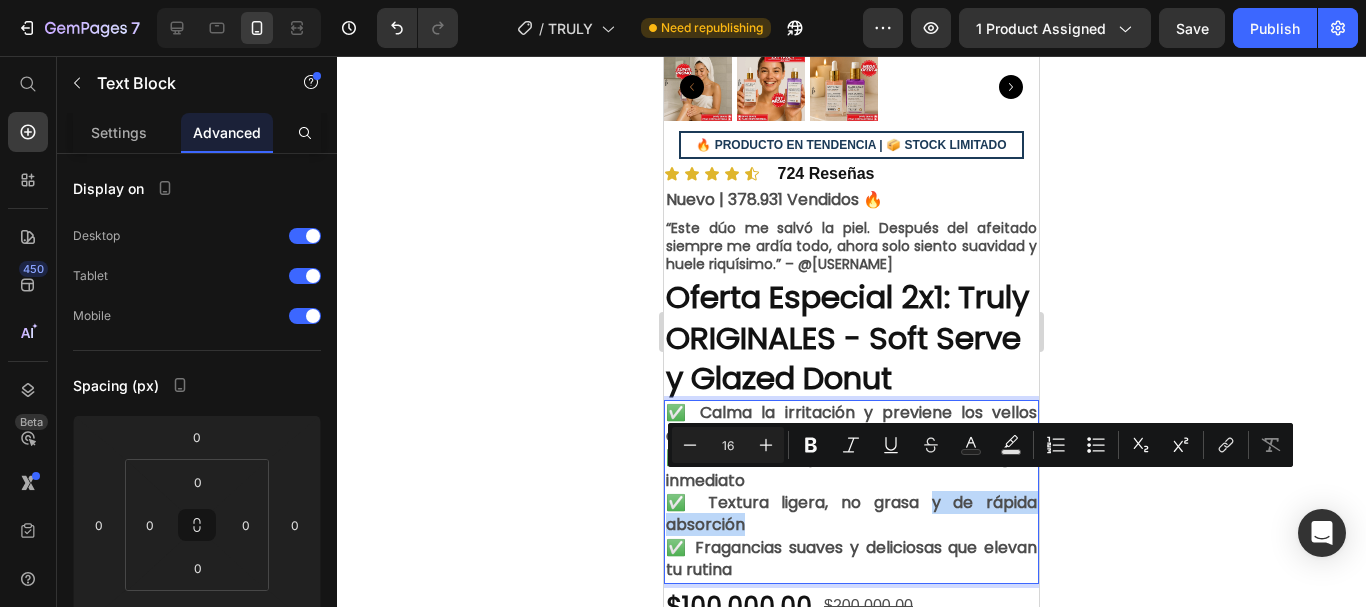 drag, startPoint x: 765, startPoint y: 509, endPoint x: 921, endPoint y: 492, distance: 156.92355 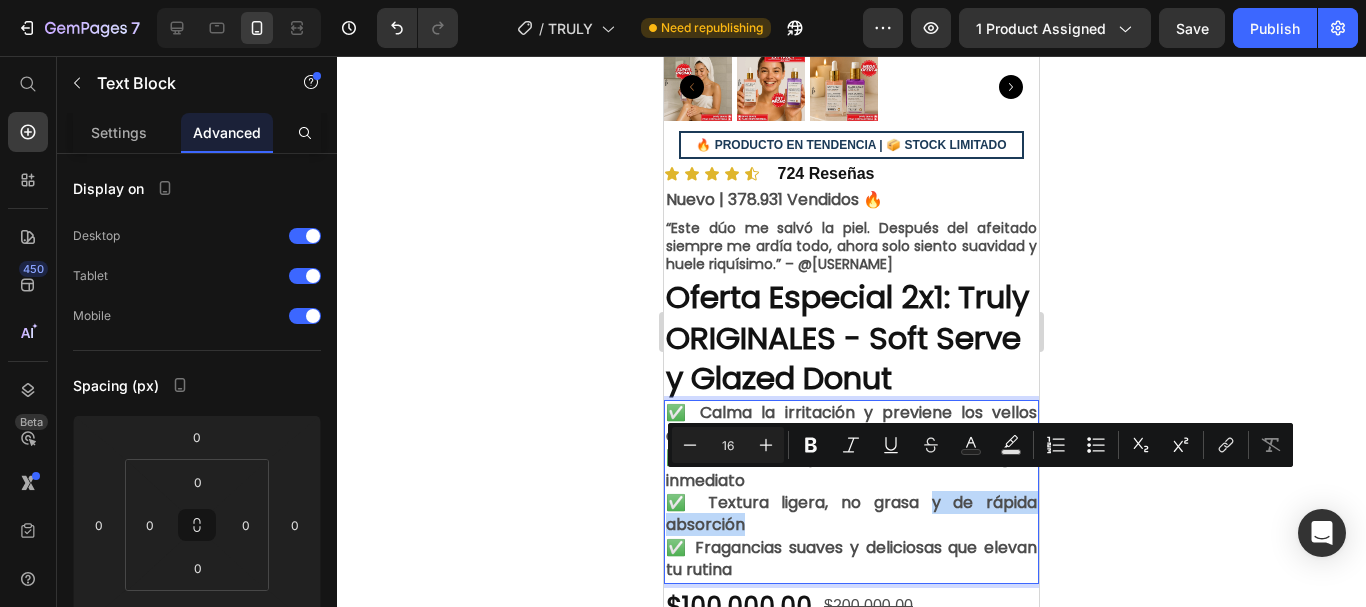 click on "✅ Calma la irritación y previene los vellos encarnados ✅ Hidratación profunda con efecto glow inmediato ✅ Textura ligera, no grasa y de rápida absorción ✅ Fragancias suaves y deliciosas que elevan tu rutina" at bounding box center [851, 491] 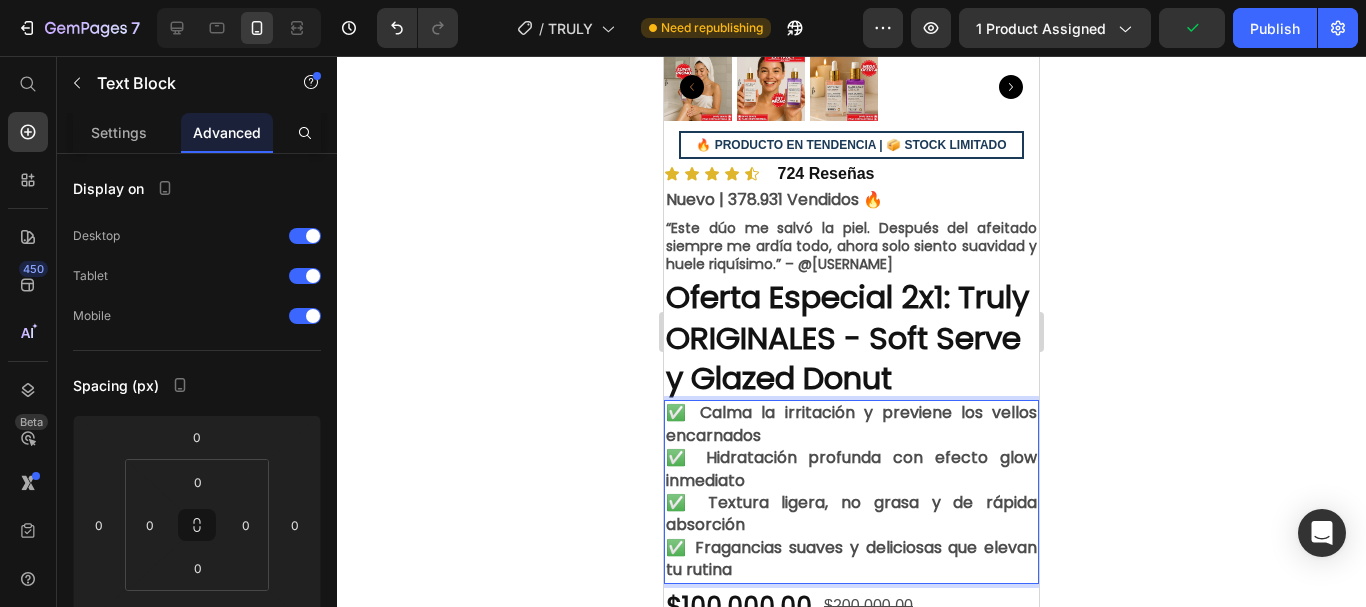 click on "✅ Calma la irritación y previene los vellos encarnados ✅ Hidratación profunda con efecto glow inmediato ✅ Textura ligera, no grasa y de rápida absorción ✅ Fragancias suaves y deliciosas que elevan tu rutina" at bounding box center (851, 491) 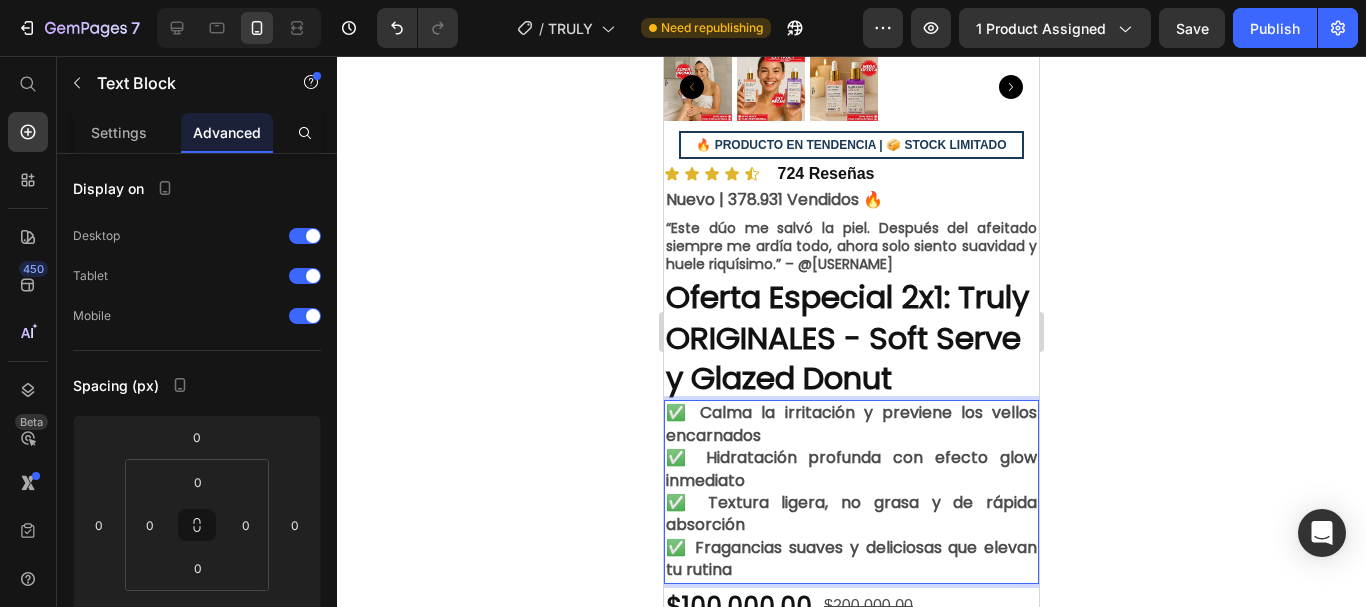 drag, startPoint x: 777, startPoint y: 423, endPoint x: 765, endPoint y: 427, distance: 12.649111 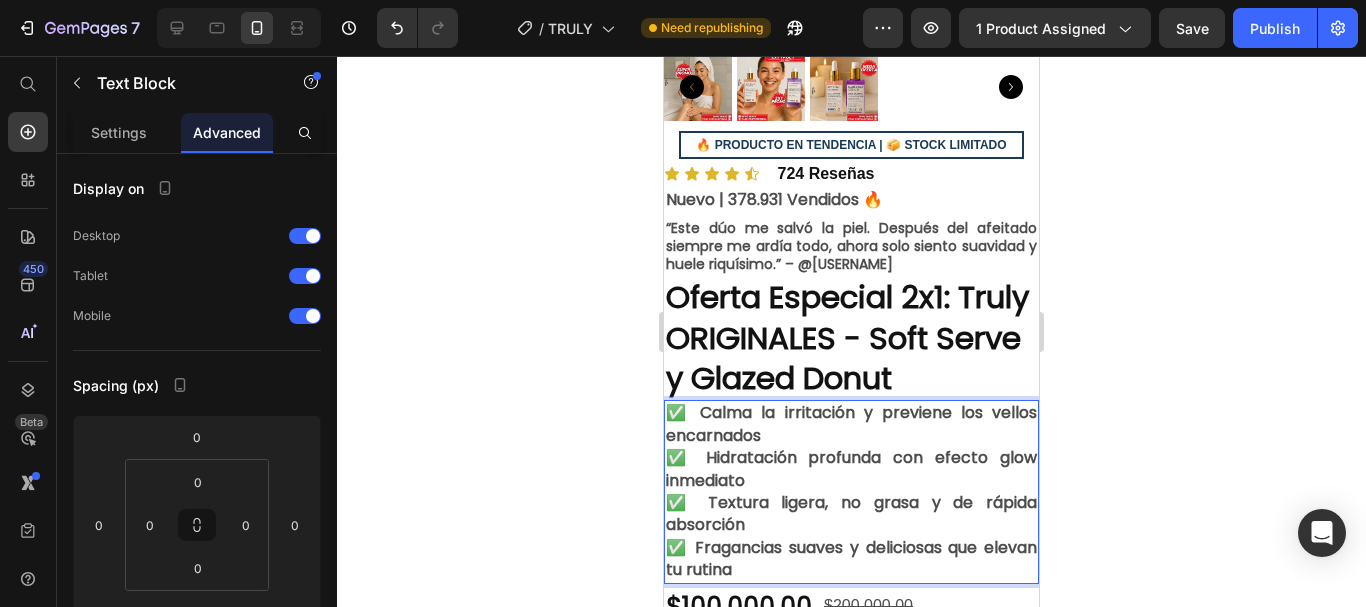 click on "✅ Calma la irritación y previene los vellos encarnados ✅ Hidratación profunda con efecto glow inmediato ✅ Textura ligera, no grasa y de rápida absorción ✅ Fragancias suaves y deliciosas que elevan tu rutina" at bounding box center [851, 491] 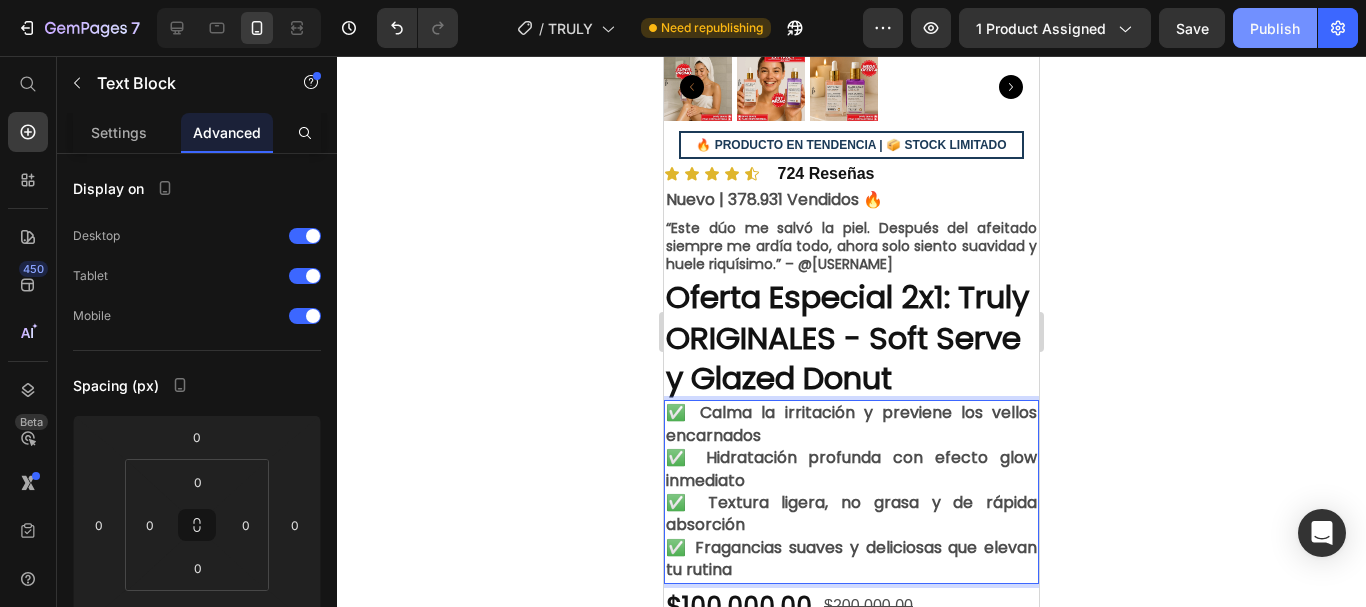 click on "Publish" at bounding box center [1275, 28] 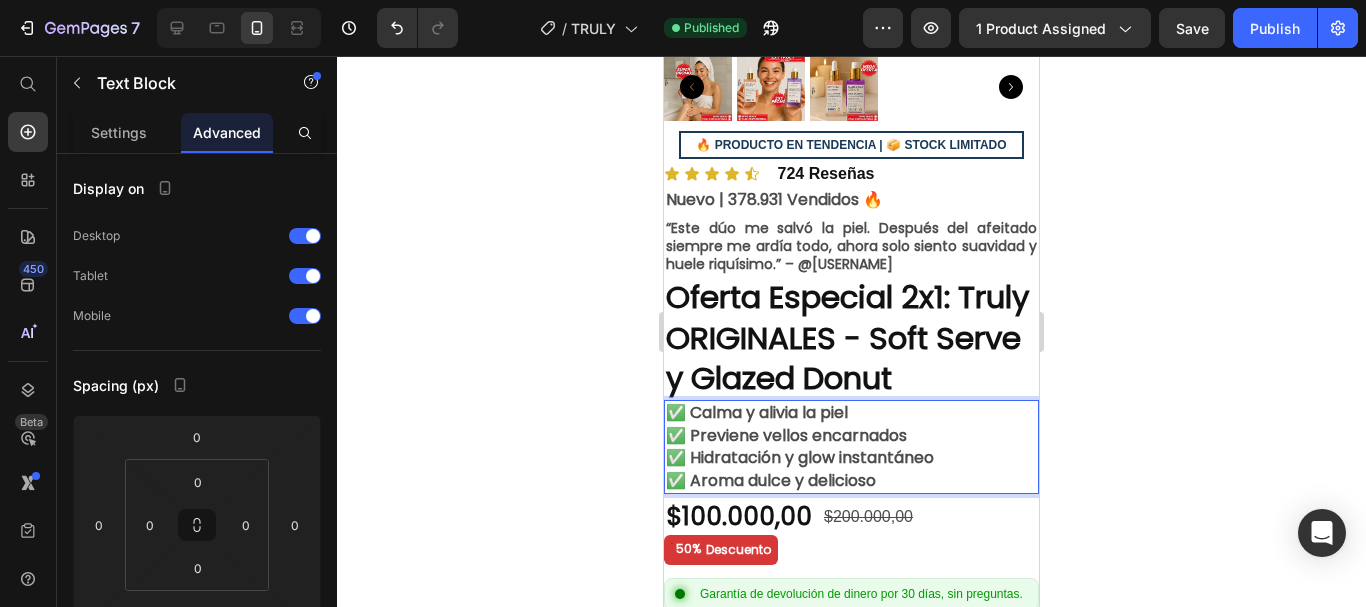click 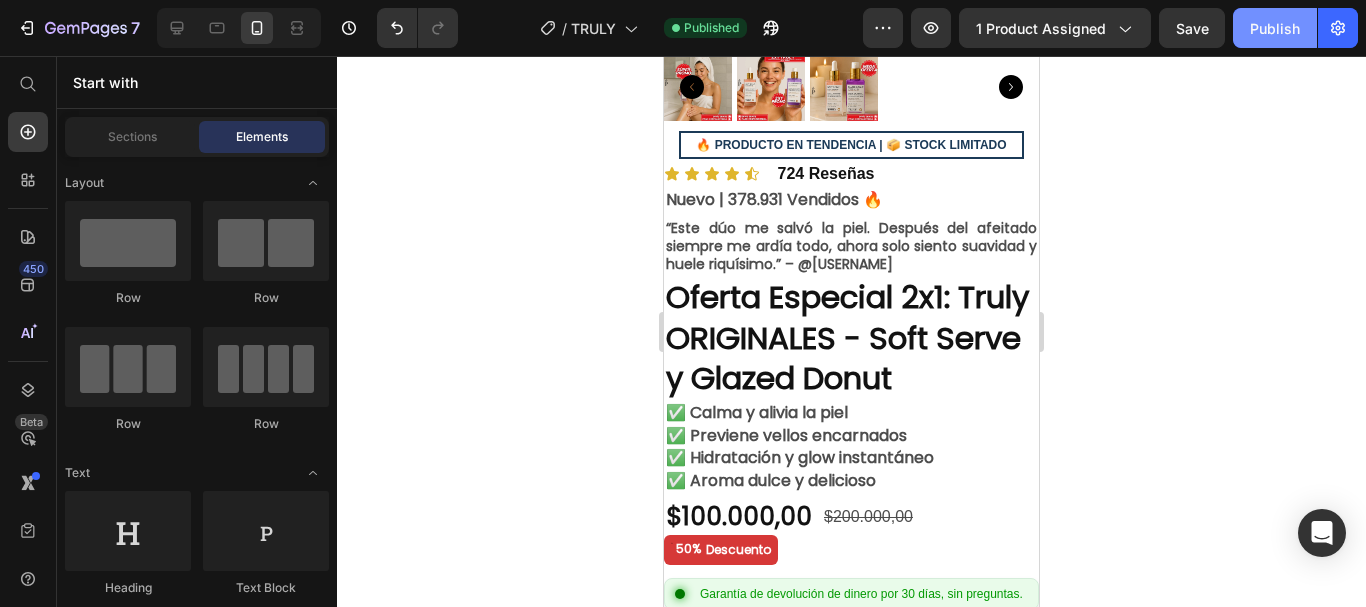 click on "Publish" at bounding box center (1275, 28) 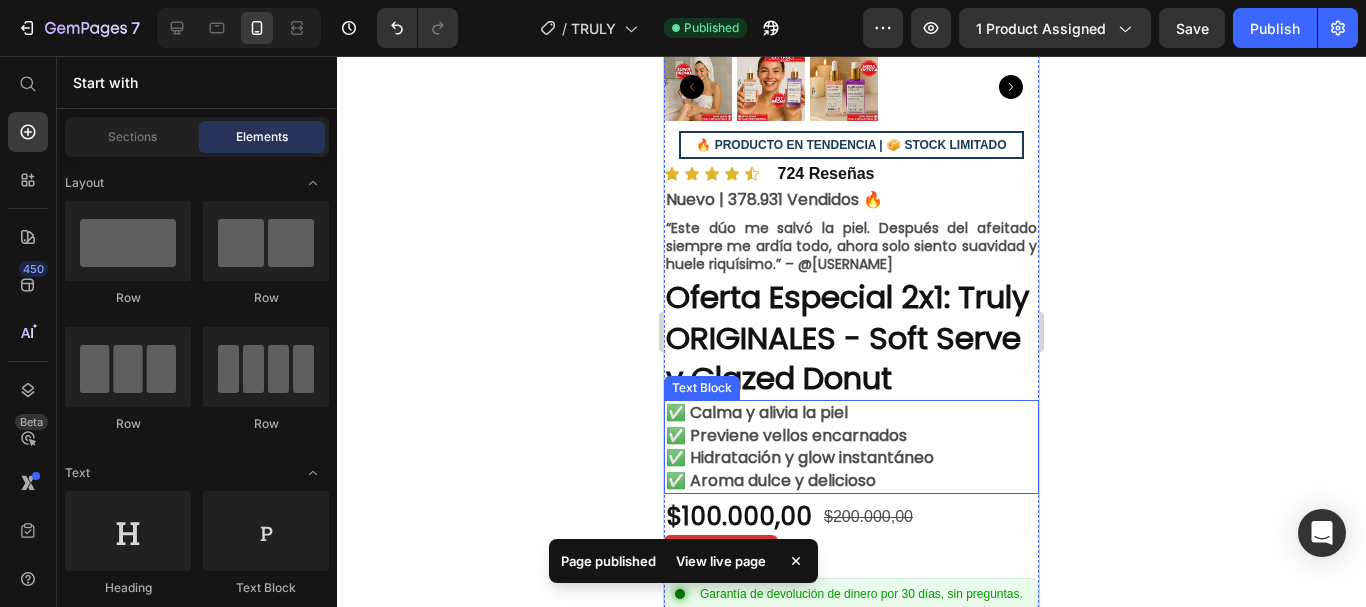 click on "✅ Calma y alivia la piel ✅ Previene vellos encarnados ✅ Hidratación y glow instantáneo ✅ Aroma dulce y delicioso" at bounding box center [851, 447] 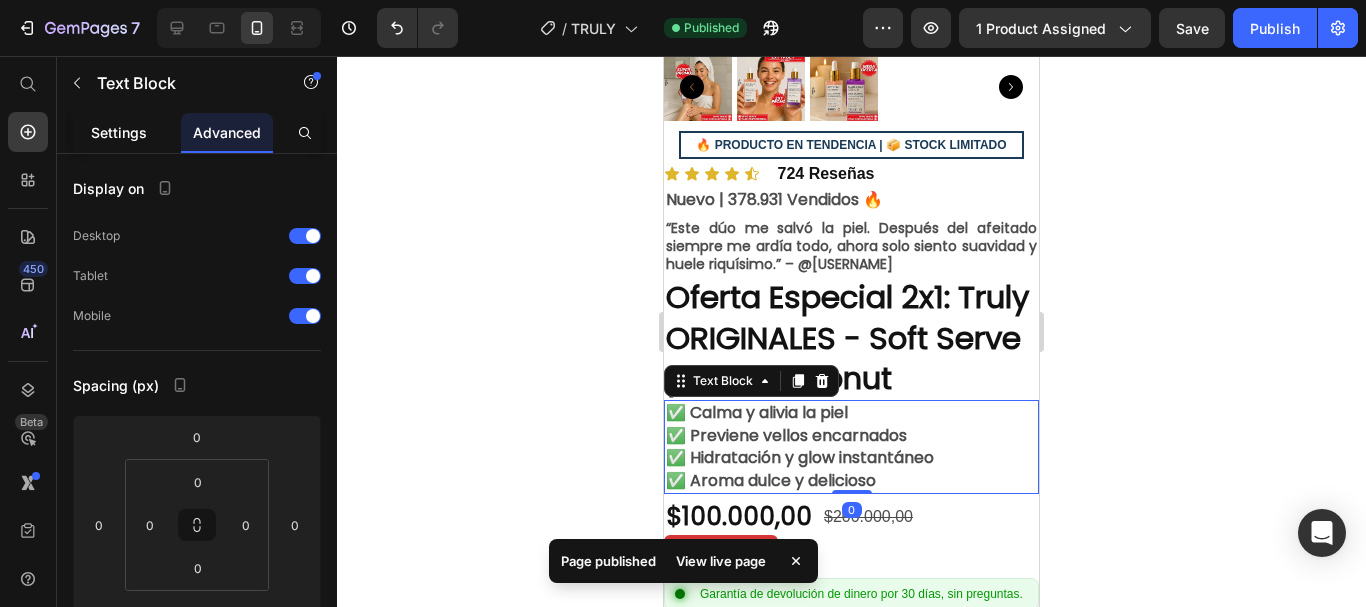 click on "Settings" at bounding box center [119, 132] 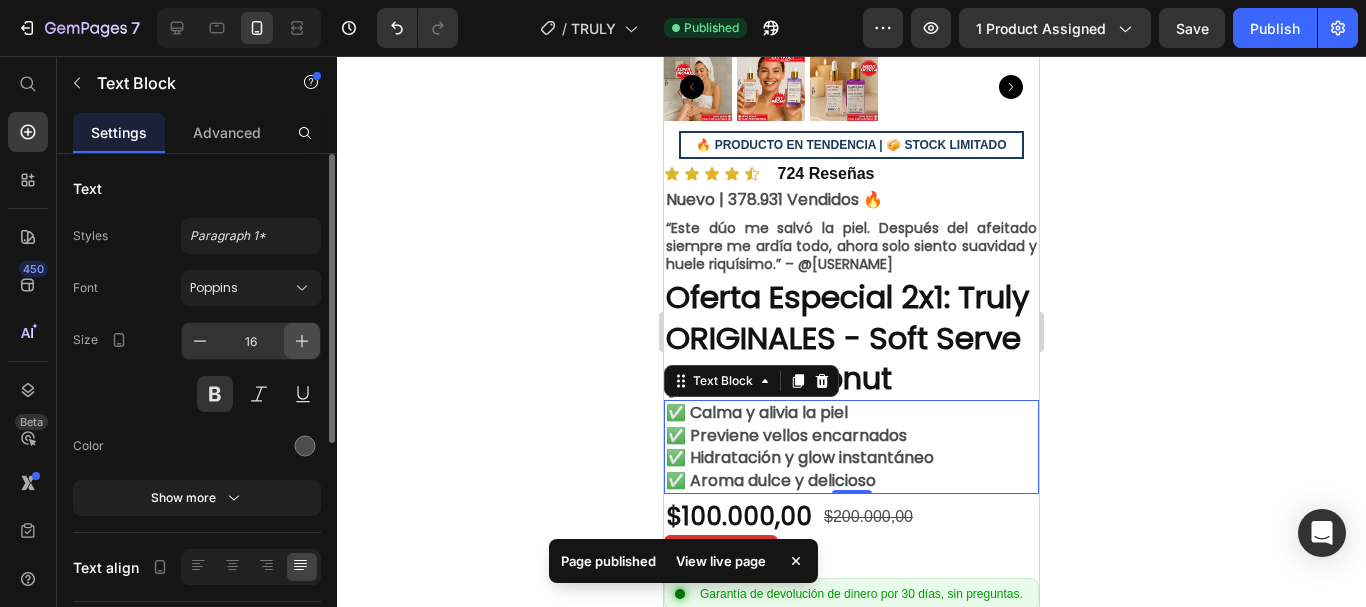 click 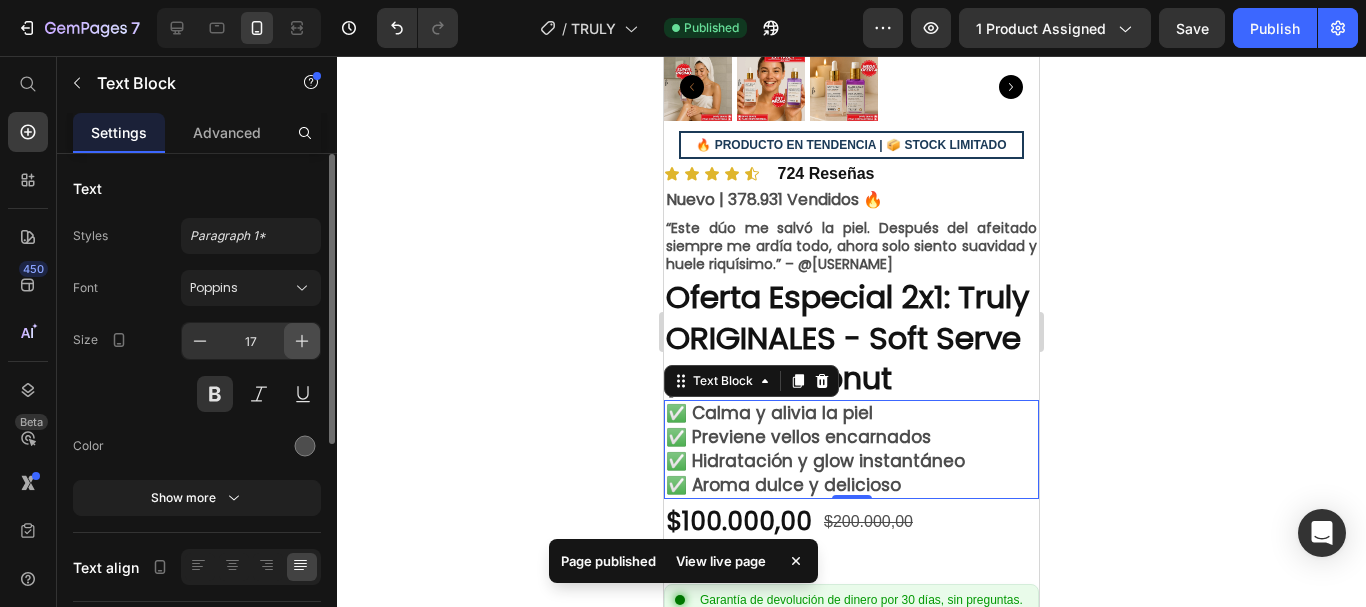 click 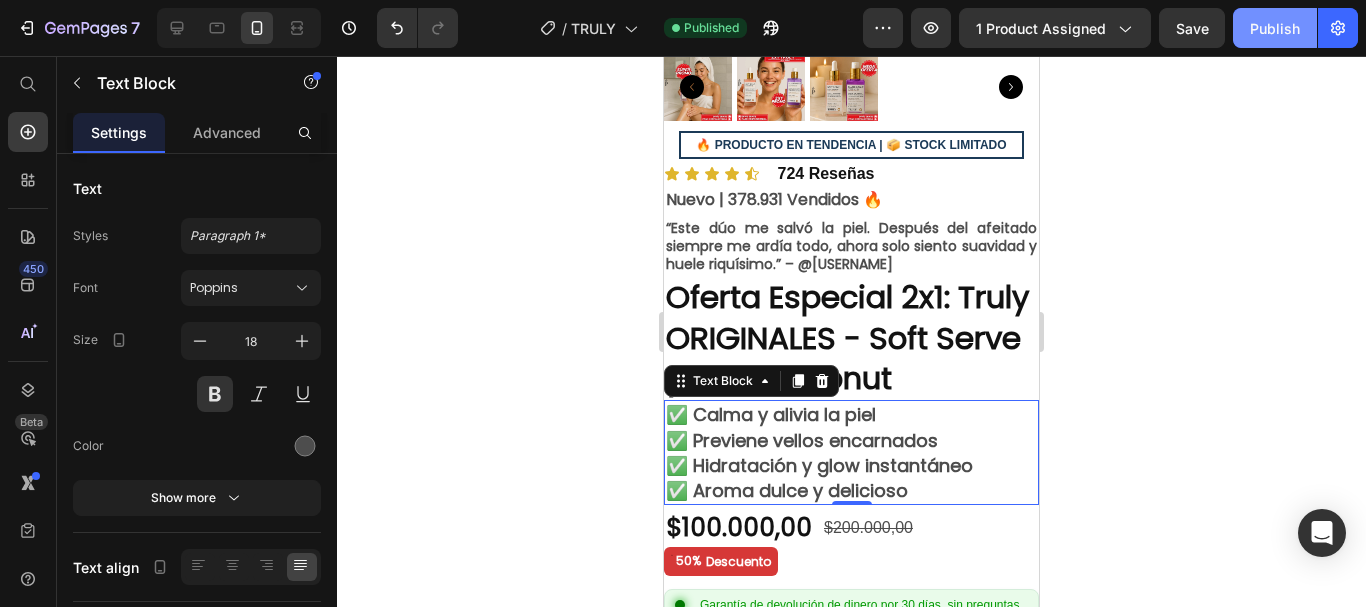 click on "Publish" at bounding box center (1275, 28) 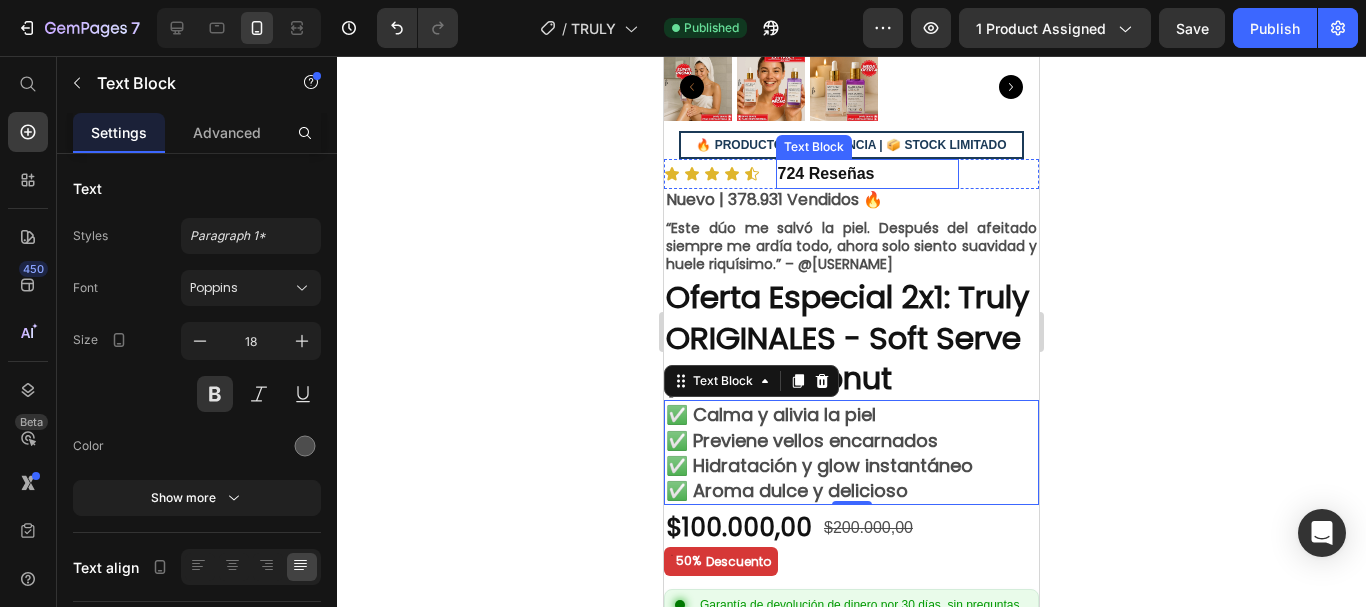 click on "724 Reseñas" at bounding box center (868, 174) 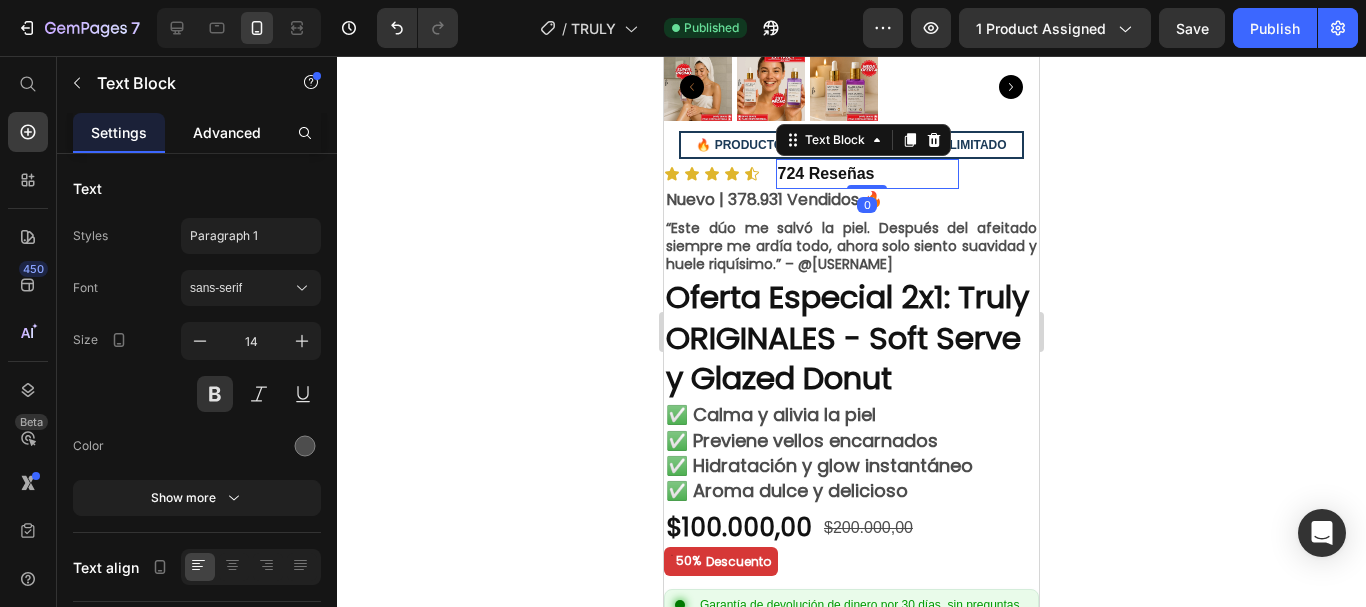 click on "Advanced" 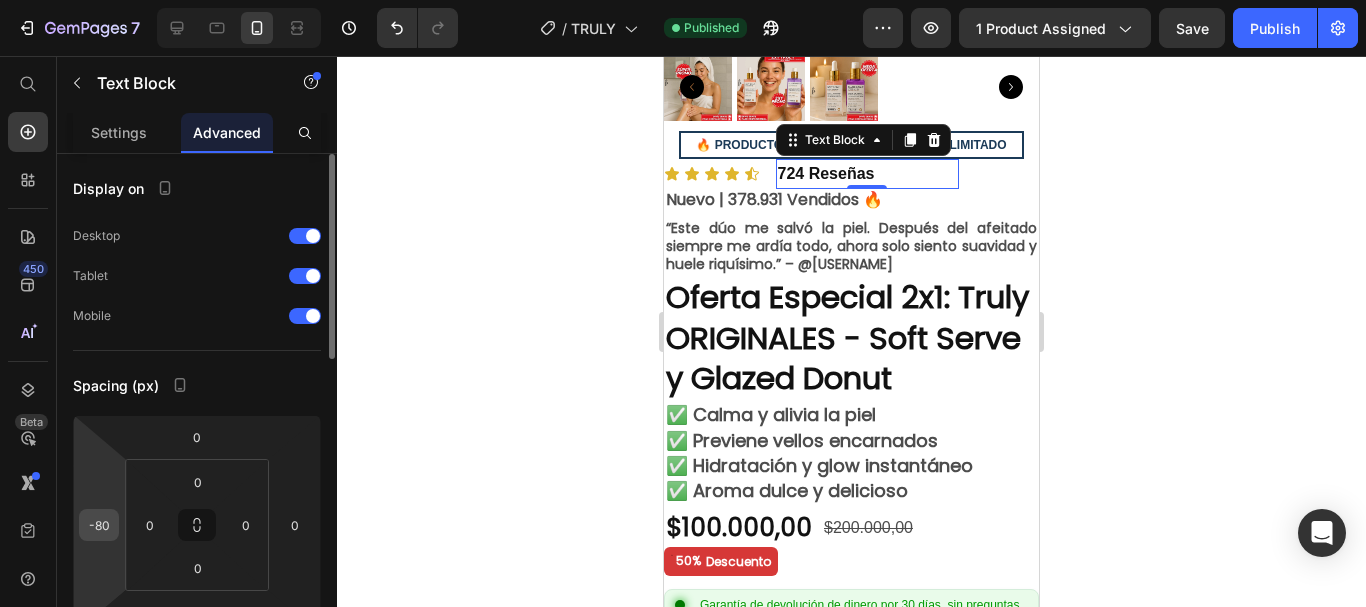 click on "-80" at bounding box center (99, 525) 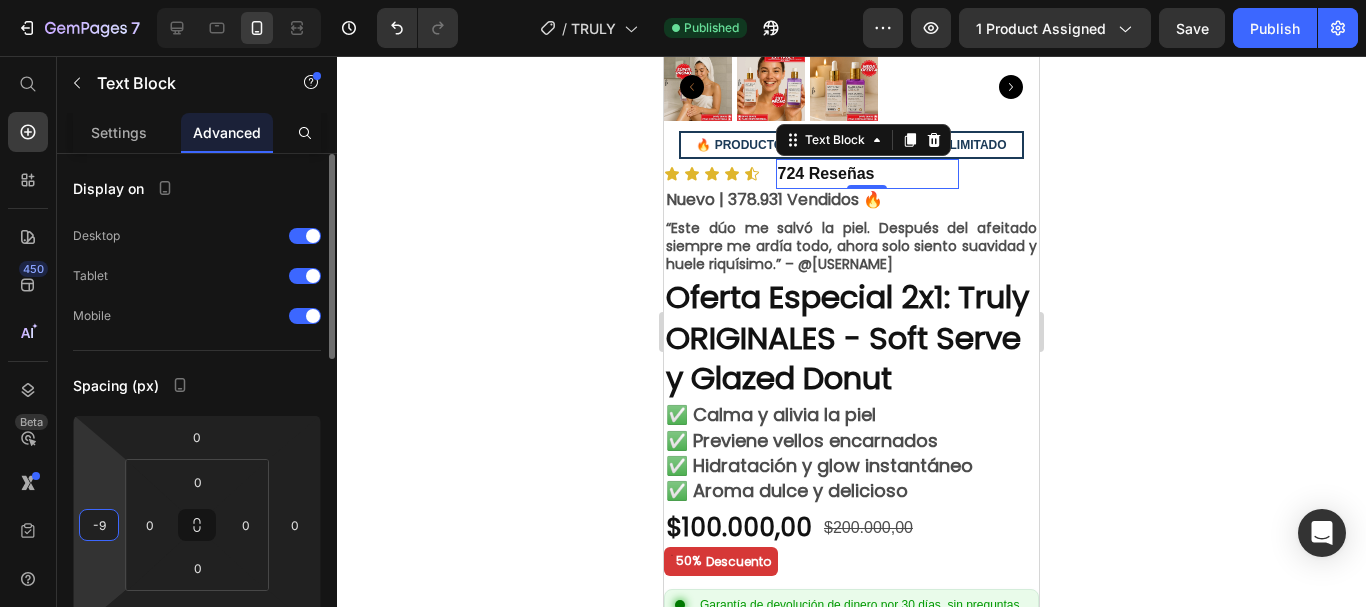 type on "-90" 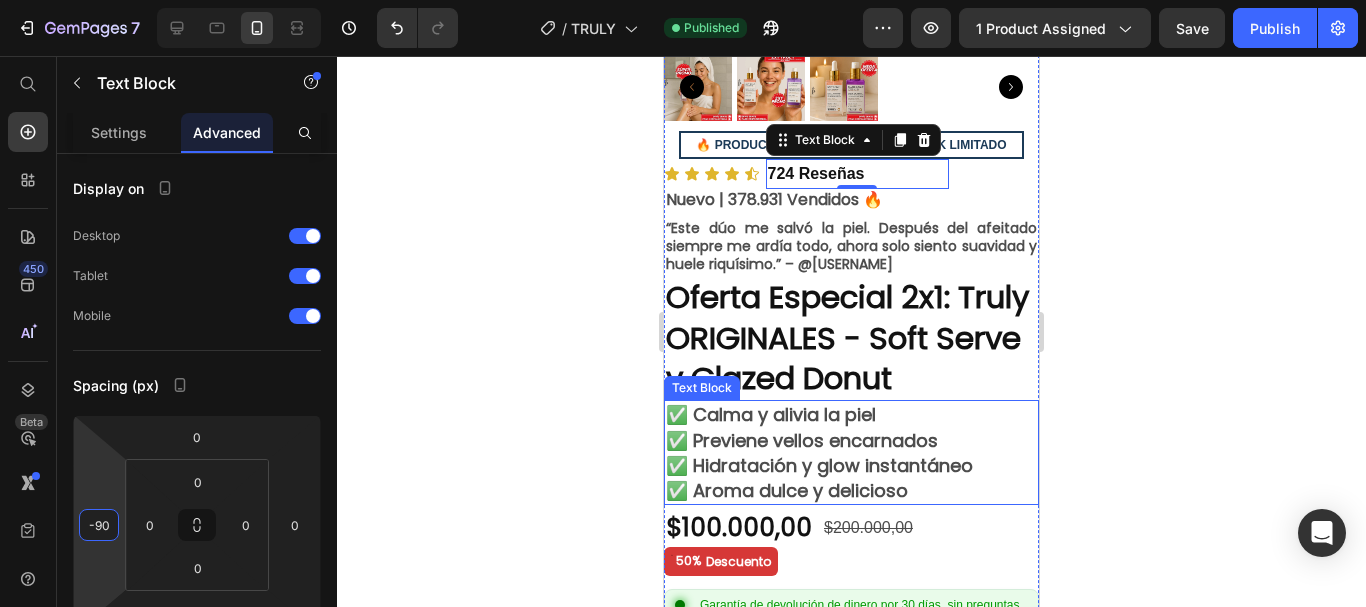 click 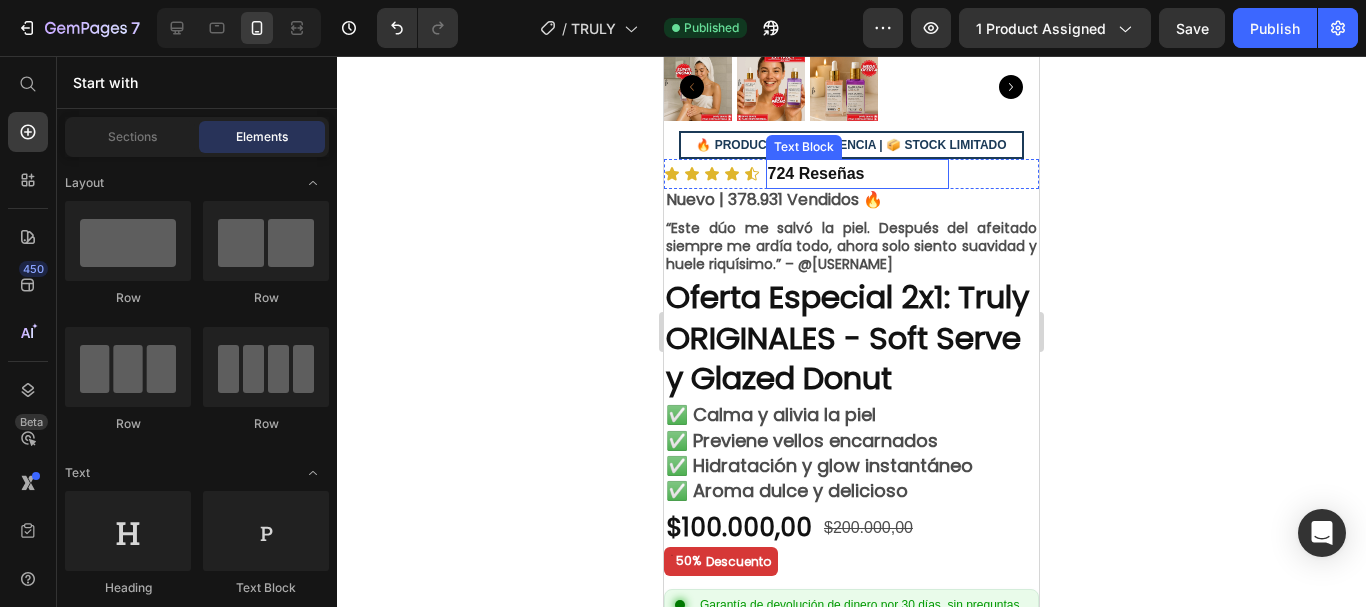 click on "724 Reseñas" at bounding box center [858, 174] 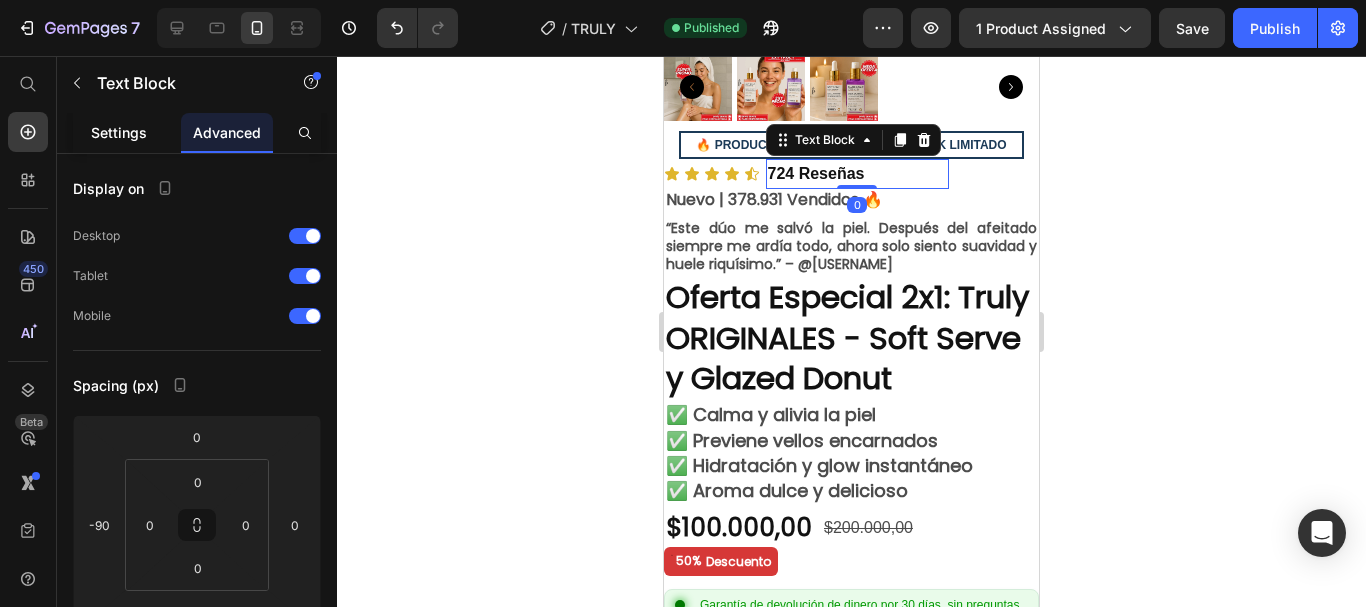 click on "Settings" at bounding box center [119, 132] 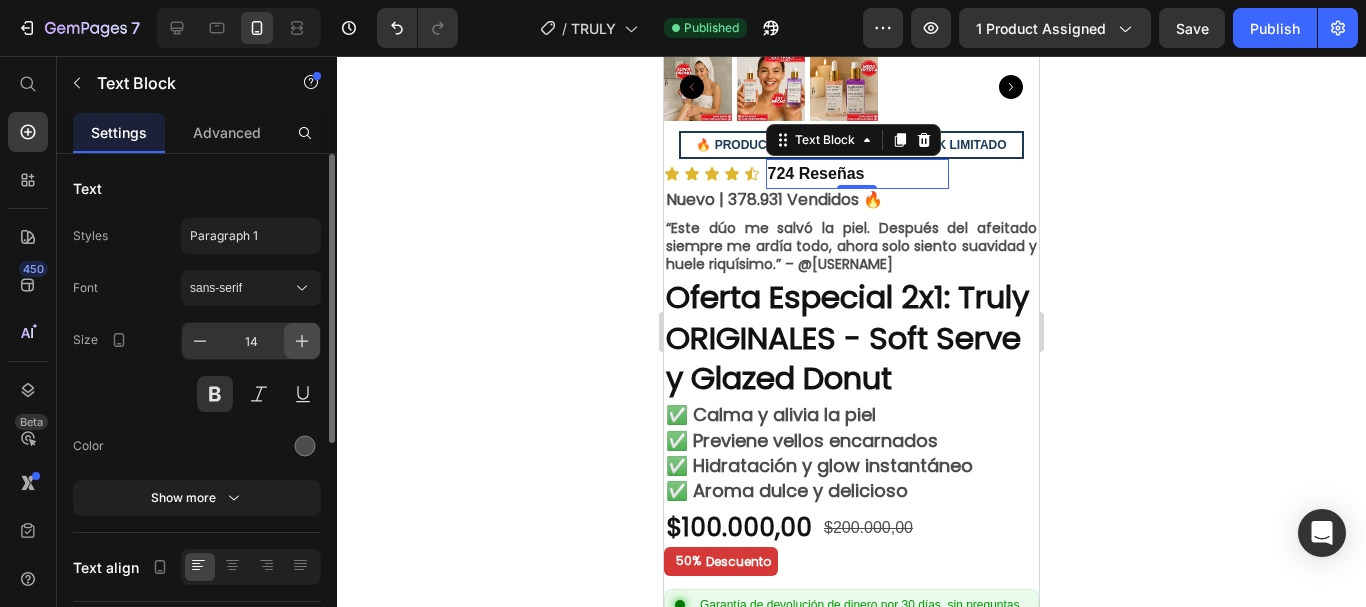 click 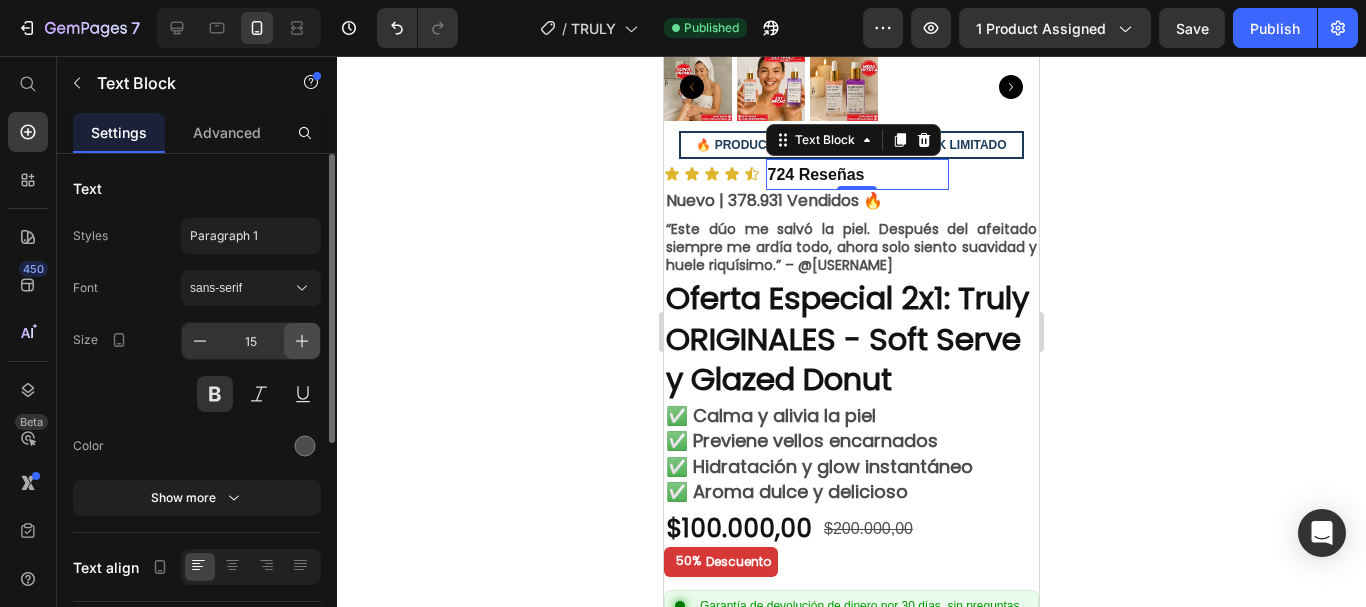 click 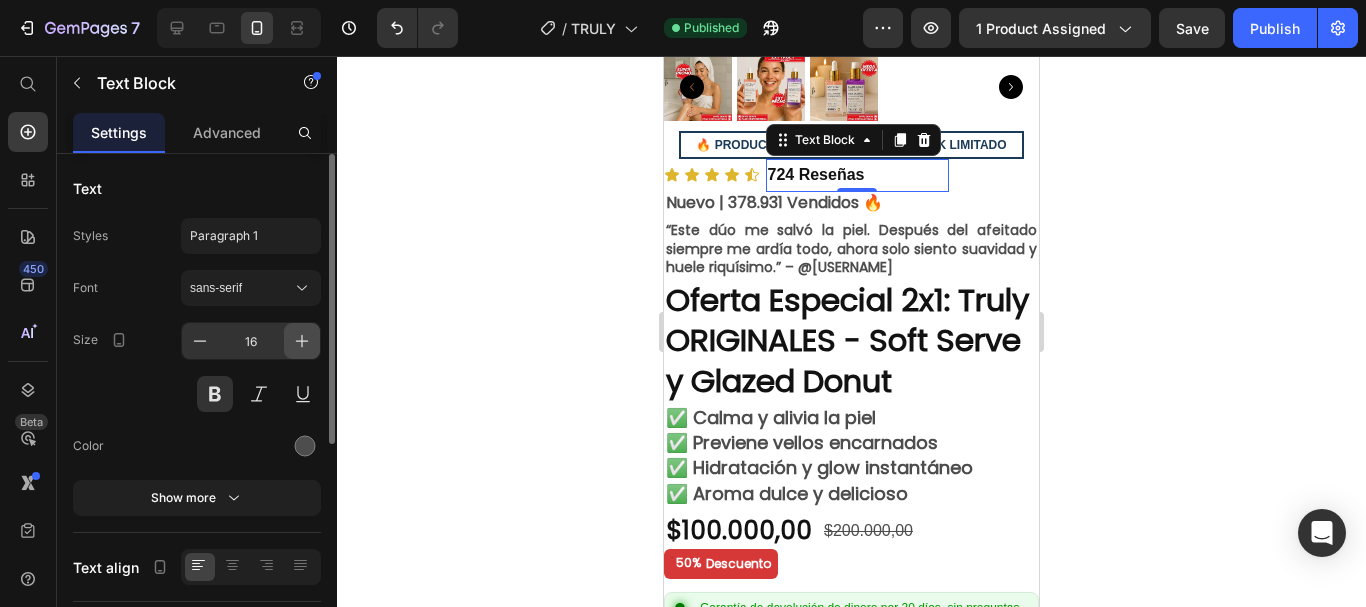 click 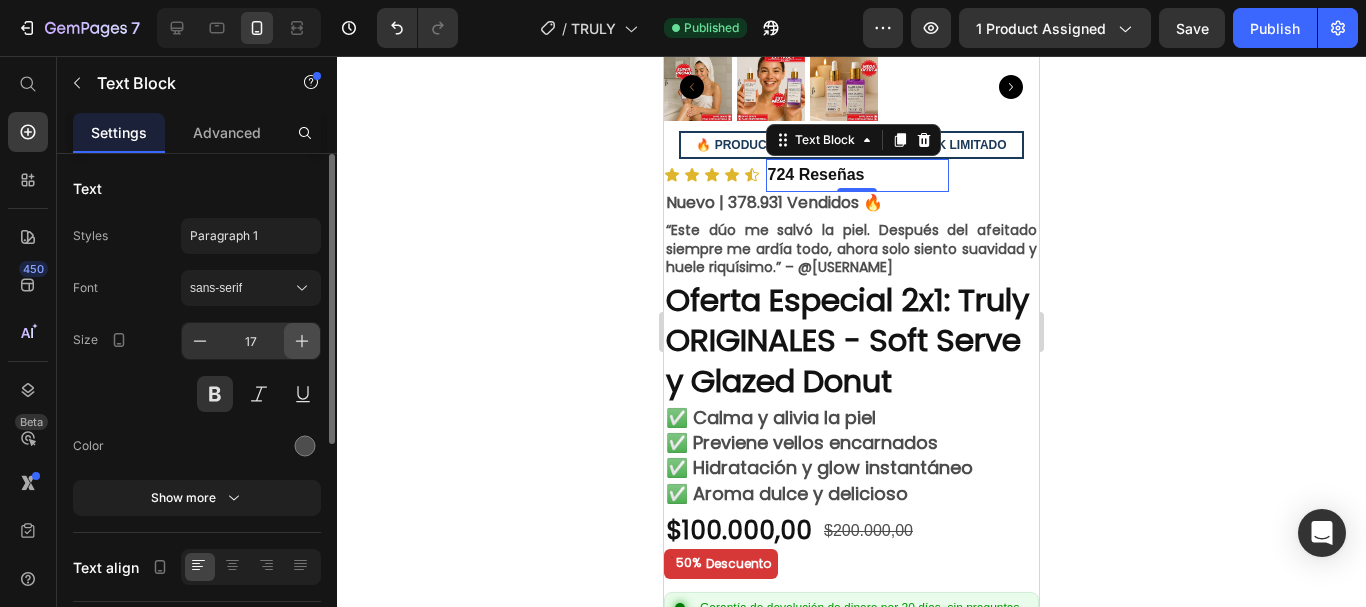 click 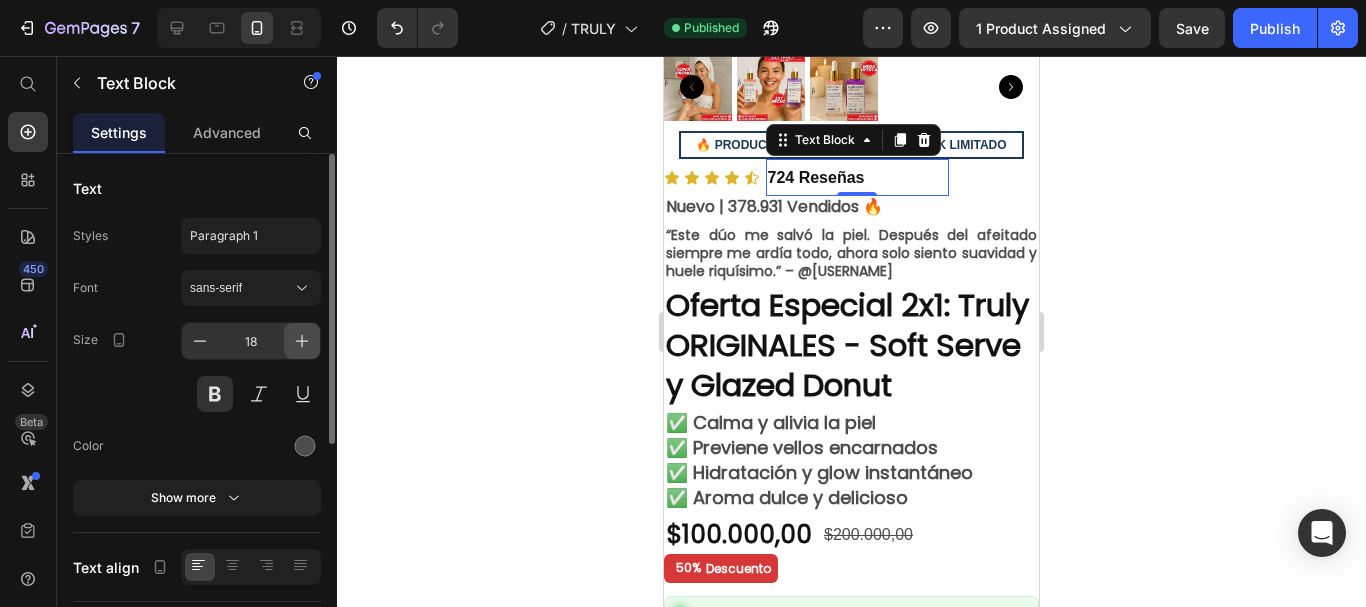 click 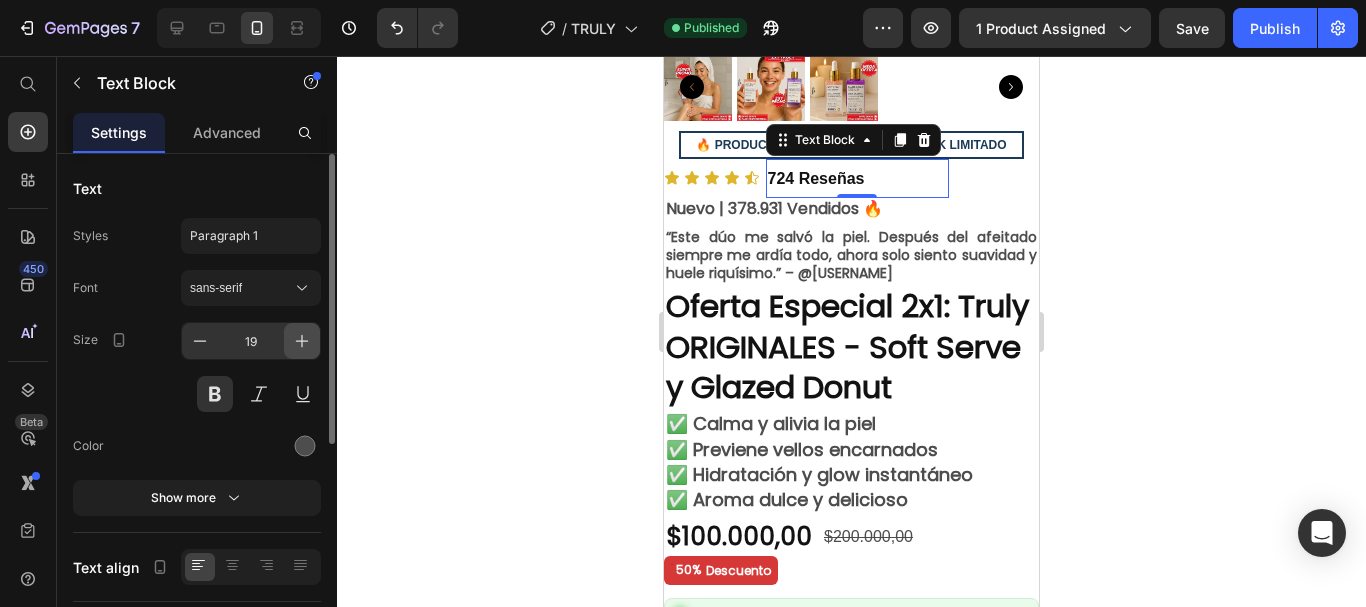 click 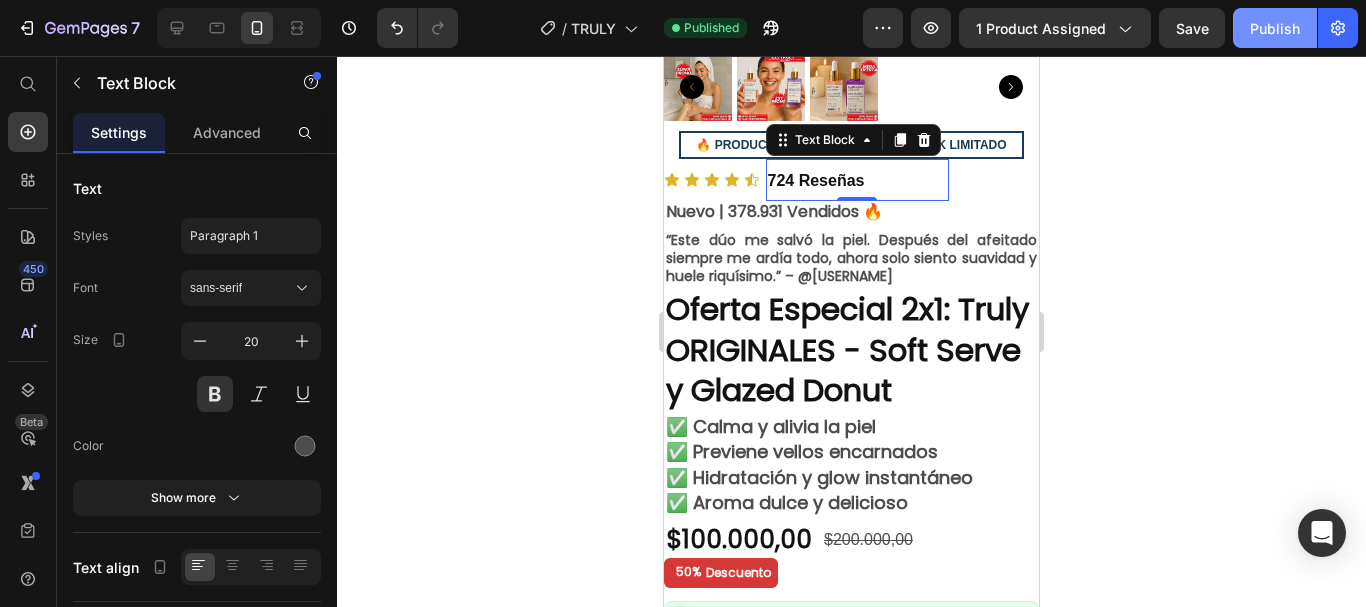 click on "Publish" at bounding box center (1275, 28) 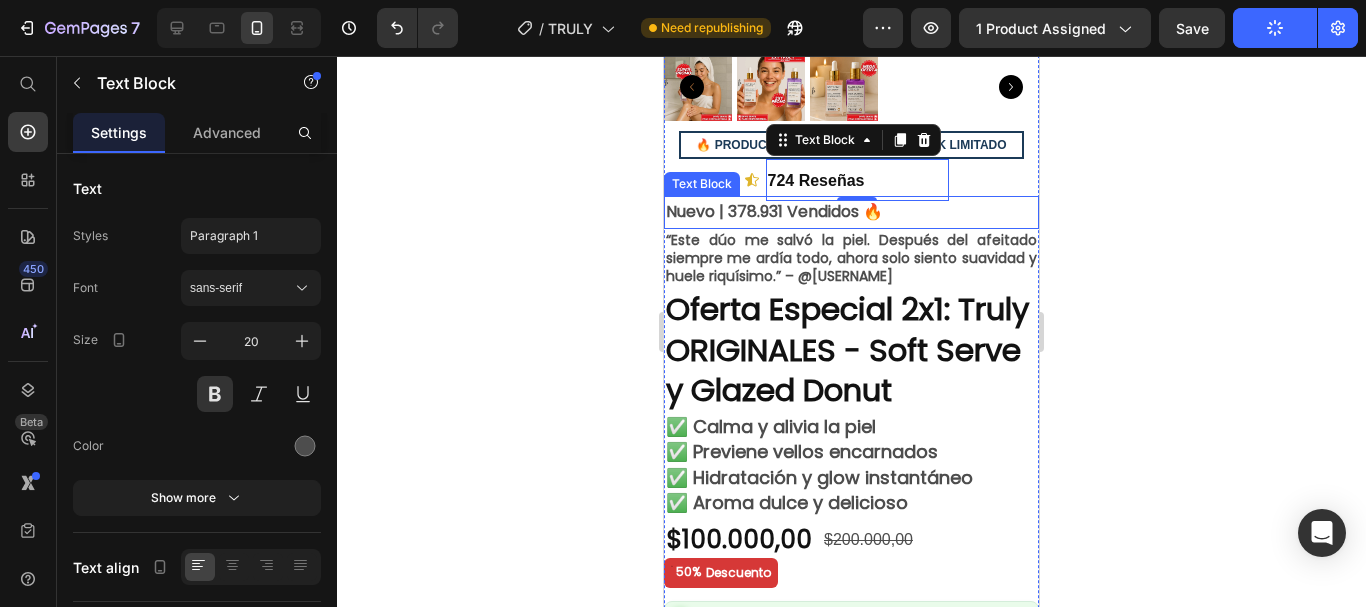 click on "Nuevo | 378.931 Vendidos 🔥" at bounding box center [851, 212] 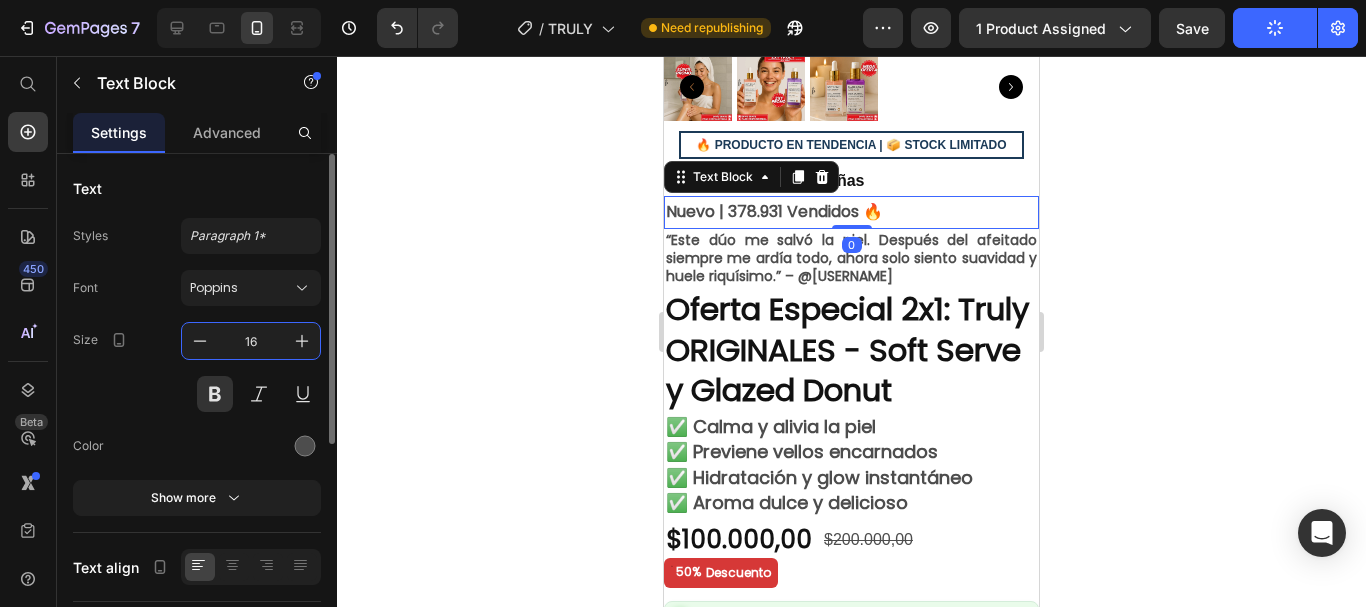 click on "16" at bounding box center [251, 341] 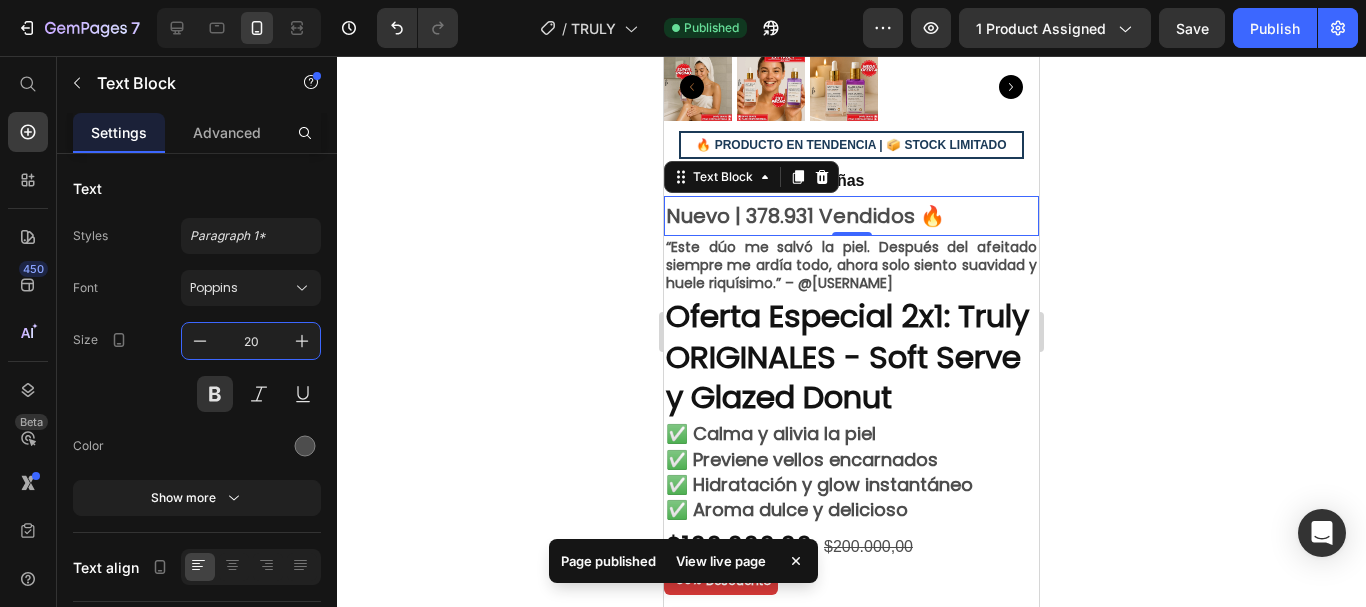 type on "20" 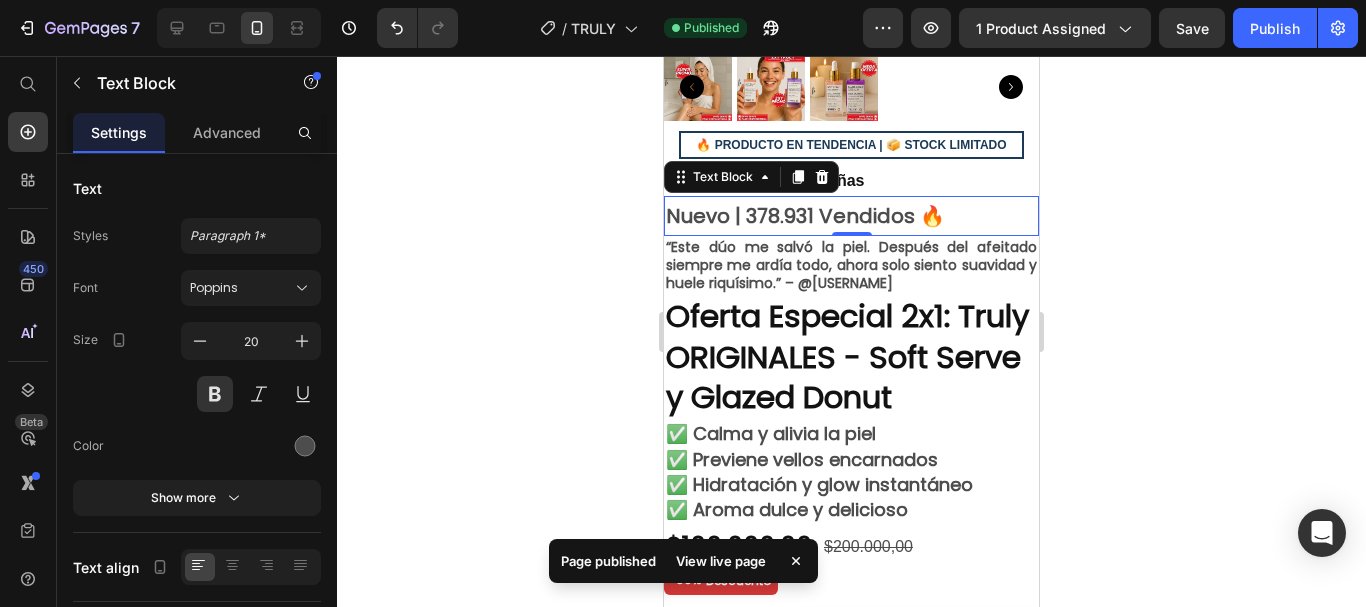 click 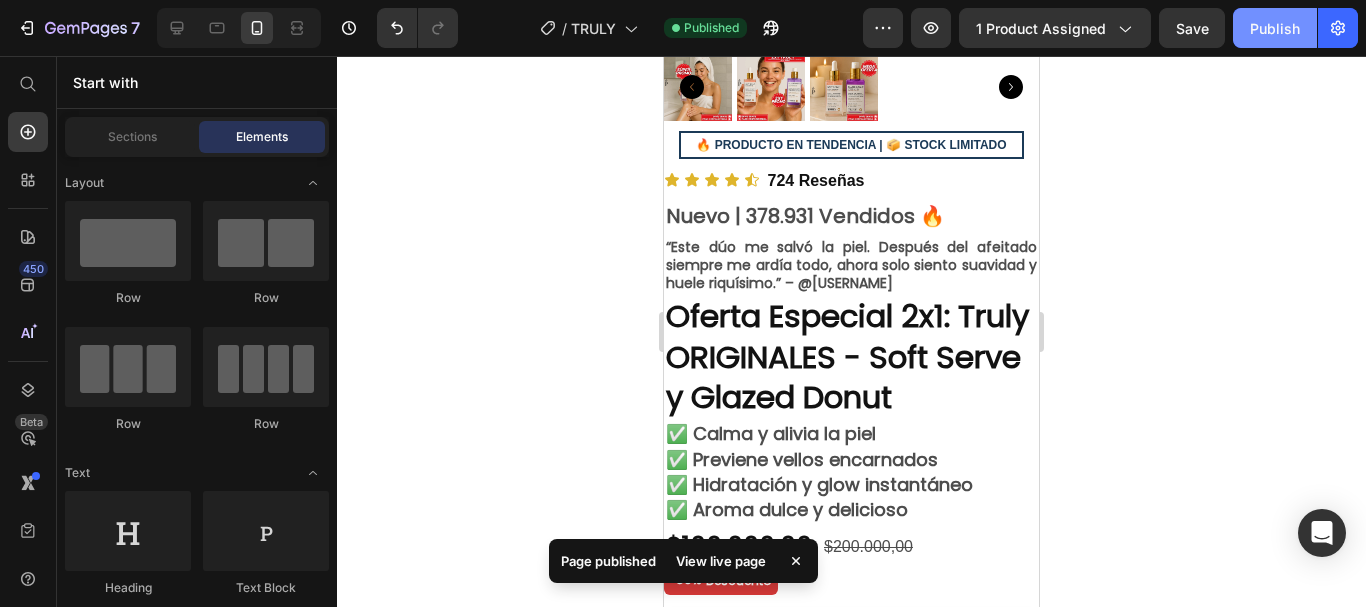 click on "Publish" at bounding box center (1275, 28) 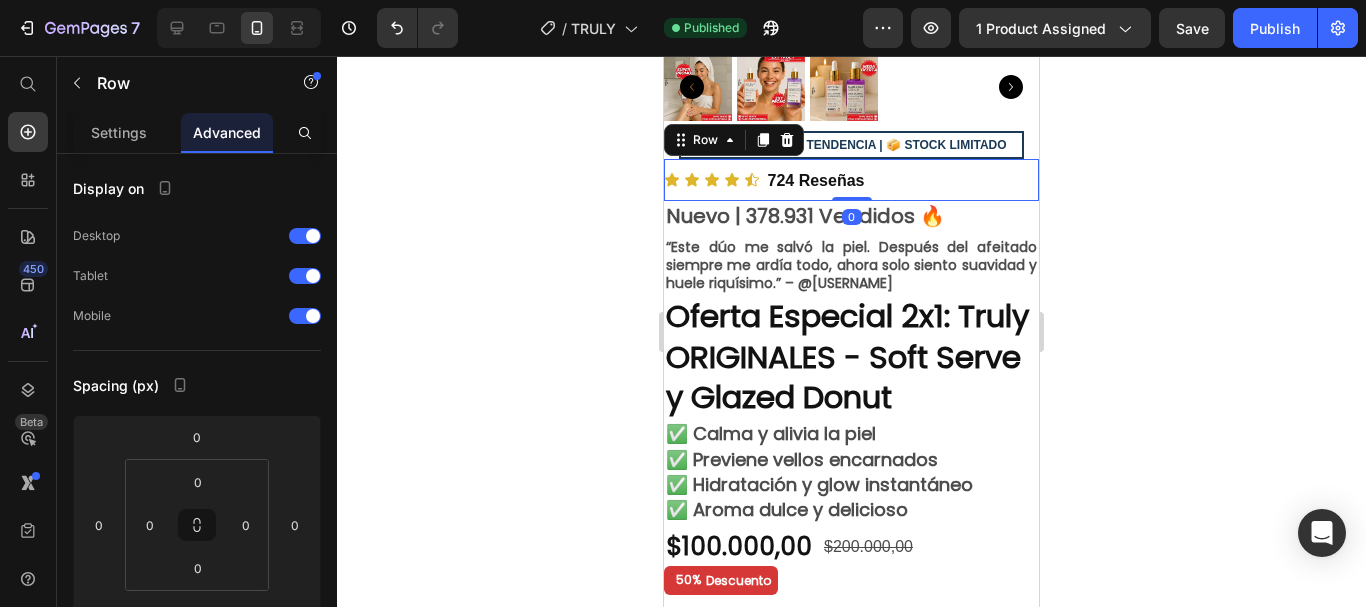 click on "724 Reseñas Text Block" at bounding box center (948, 180) 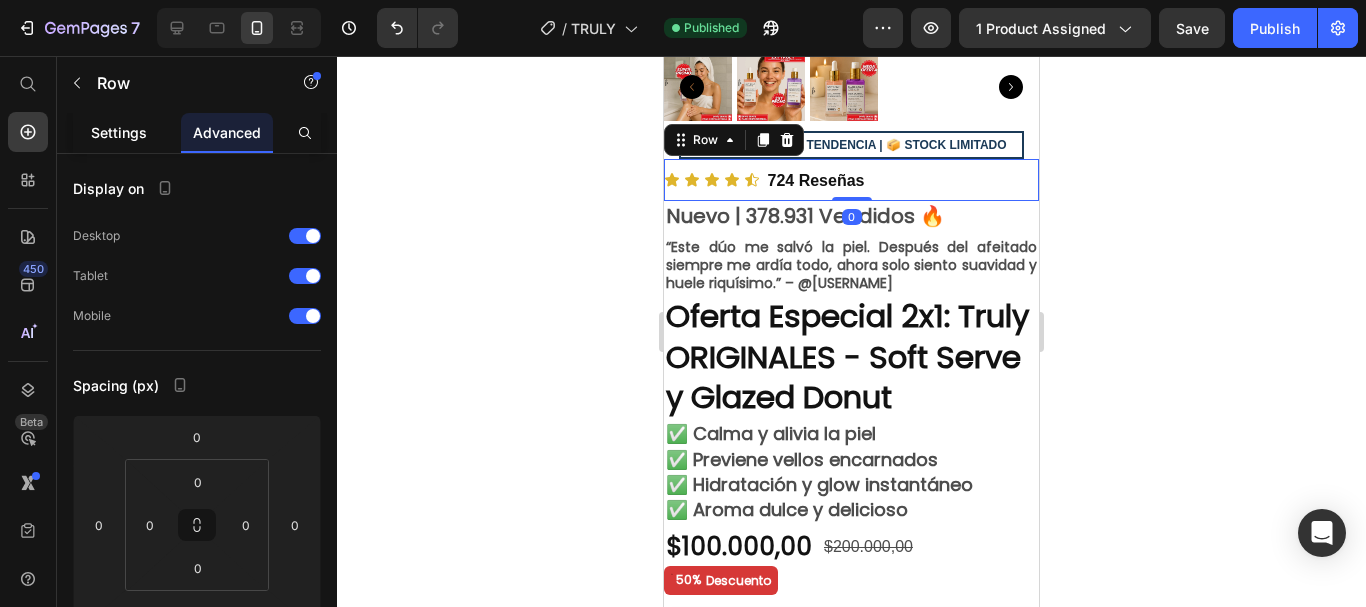click on "Settings" 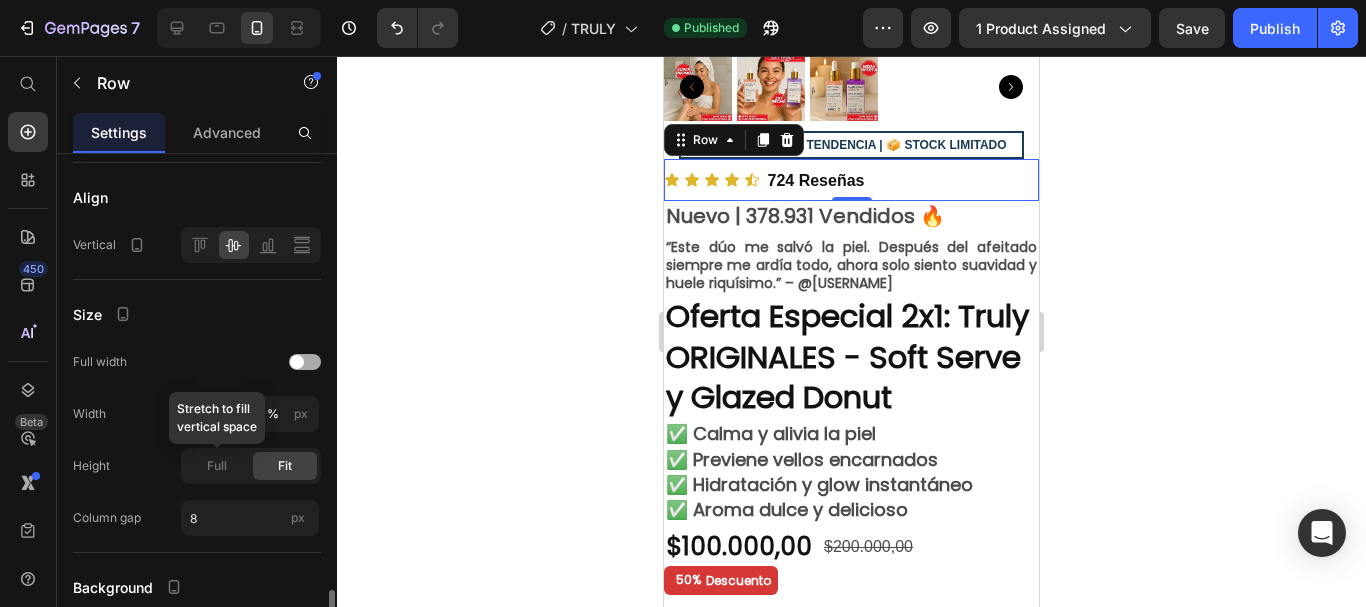 scroll, scrollTop: 567, scrollLeft: 0, axis: vertical 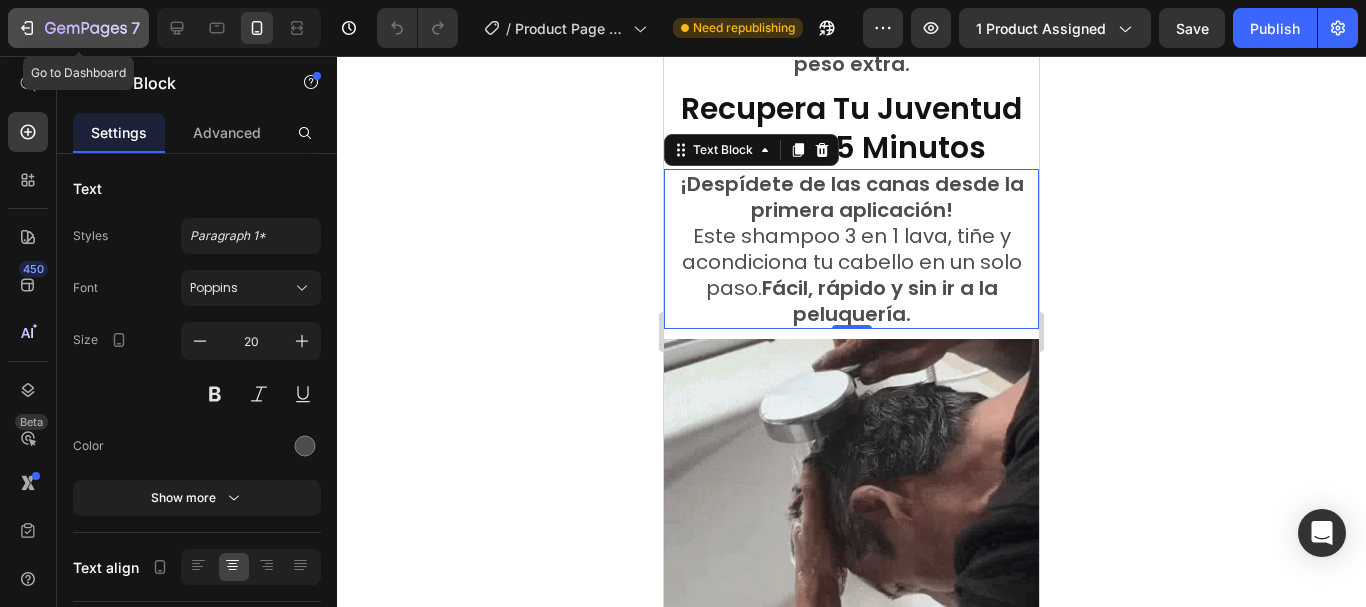 click 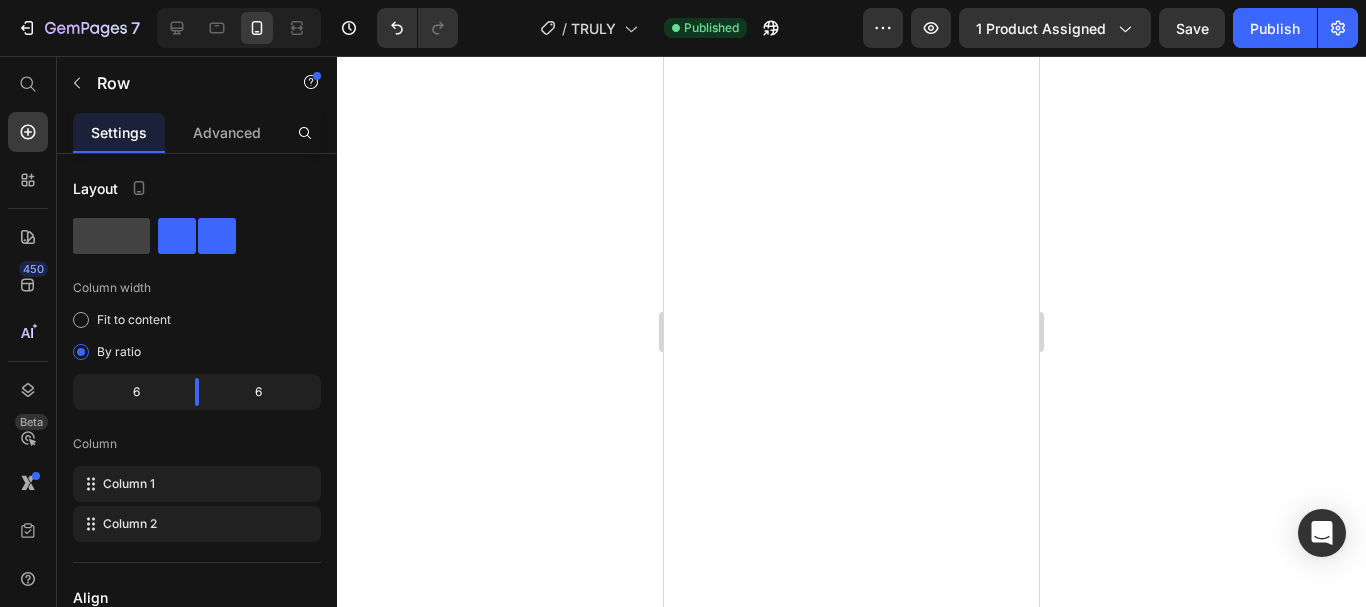 scroll, scrollTop: 0, scrollLeft: 0, axis: both 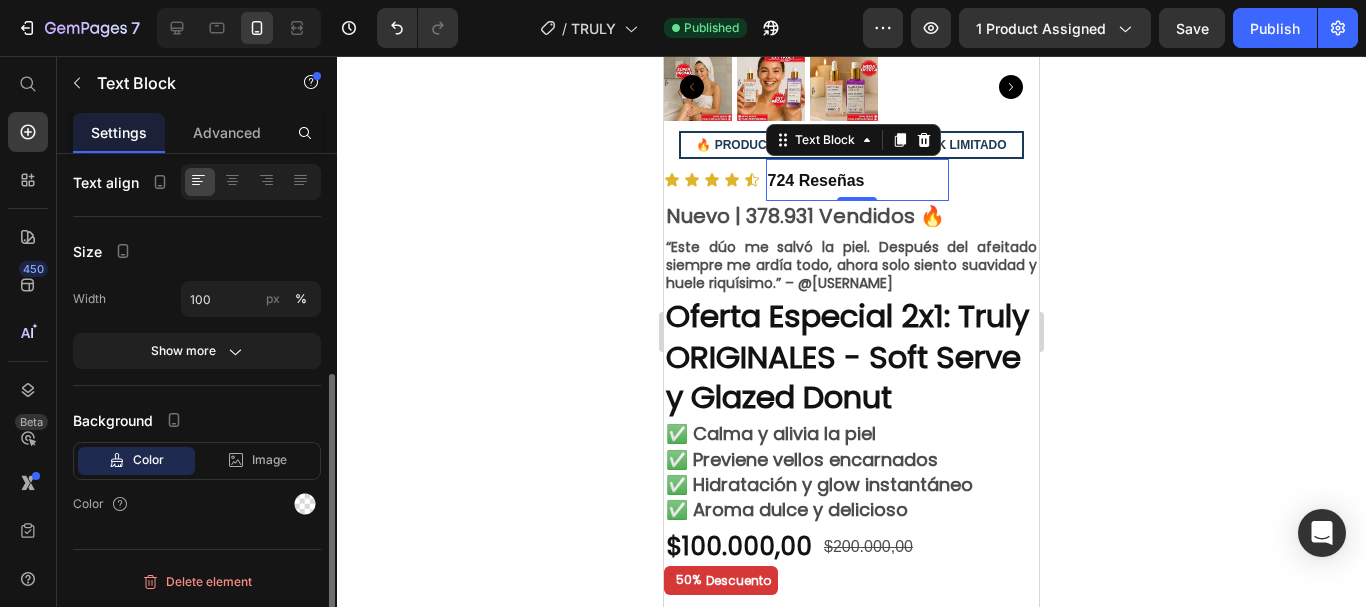 click on "724 Reseñas" at bounding box center (816, 180) 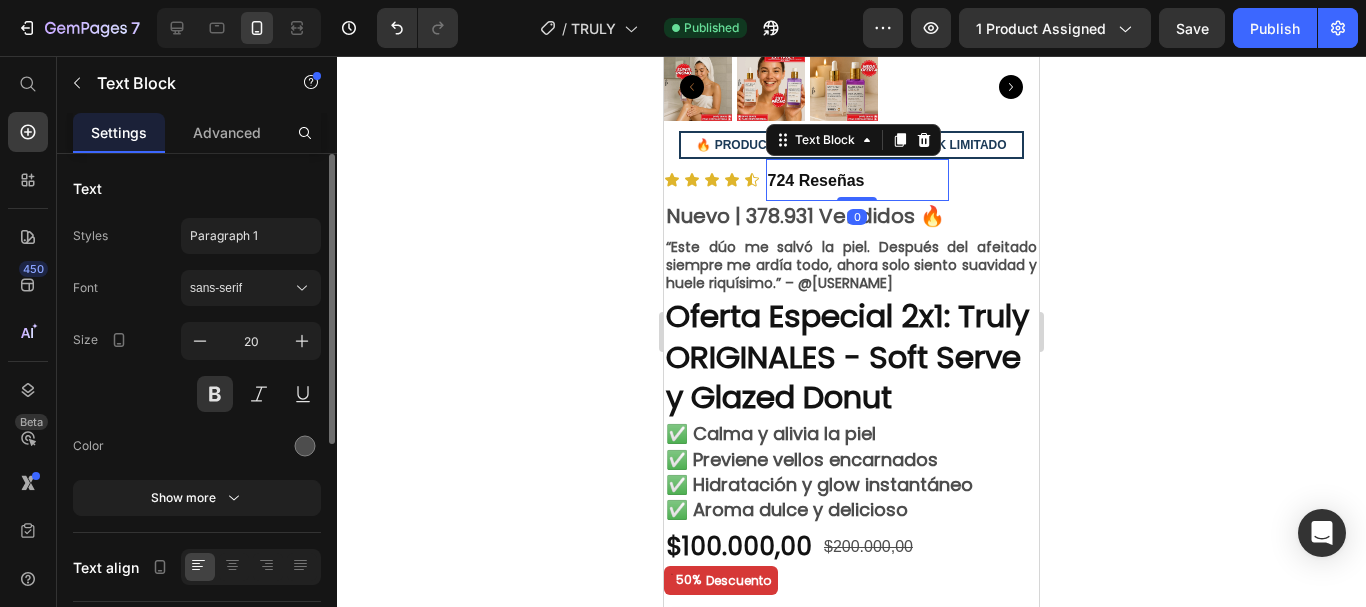 click 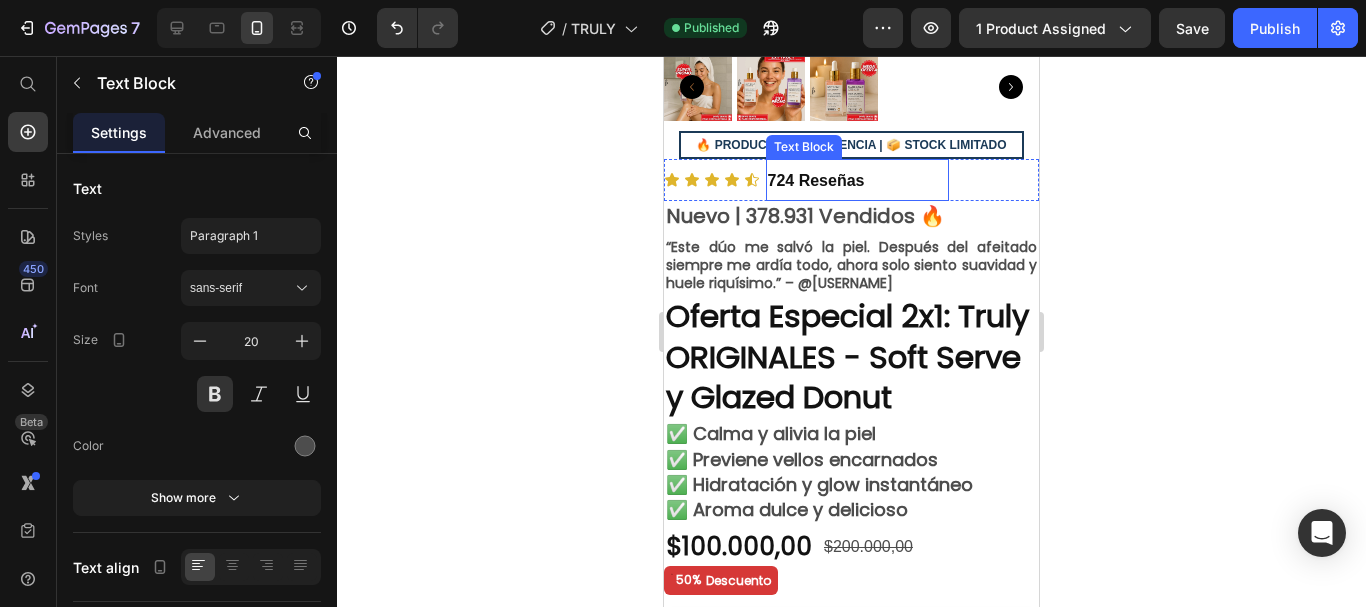 click on "724 Reseñas" at bounding box center (816, 180) 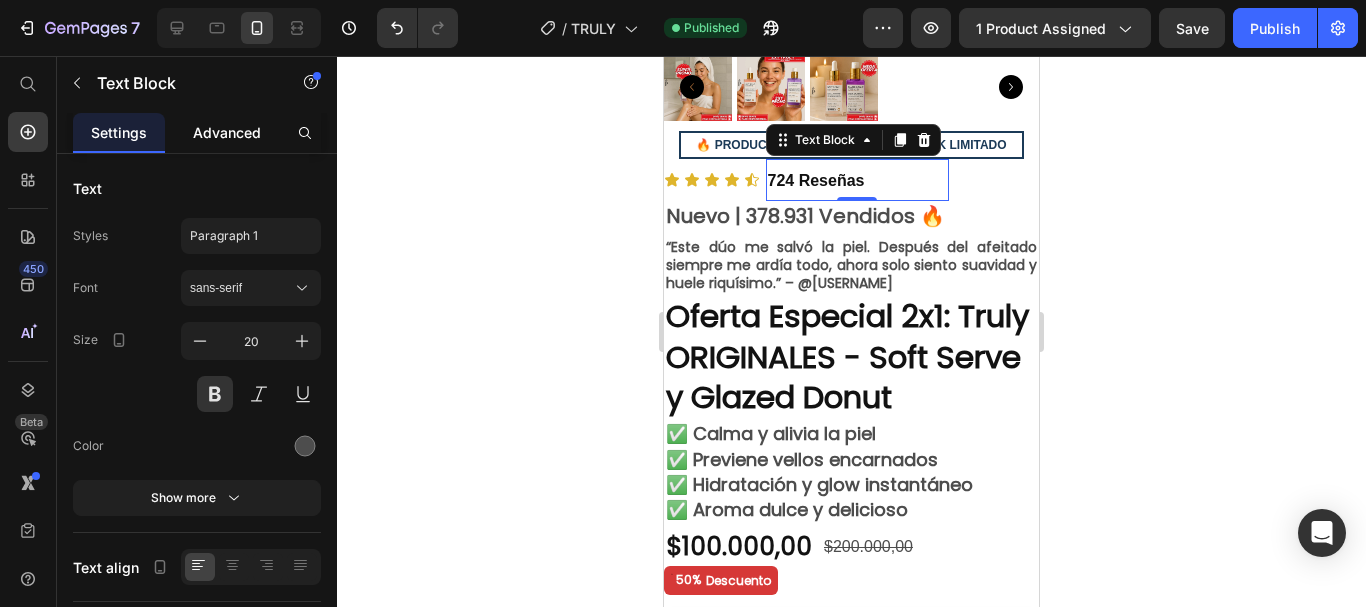 click on "Advanced" at bounding box center (227, 132) 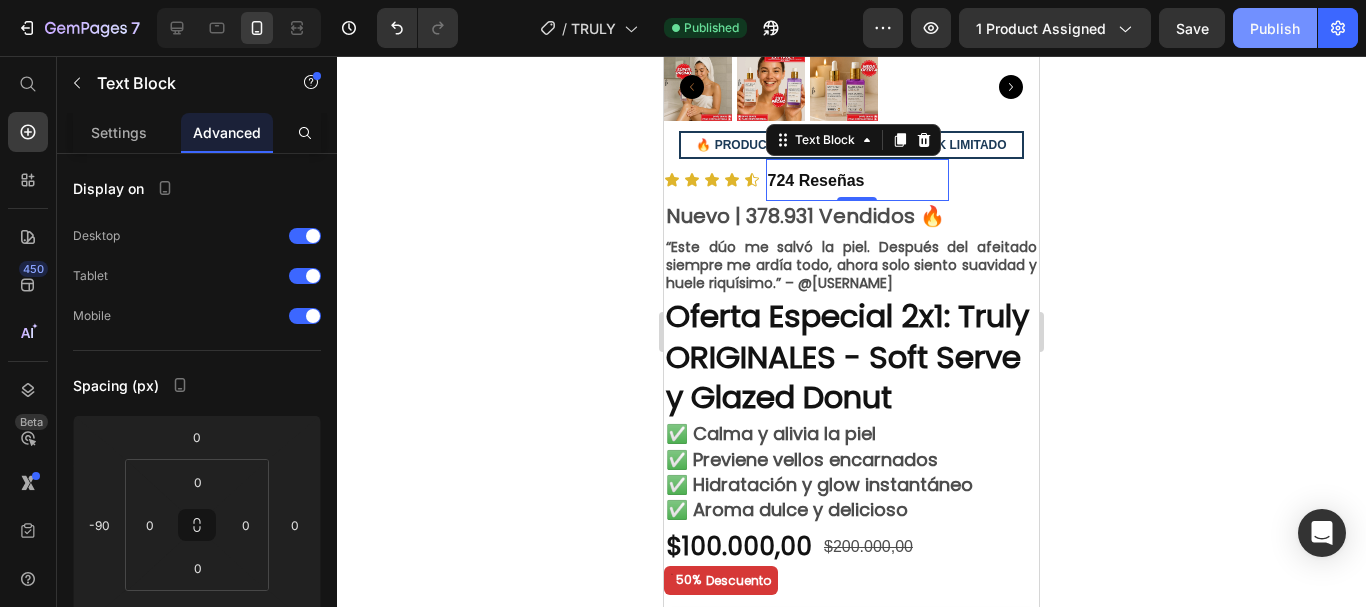 click on "Publish" at bounding box center [1275, 28] 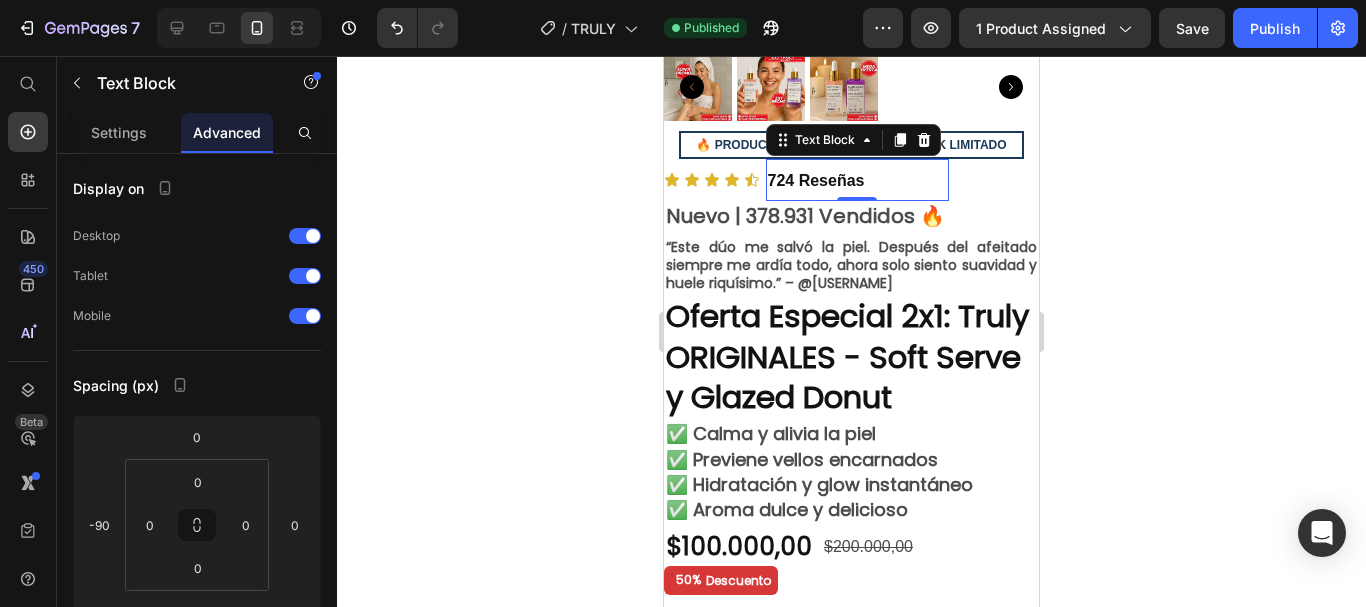 click on "724 Reseñas" at bounding box center [816, 180] 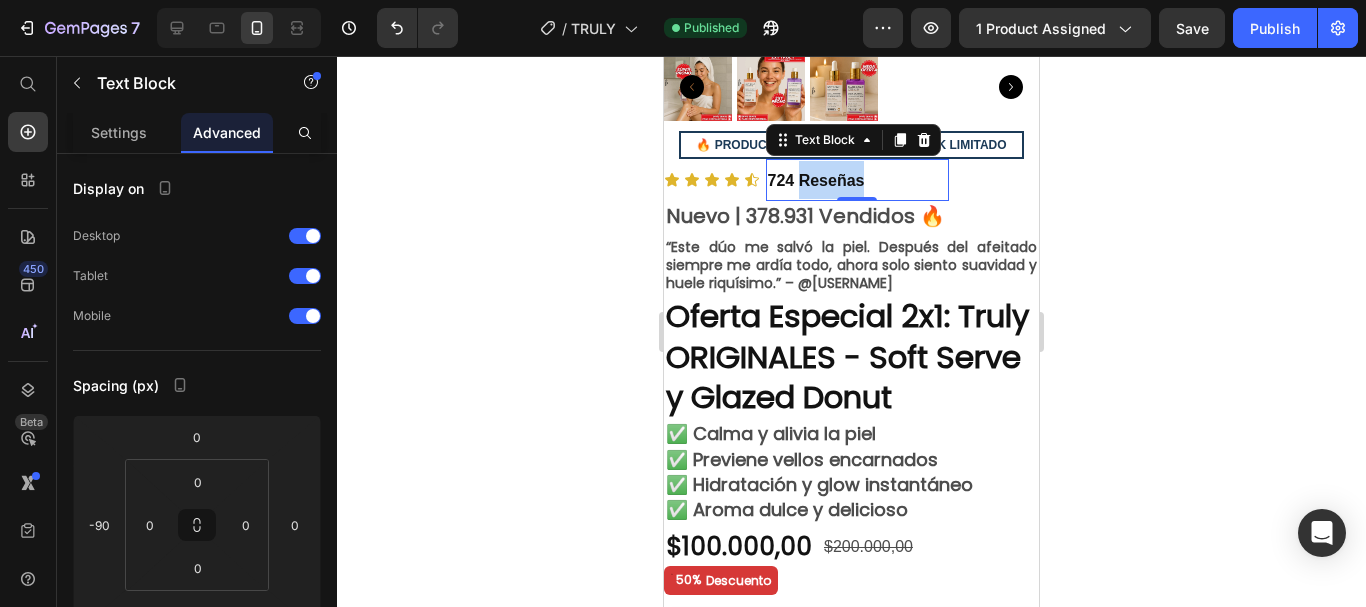 click on "724 Reseñas" at bounding box center (816, 180) 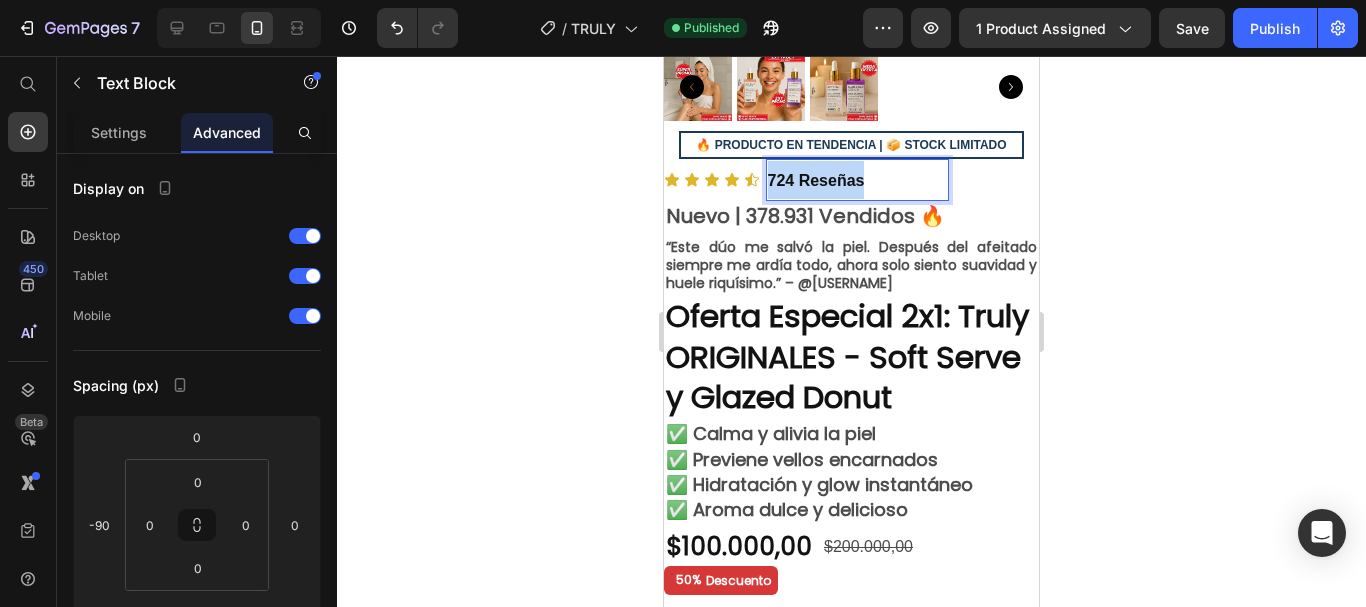 click on "724 Reseñas" at bounding box center [816, 180] 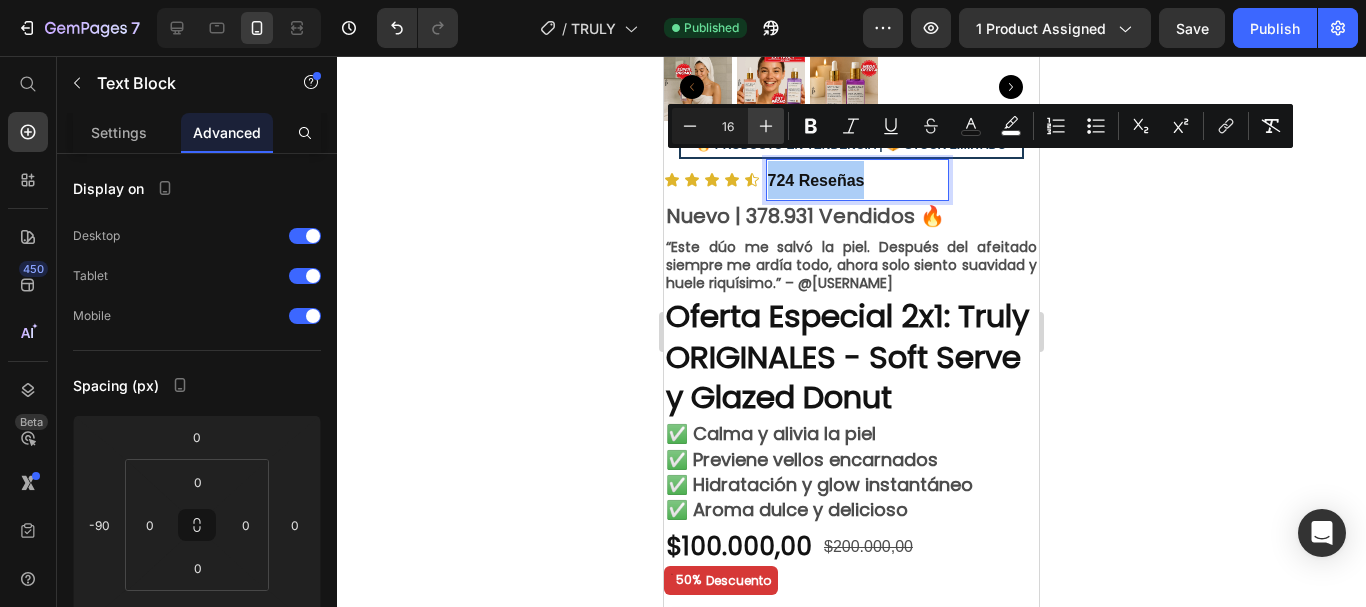 click 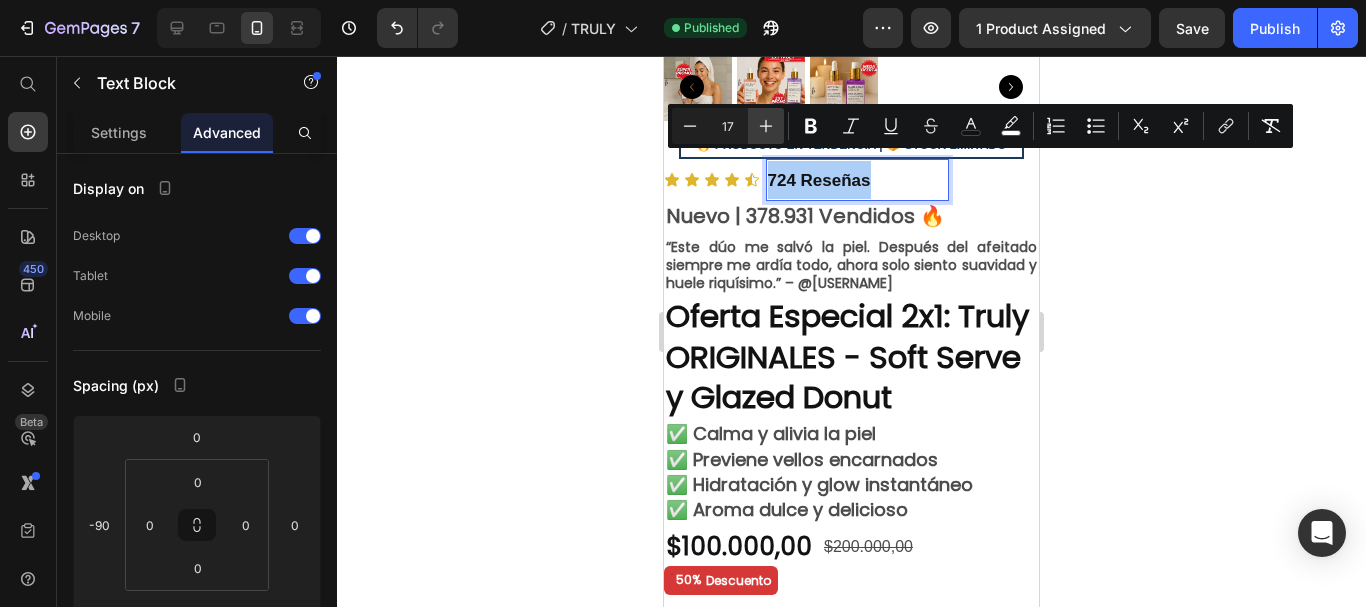 click 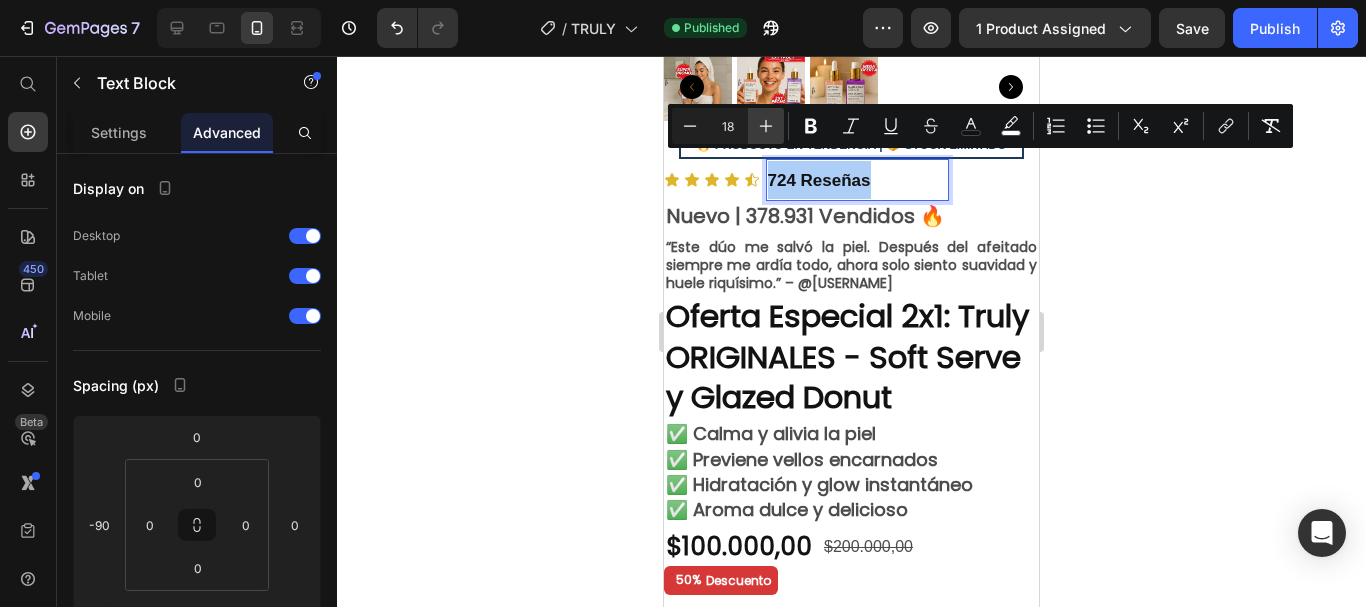 click 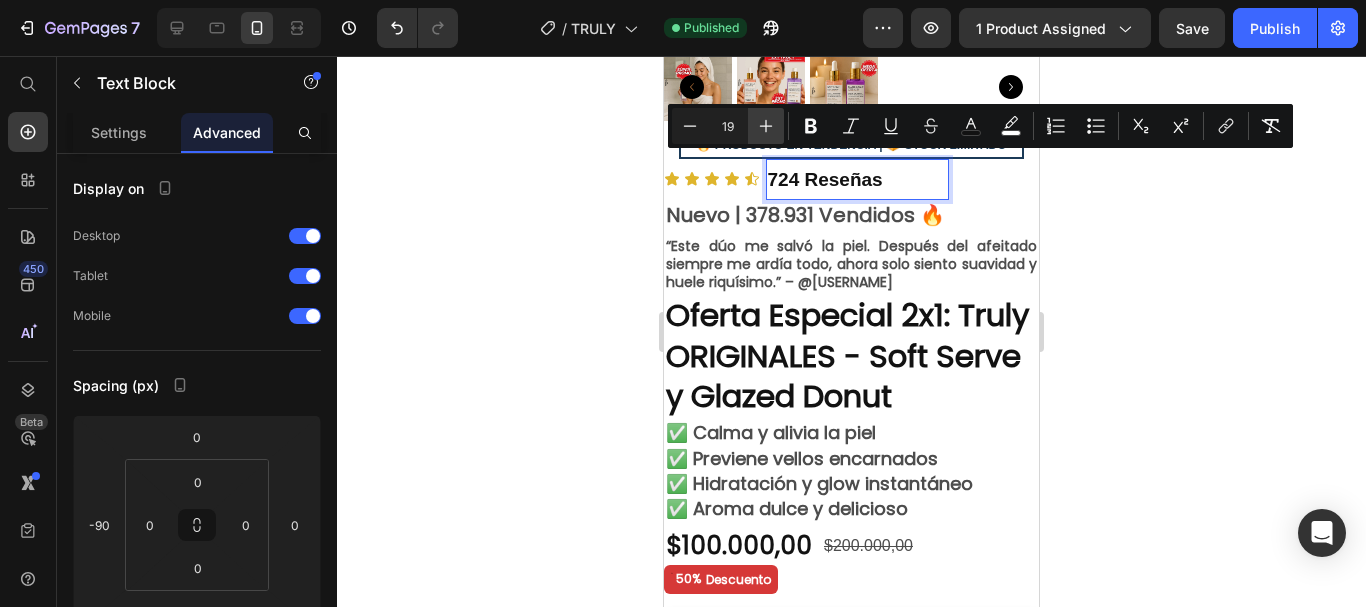 click 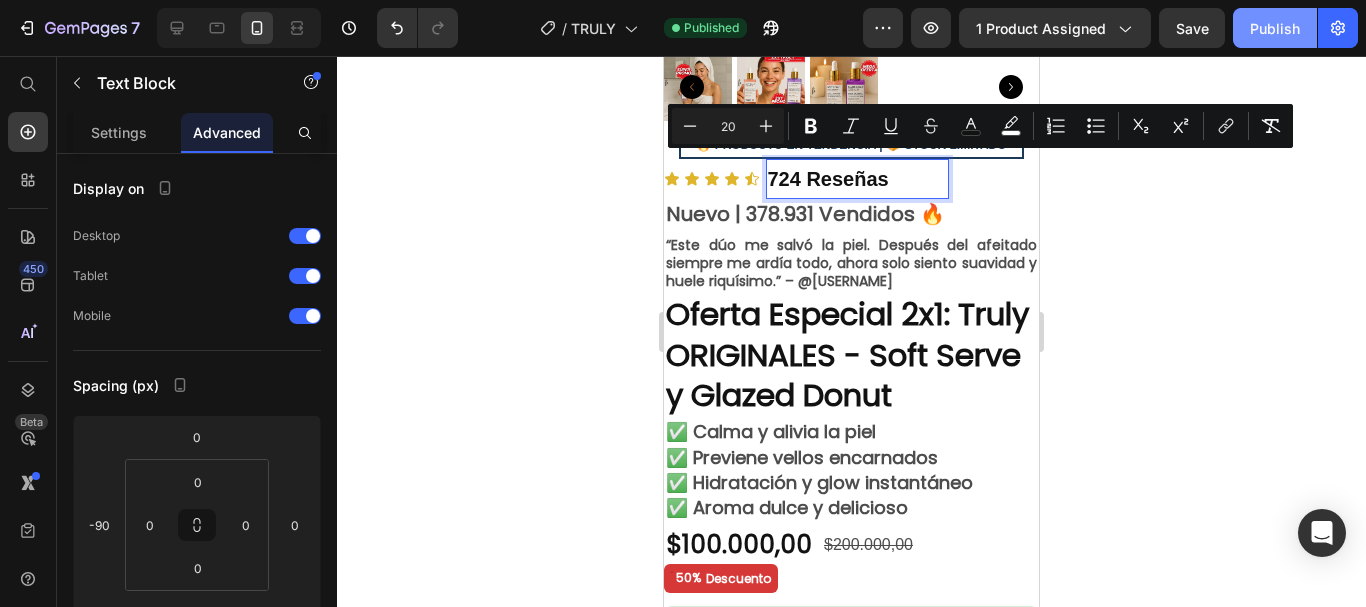 click on "Publish" at bounding box center [1275, 28] 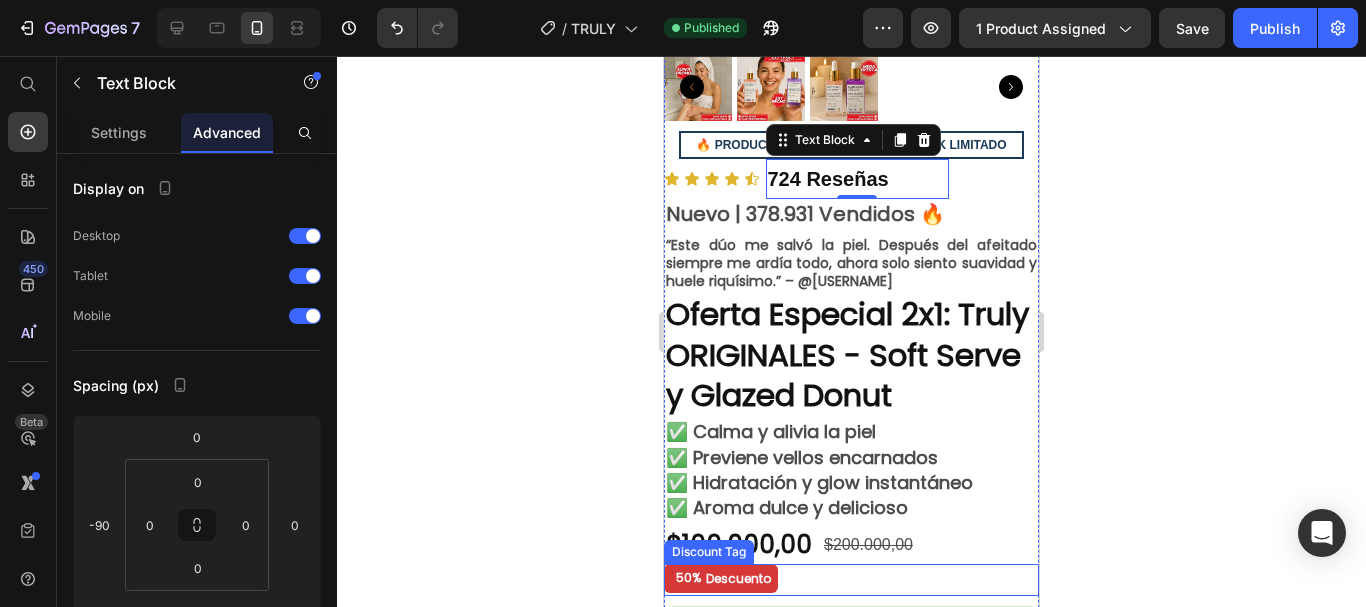 click on "50% Descuento" at bounding box center [851, 580] 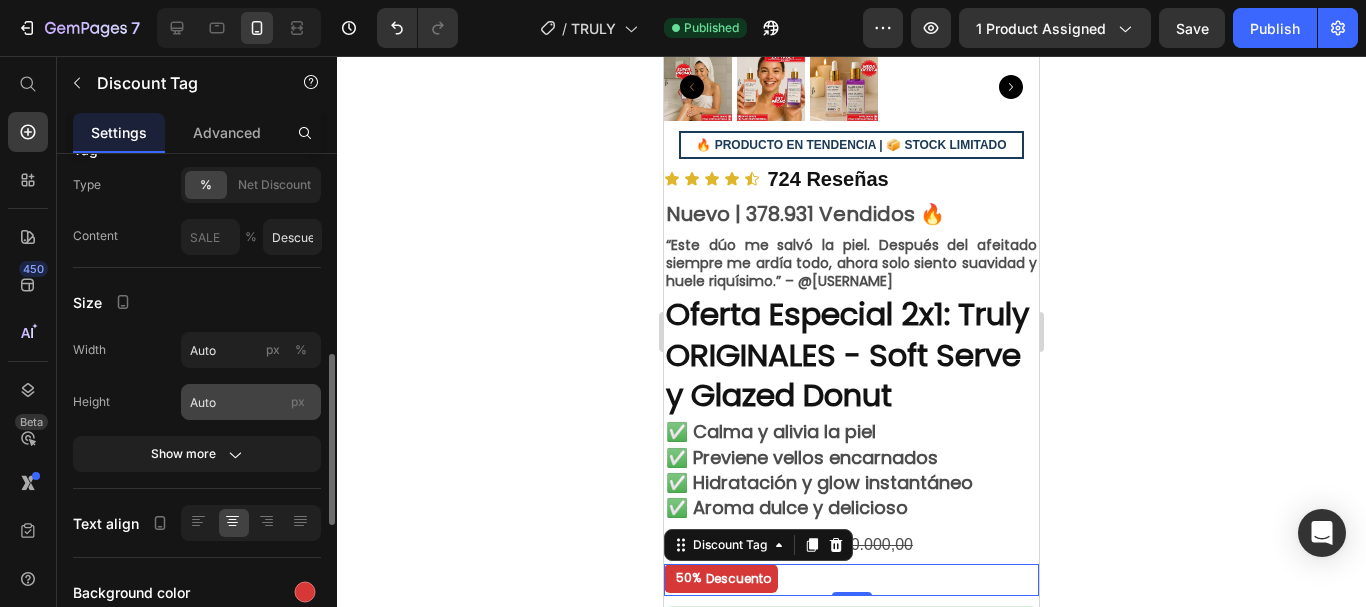 scroll, scrollTop: 300, scrollLeft: 0, axis: vertical 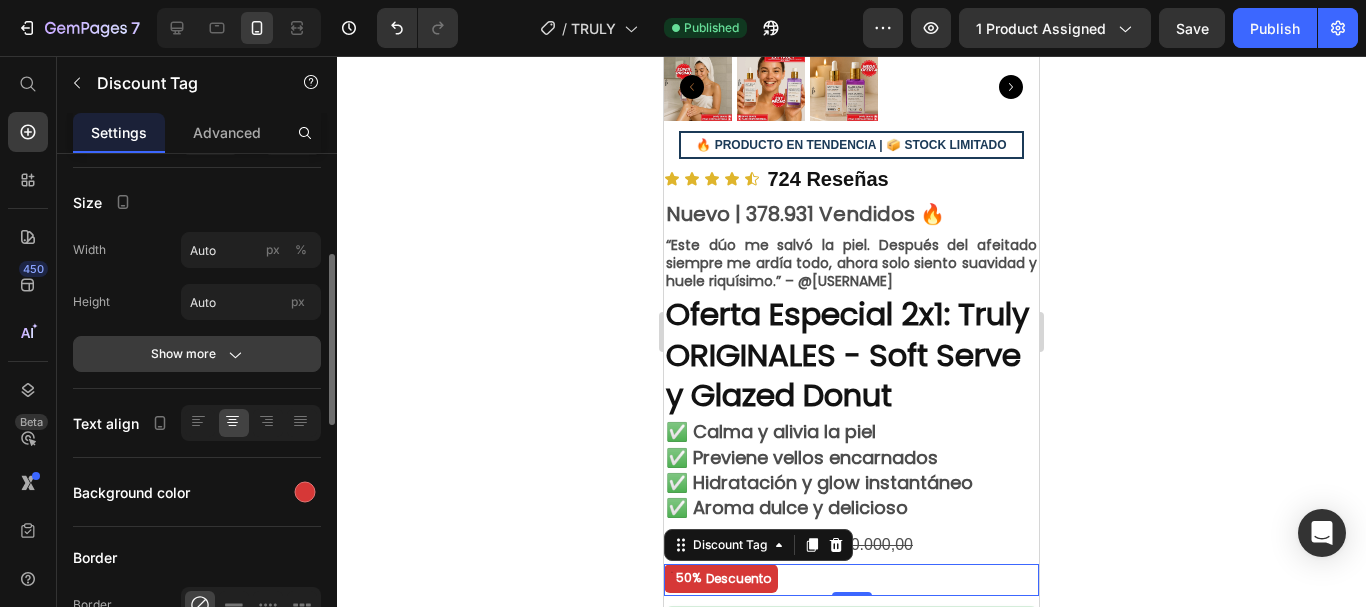 click on "Show more" at bounding box center [197, 354] 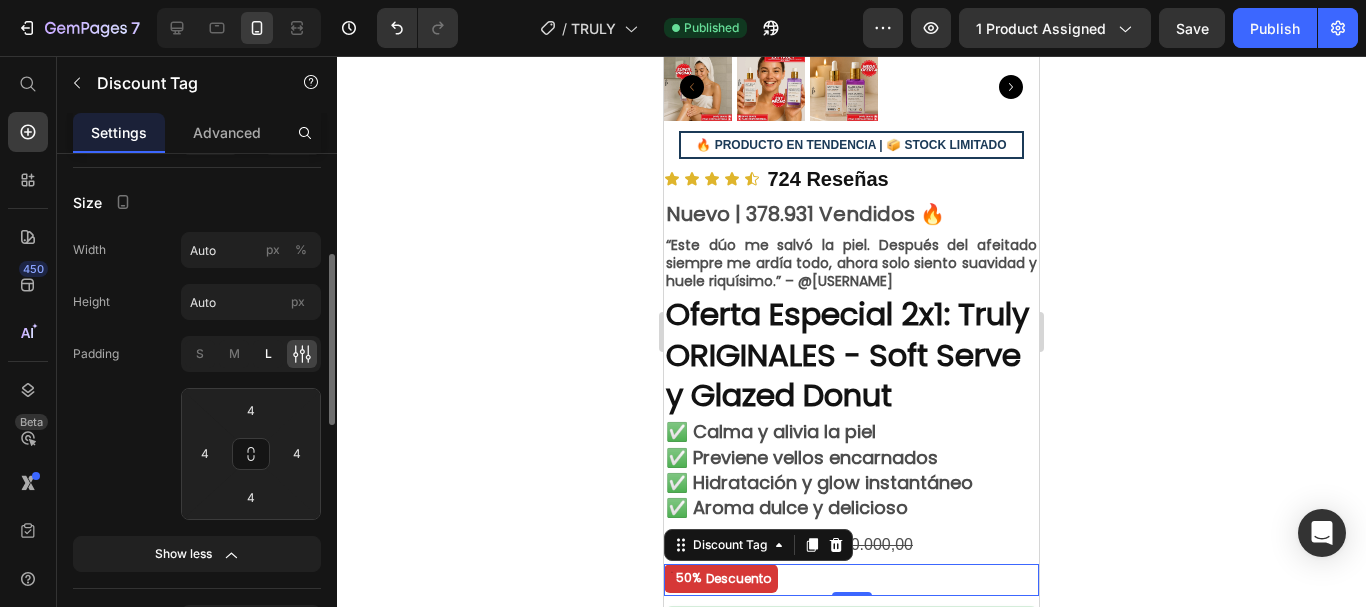 click on "L" 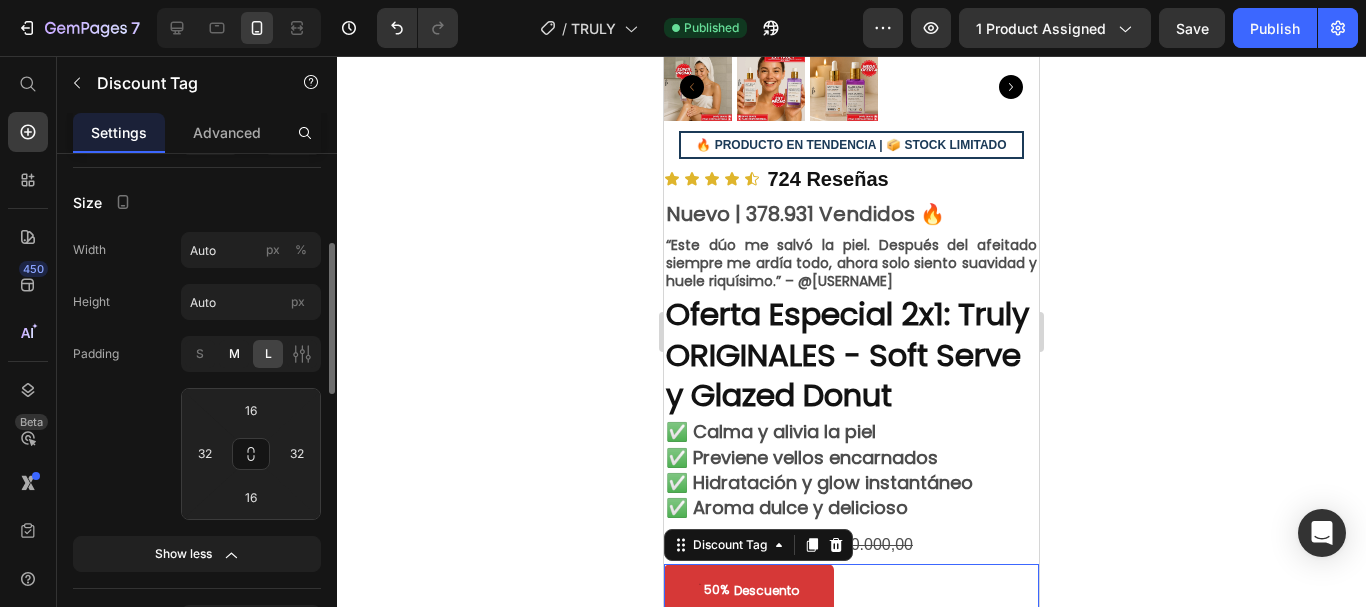 click on "M" 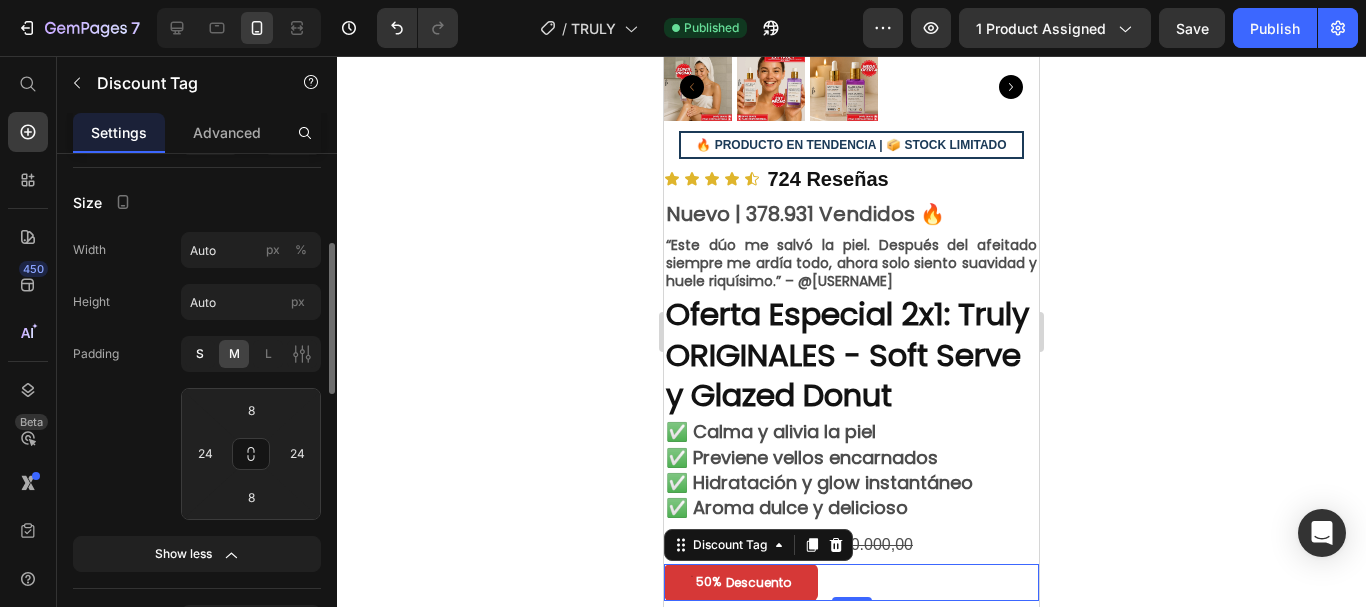click on "S" 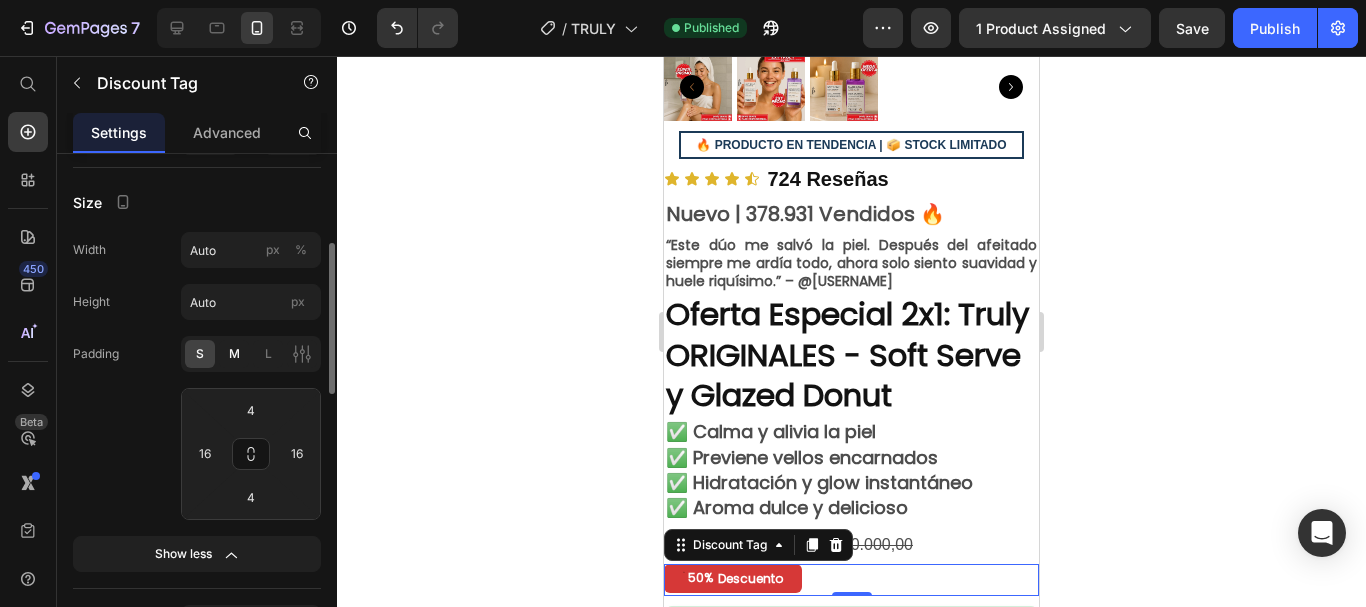 click on "M" 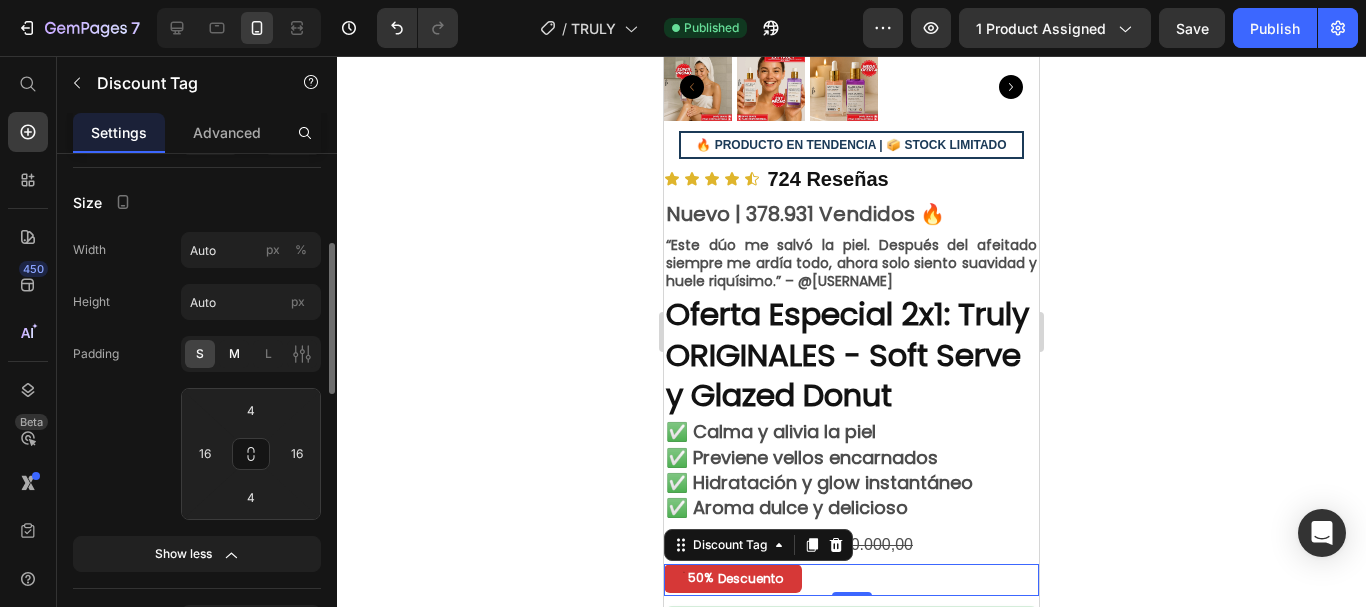 type on "24" 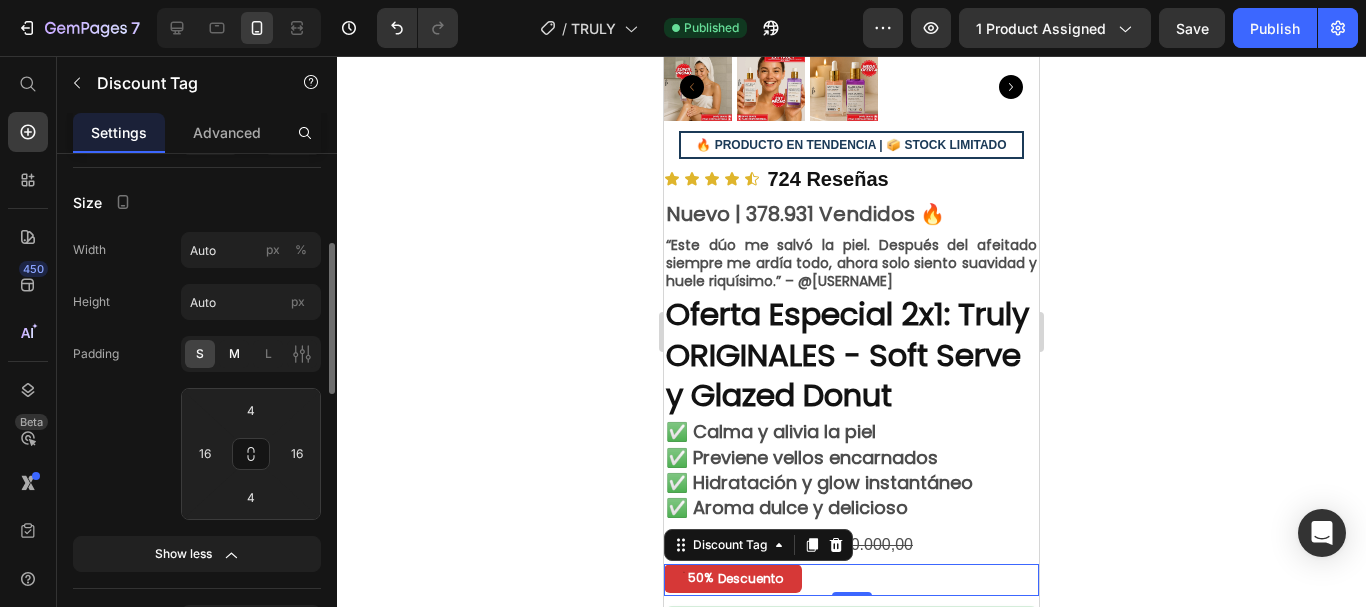 type on "8" 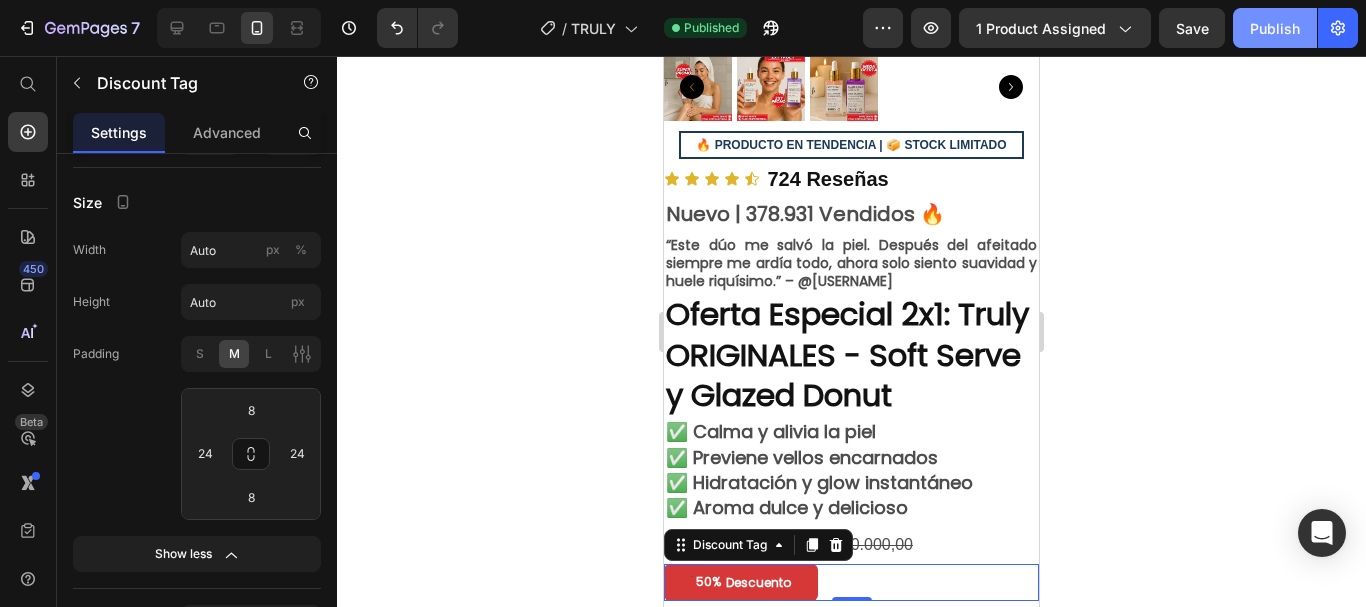 click on "Publish" at bounding box center (1275, 28) 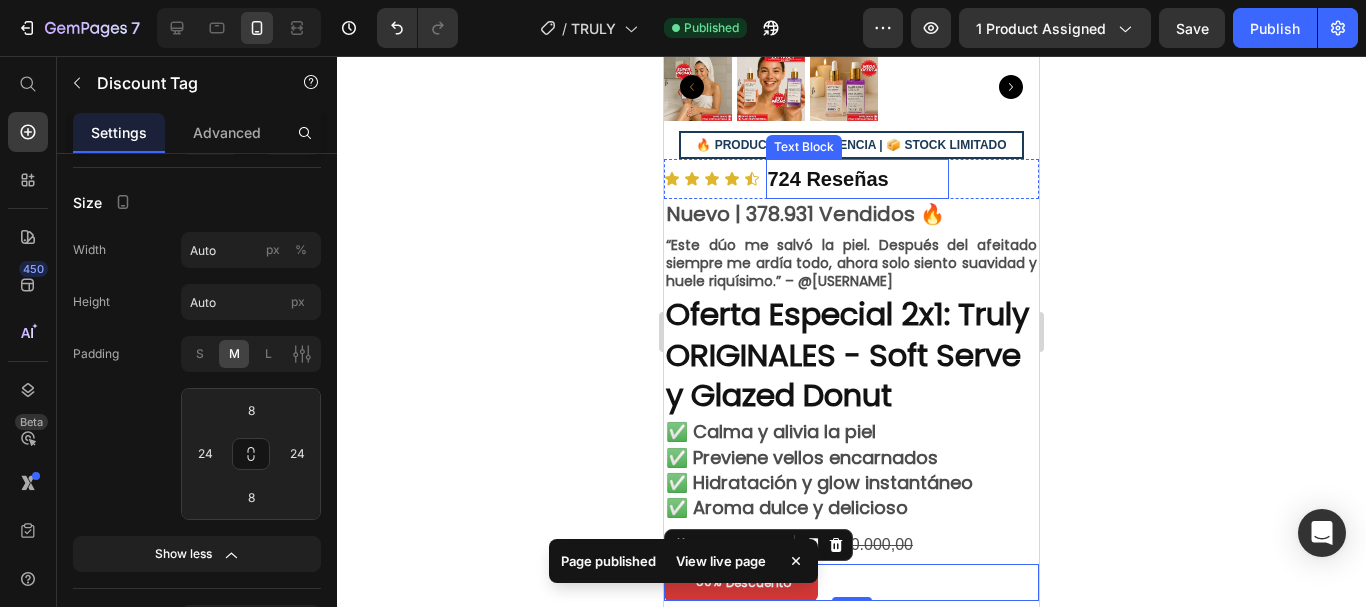 click on "724 Reseñas" at bounding box center [828, 179] 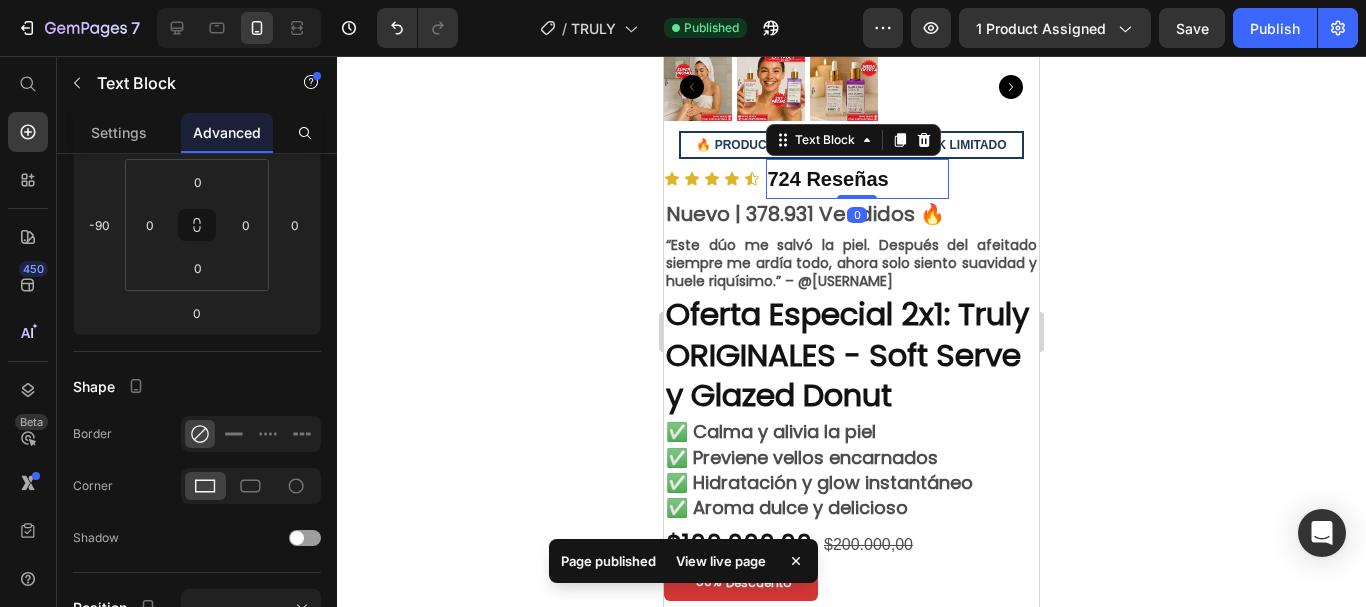 scroll, scrollTop: 0, scrollLeft: 0, axis: both 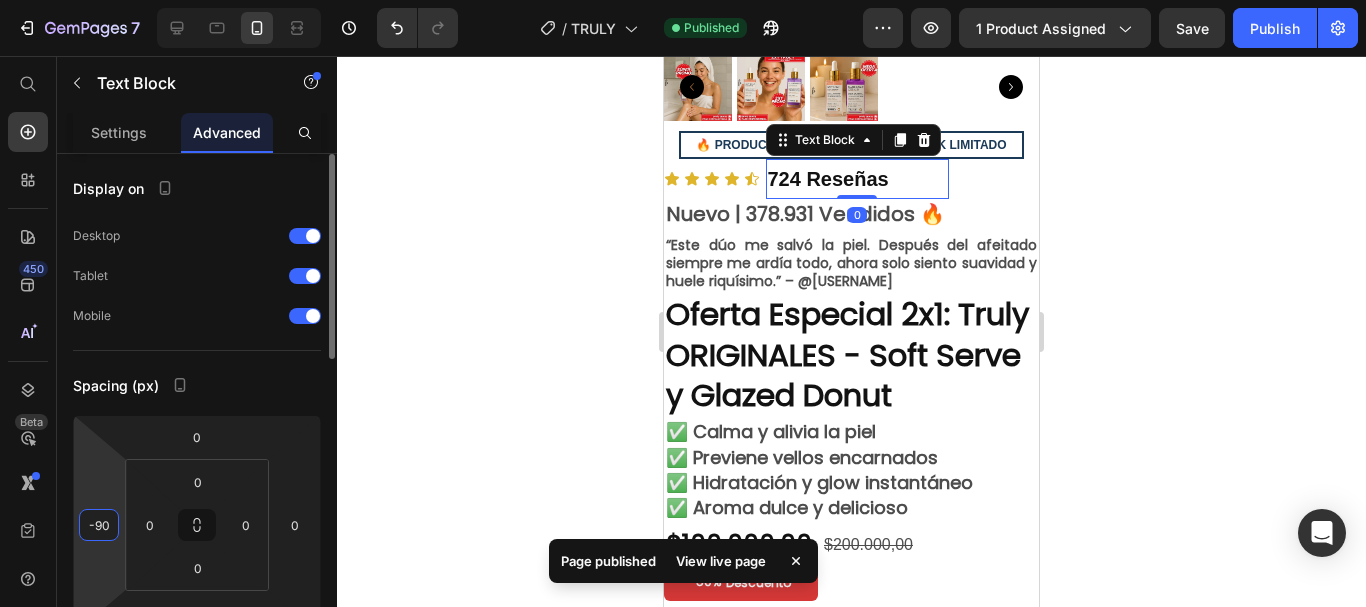 click on "-90" at bounding box center [99, 525] 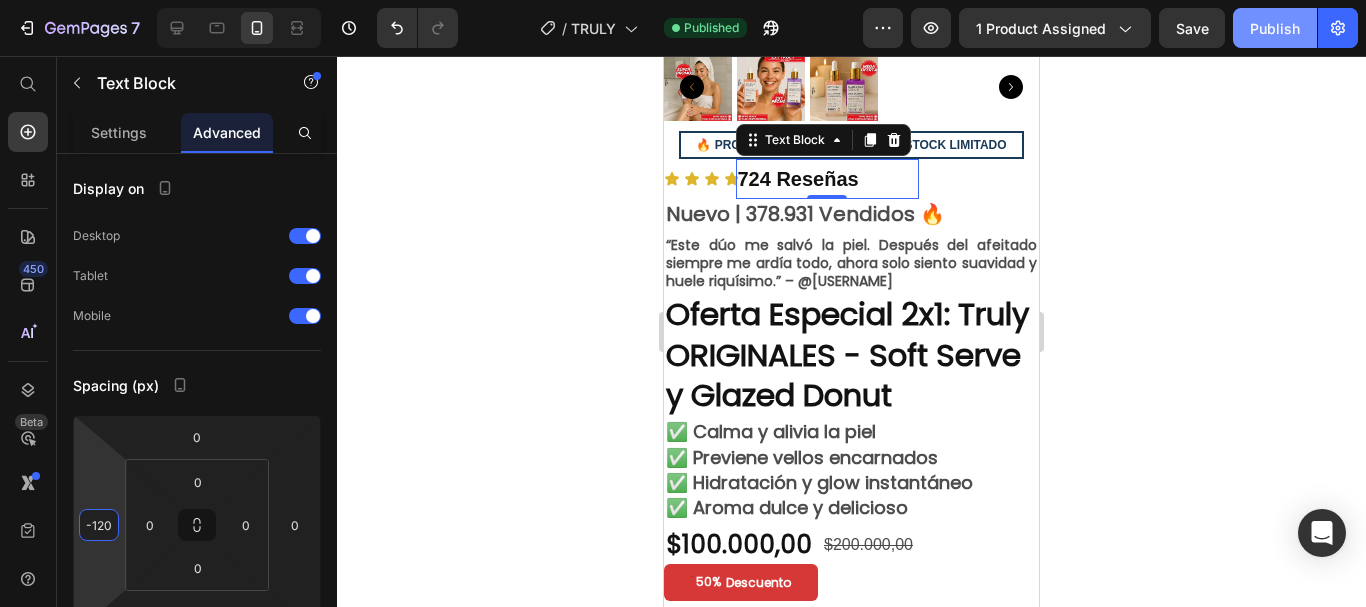 type on "-120" 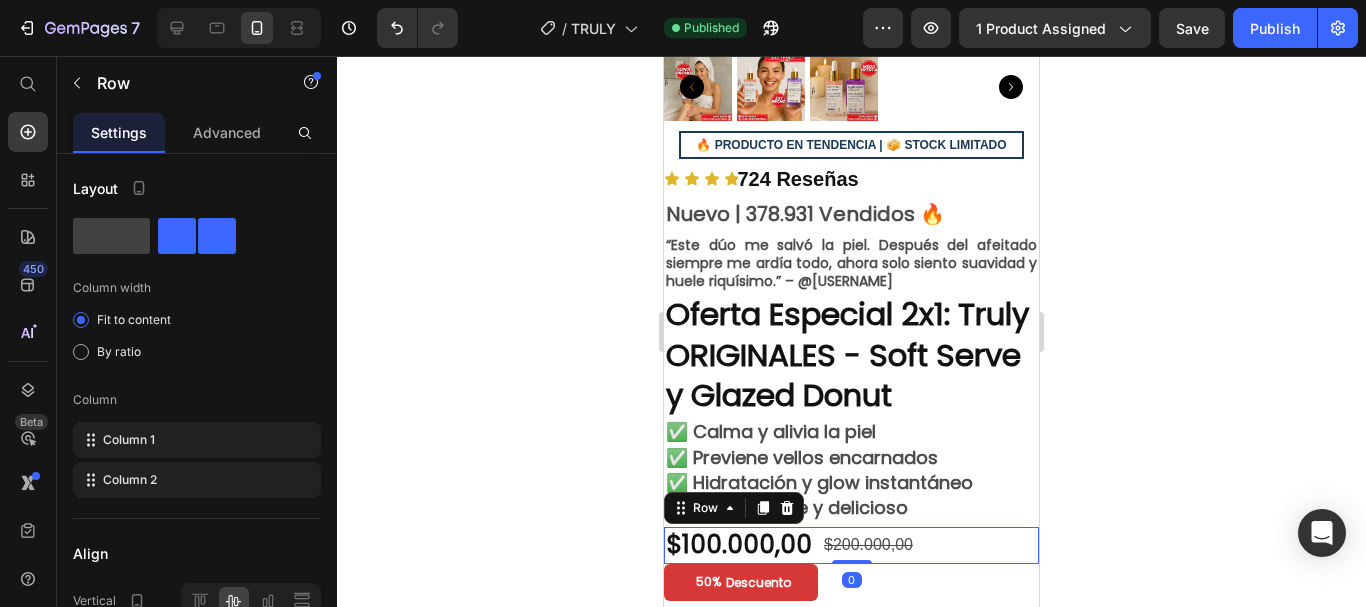 click on "$100.000,00 Product Price $200.000,00 Product Price Row   0" at bounding box center [851, 545] 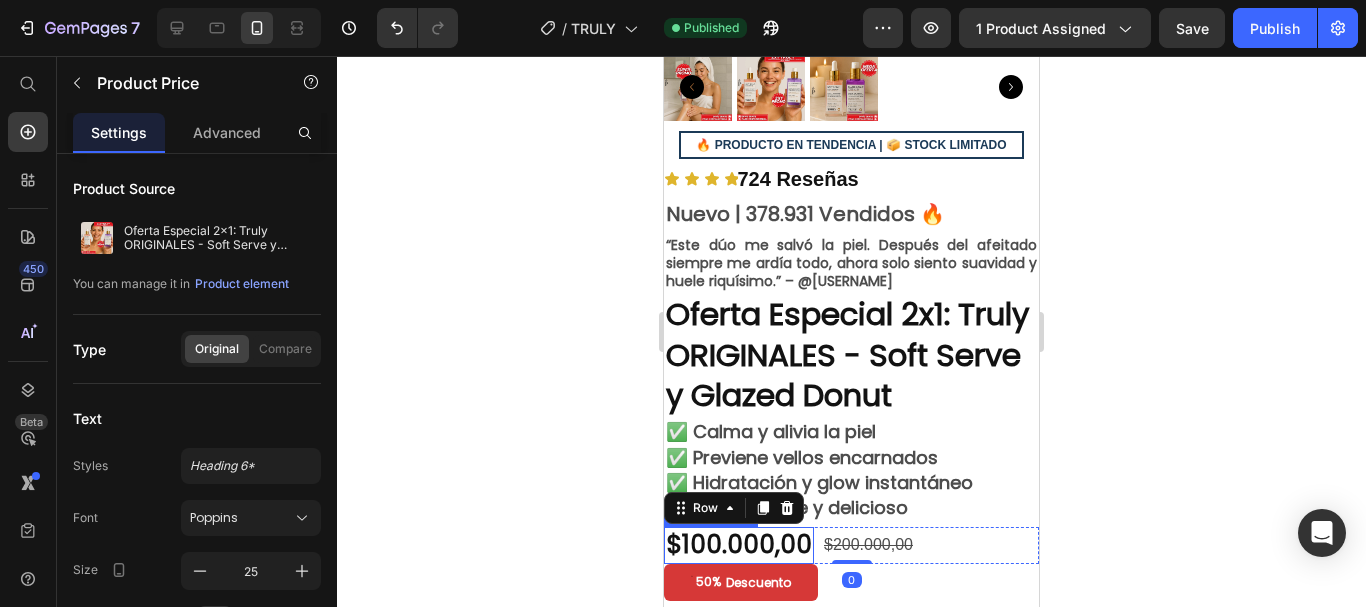 click on "$100.000,00" at bounding box center [739, 545] 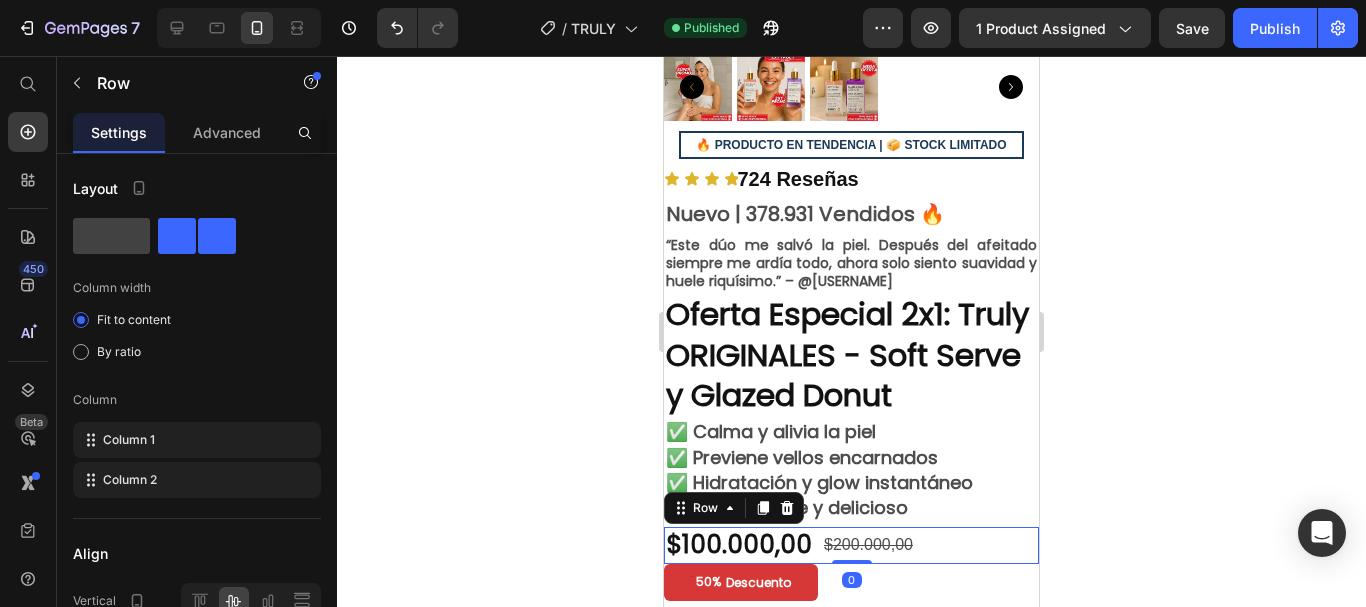 click on "$100.000,00 Product Price $200.000,00 Product Price Row   0" at bounding box center (851, 545) 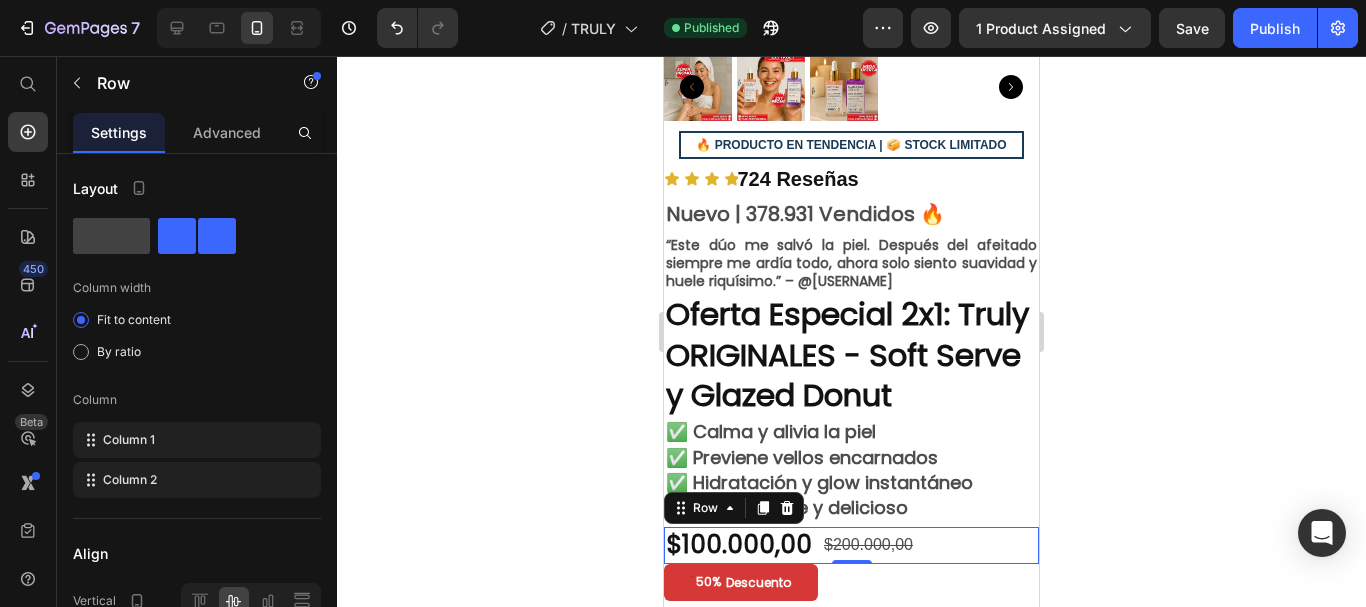 click 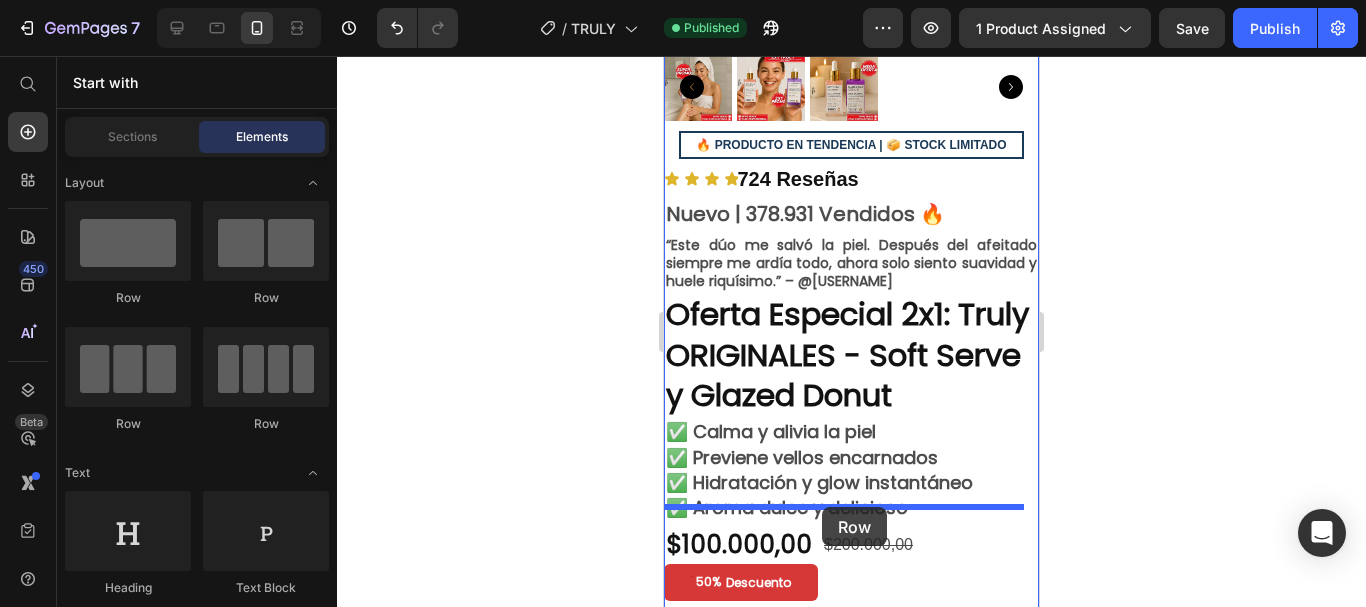 drag, startPoint x: 870, startPoint y: 443, endPoint x: 822, endPoint y: 507, distance: 80 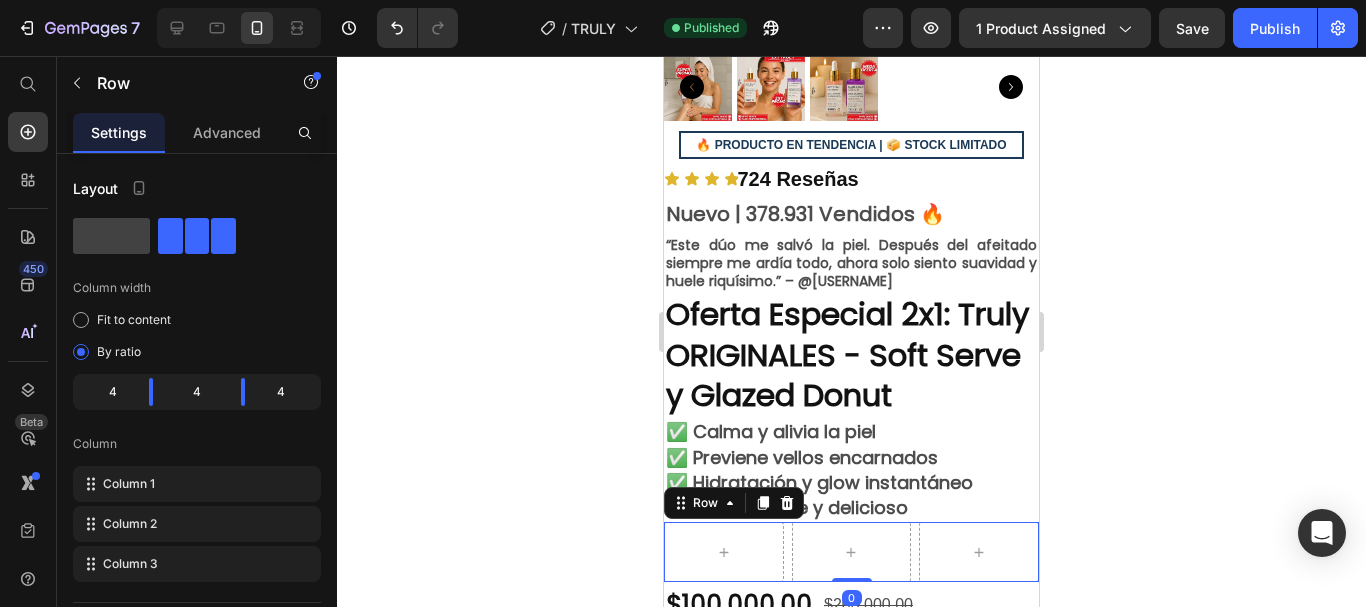click 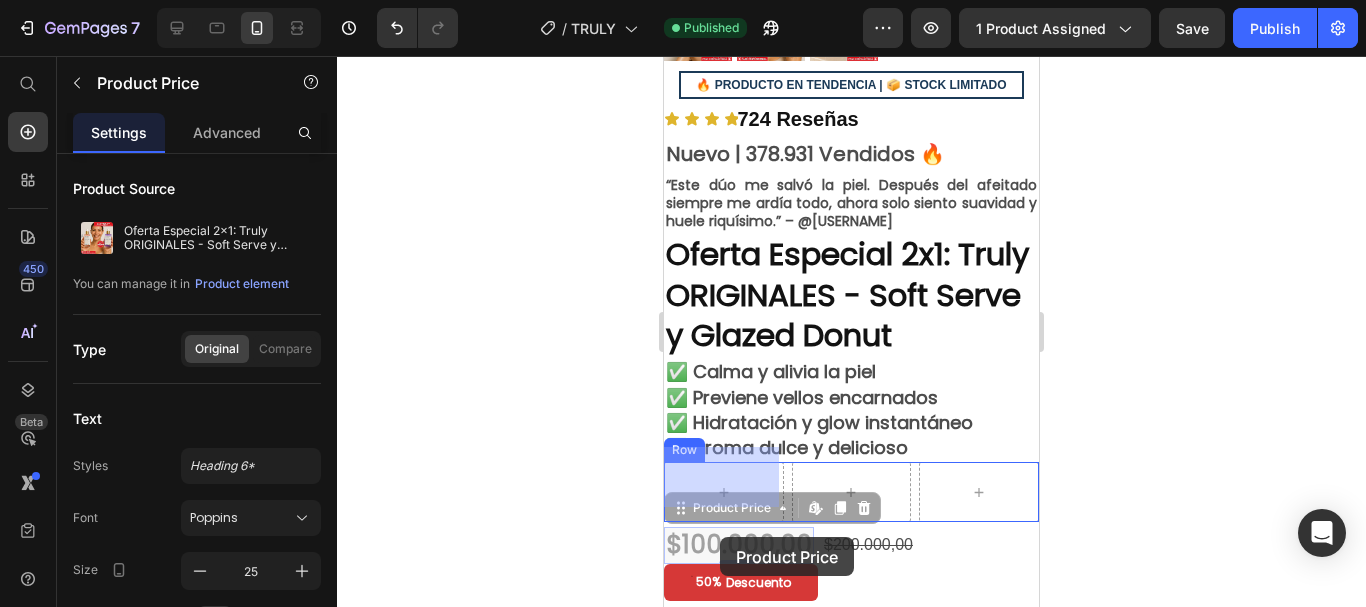 drag, startPoint x: 722, startPoint y: 585, endPoint x: 720, endPoint y: 537, distance: 48.04165 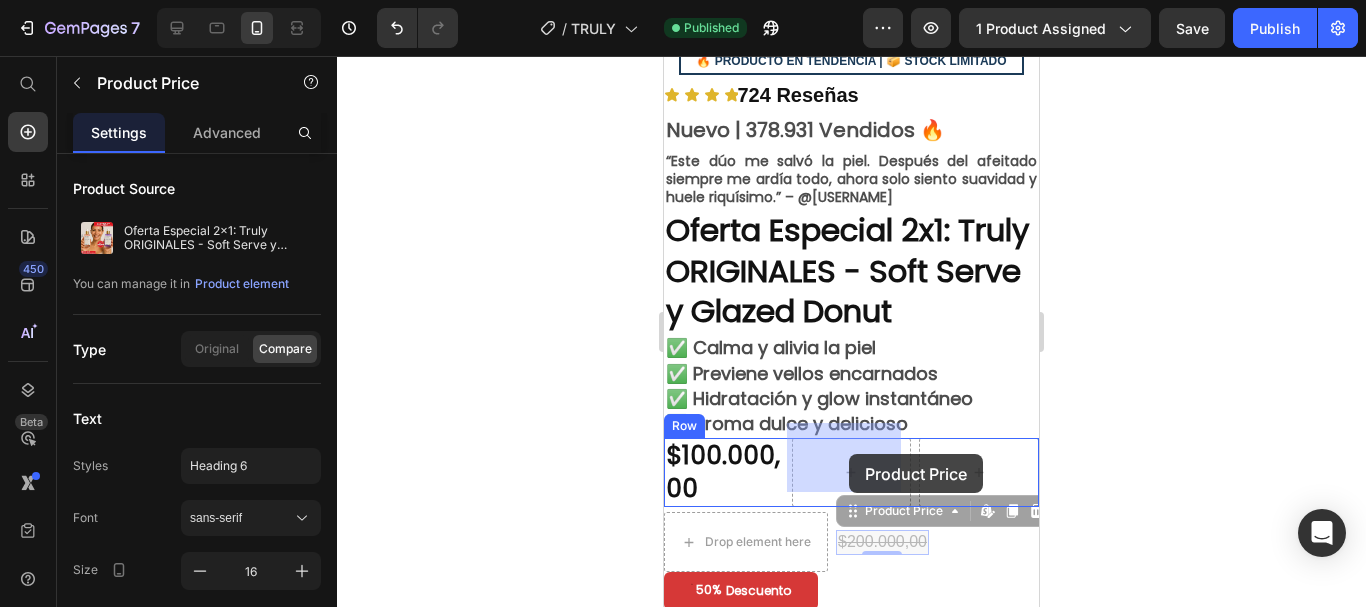 drag, startPoint x: 894, startPoint y: 522, endPoint x: 849, endPoint y: 454, distance: 81.5414 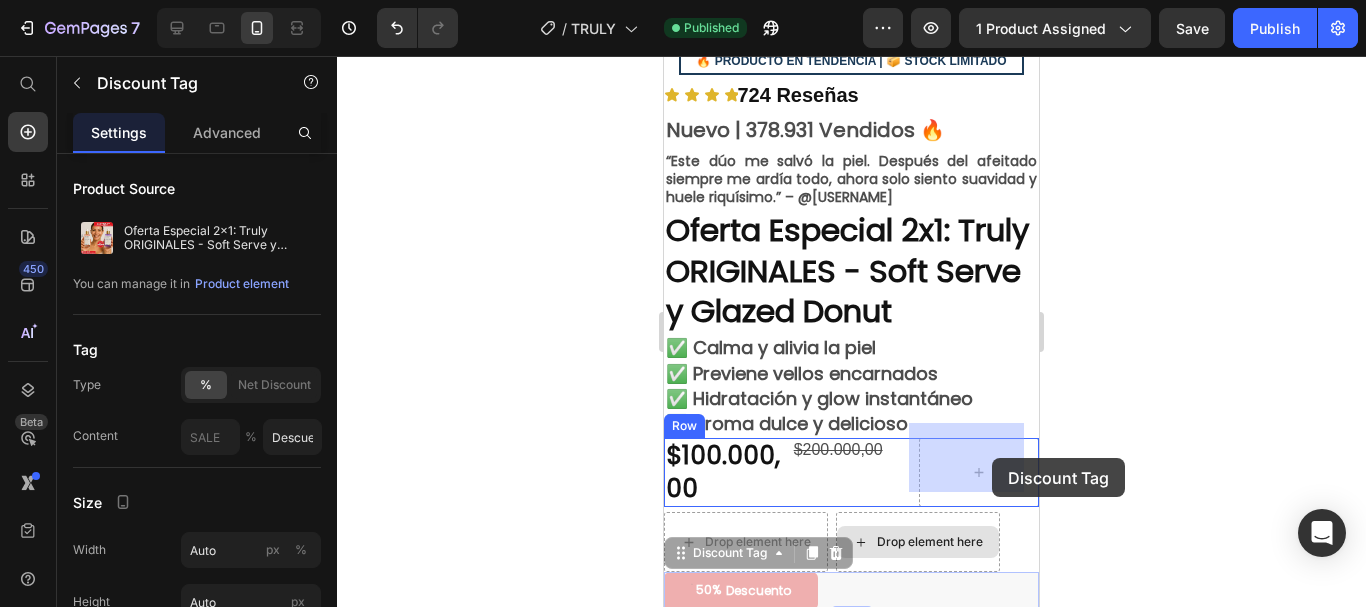 drag, startPoint x: 719, startPoint y: 544, endPoint x: 992, endPoint y: 458, distance: 286.22543 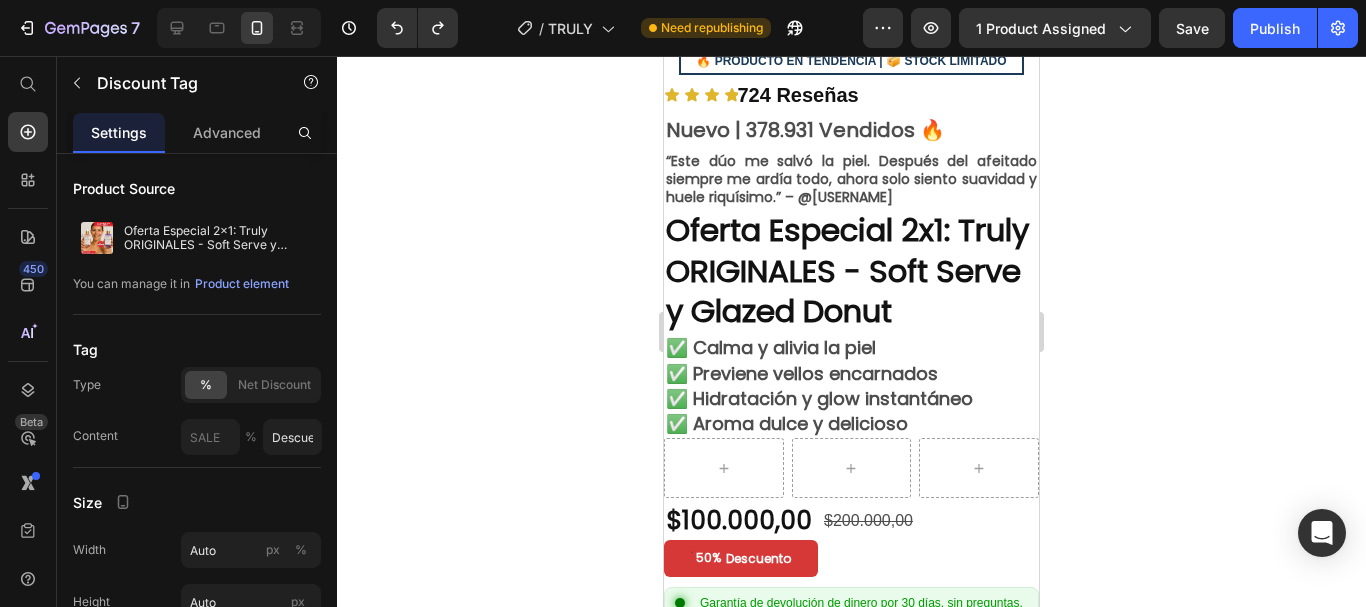 click on "50% Descuento" at bounding box center (741, 559) 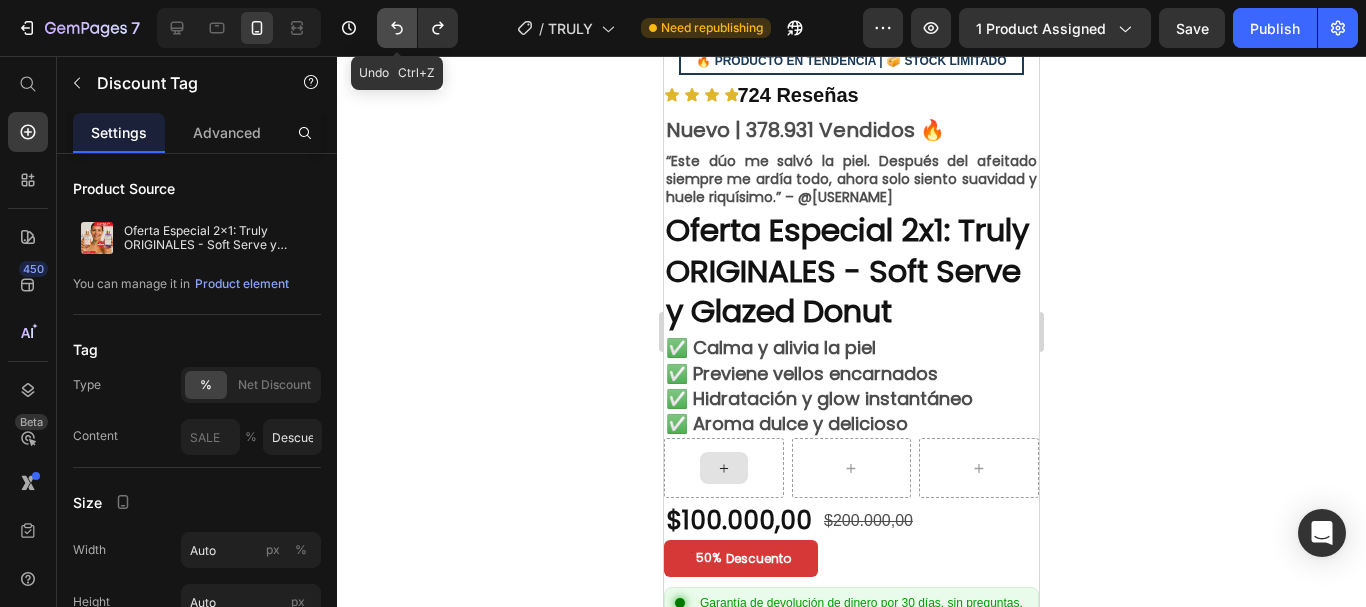 click 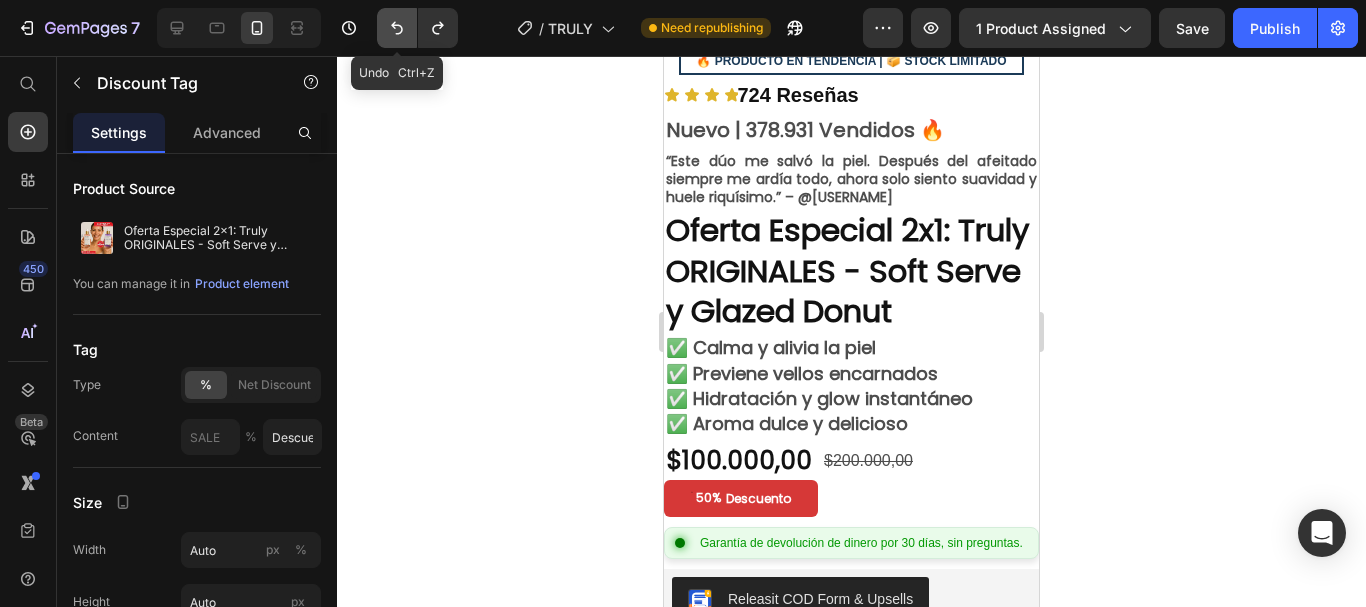 click 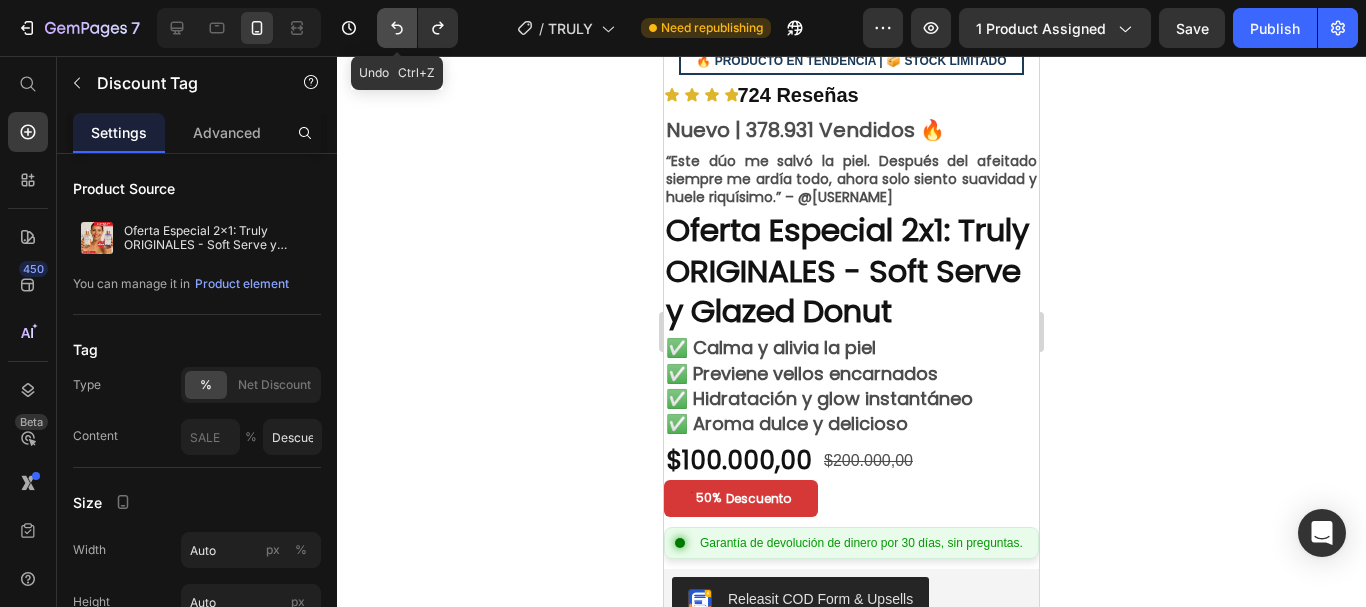 click 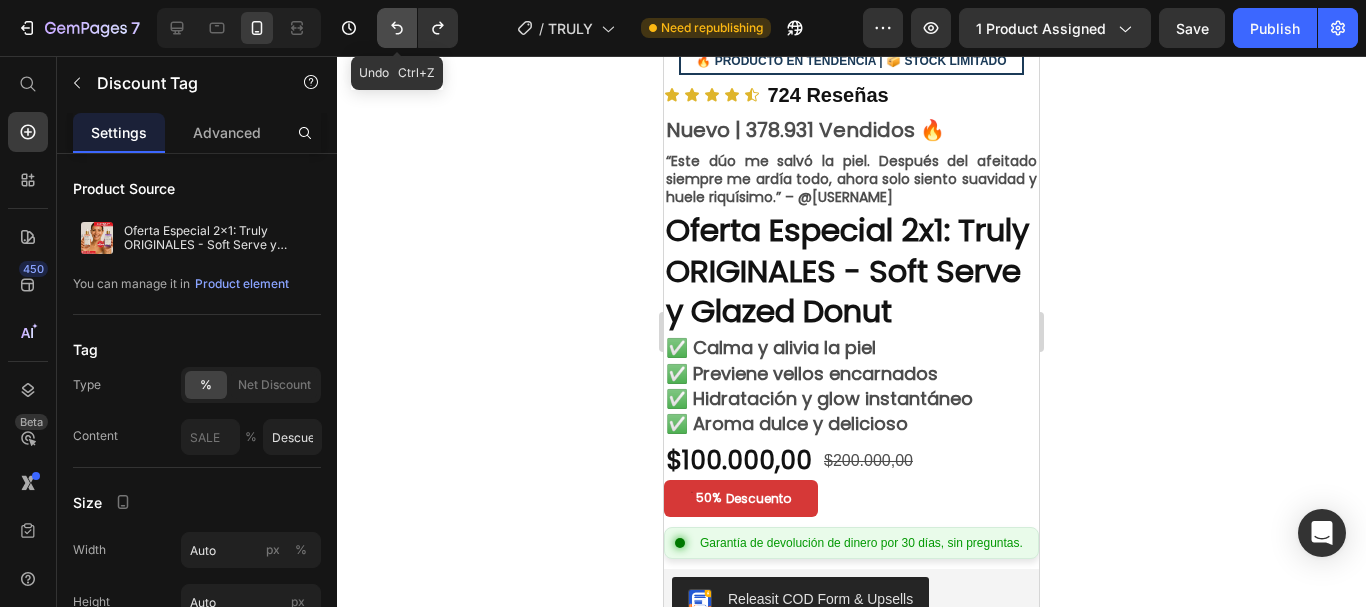 click 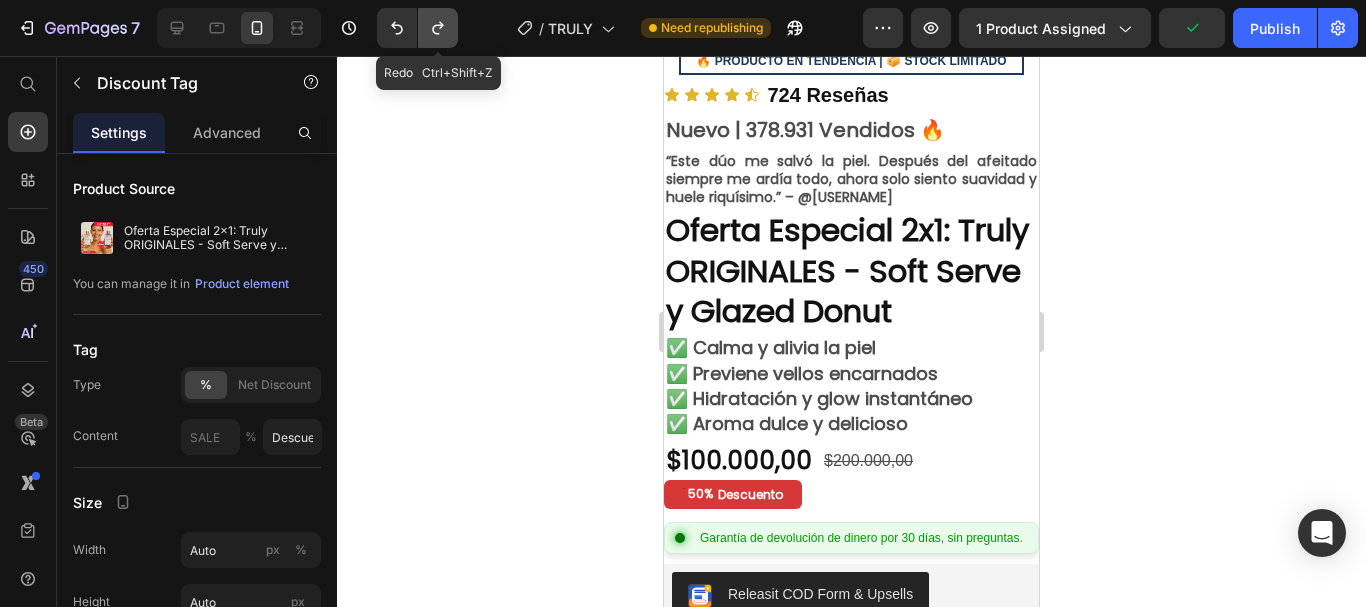 click 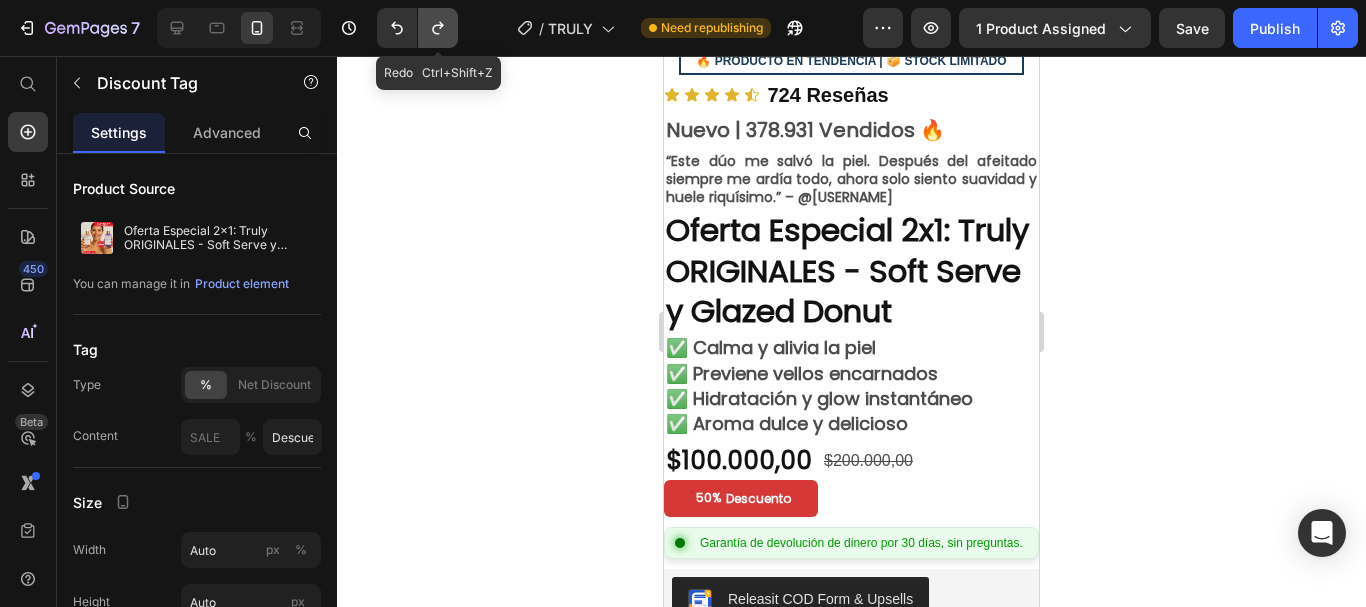 click 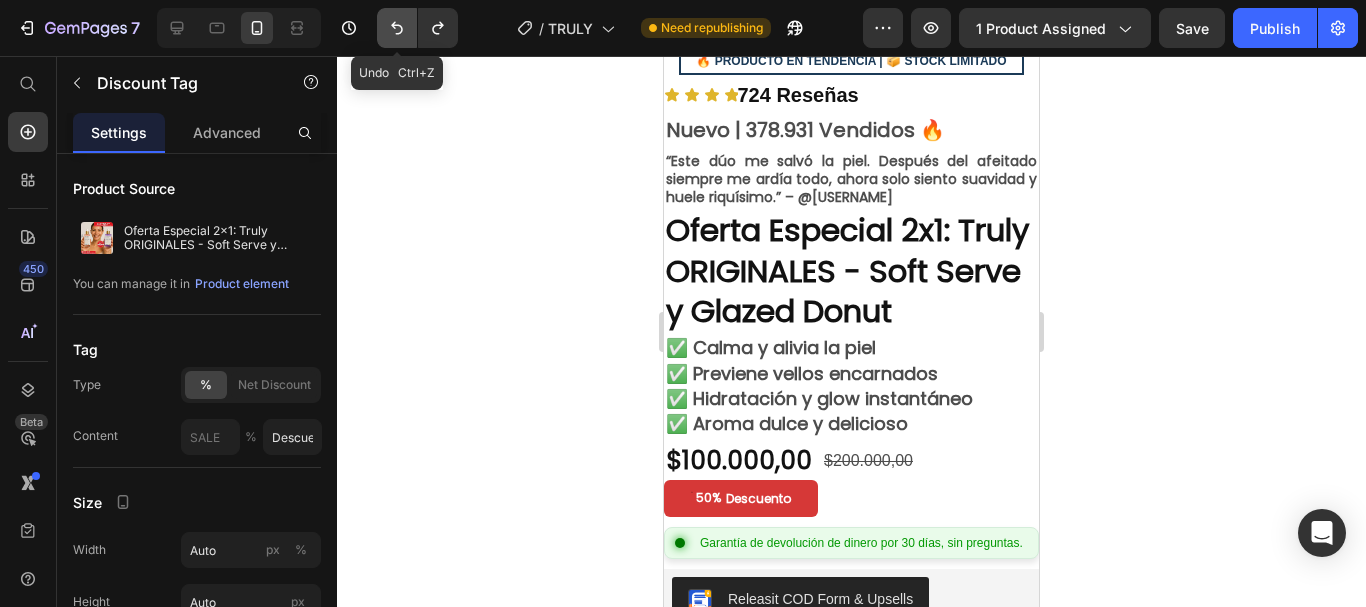 click 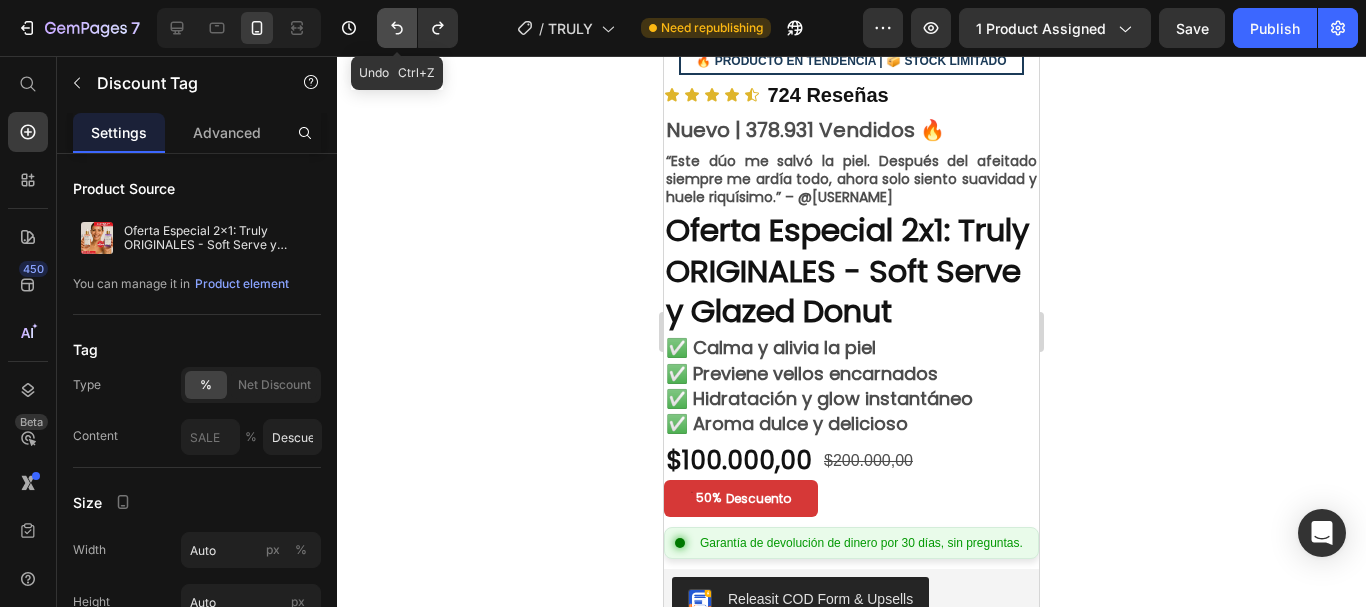 click 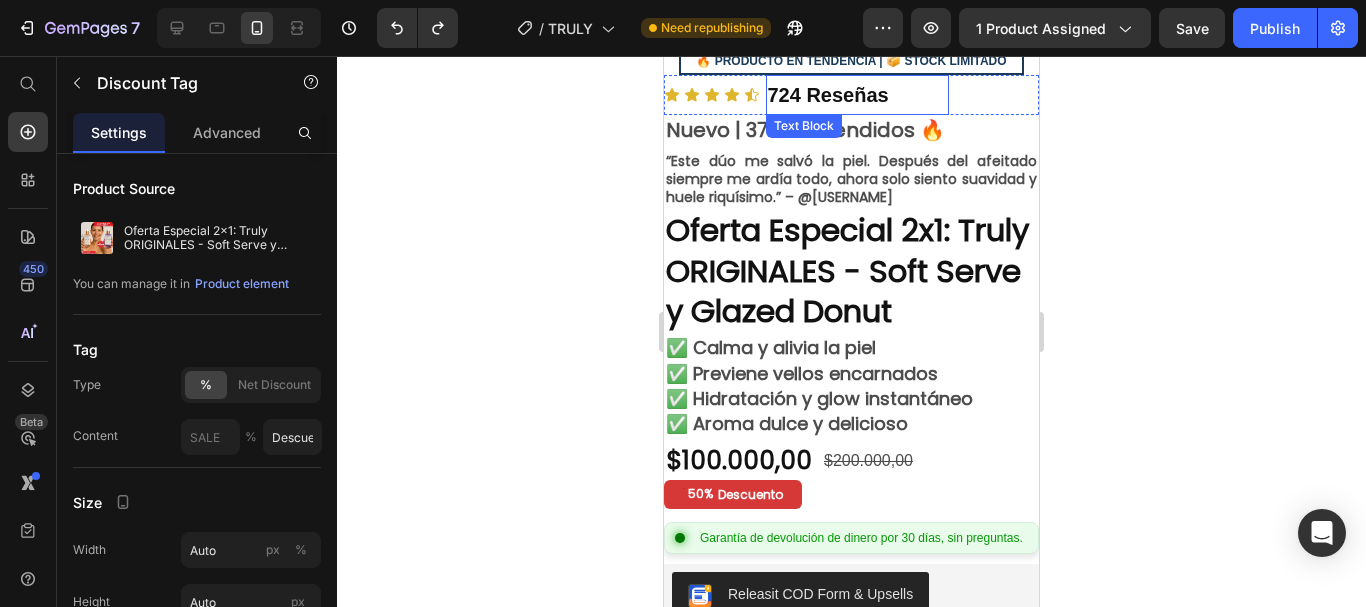 click on "724 Reseñas" at bounding box center (828, 95) 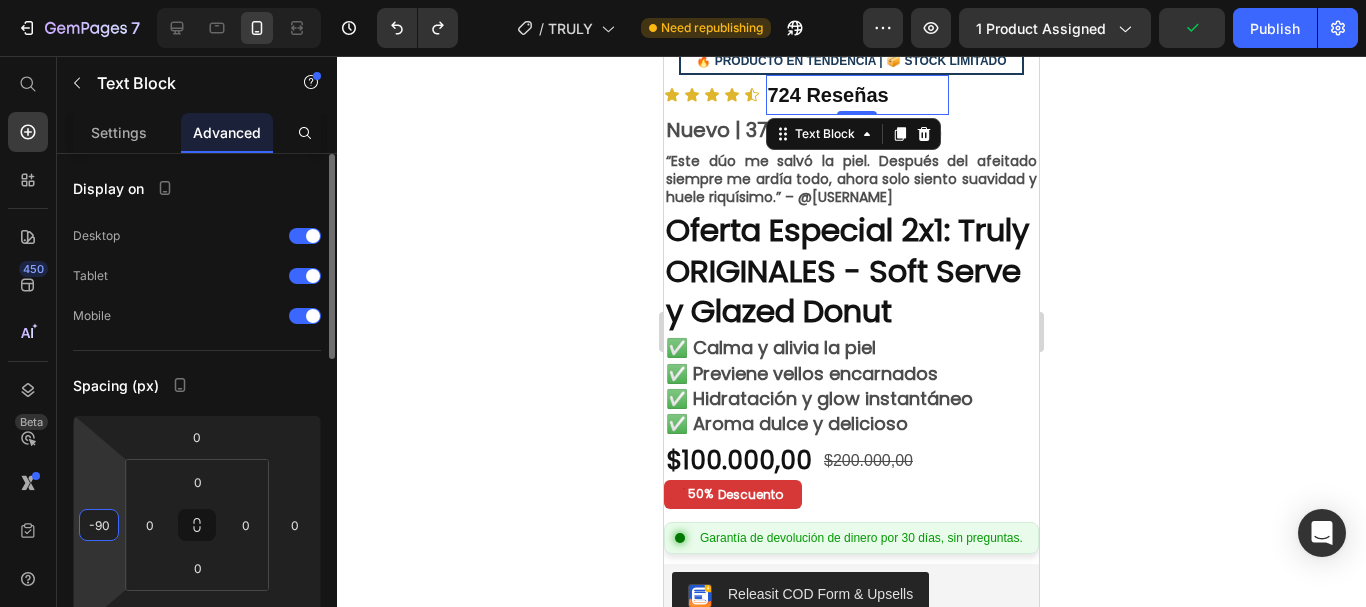 click on "-90" at bounding box center (99, 525) 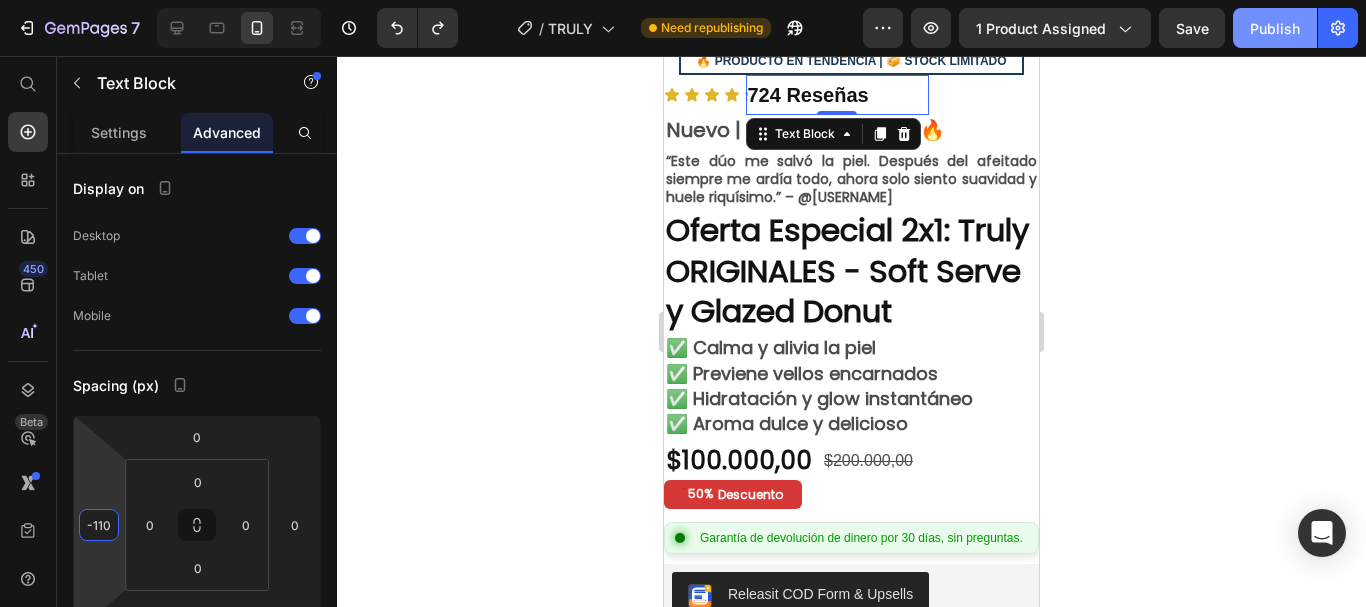 type on "-110" 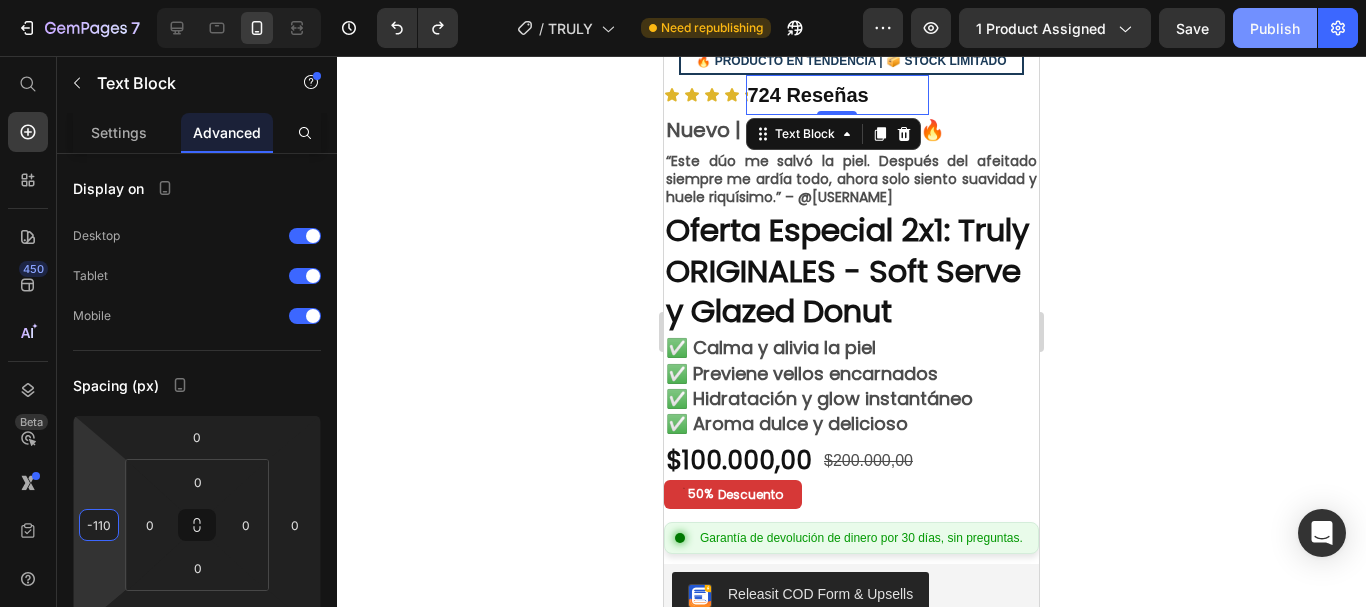 click on "Publish" 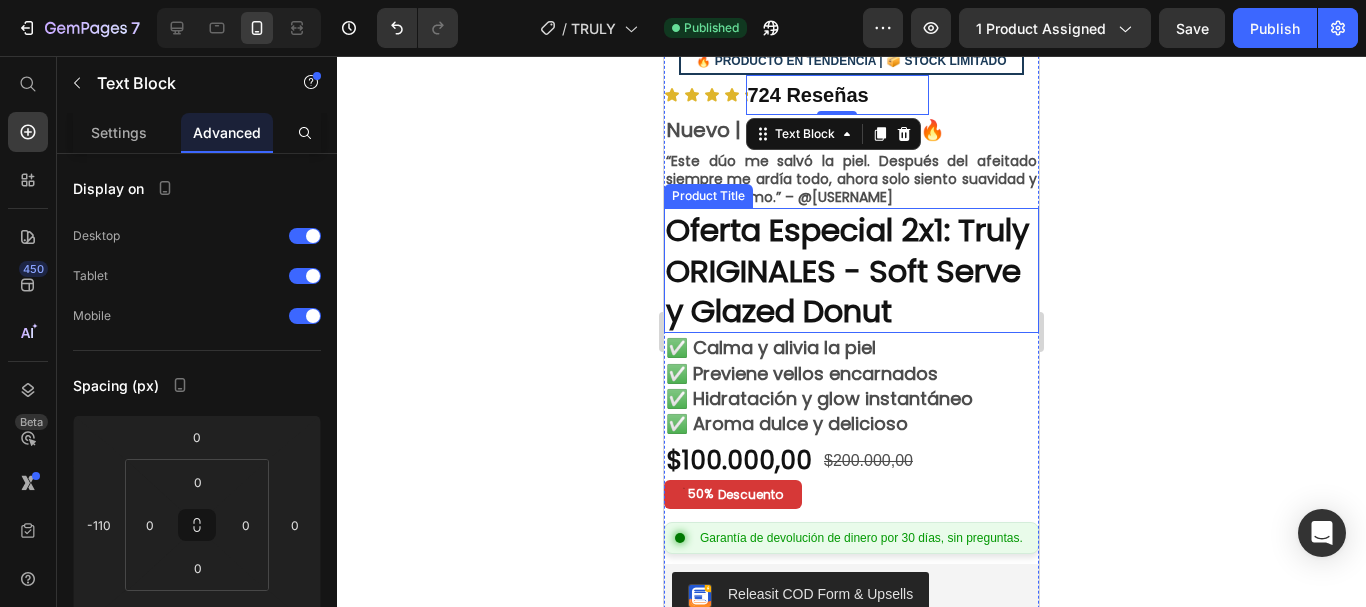 click on "Oferta Especial 2x1: Truly ORIGINALES - Soft Serve y Glazed Donut" at bounding box center (851, 270) 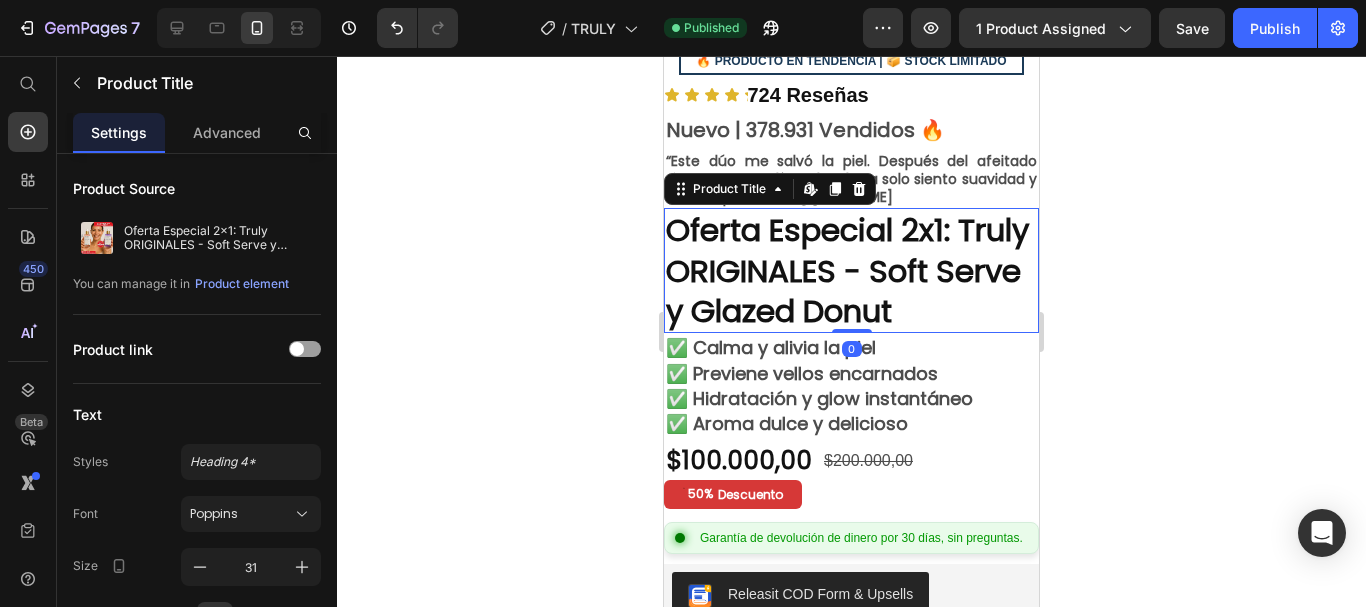 click on "✅ Calma y alivia la piel ✅ Previene vellos encarnados ✅ Hidratación y glow instantáneo ✅ Aroma dulce y delicioso" at bounding box center (851, 385) 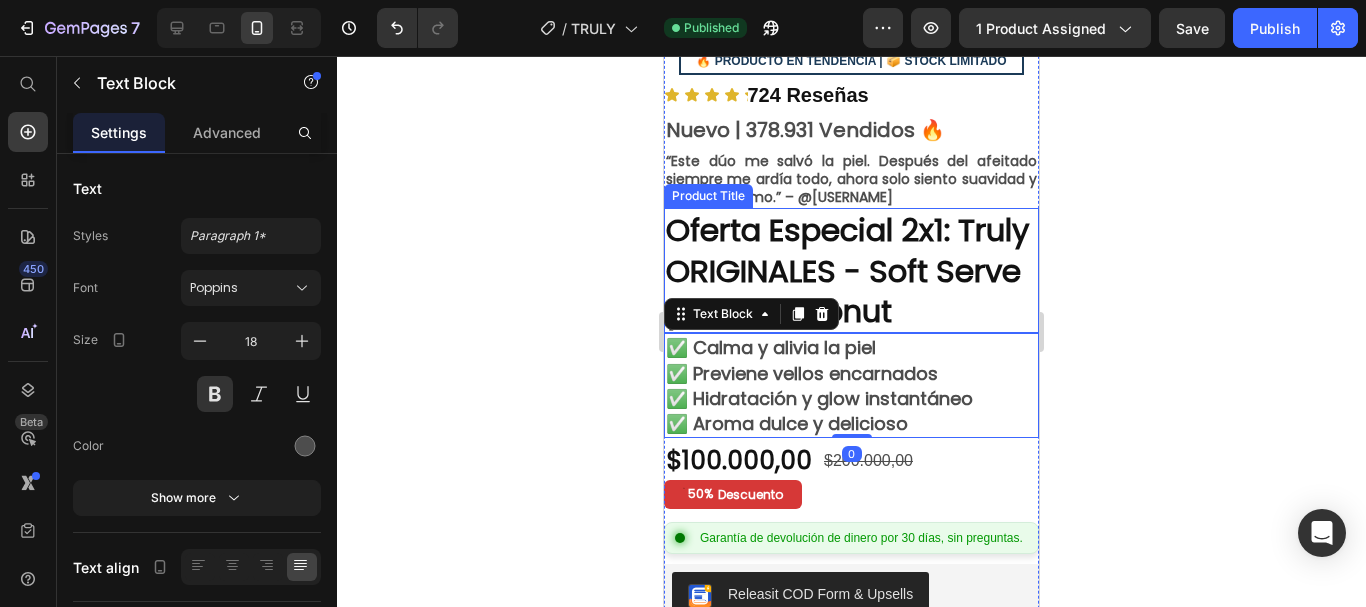 click on "Oferta Especial 2x1: Truly ORIGINALES - Soft Serve y Glazed Donut" at bounding box center (851, 270) 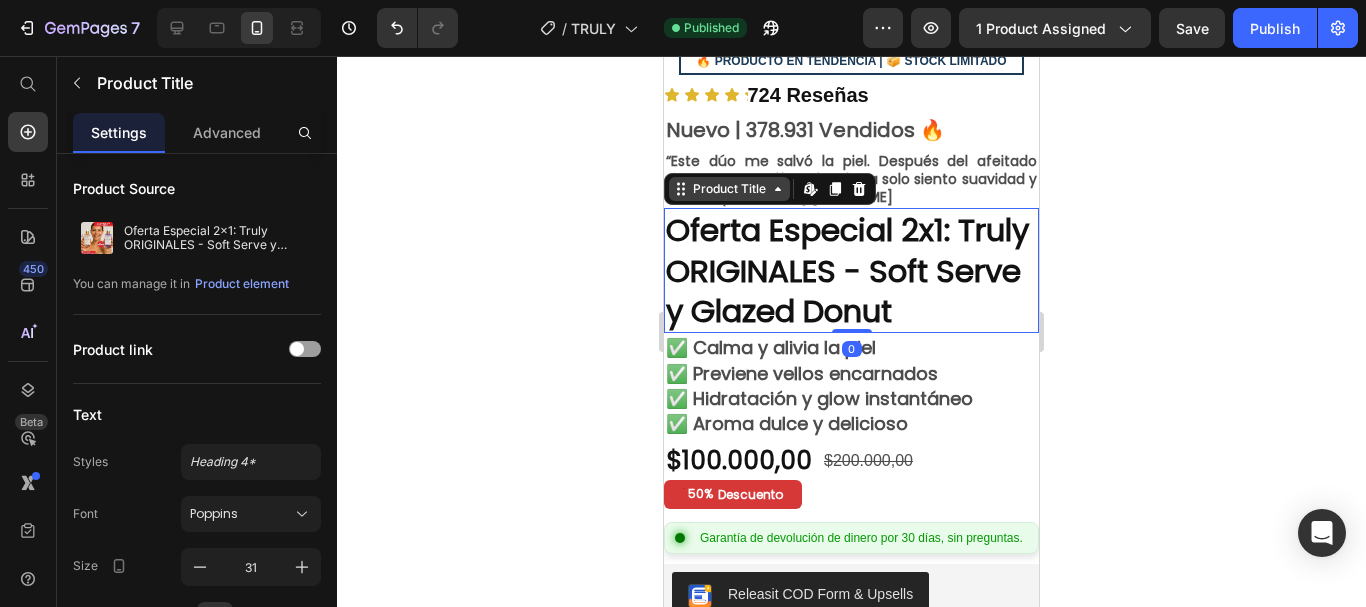 click on "Product Title" at bounding box center [729, 189] 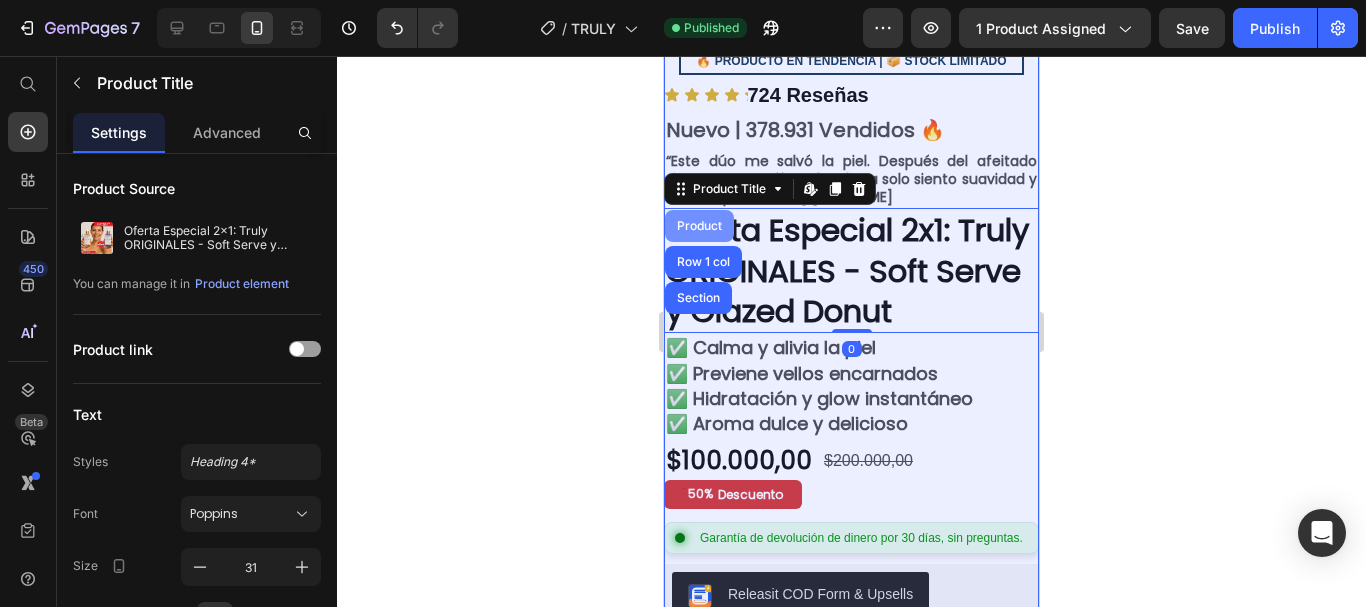 click on "Product" at bounding box center (699, 226) 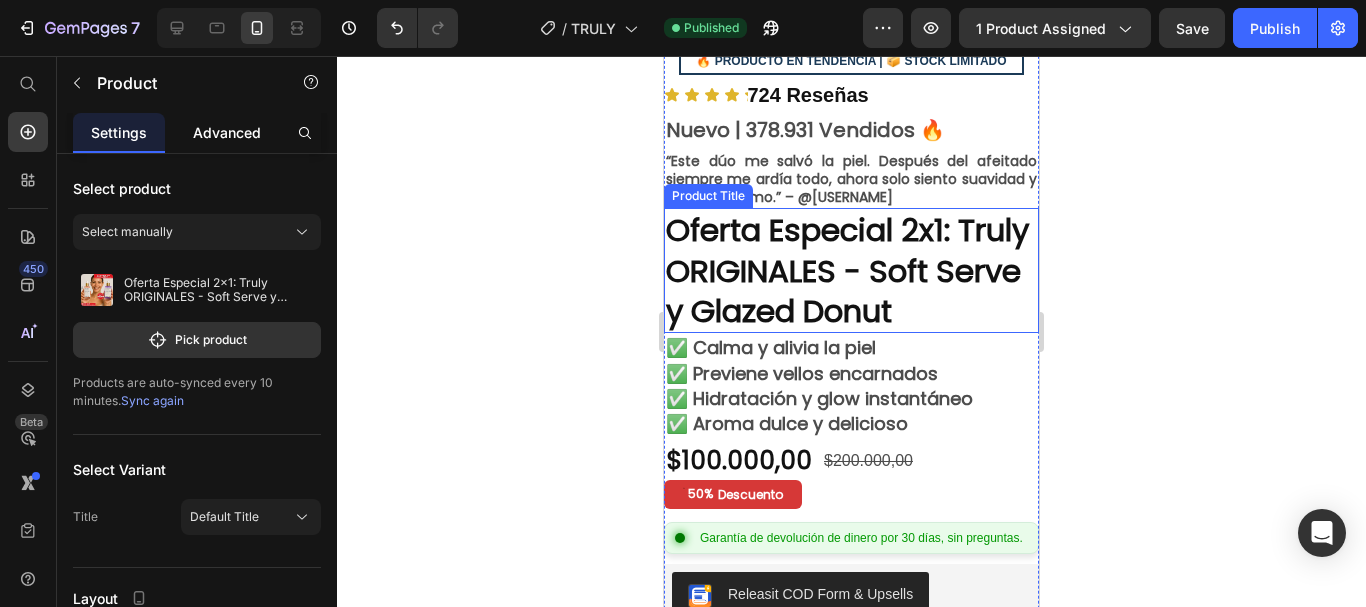 click on "Advanced" at bounding box center (227, 132) 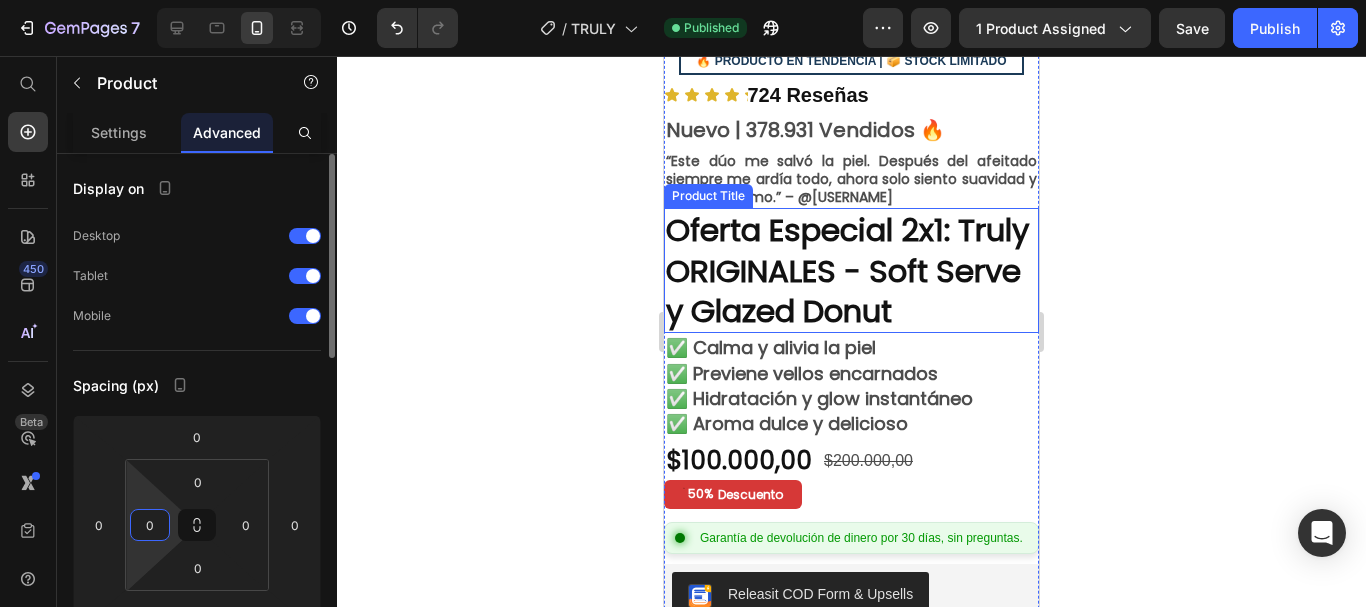 click on "0" at bounding box center [150, 525] 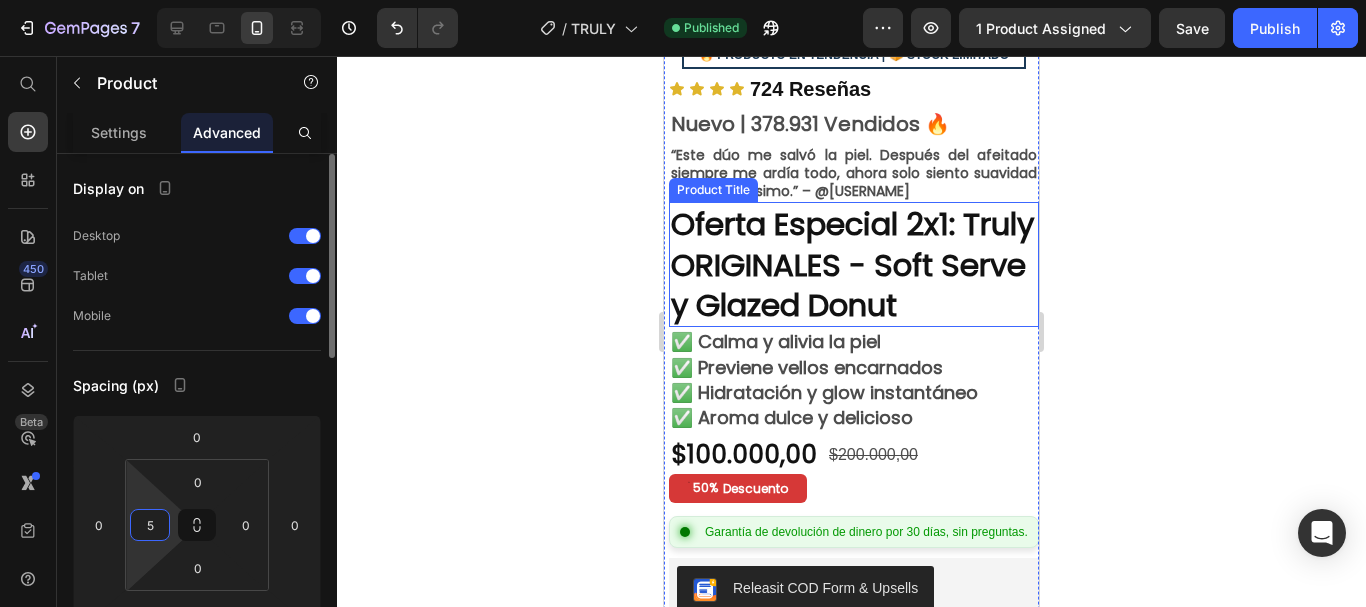 scroll, scrollTop: 583, scrollLeft: 0, axis: vertical 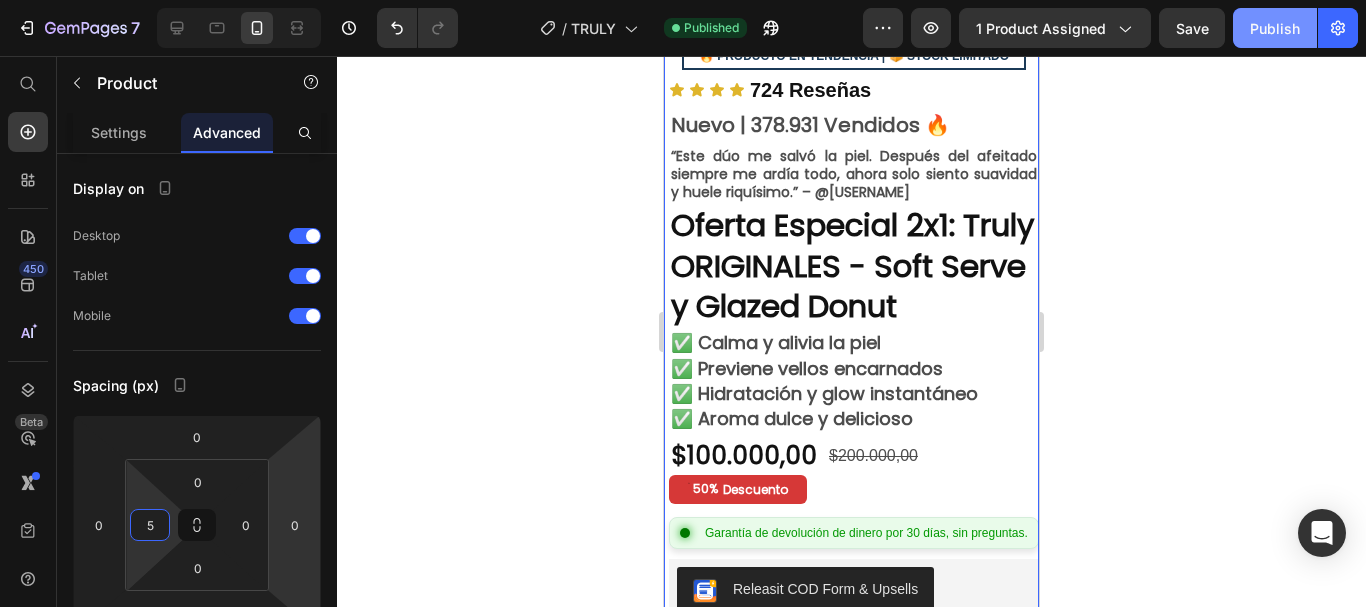 type on "5" 